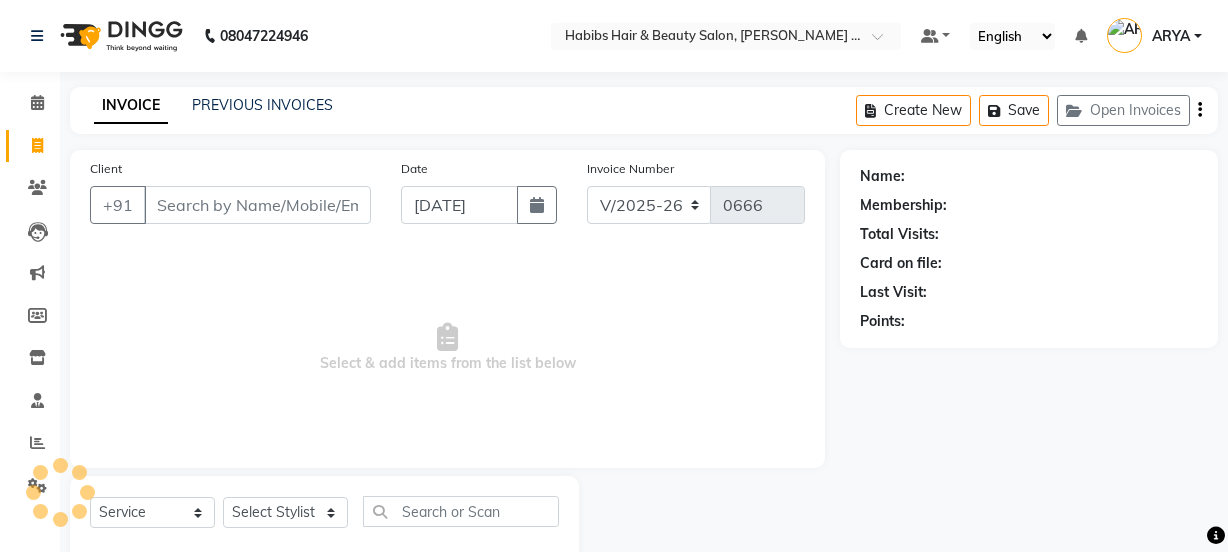 select on "5039" 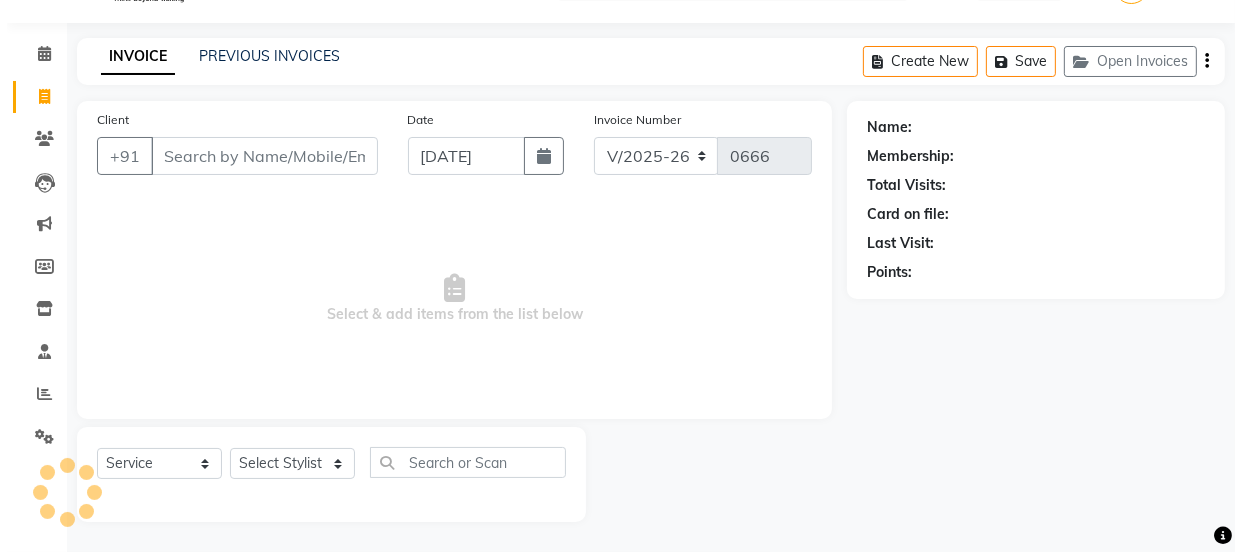 scroll, scrollTop: 0, scrollLeft: 0, axis: both 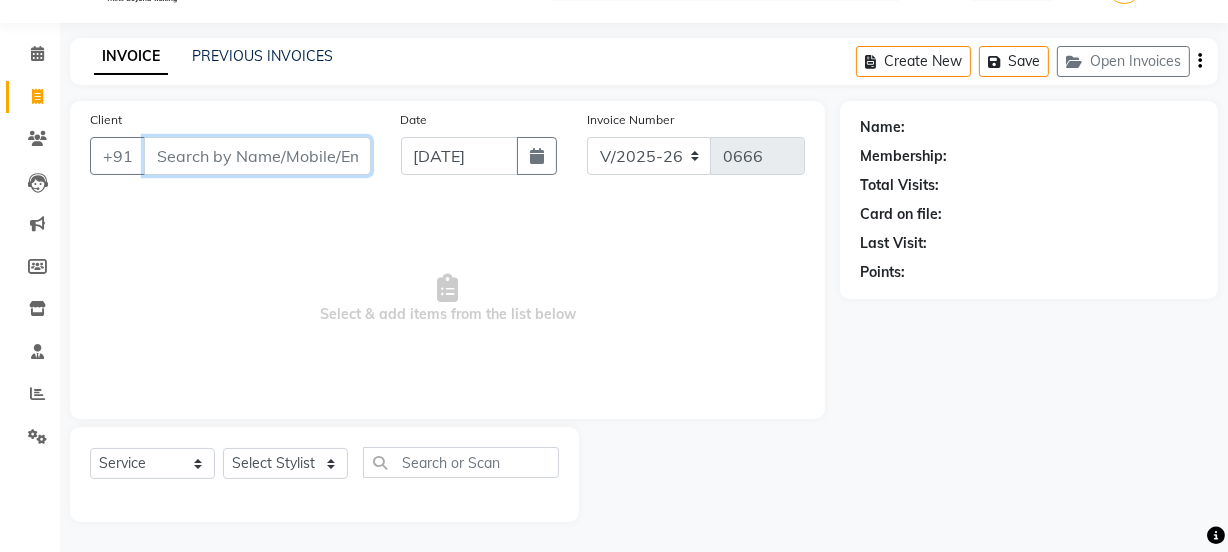click on "Client" at bounding box center (257, 156) 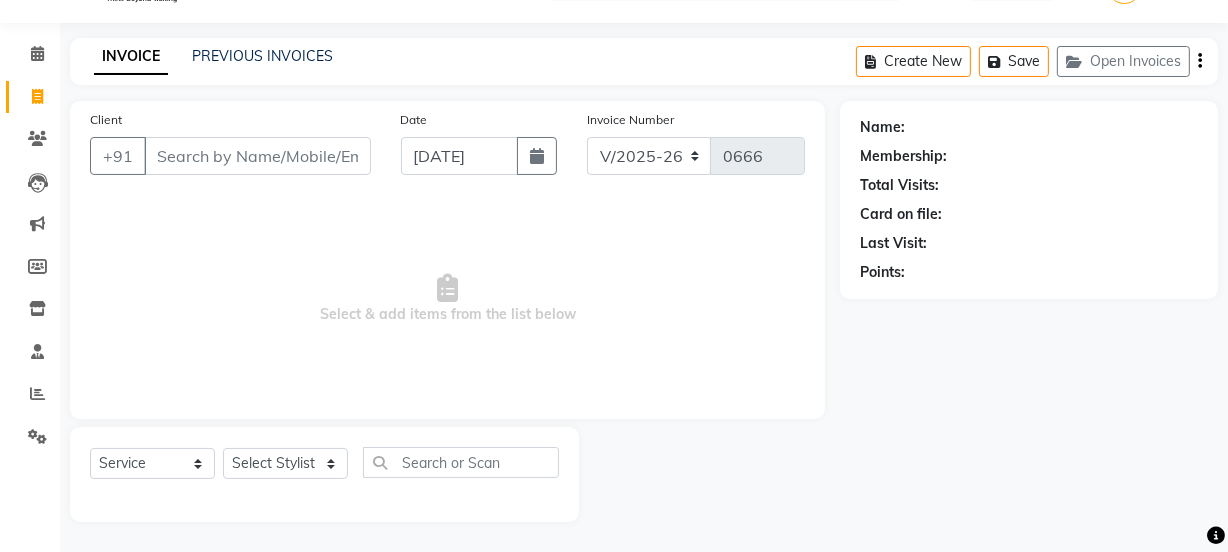 drag, startPoint x: 237, startPoint y: 178, endPoint x: 626, endPoint y: 316, distance: 412.75296 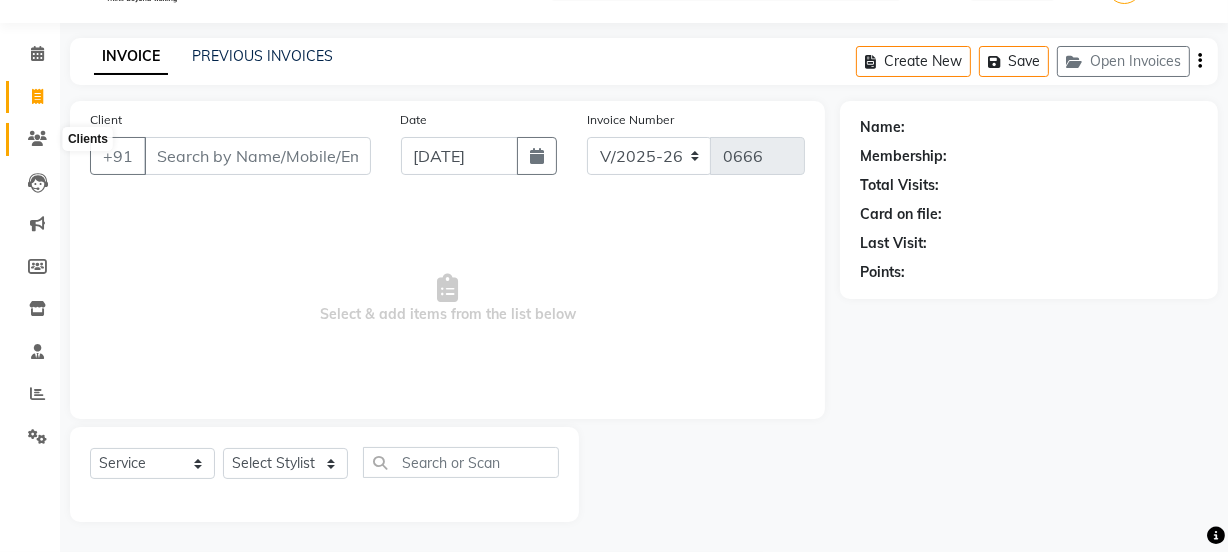 click 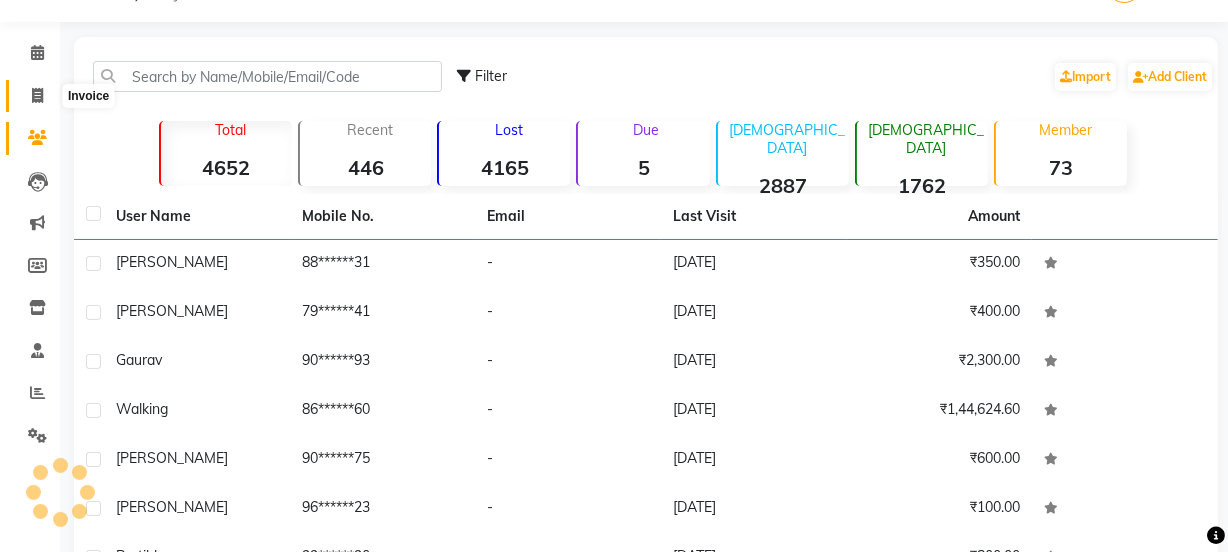 click 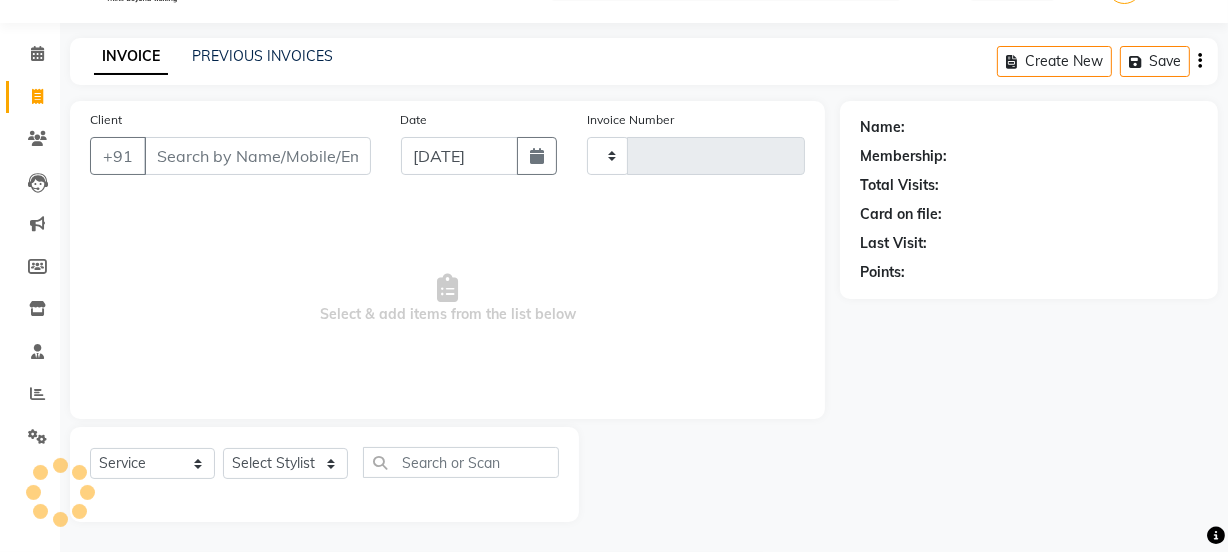 type on "0666" 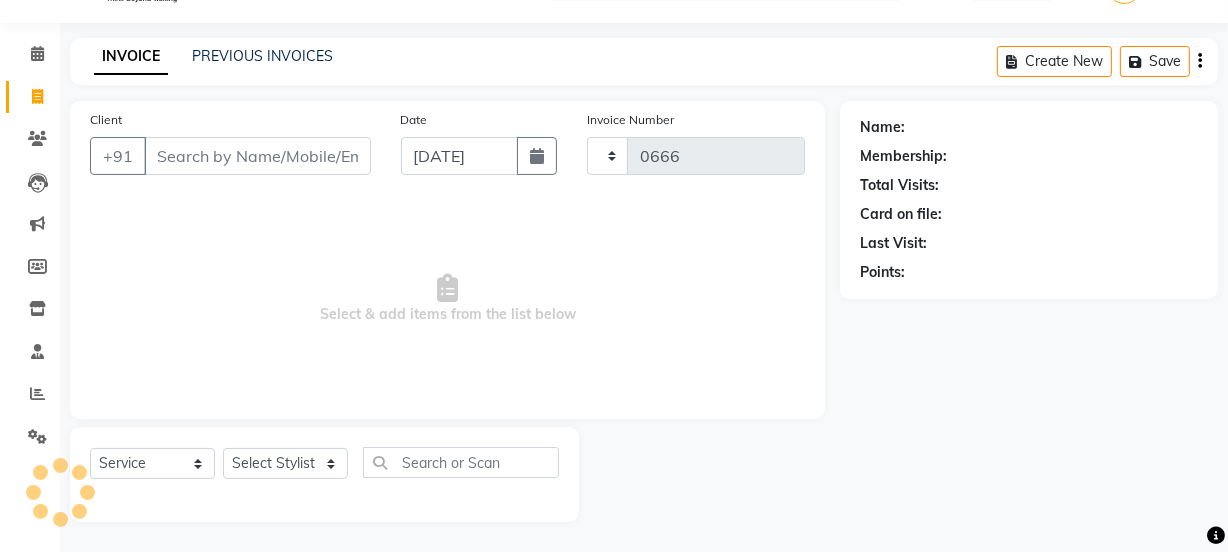 select on "5039" 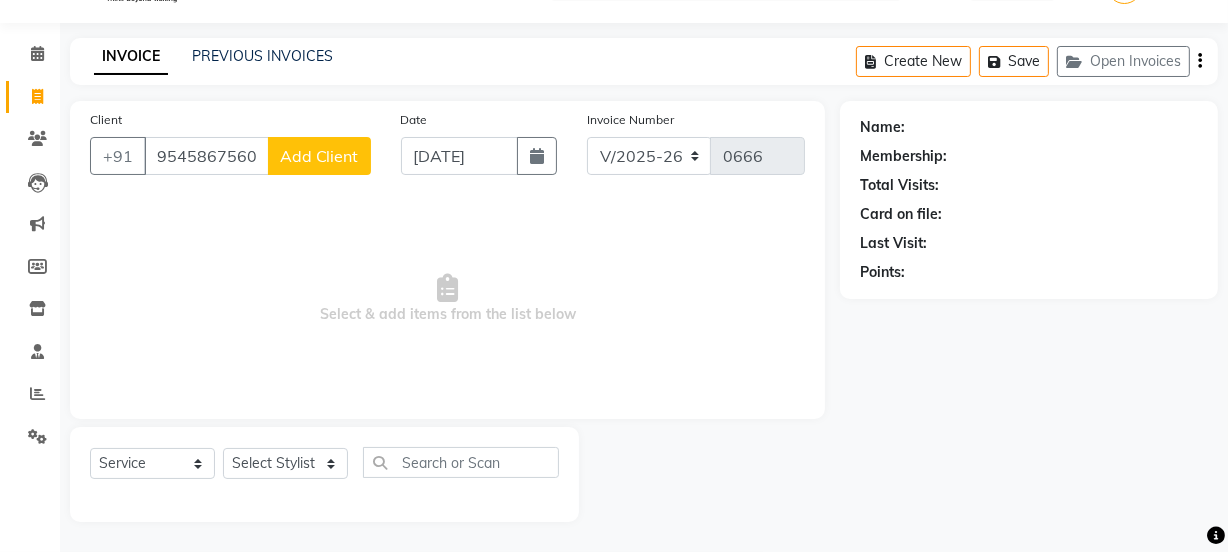 type on "9545867560" 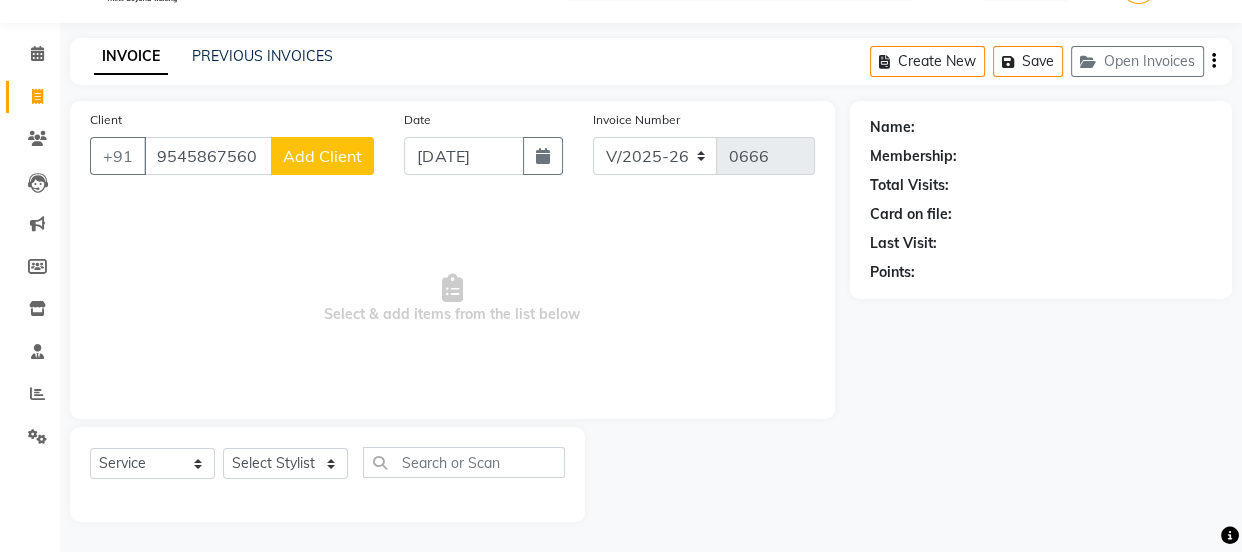 select on "22" 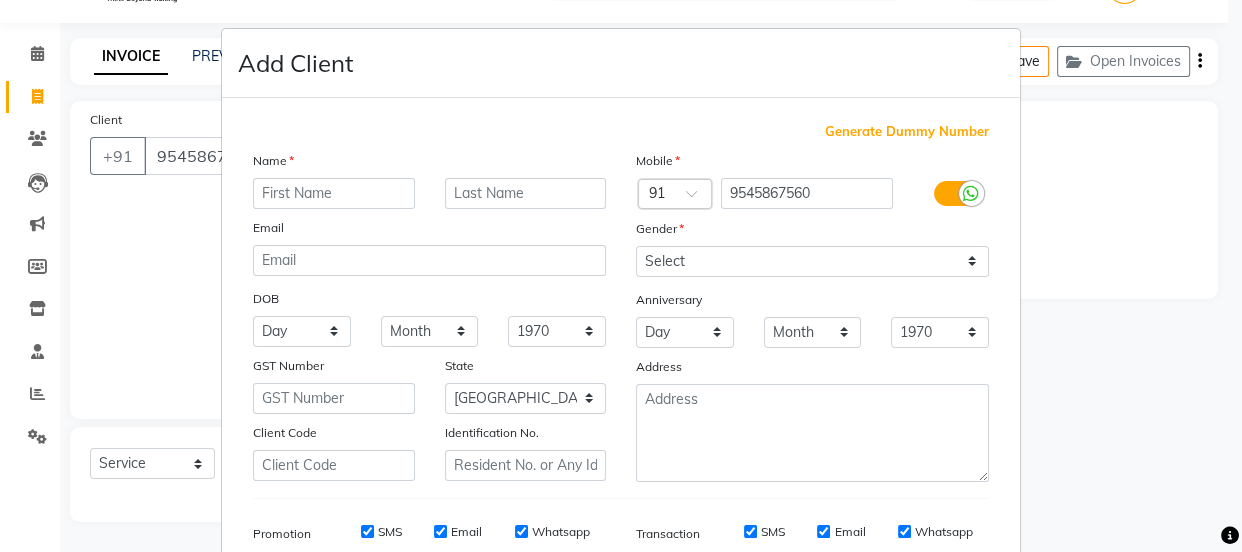 click at bounding box center (334, 193) 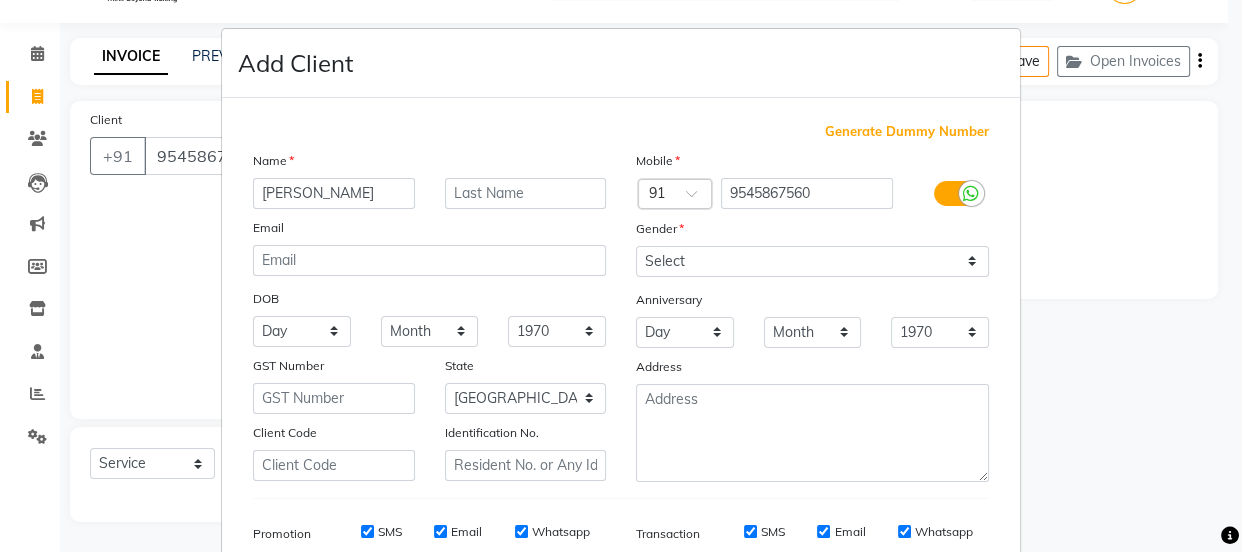 type on "sarvadnya" 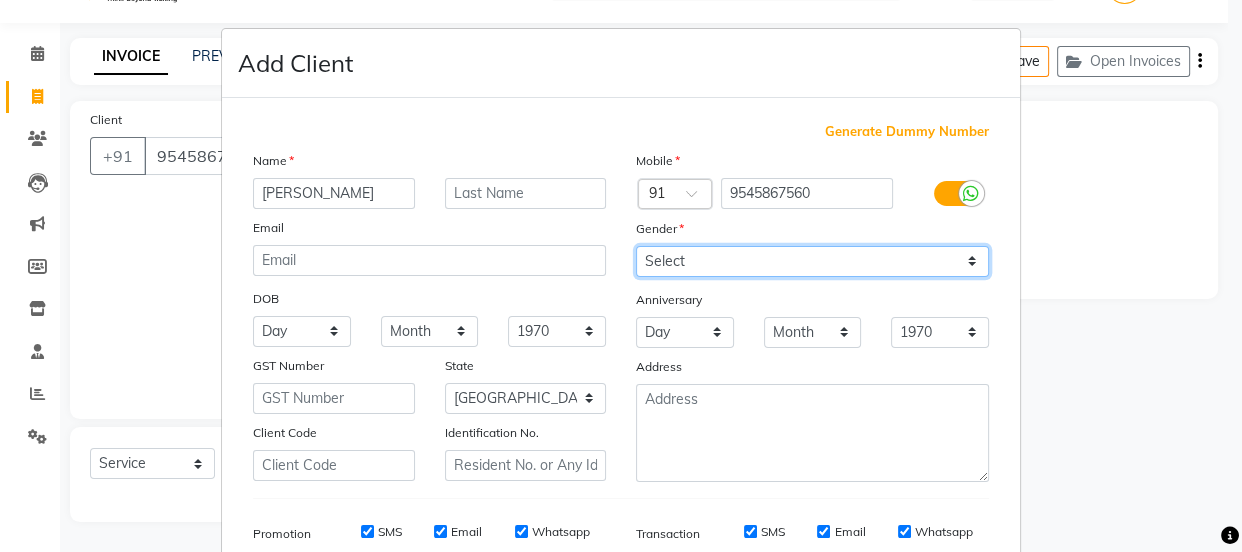 click on "Select [DEMOGRAPHIC_DATA] [DEMOGRAPHIC_DATA] Other Prefer Not To Say" at bounding box center [812, 261] 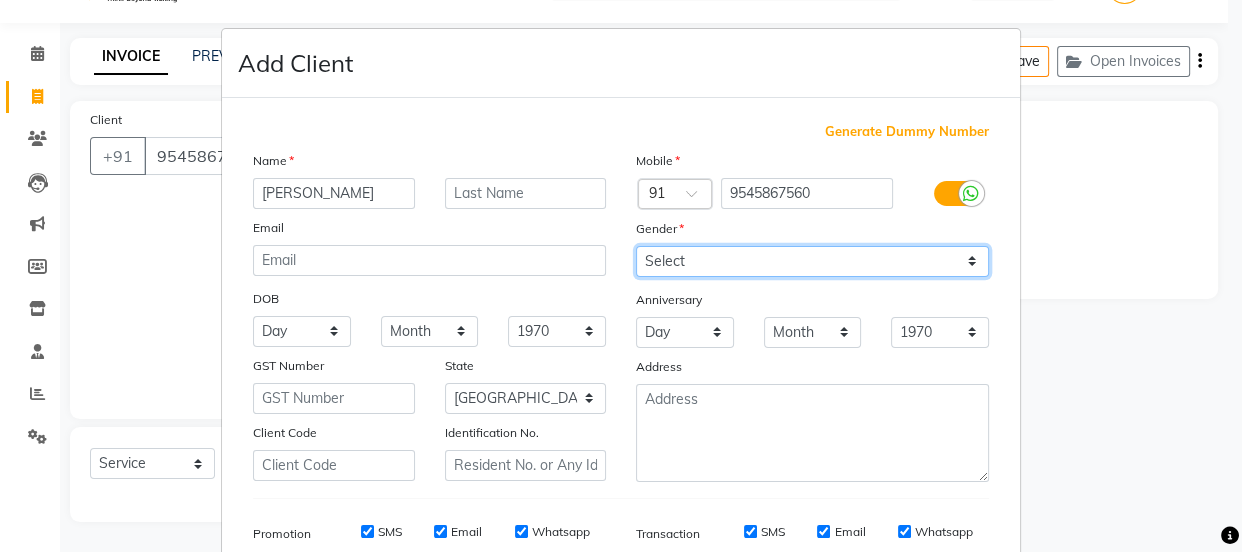 select on "[DEMOGRAPHIC_DATA]" 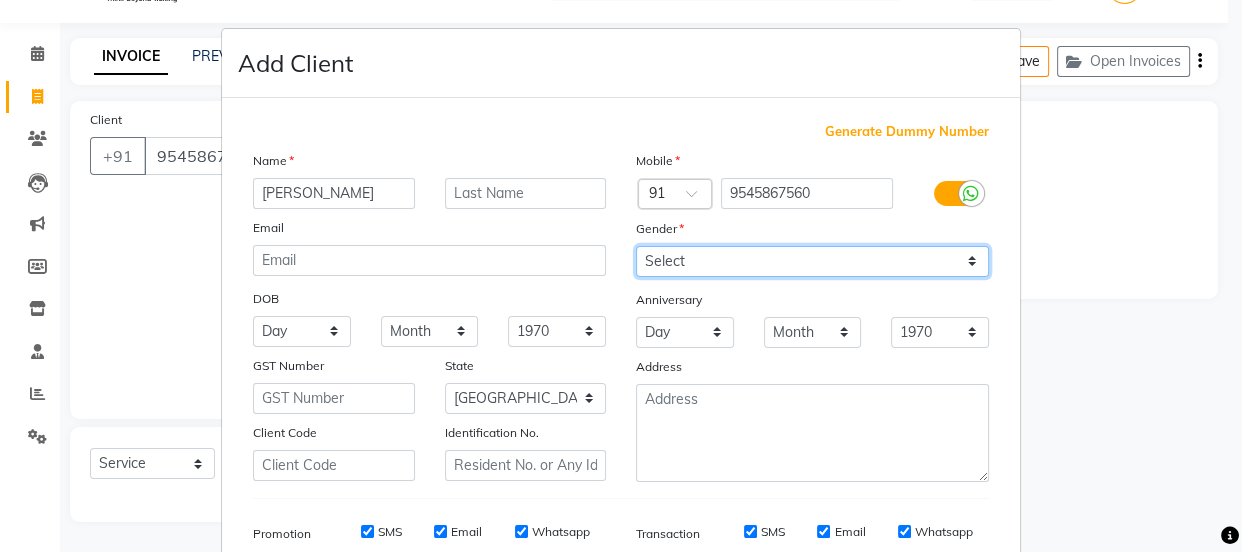 click on "Select [DEMOGRAPHIC_DATA] [DEMOGRAPHIC_DATA] Other Prefer Not To Say" at bounding box center (812, 261) 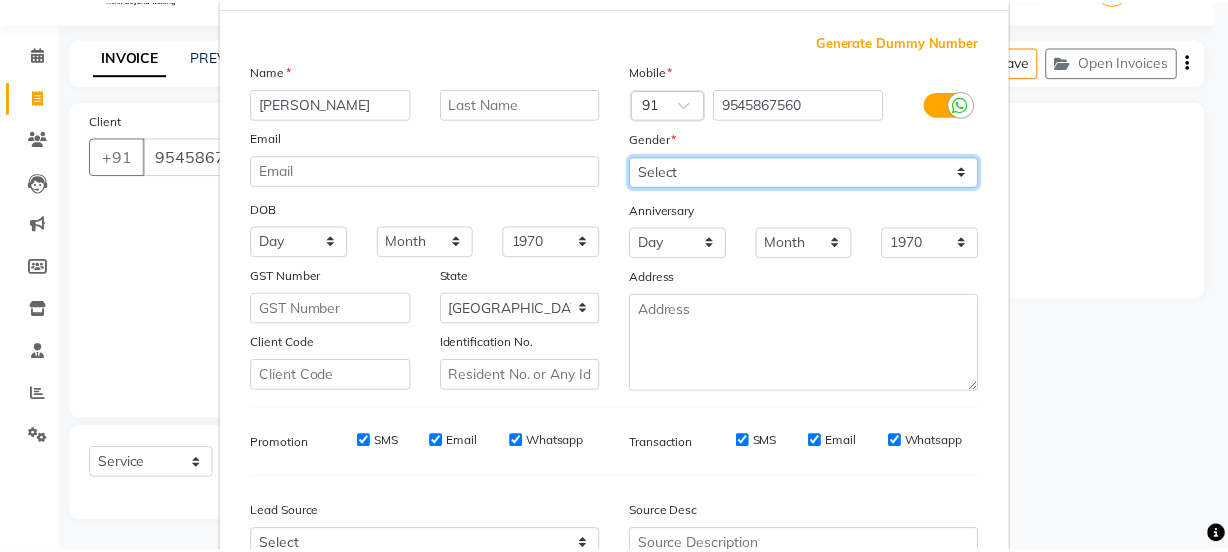 scroll, scrollTop: 301, scrollLeft: 0, axis: vertical 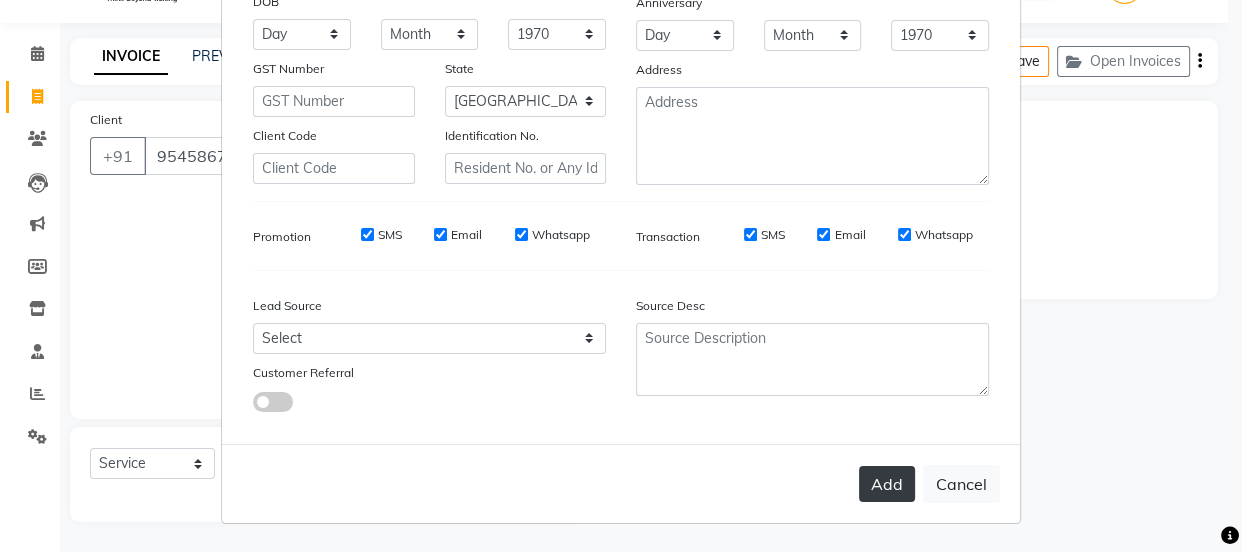 click on "Add" at bounding box center (887, 484) 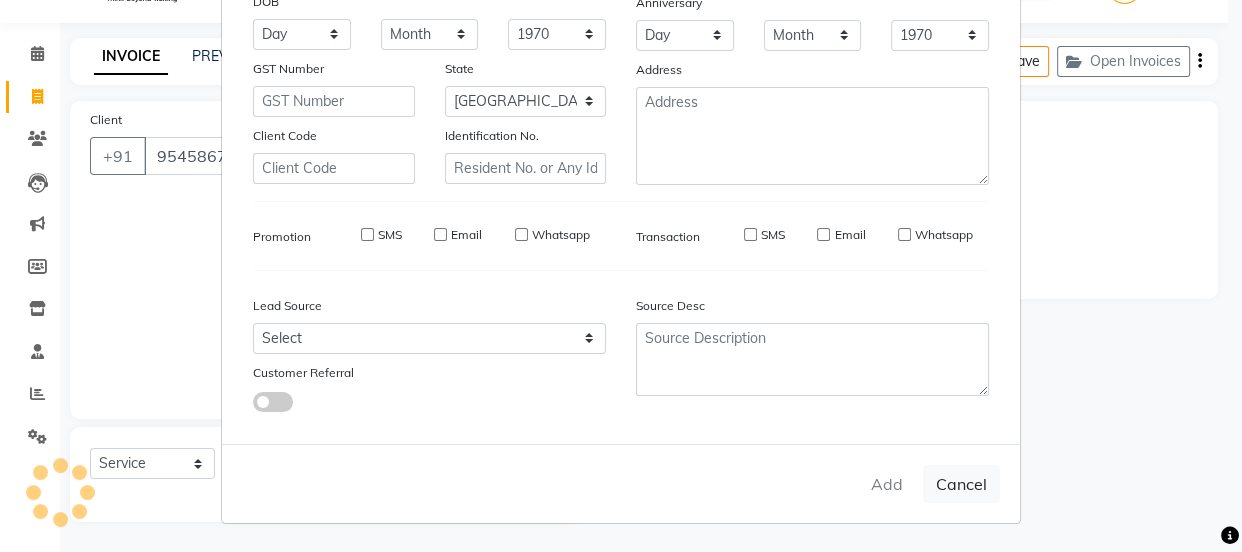 type on "95******60" 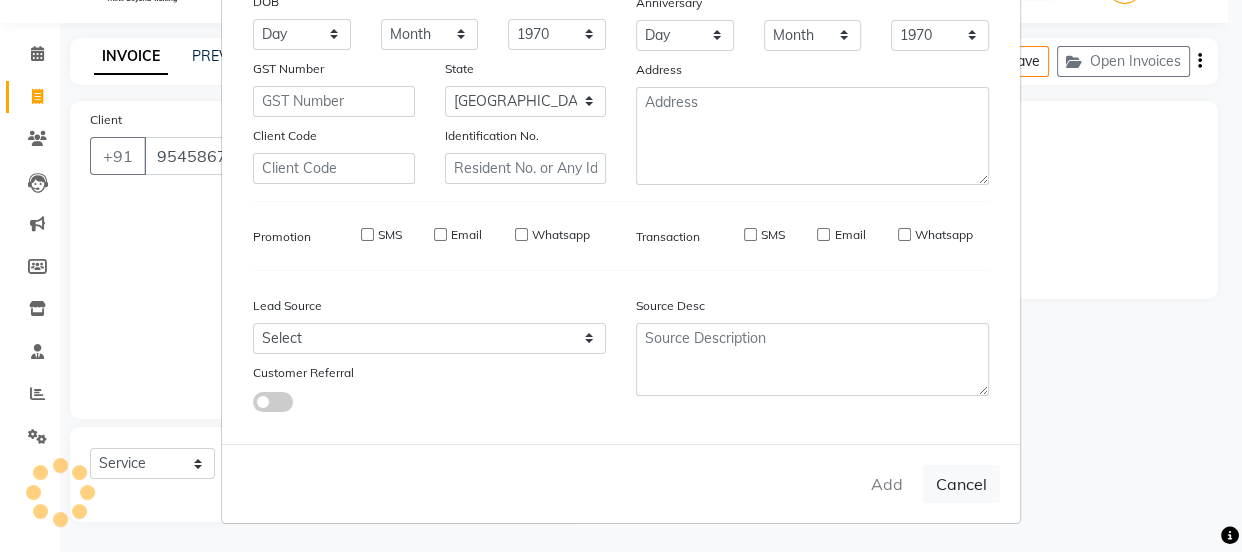 type 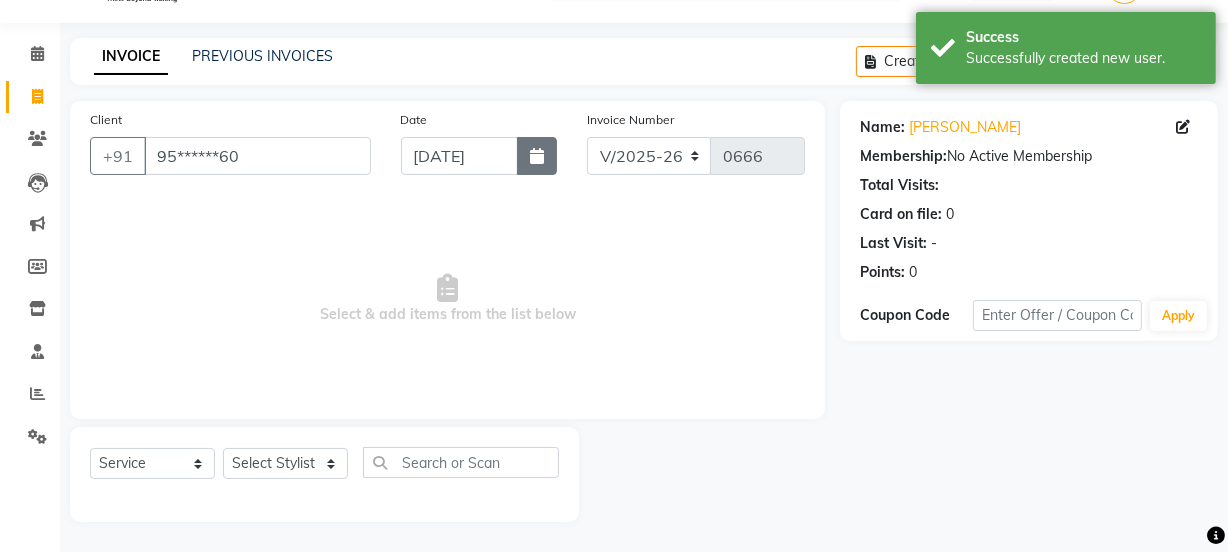 click 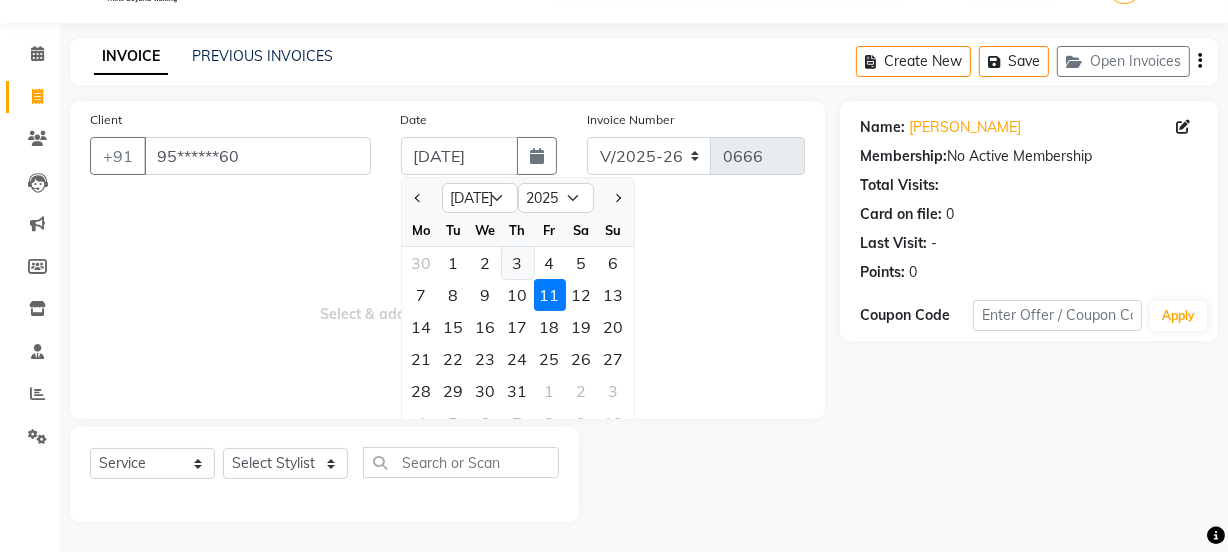 click on "3" 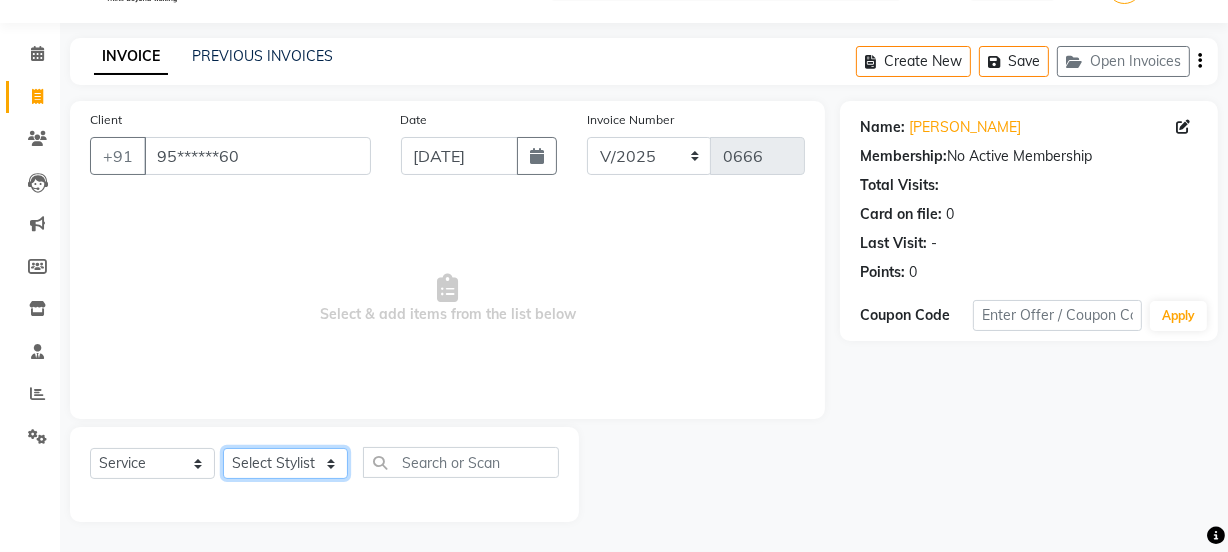 click on "Select Stylist [PERSON_NAME] [PERSON_NAME]" 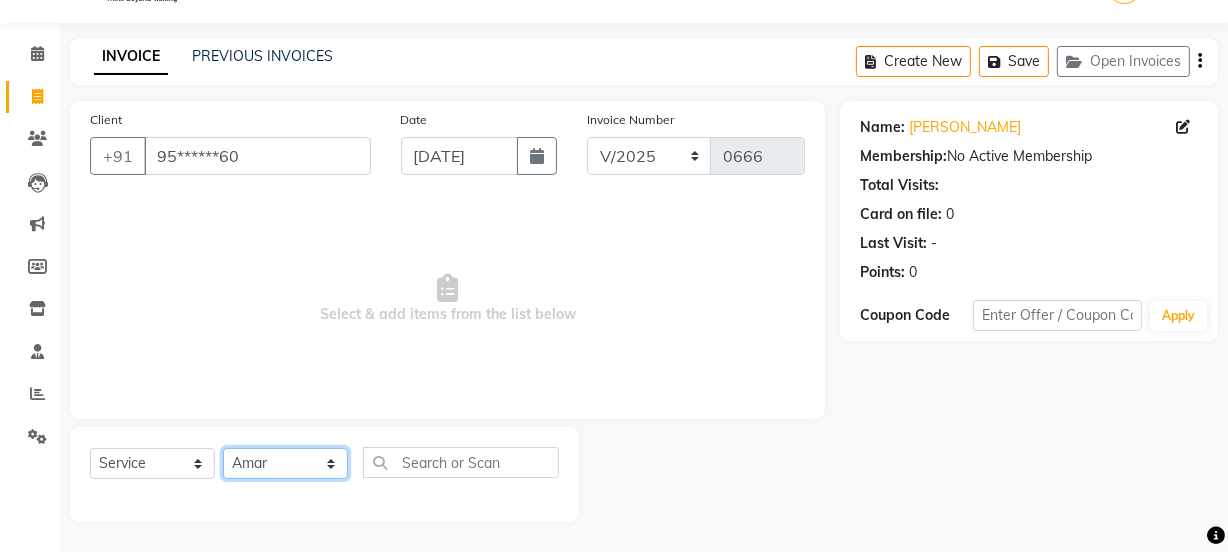 click on "Select Stylist [PERSON_NAME] [PERSON_NAME]" 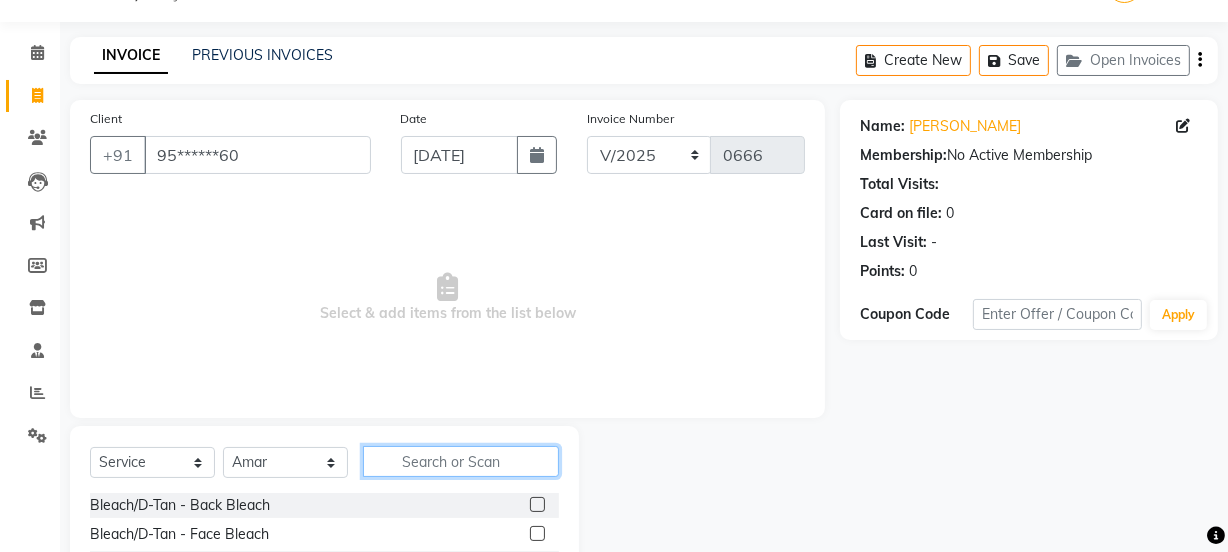 click 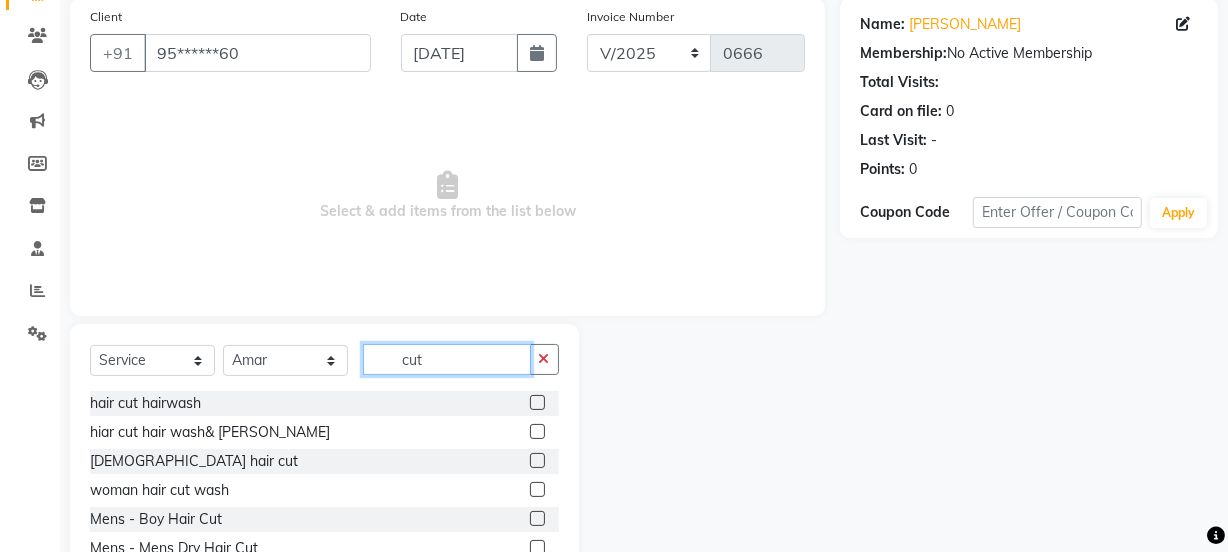 scroll, scrollTop: 250, scrollLeft: 0, axis: vertical 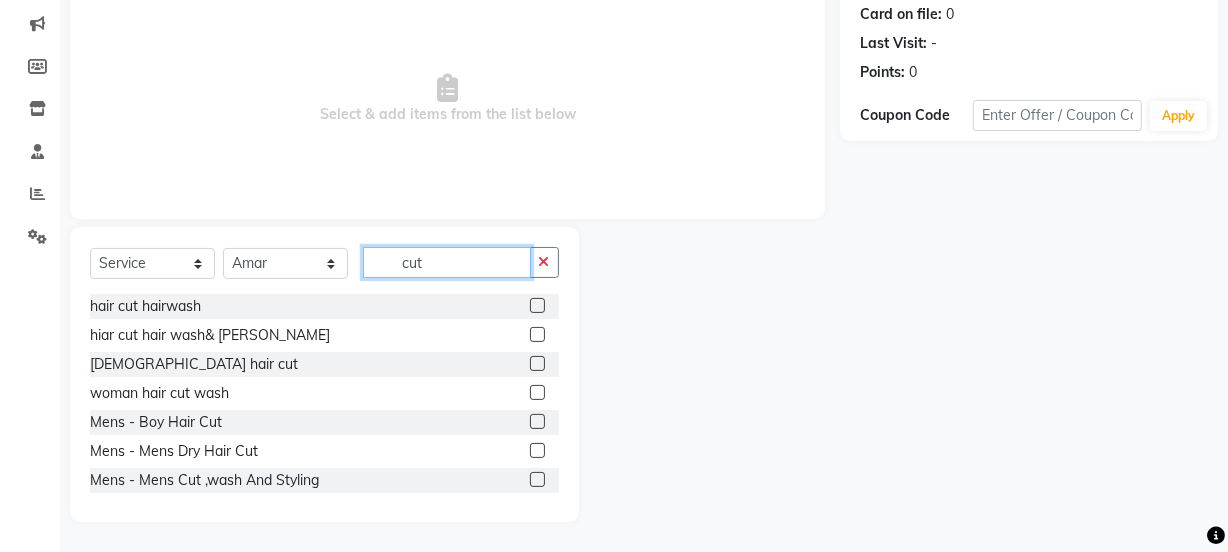 type on "cut" 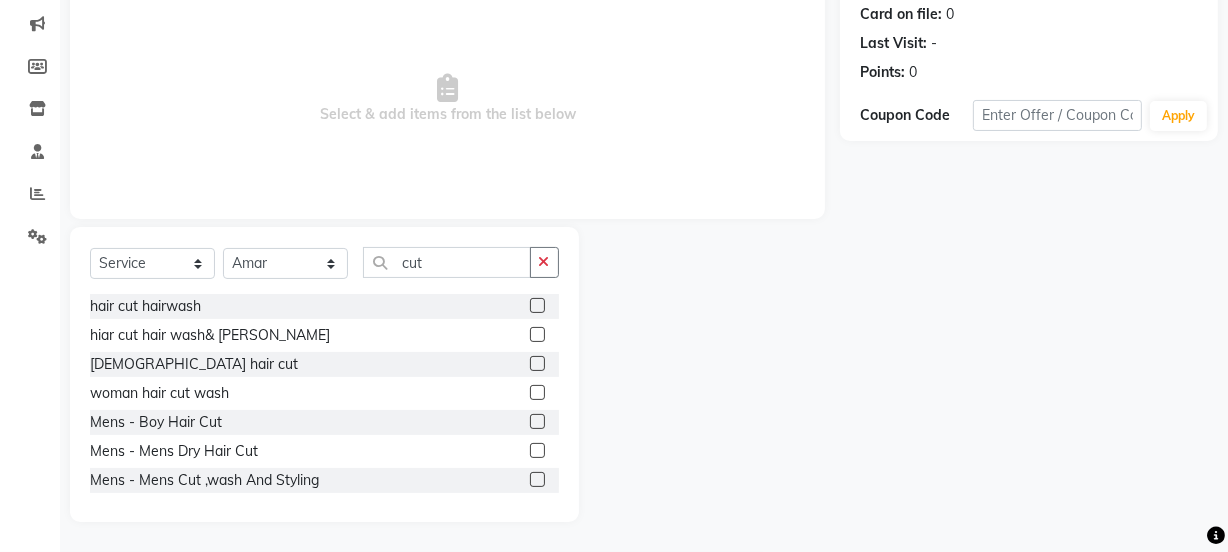 click 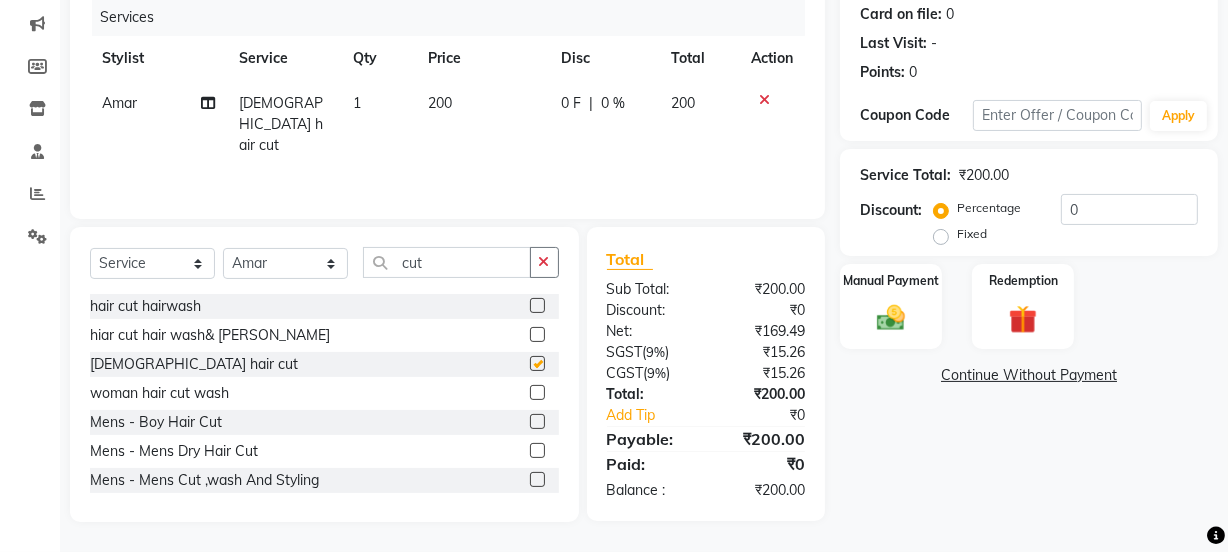 checkbox on "false" 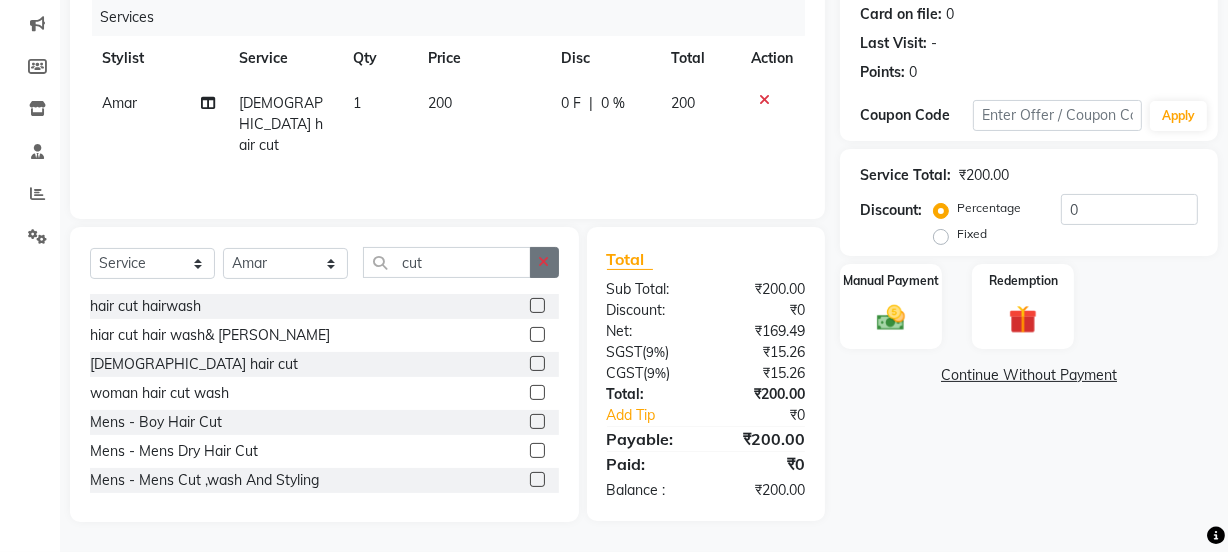 click 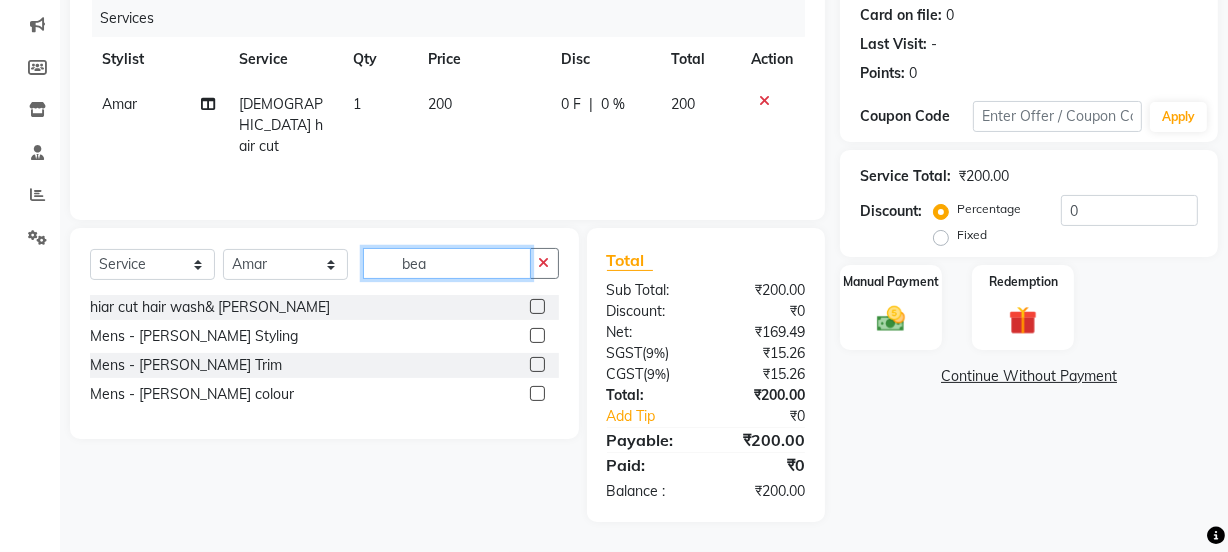 scroll, scrollTop: 249, scrollLeft: 0, axis: vertical 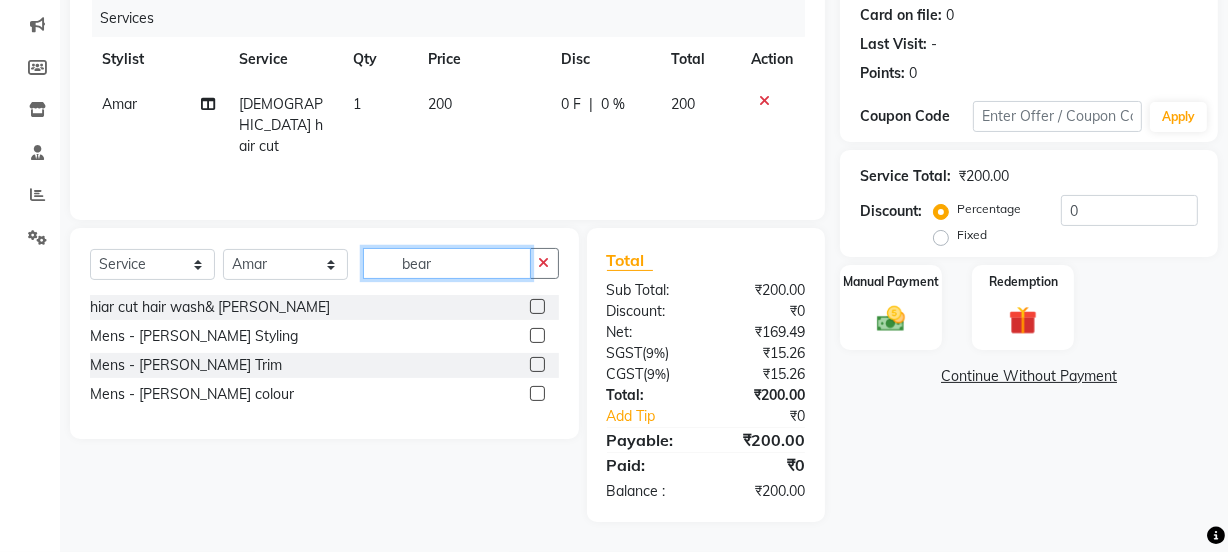 type on "bear" 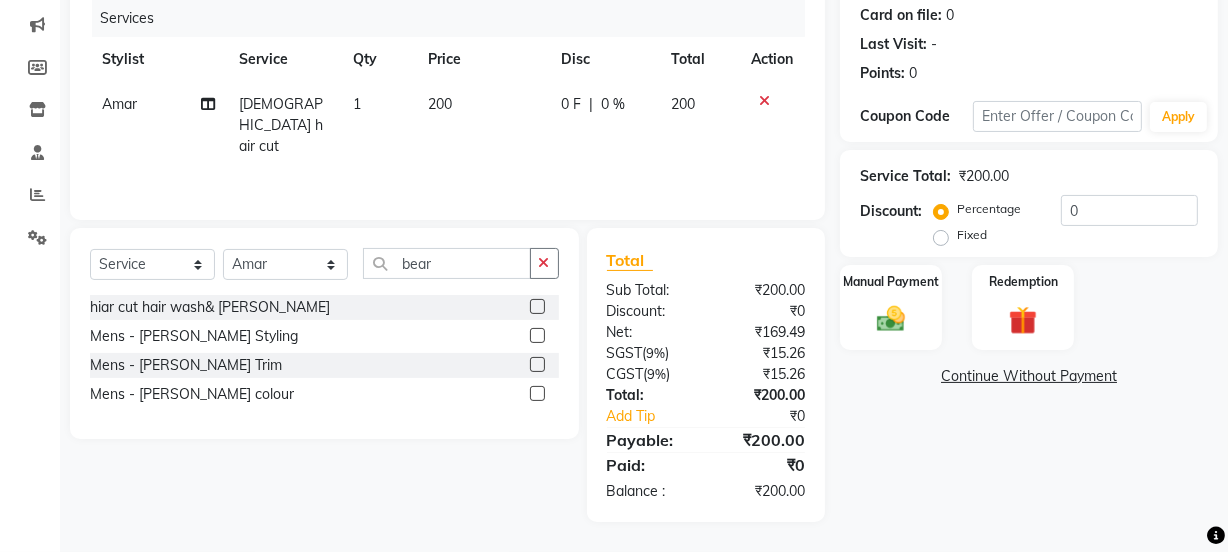 click 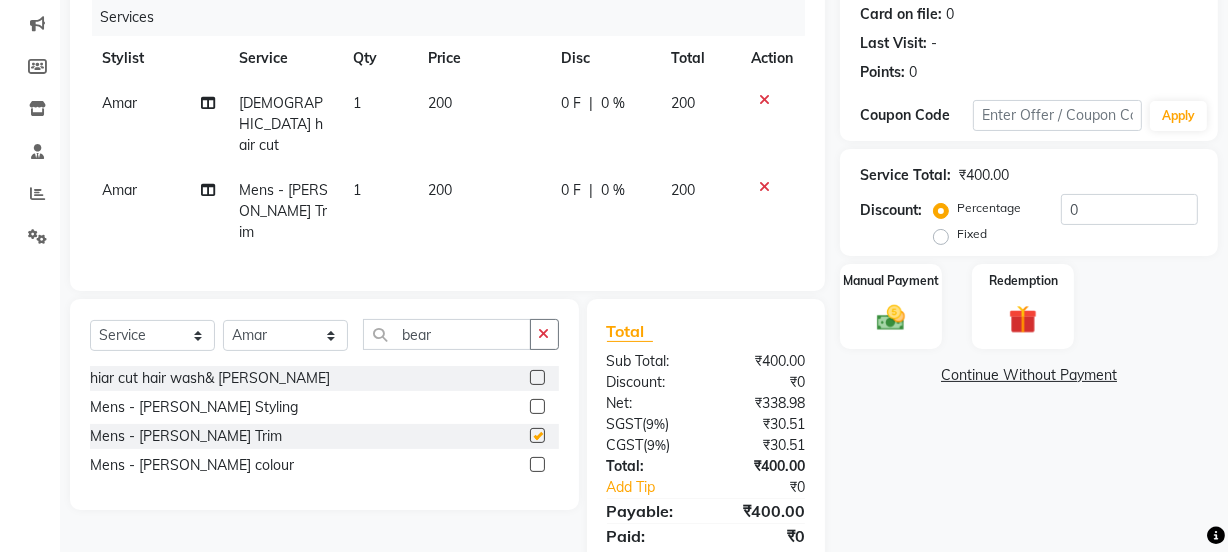 checkbox on "false" 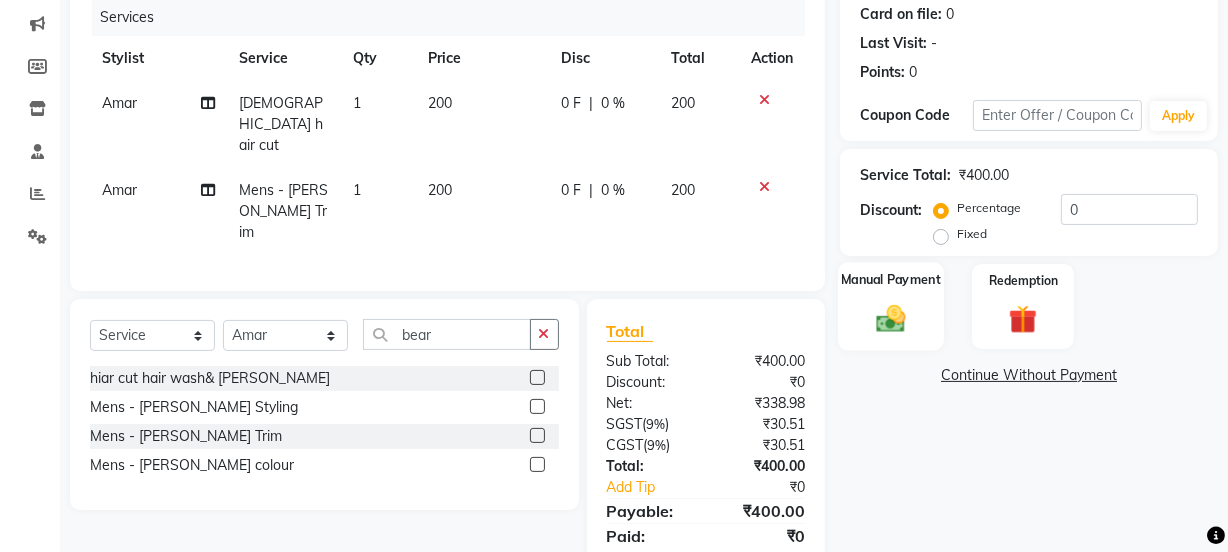 click on "Manual Payment" 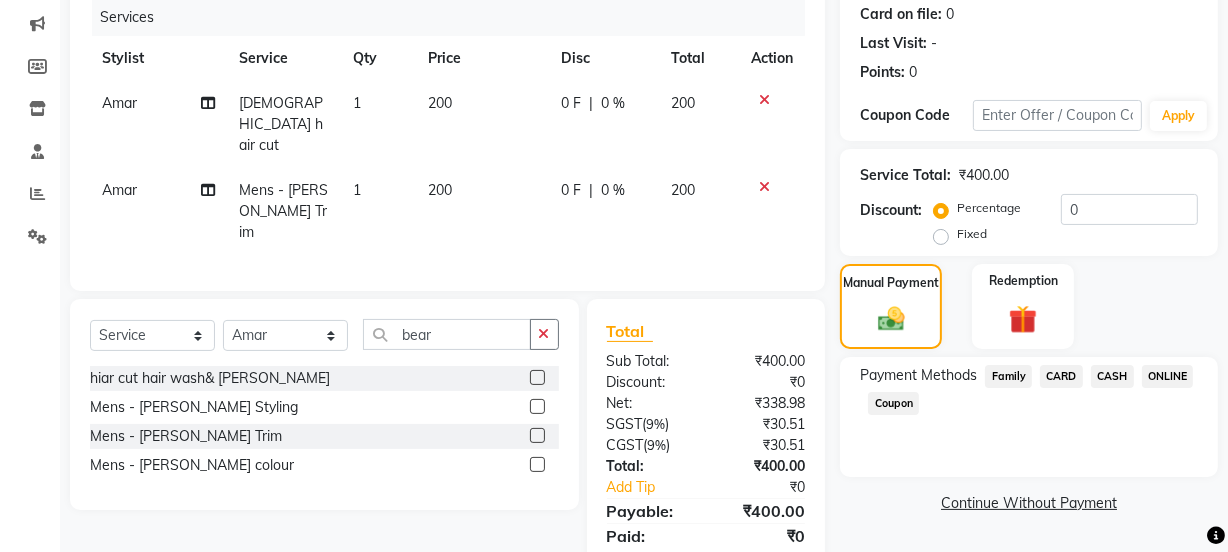 click on "CASH" 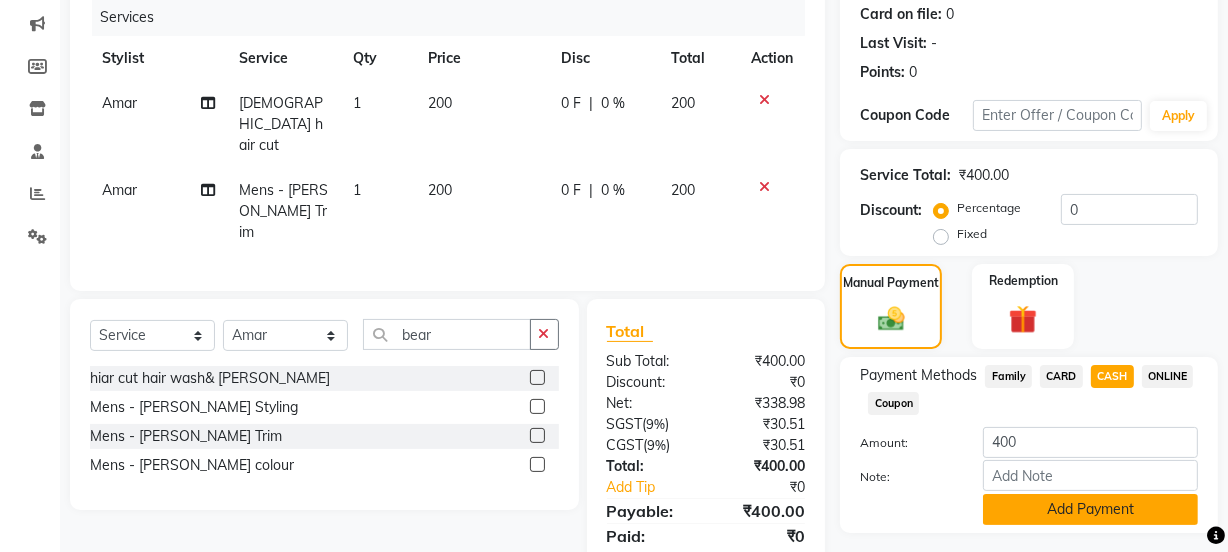 click on "Add Payment" 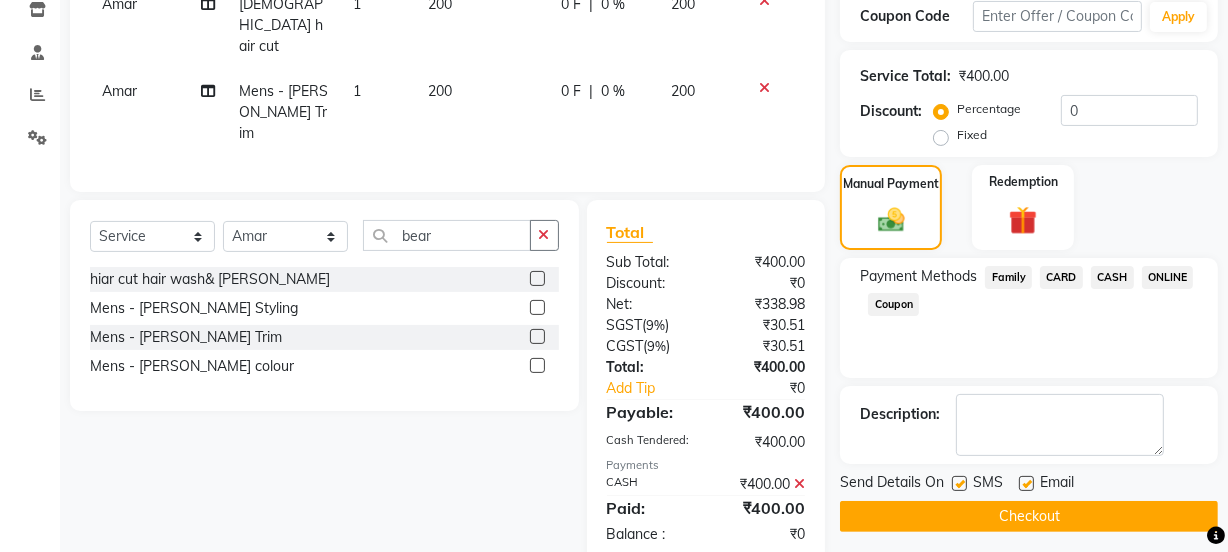 scroll, scrollTop: 357, scrollLeft: 0, axis: vertical 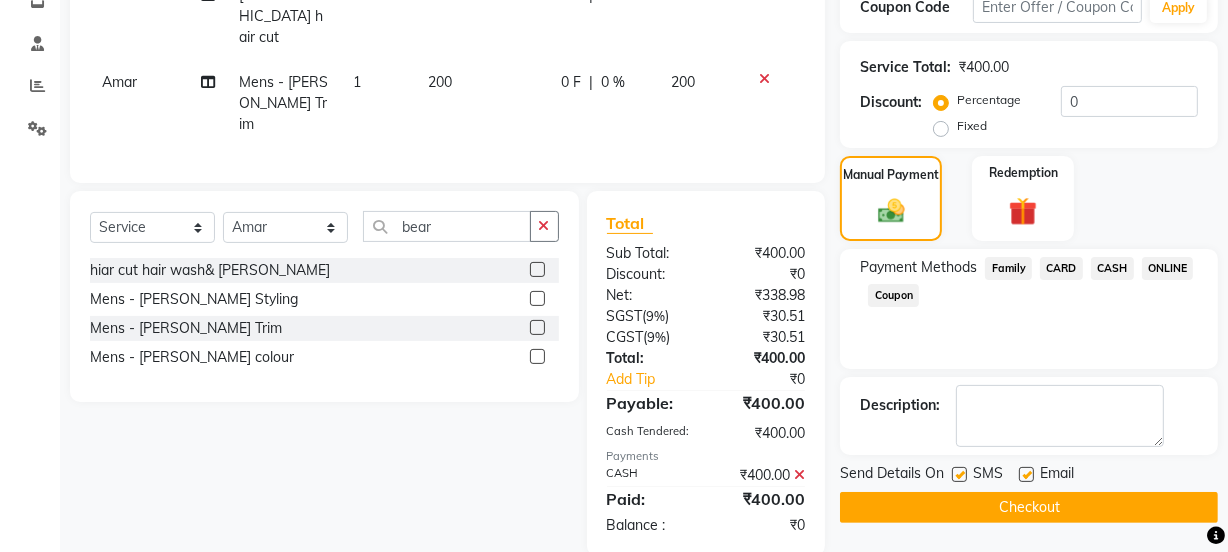 click on "Checkout" 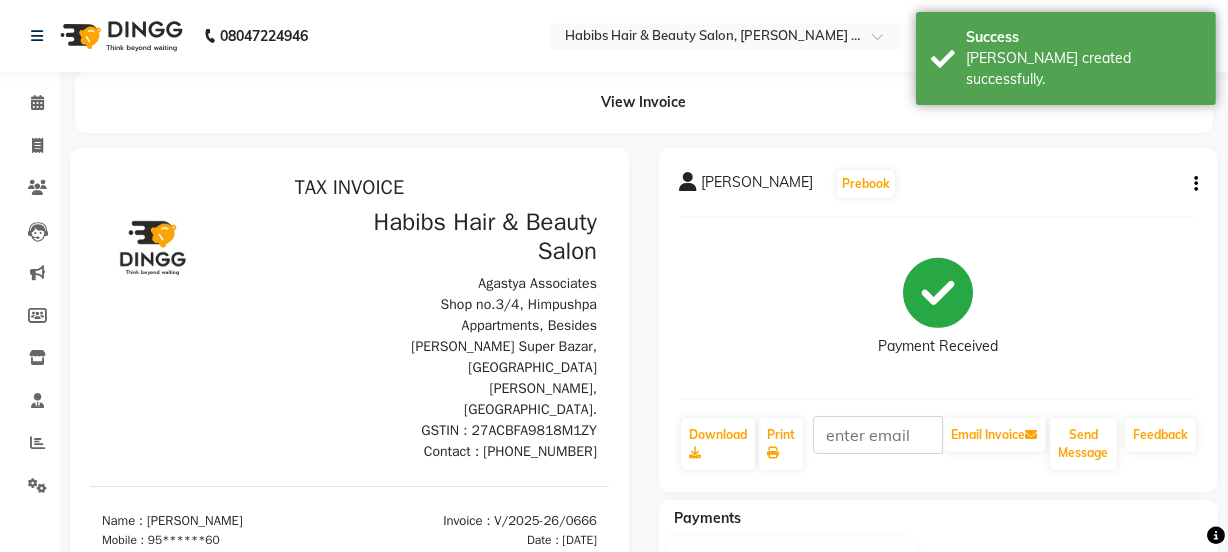 scroll, scrollTop: 0, scrollLeft: 0, axis: both 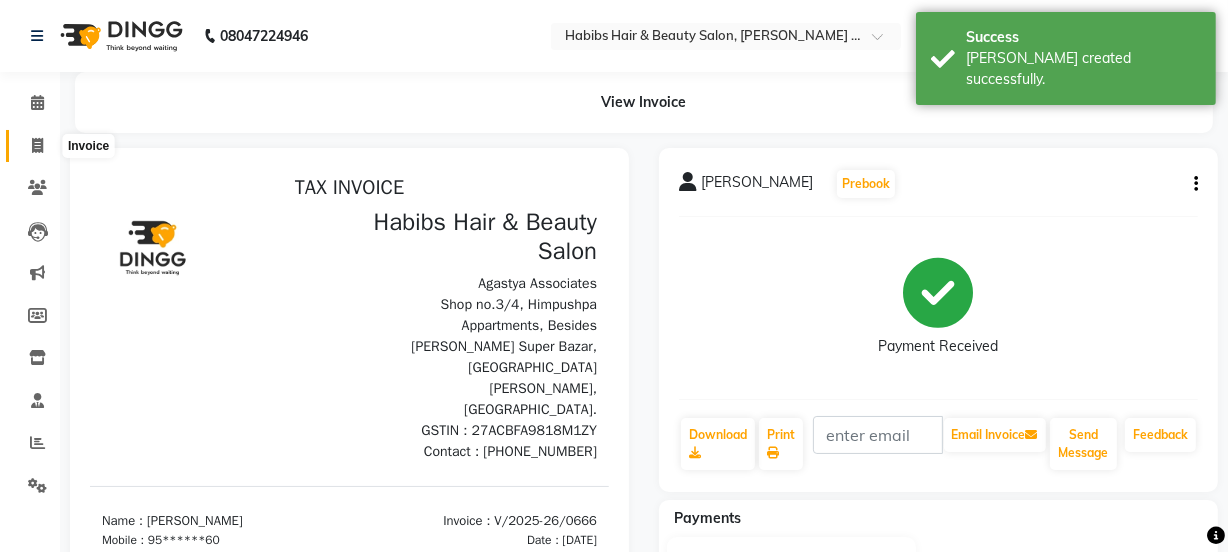 click 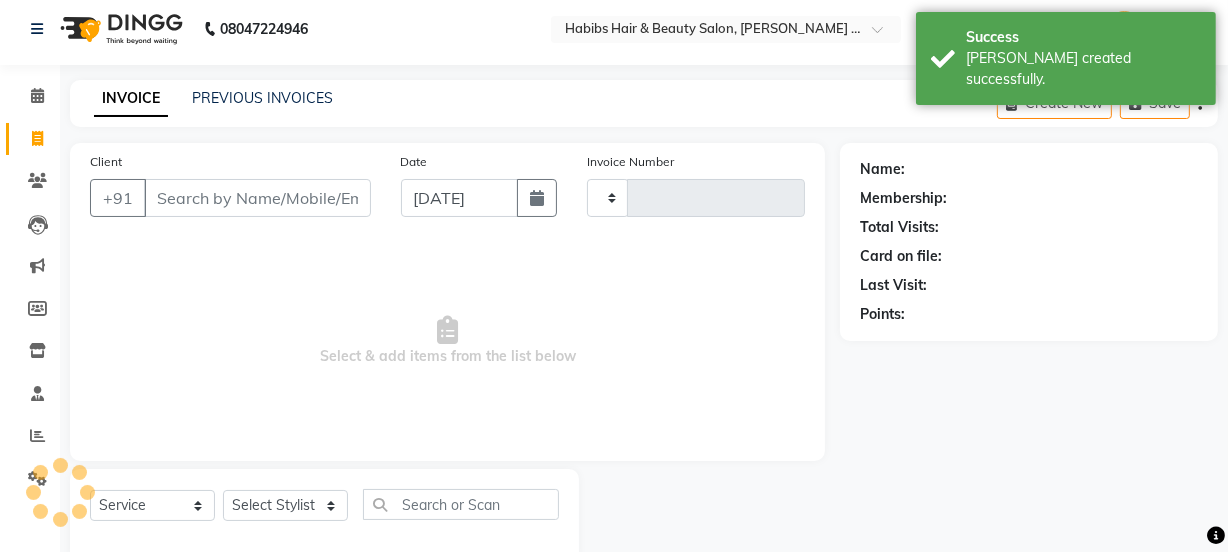 type on "0667" 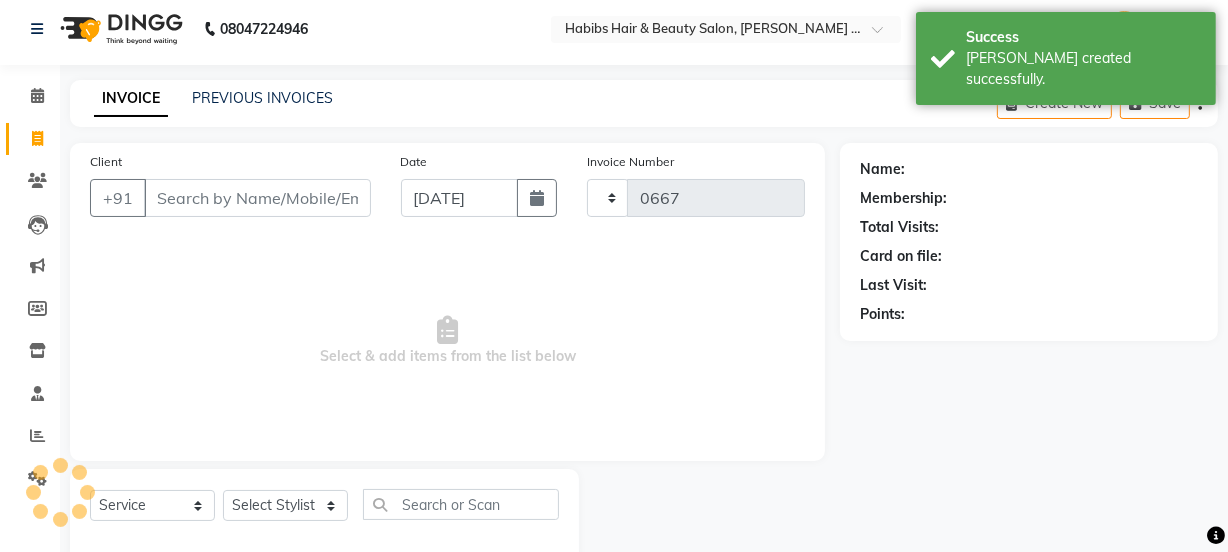 select on "5039" 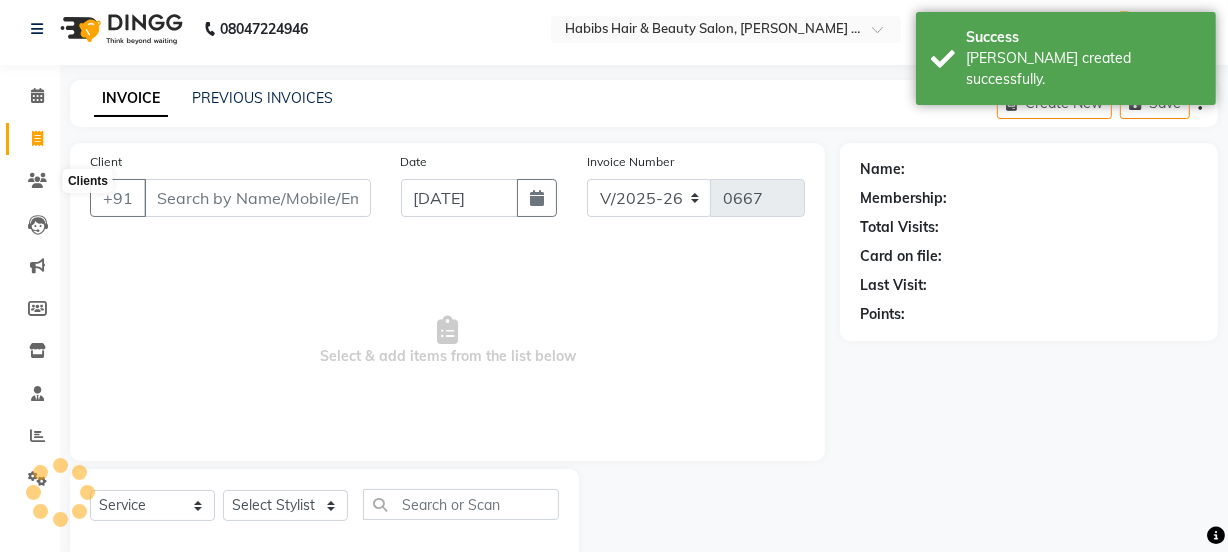 scroll, scrollTop: 50, scrollLeft: 0, axis: vertical 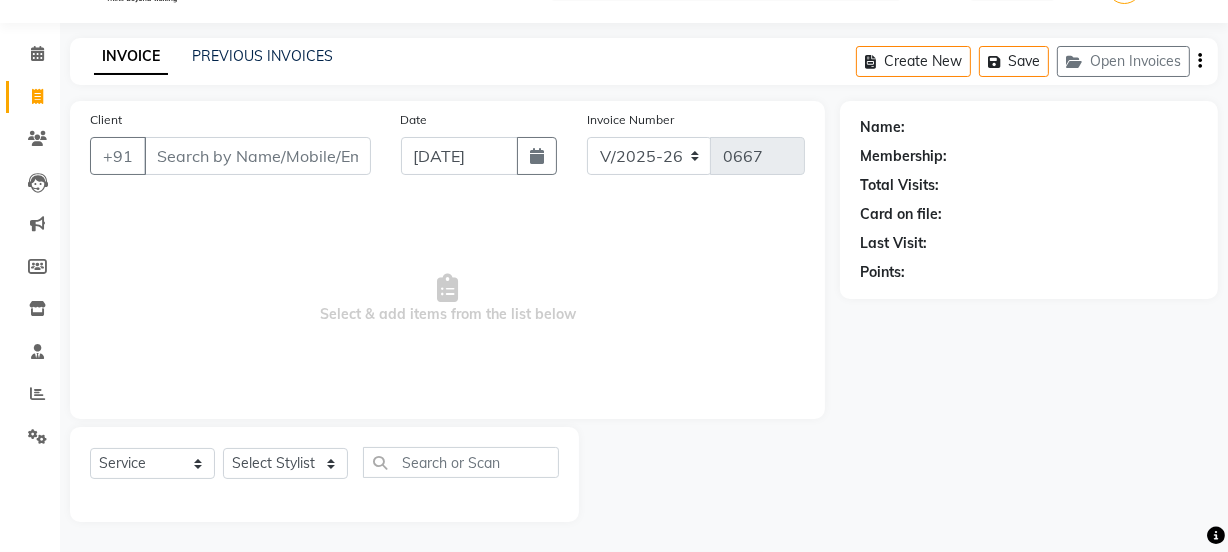 click on "Client" at bounding box center (257, 156) 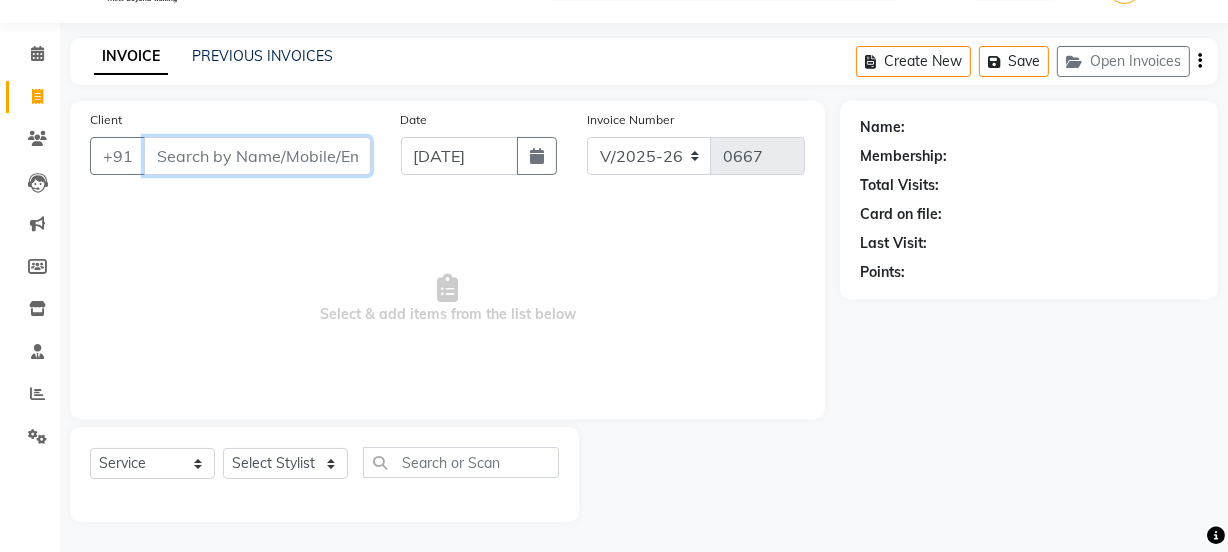 click on "Client" at bounding box center [257, 156] 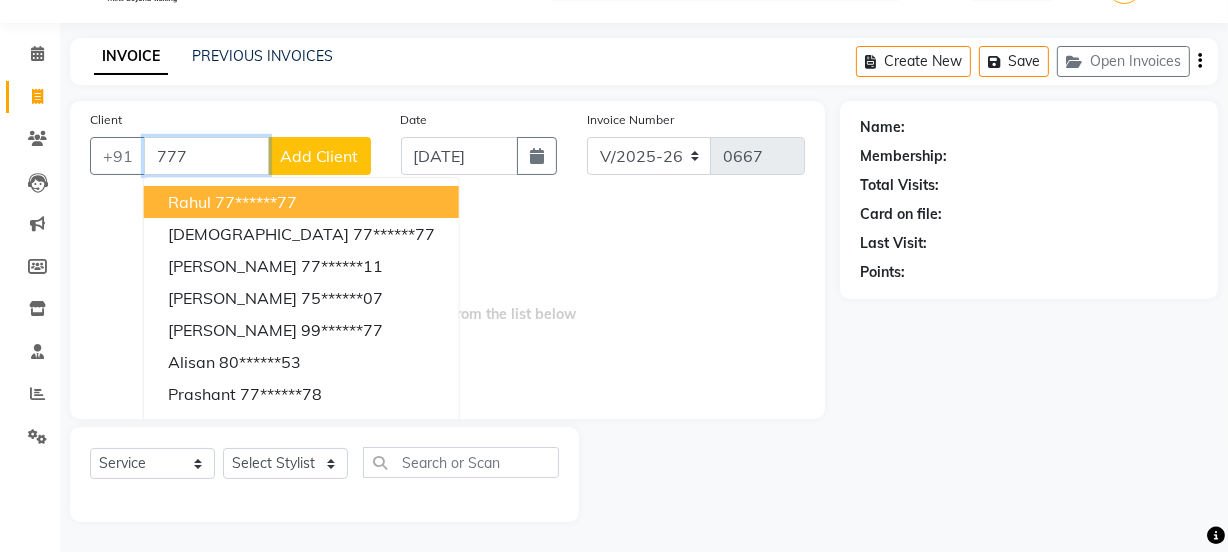 click on "77******77" at bounding box center (256, 202) 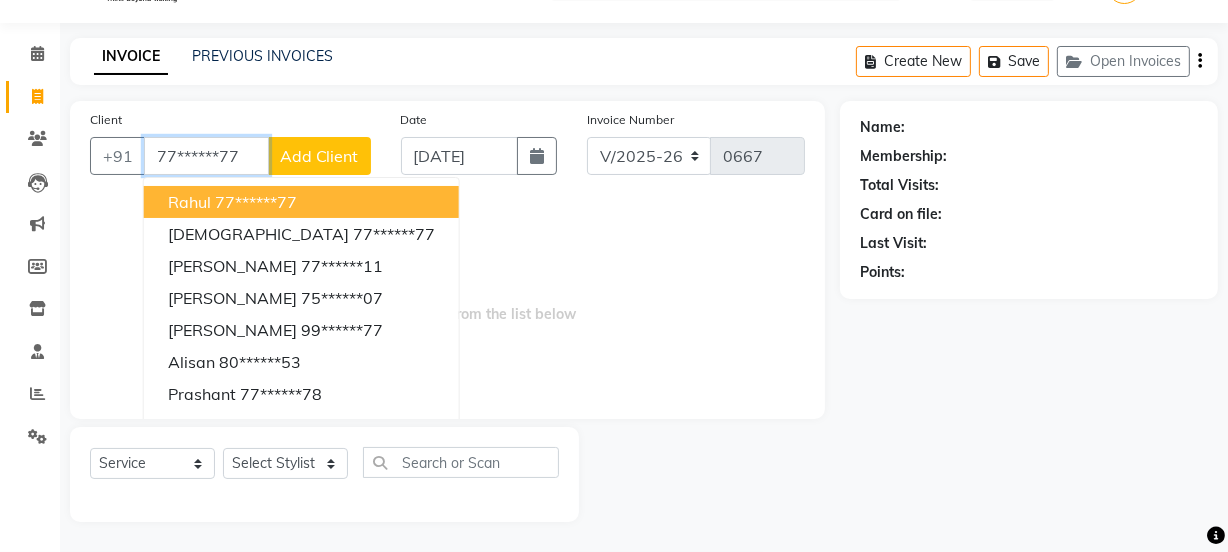 type on "77******77" 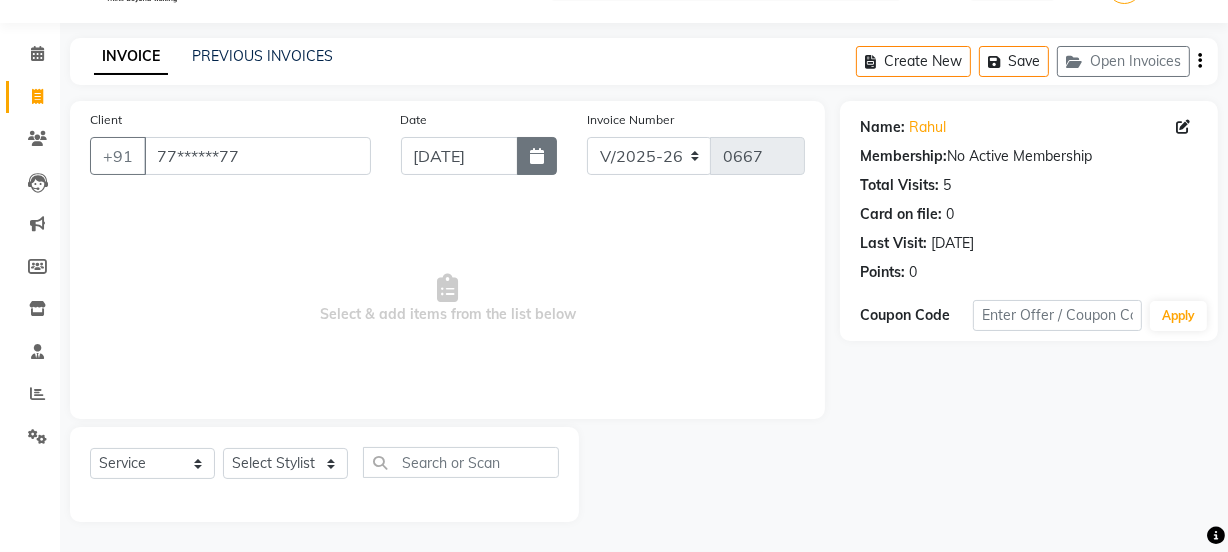 click 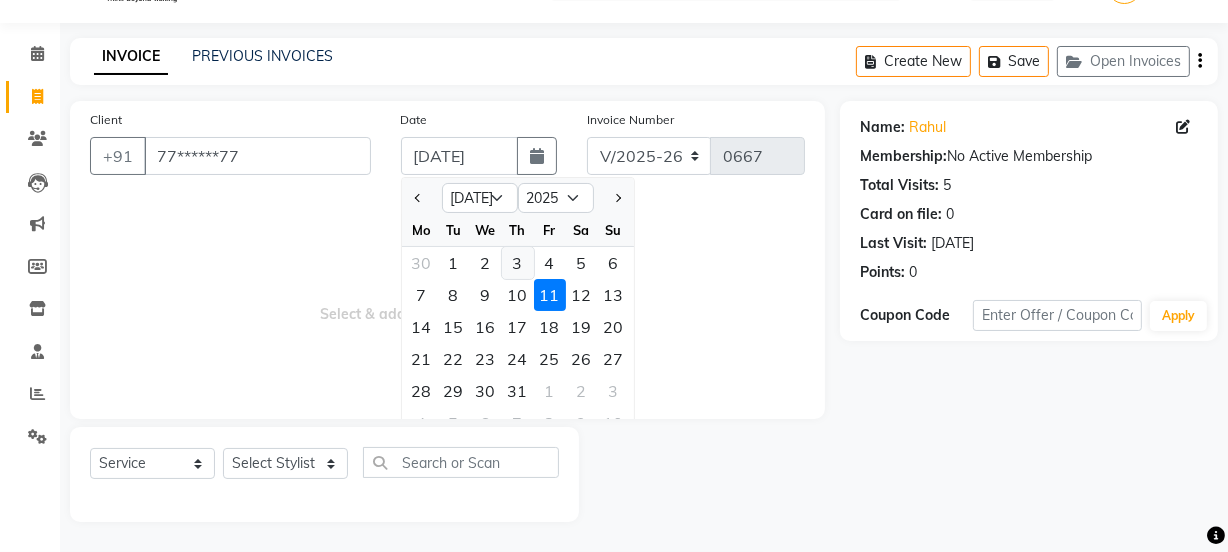 click on "3" 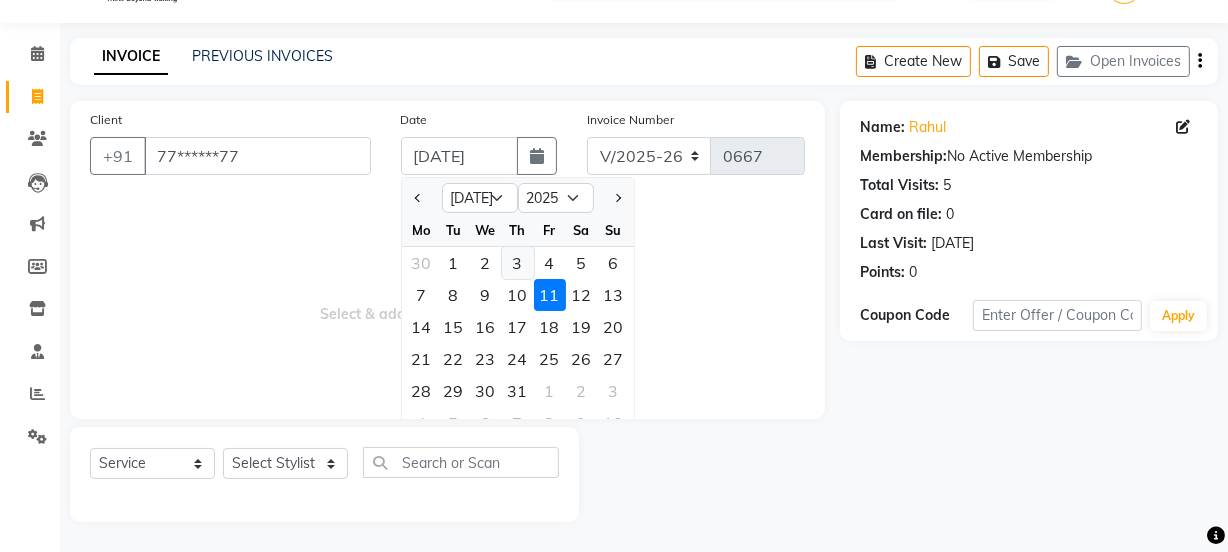 type on "03-07-2025" 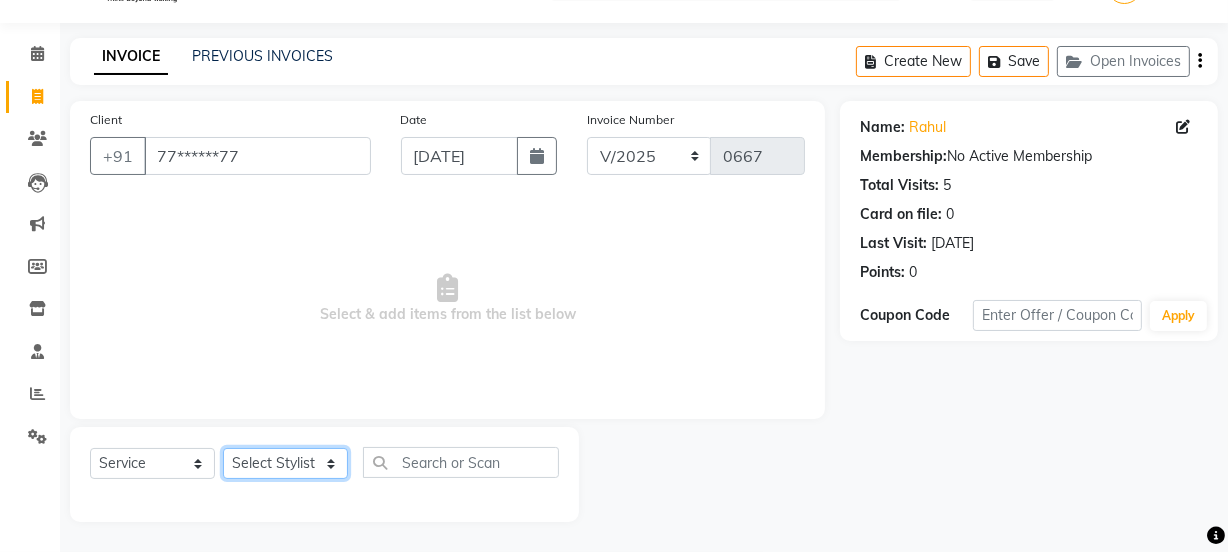 click on "Select Stylist [PERSON_NAME] [PERSON_NAME]" 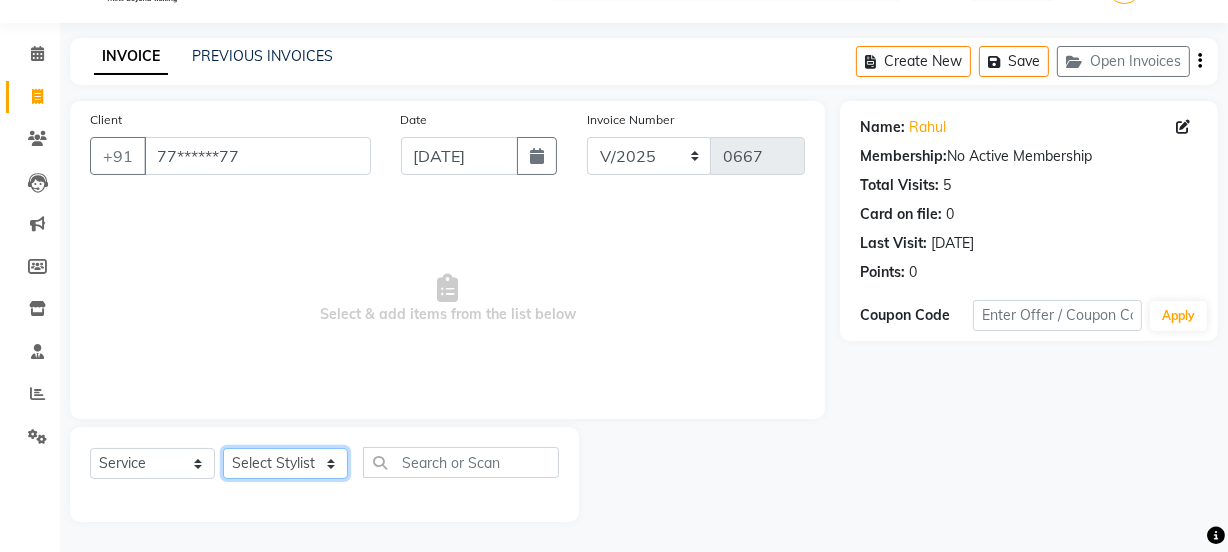 select on "52418" 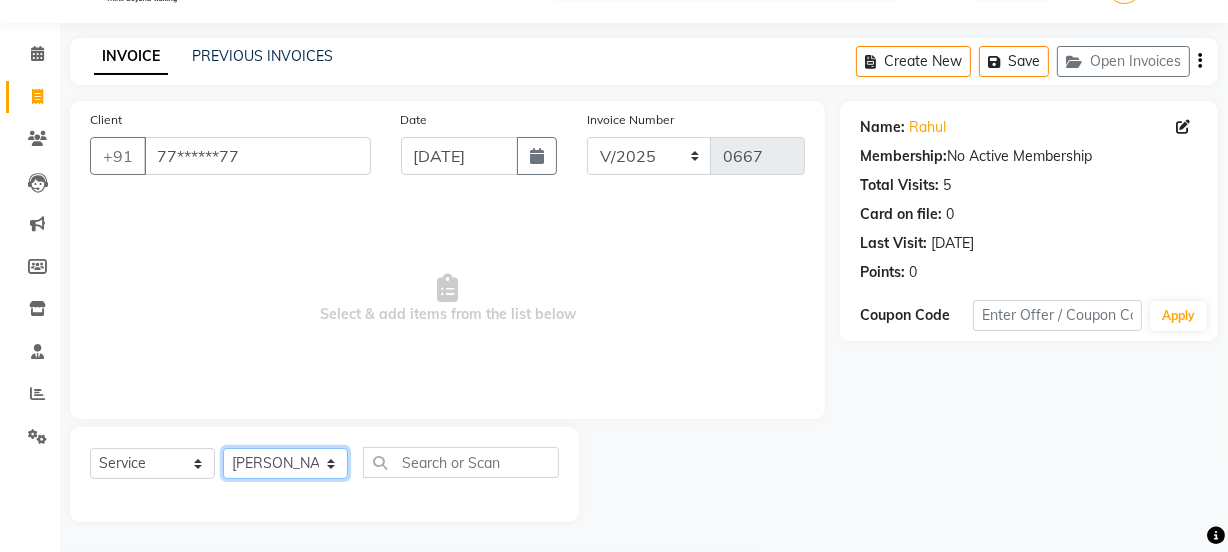 click on "Select Stylist [PERSON_NAME] [PERSON_NAME]" 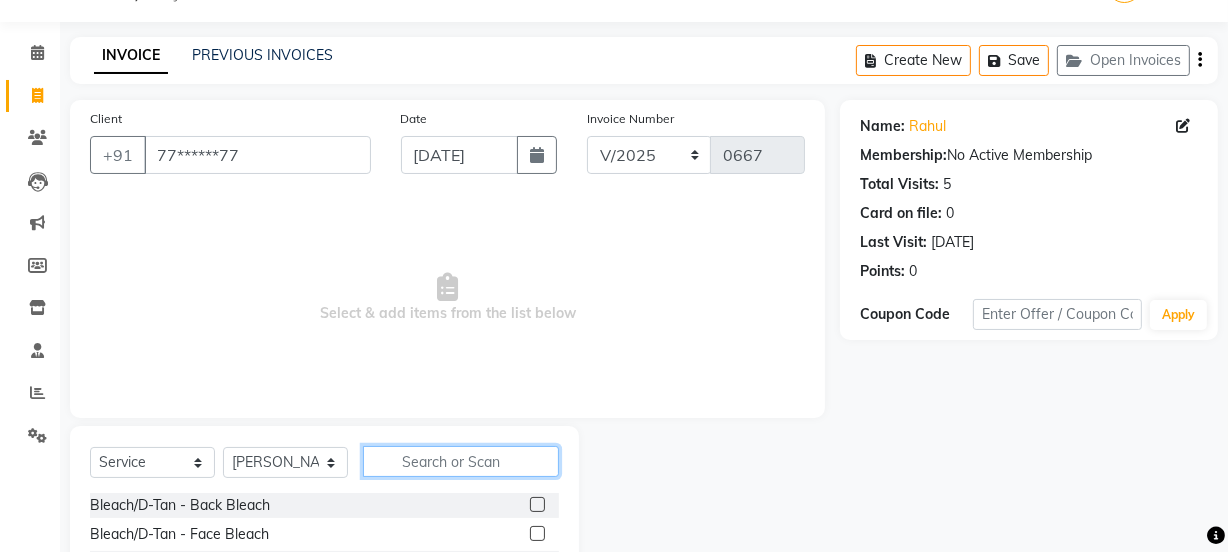 click 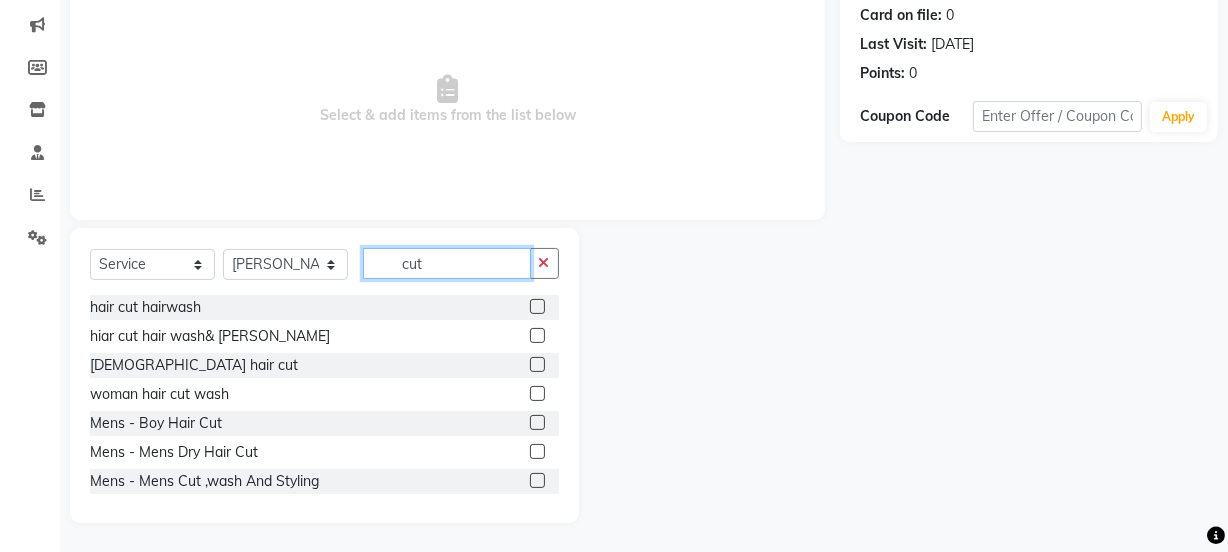 scroll, scrollTop: 250, scrollLeft: 0, axis: vertical 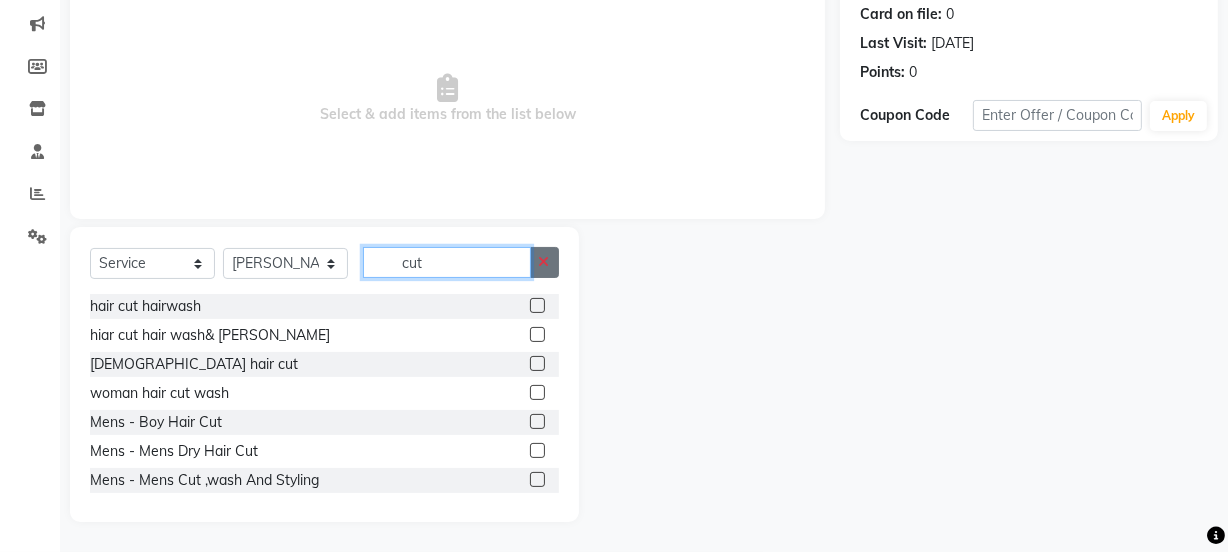 type on "cut" 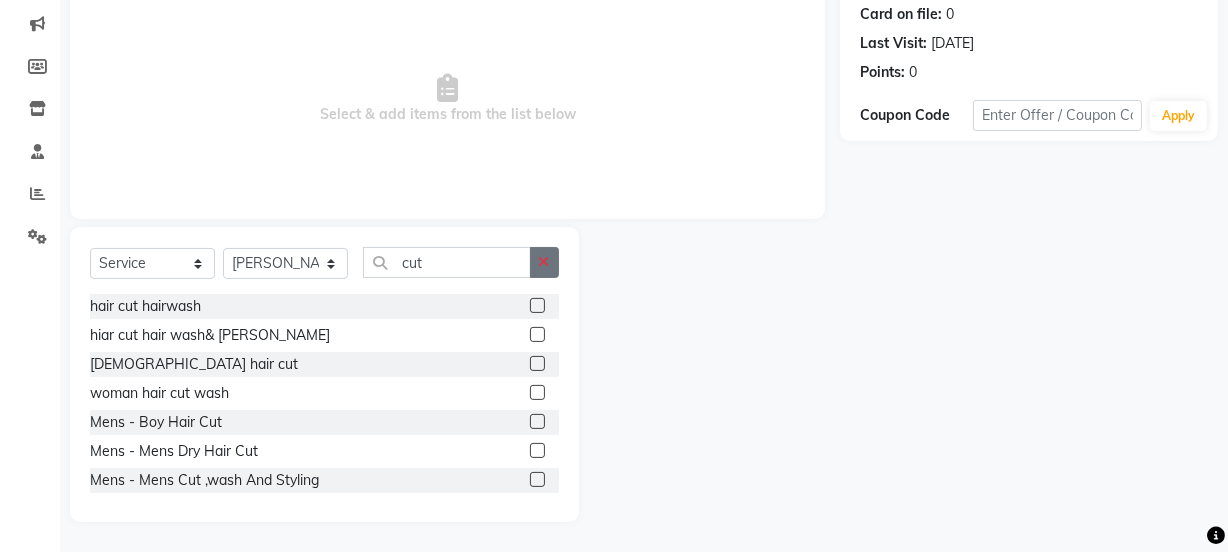 click 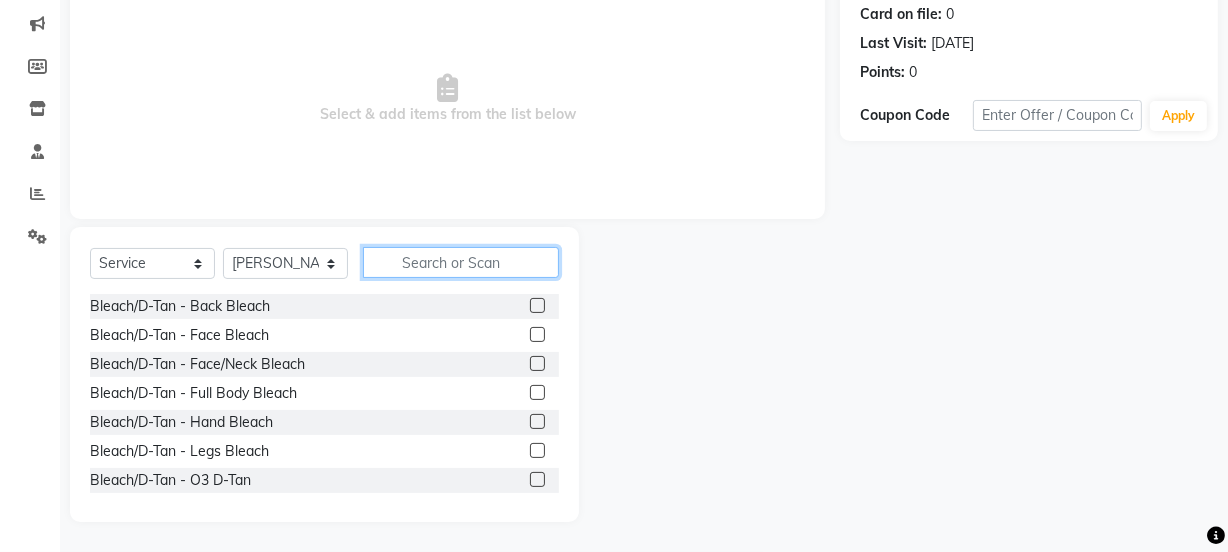 click 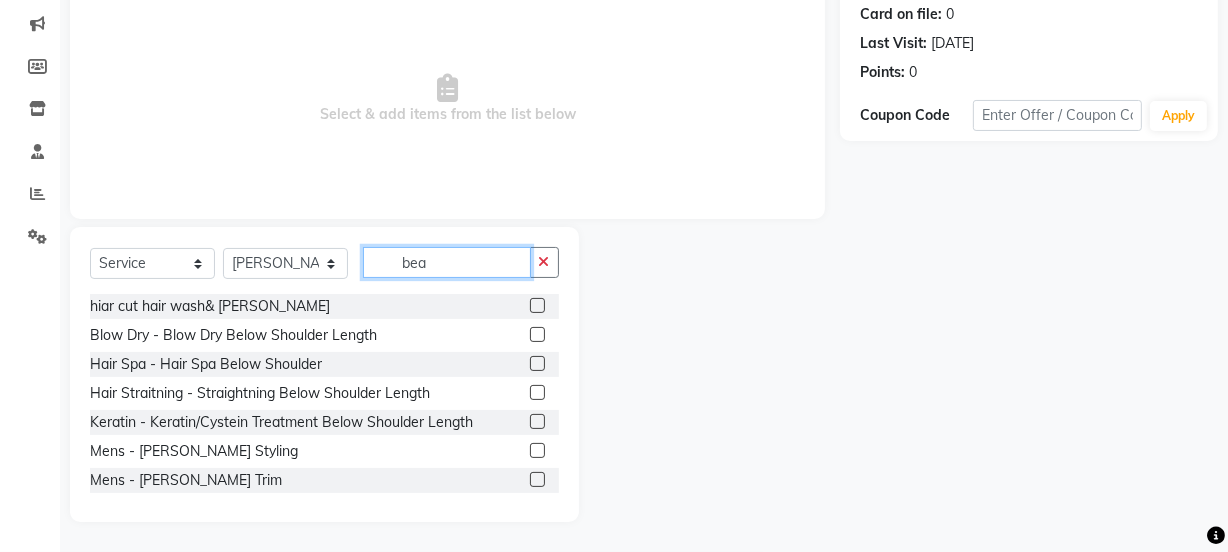 scroll, scrollTop: 165, scrollLeft: 0, axis: vertical 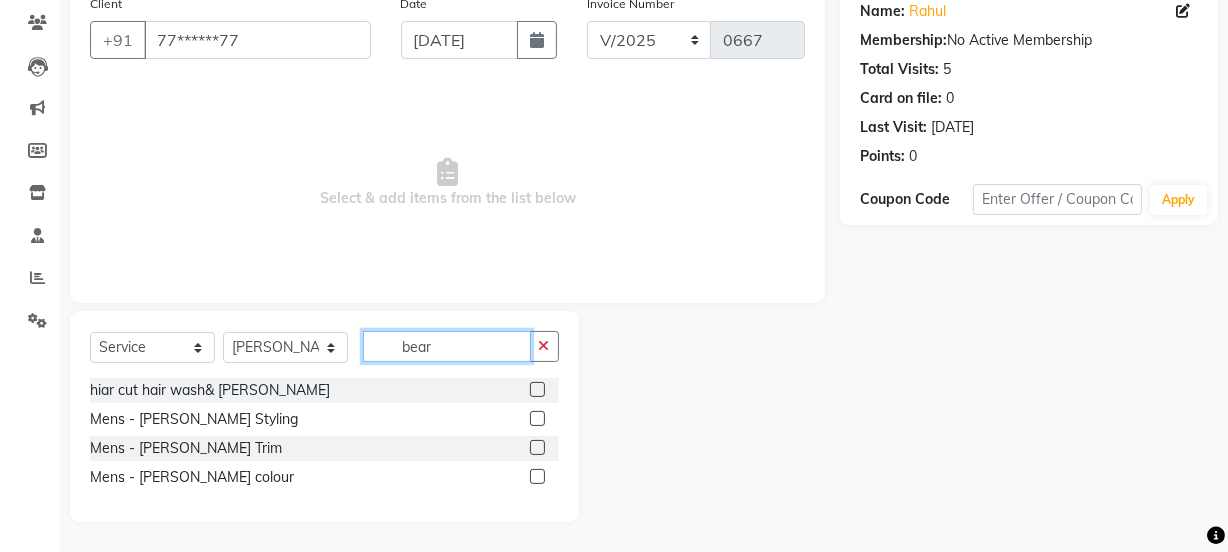 type on "bear" 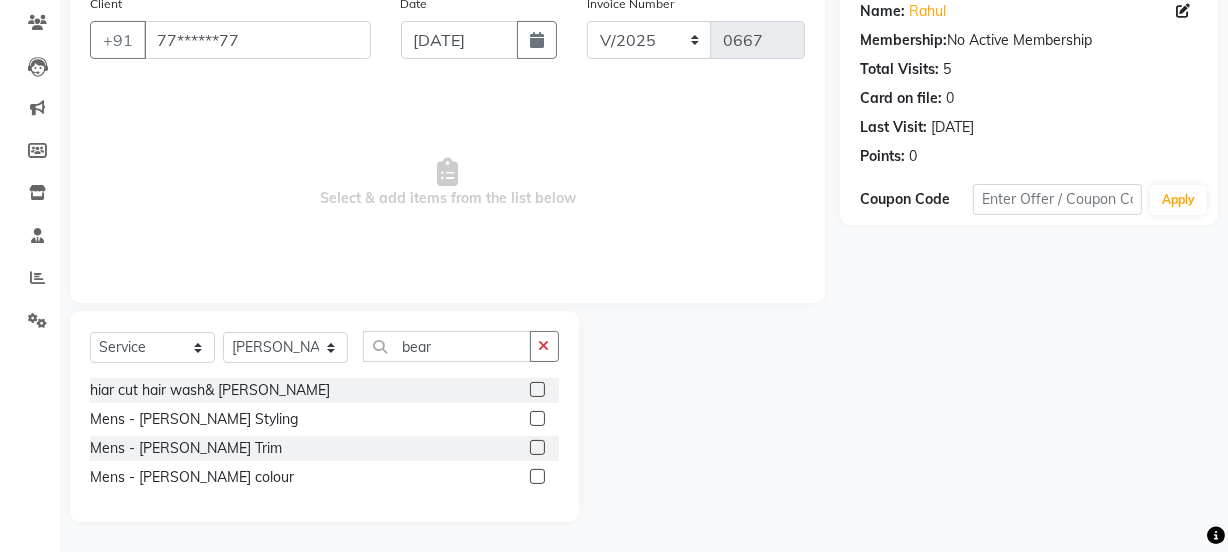 click 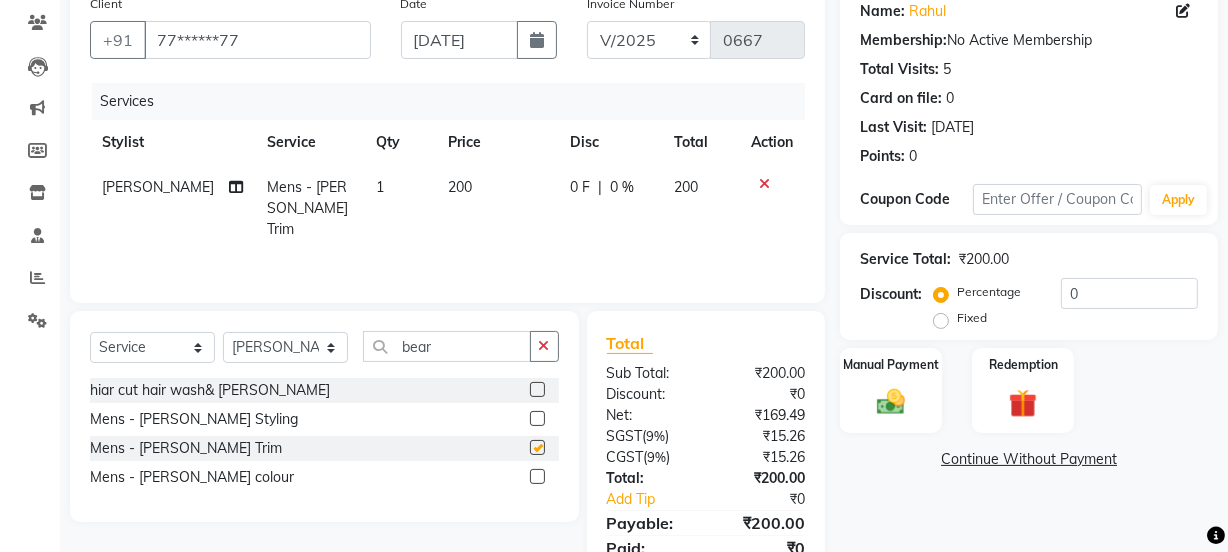 checkbox on "false" 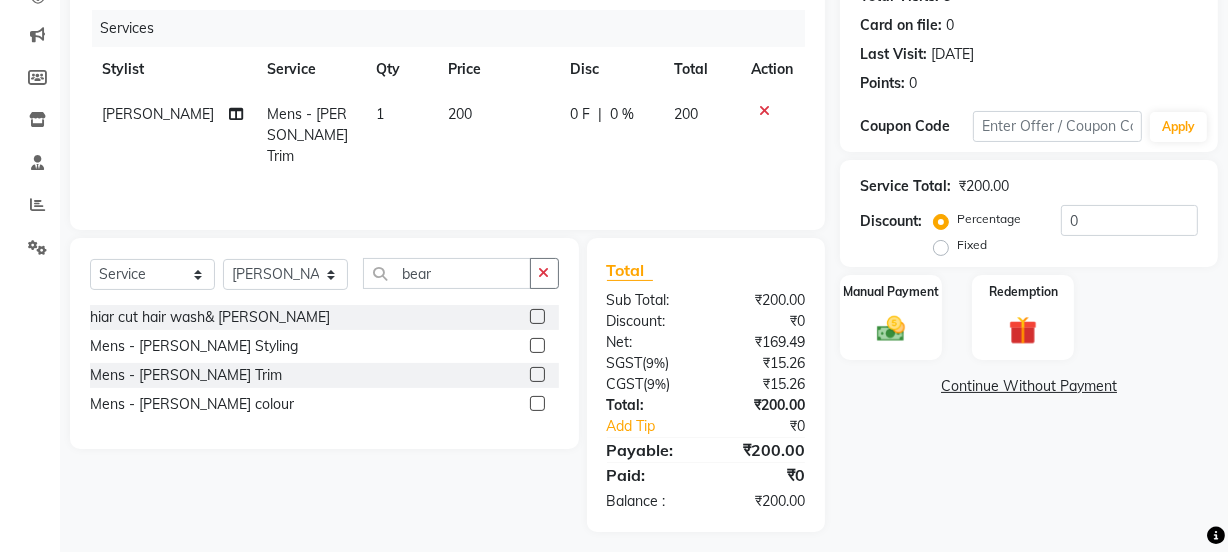 scroll, scrollTop: 242, scrollLeft: 0, axis: vertical 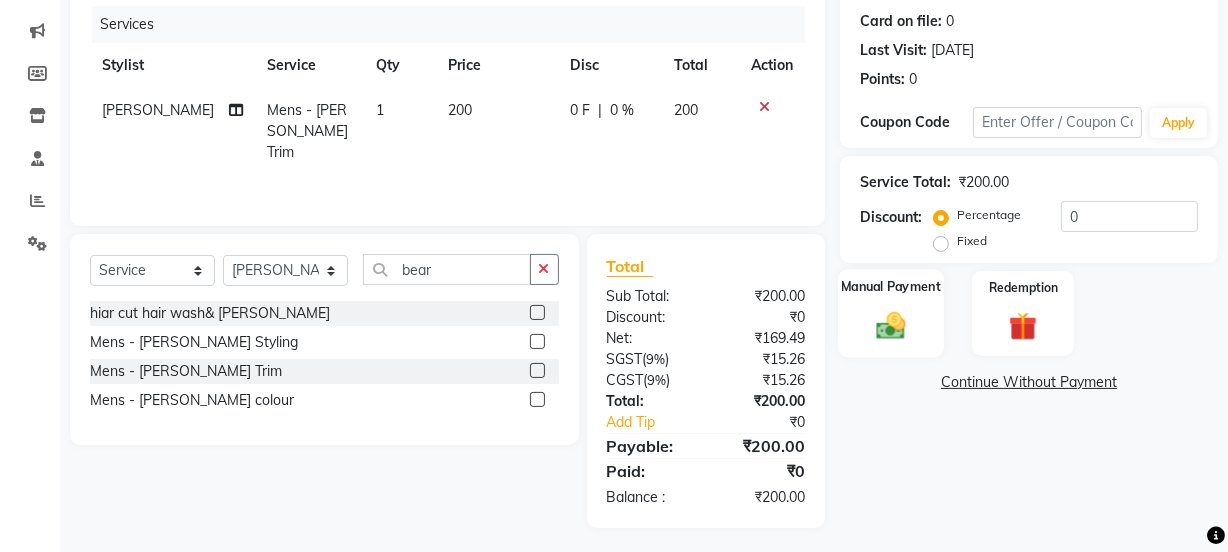 click on "Manual Payment" 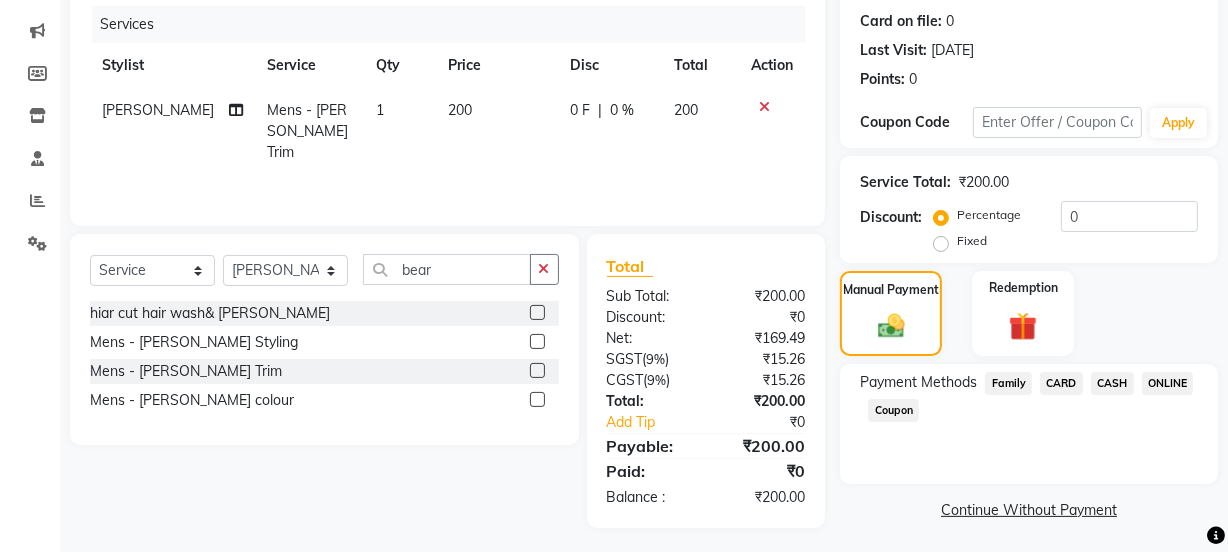 click on "CASH" 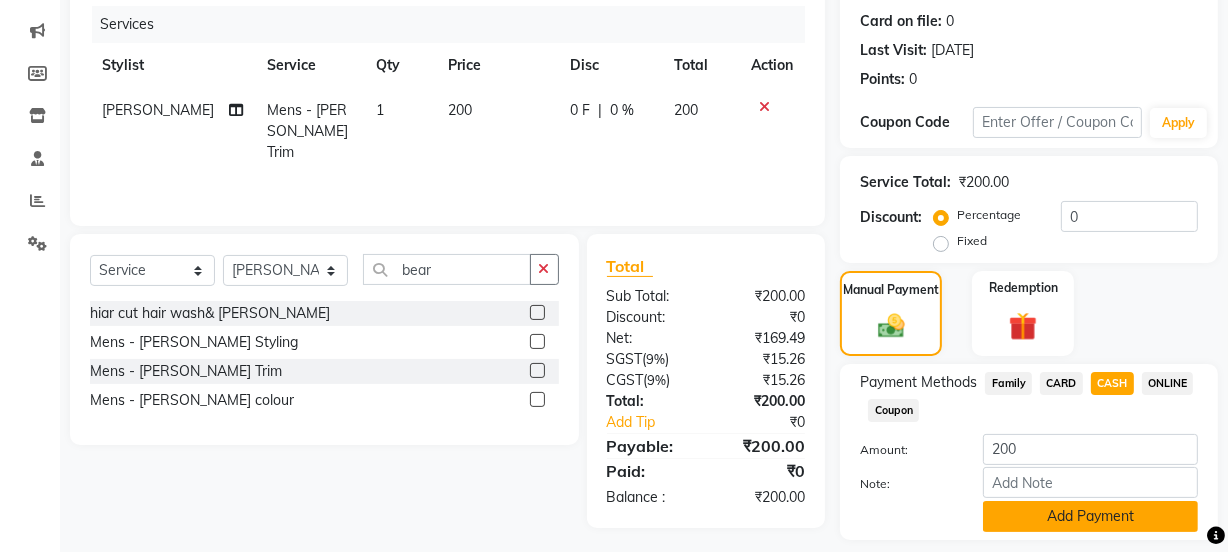 click on "Add Payment" 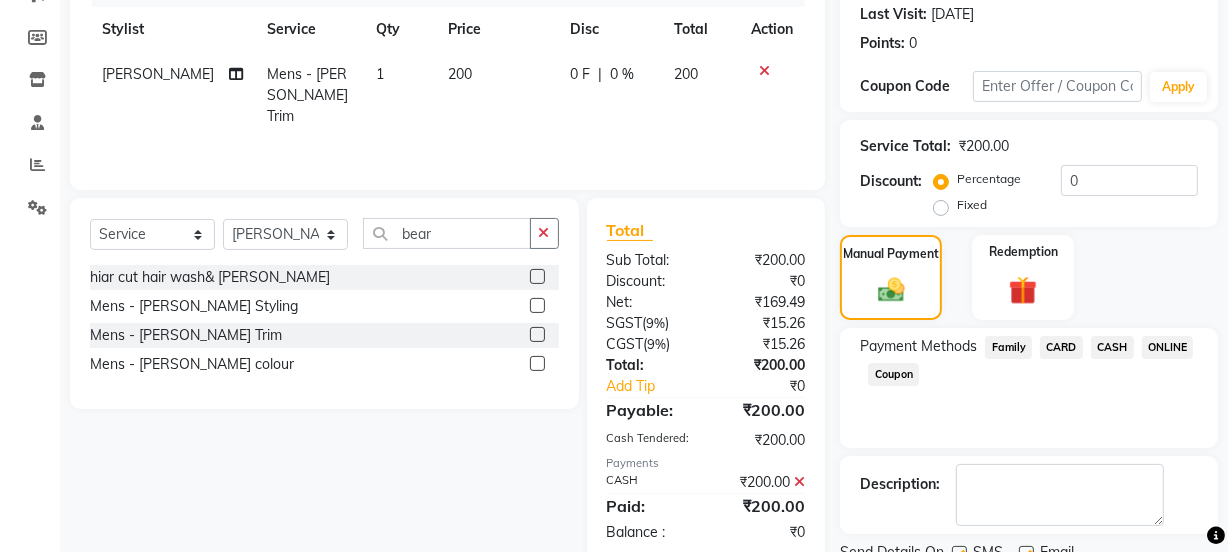 scroll, scrollTop: 357, scrollLeft: 0, axis: vertical 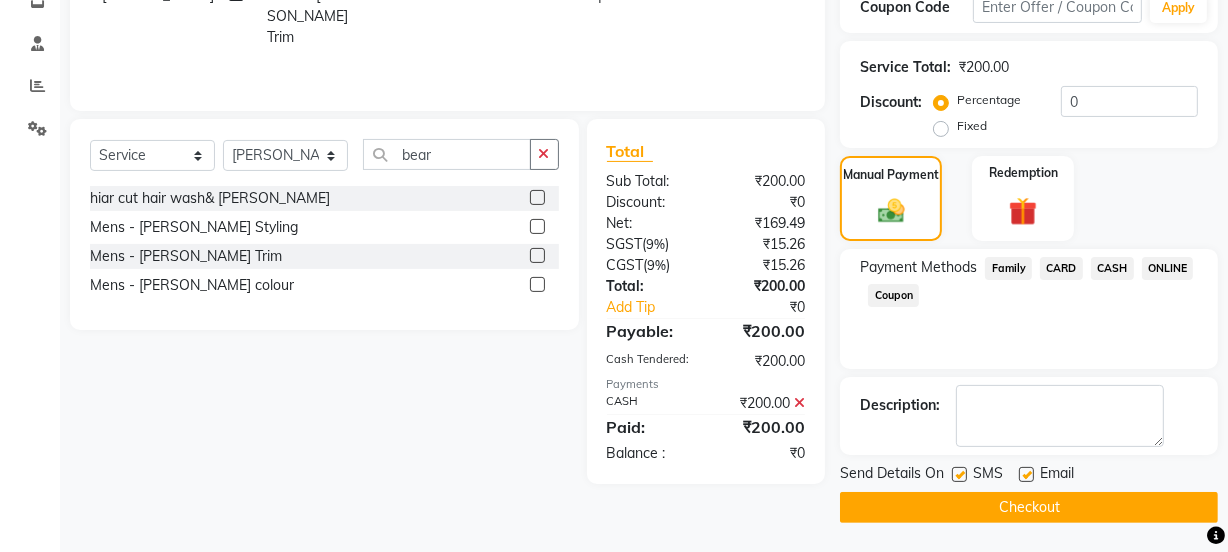 click on "Checkout" 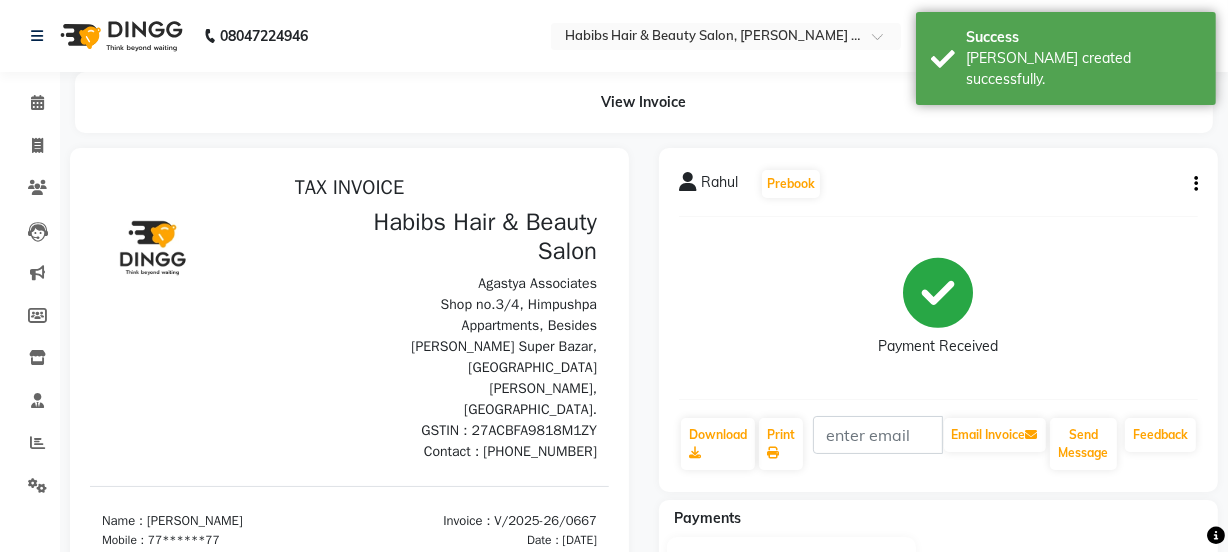 scroll, scrollTop: 0, scrollLeft: 0, axis: both 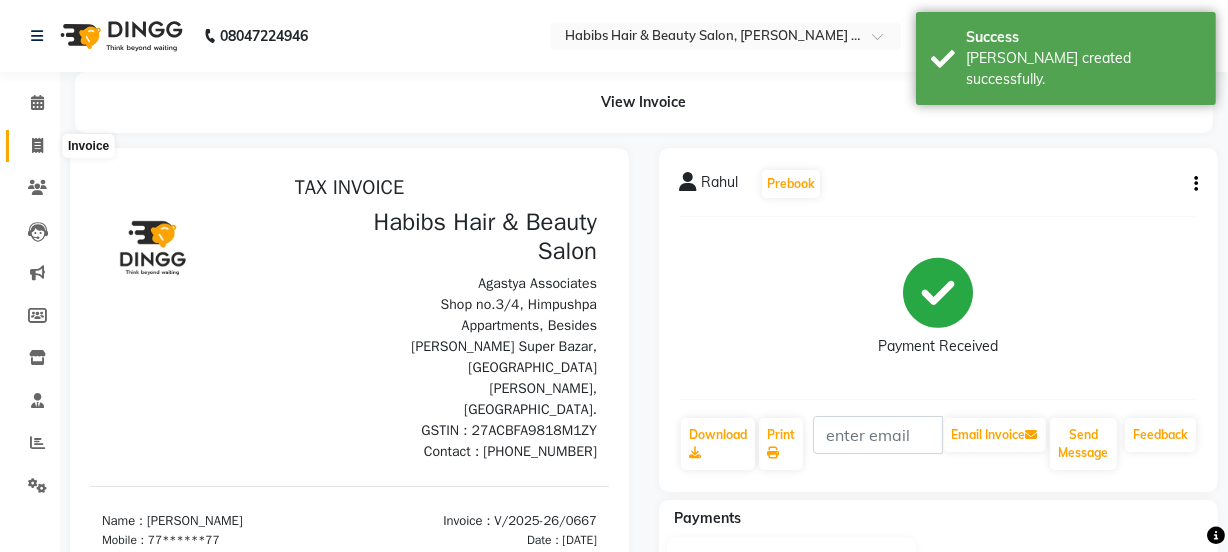 click 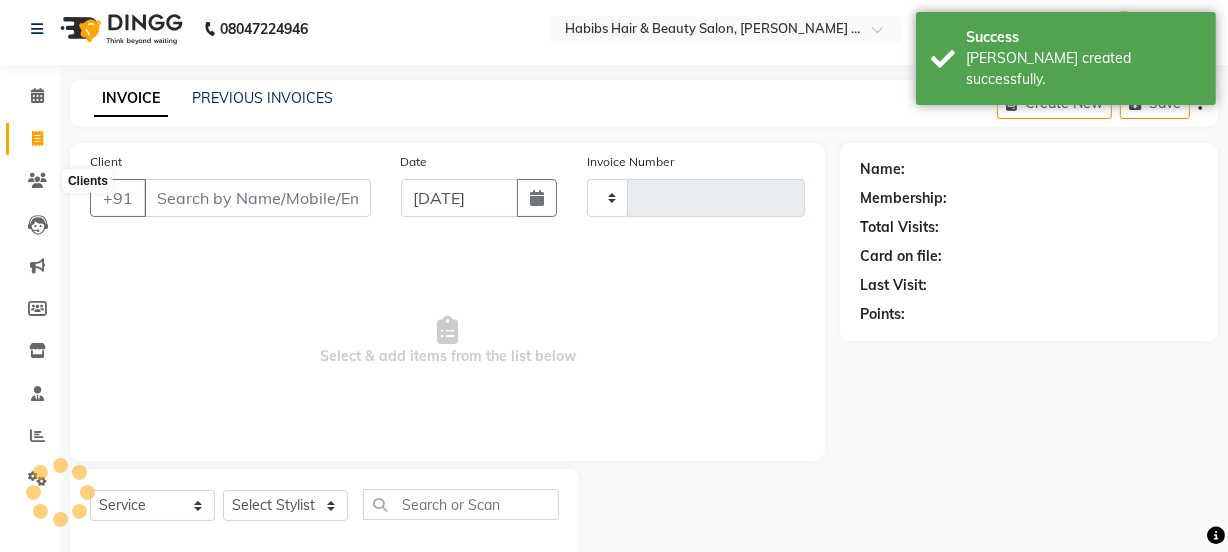 scroll, scrollTop: 50, scrollLeft: 0, axis: vertical 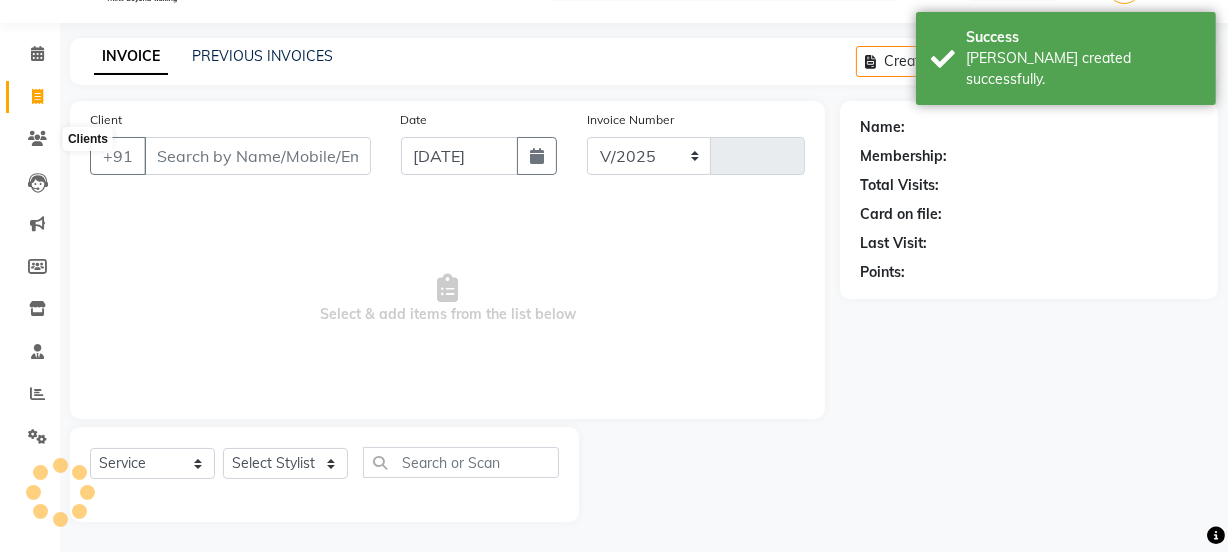 select on "5039" 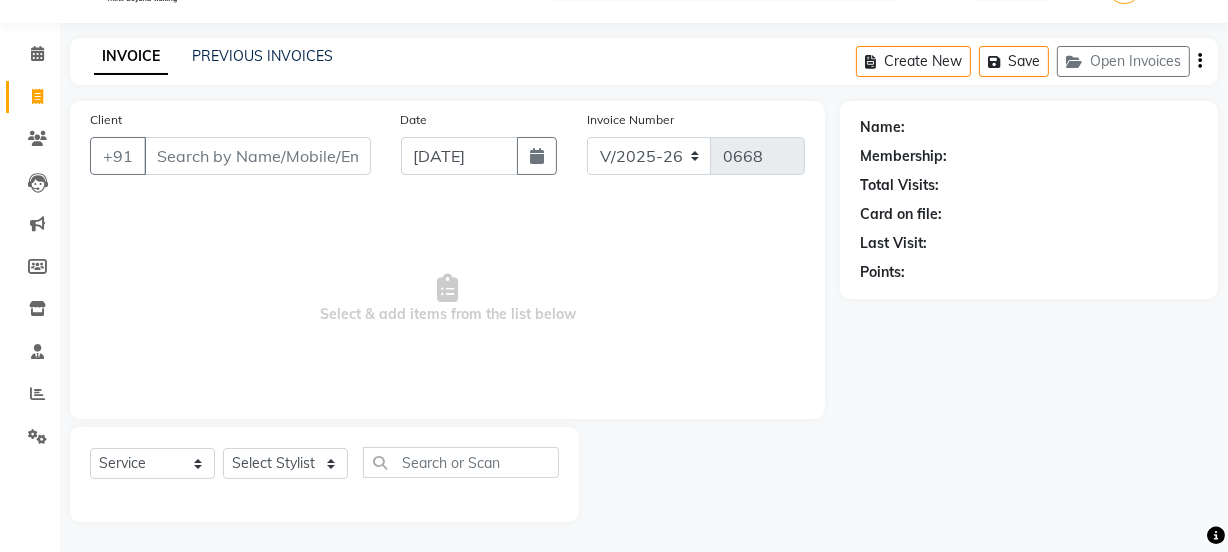 click on "Client" at bounding box center (257, 156) 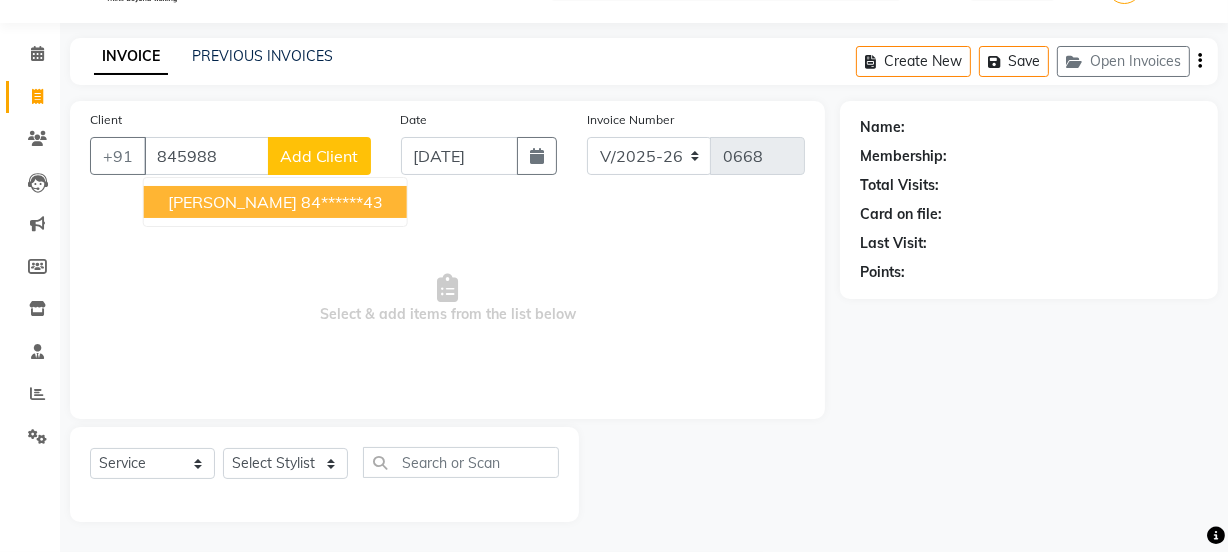 click on "SNEHAL  84******43" at bounding box center (275, 202) 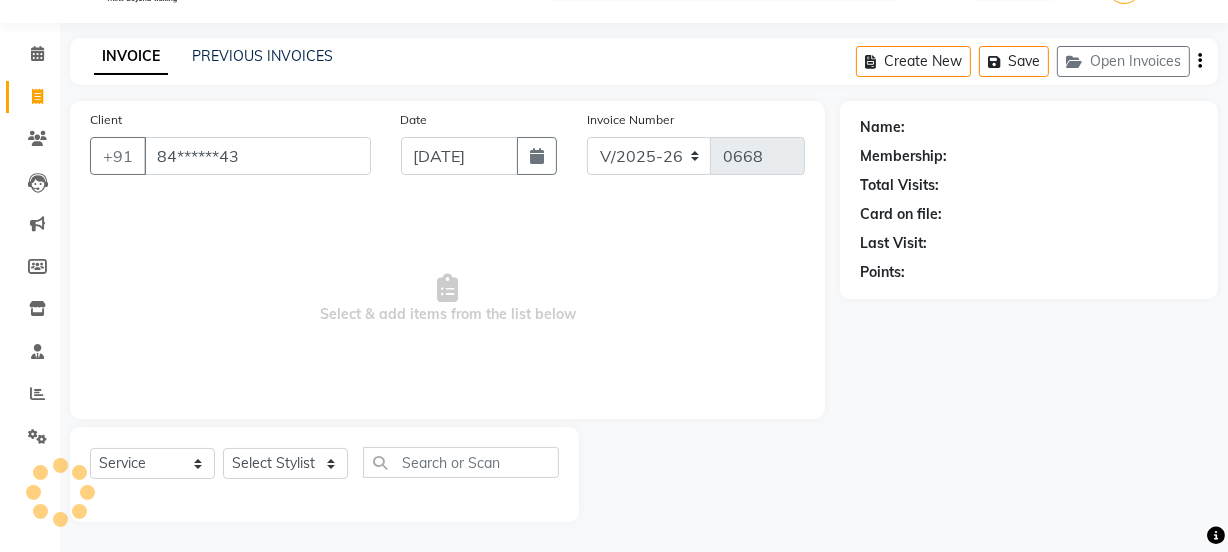 type on "84******43" 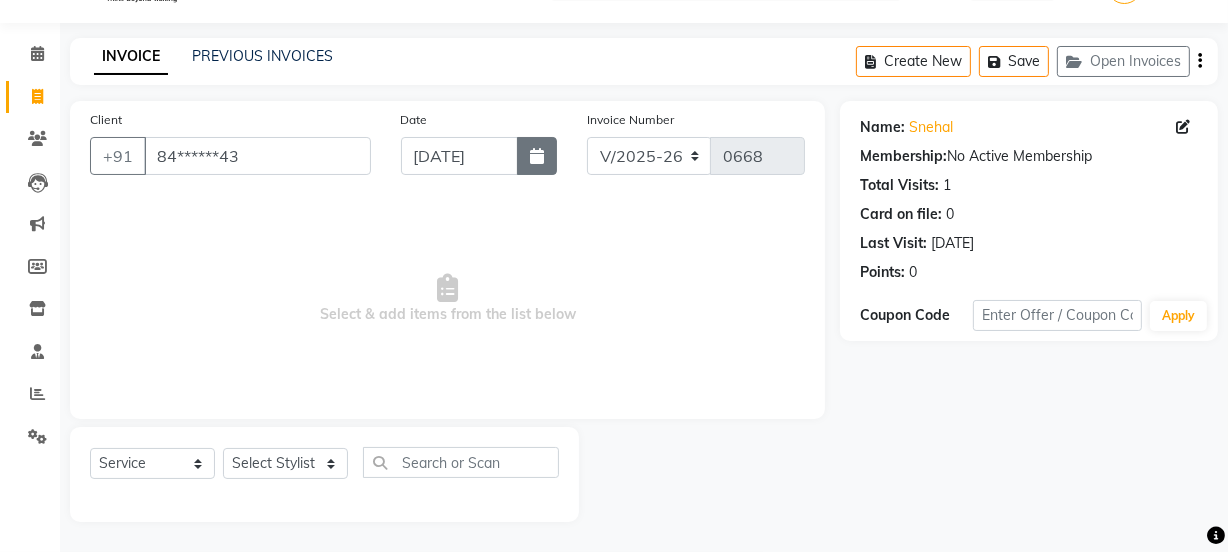 click 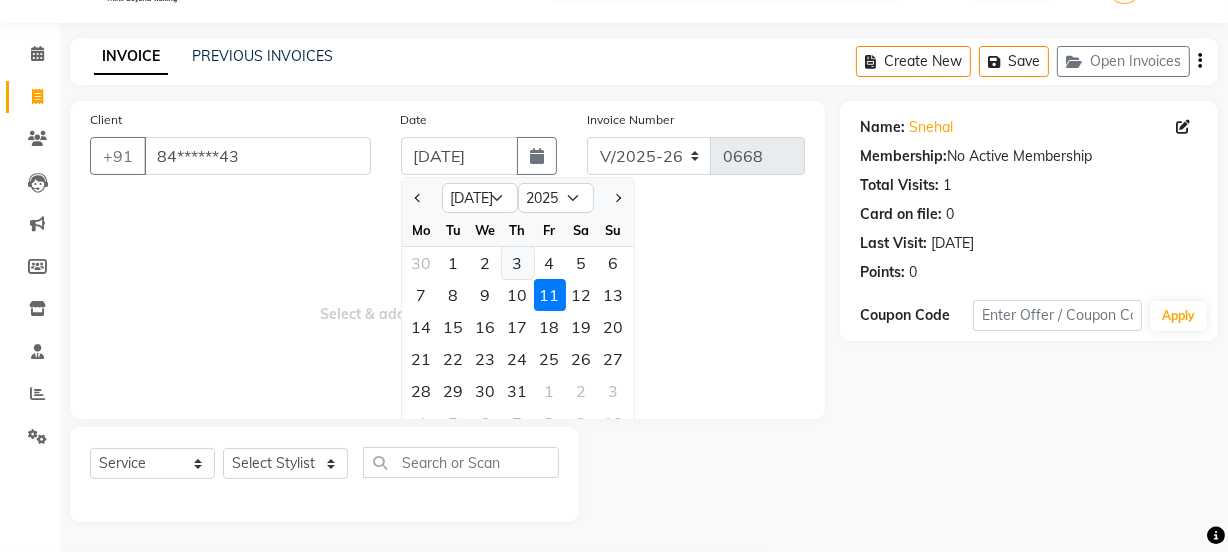 click on "3" 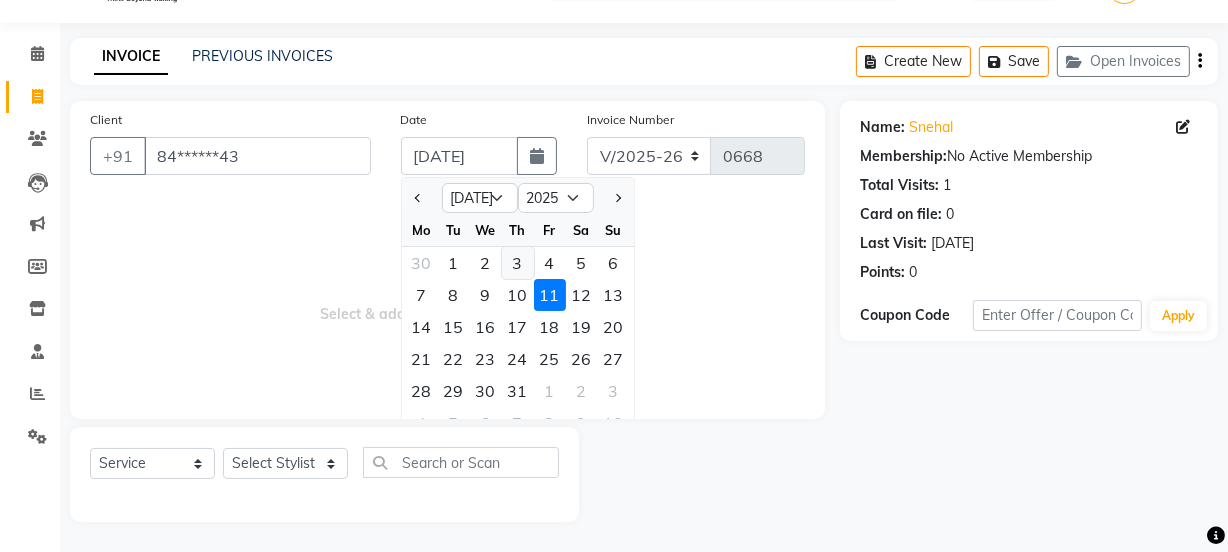 type on "03-07-2025" 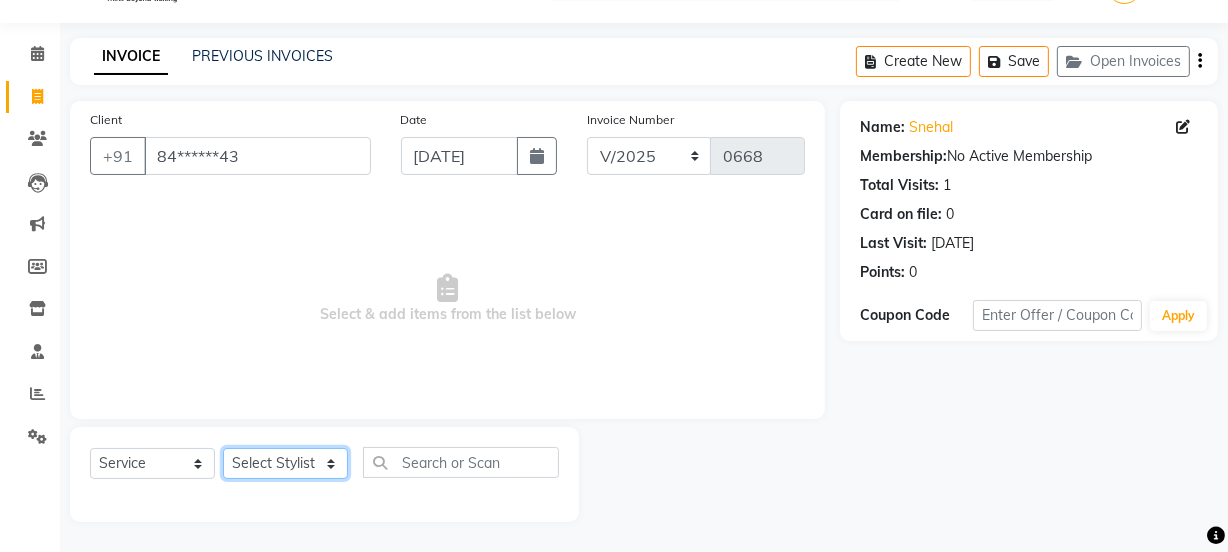 click on "Select Stylist [PERSON_NAME] [PERSON_NAME]" 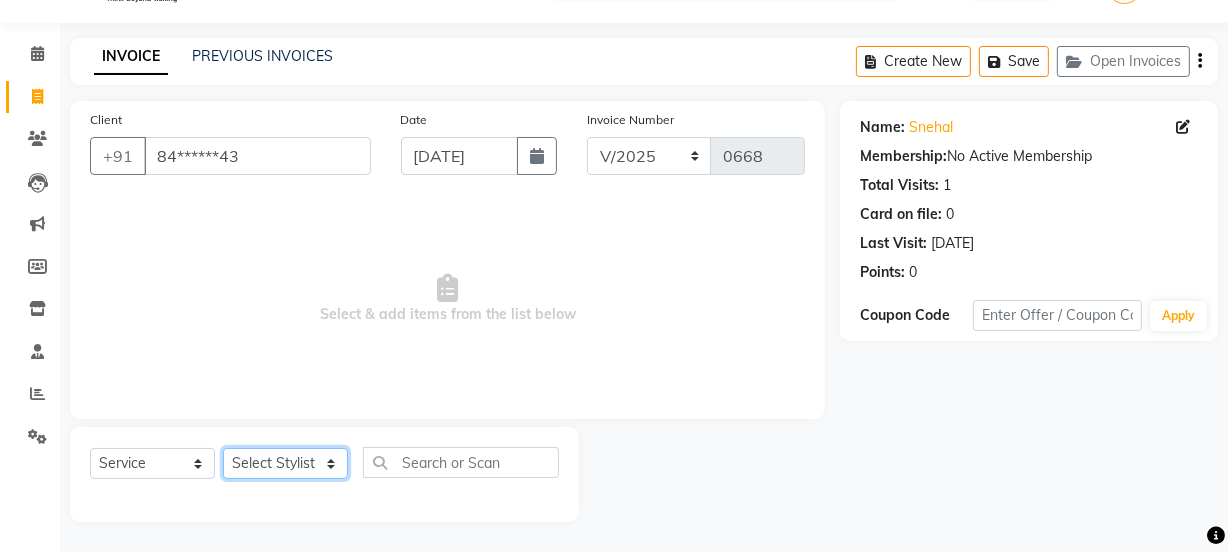 select on "52418" 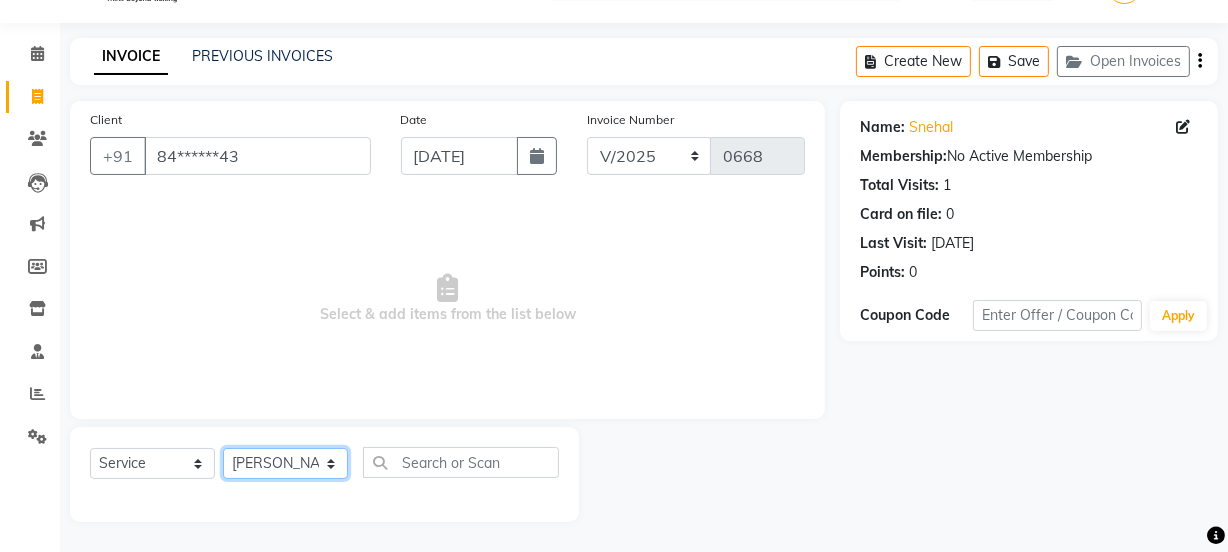 click on "Select Stylist [PERSON_NAME] [PERSON_NAME]" 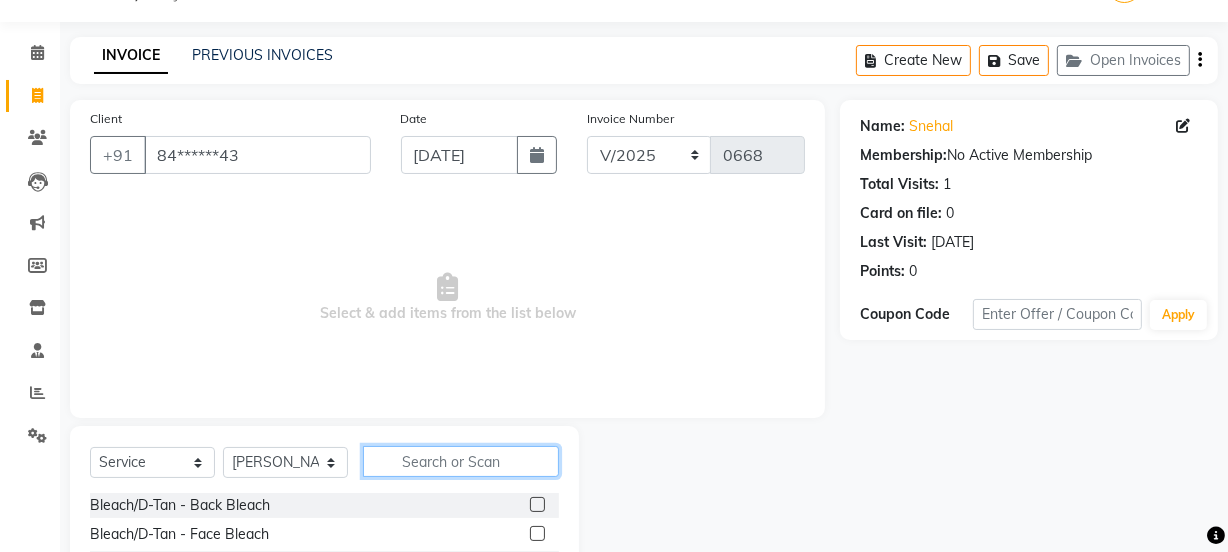 click 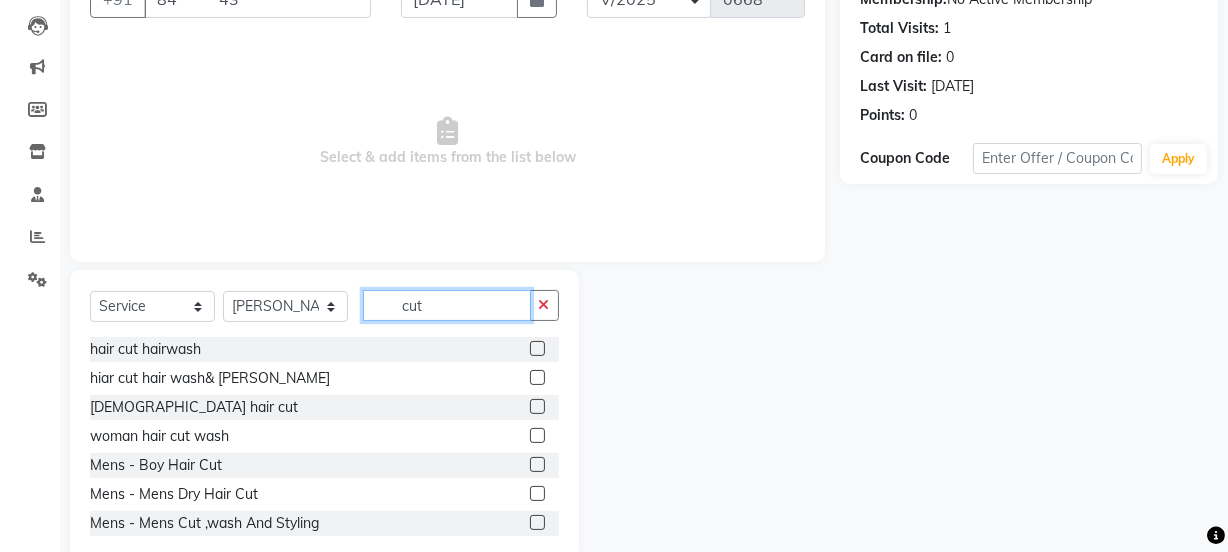 scroll, scrollTop: 250, scrollLeft: 0, axis: vertical 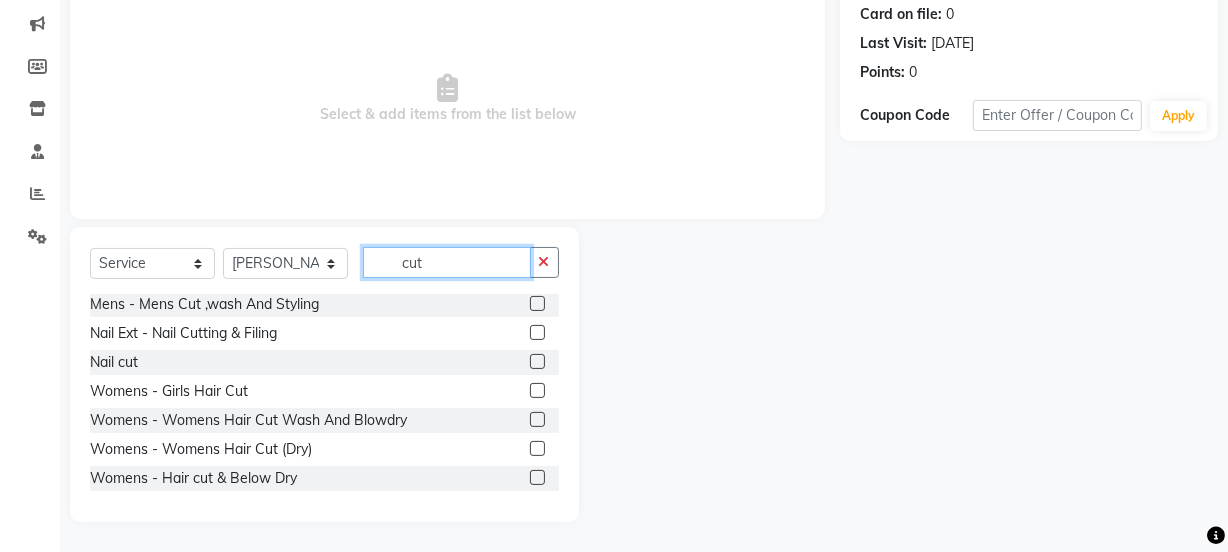 type on "cut" 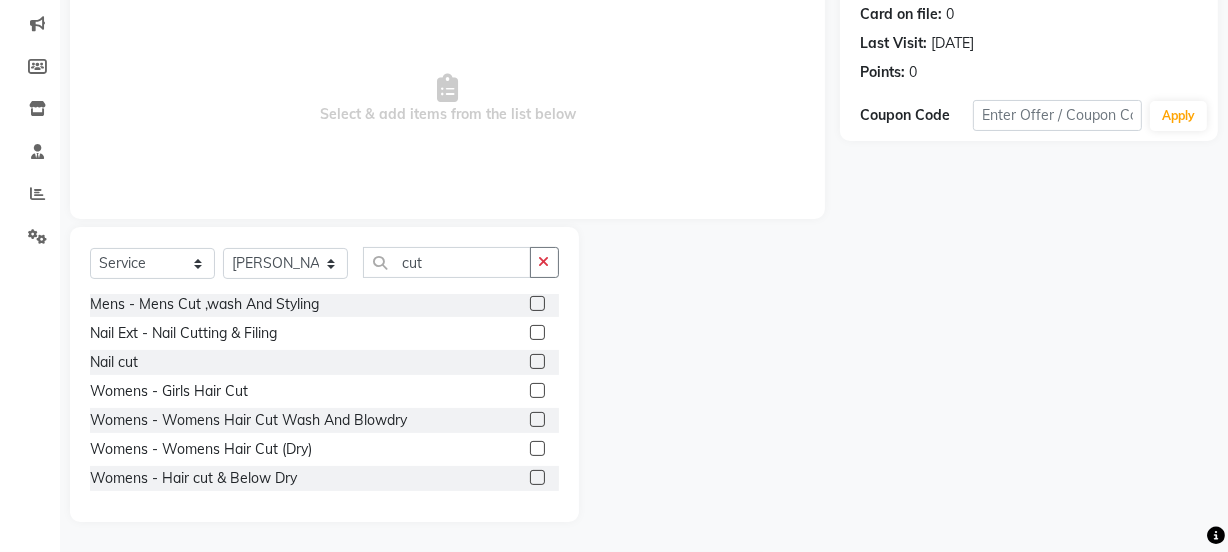 click 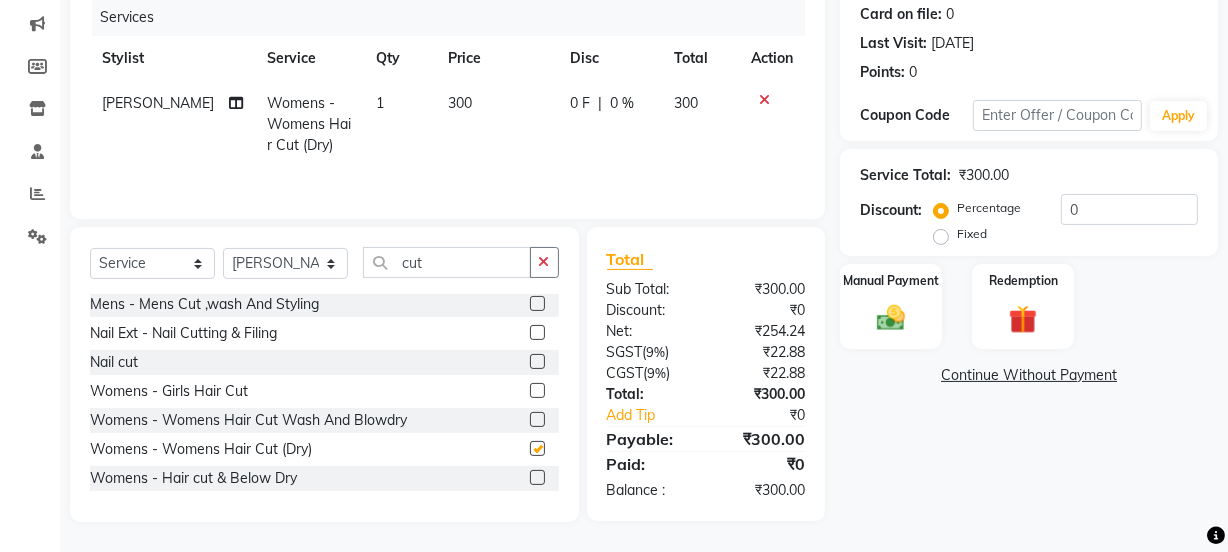 checkbox on "false" 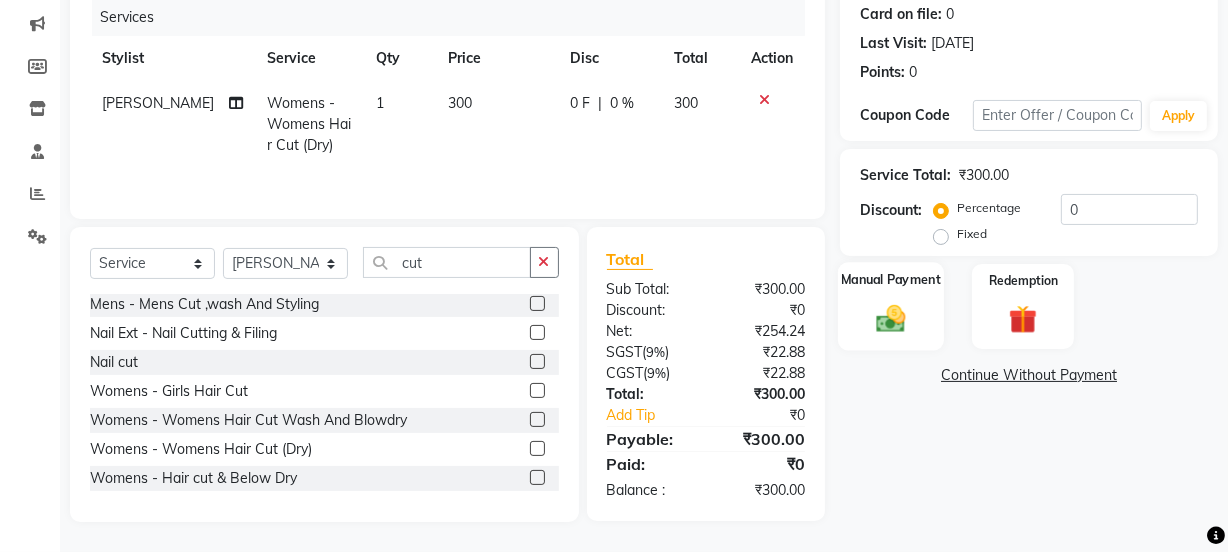 click 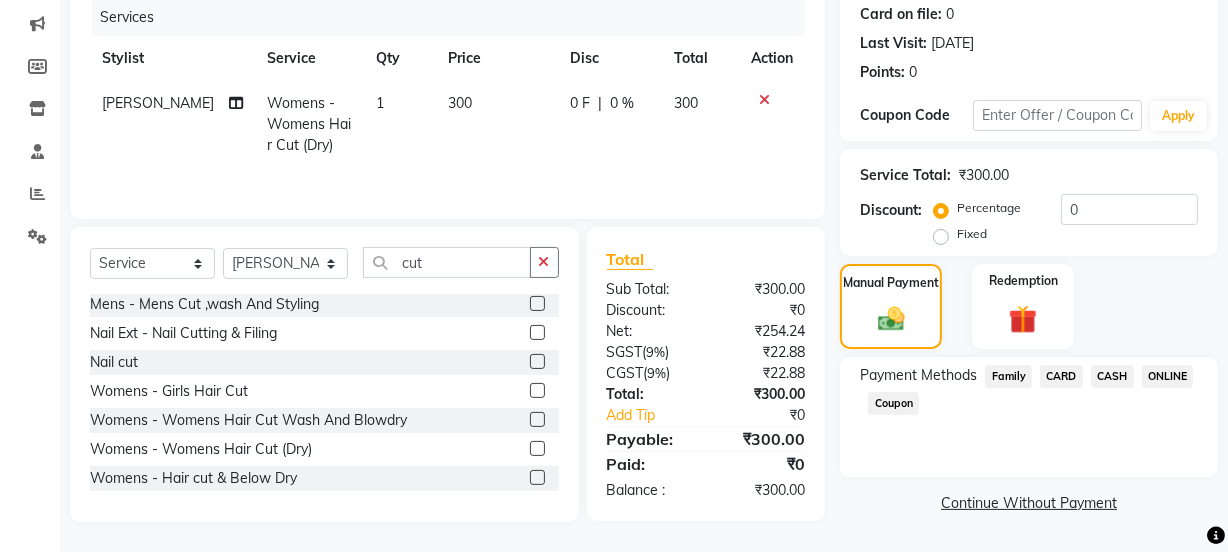 click on "Payment Methods  Family   CARD   CASH   ONLINE   Coupon" 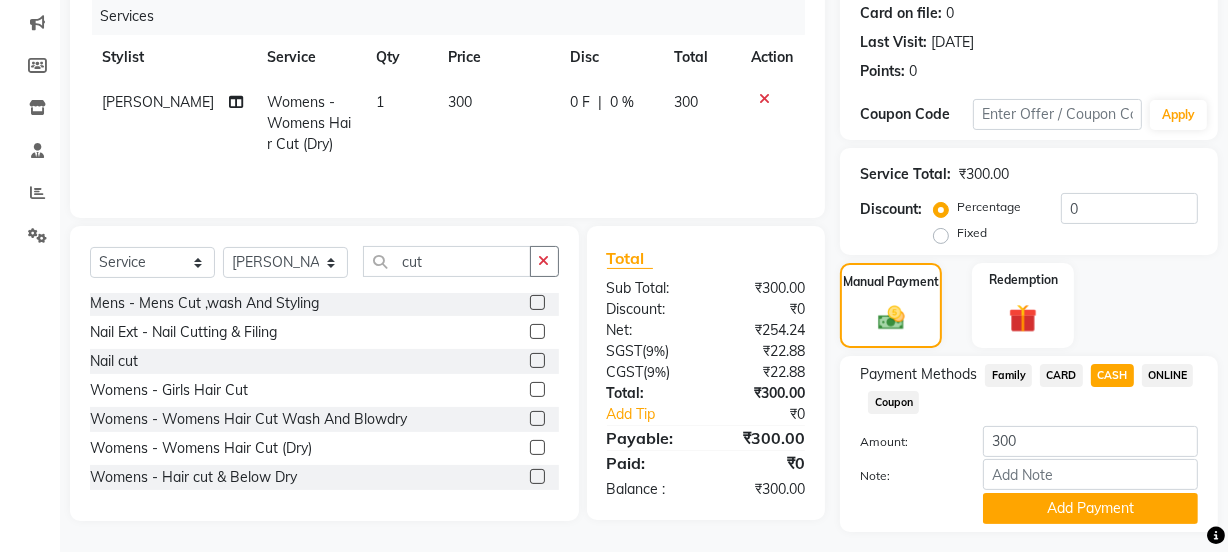 scroll, scrollTop: 300, scrollLeft: 0, axis: vertical 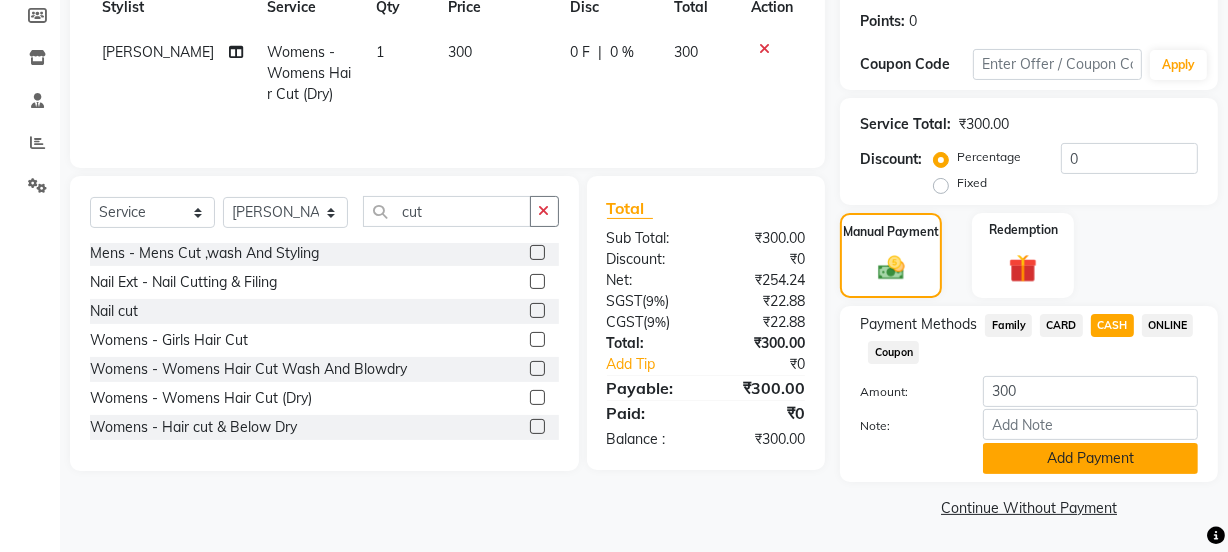 click on "Add Payment" 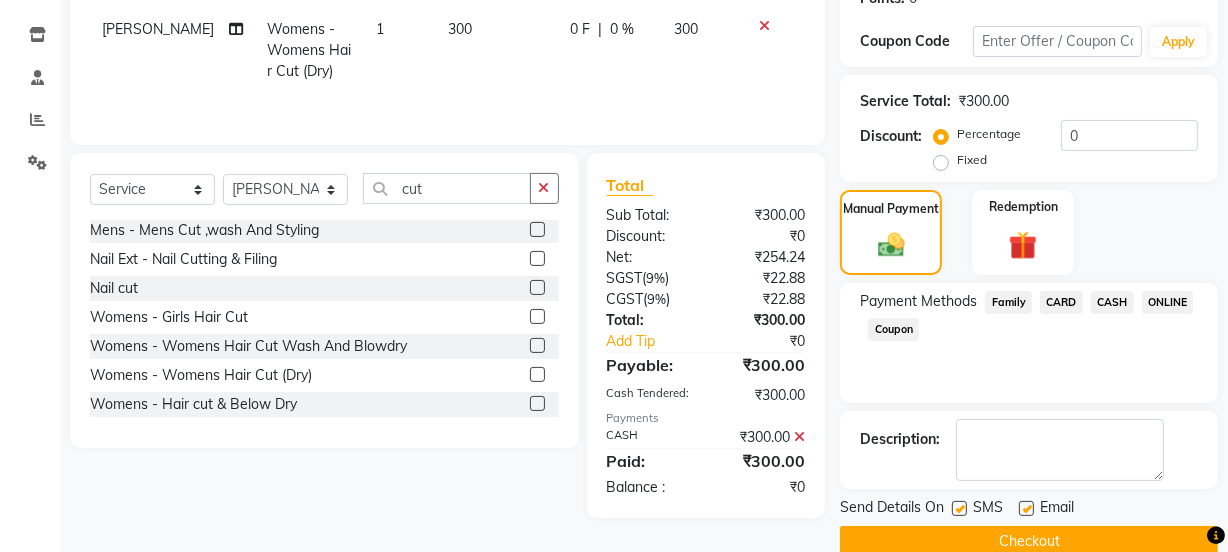 scroll, scrollTop: 357, scrollLeft: 0, axis: vertical 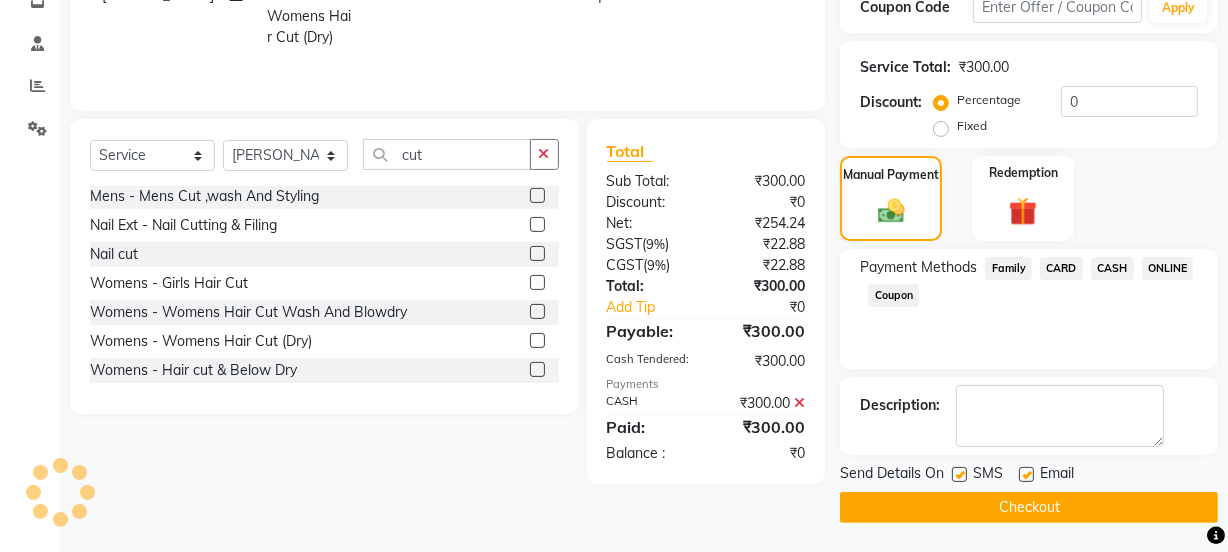 click on "Checkout" 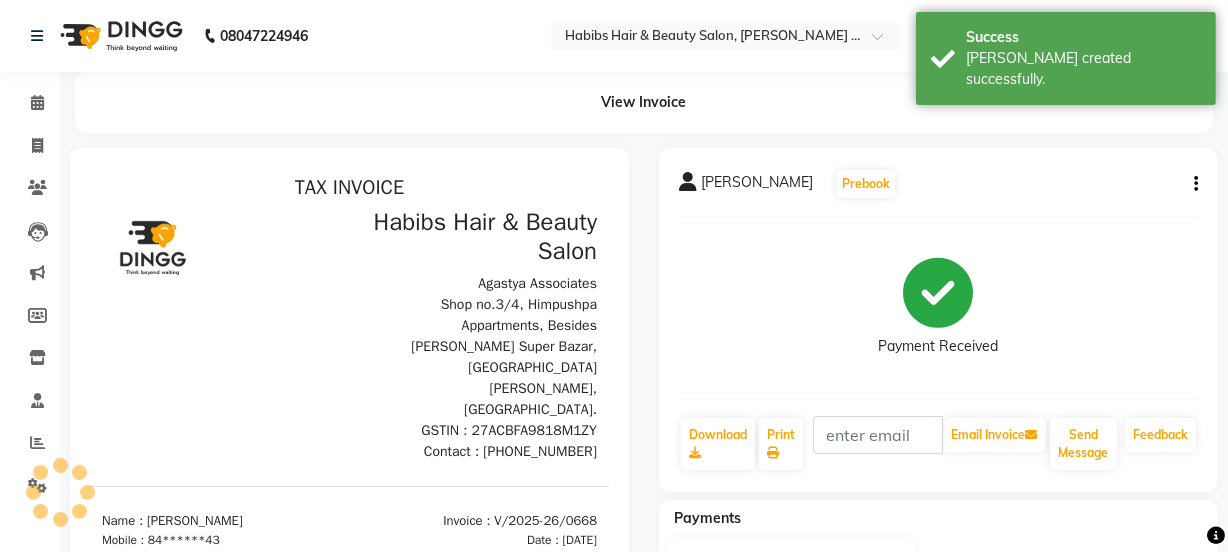 scroll, scrollTop: 0, scrollLeft: 0, axis: both 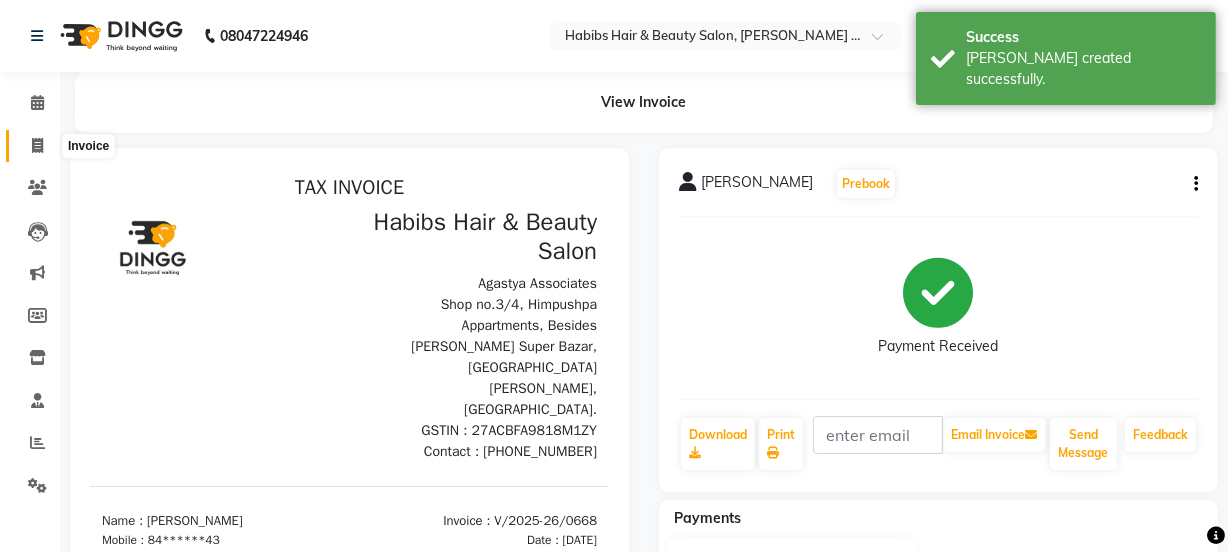 click 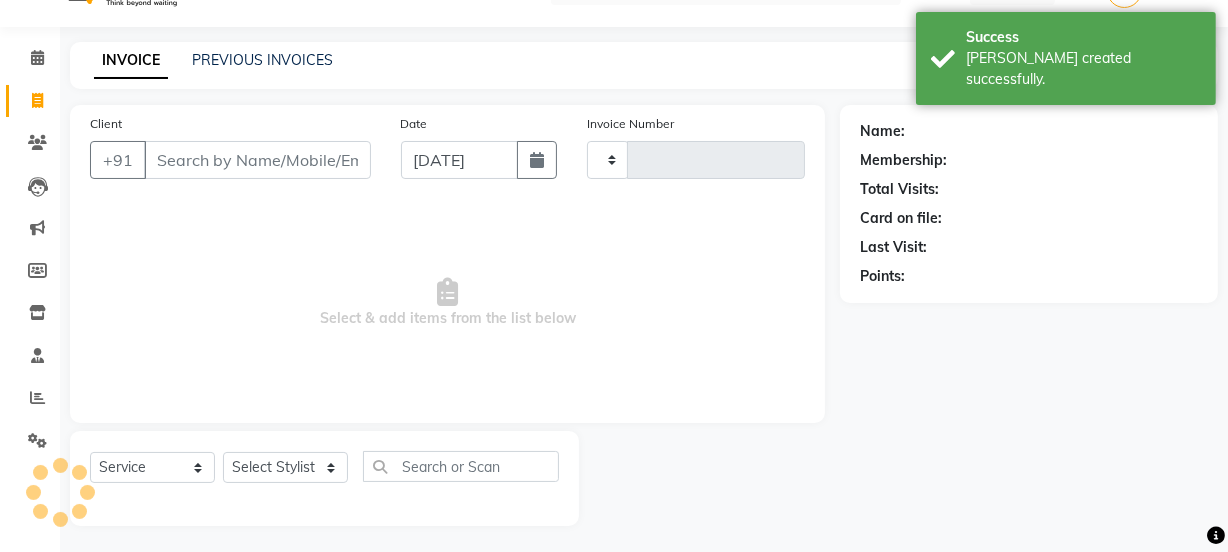 type on "0669" 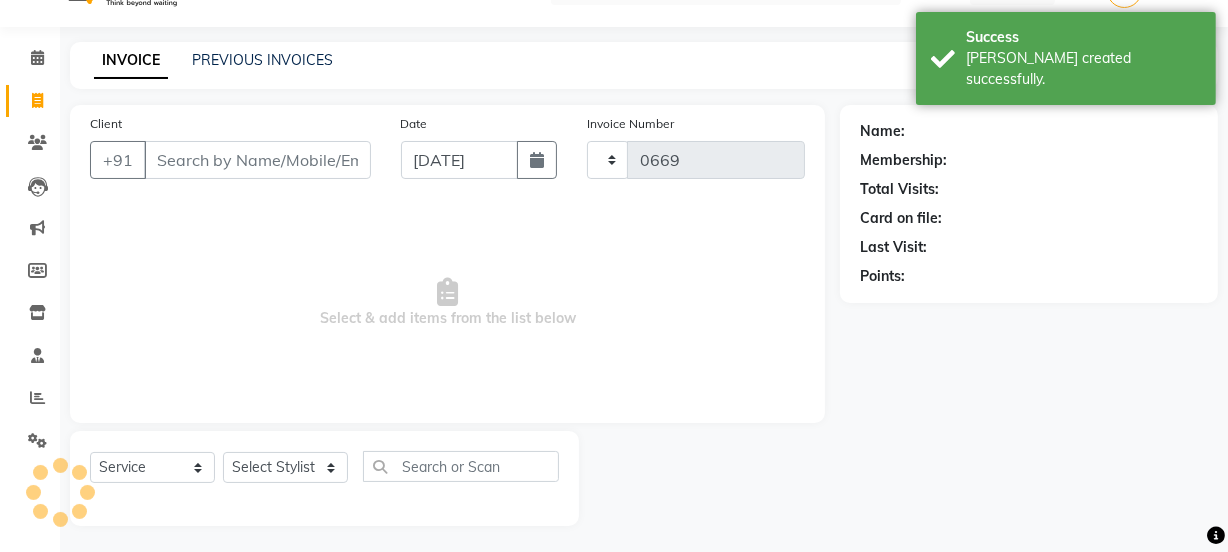select on "5039" 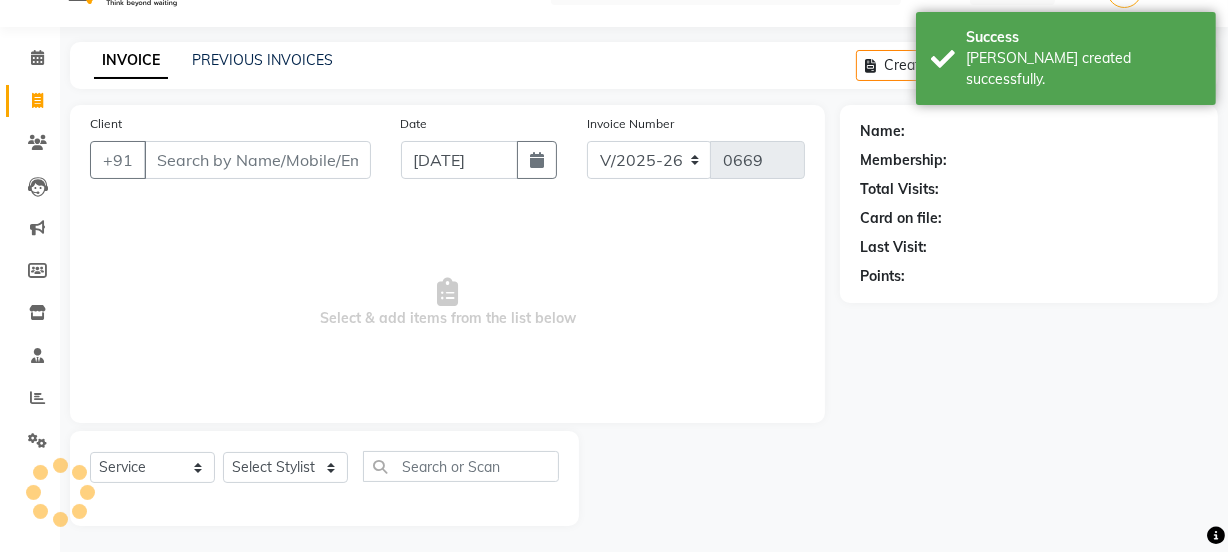 scroll, scrollTop: 50, scrollLeft: 0, axis: vertical 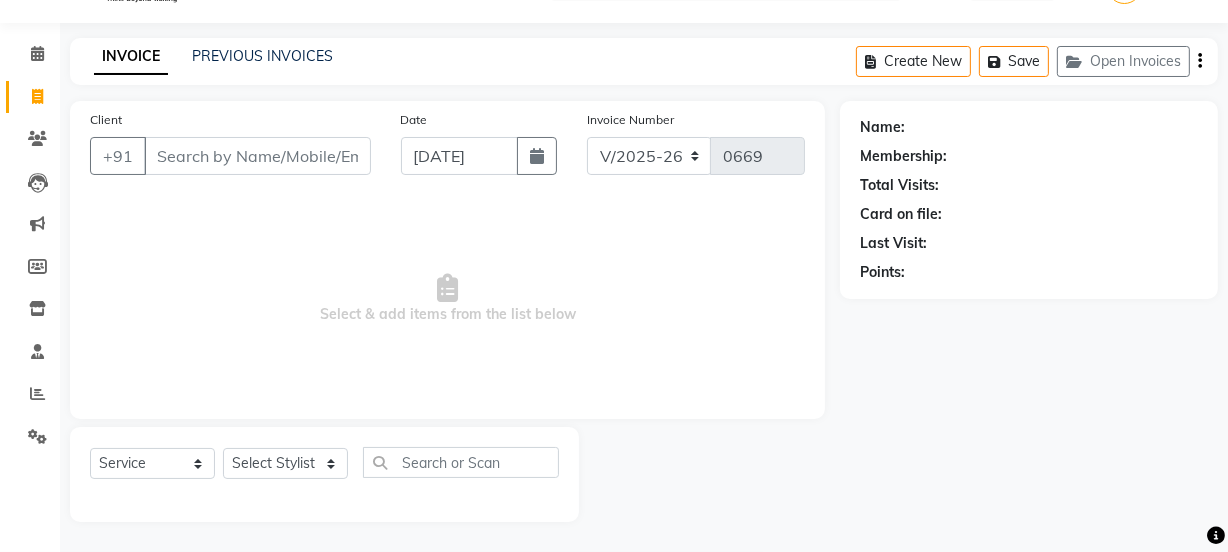 click on "Client" at bounding box center [257, 156] 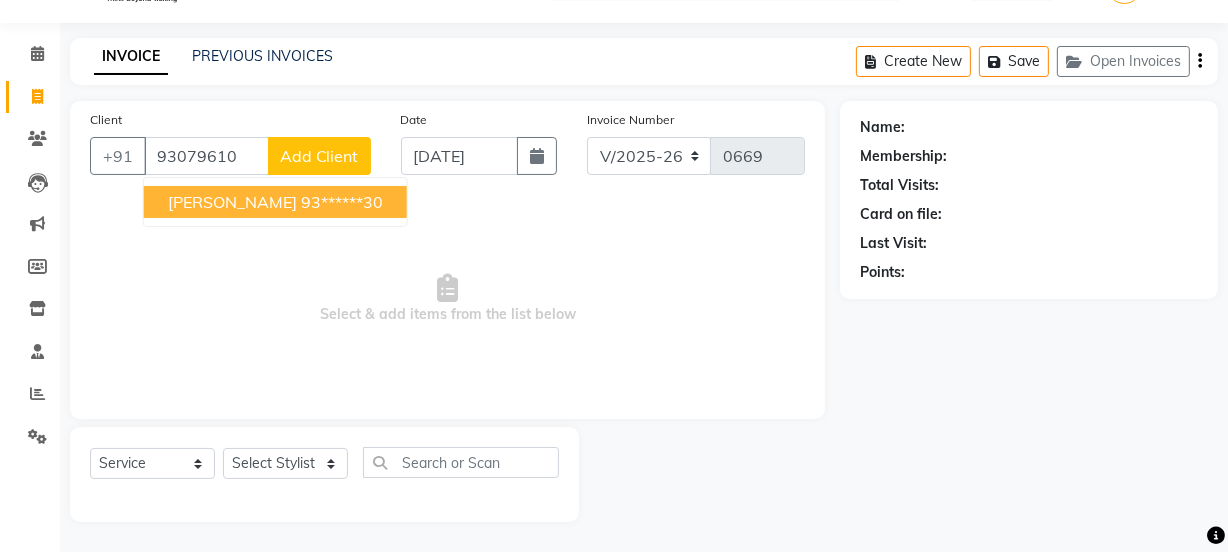 click on "Atharwa  93******30" at bounding box center [275, 202] 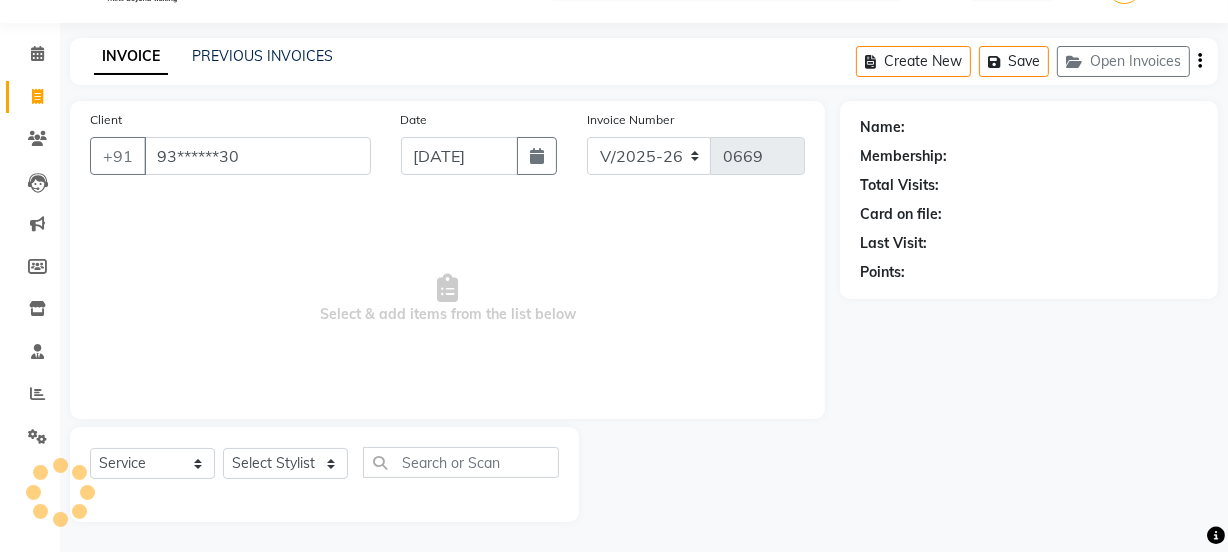 type on "93******30" 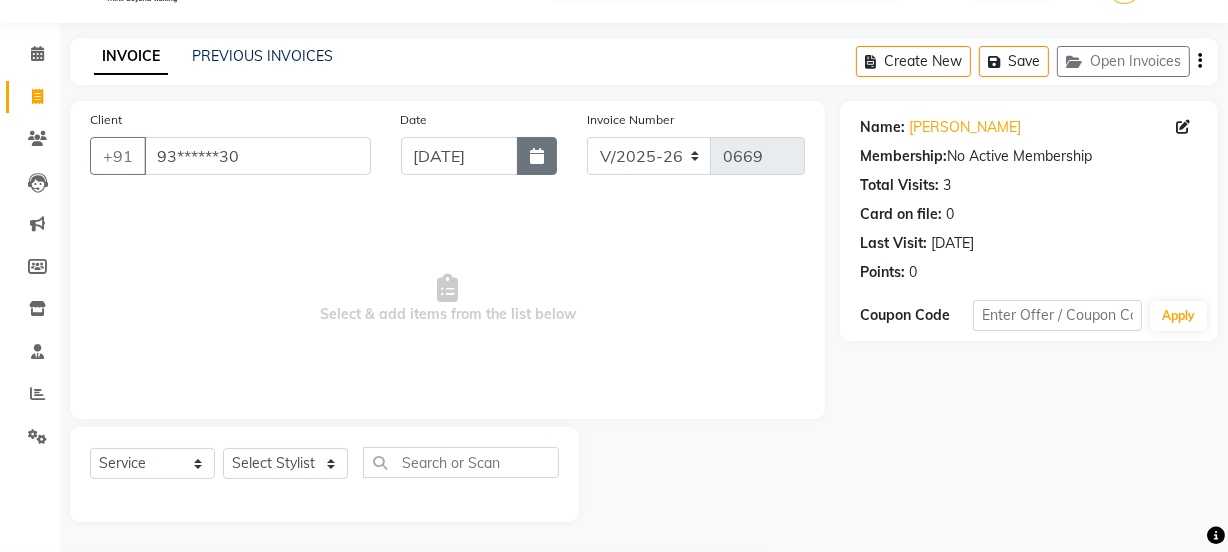 click 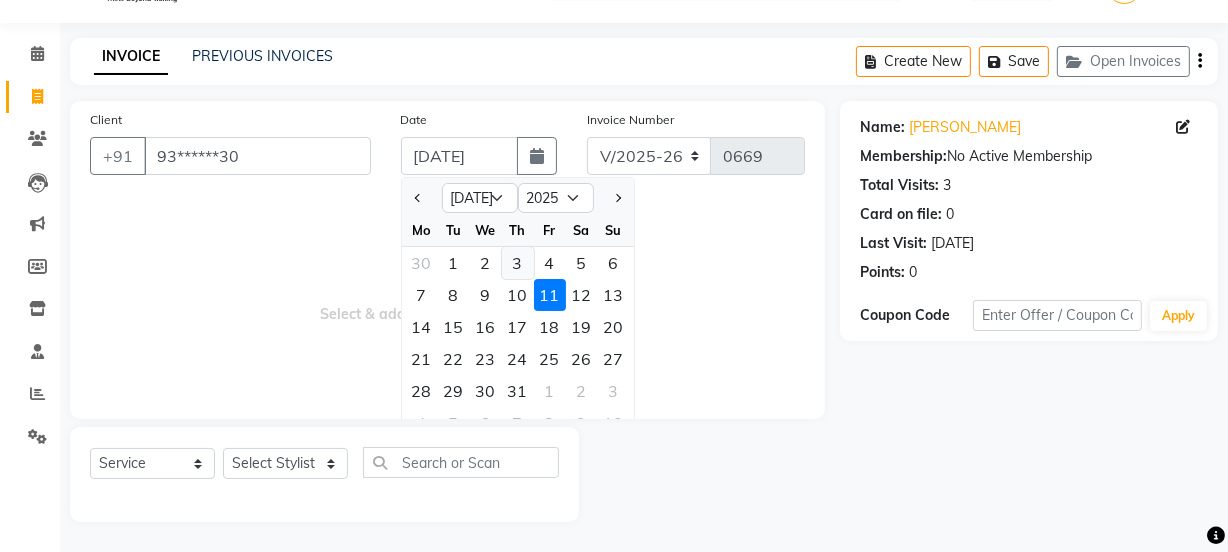 click on "3" 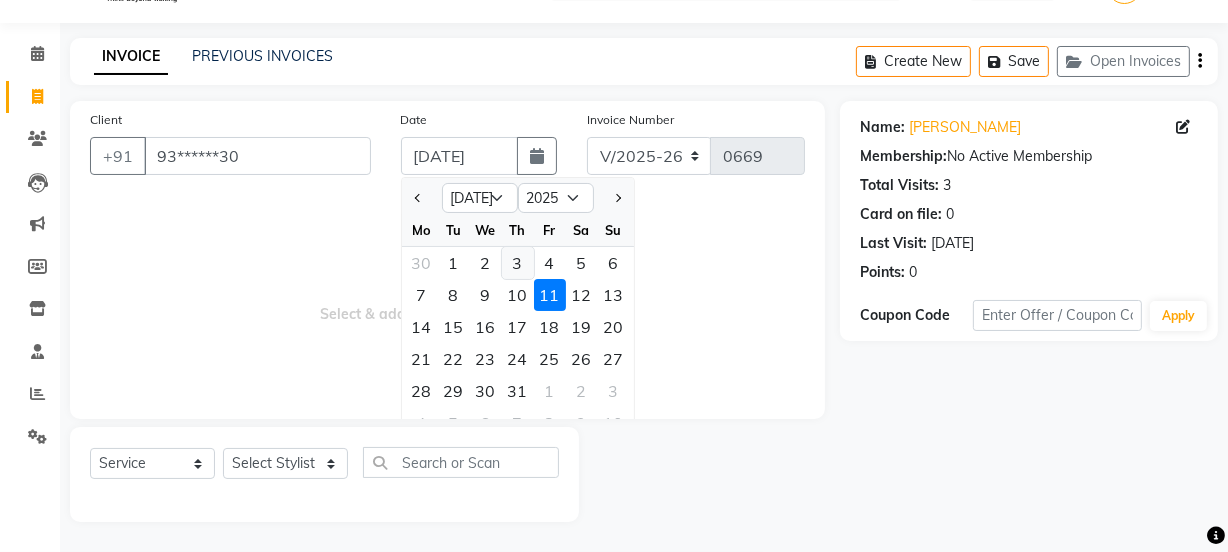 type on "03-07-2025" 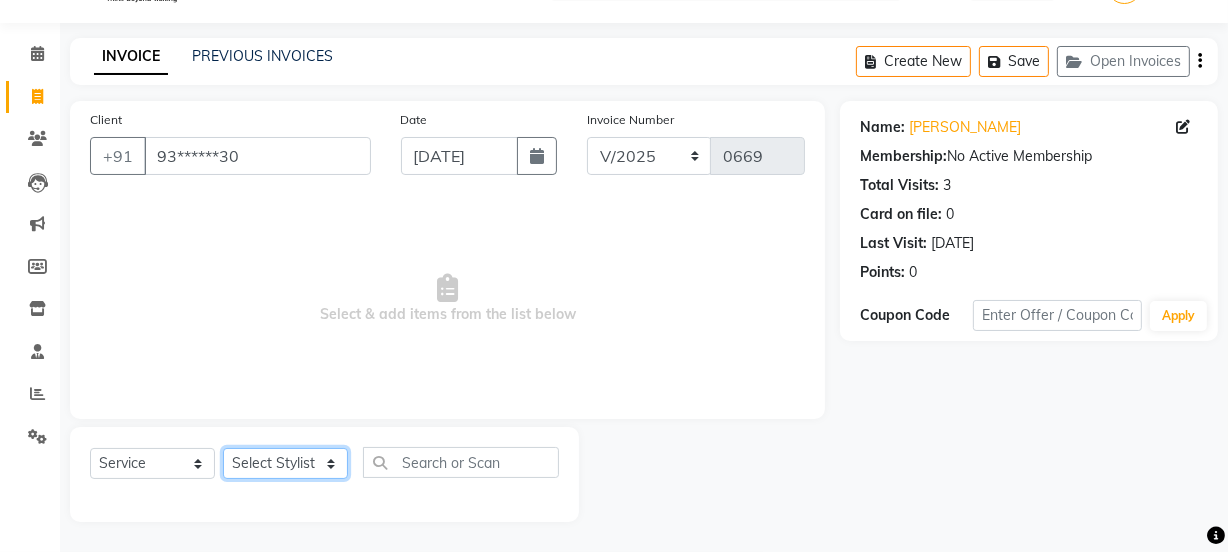 click on "Select Stylist [PERSON_NAME] [PERSON_NAME]" 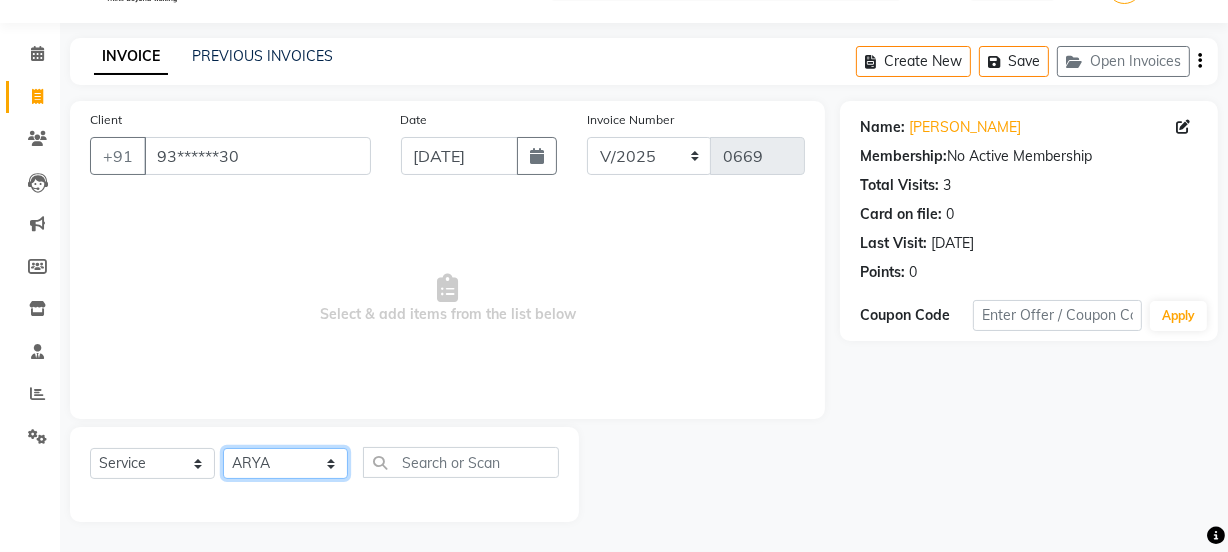 click on "Select Stylist [PERSON_NAME] [PERSON_NAME]" 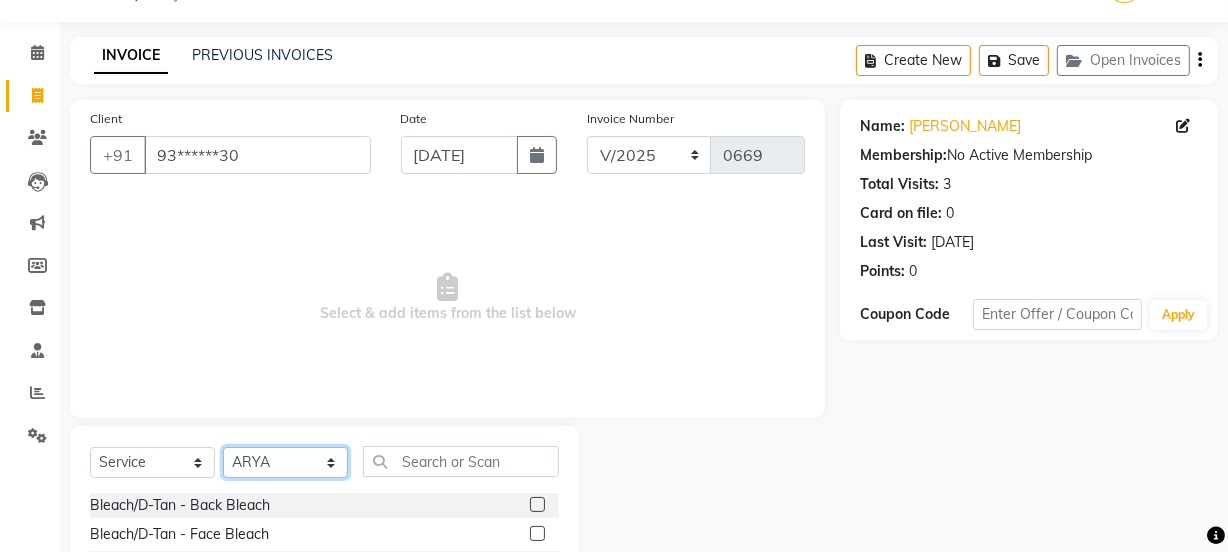 click on "Select Stylist [PERSON_NAME] [PERSON_NAME]" 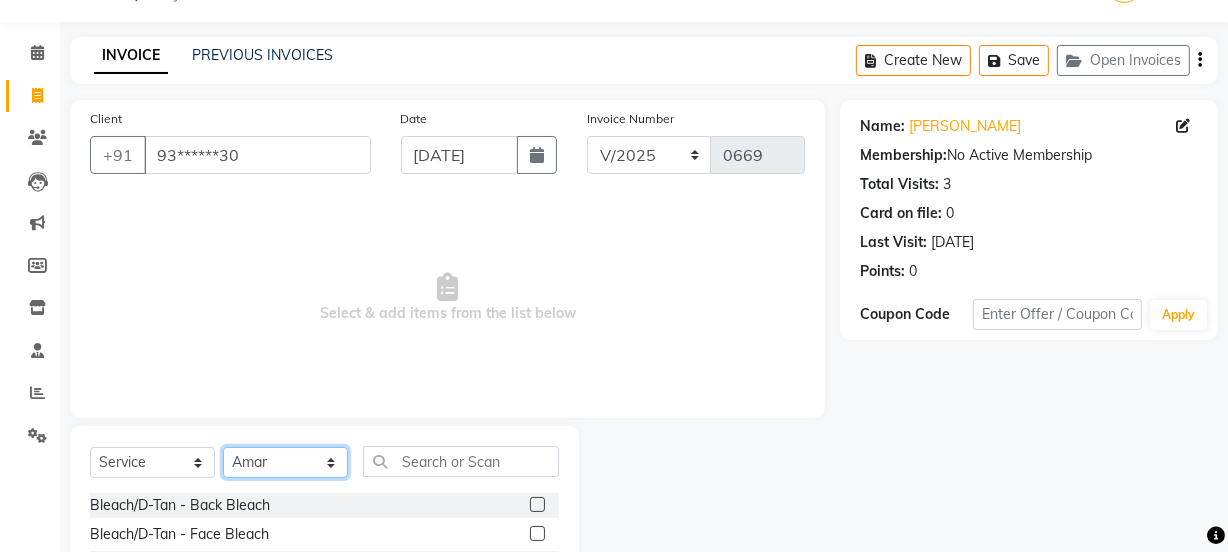 click on "Select Stylist [PERSON_NAME] [PERSON_NAME]" 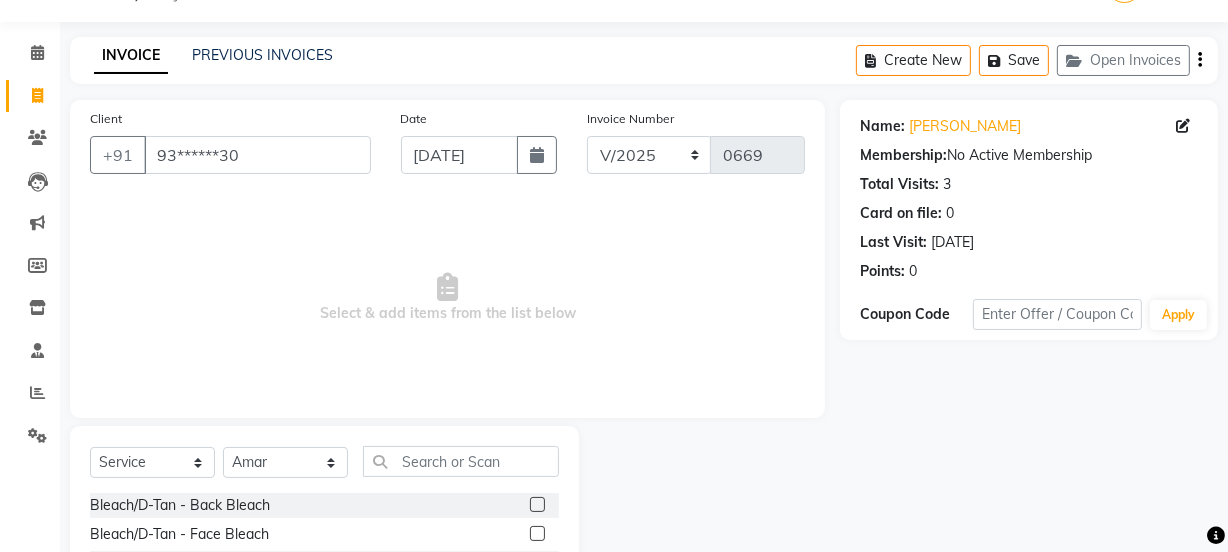 click on "Select & add items from the list below" at bounding box center [447, 298] 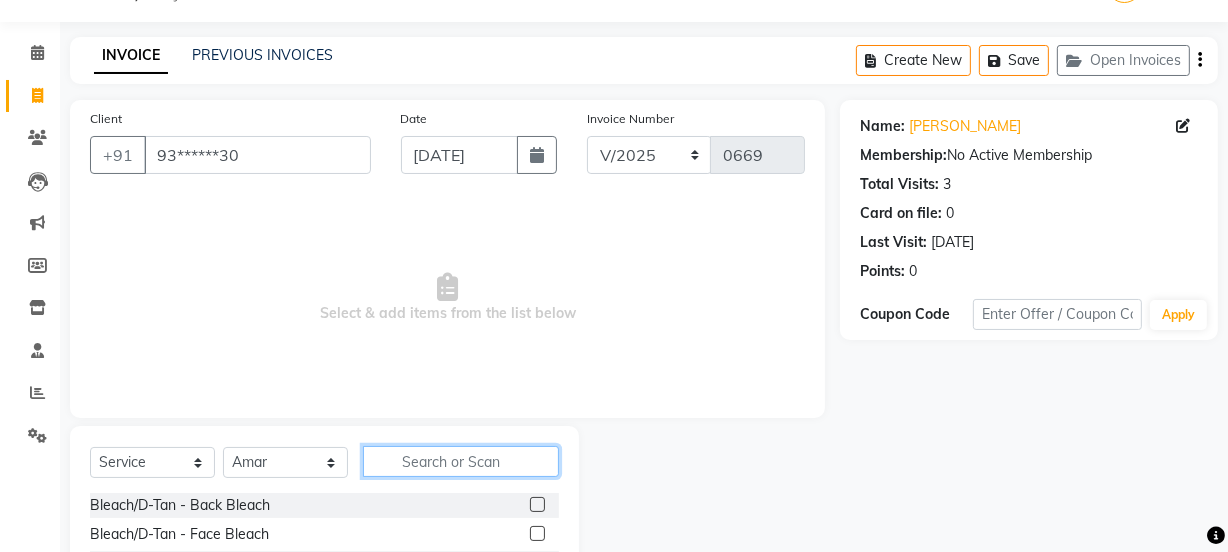 click 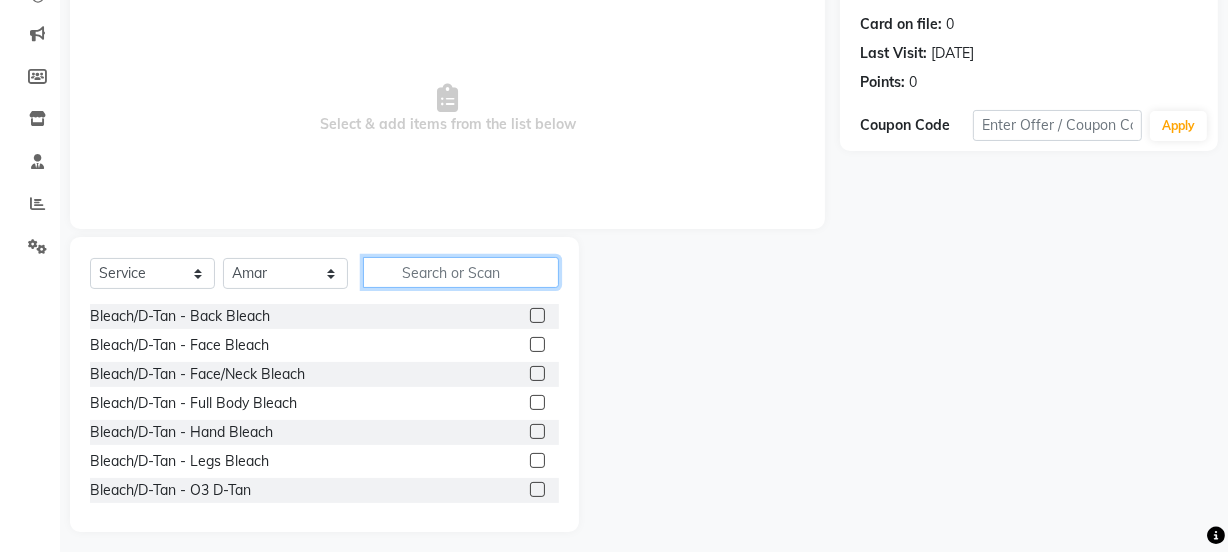 scroll, scrollTop: 250, scrollLeft: 0, axis: vertical 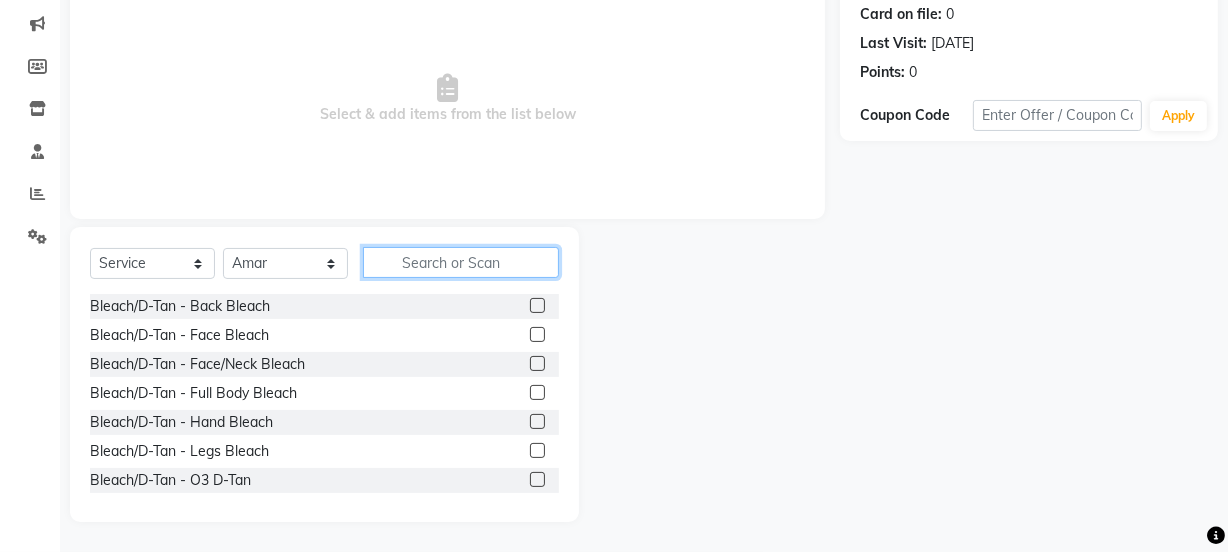 click 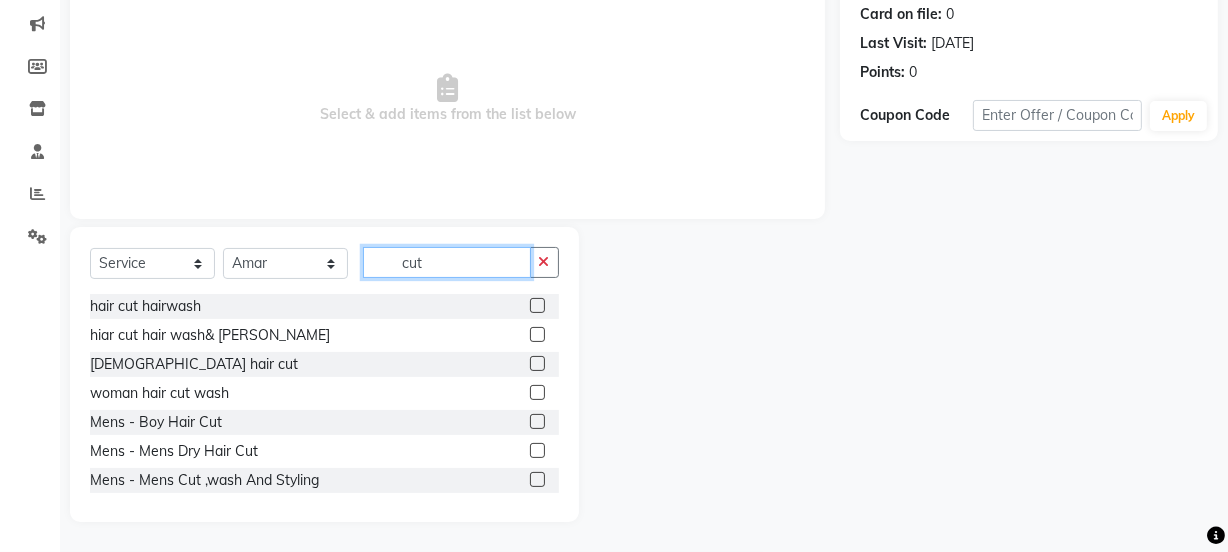 type on "cut" 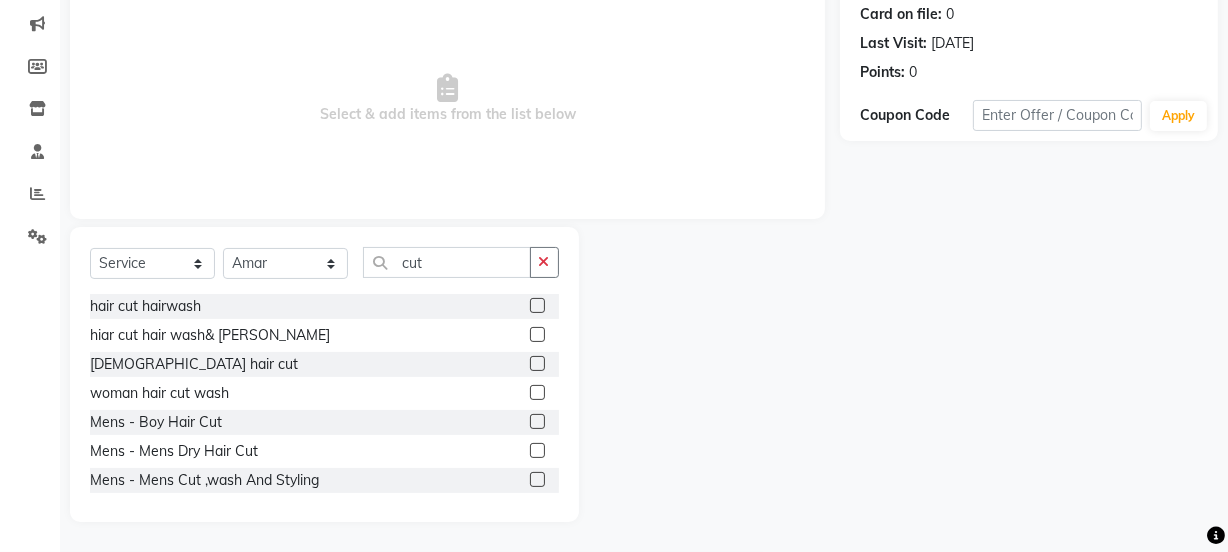 click 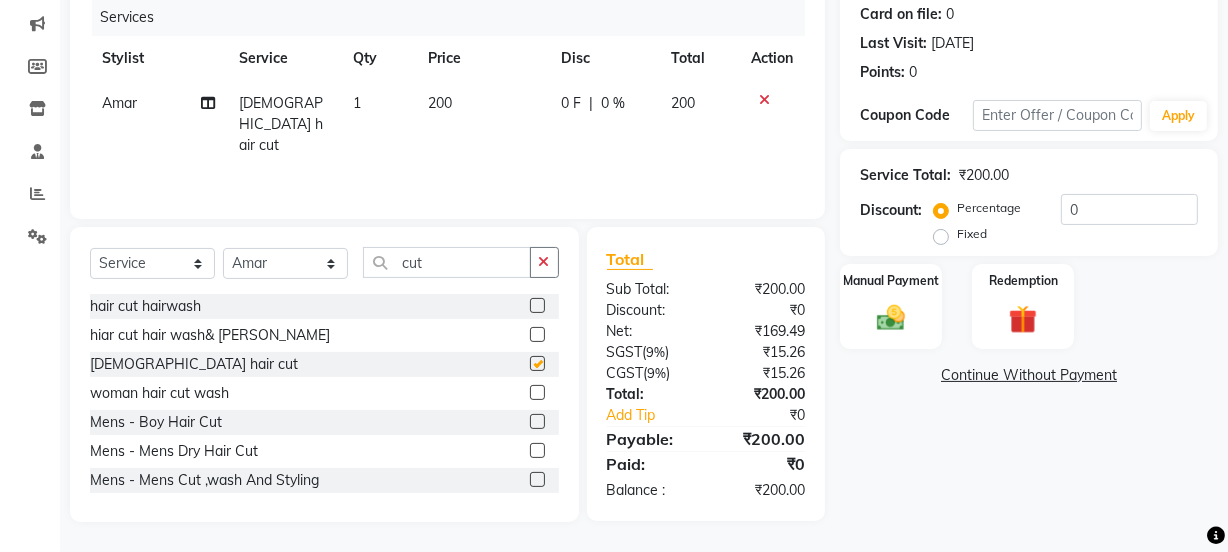 checkbox on "false" 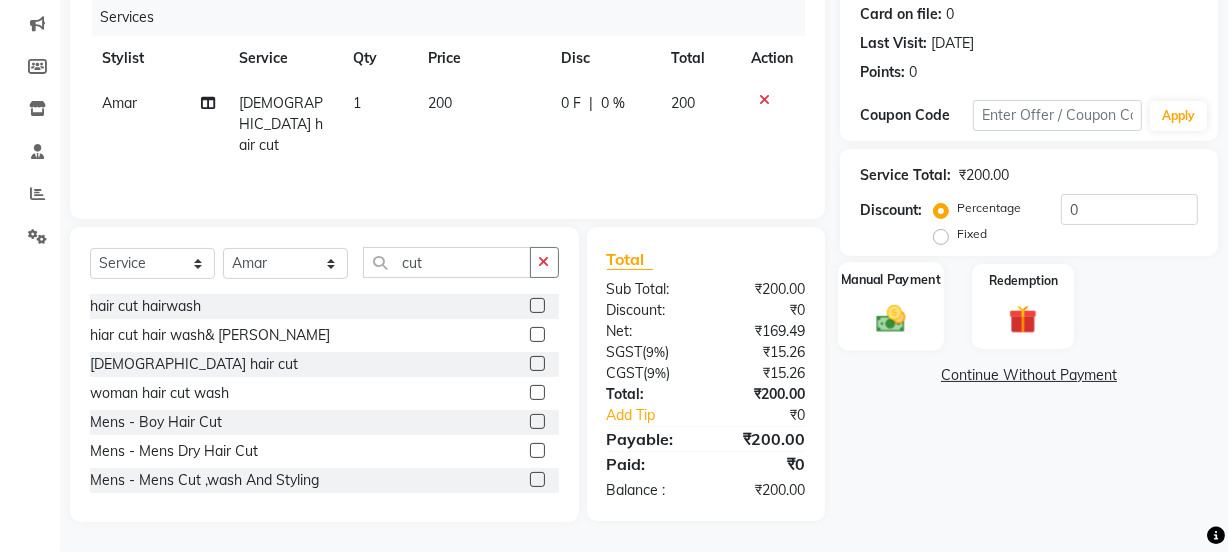 click on "Manual Payment" 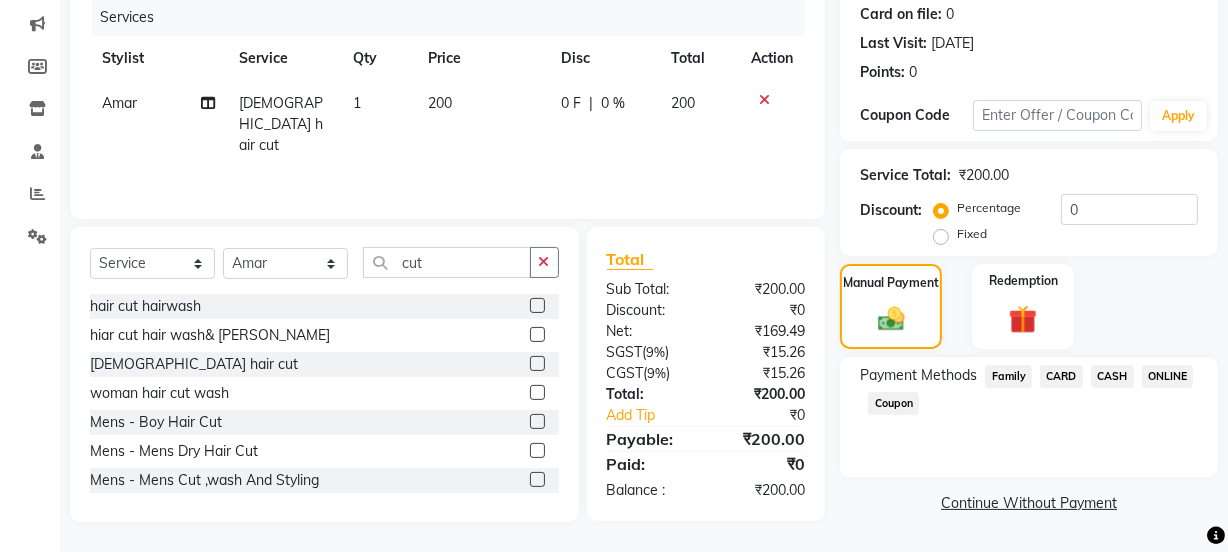 click on "CASH" 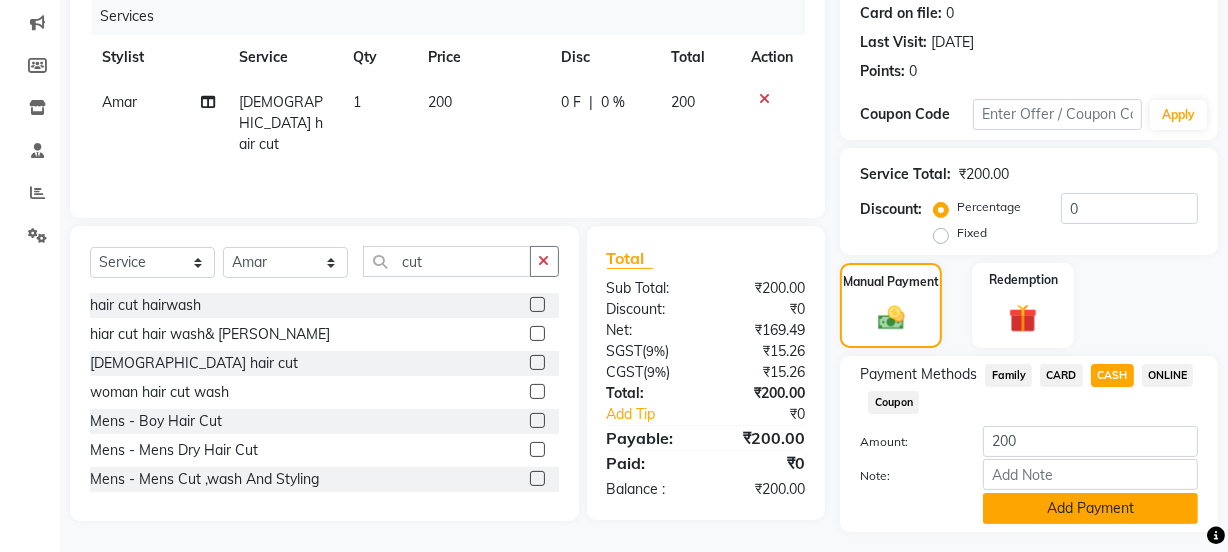 click on "Add Payment" 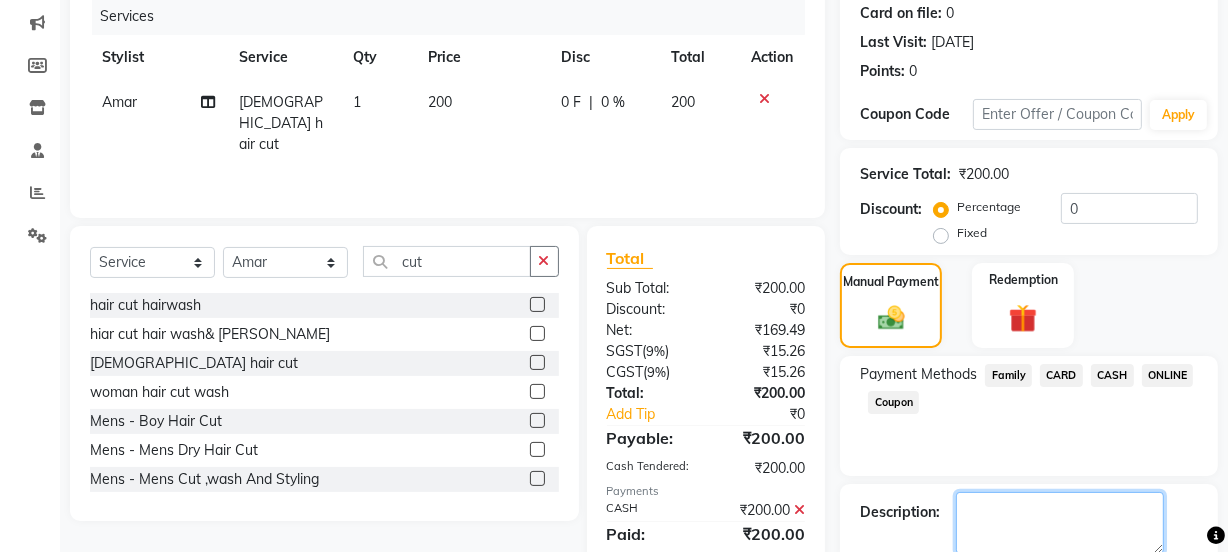 click 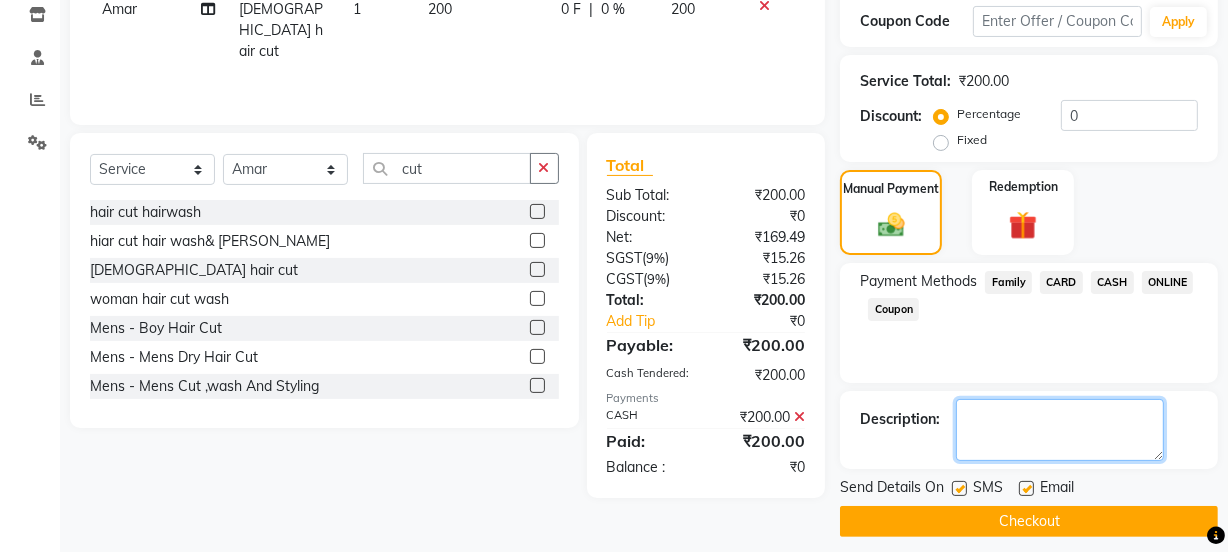 scroll, scrollTop: 357, scrollLeft: 0, axis: vertical 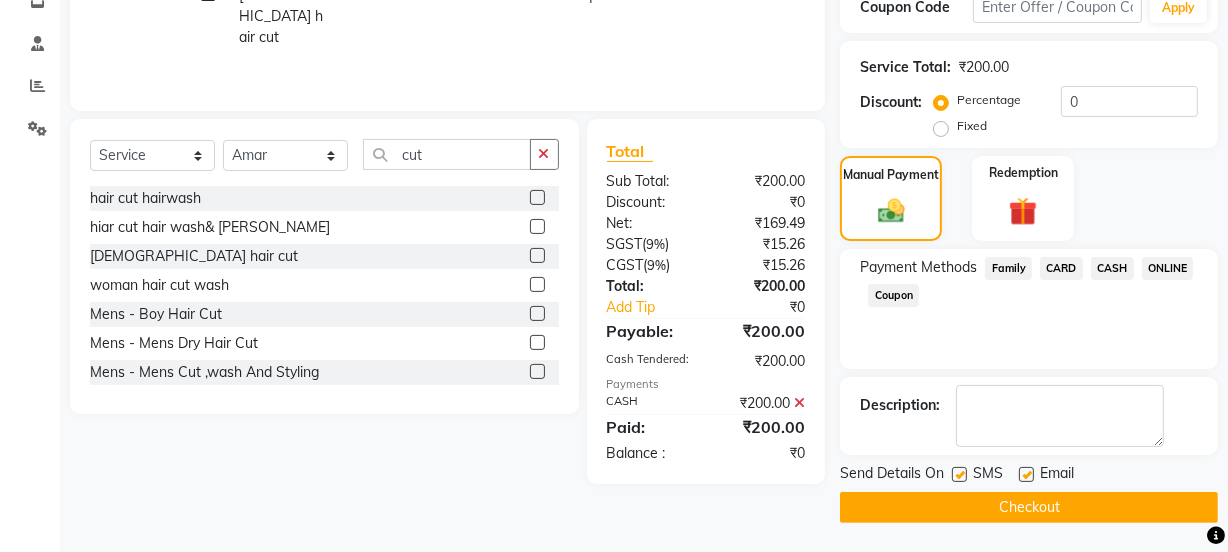 click on "Checkout" 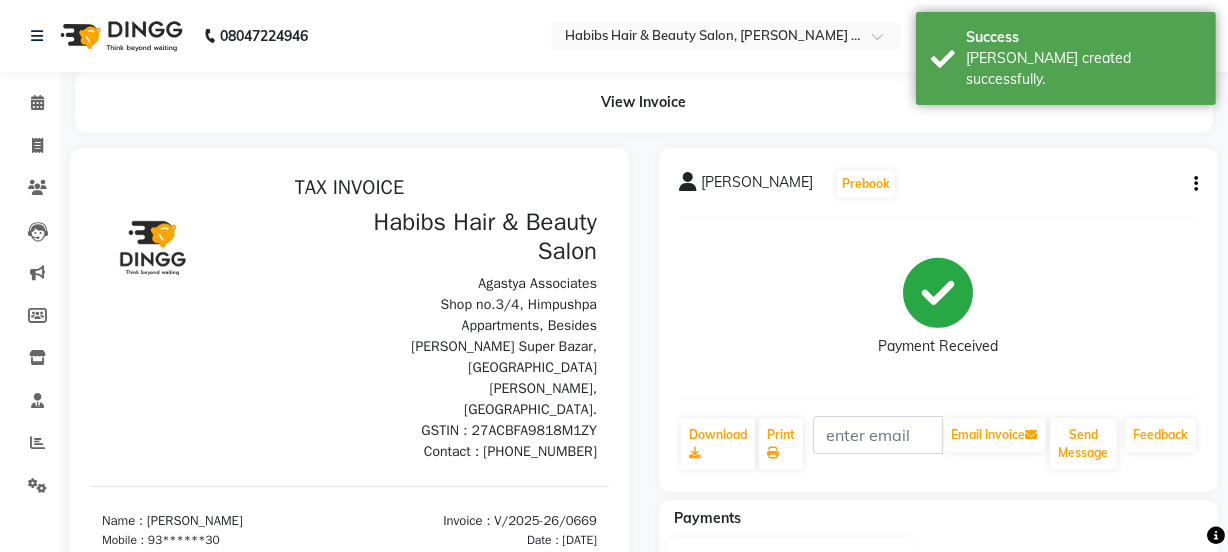 scroll, scrollTop: 0, scrollLeft: 0, axis: both 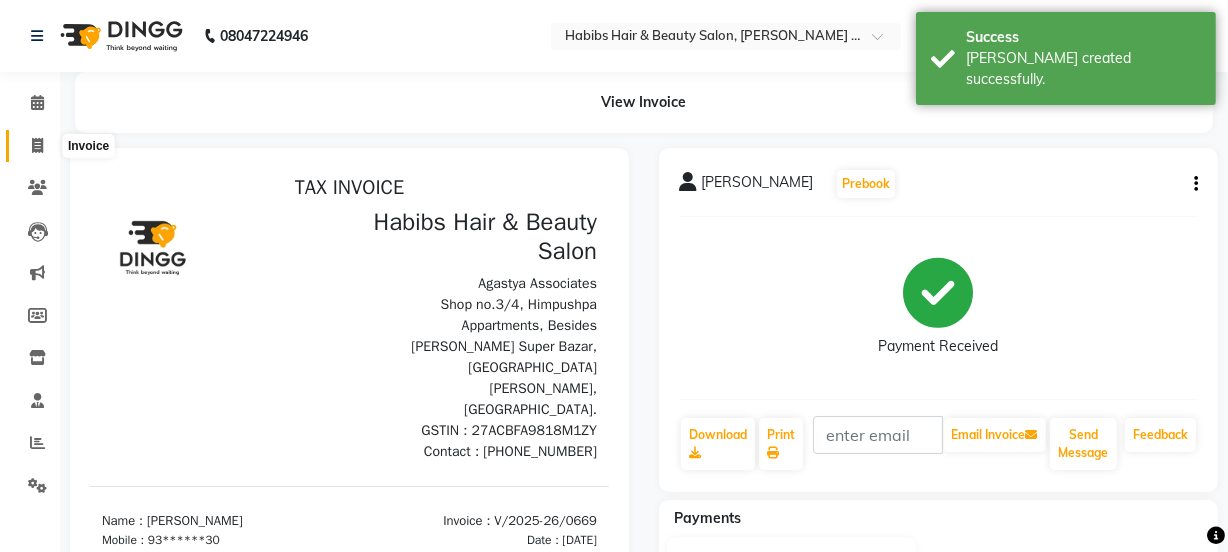 click 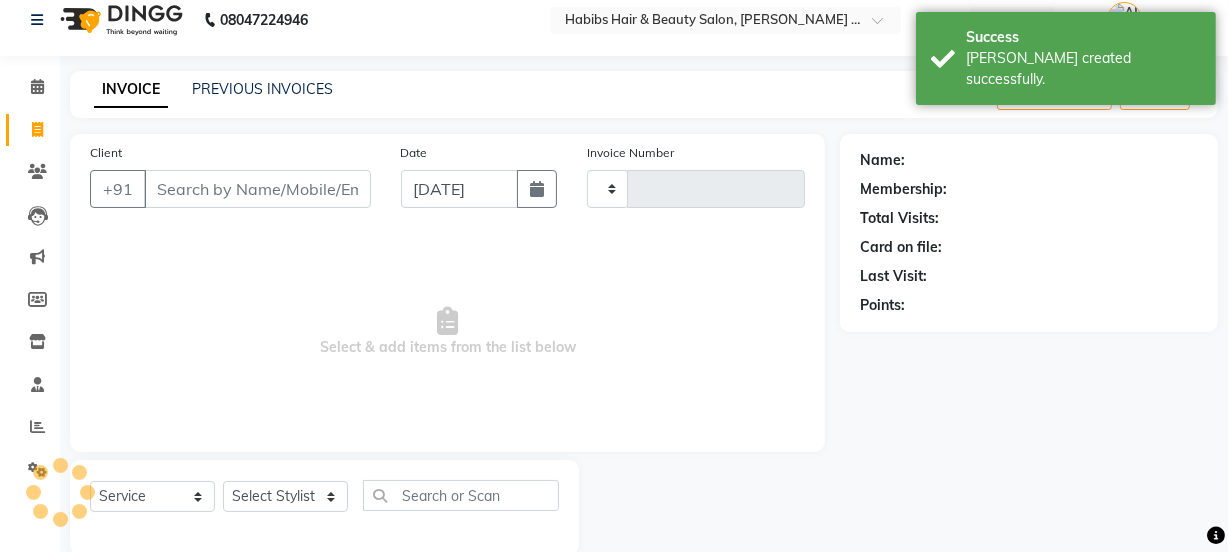 type on "0670" 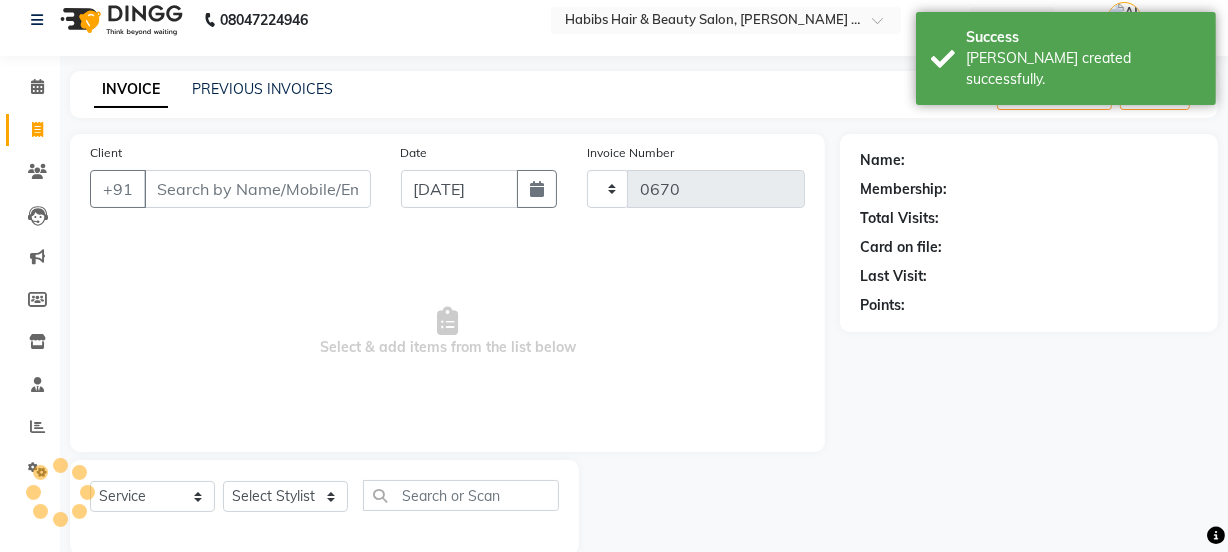 select on "5039" 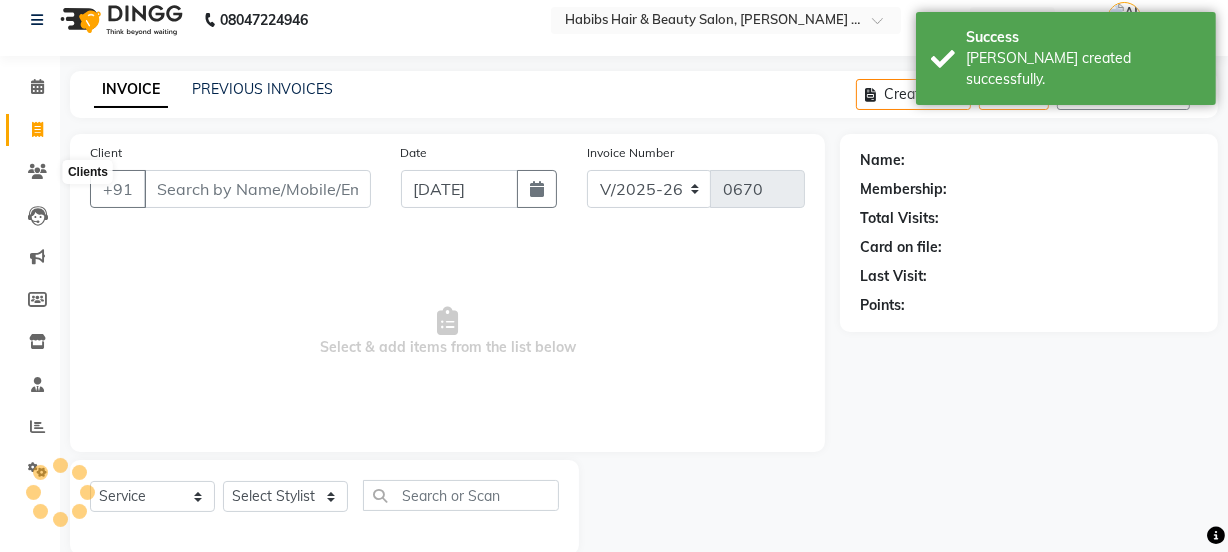 scroll, scrollTop: 50, scrollLeft: 0, axis: vertical 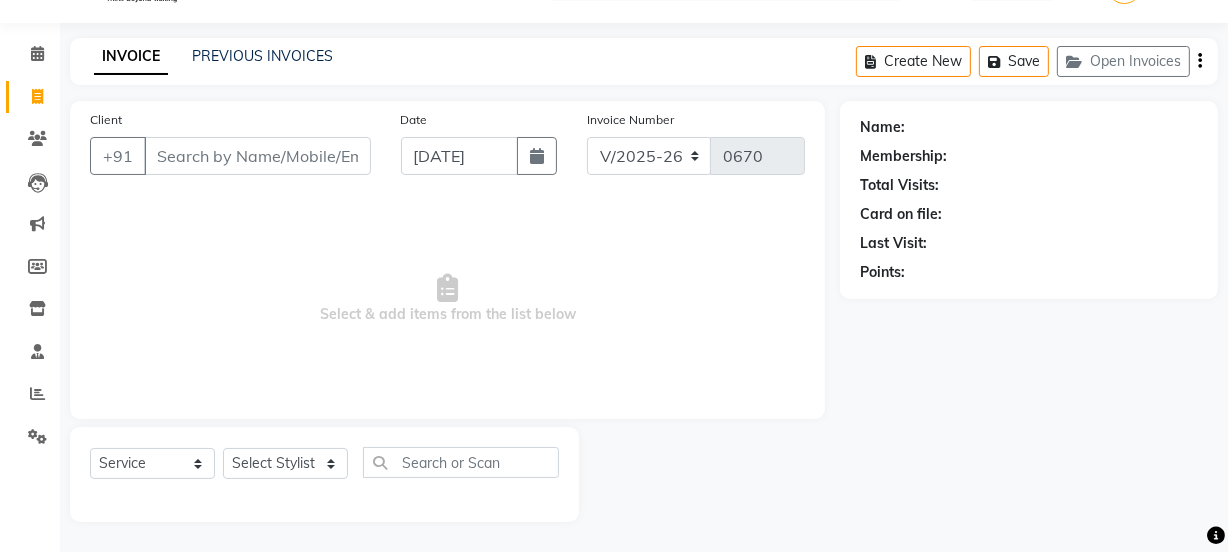 click on "Client" at bounding box center [257, 156] 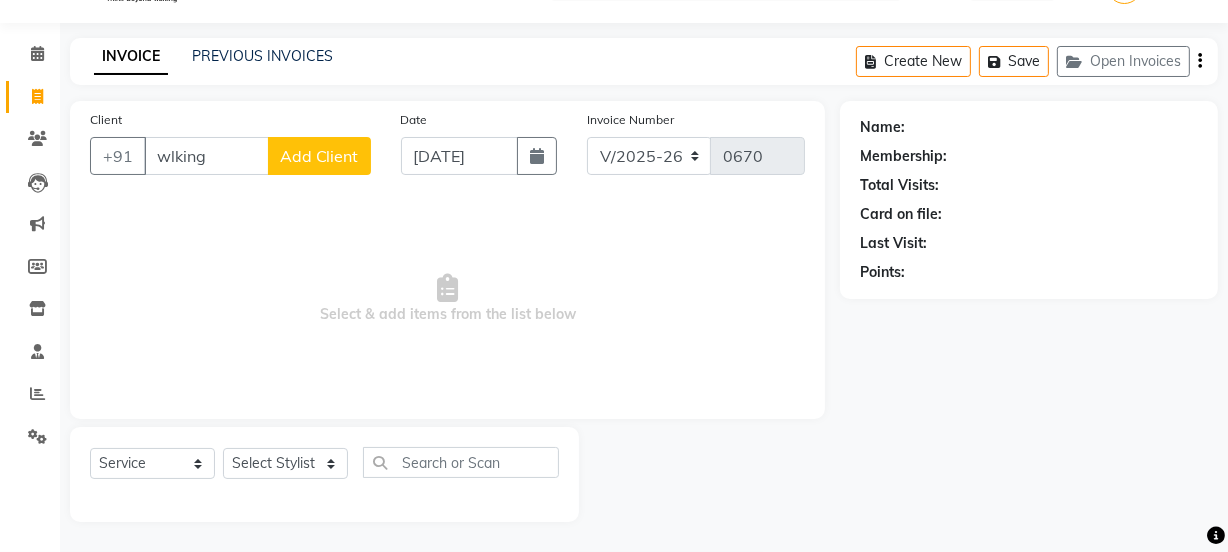 click on "wlking" at bounding box center [206, 156] 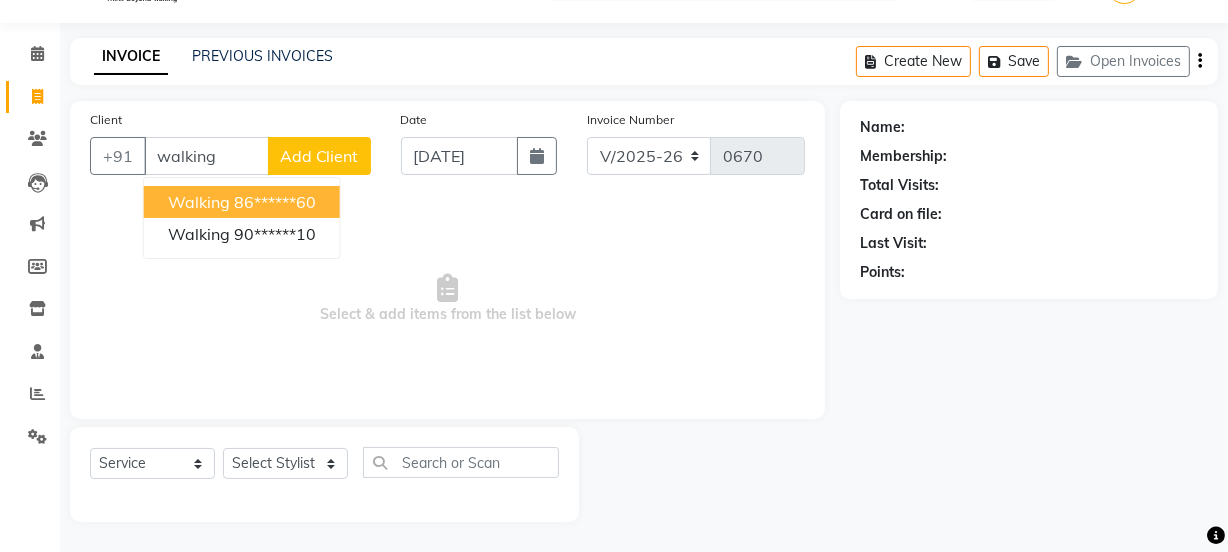 click on "walking" at bounding box center (199, 202) 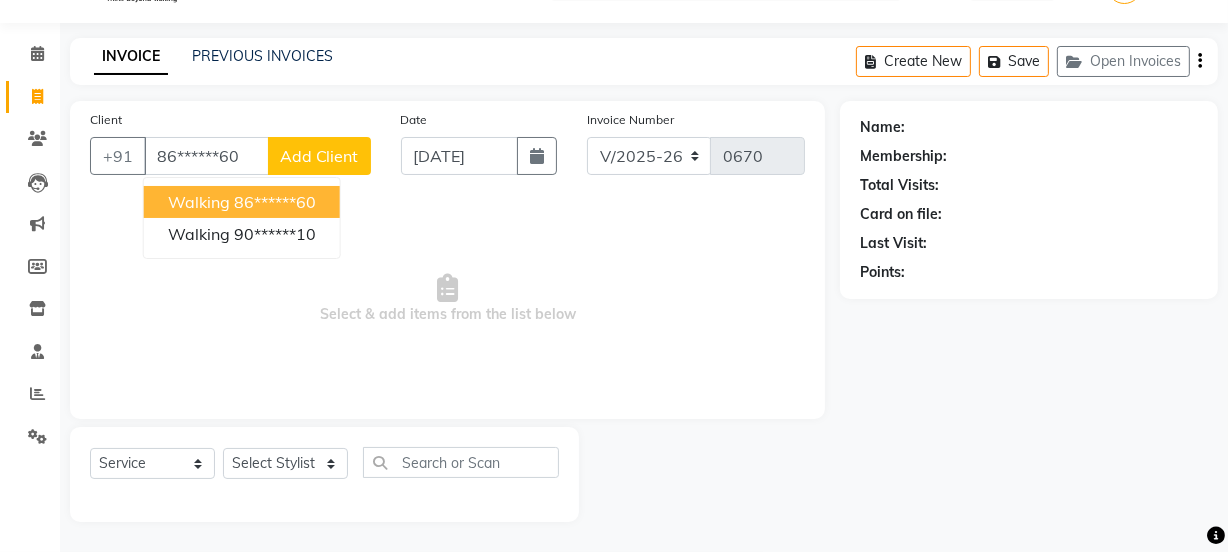 type on "86******60" 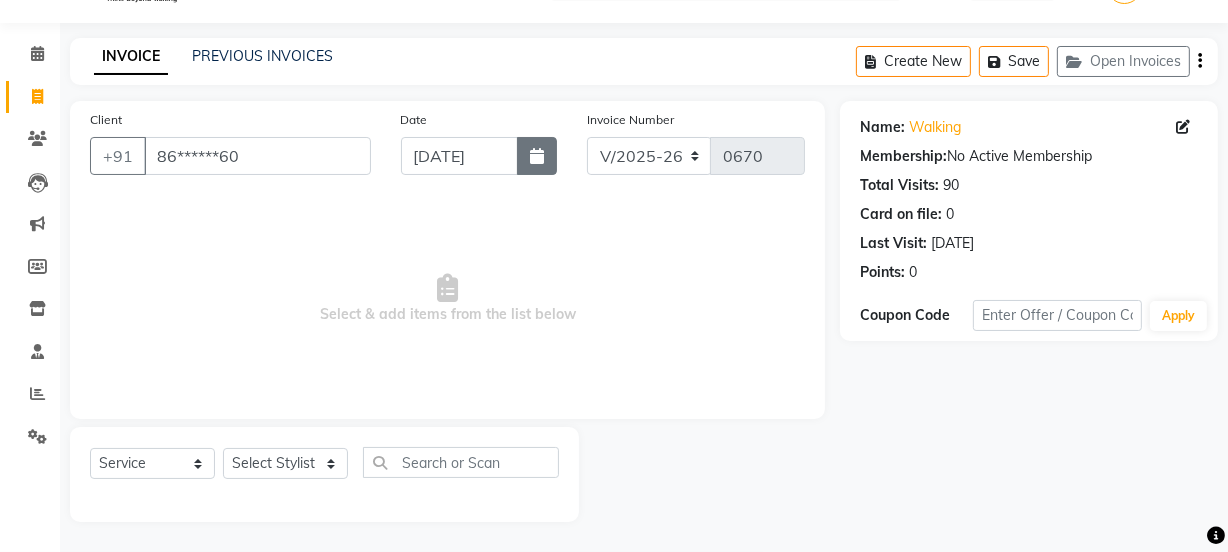 click 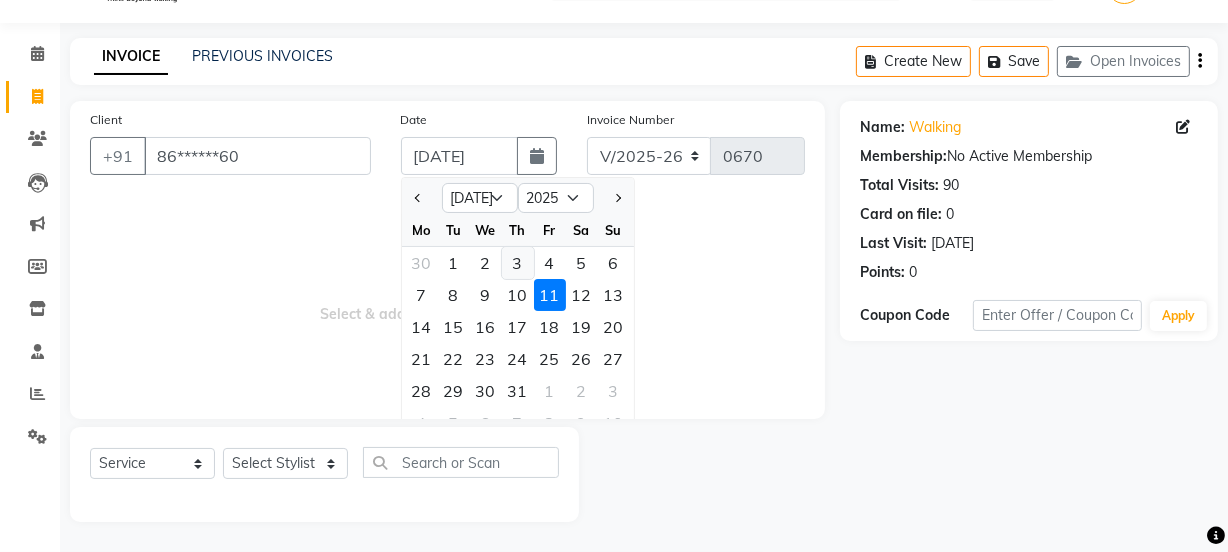click on "3" 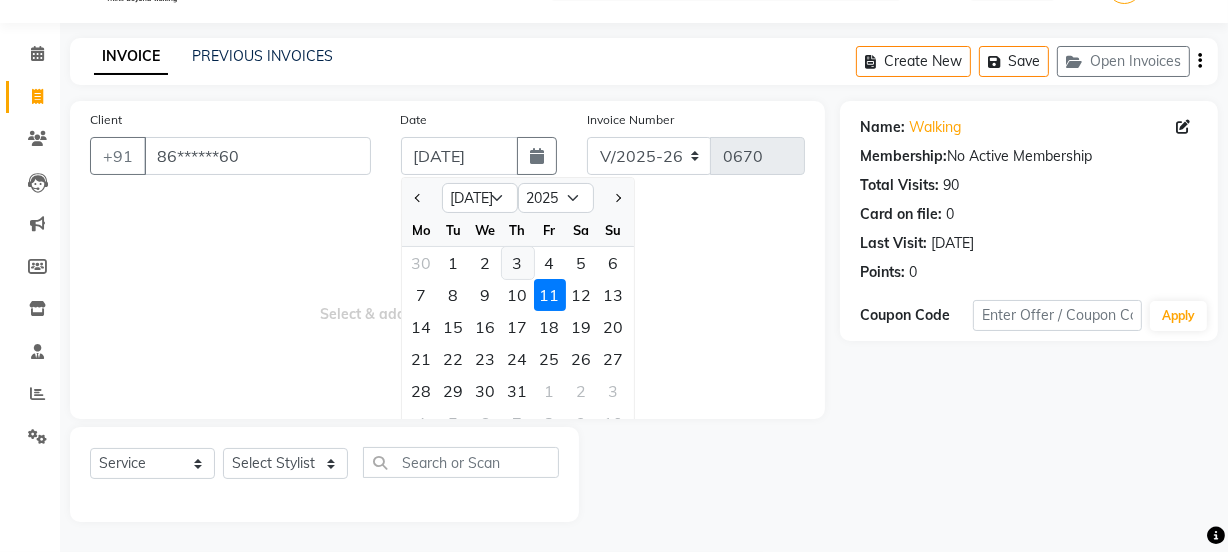 type on "03-07-2025" 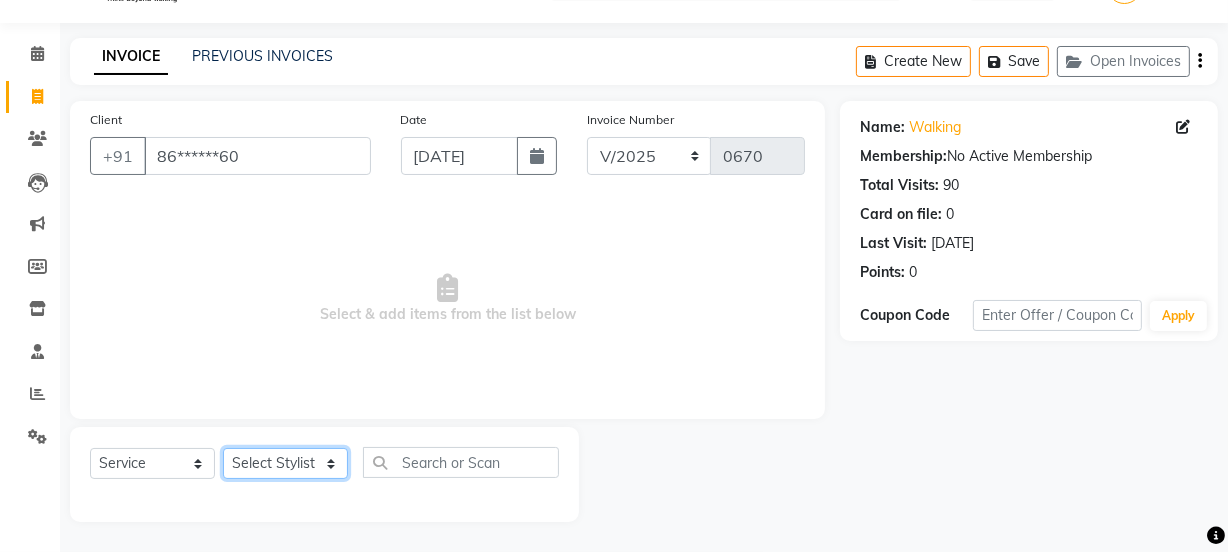 click on "Select Stylist [PERSON_NAME] [PERSON_NAME]" 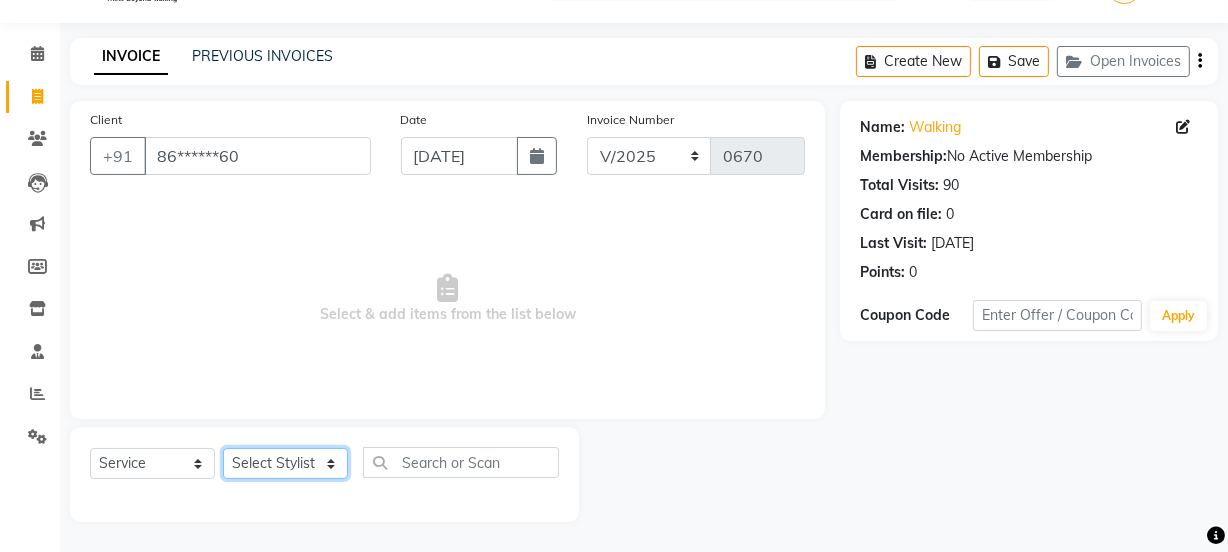 select on "52418" 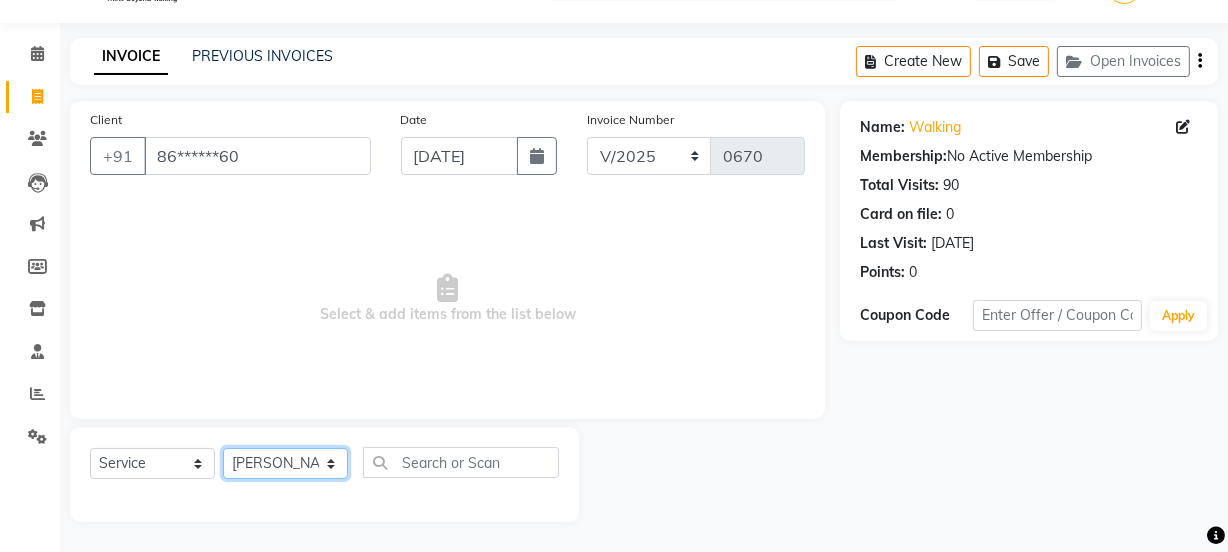 click on "Select Stylist [PERSON_NAME] [PERSON_NAME]" 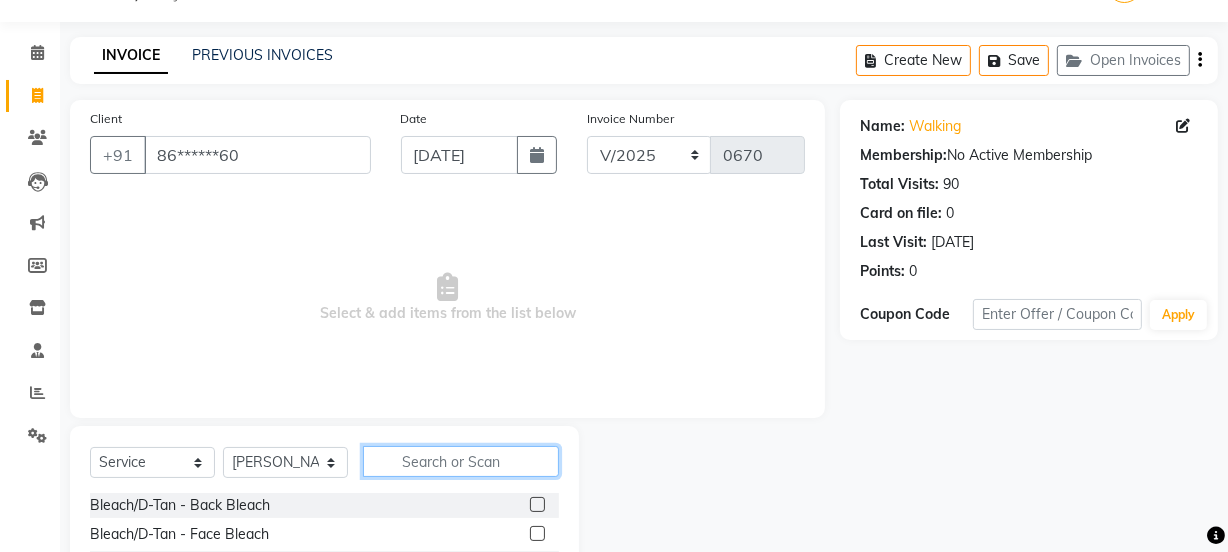 click 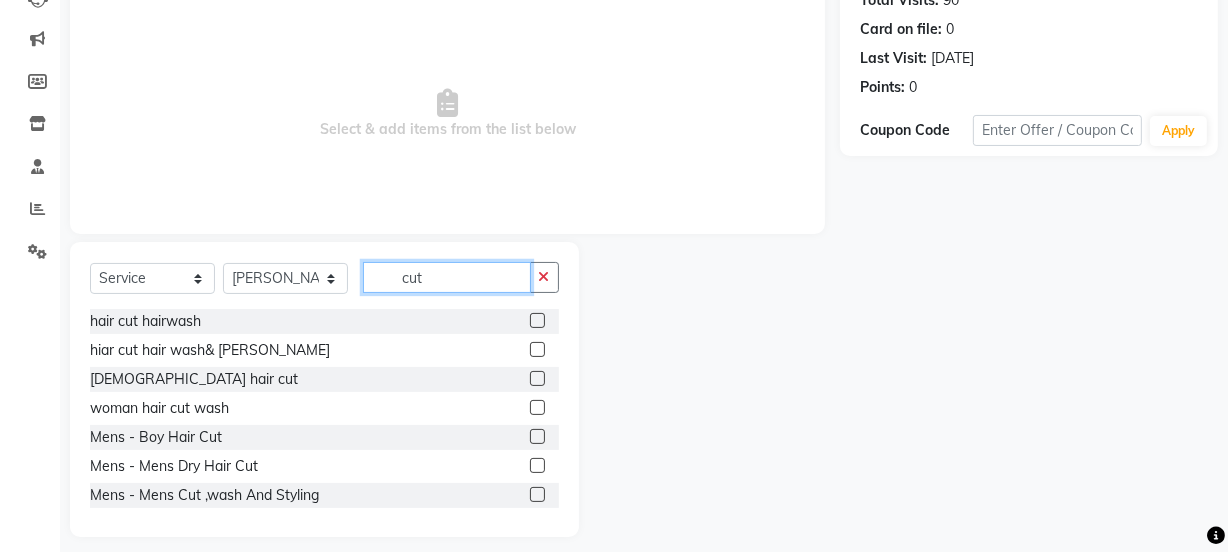 scroll, scrollTop: 250, scrollLeft: 0, axis: vertical 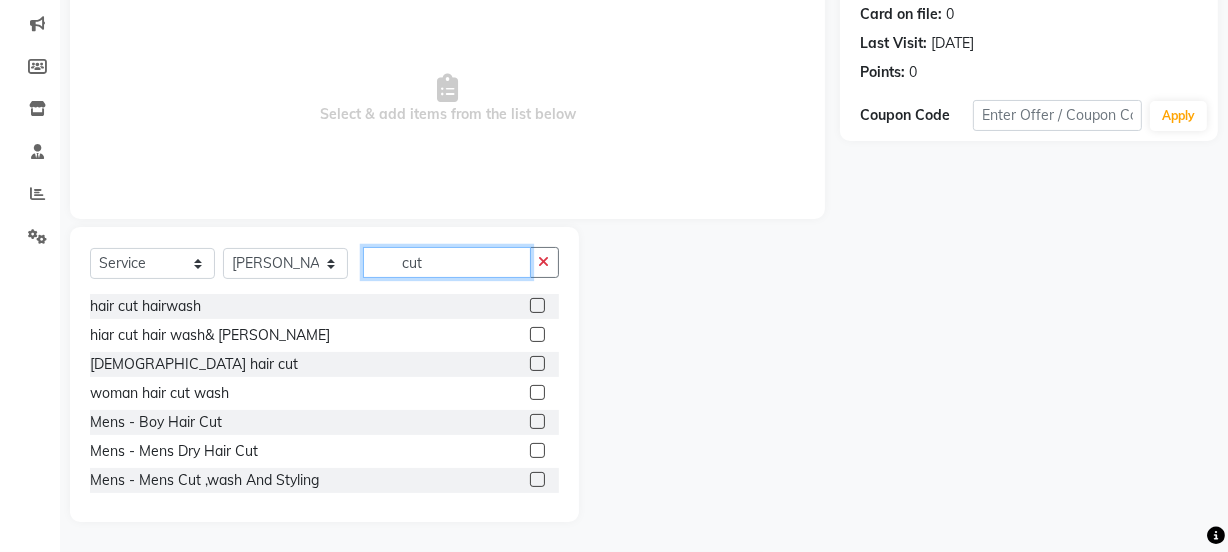 type on "cut" 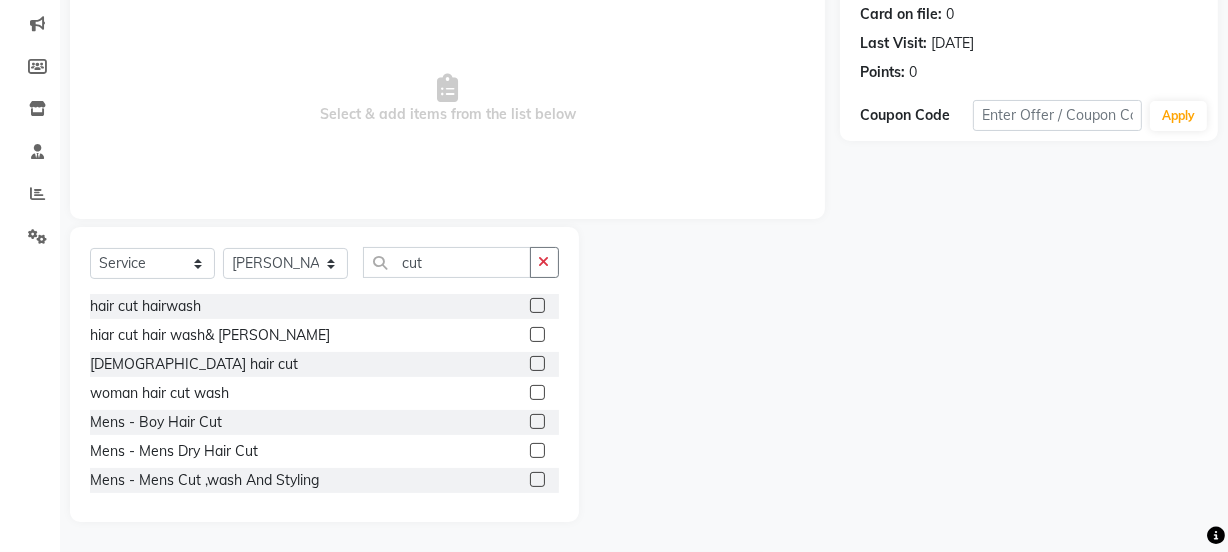 click 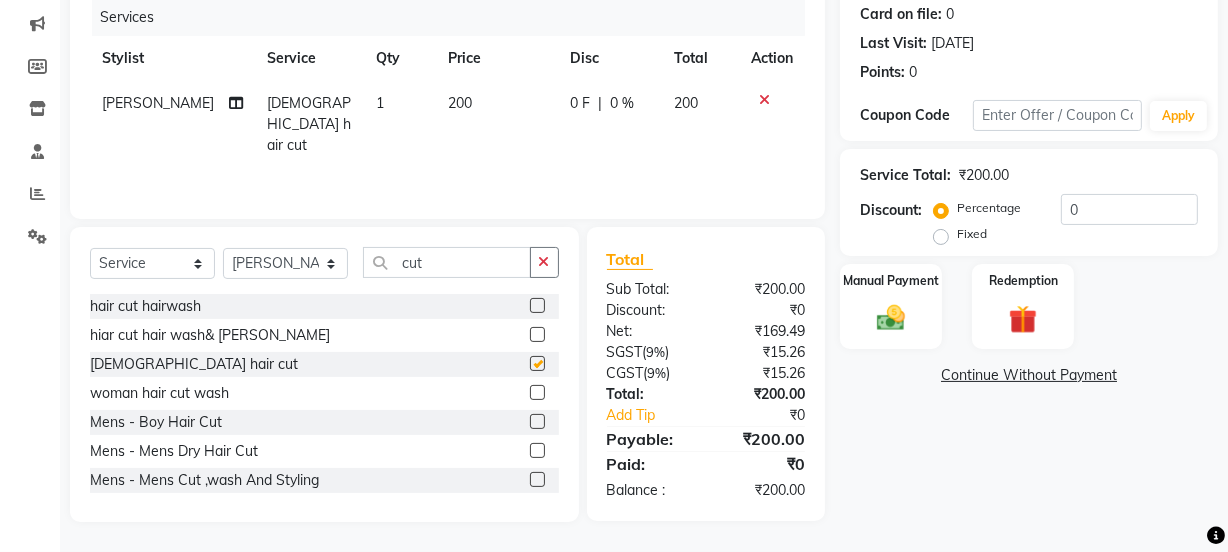 checkbox on "false" 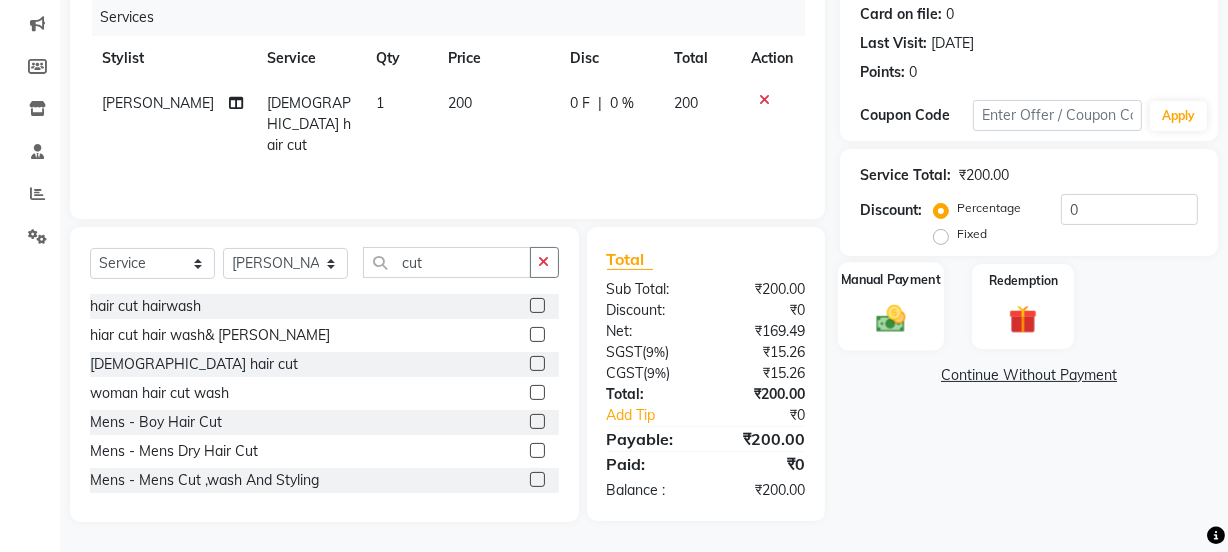 click on "Manual Payment" 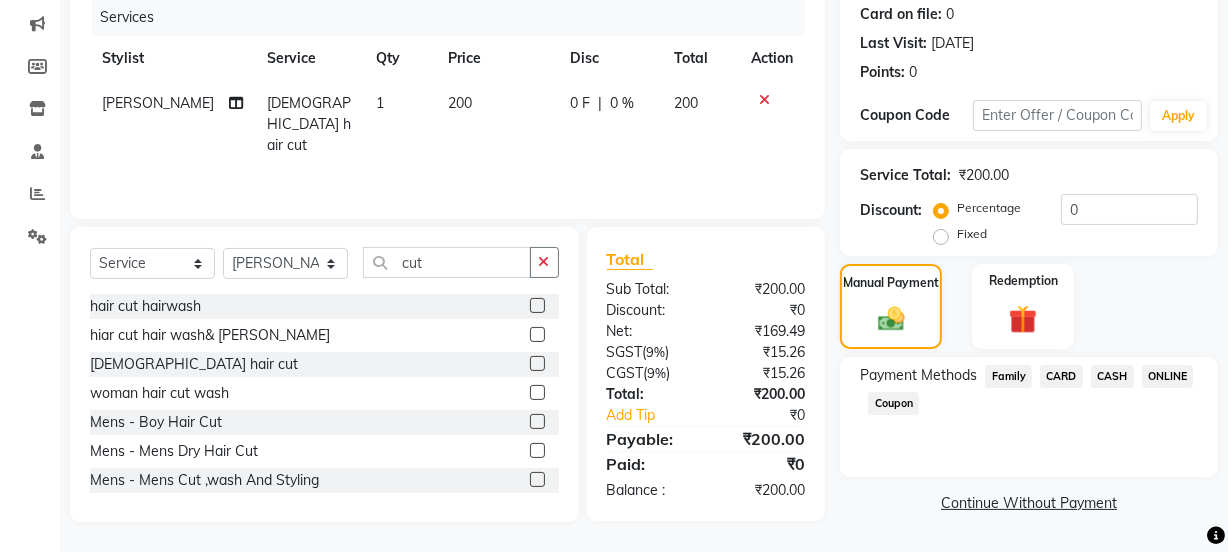 click on "ONLINE" 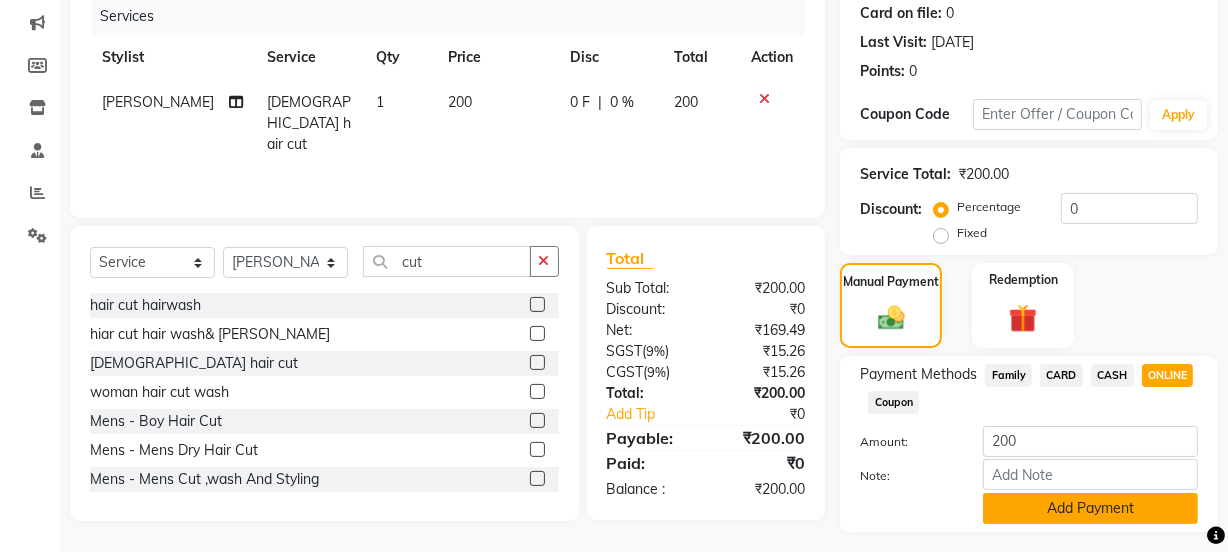 click on "Add Payment" 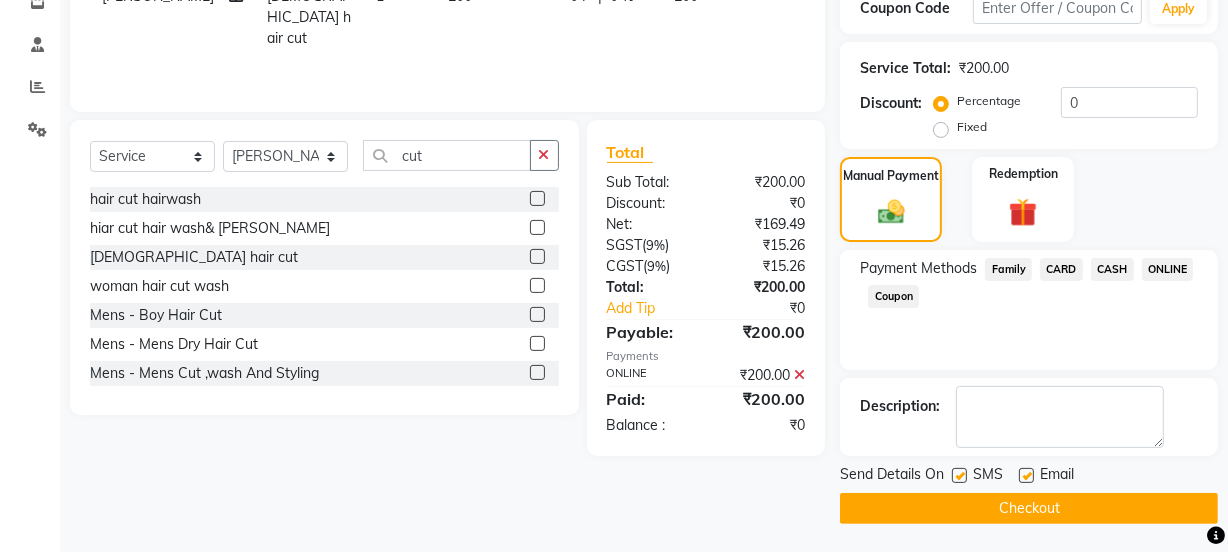 scroll, scrollTop: 357, scrollLeft: 0, axis: vertical 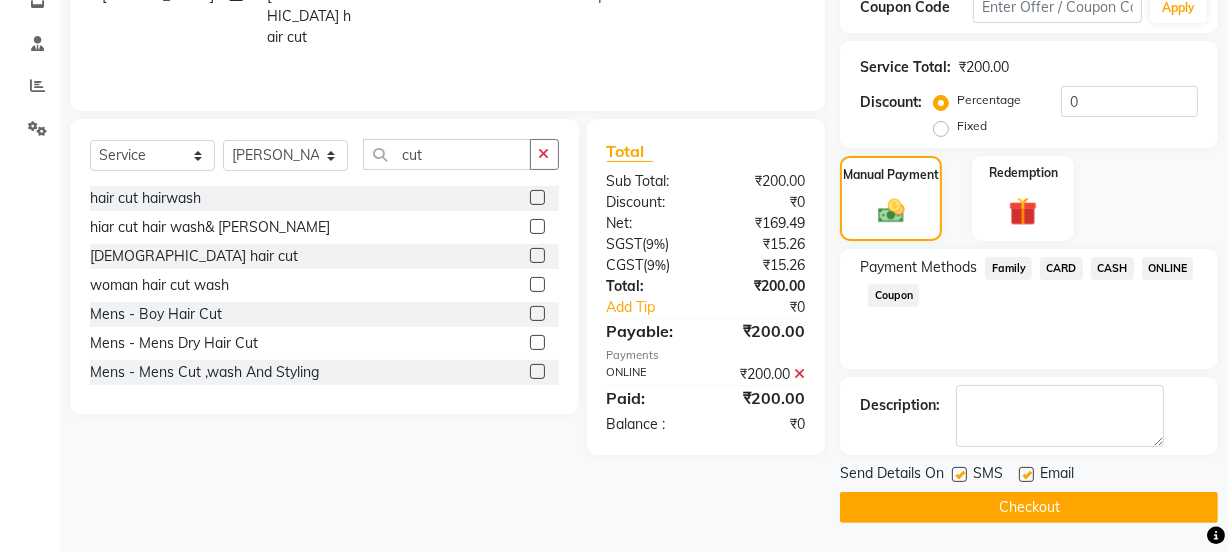 click on "Checkout" 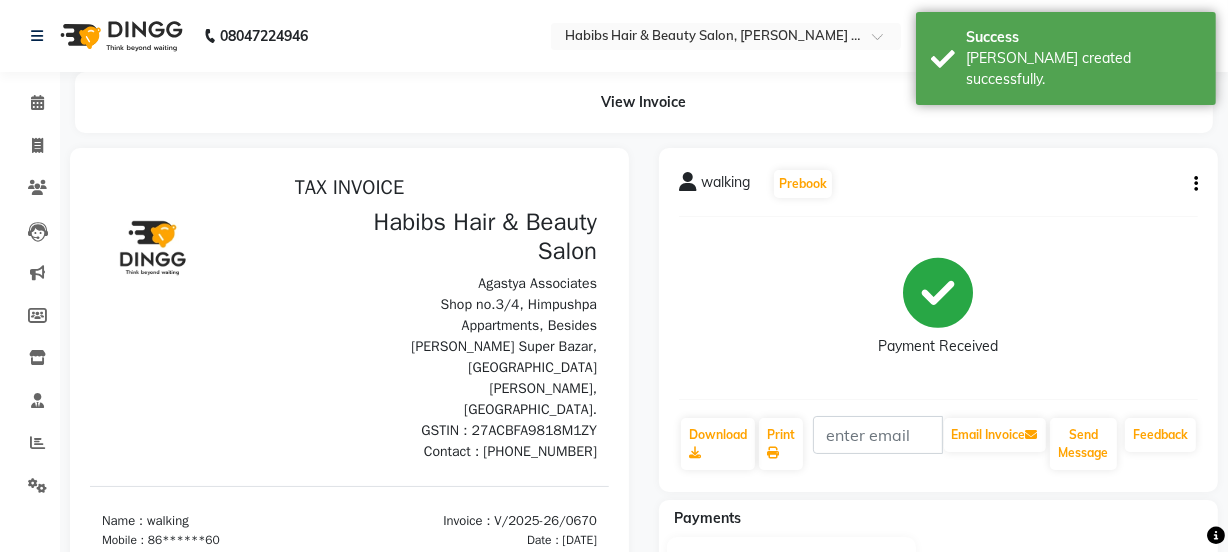 scroll, scrollTop: 0, scrollLeft: 0, axis: both 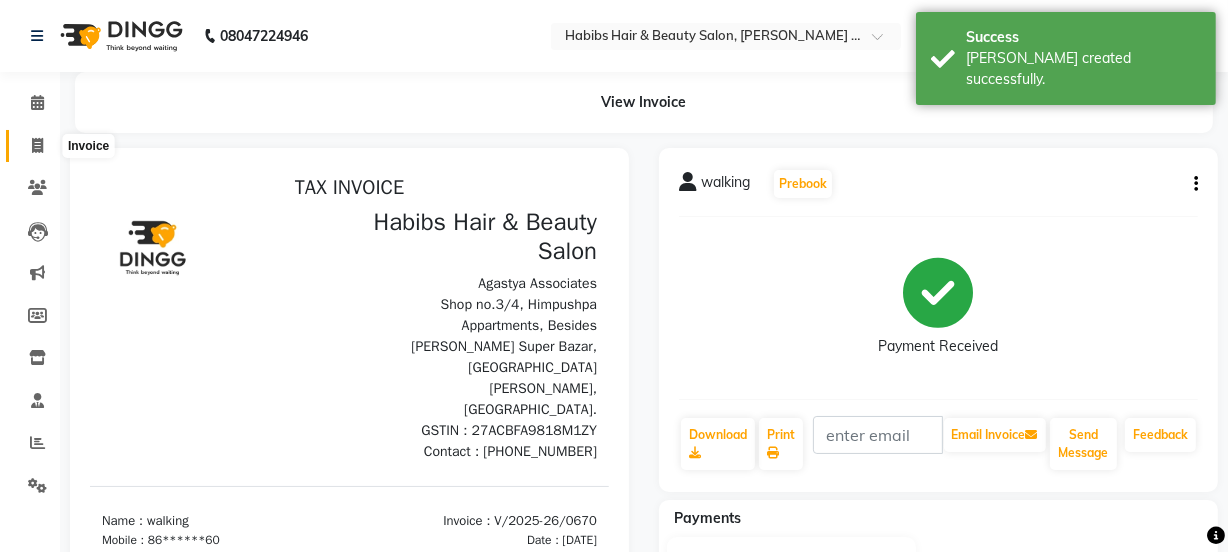 click 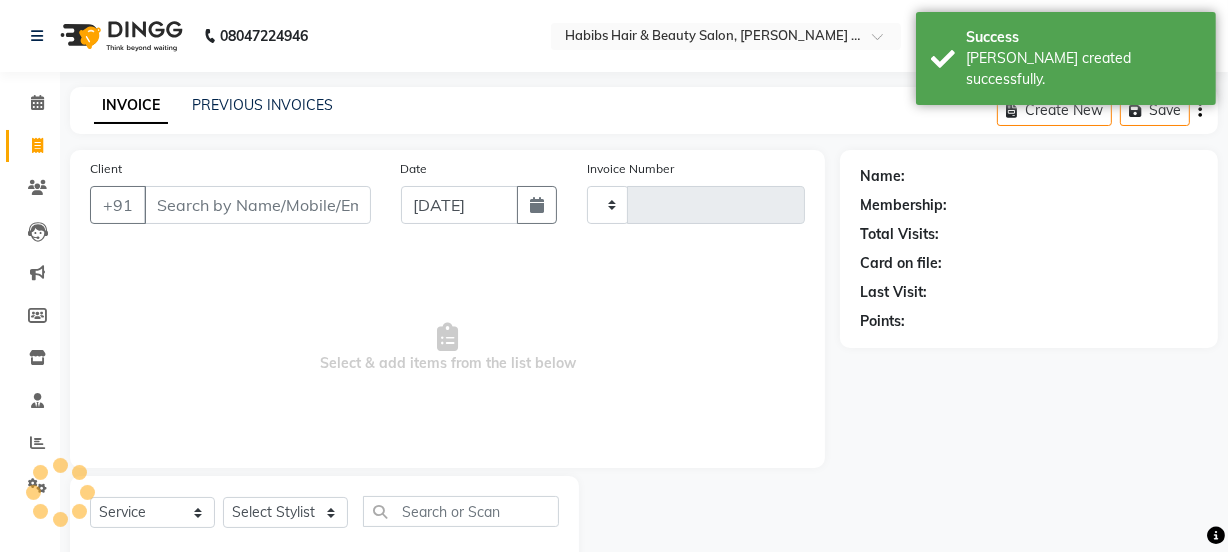 type on "0671" 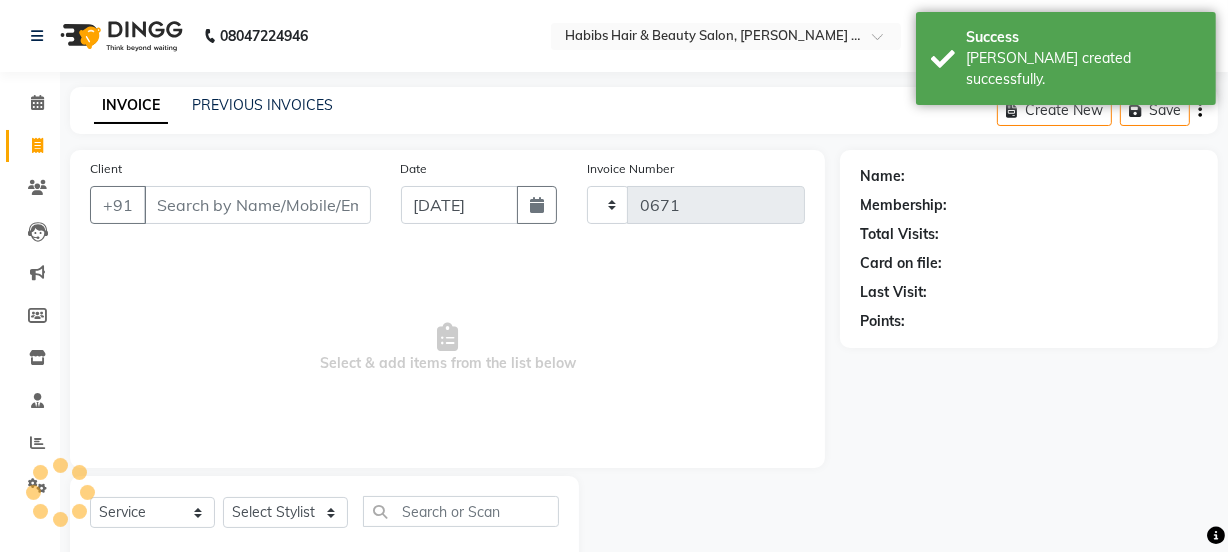 scroll, scrollTop: 50, scrollLeft: 0, axis: vertical 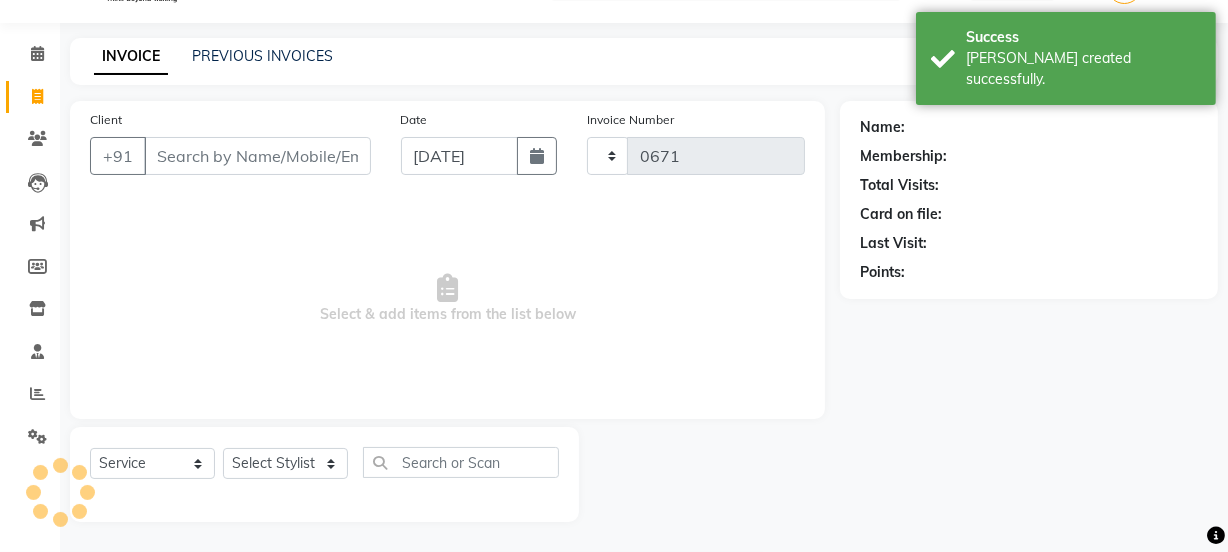 select on "5039" 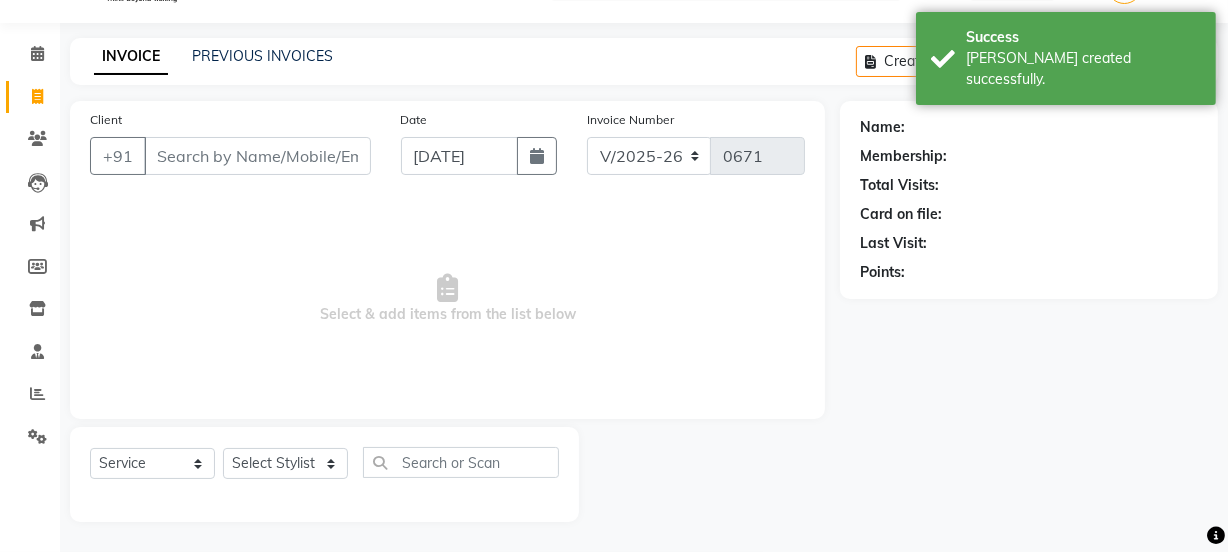 click on "Client" at bounding box center (257, 156) 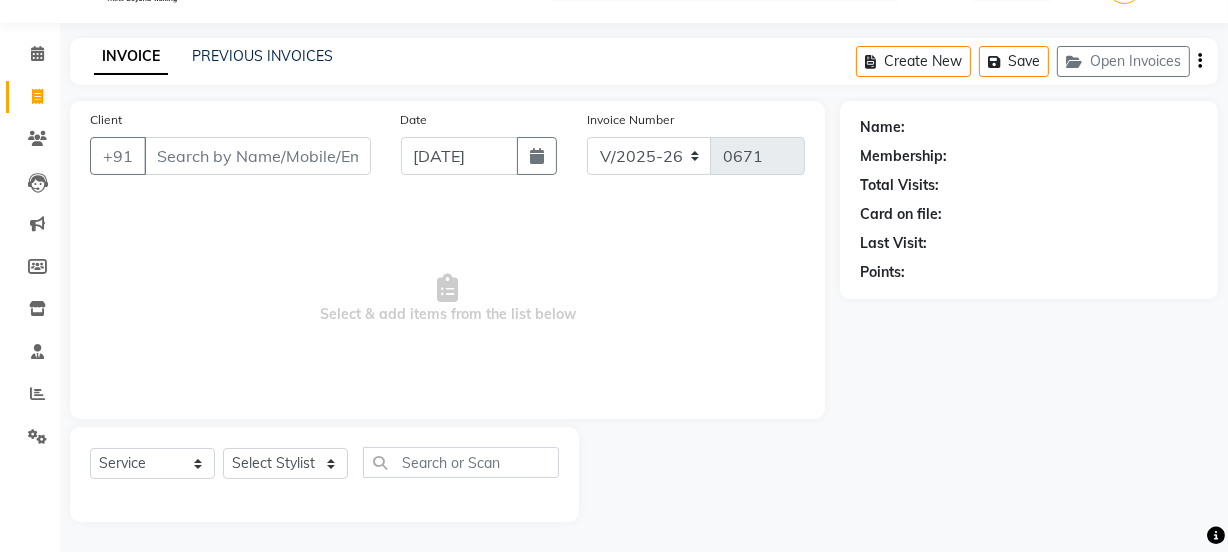click on "Client" at bounding box center [257, 156] 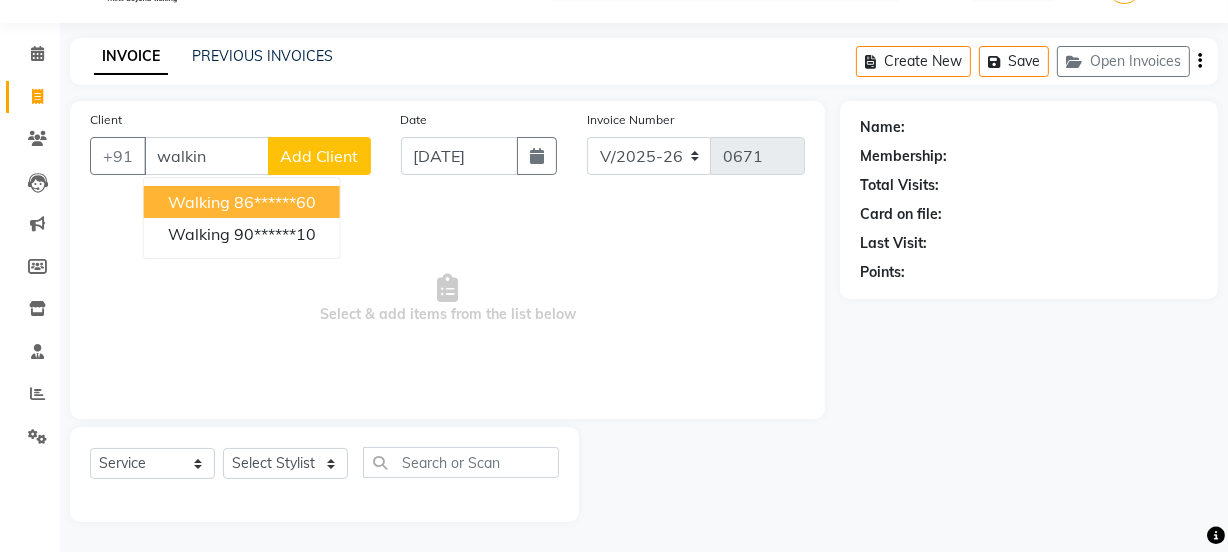 click on "86******60" at bounding box center (275, 202) 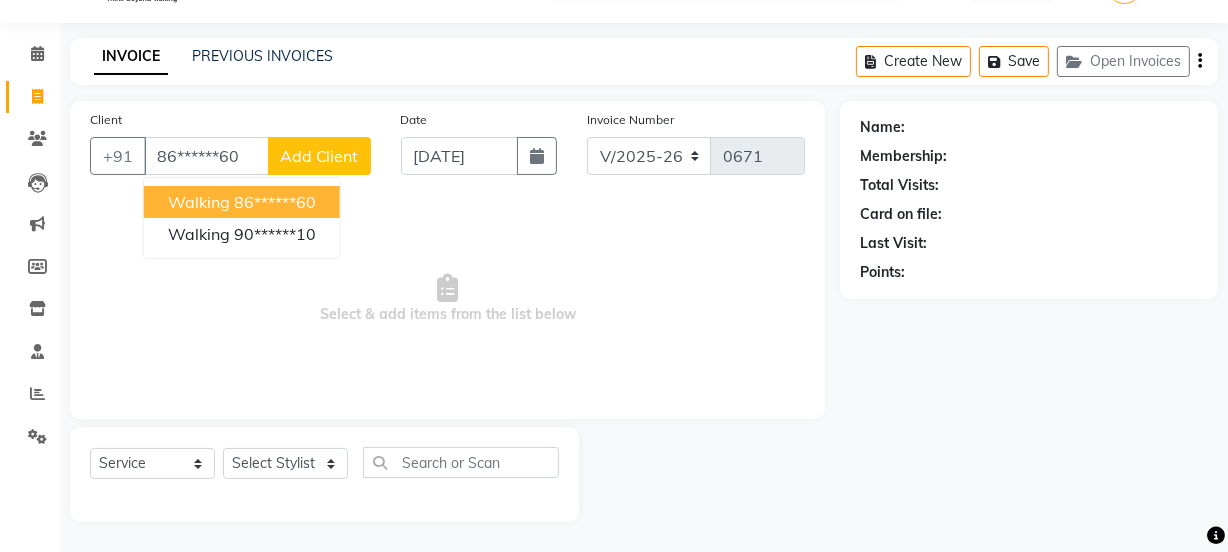 type on "86******60" 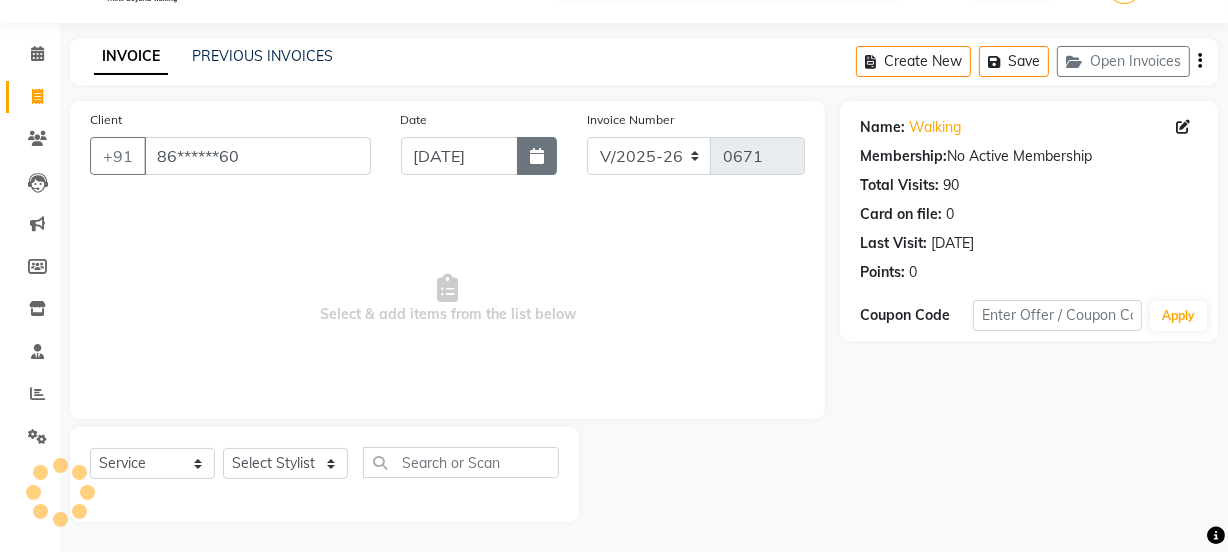 click 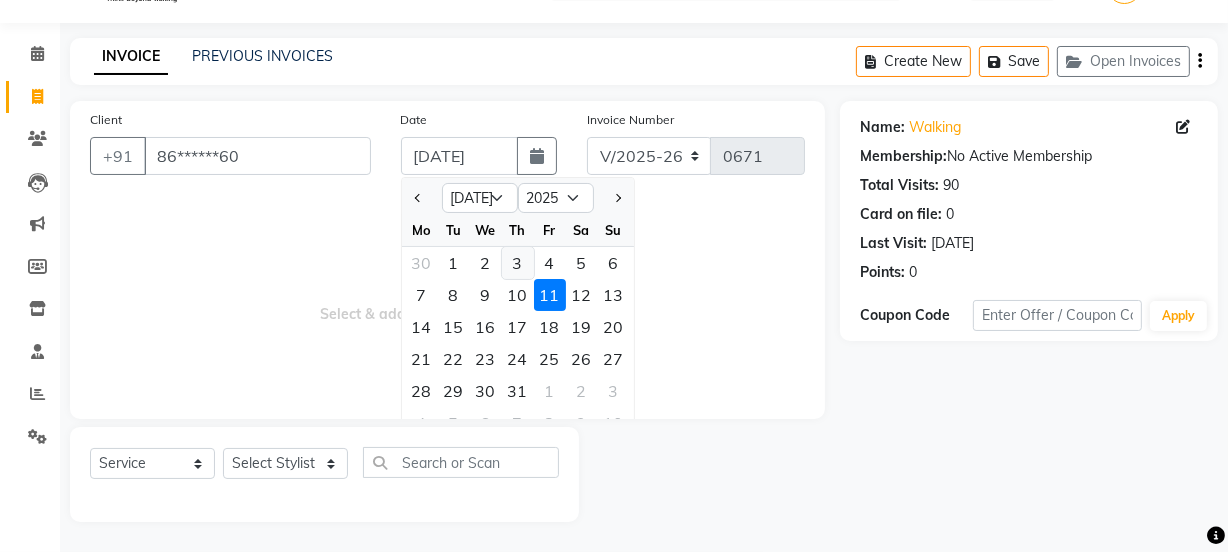 click on "3" 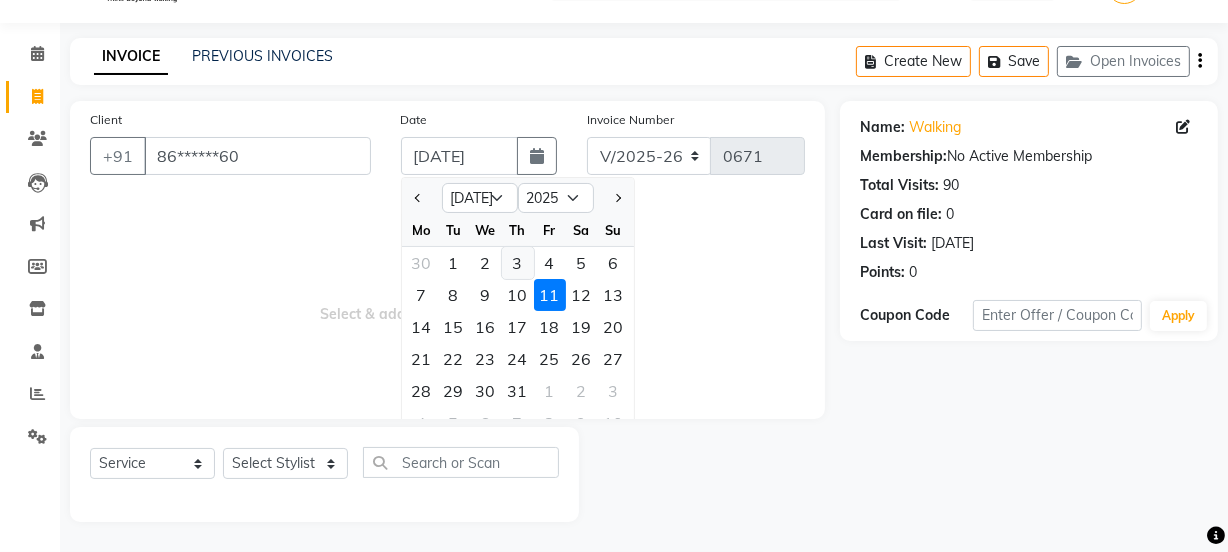 type on "03-07-2025" 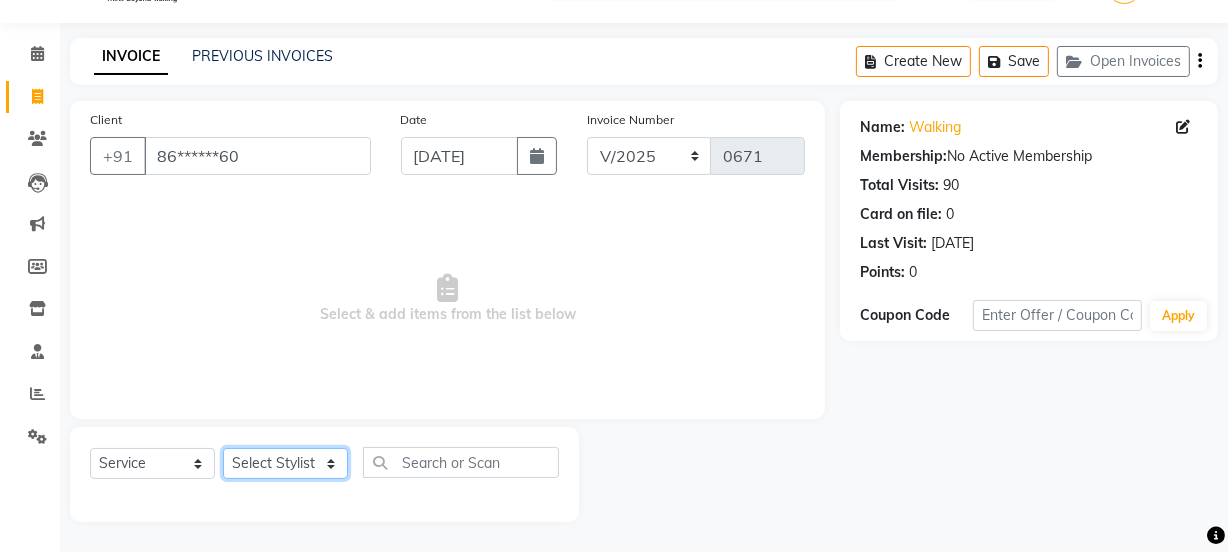 click on "Select Stylist [PERSON_NAME] [PERSON_NAME]" 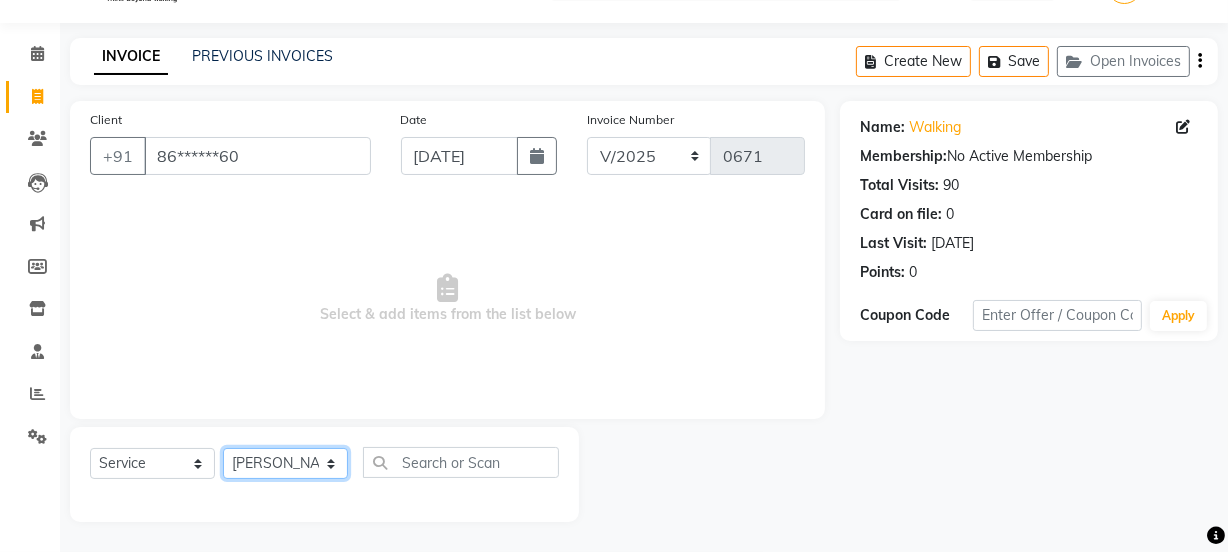 click on "Select Stylist [PERSON_NAME] [PERSON_NAME]" 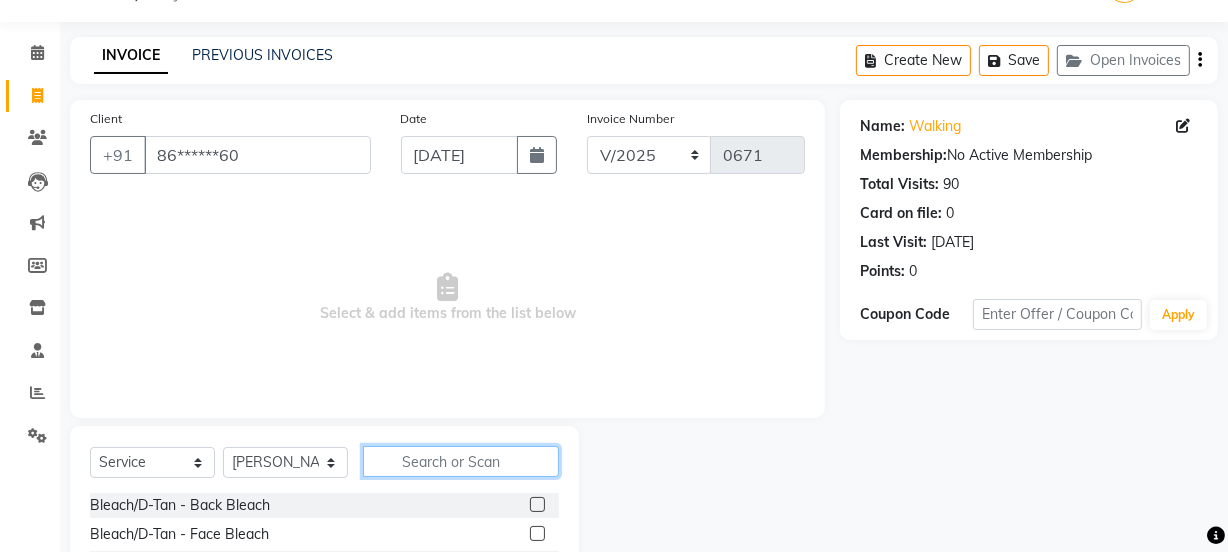 click 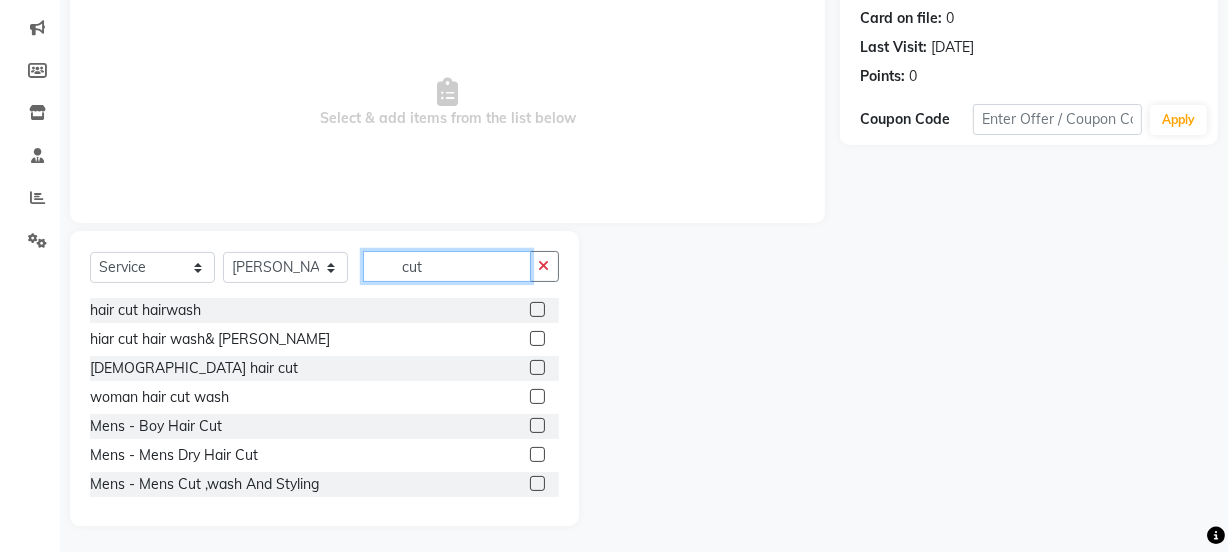 scroll, scrollTop: 250, scrollLeft: 0, axis: vertical 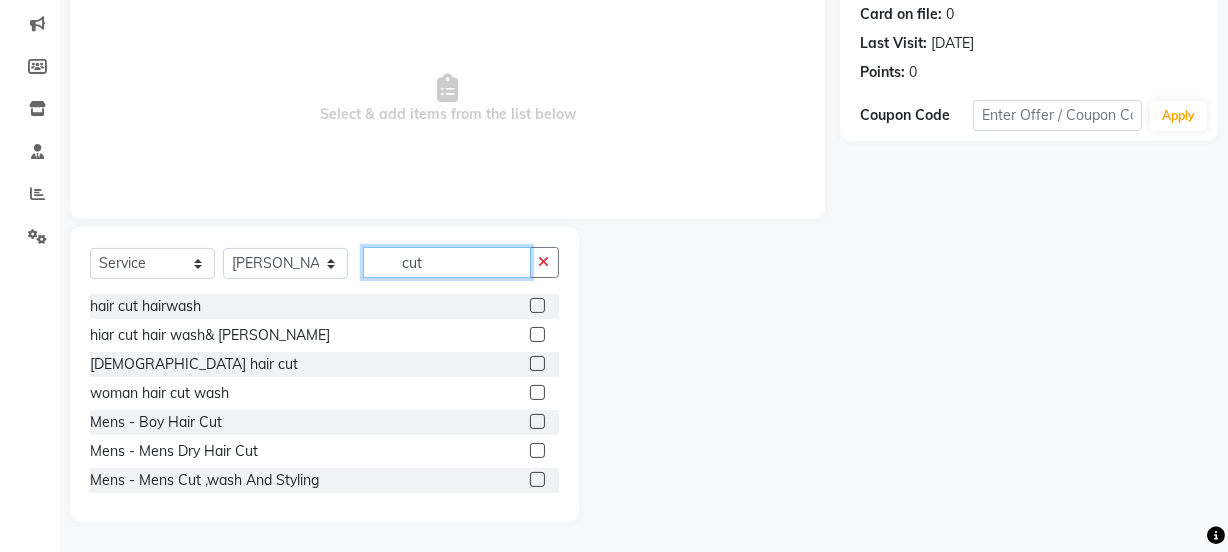type on "cut" 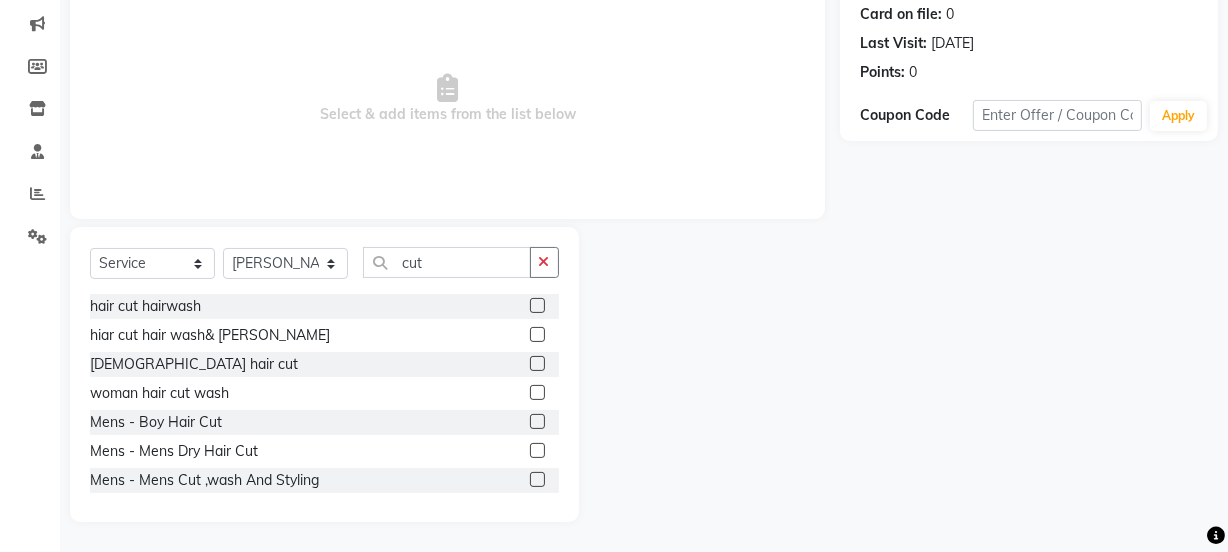 click 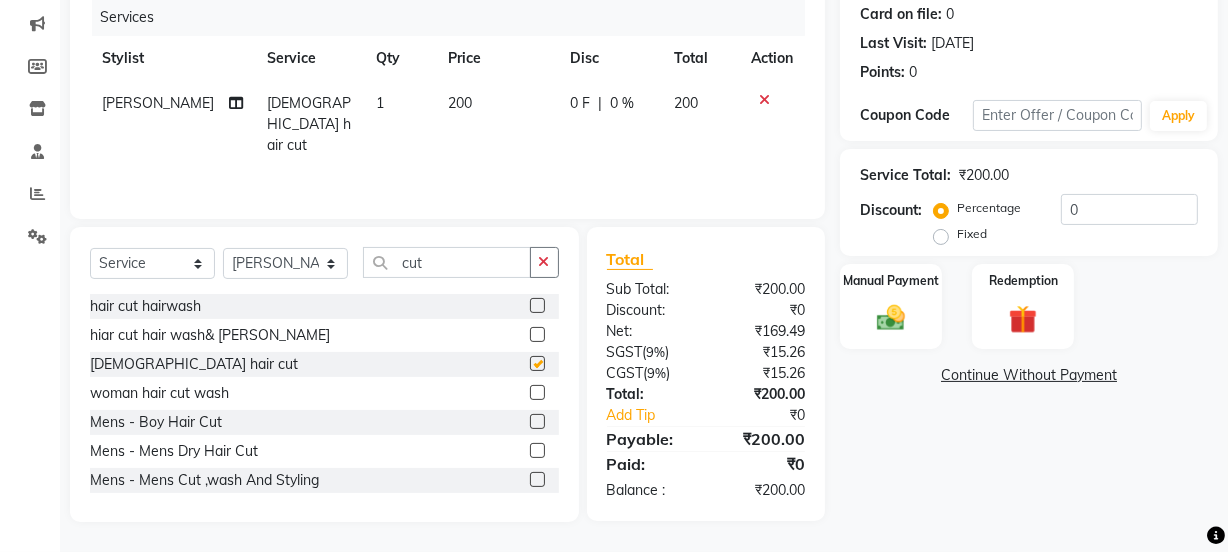 checkbox on "false" 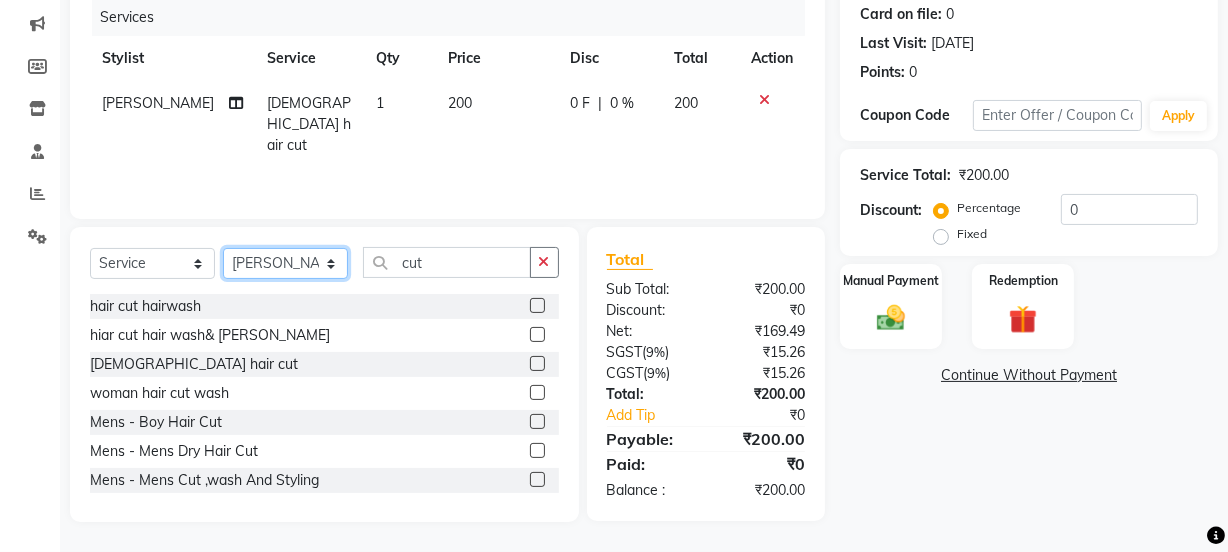 click on "Select Stylist [PERSON_NAME] [PERSON_NAME]" 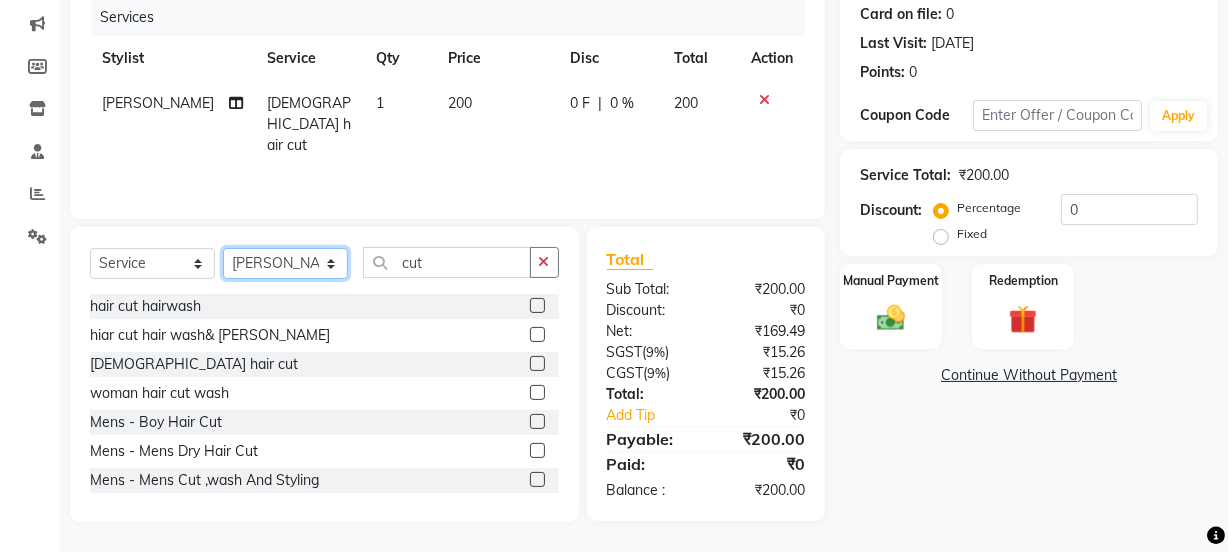 select on "70362" 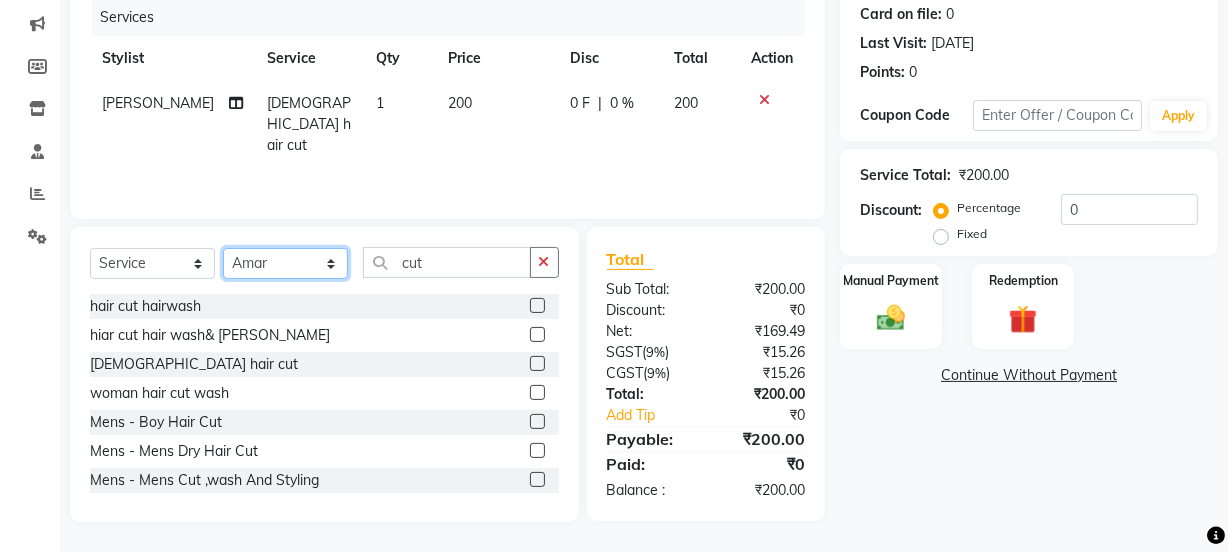 click on "Select Stylist [PERSON_NAME] [PERSON_NAME]" 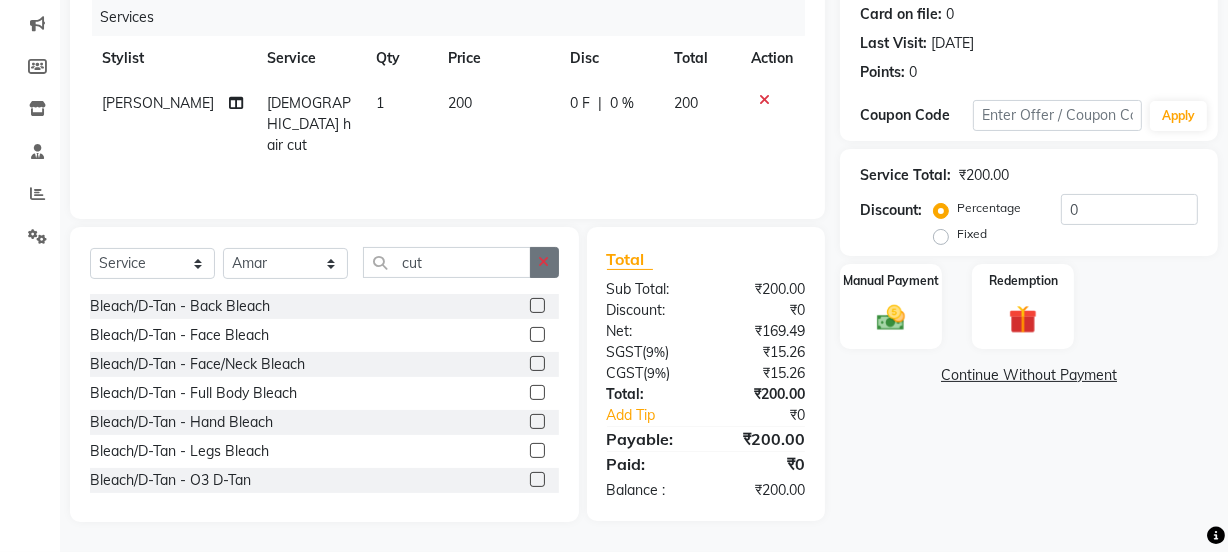 click 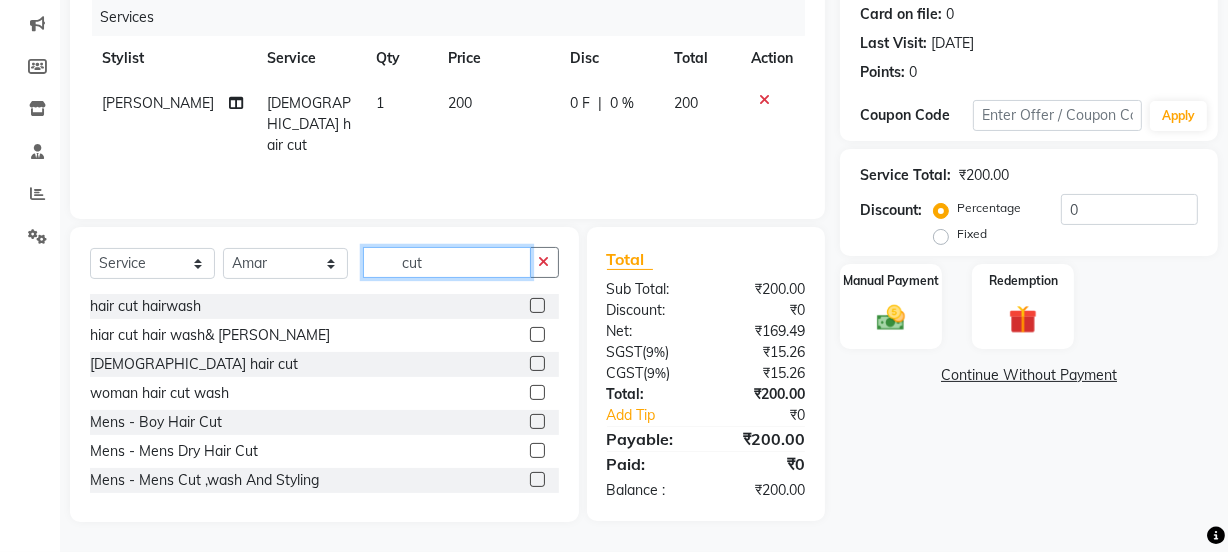 type on "cut" 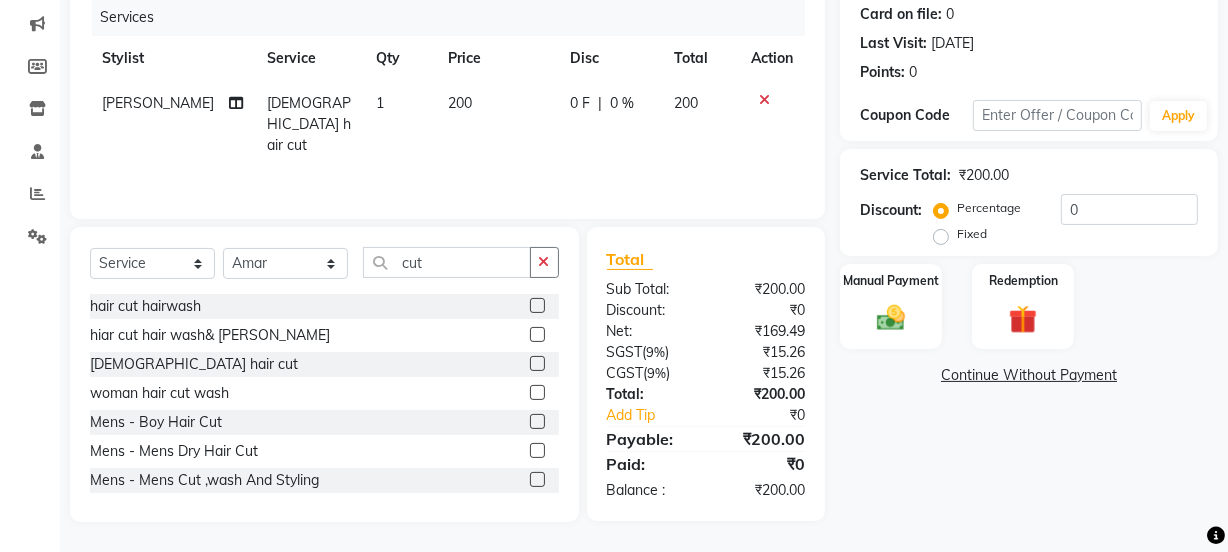 click 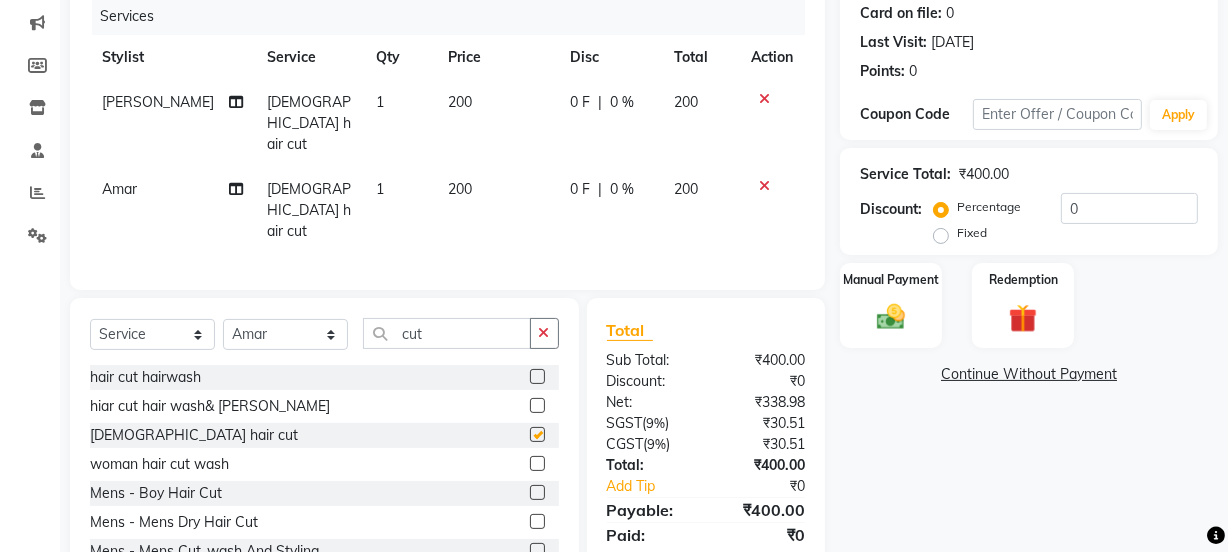 checkbox on "false" 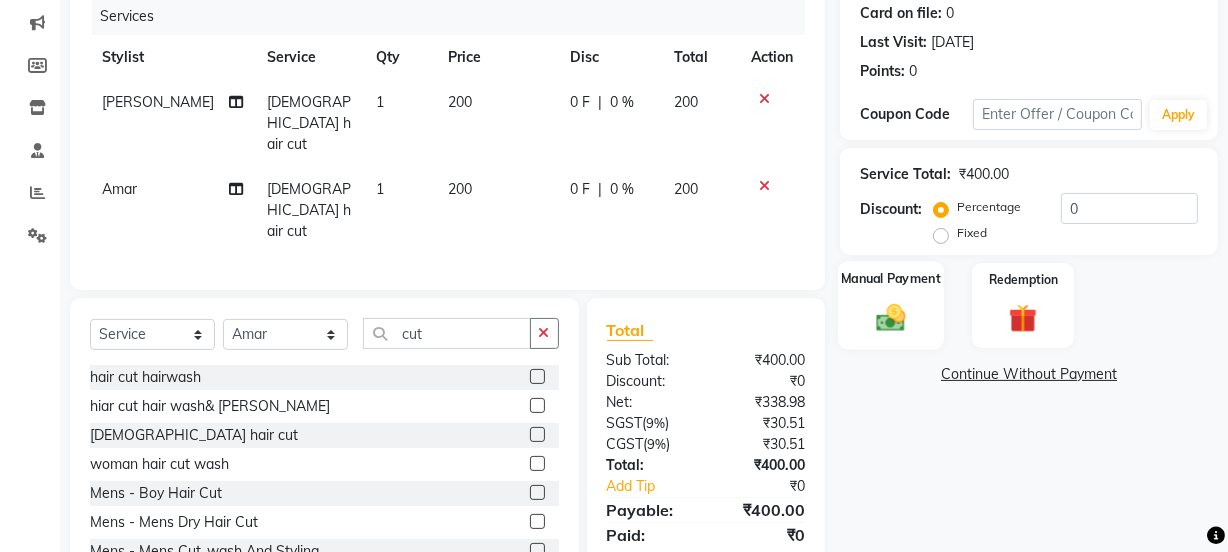 click on "Manual Payment" 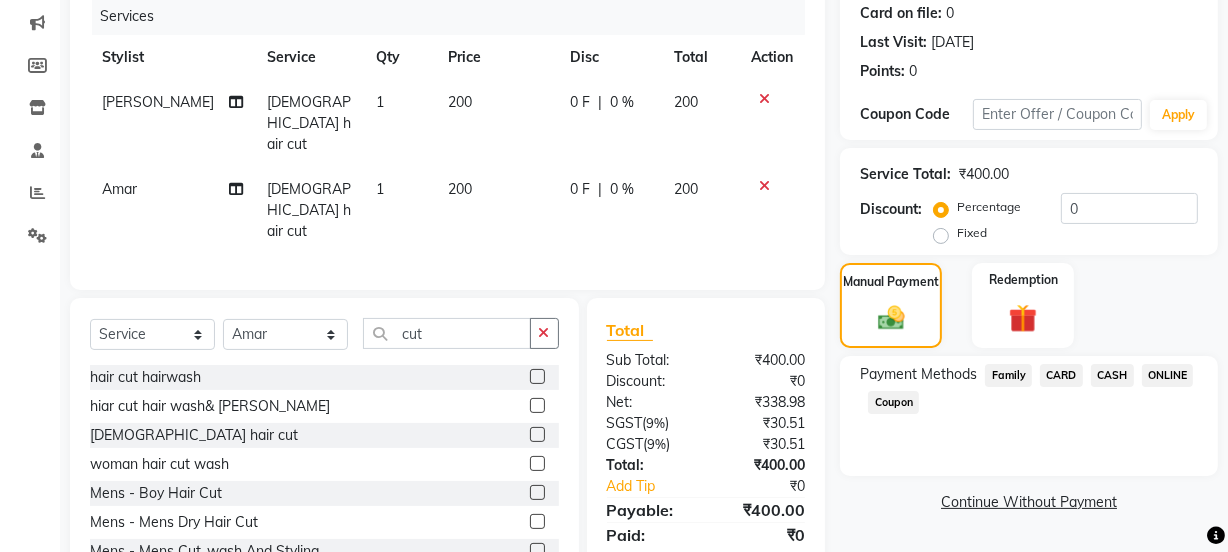 click on "CARD" 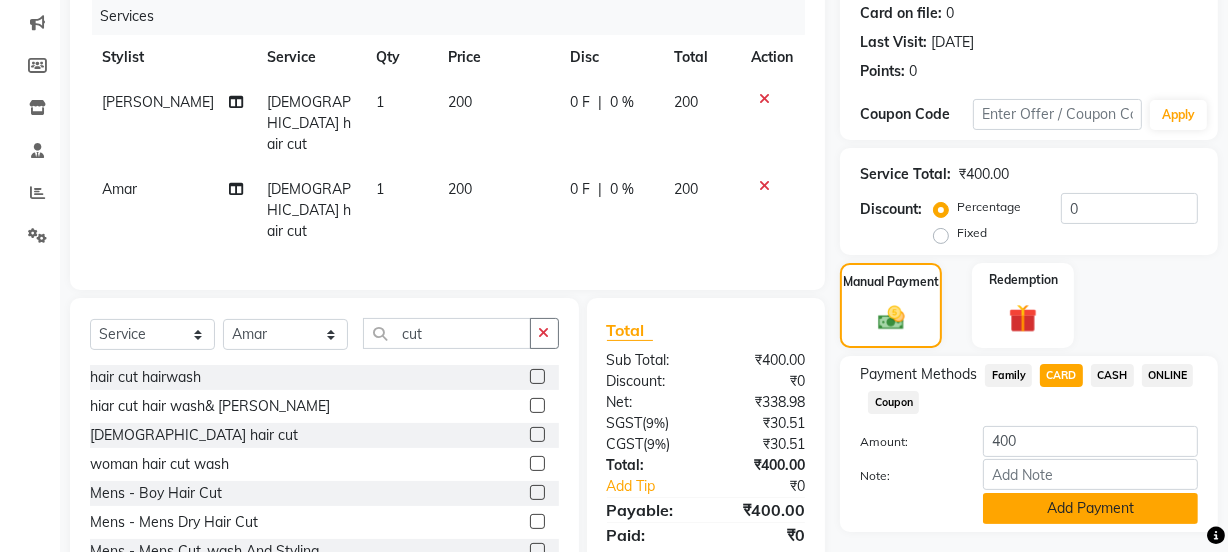 click on "Add Payment" 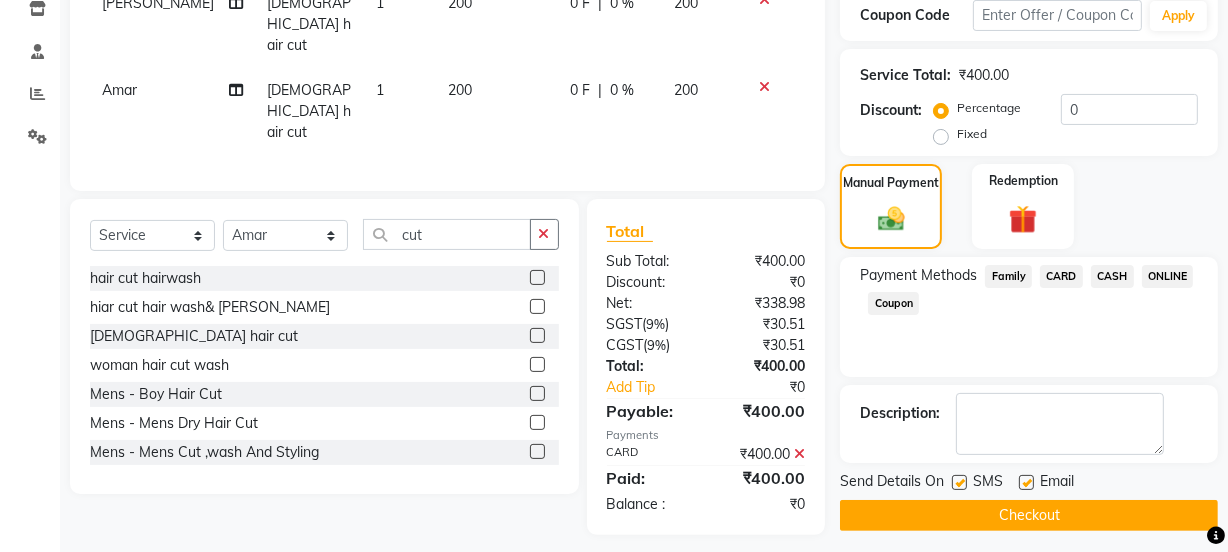 scroll, scrollTop: 357, scrollLeft: 0, axis: vertical 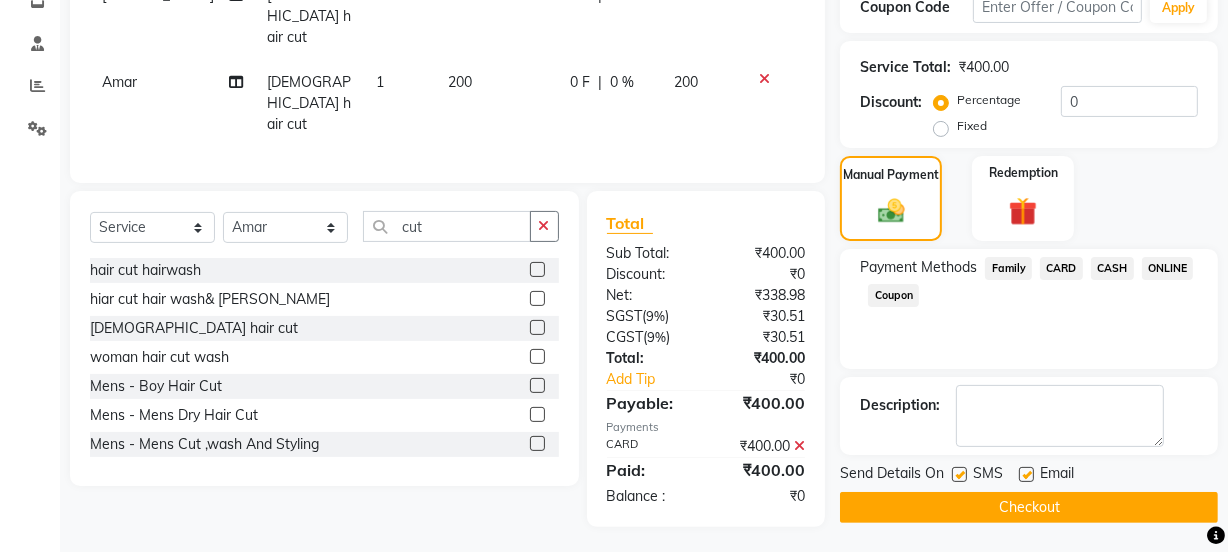 click on "Checkout" 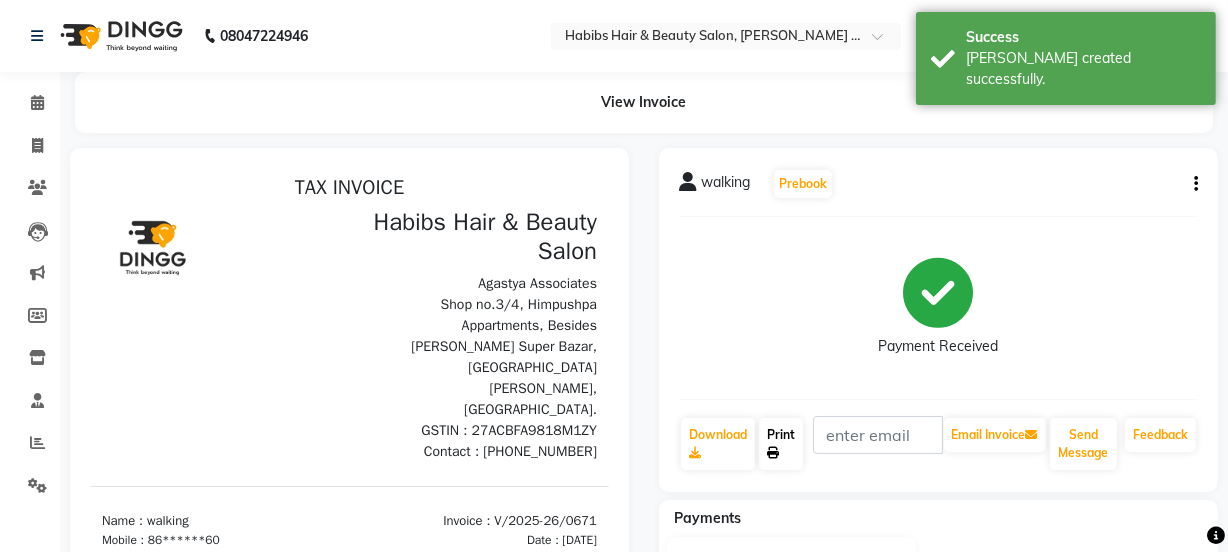 scroll, scrollTop: 0, scrollLeft: 0, axis: both 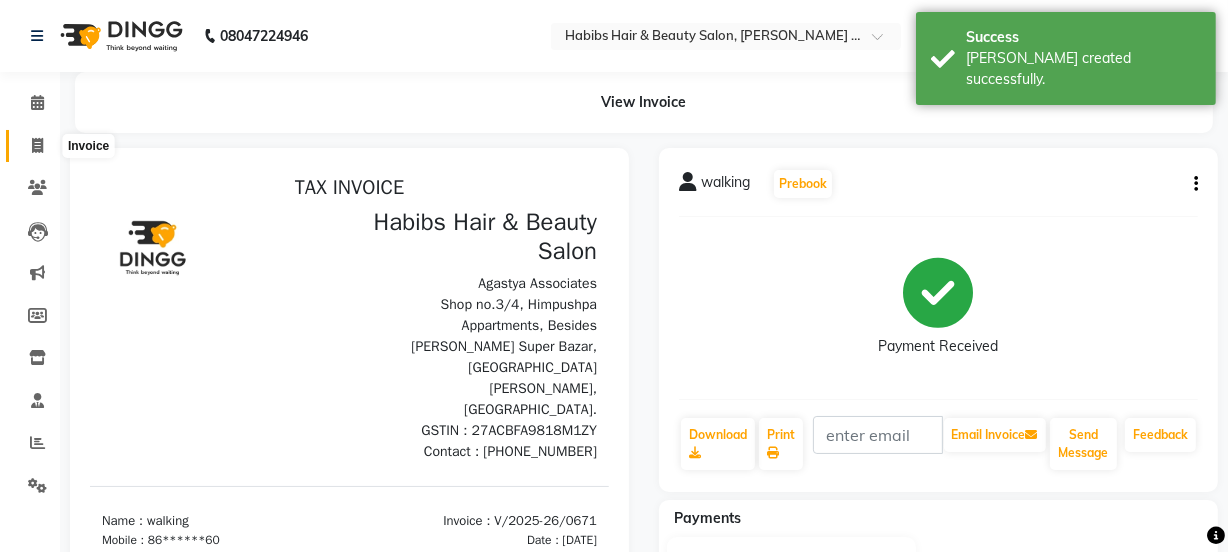 click 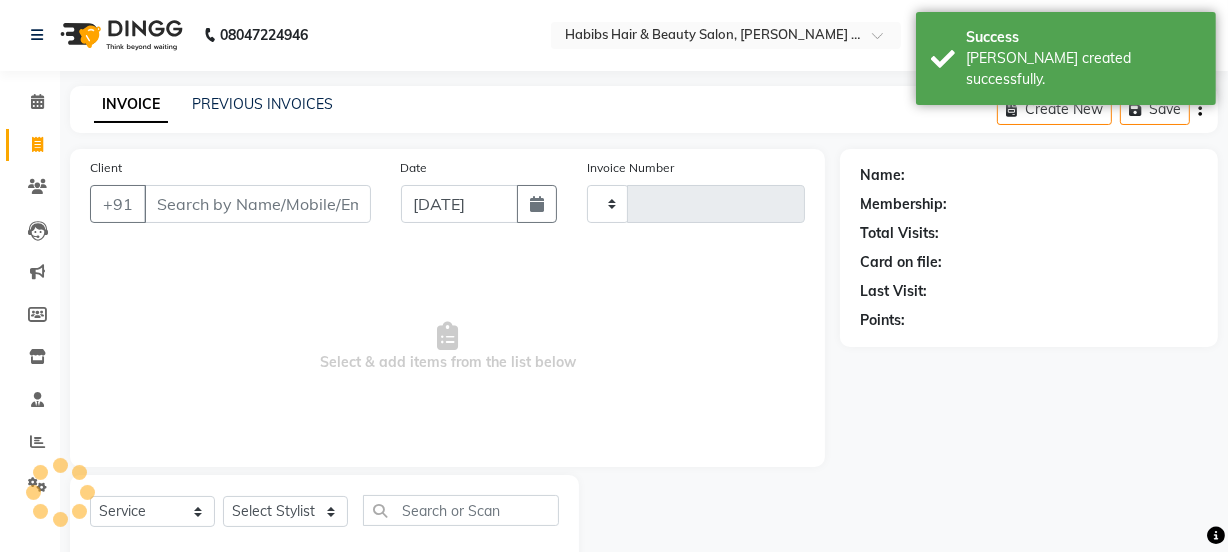 type on "0672" 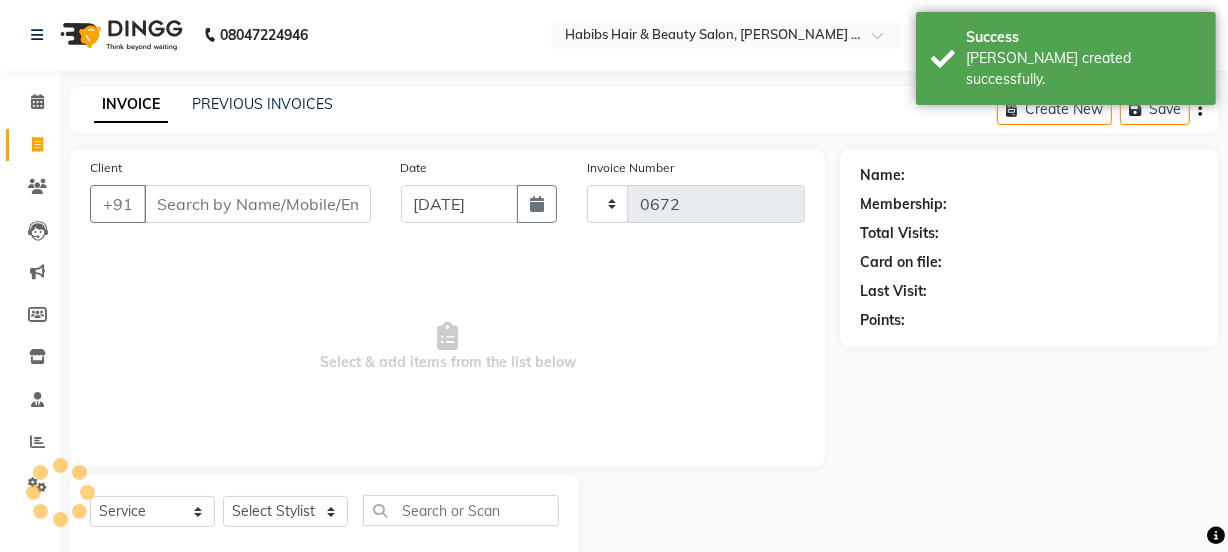select on "5039" 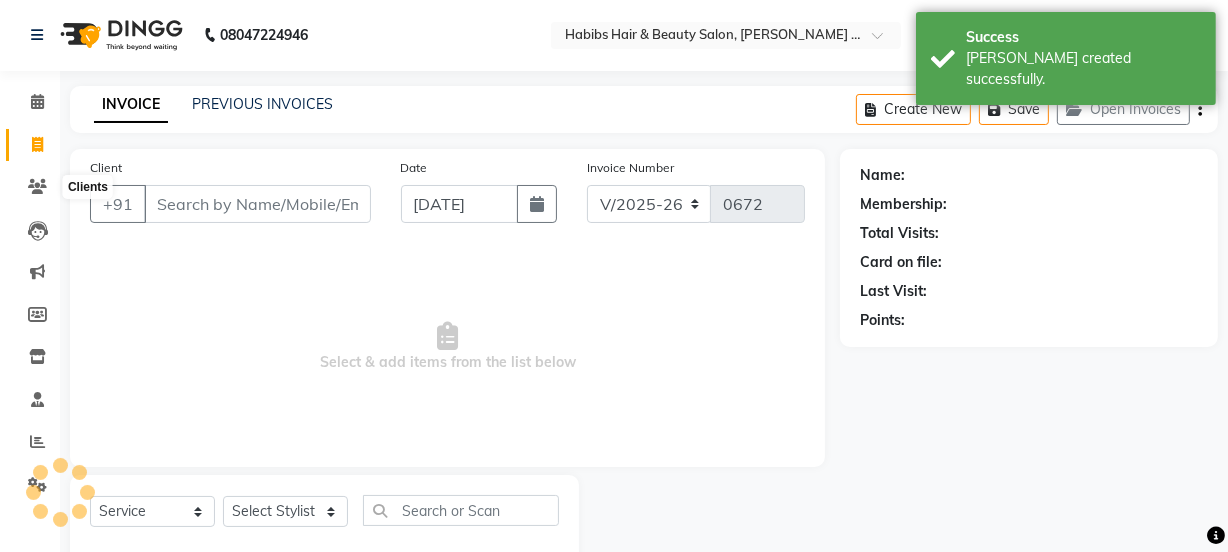 scroll, scrollTop: 50, scrollLeft: 0, axis: vertical 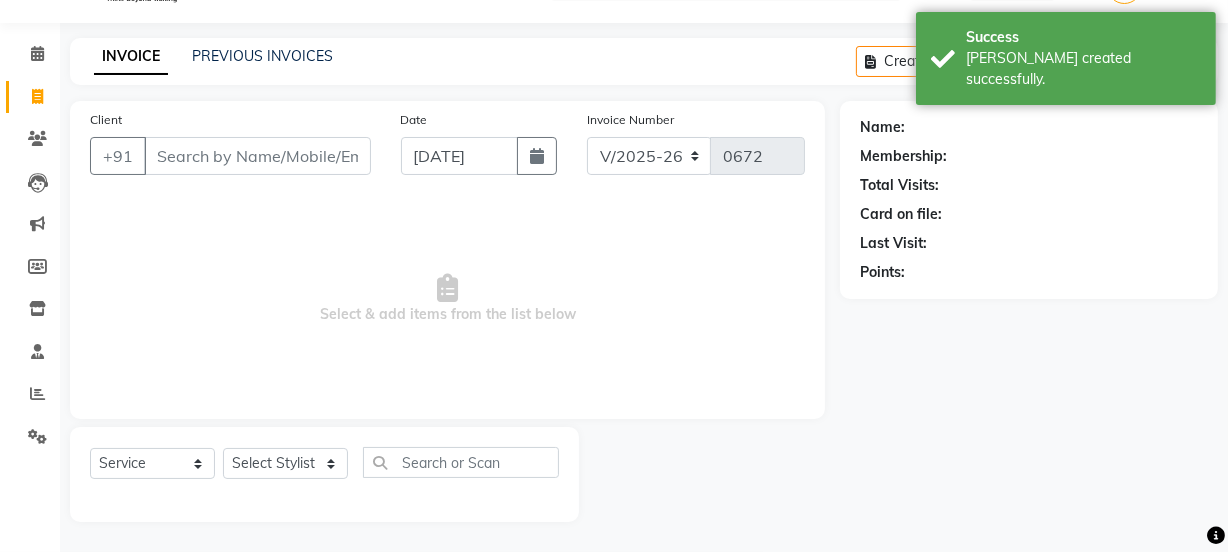 click on "Client" at bounding box center (257, 156) 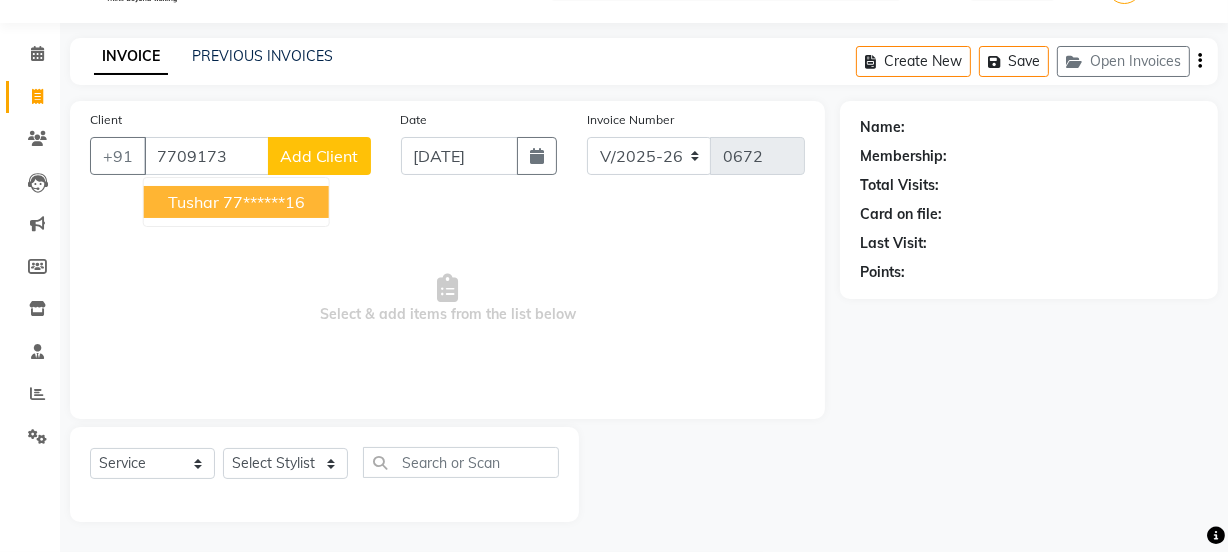 click on "77******16" at bounding box center [264, 202] 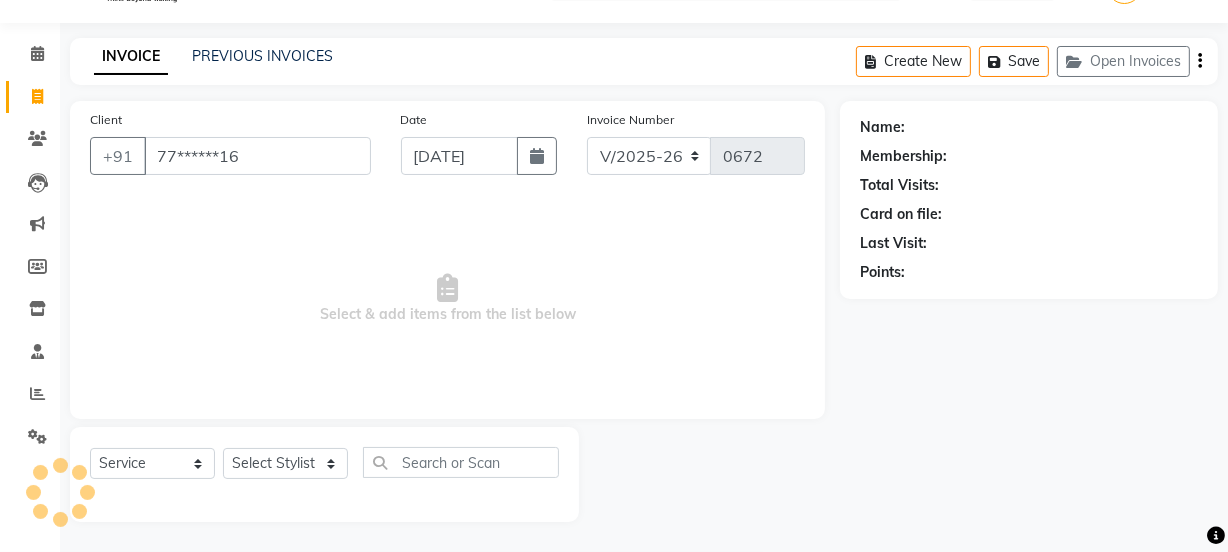 type on "77******16" 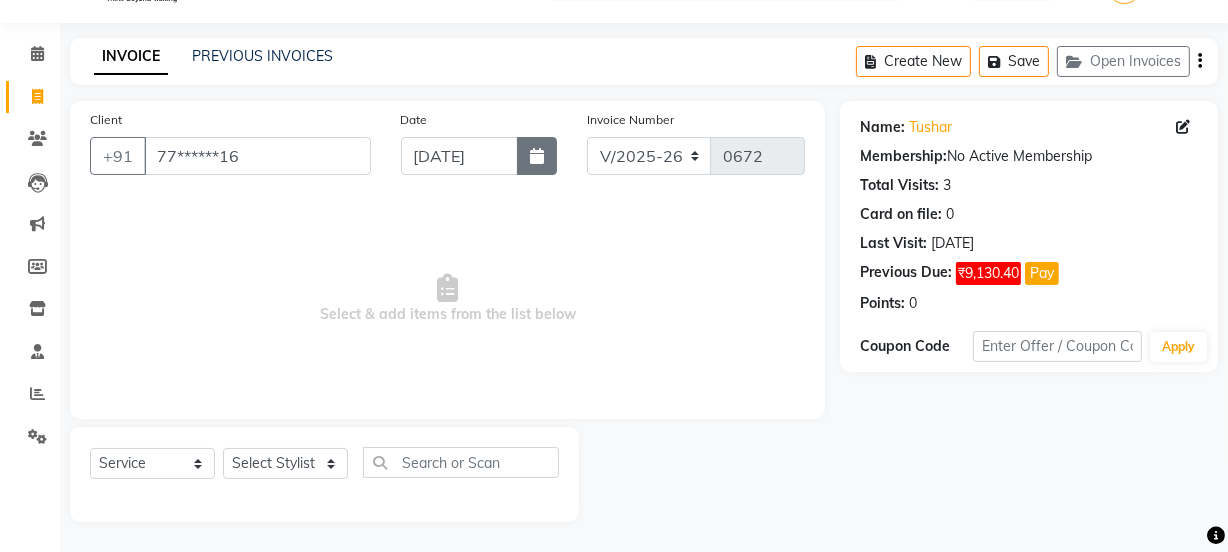 click 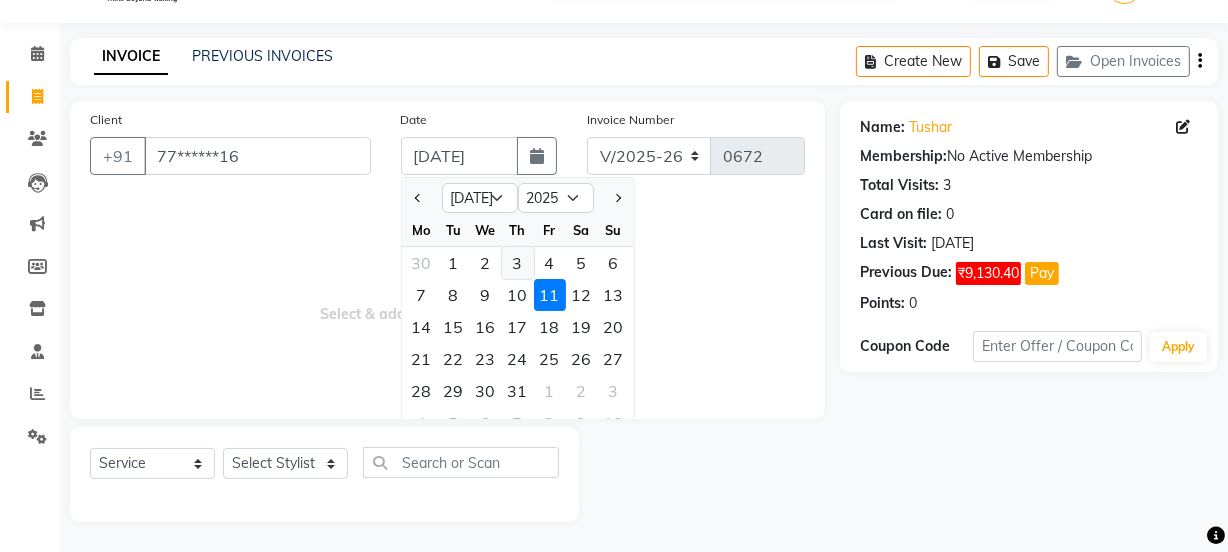 click on "3" 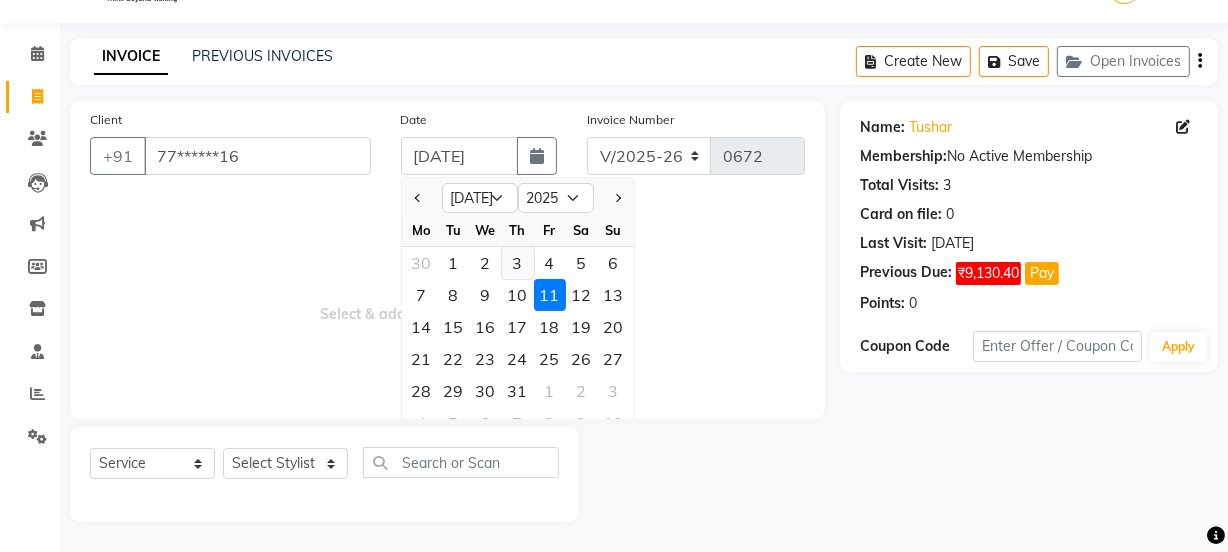 type on "03-07-2025" 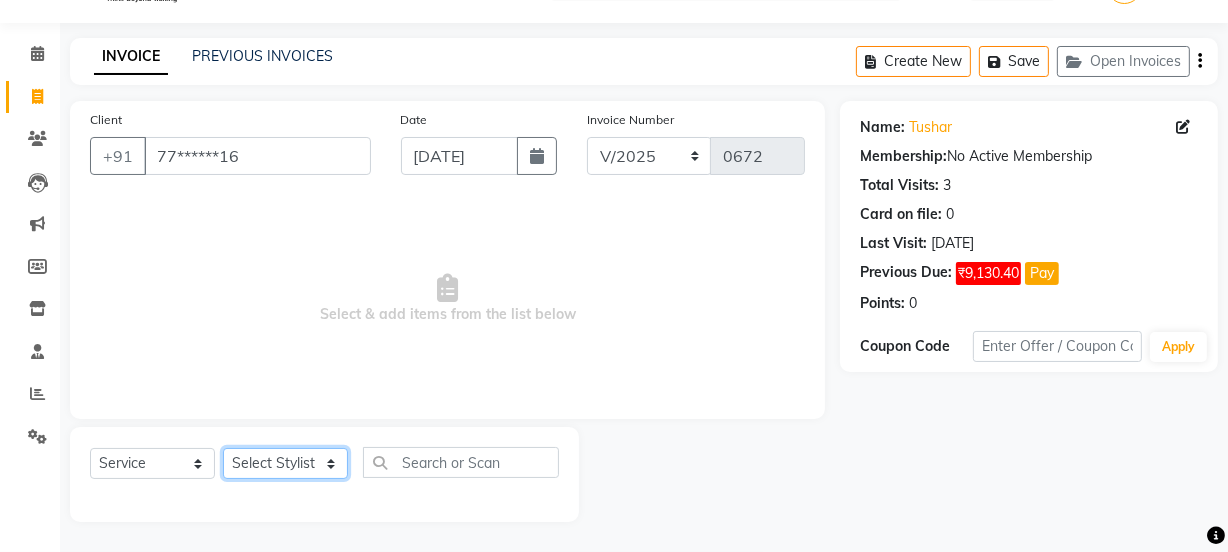 click on "Select Stylist [PERSON_NAME] [PERSON_NAME]" 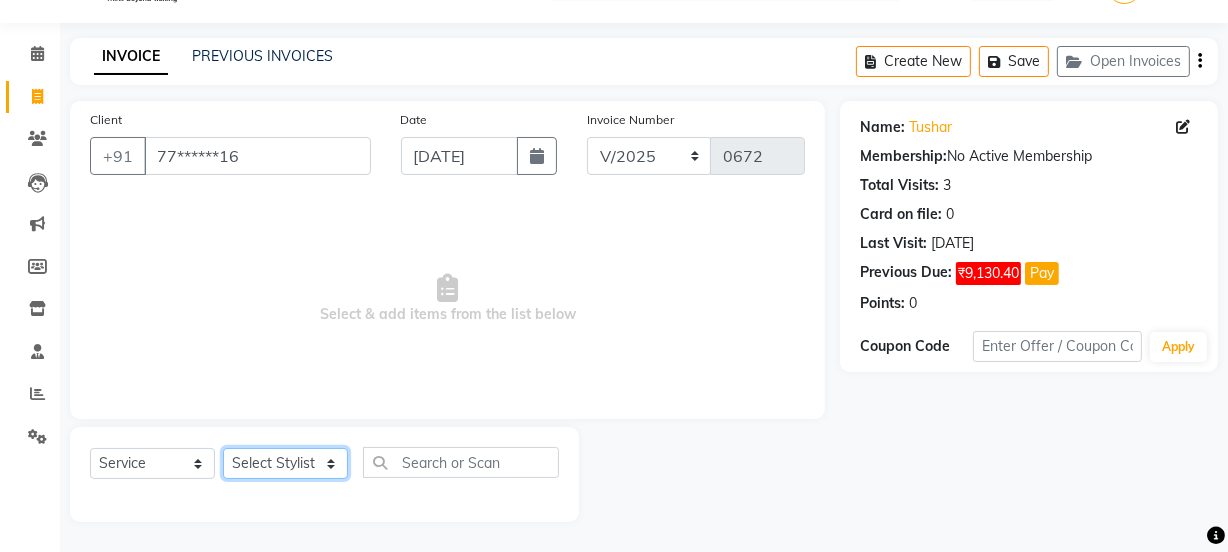 select on "32091" 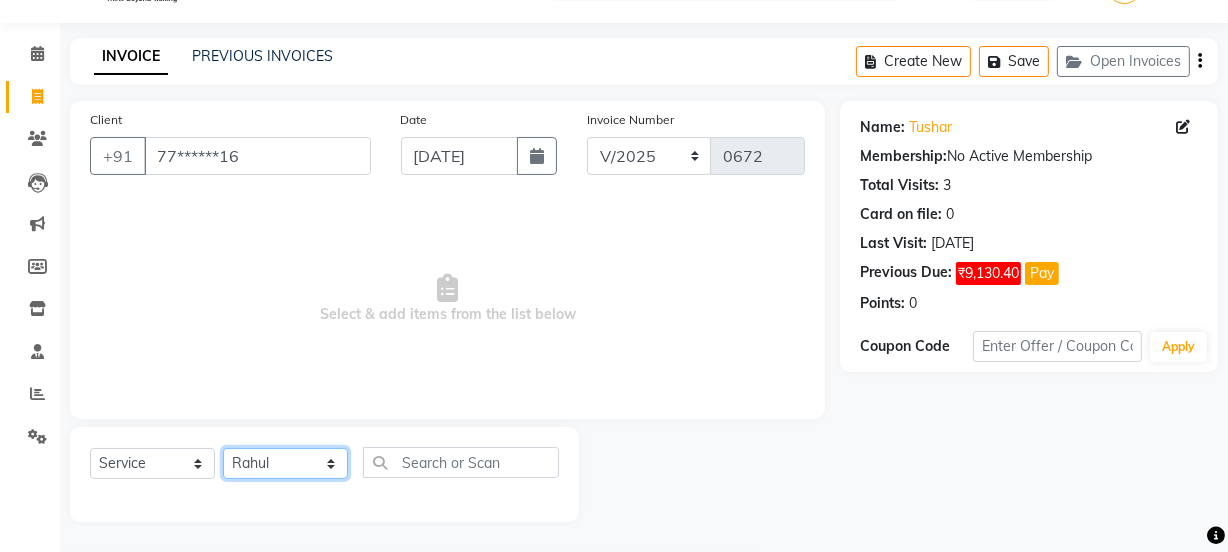 click on "Select Stylist [PERSON_NAME] [PERSON_NAME]" 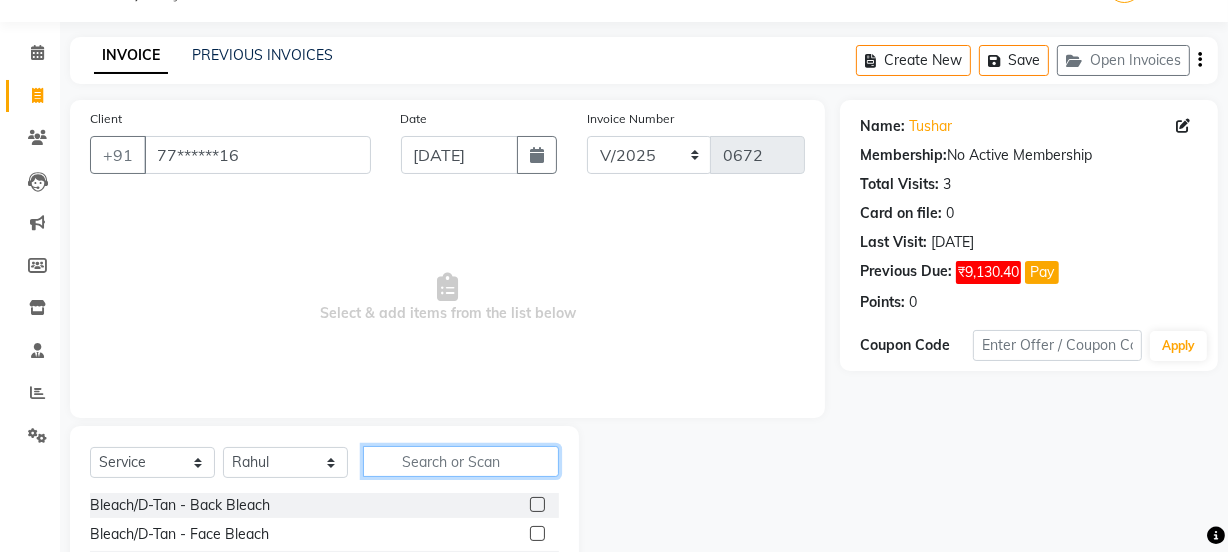 click 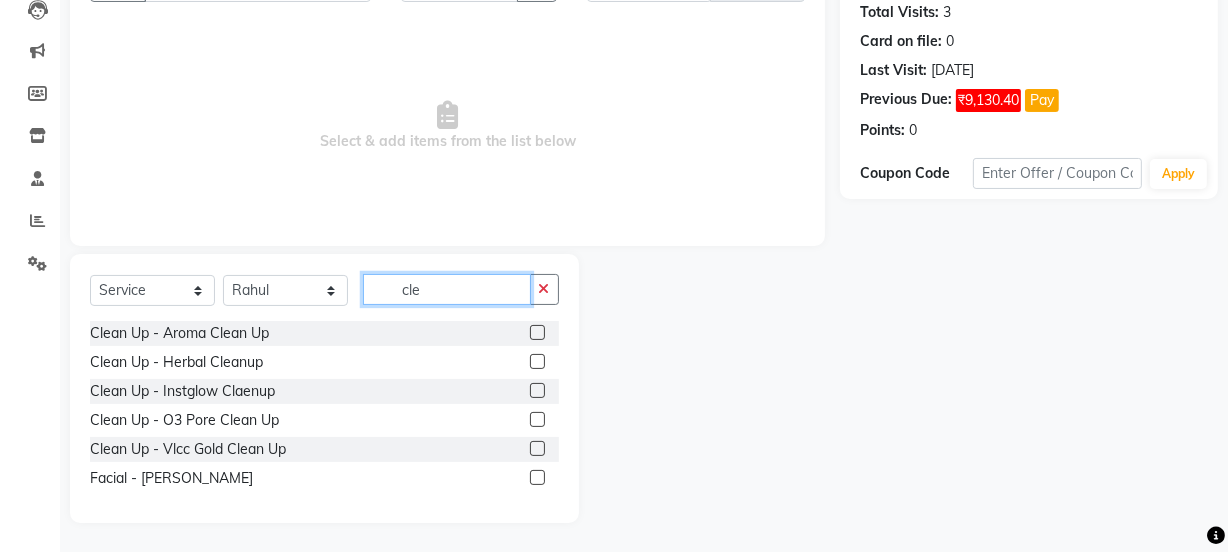 scroll, scrollTop: 223, scrollLeft: 0, axis: vertical 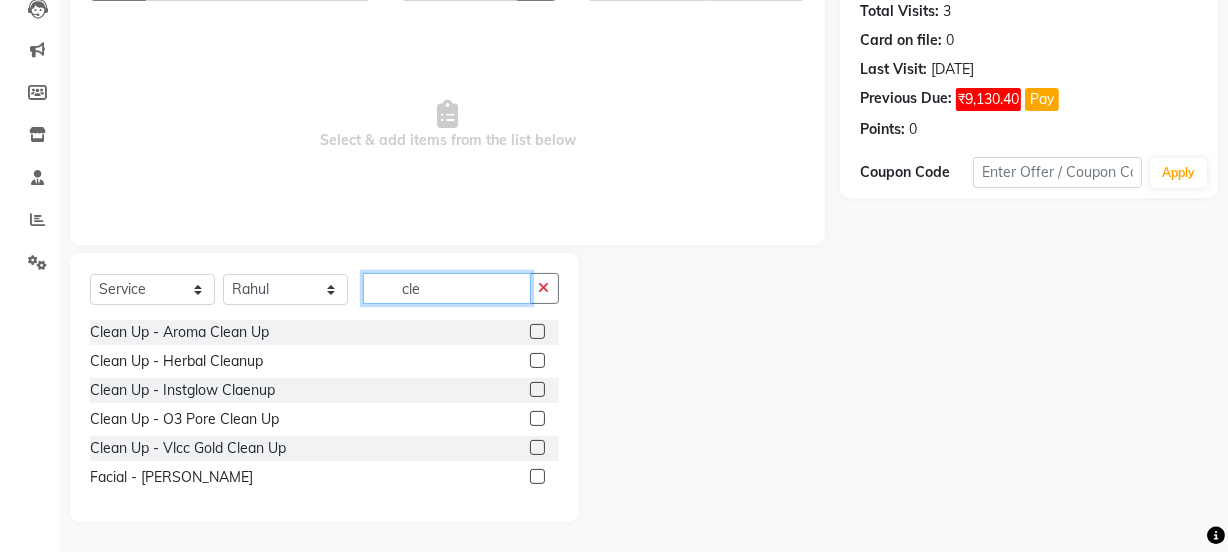 type on "cle" 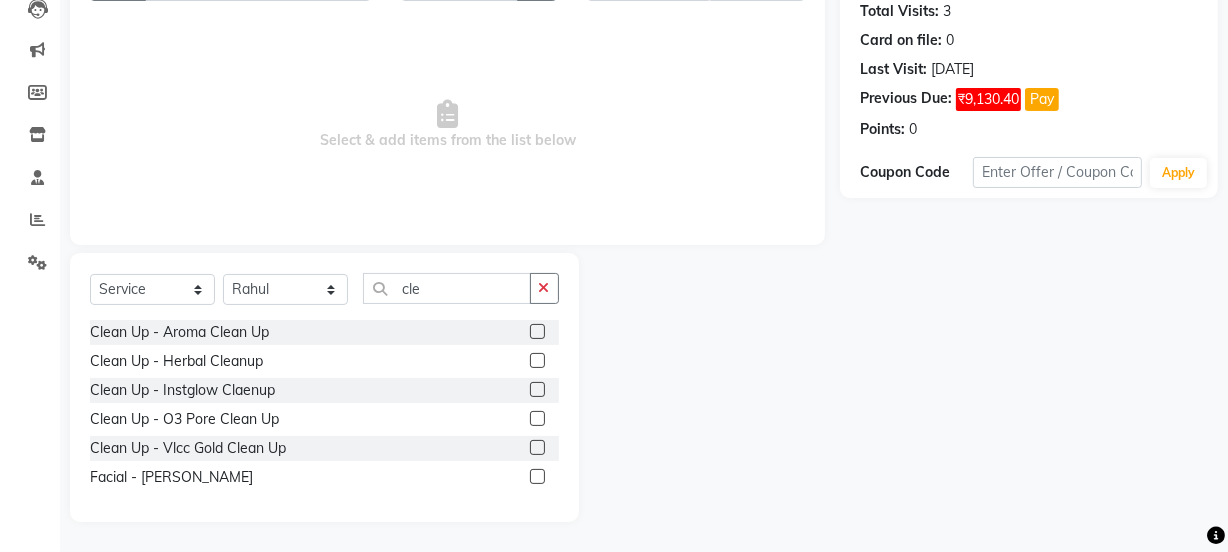 click 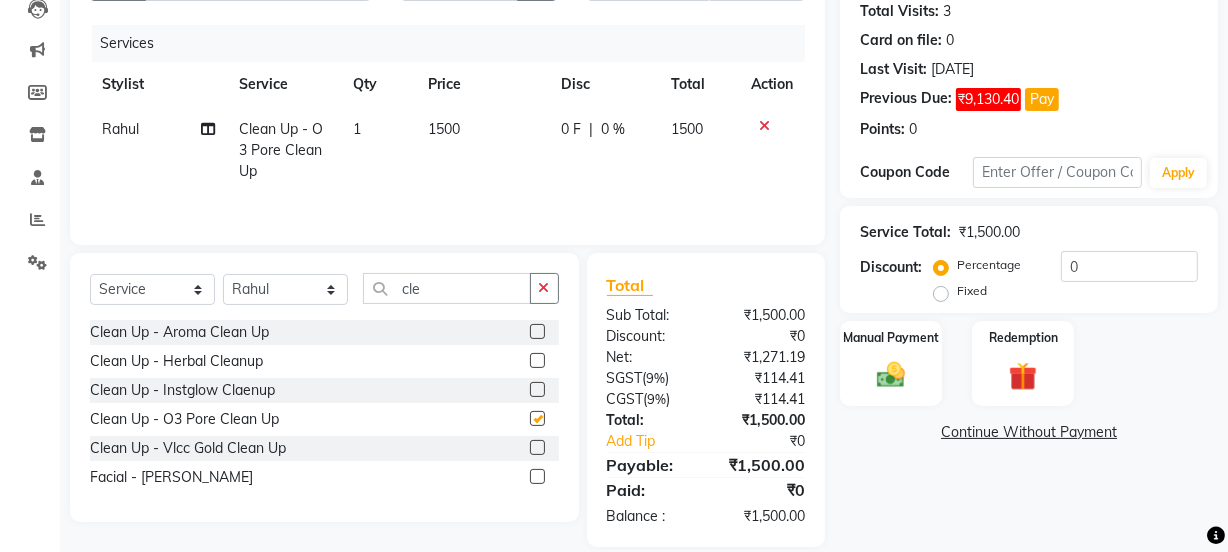 checkbox on "false" 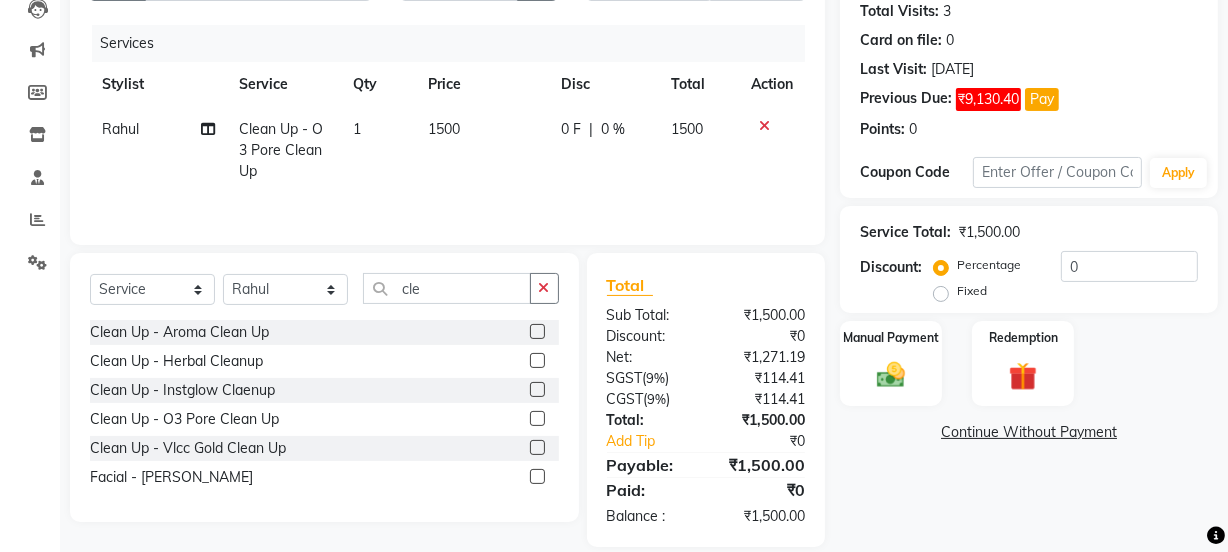 click on "1500" 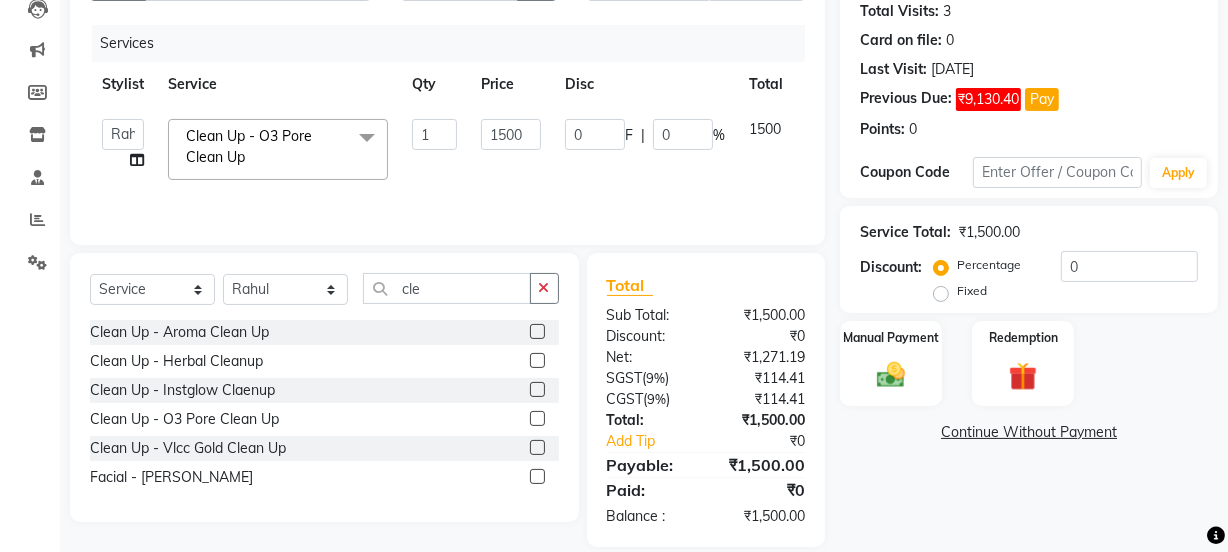 click on "1" 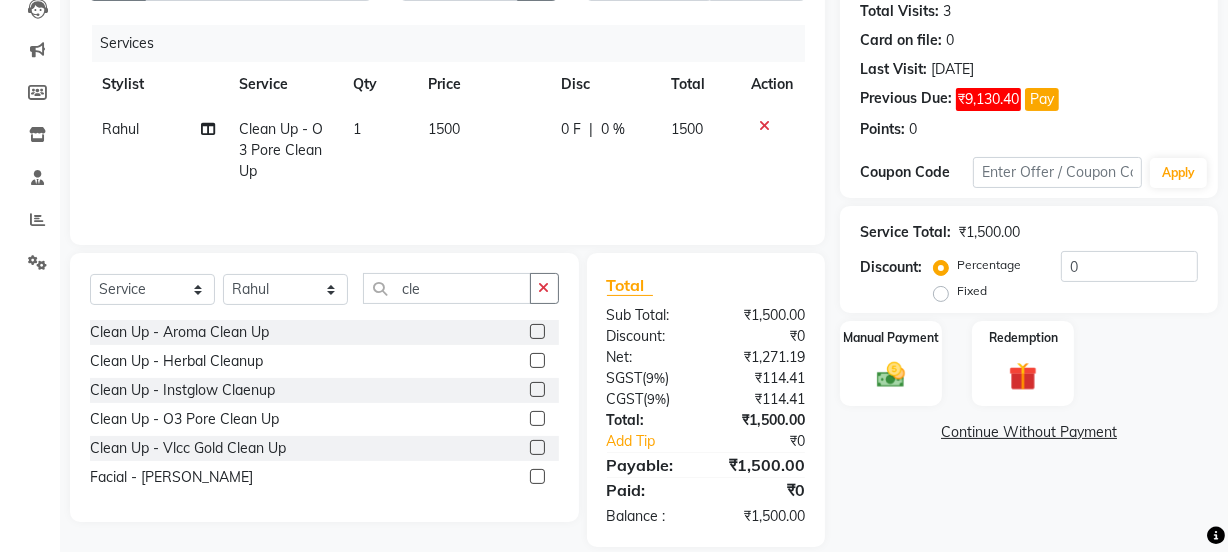 click on "1500" 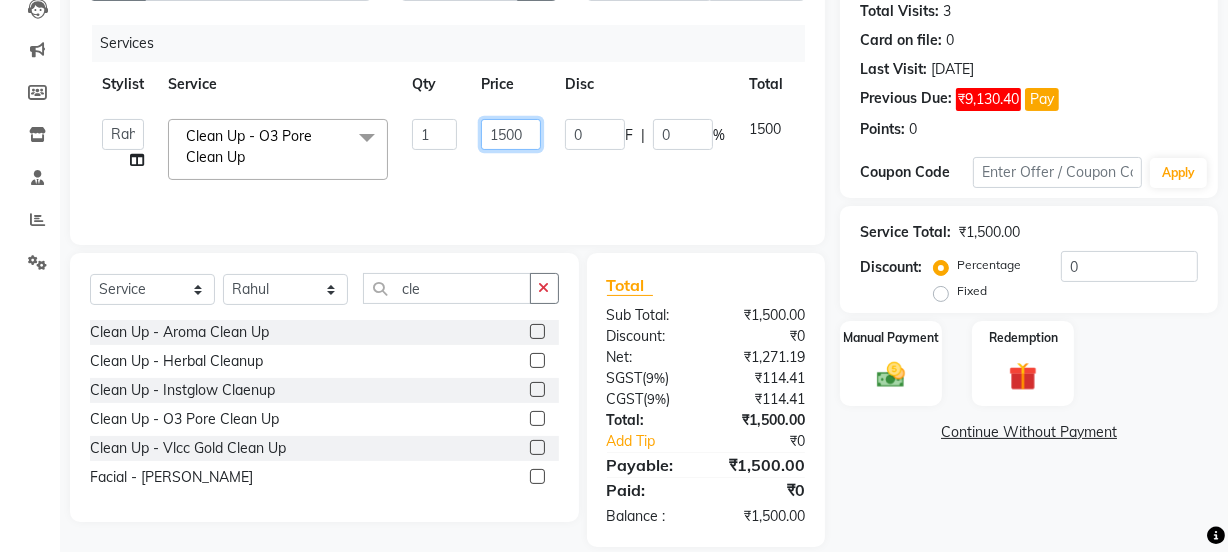 click on "1500" 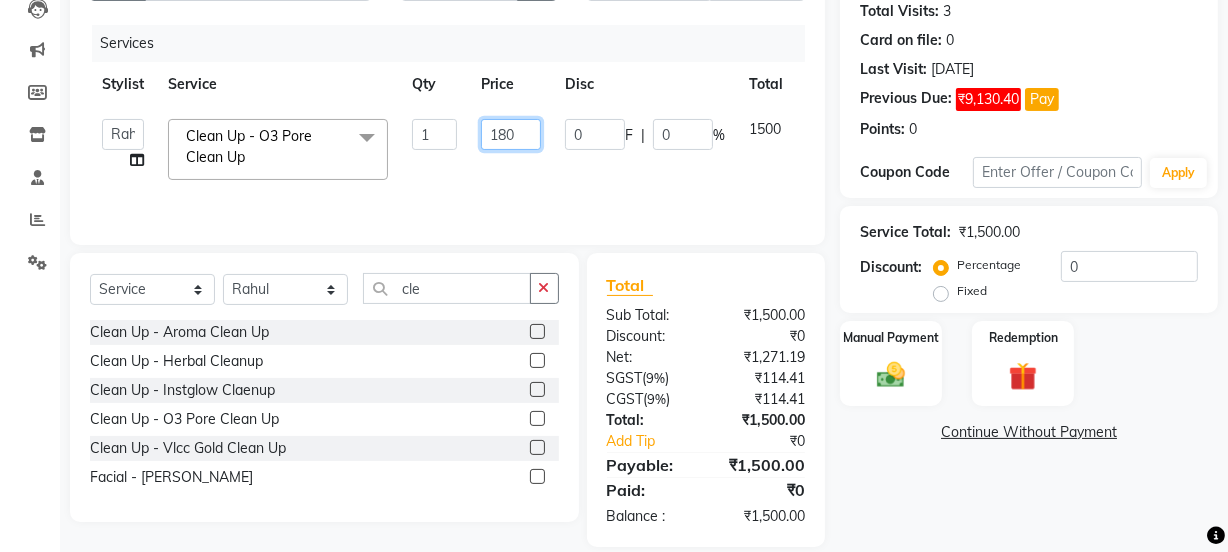 type on "1800" 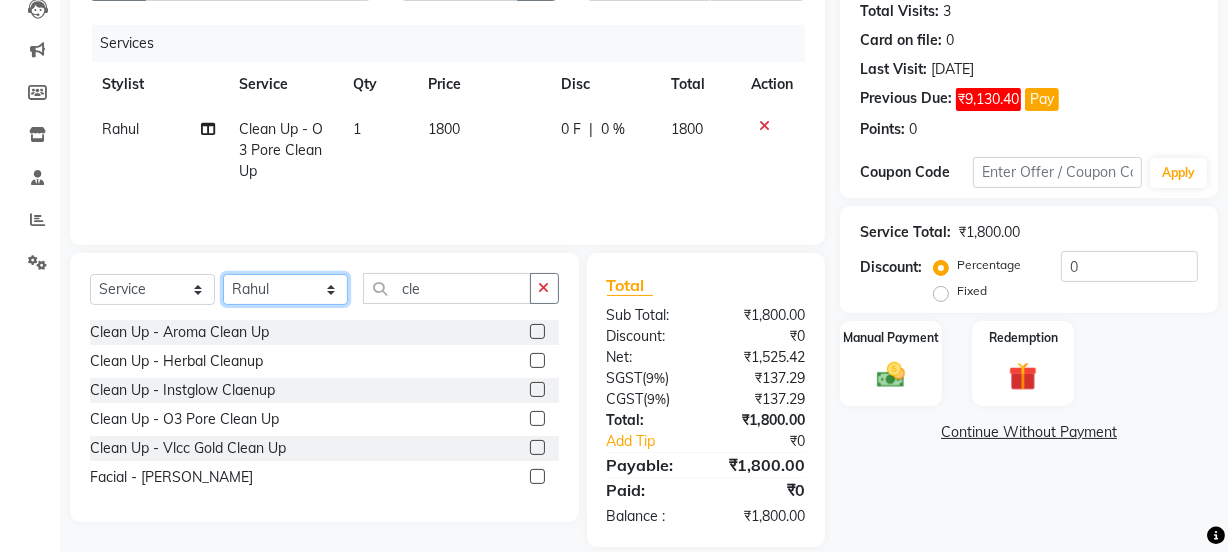 click on "Select Stylist [PERSON_NAME] [PERSON_NAME]" 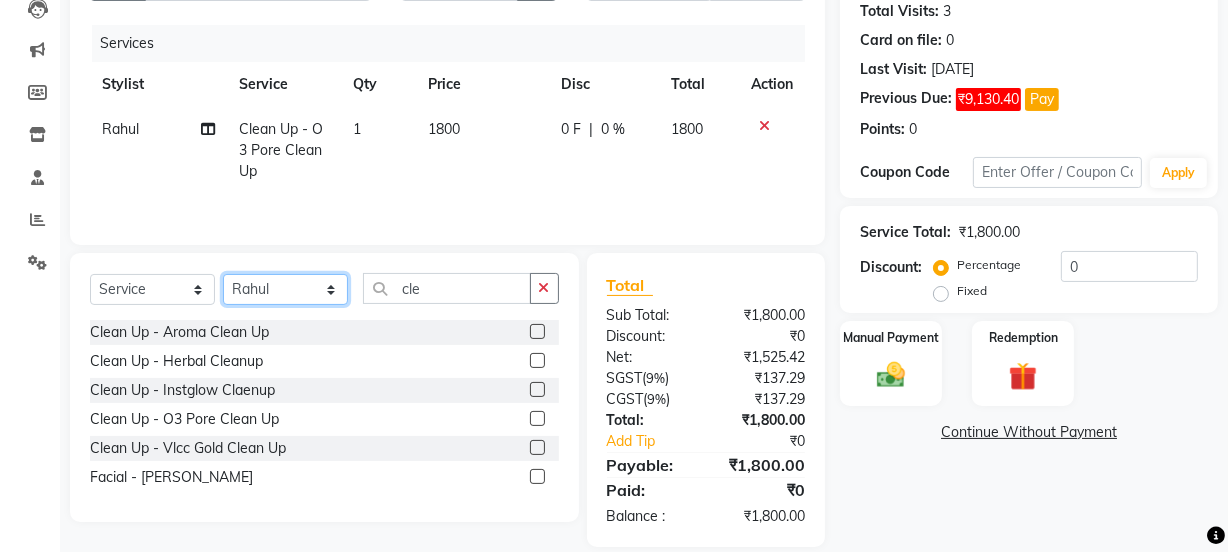 select on "35882" 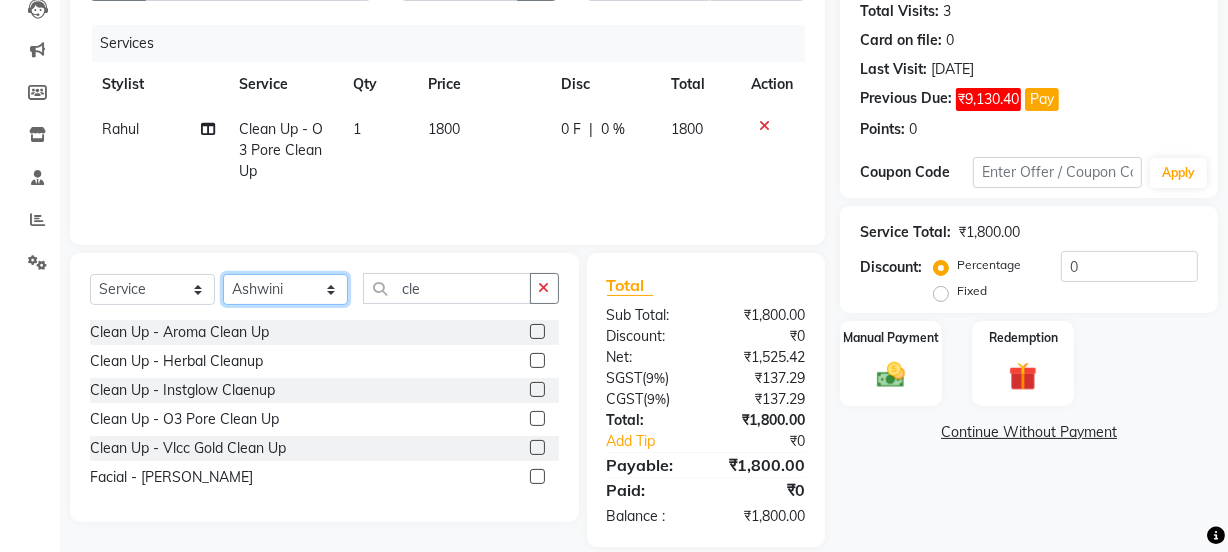 click on "Select Stylist [PERSON_NAME] [PERSON_NAME]" 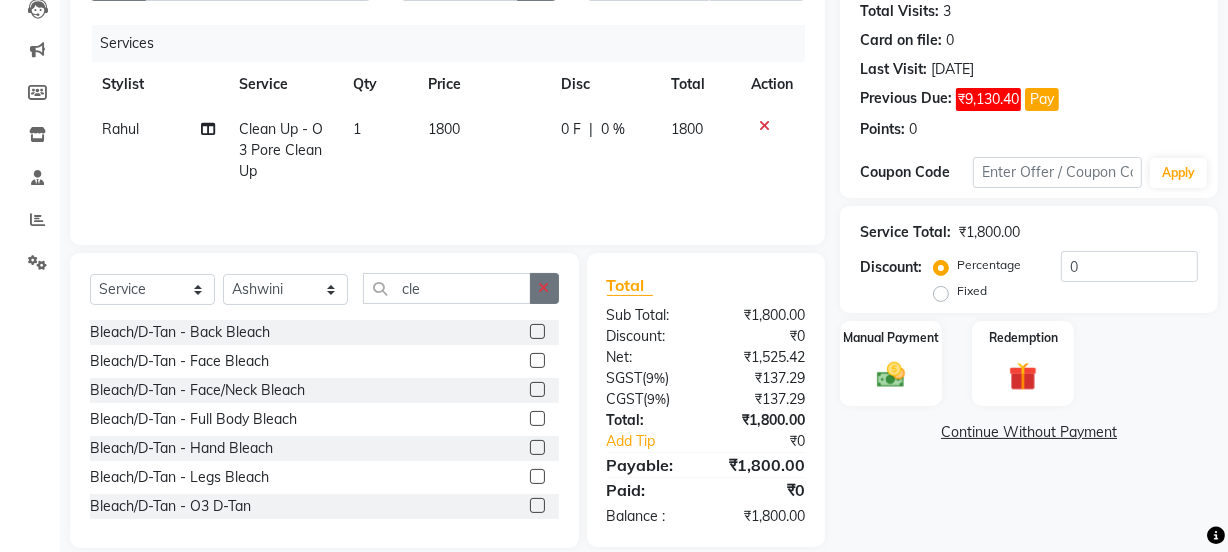 click 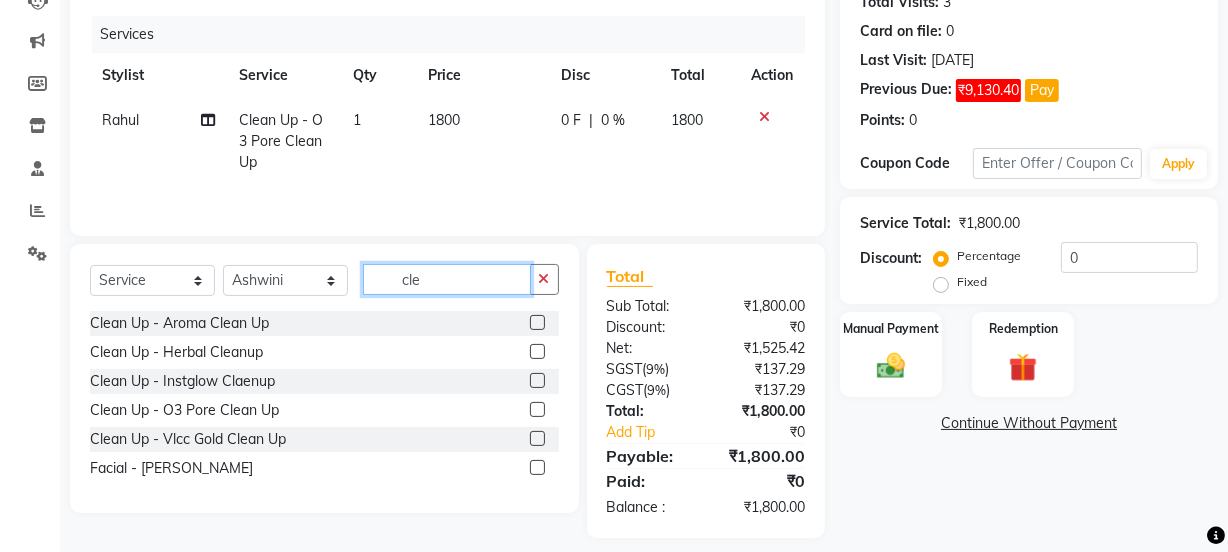 scroll, scrollTop: 249, scrollLeft: 0, axis: vertical 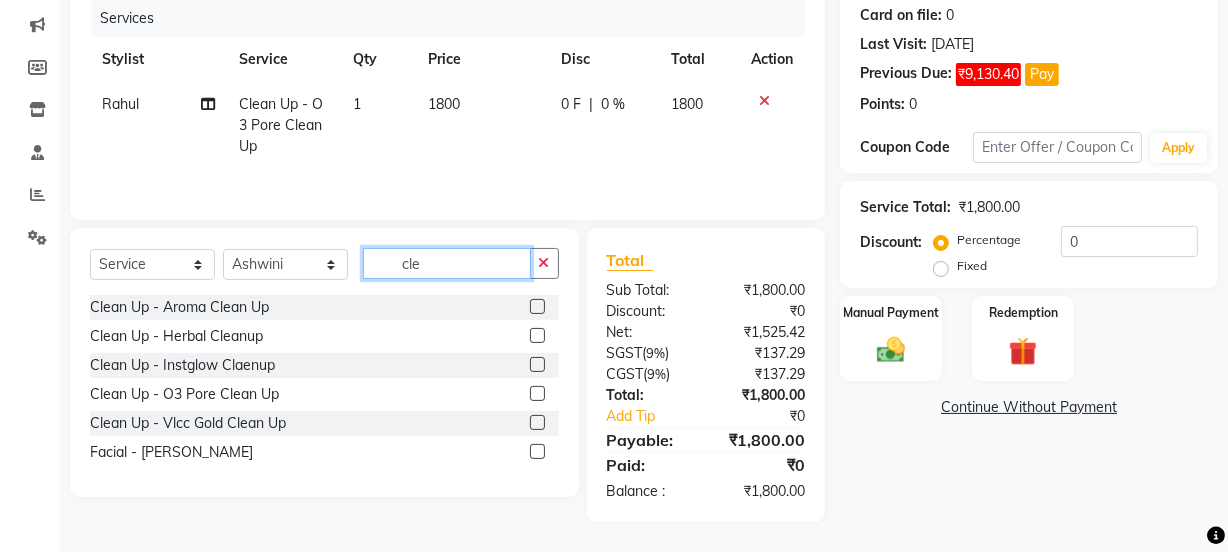 type on "cle" 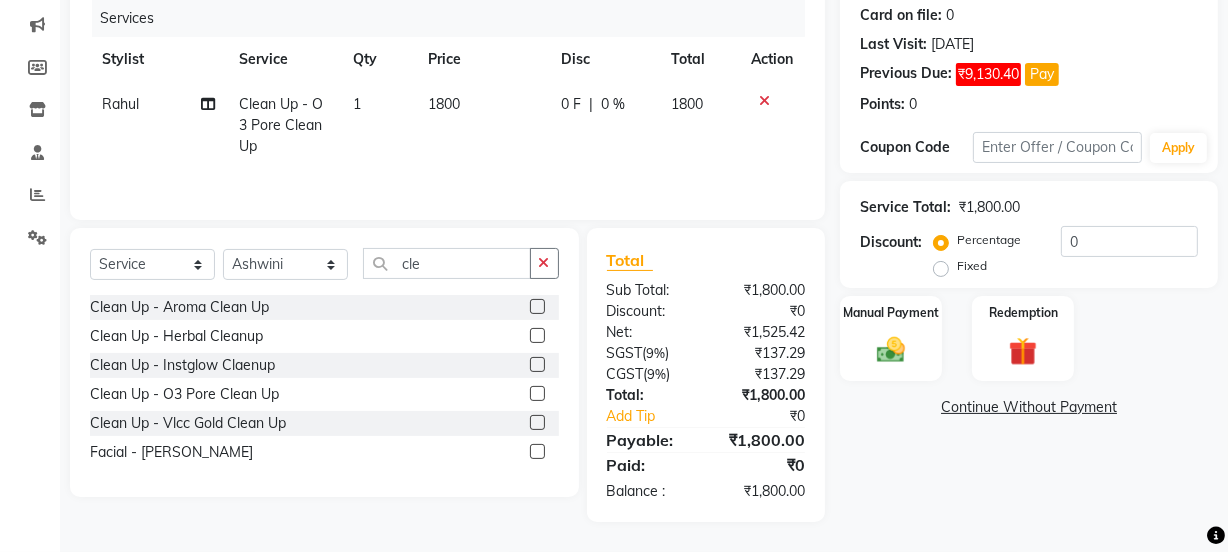 click 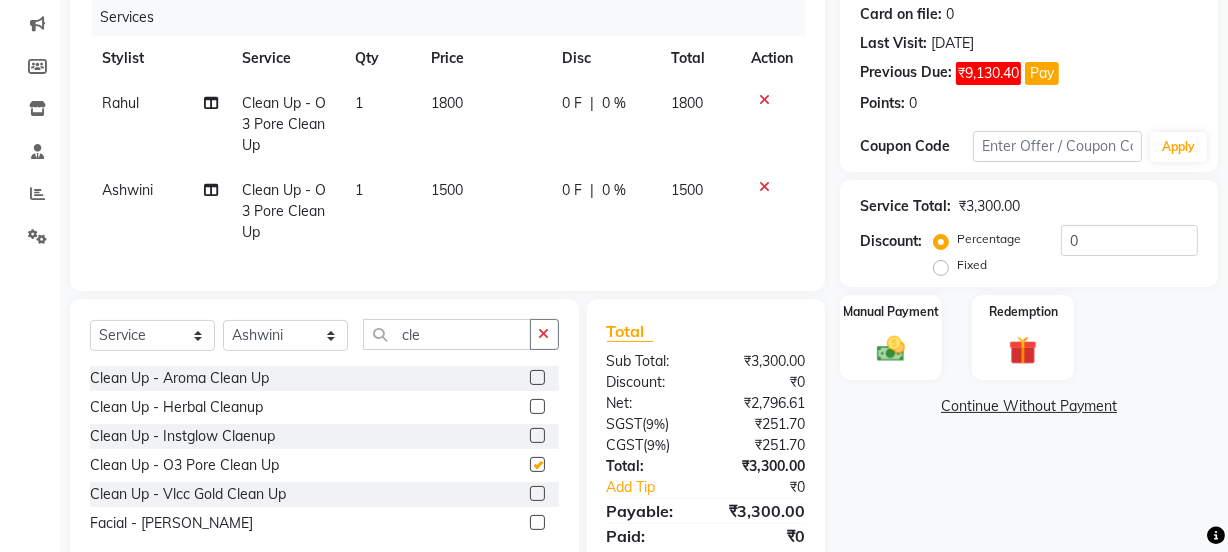 checkbox on "false" 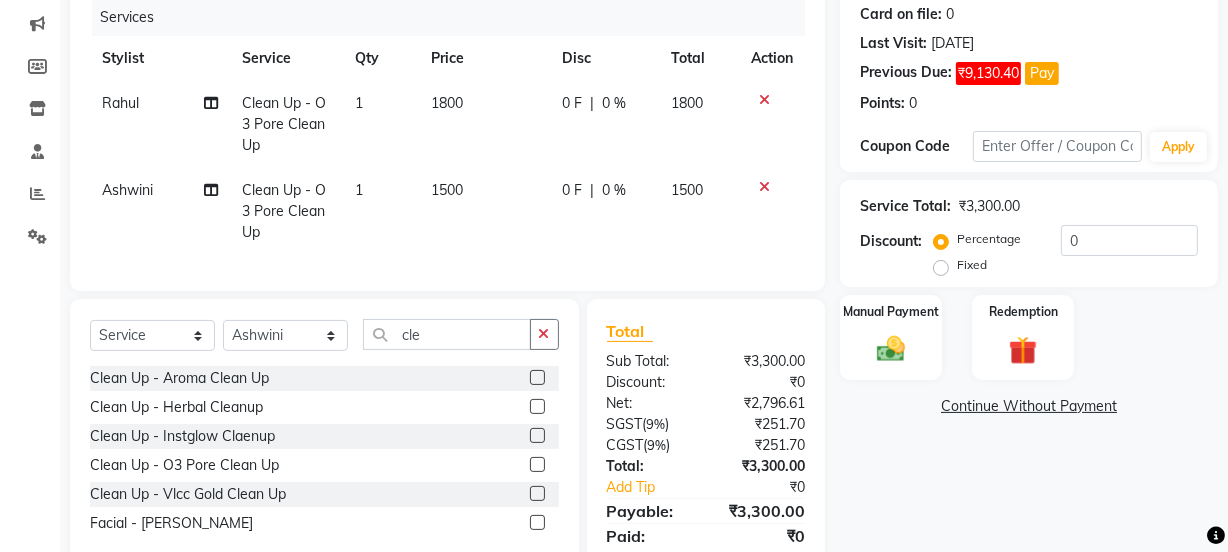 click on "1500" 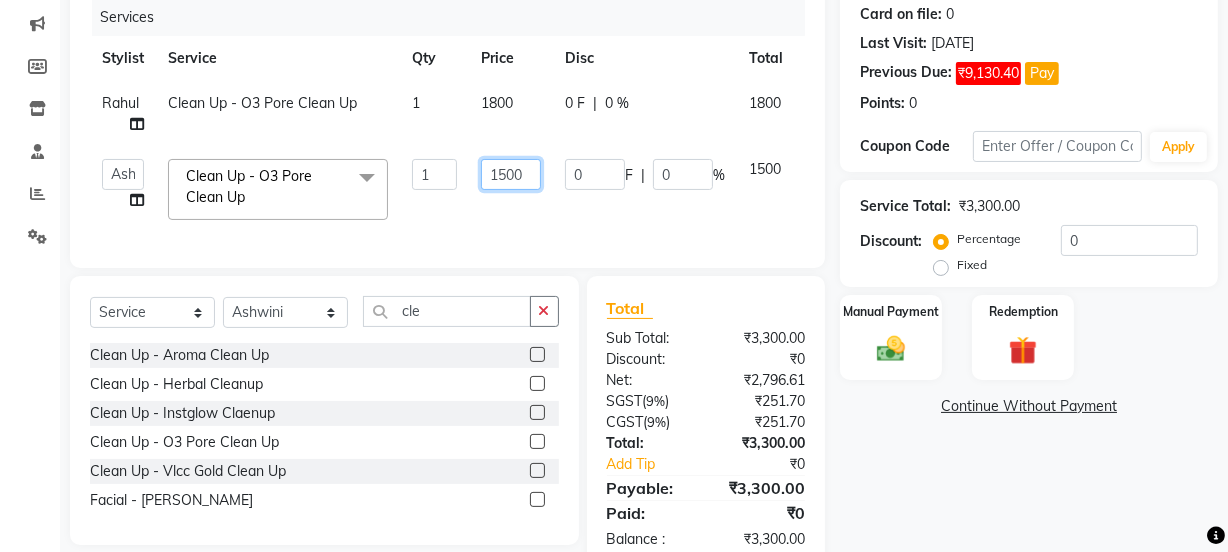 click on "1500" 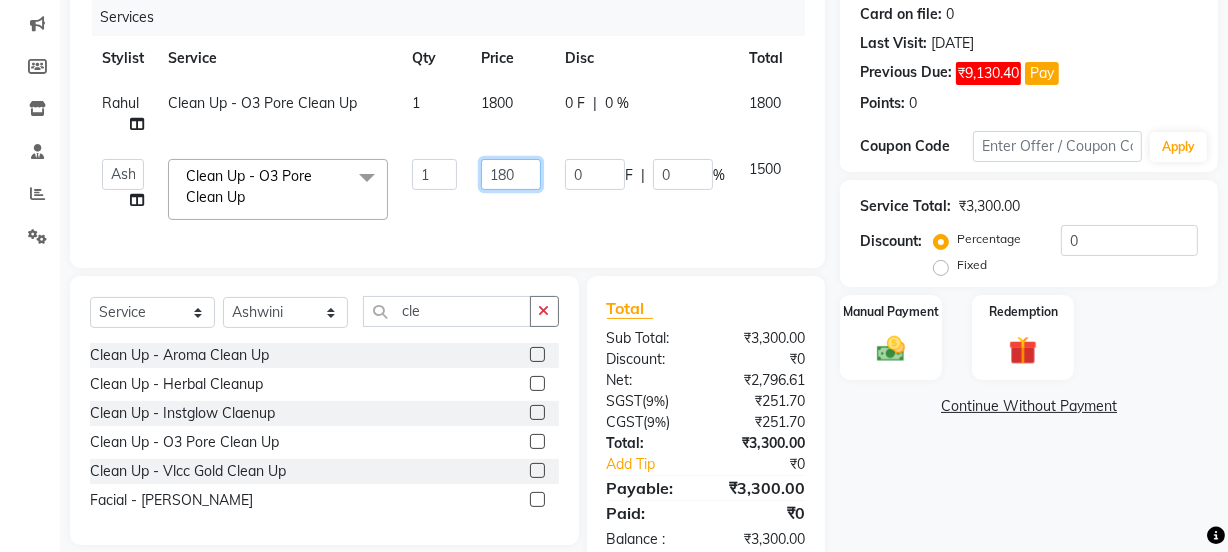 type on "1800" 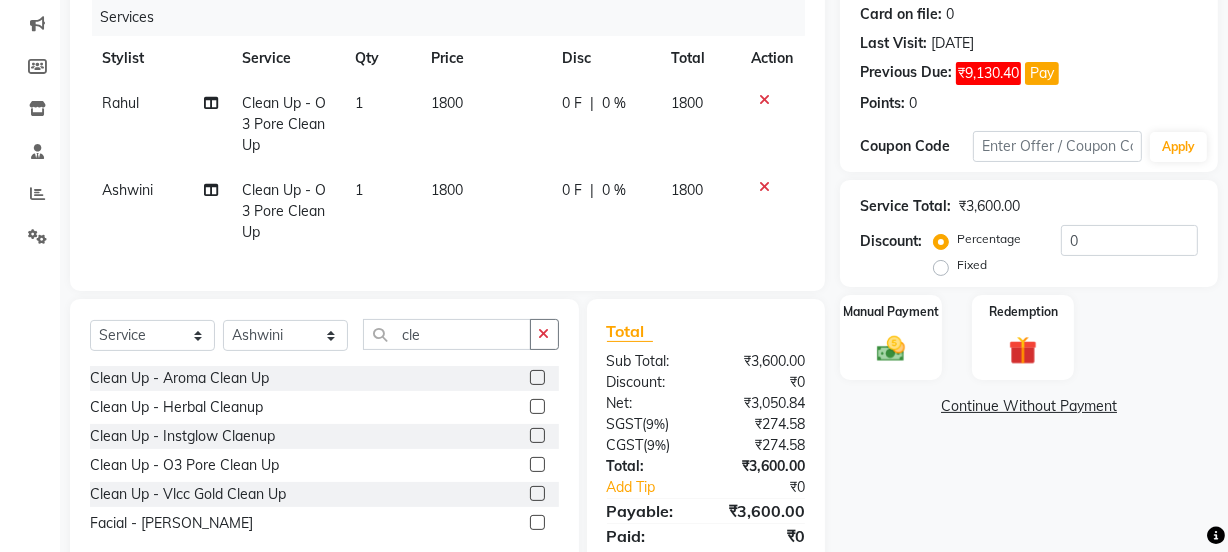 click on "0 F | 0 %" 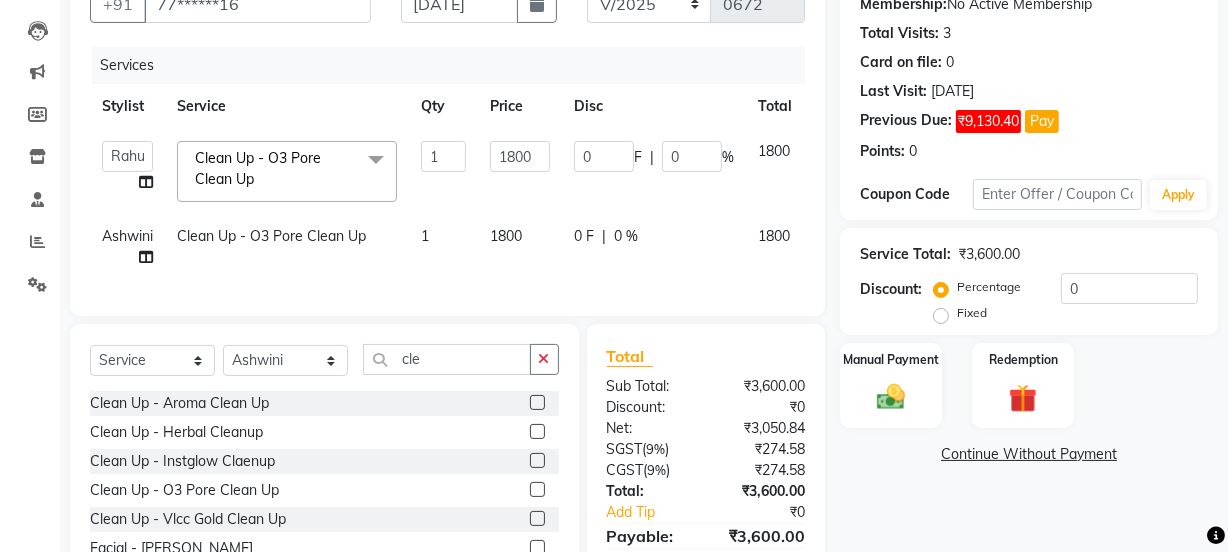 scroll, scrollTop: 310, scrollLeft: 0, axis: vertical 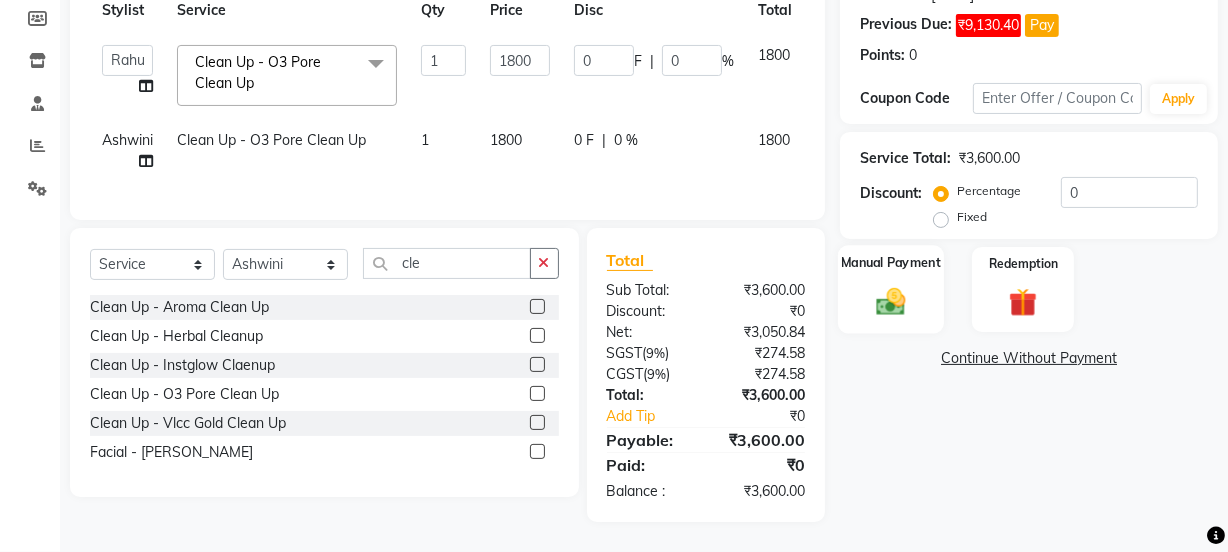 click 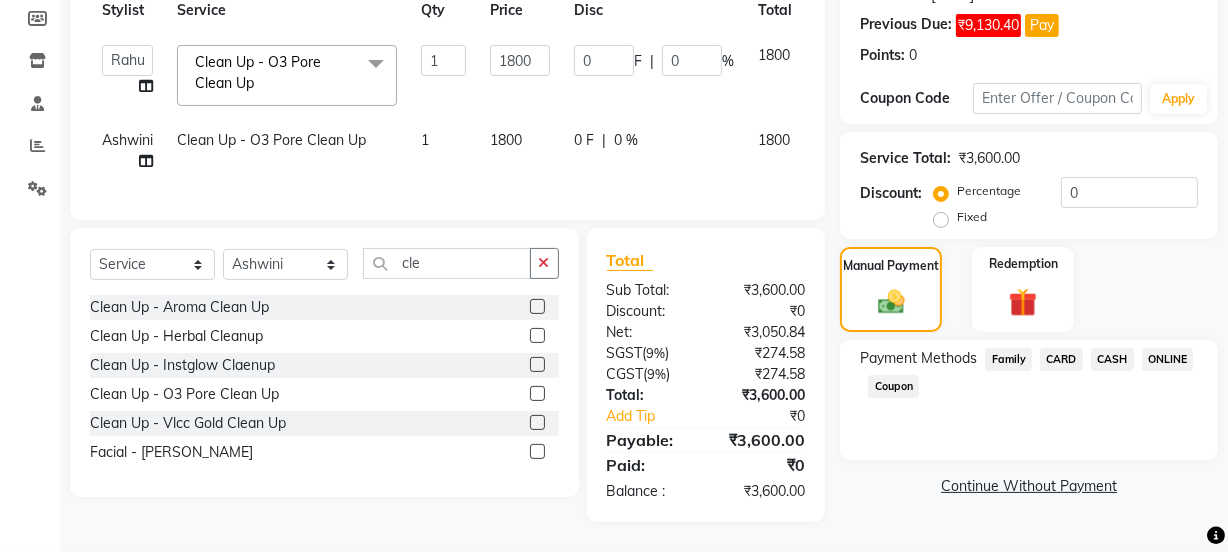 click on "ONLINE" 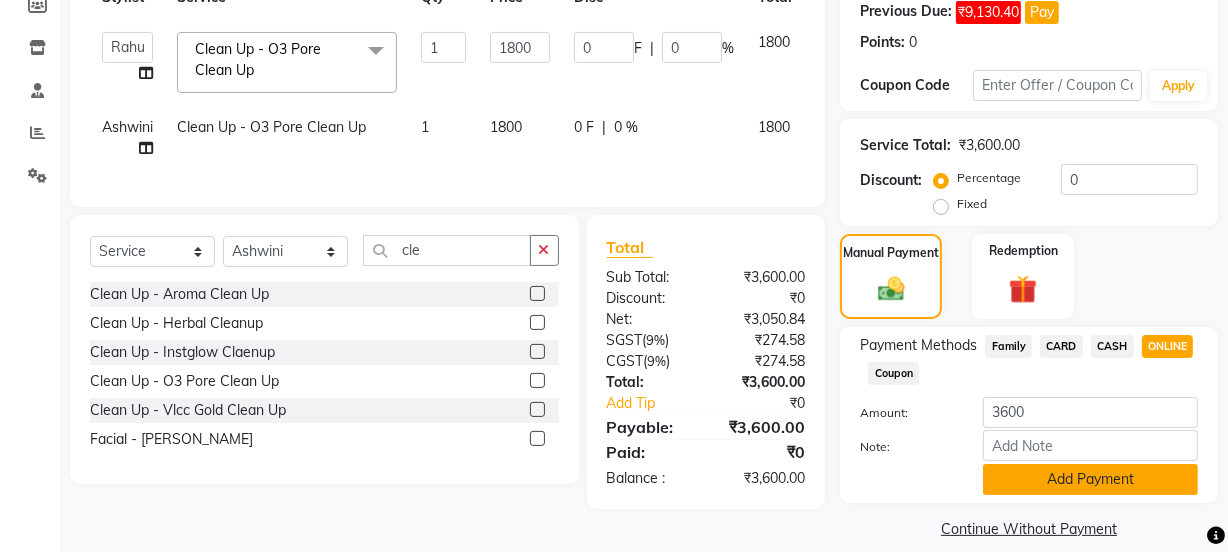 click on "Add Payment" 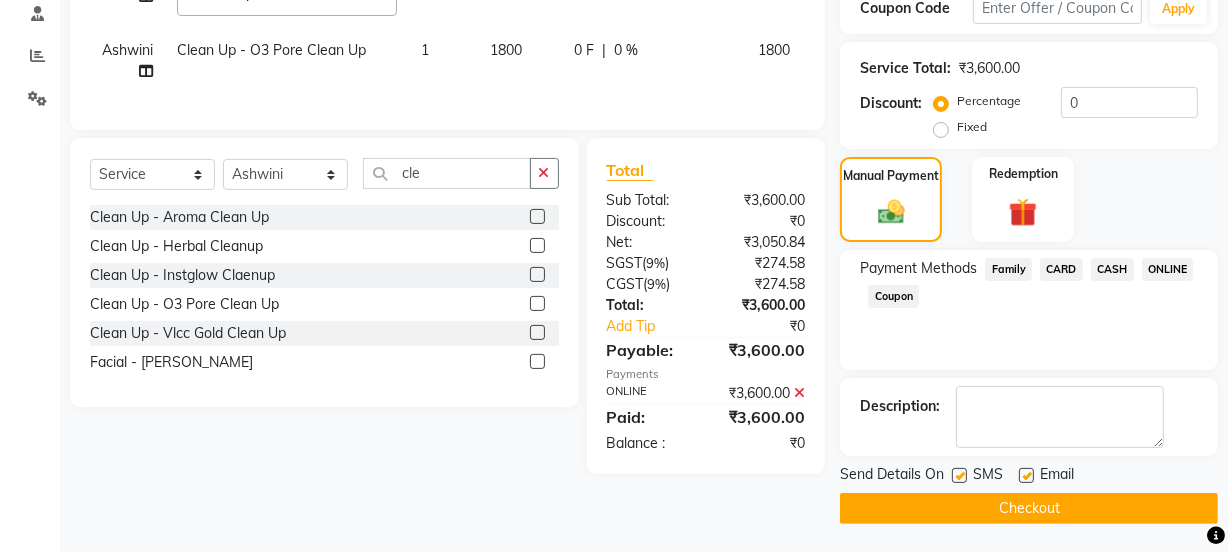scroll, scrollTop: 388, scrollLeft: 0, axis: vertical 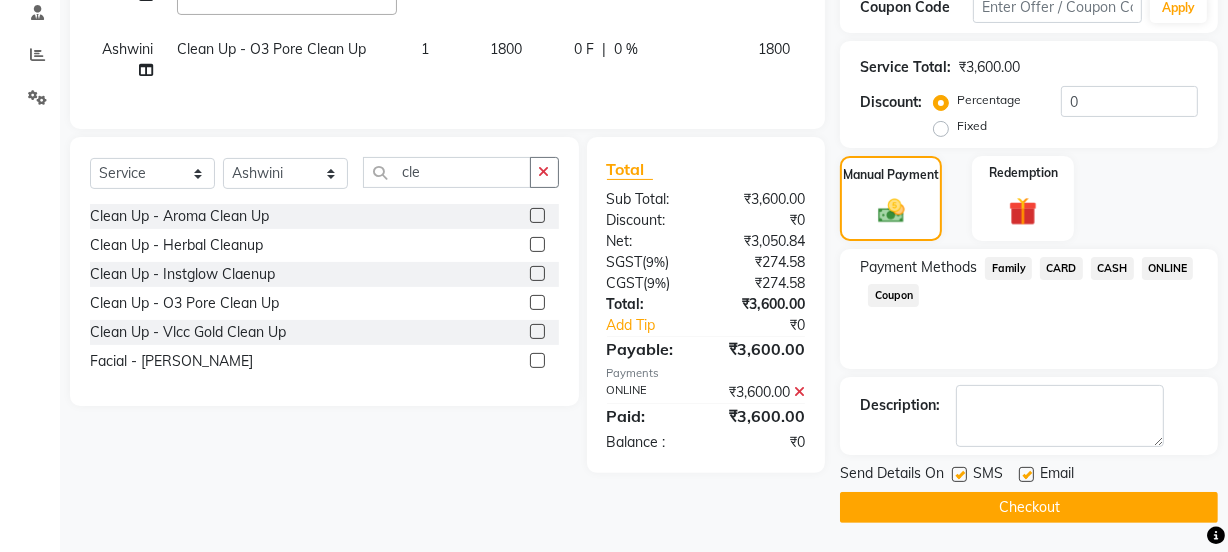 click on "Checkout" 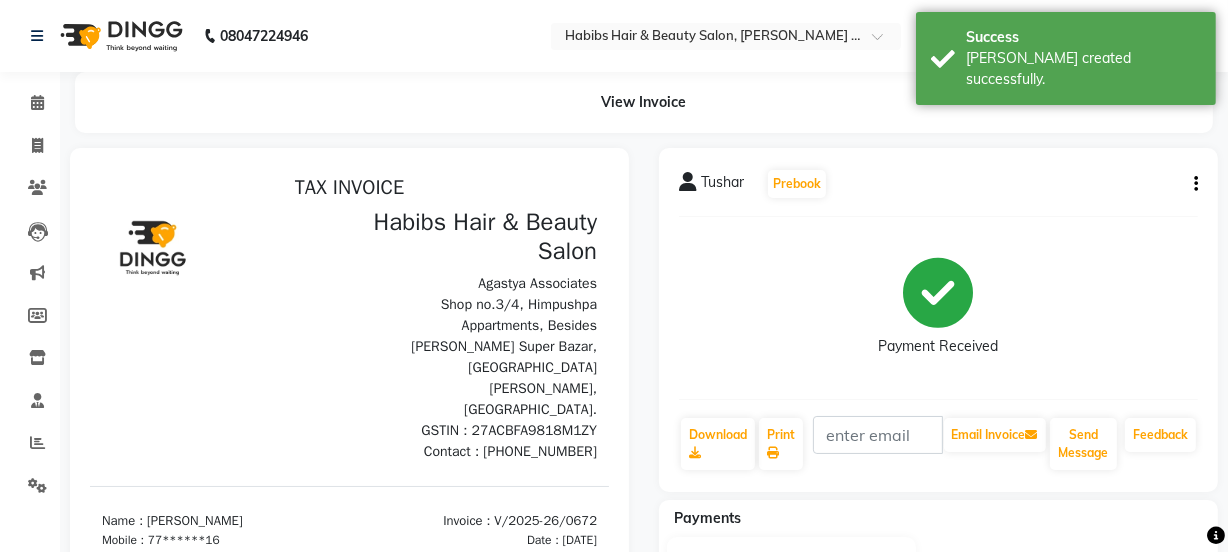 scroll, scrollTop: 0, scrollLeft: 0, axis: both 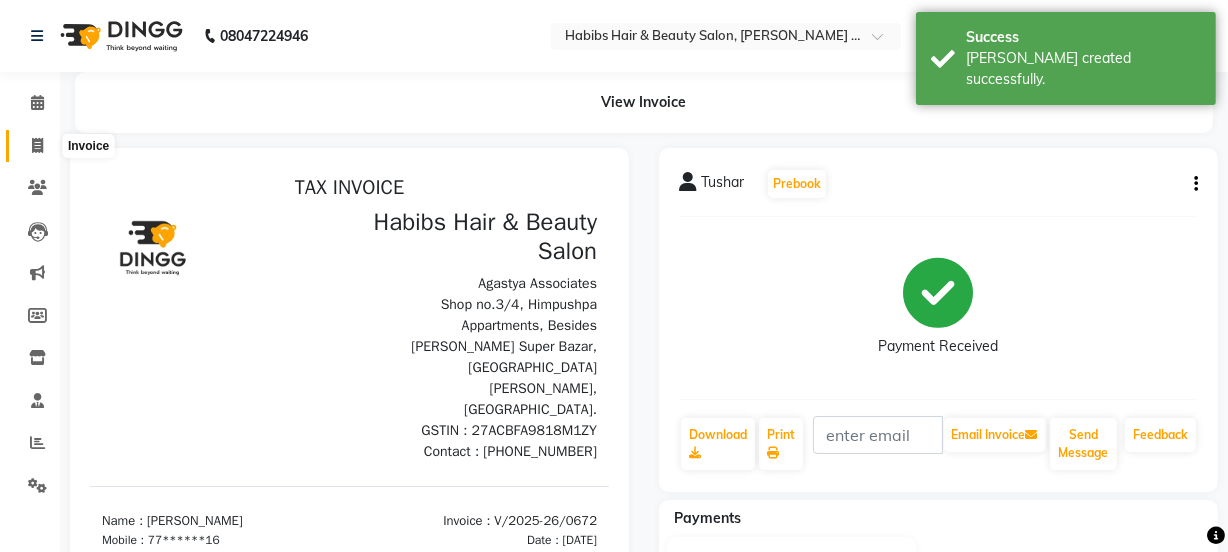 click 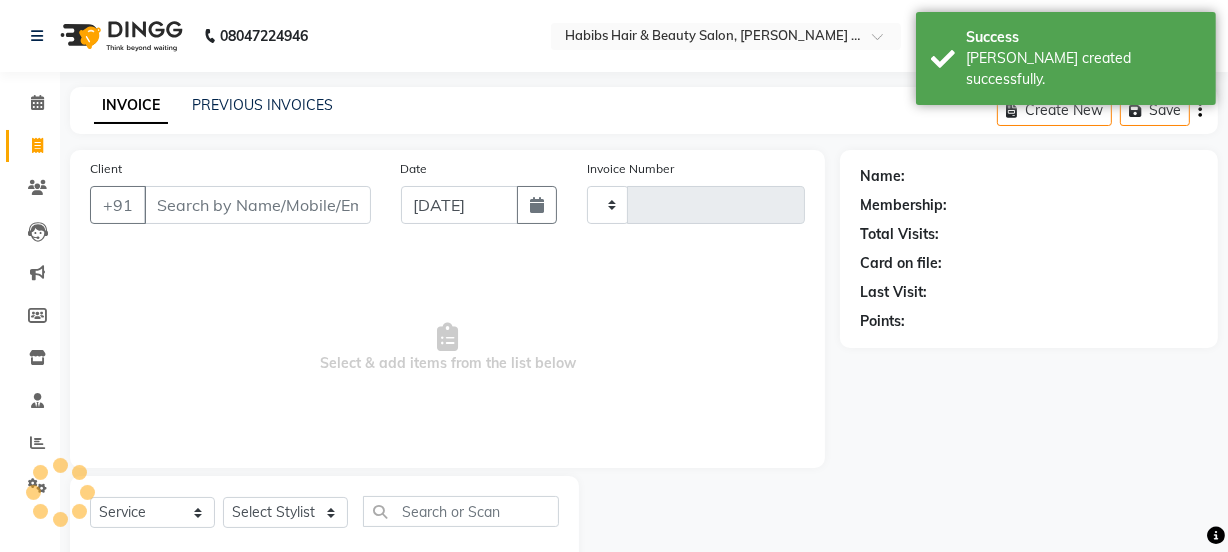 scroll, scrollTop: 50, scrollLeft: 0, axis: vertical 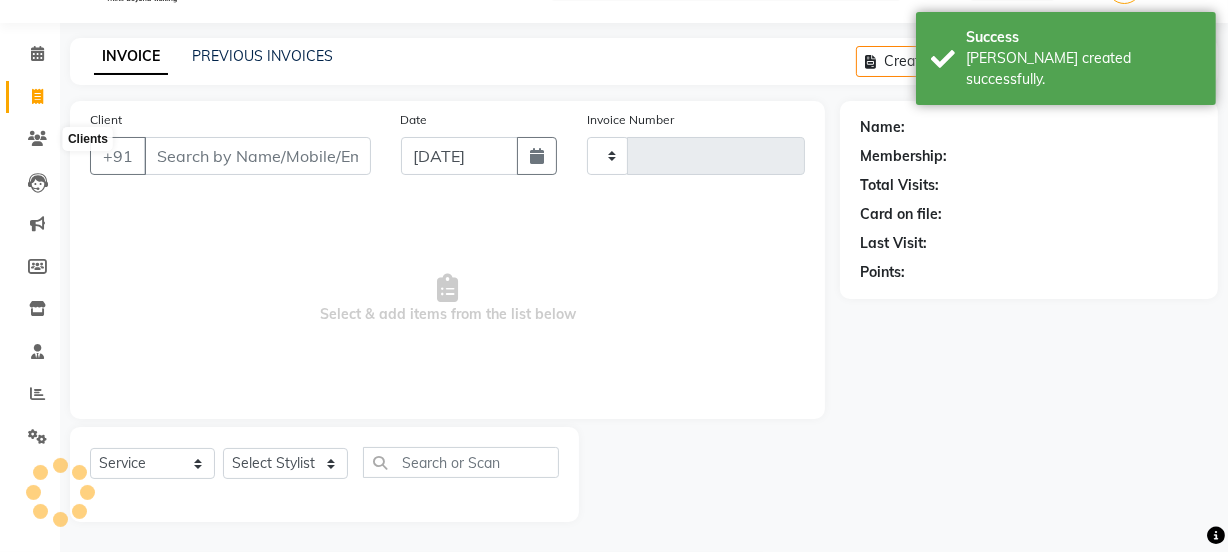 type on "0673" 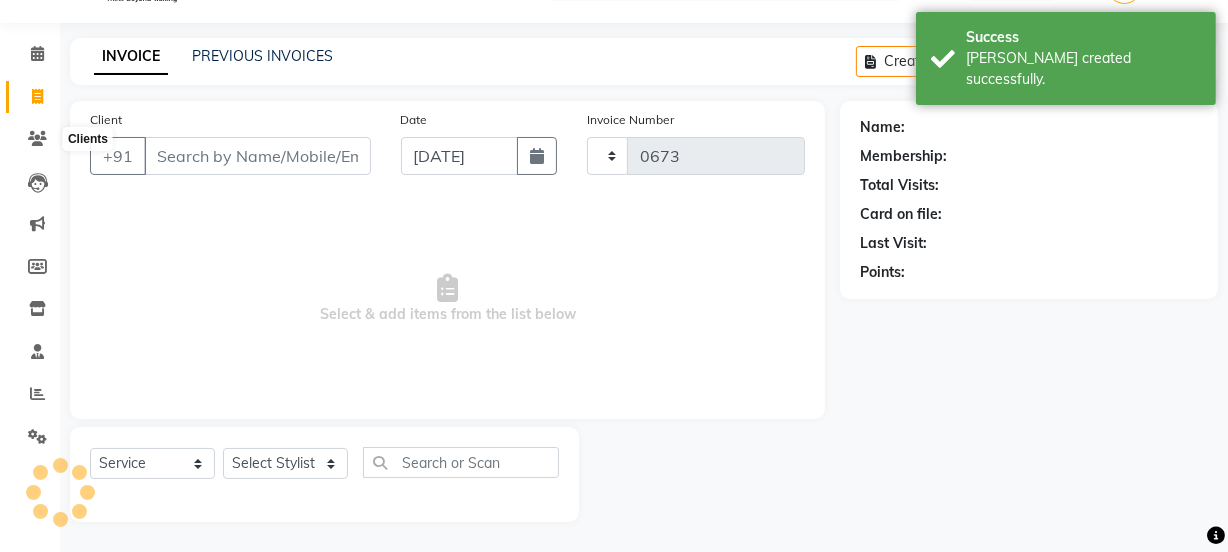 select on "5039" 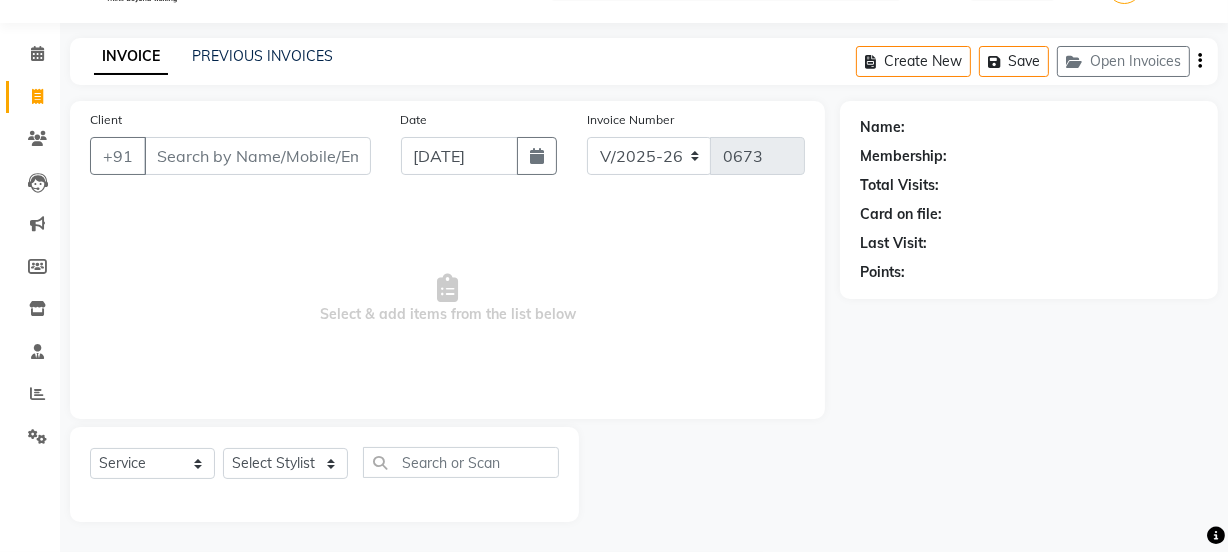 click on "Client" at bounding box center (257, 156) 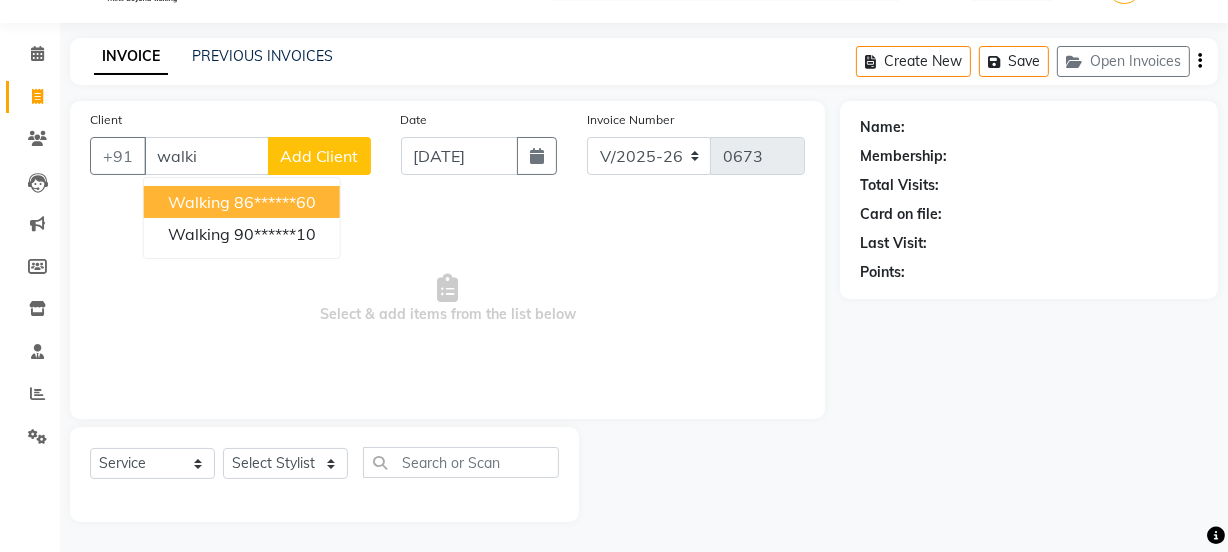 click on "86******60" at bounding box center [275, 202] 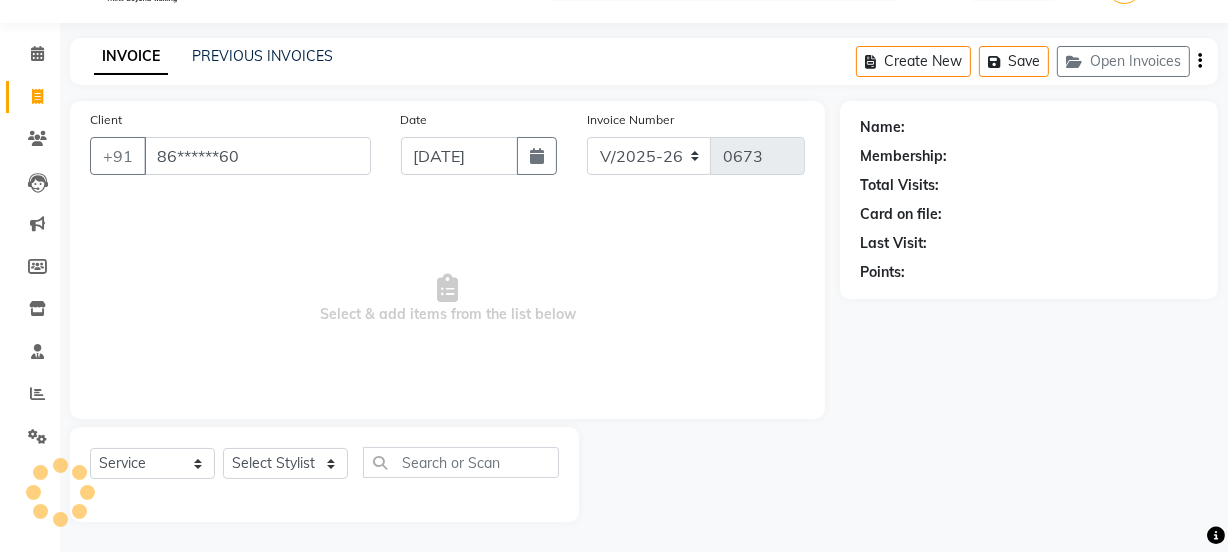 type on "86******60" 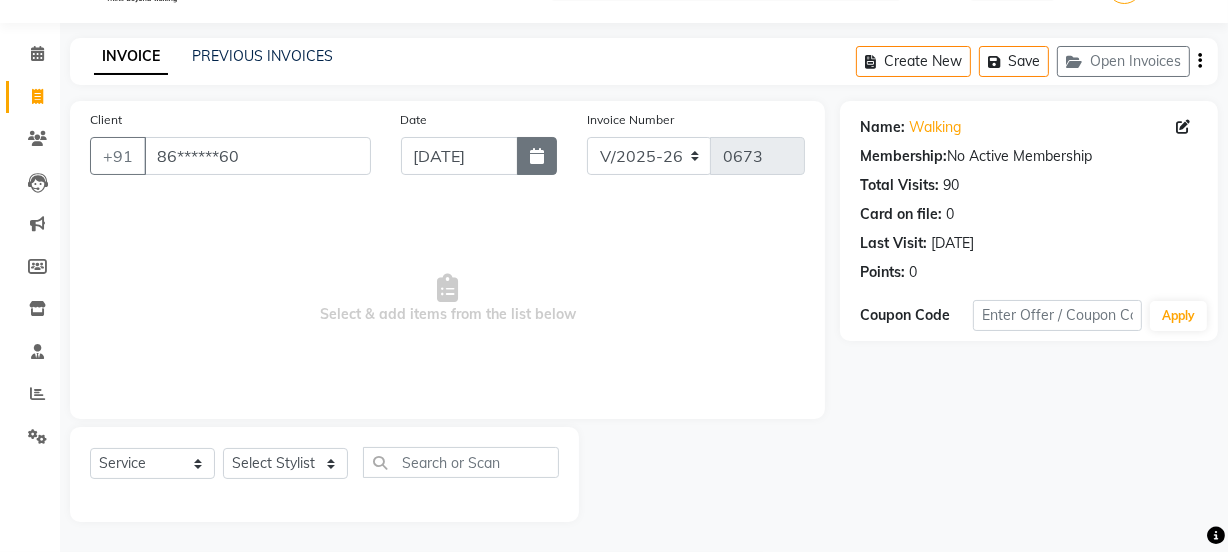 click 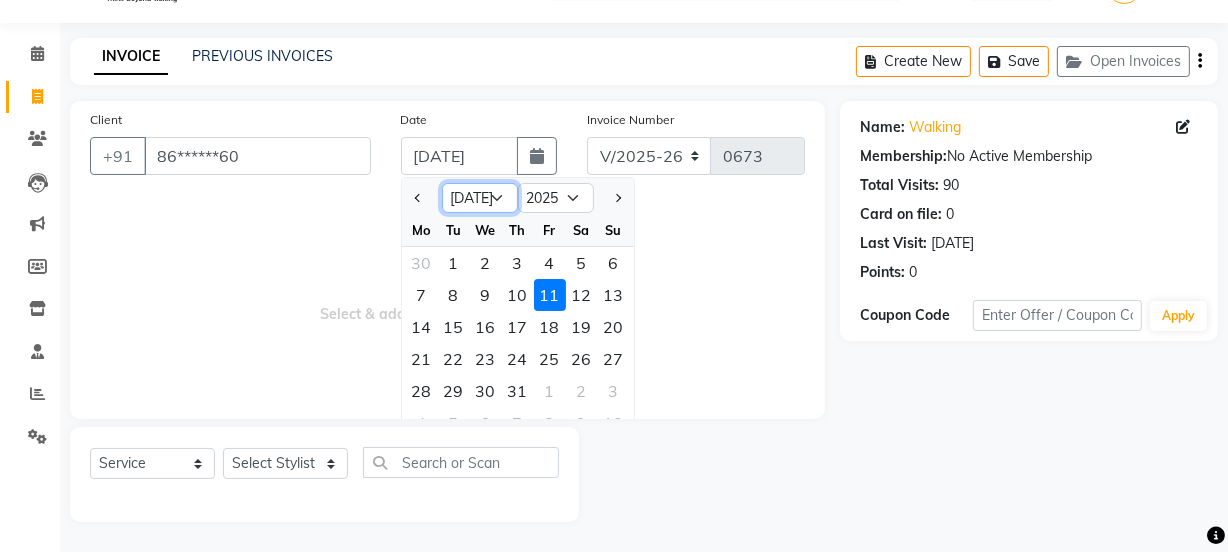 click on "Jan Feb Mar Apr May Jun Jul Aug Sep Oct Nov Dec" 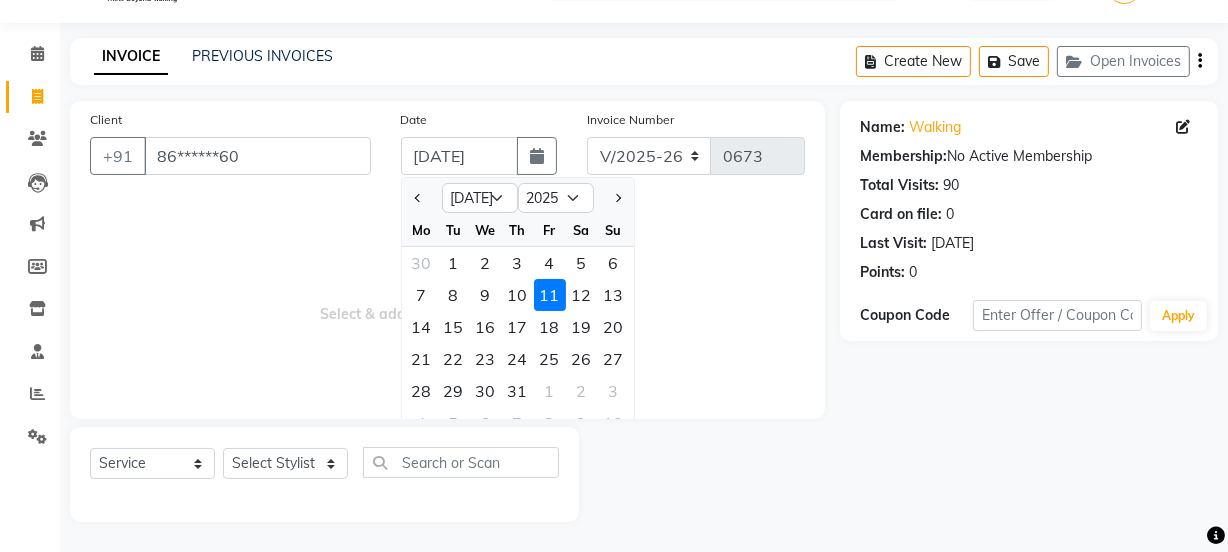 click on "Select & add items from the list below" at bounding box center (447, 299) 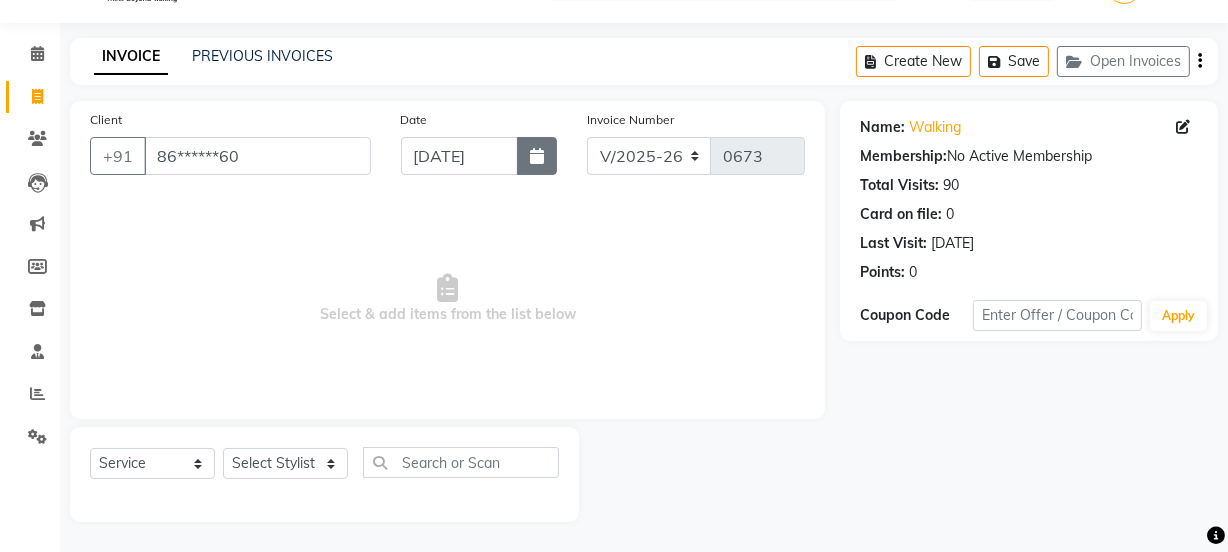 click 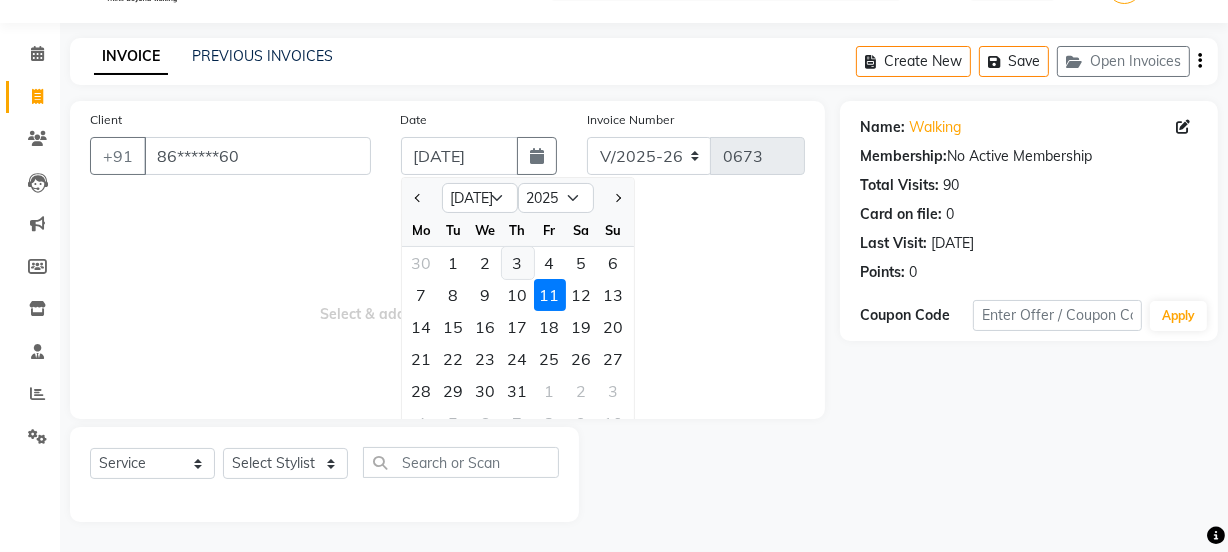 click on "3" 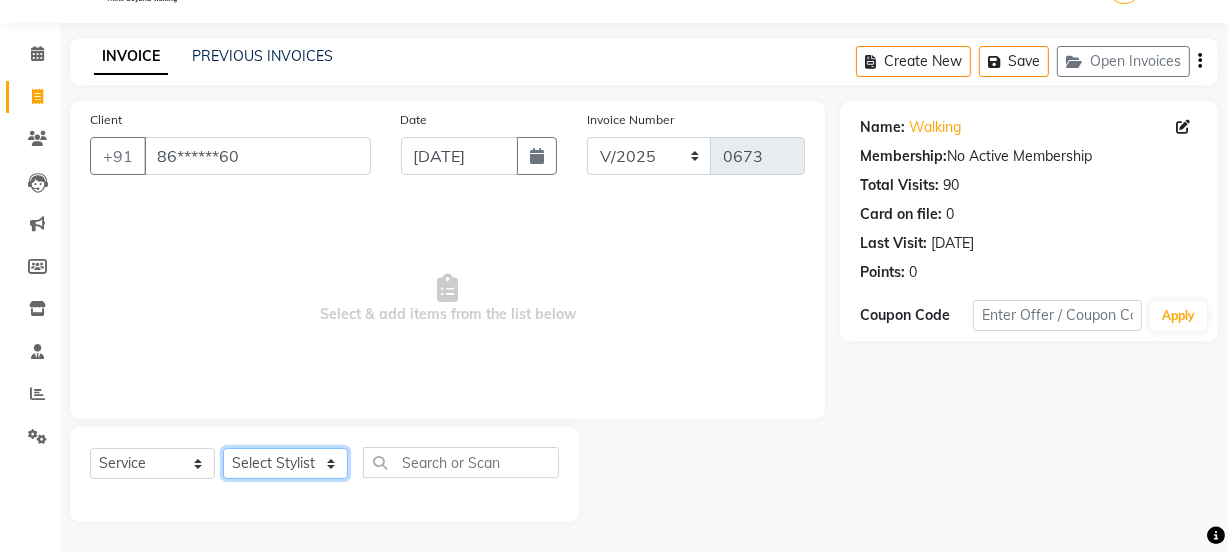 click on "Select Stylist [PERSON_NAME] [PERSON_NAME]" 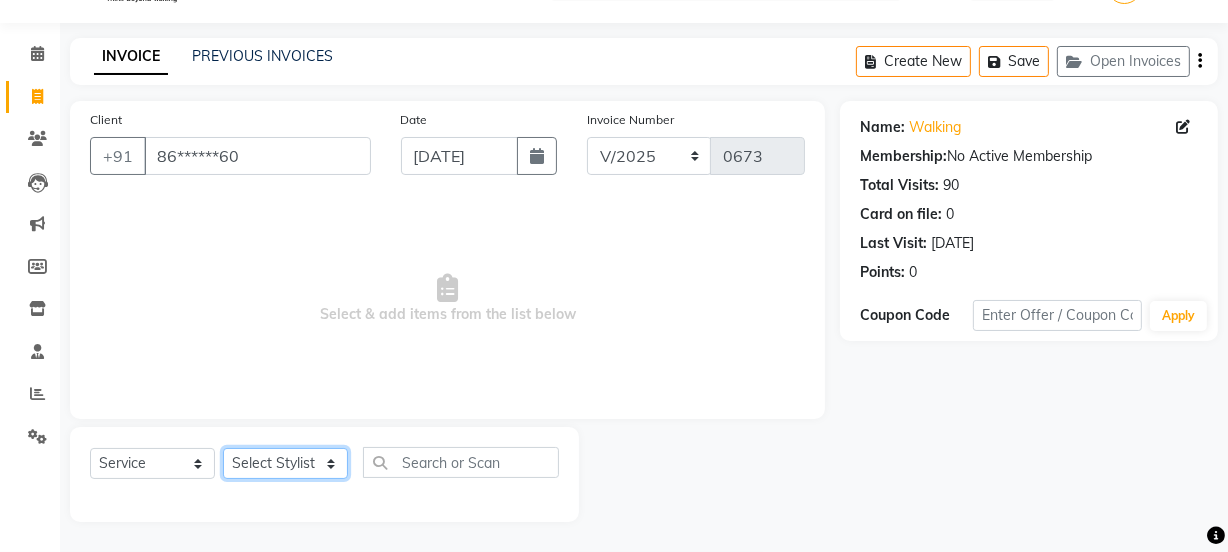 select on "52418" 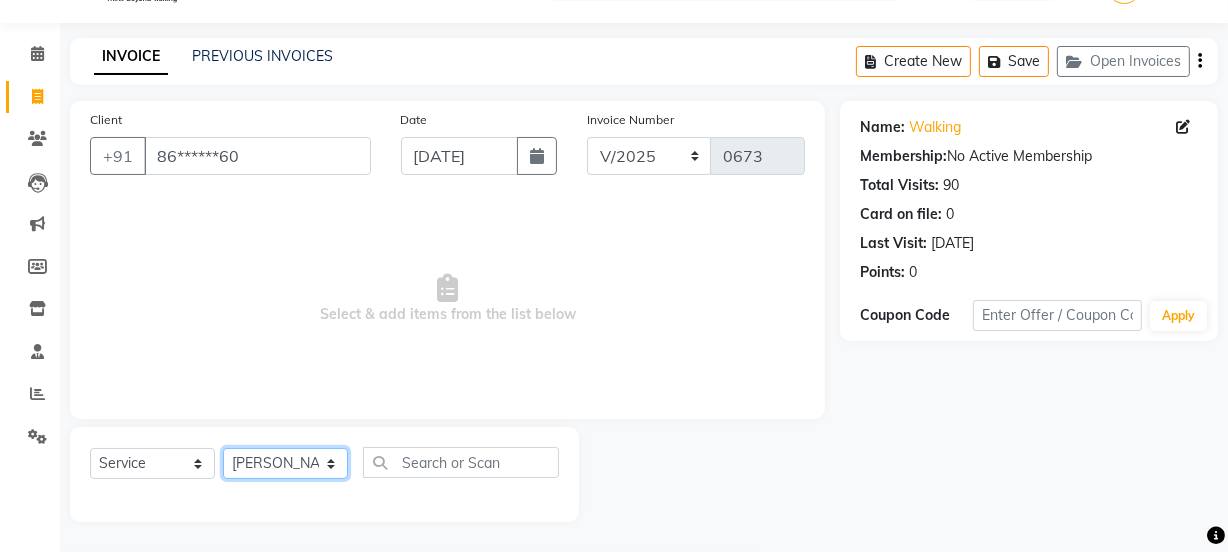 click on "Select Stylist [PERSON_NAME] [PERSON_NAME]" 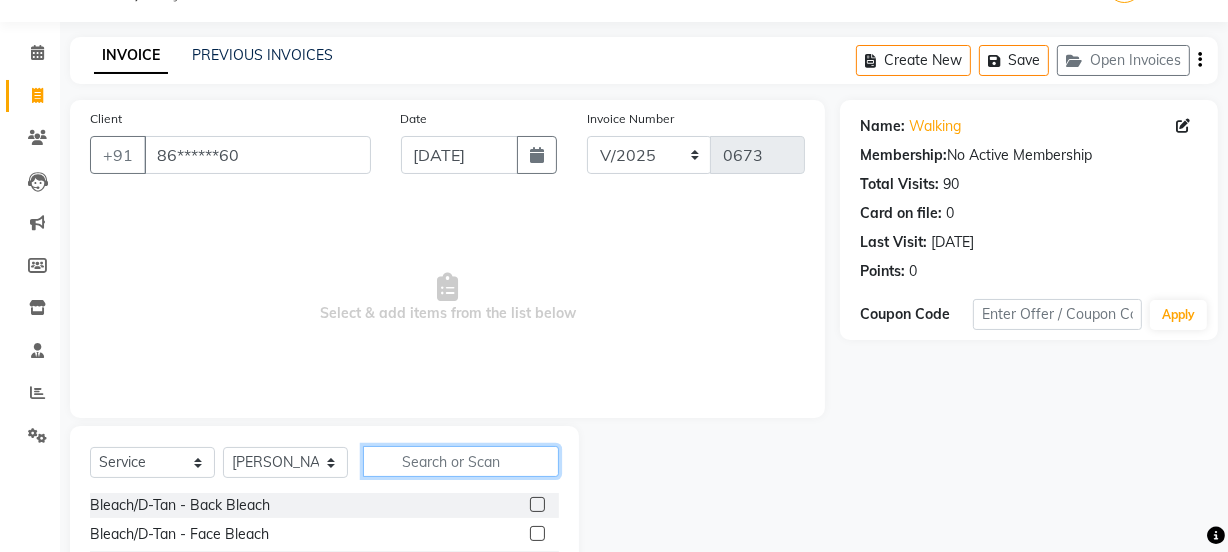 click 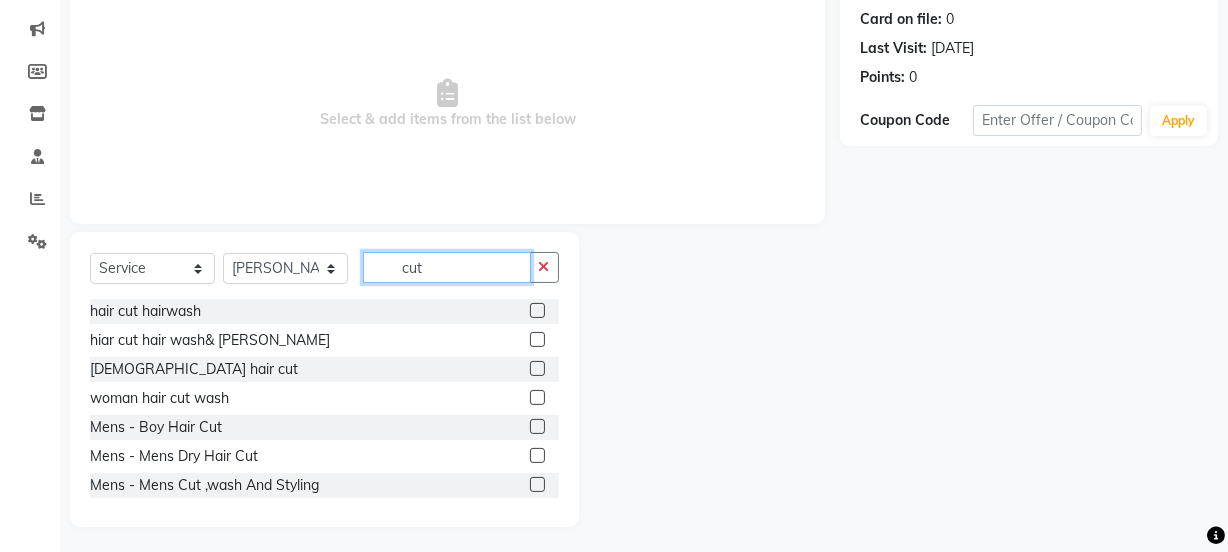 scroll, scrollTop: 250, scrollLeft: 0, axis: vertical 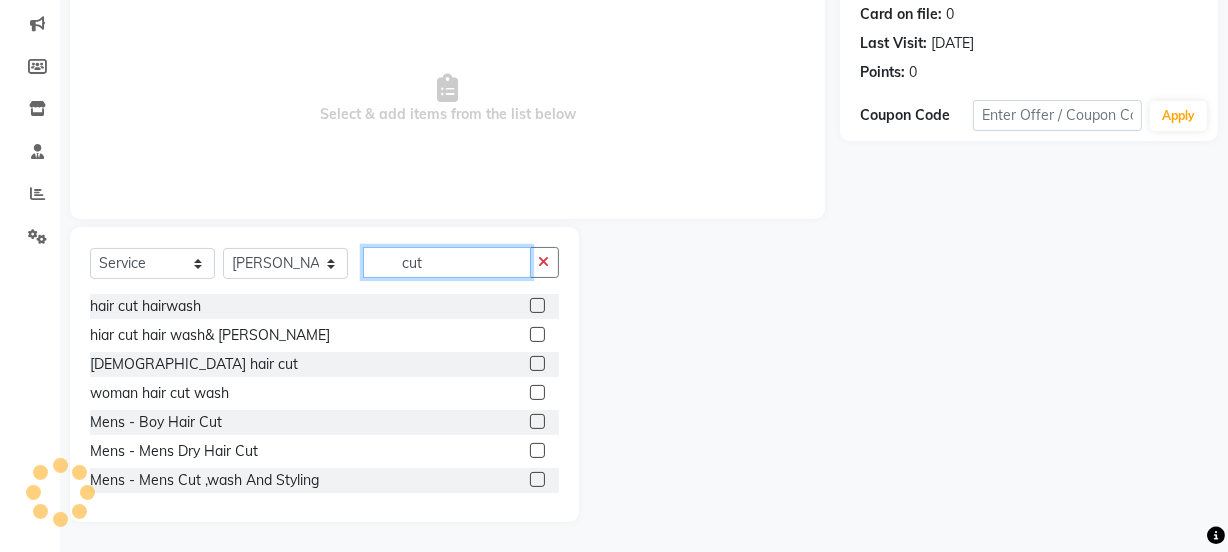 type on "cut" 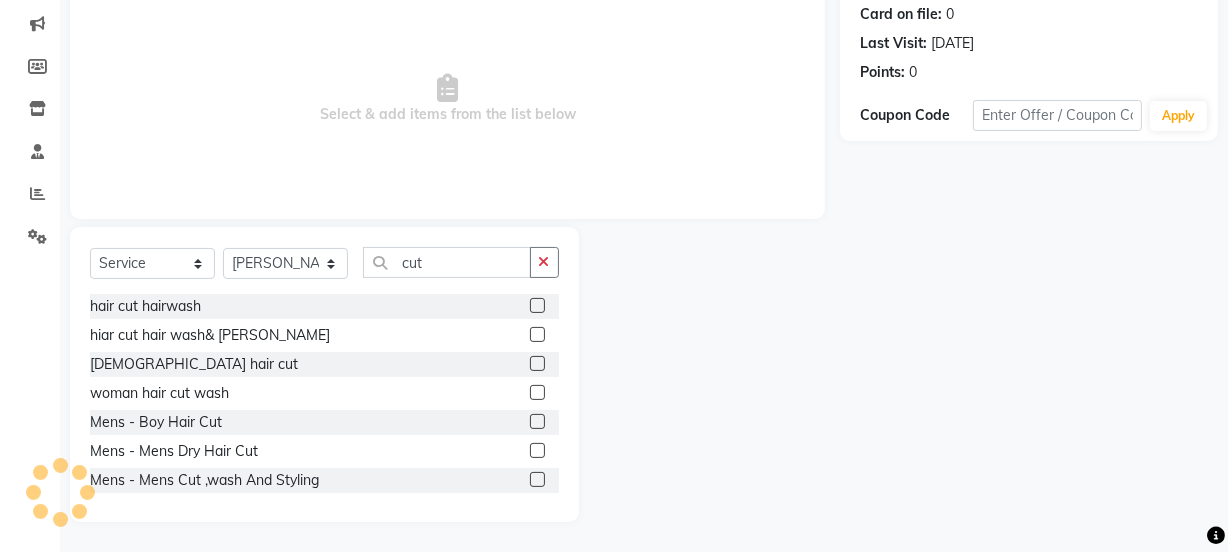 click 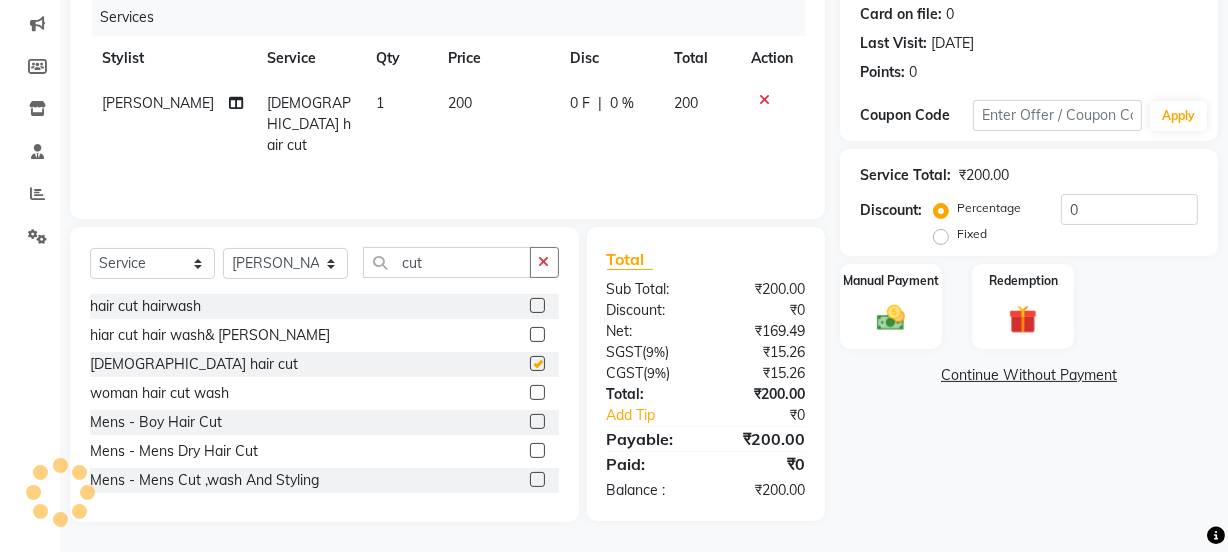 click 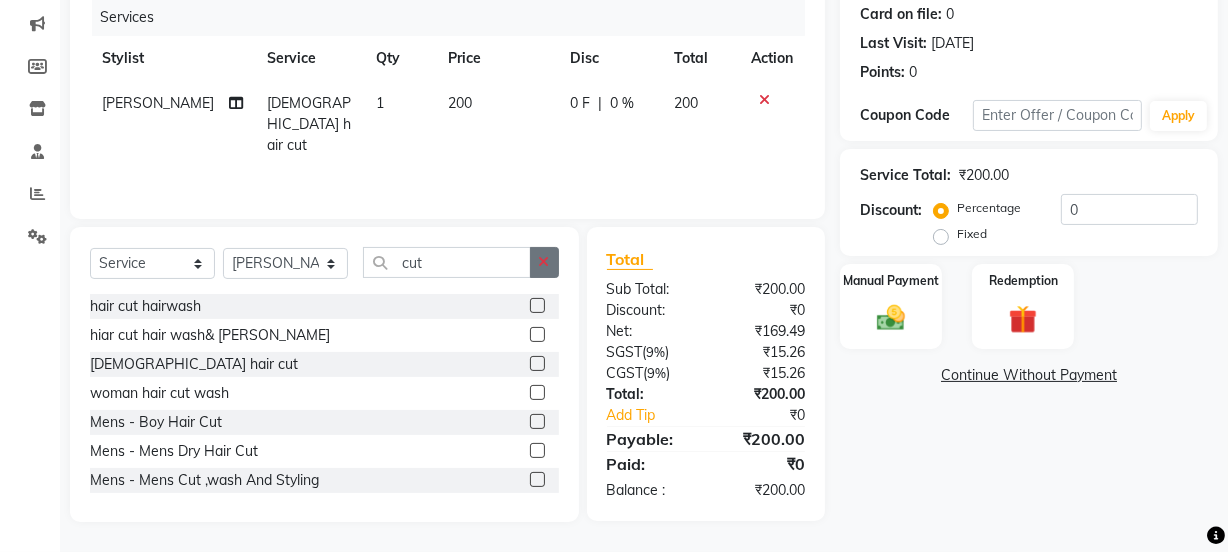 click 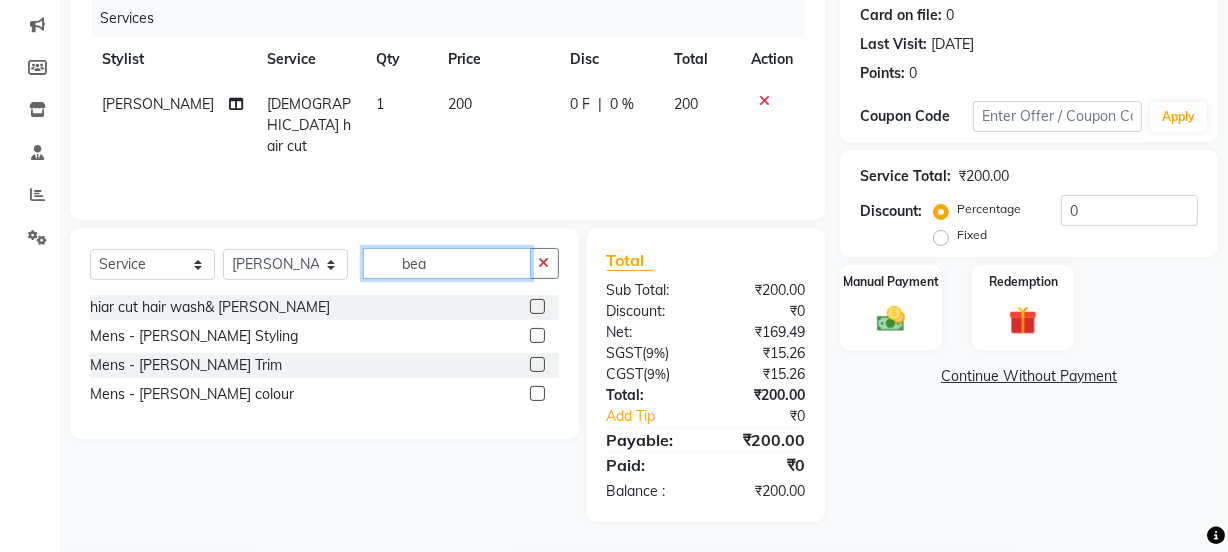 scroll, scrollTop: 249, scrollLeft: 0, axis: vertical 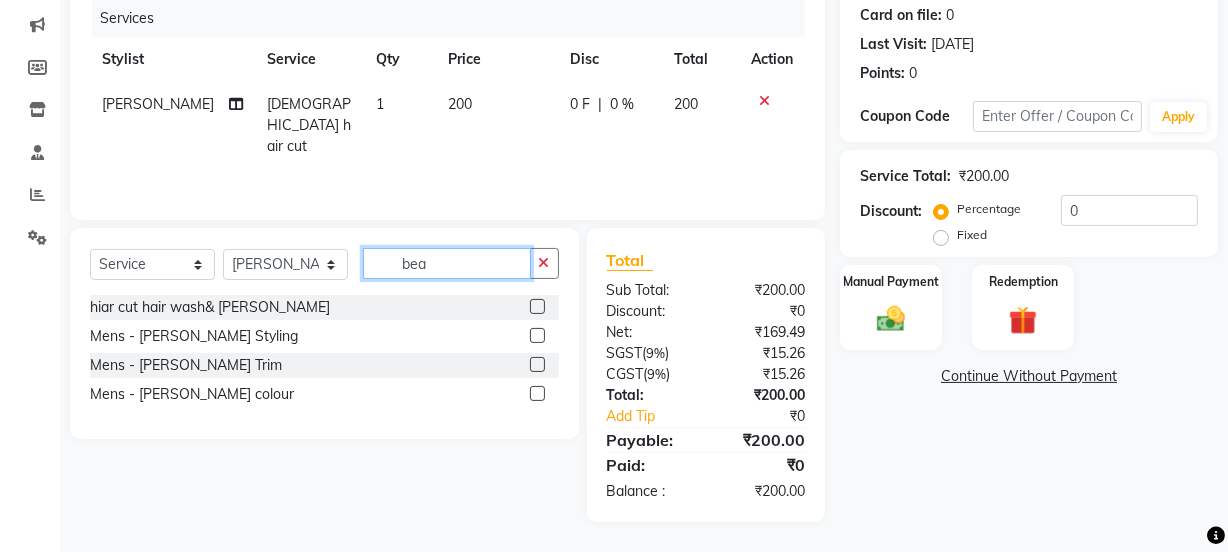 type on "bea" 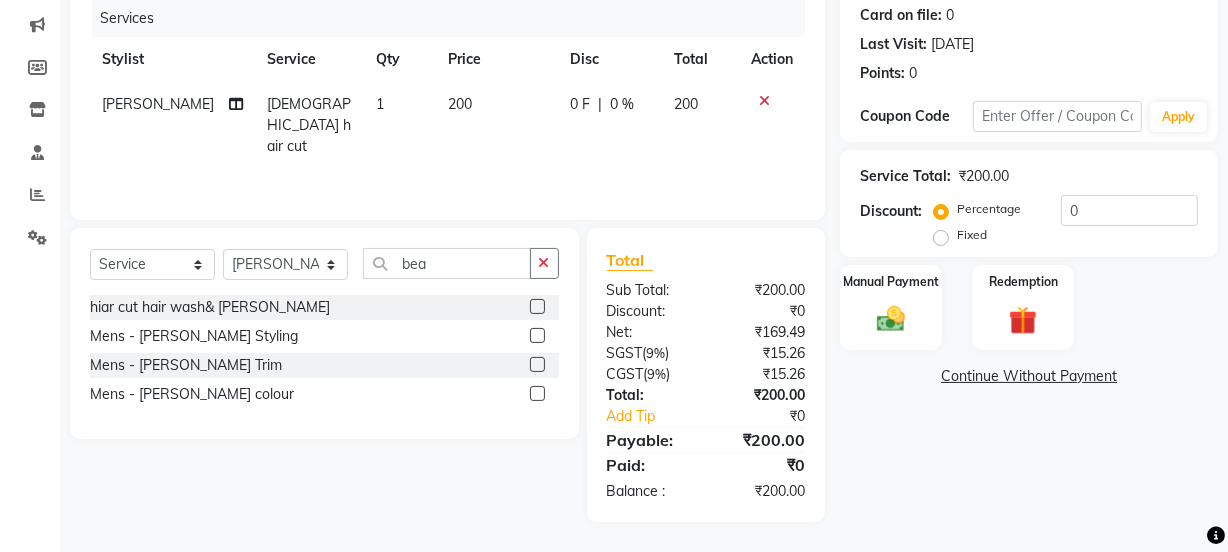 click 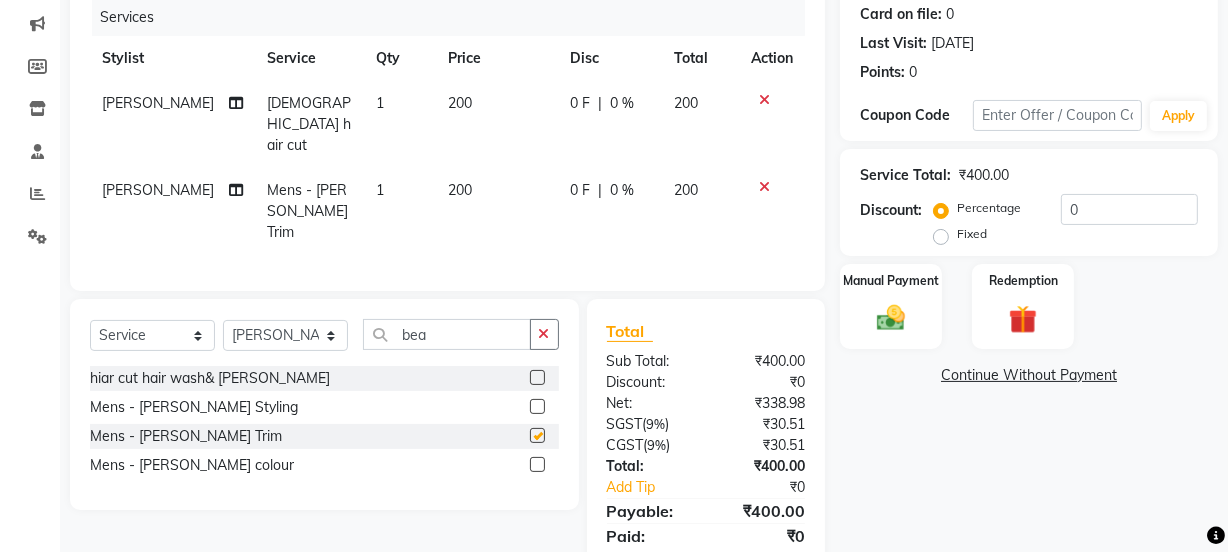 checkbox on "false" 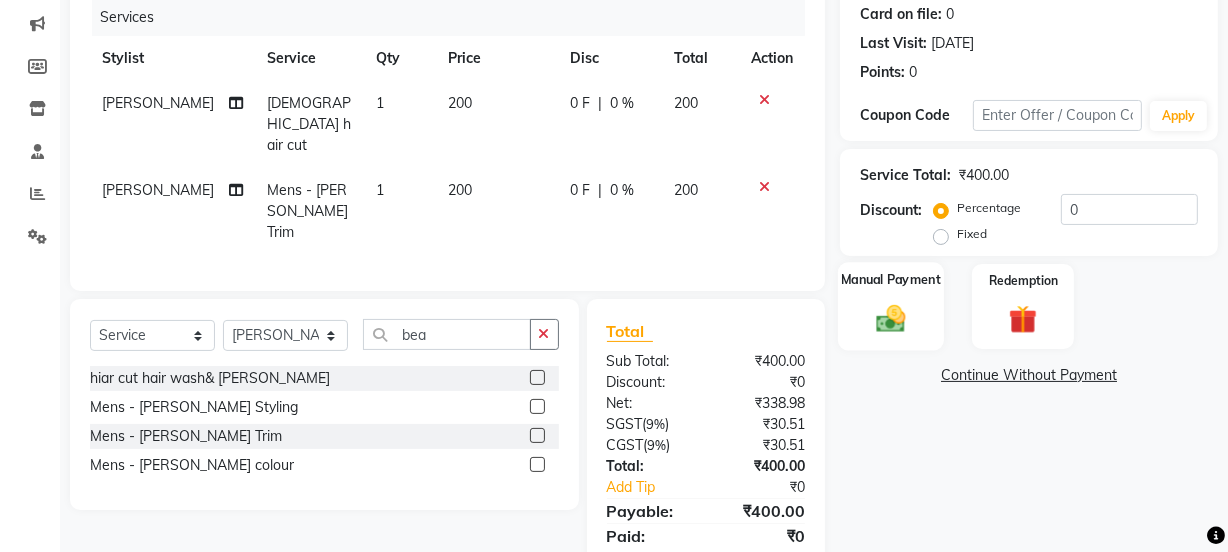 click 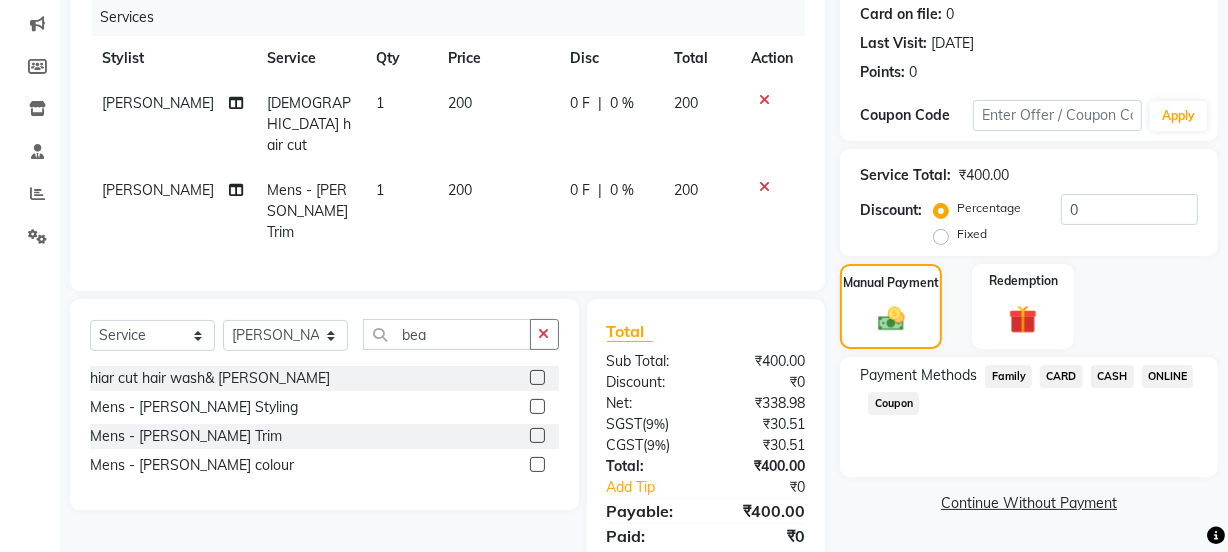 click on "ONLINE" 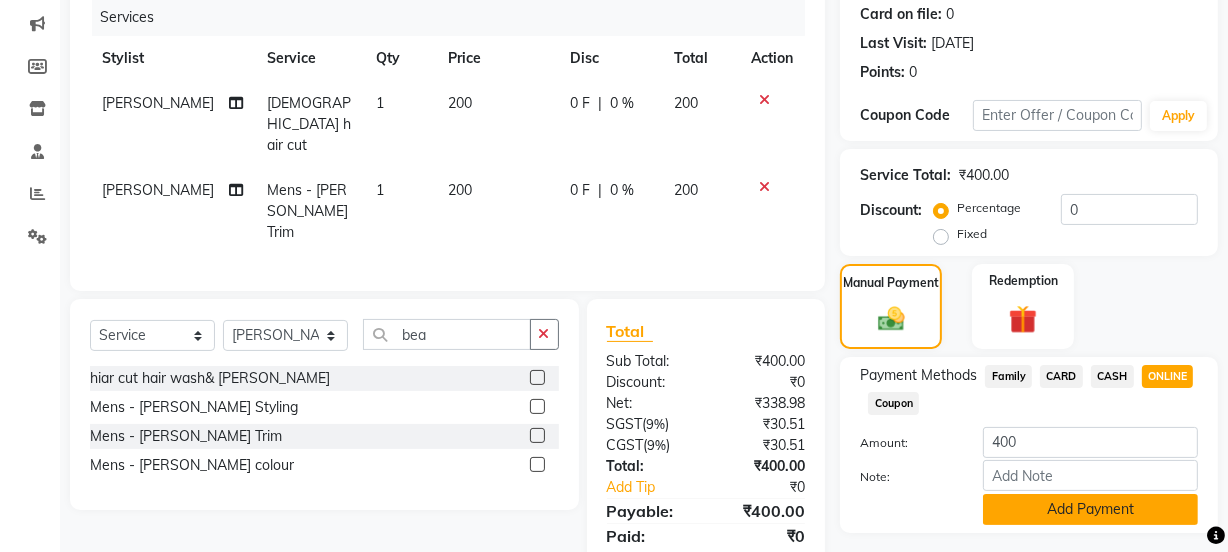 click on "Add Payment" 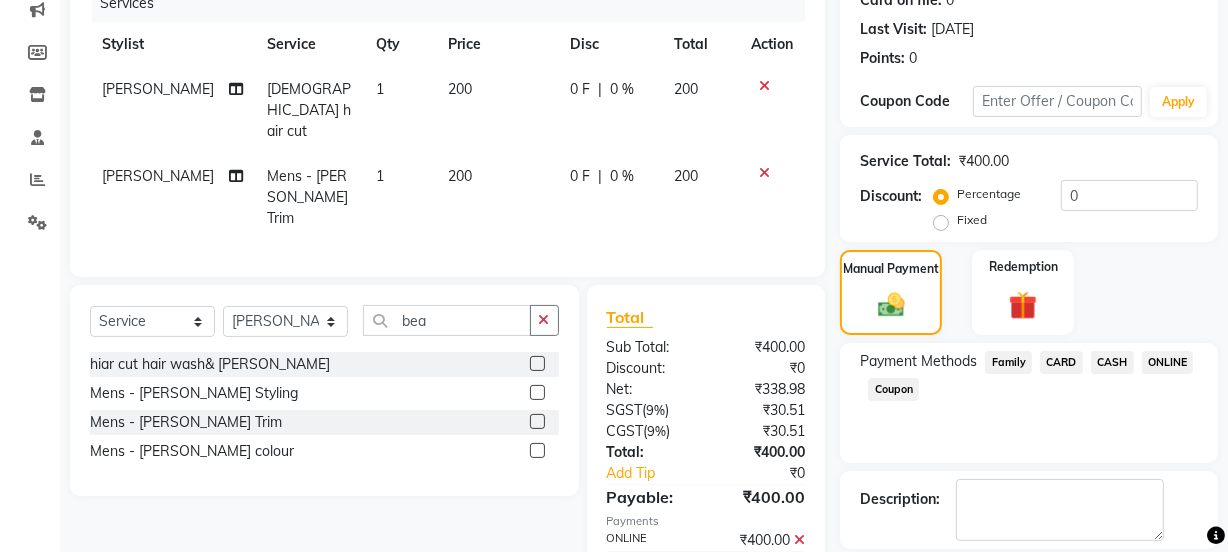 scroll, scrollTop: 357, scrollLeft: 0, axis: vertical 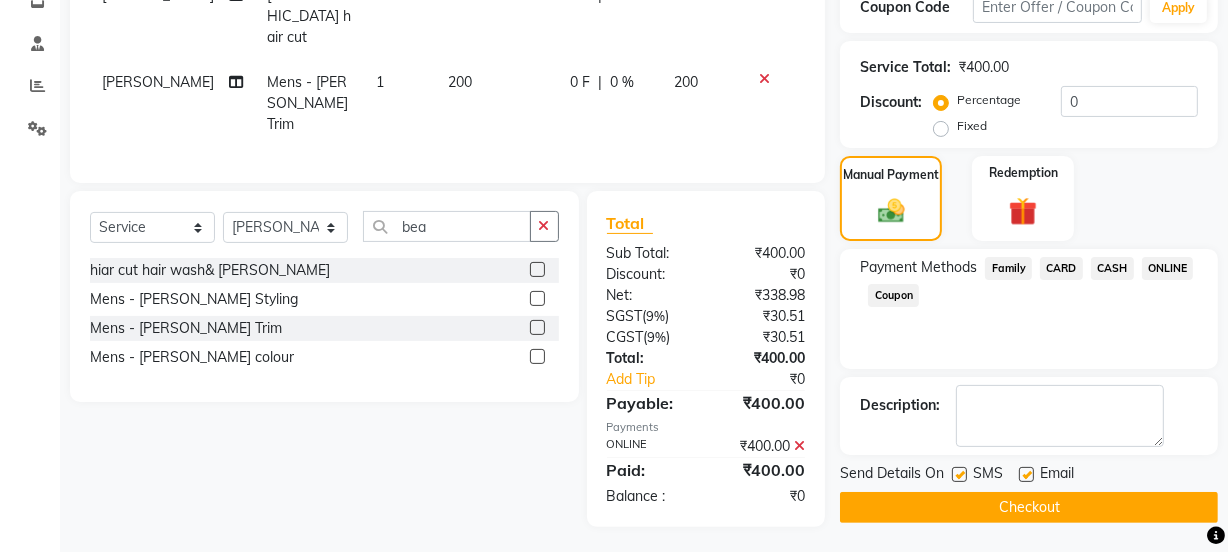 click on "Checkout" 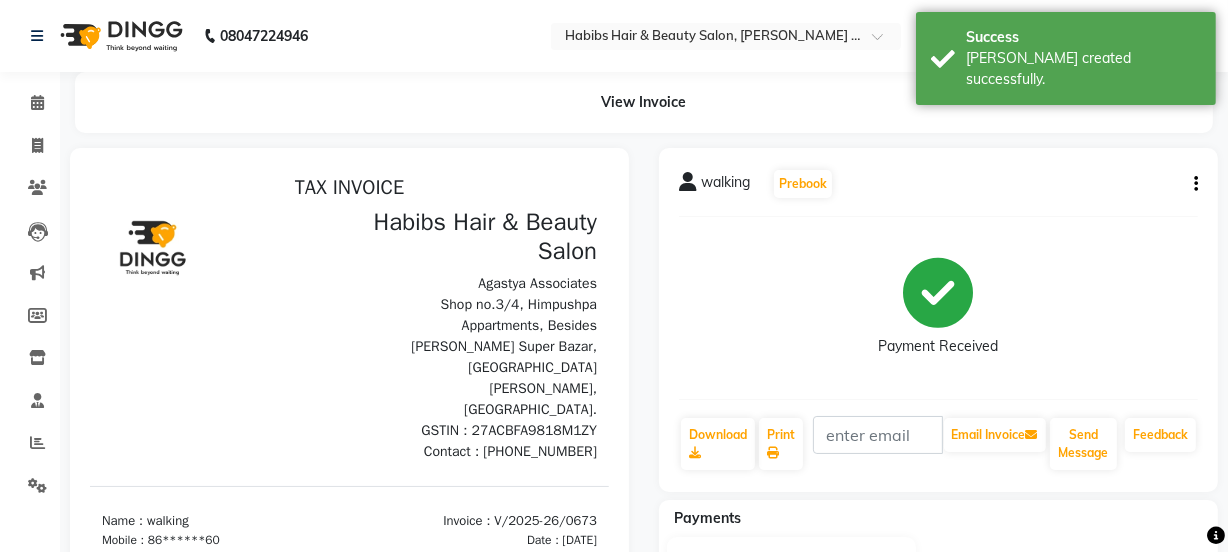 scroll, scrollTop: 0, scrollLeft: 0, axis: both 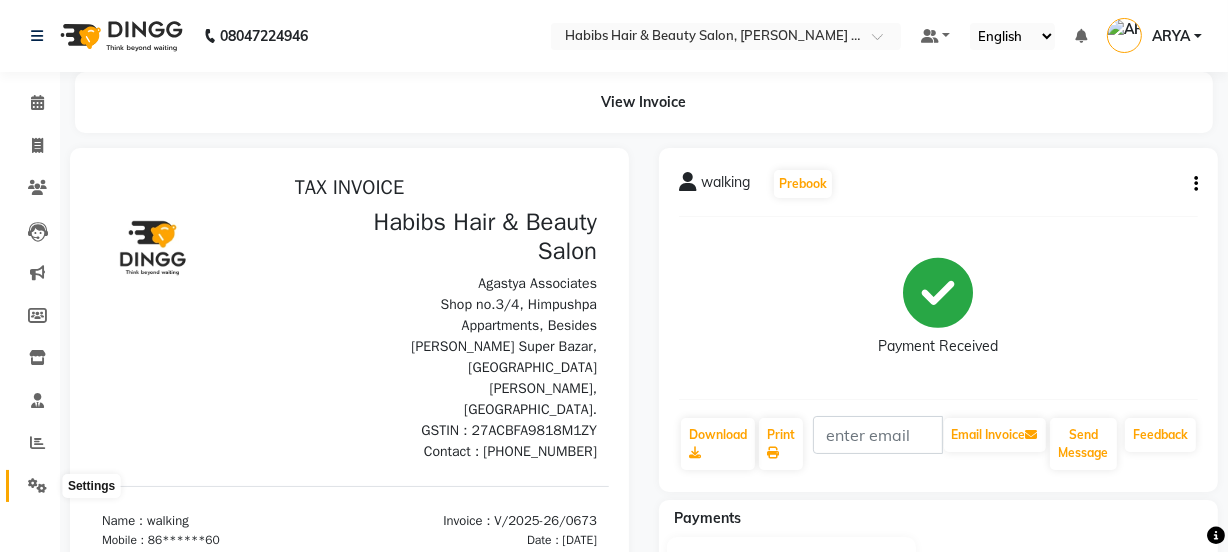 click 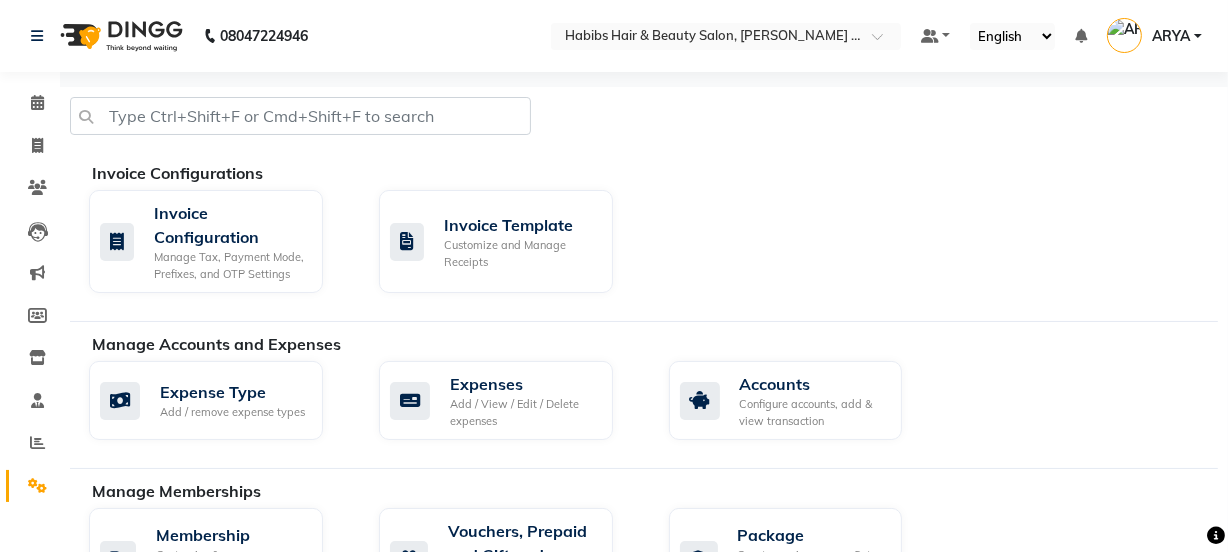 click on "08047224946 Select Location × Habibs Hair & Beauty Salon, Trimurti Nagar Default Panel My Panel English ENGLISH Español العربية मराठी हिंदी ગુજરાતી தமிழ் 中文 Notifications nothing to show ARYA Manage Profile Change Password Sign out  Version:3.15.4  ☀ Habibs Hair & Beauty Salon, Trimurti Nagar  Calendar  Invoice  Clients  Leads   Marketing  Members  Inventory  Staff  Reports  Settings Completed InProgress Upcoming Dropped Tentative Check-In Confirm Bookings Generate Report Segments Page Builder  Invoice Configurations   Invoice Configuration Manage Tax, Payment Mode, Prefixes, and OTP Settings  Invoice Template Customize and Manage Receipts  Manage Accounts and Expenses   Expense Type Add / remove expense types  Expenses Add / View / Edit / Delete expenses  Accounts Configure accounts, add & view transaction Manage Memberships   Membership Customise & manage discount memberships plans on service & products  Vouchers, Prepaid and Giftcards  Package" at bounding box center (614, 795) 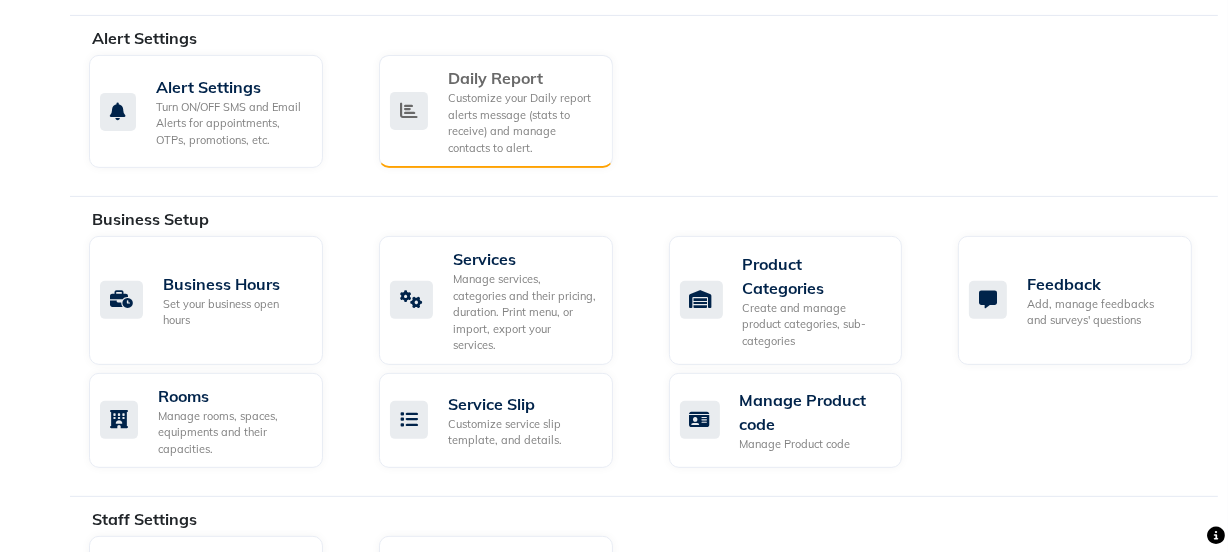 scroll, scrollTop: 757, scrollLeft: 0, axis: vertical 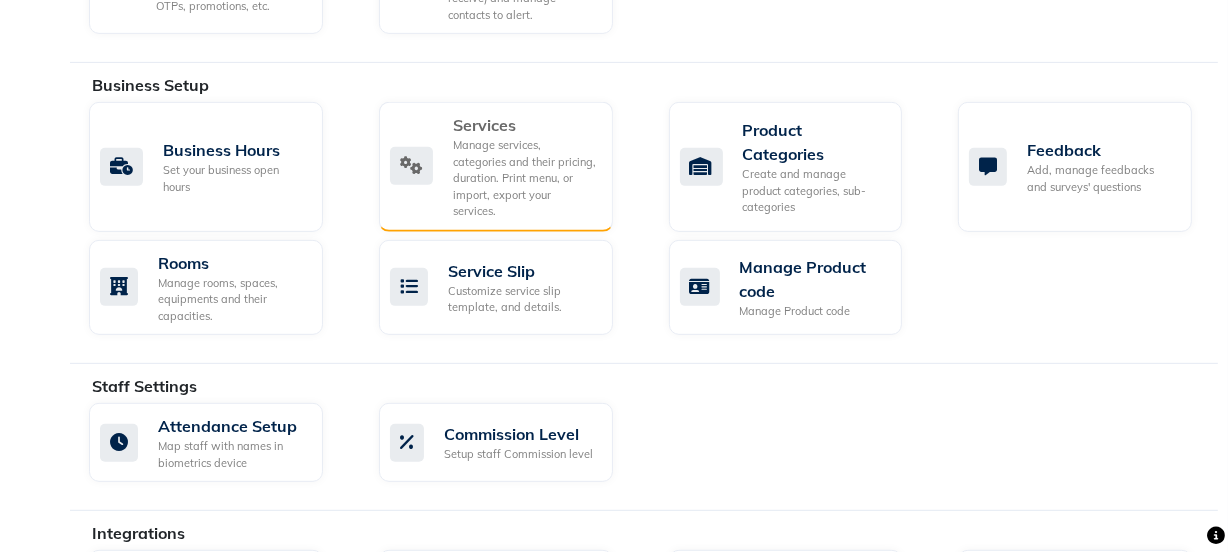 click on "Manage services, categories and their pricing, duration. Print menu, or import, export your services." 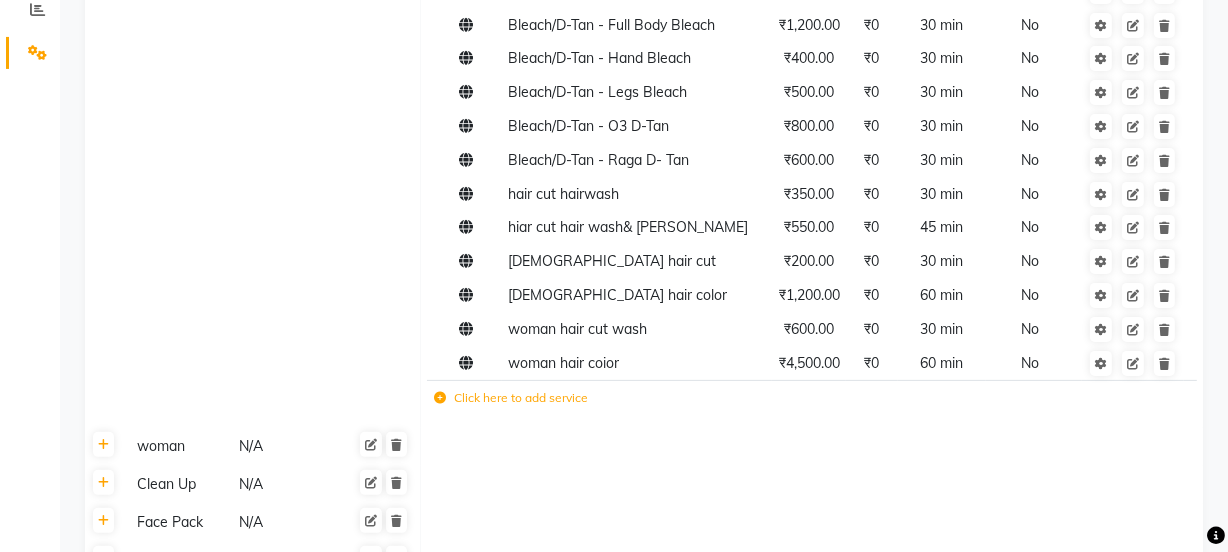 scroll, scrollTop: 442, scrollLeft: 0, axis: vertical 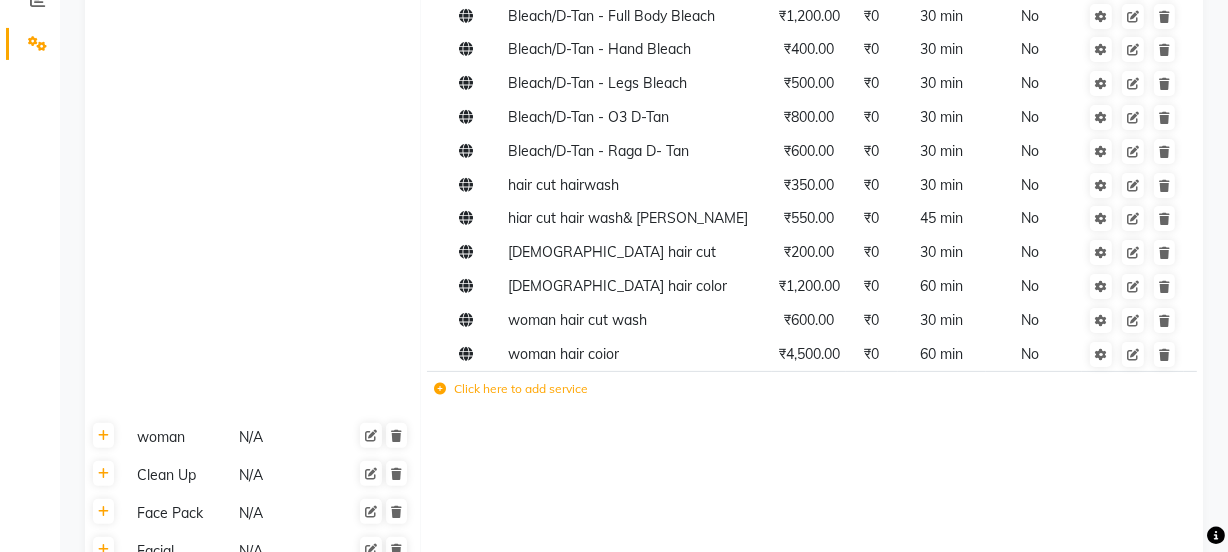 click 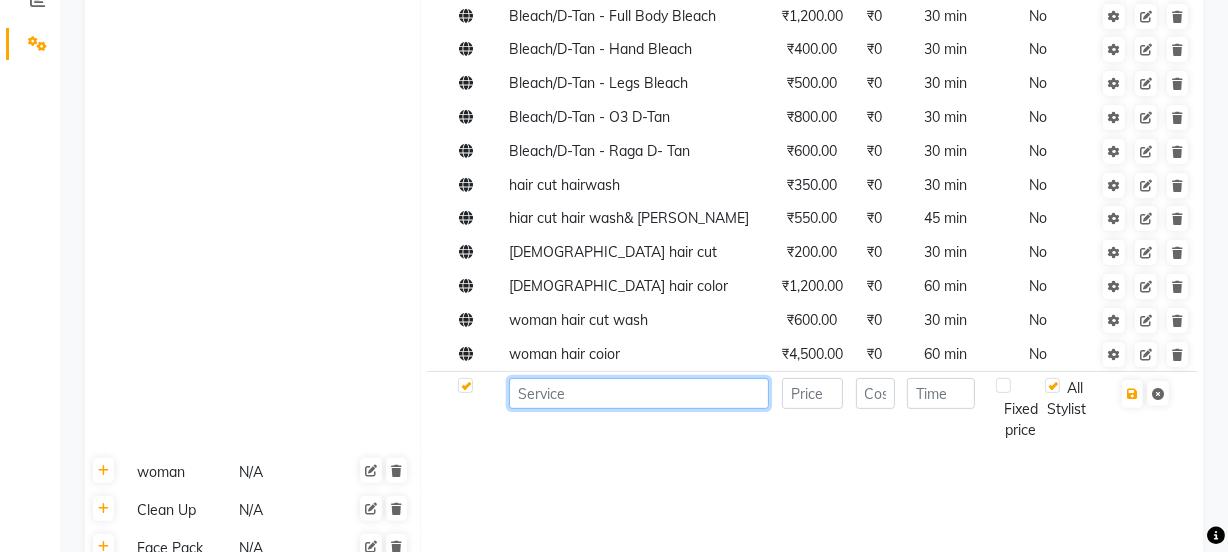 click 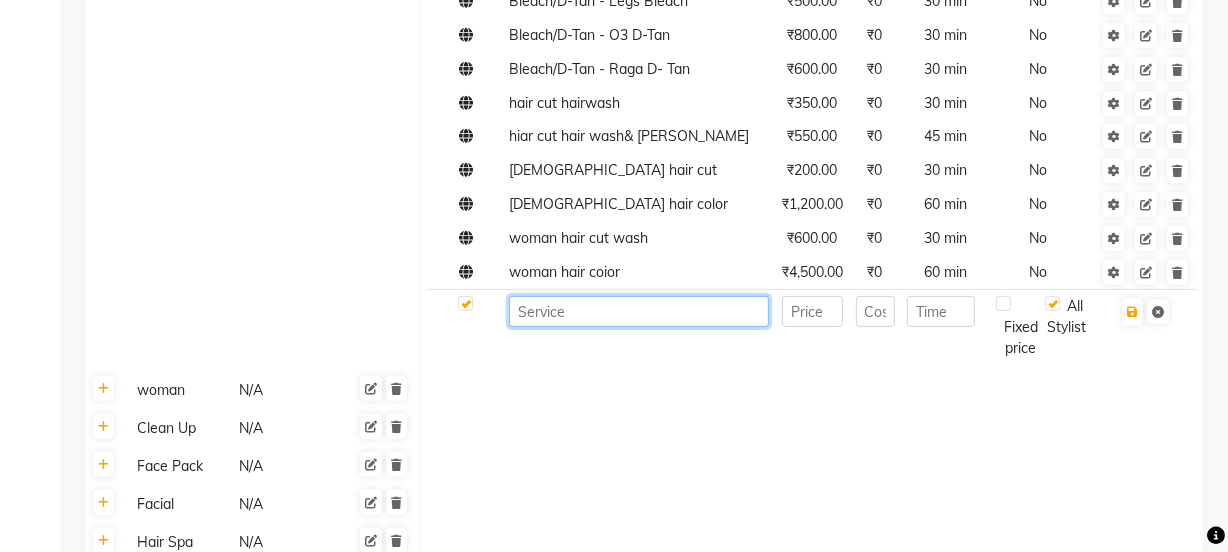 scroll, scrollTop: 539, scrollLeft: 0, axis: vertical 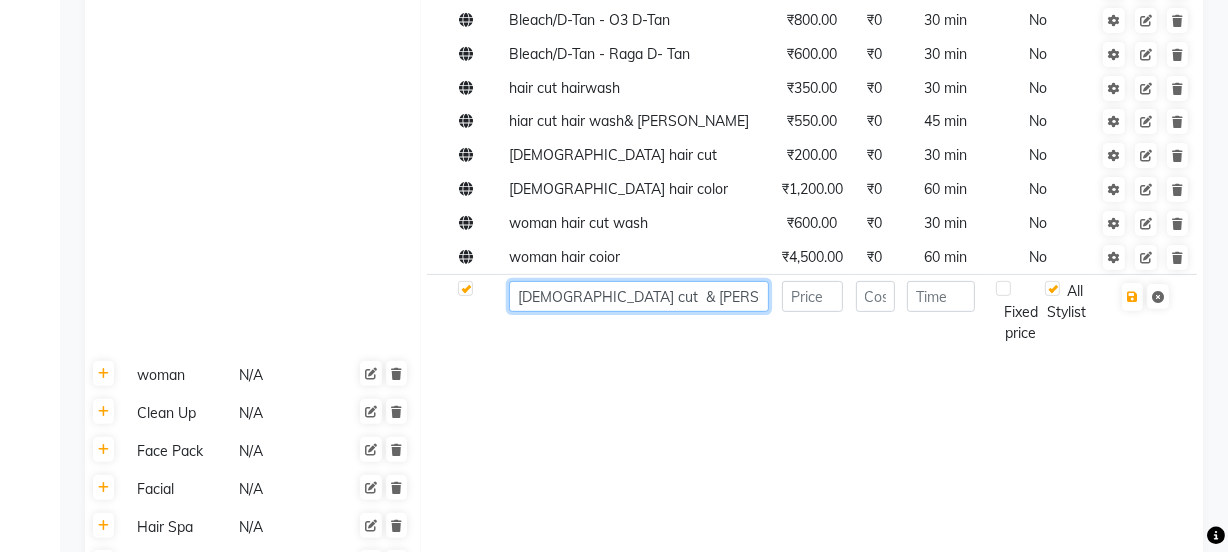 type on "male cut  & beard" 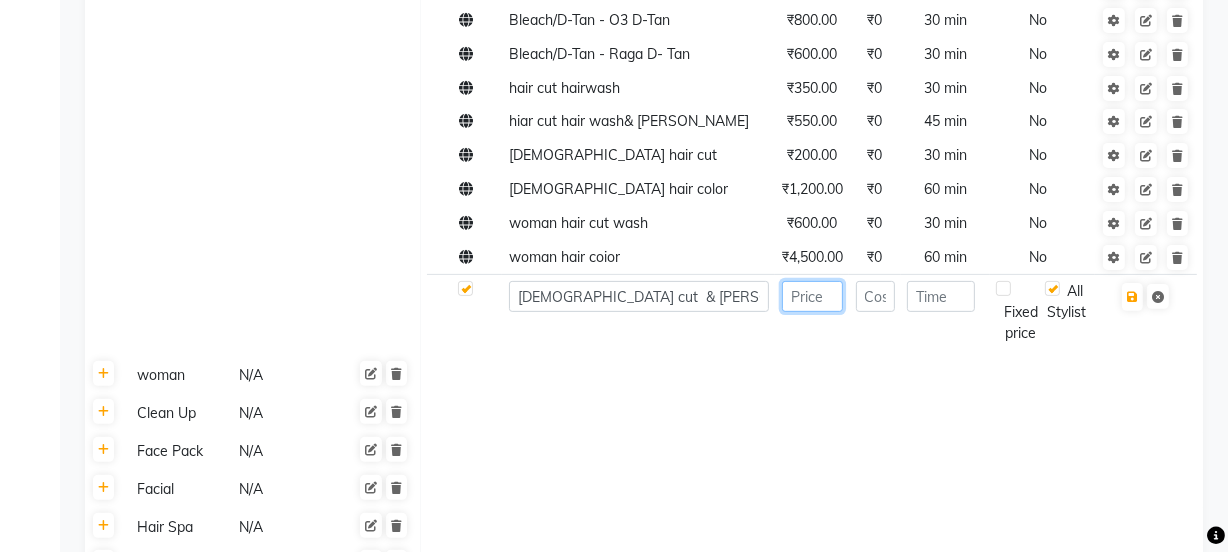 click 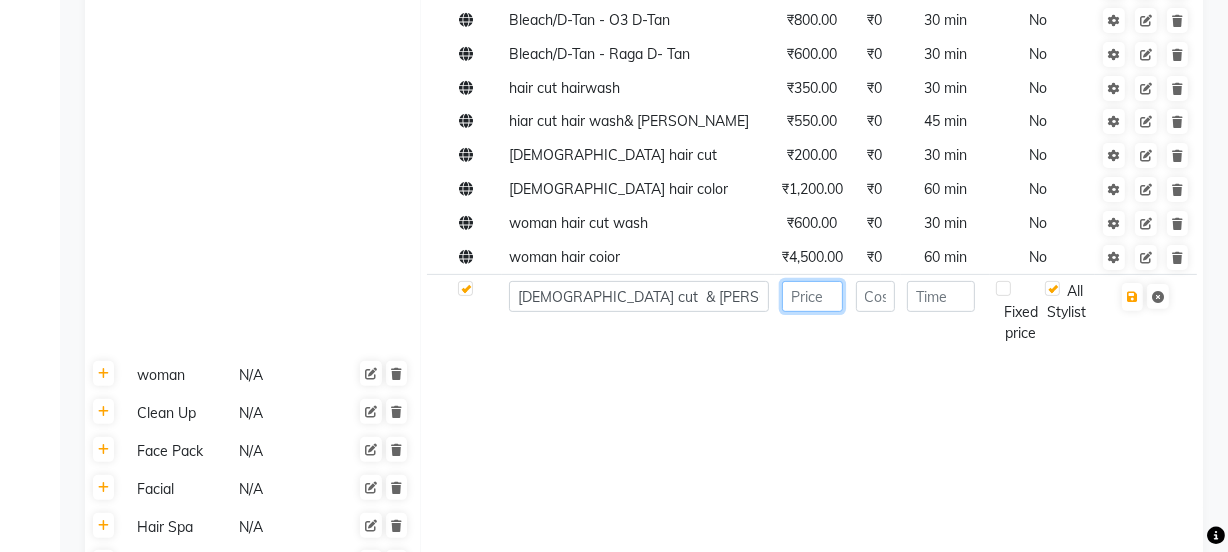 click 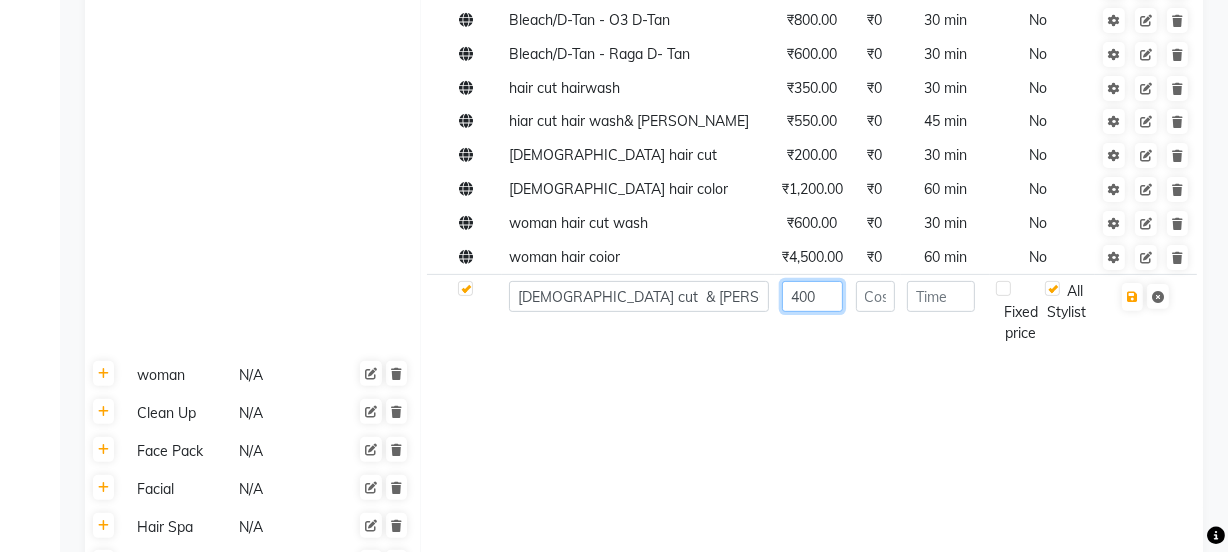 type on "400" 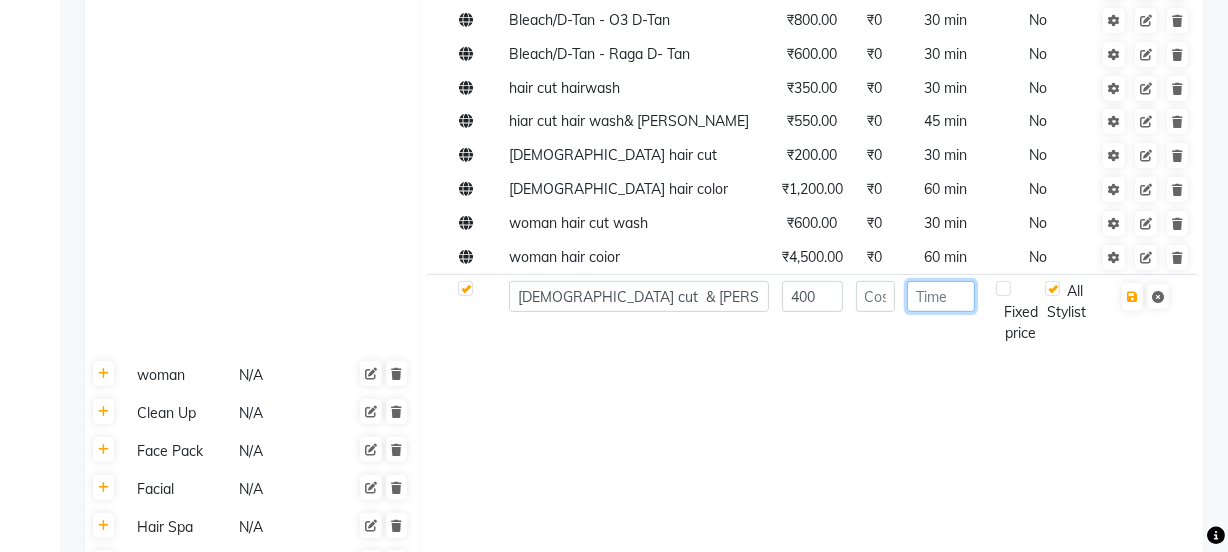 click 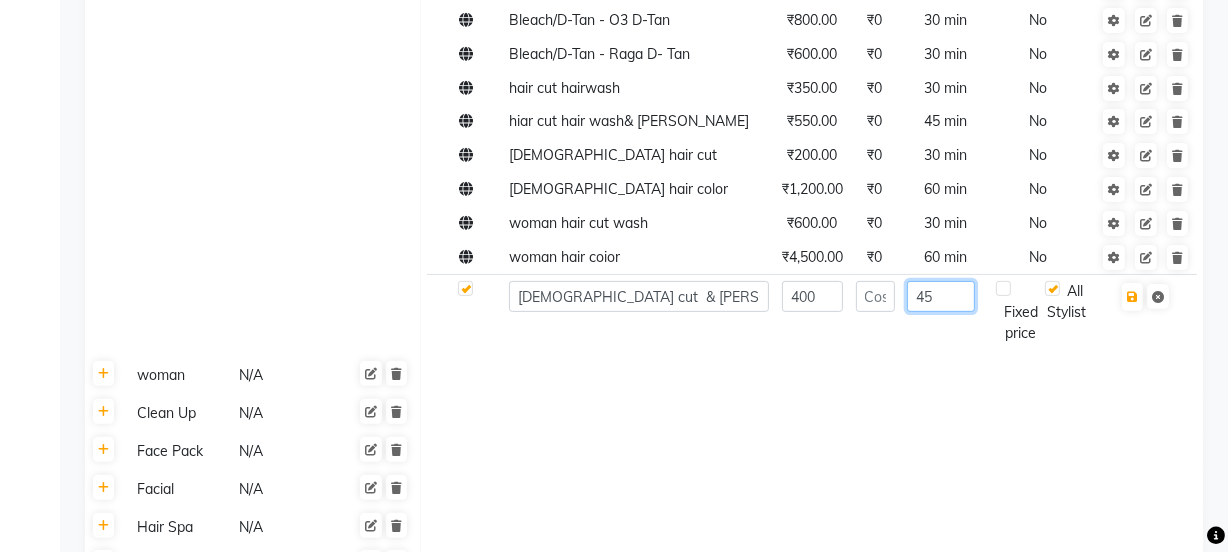 click on "45" 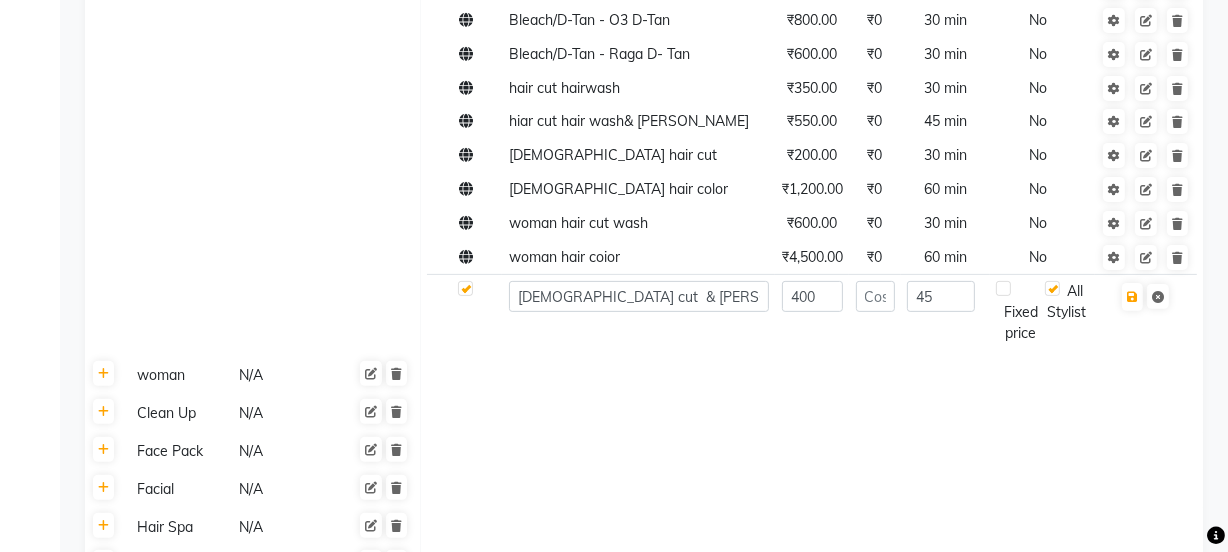 click on "All Stylist" 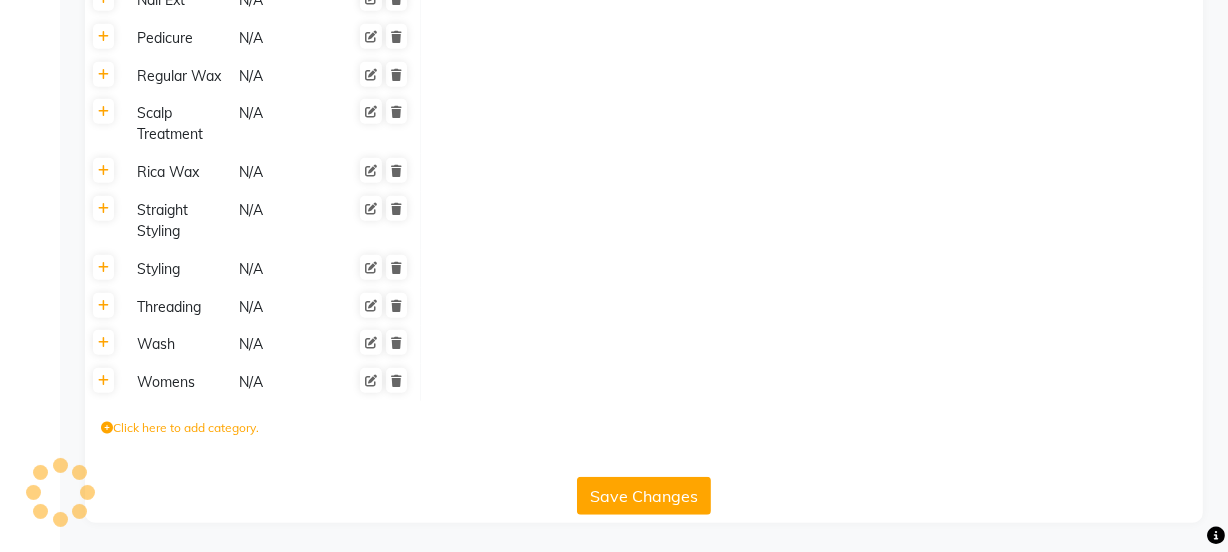 scroll, scrollTop: 1352, scrollLeft: 0, axis: vertical 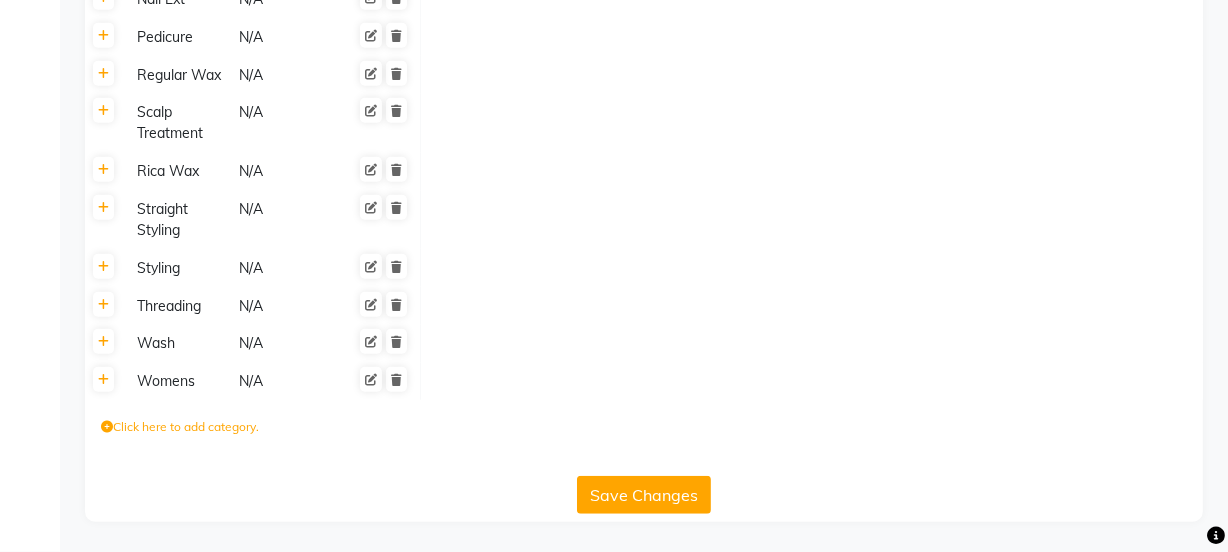 click on "Save Changes" 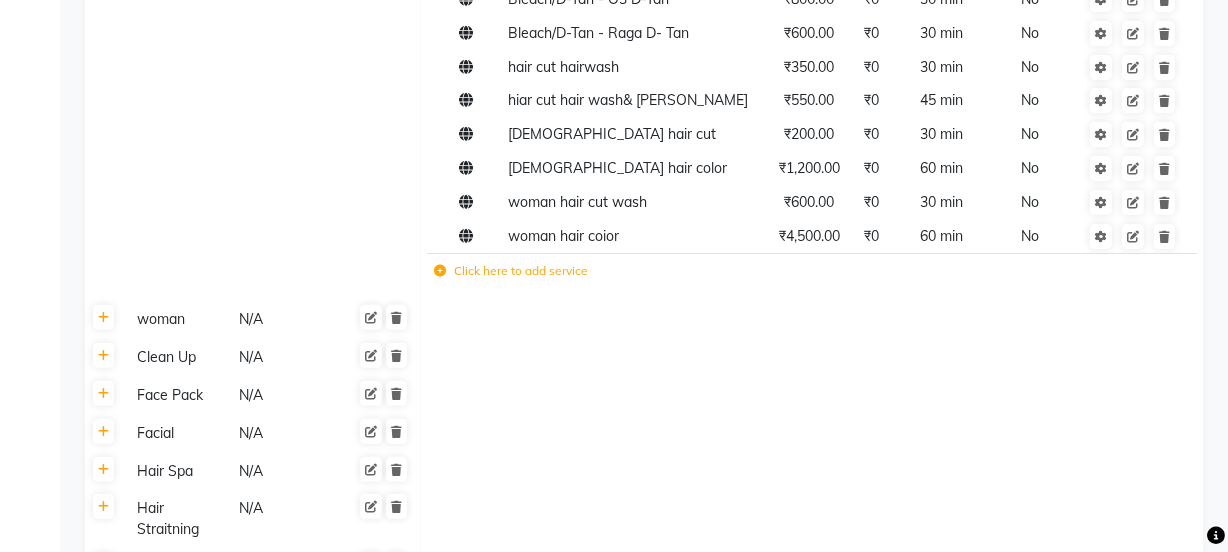 scroll, scrollTop: 0, scrollLeft: 0, axis: both 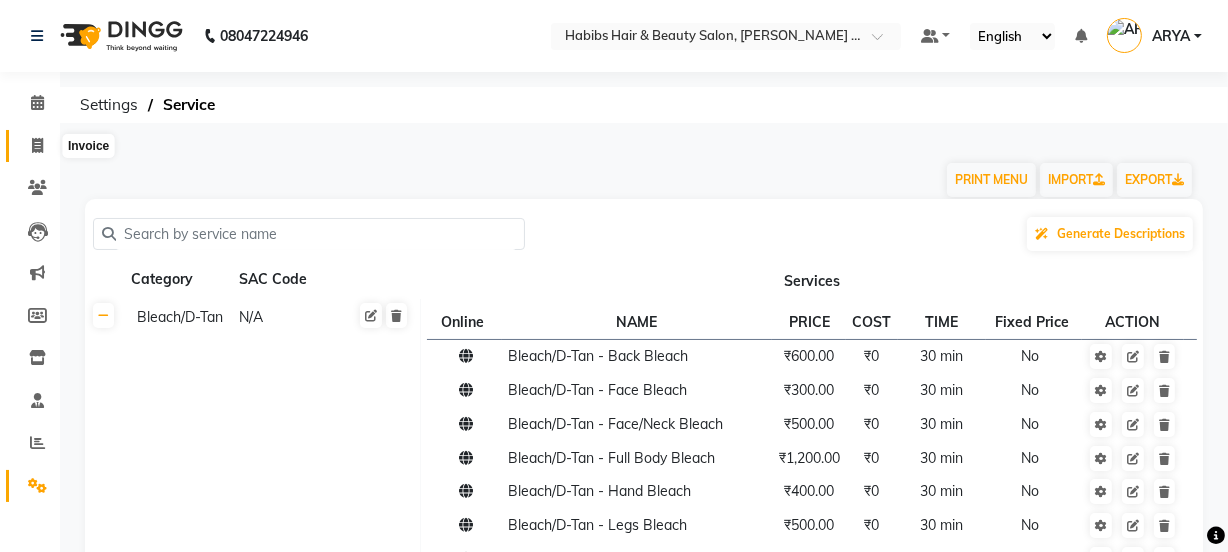 click 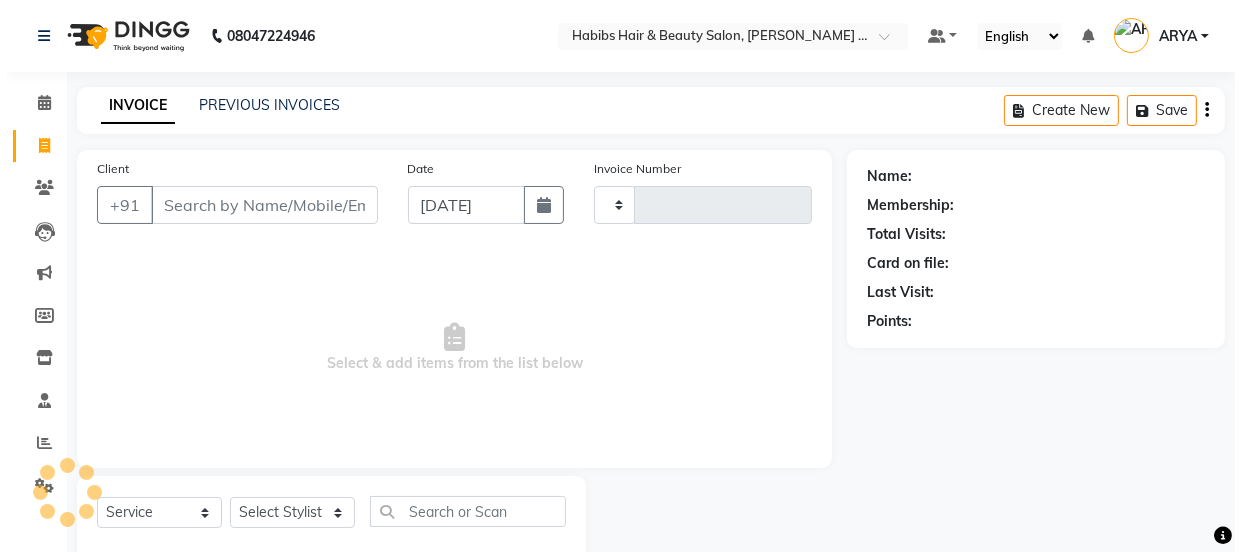 scroll, scrollTop: 50, scrollLeft: 0, axis: vertical 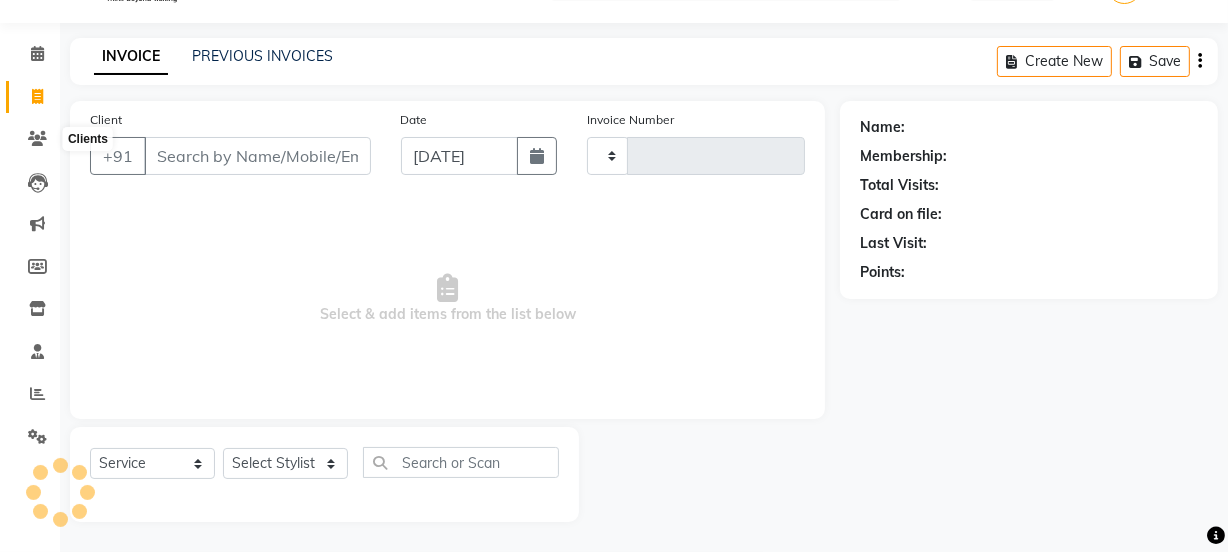 type on "0674" 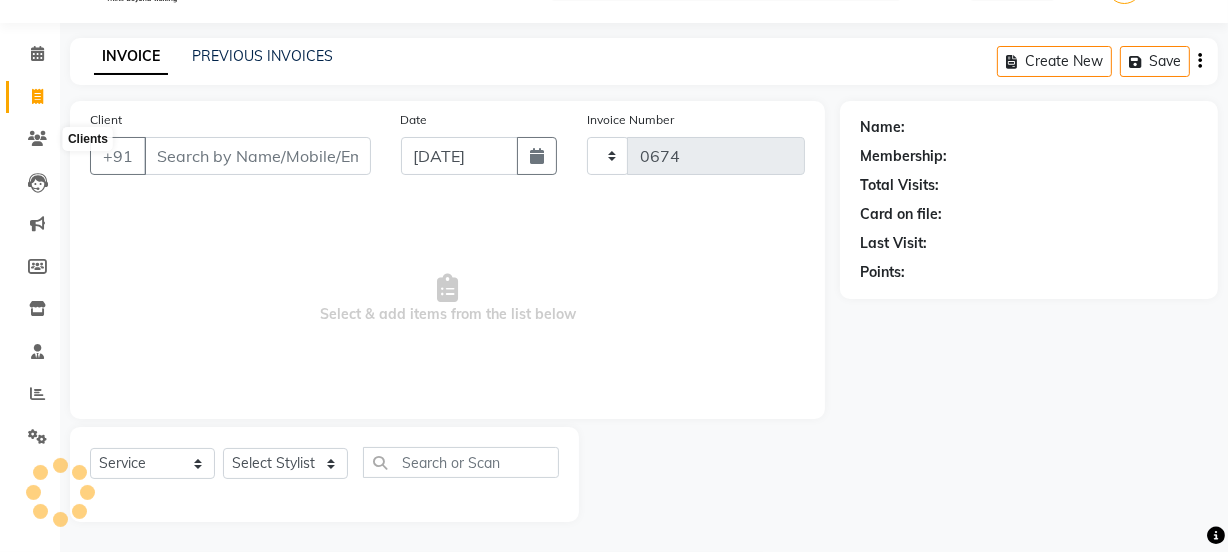 select on "5039" 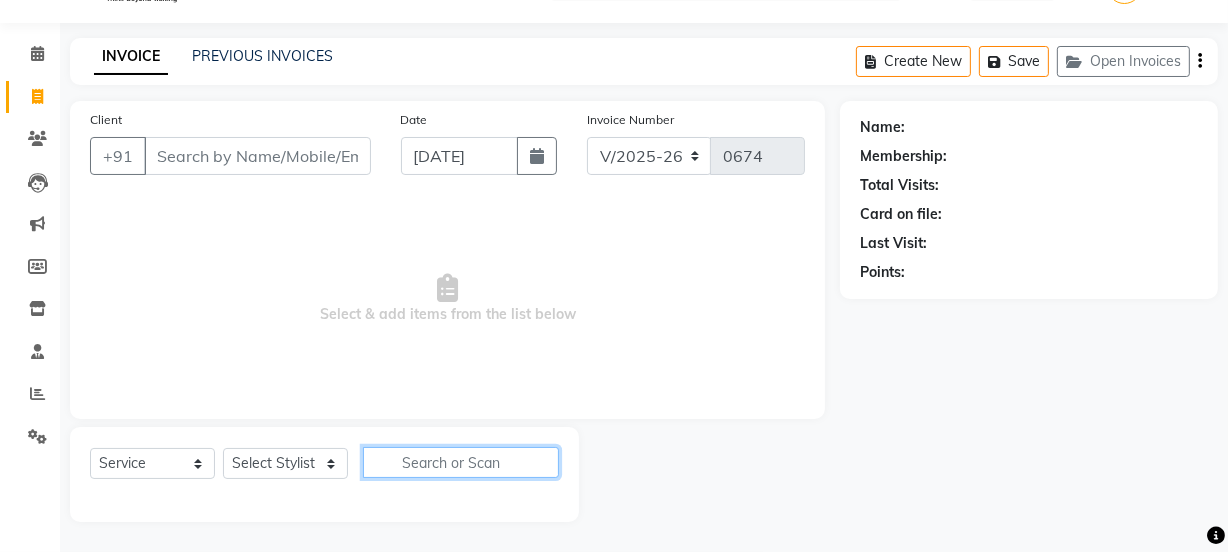 click 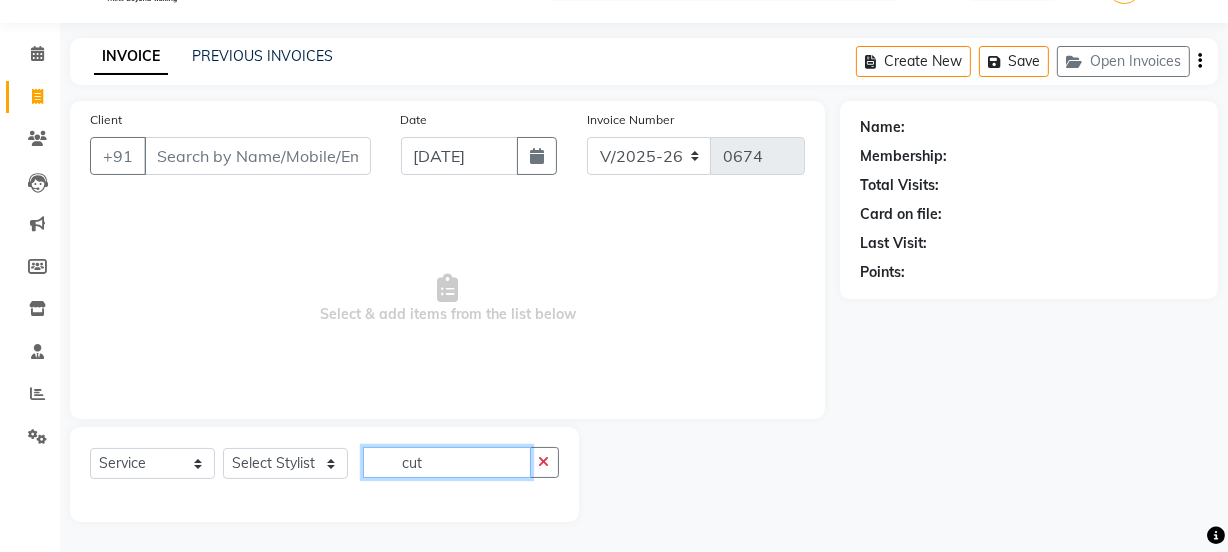 type on "cut" 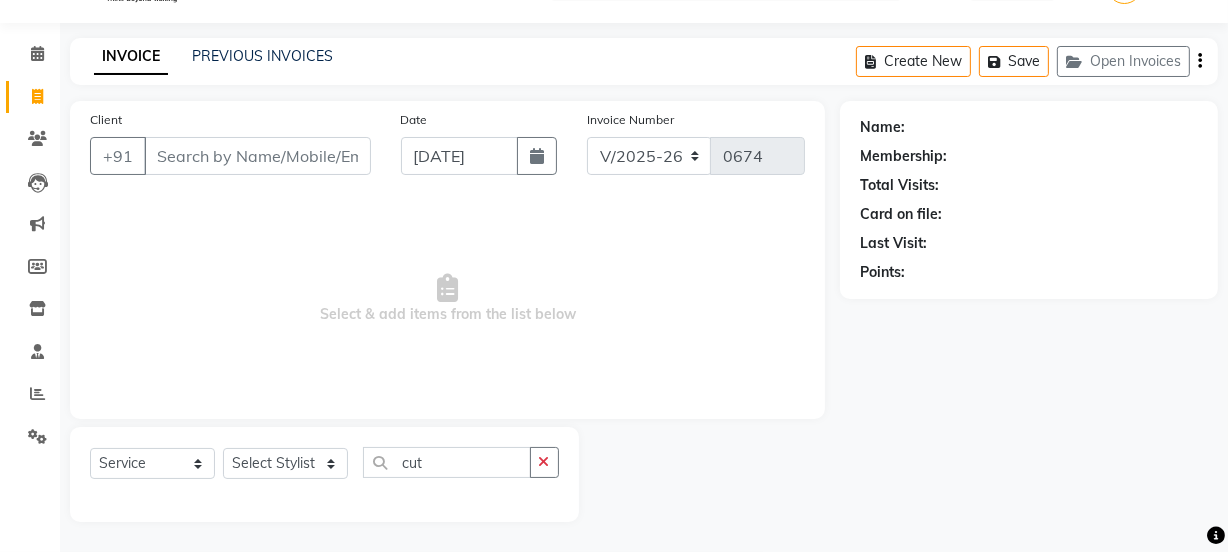click on "Client +91 Date 11-07-2025 Invoice Number V/2025 V/2025-26 0674  Select & add items from the list below" 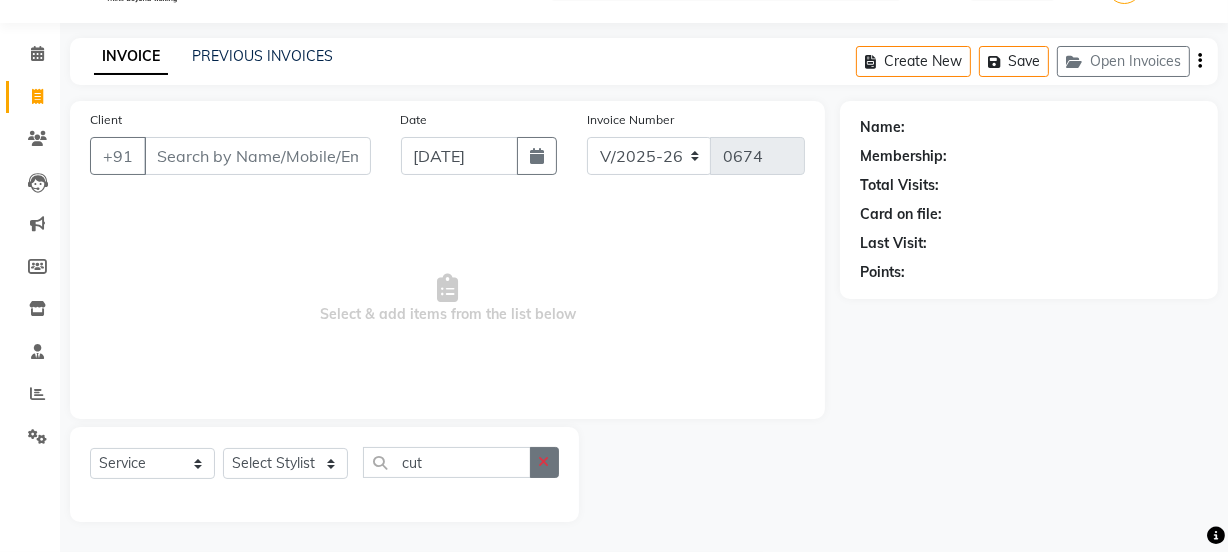 click 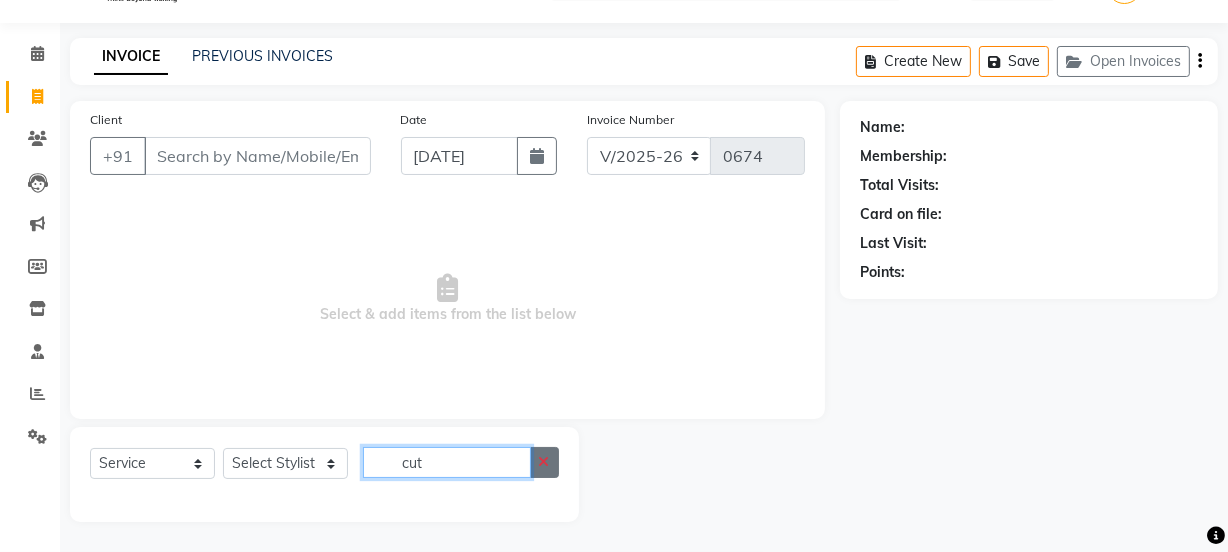 type 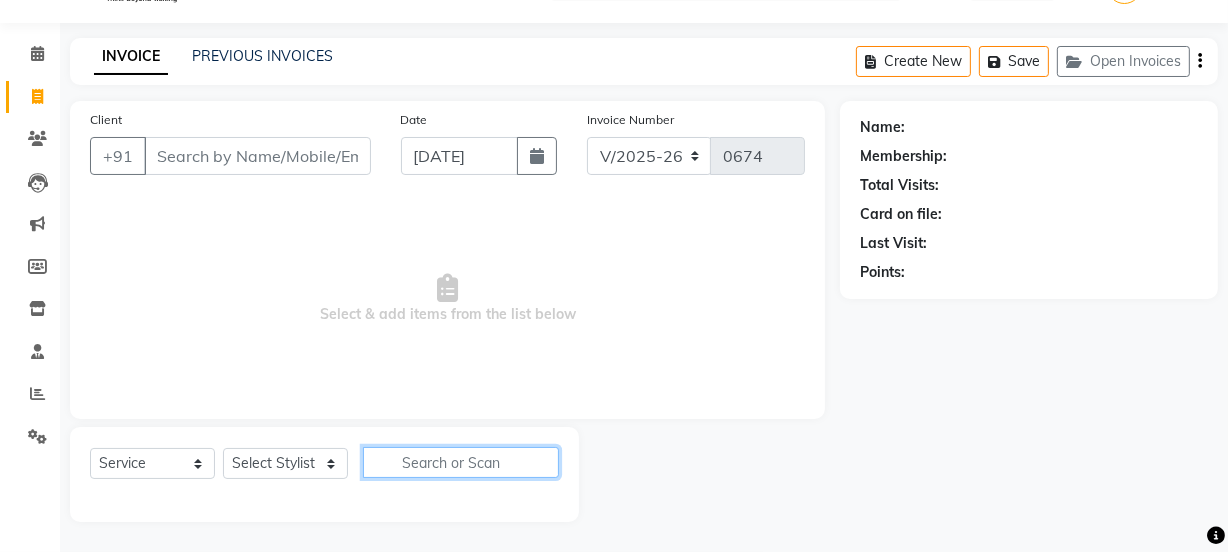 click 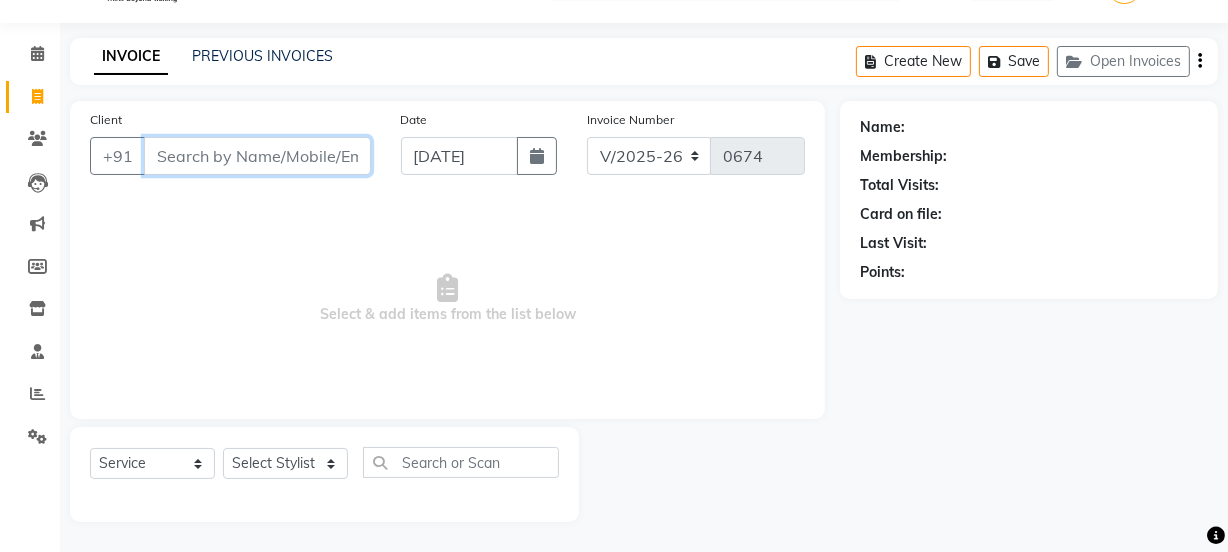 click on "Client" at bounding box center (257, 156) 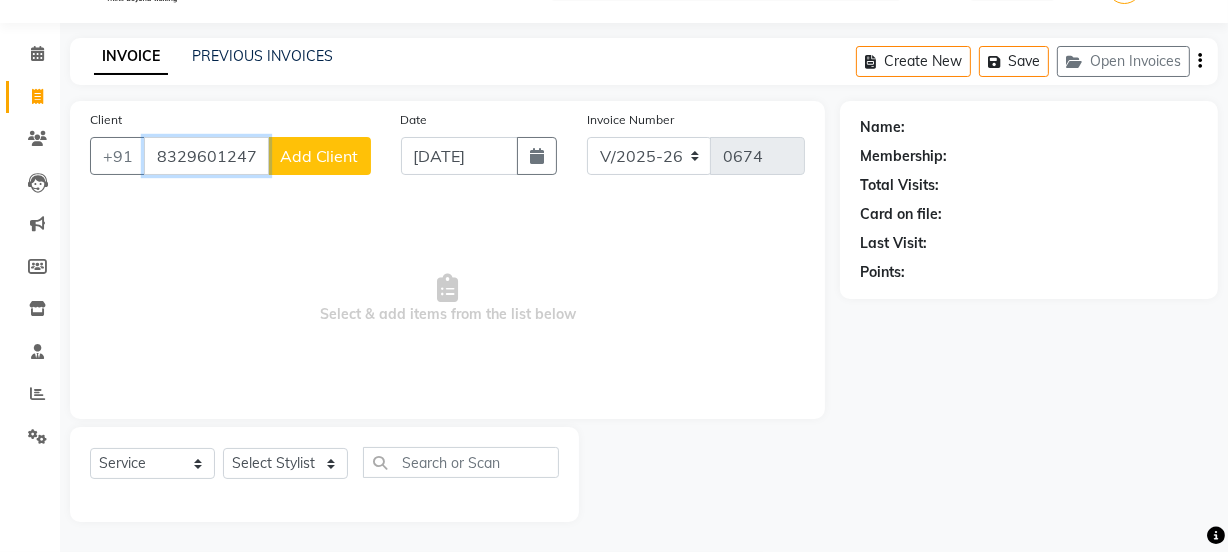 type on "8329601247" 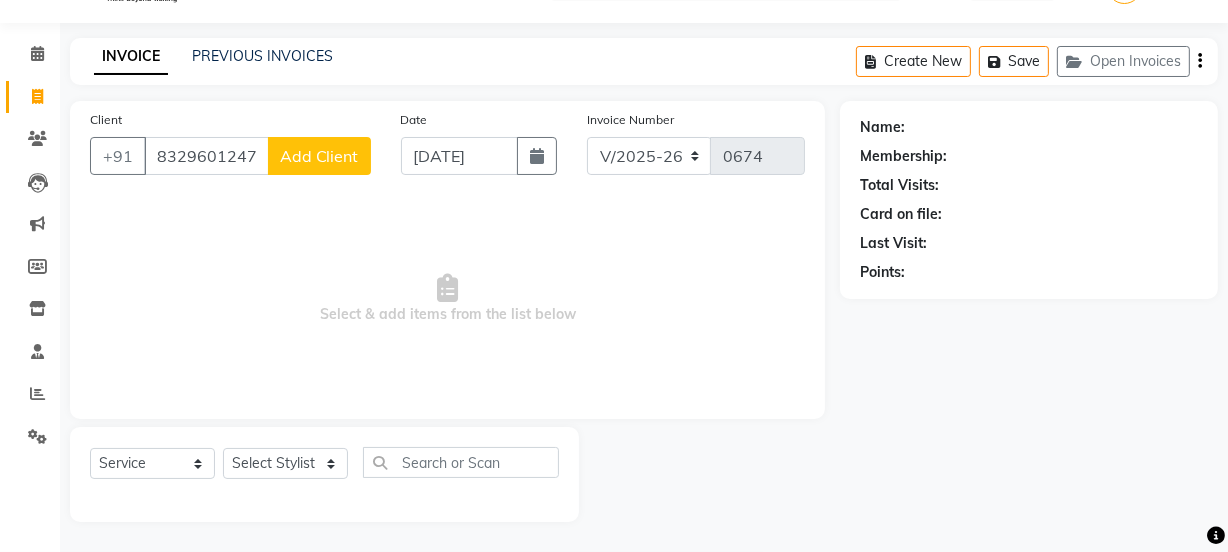 click on "Add Client" 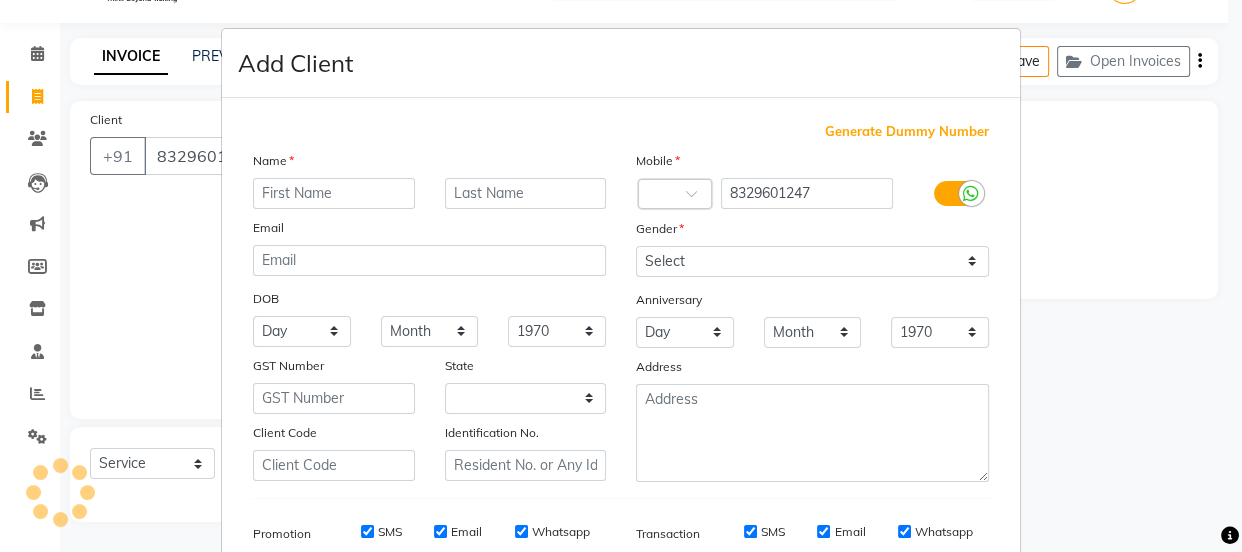 select on "22" 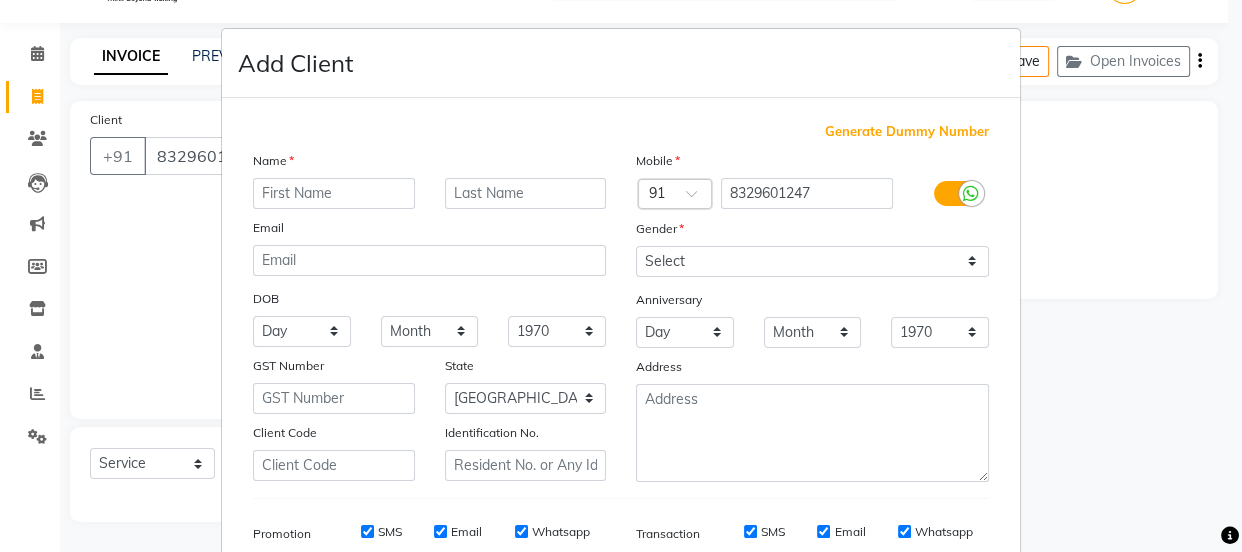 click at bounding box center (334, 193) 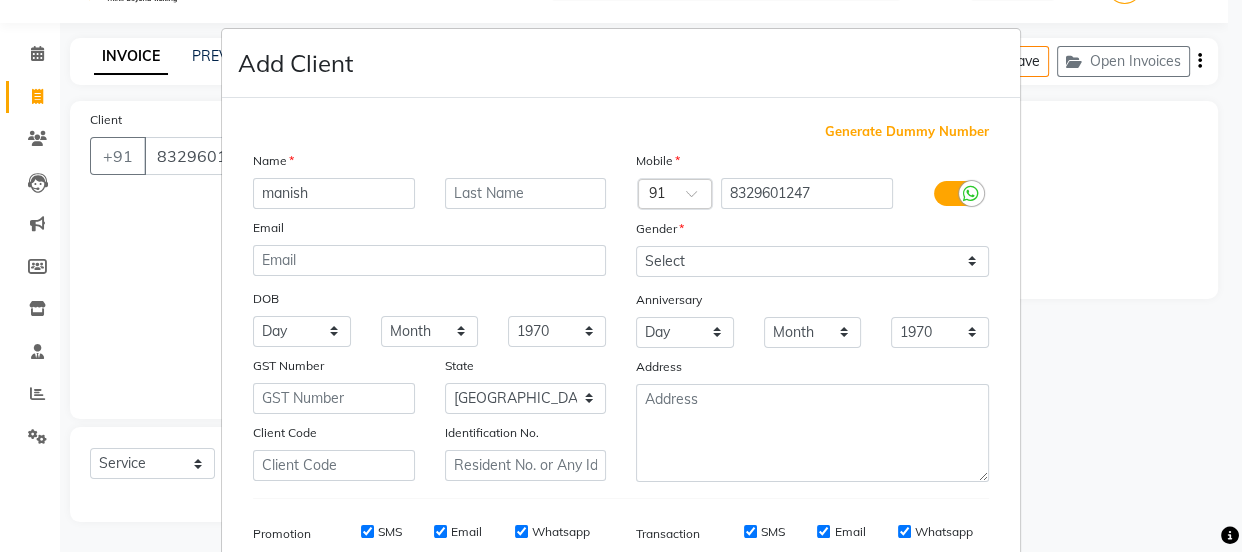 type on "manish" 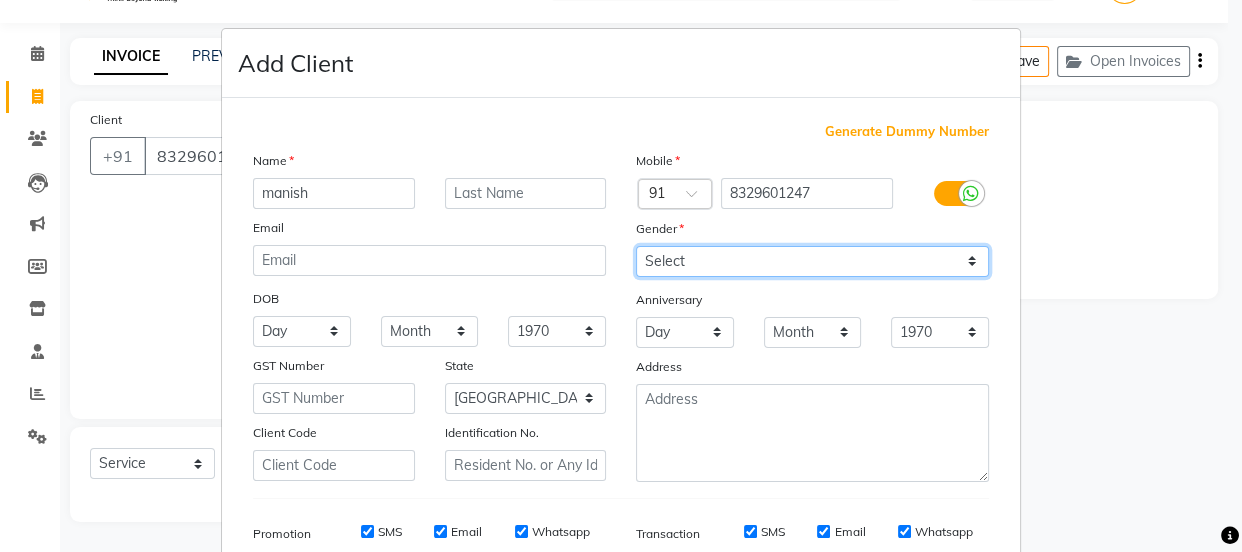 click on "Select [DEMOGRAPHIC_DATA] [DEMOGRAPHIC_DATA] Other Prefer Not To Say" at bounding box center [812, 261] 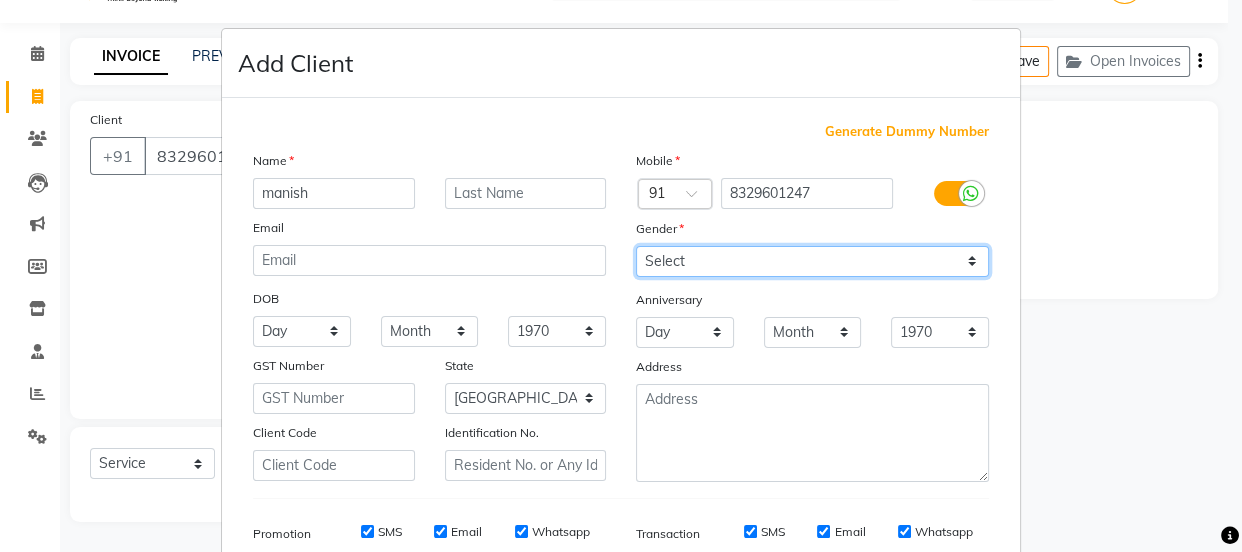 select on "[DEMOGRAPHIC_DATA]" 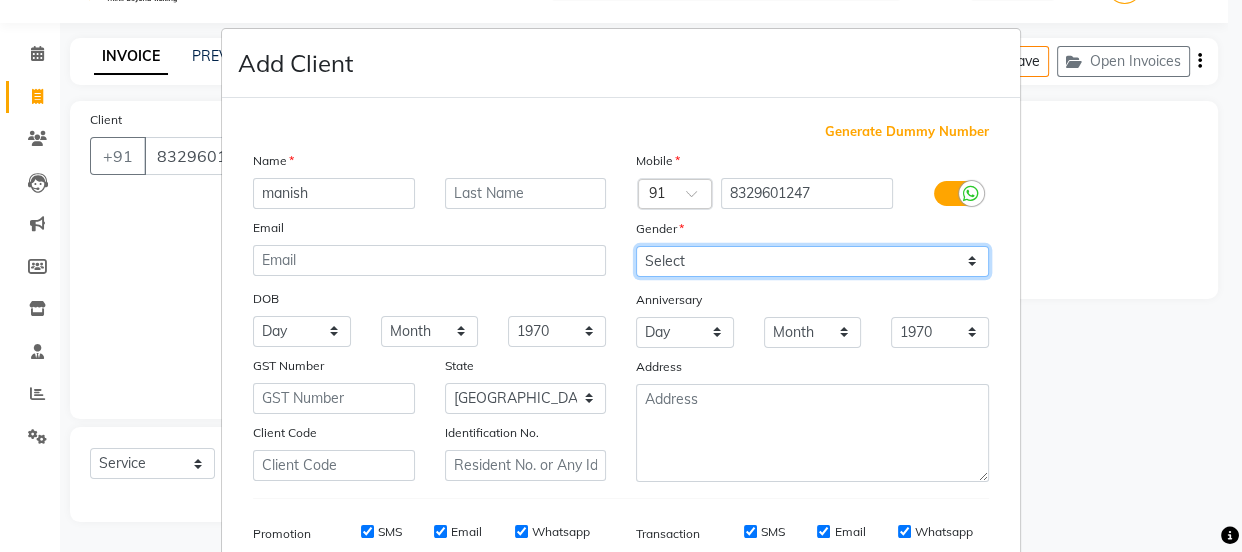 click on "Select [DEMOGRAPHIC_DATA] [DEMOGRAPHIC_DATA] Other Prefer Not To Say" at bounding box center (812, 261) 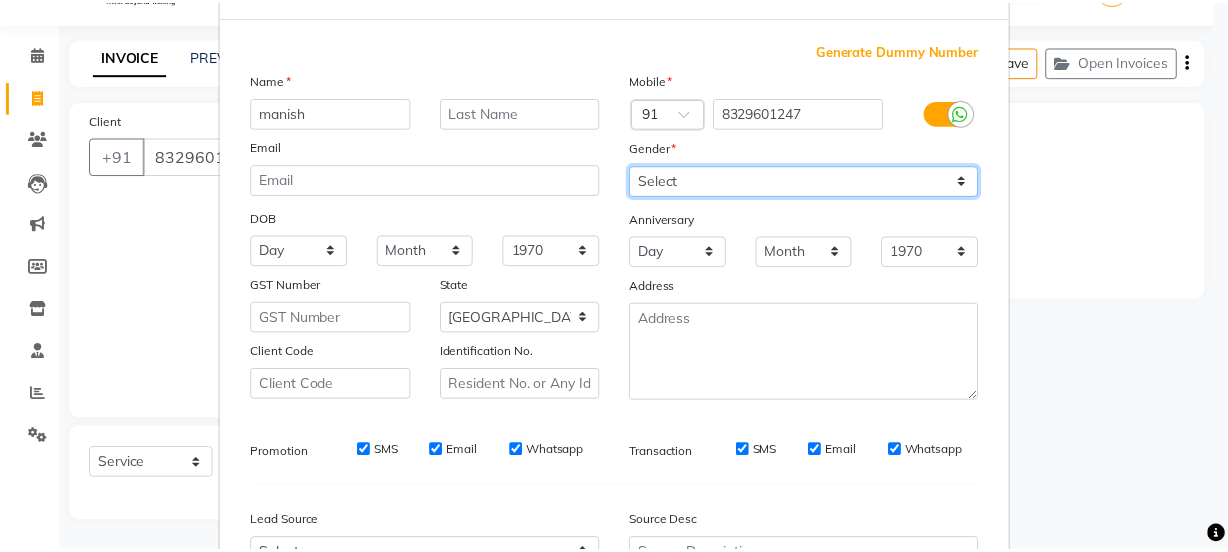 scroll, scrollTop: 301, scrollLeft: 0, axis: vertical 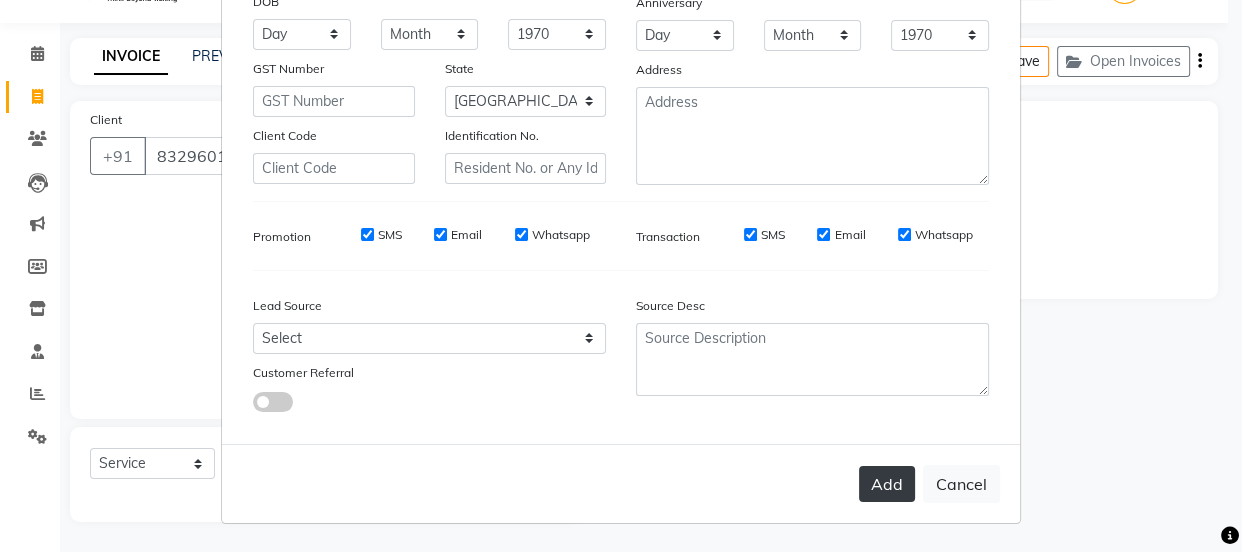click on "Add" at bounding box center [887, 484] 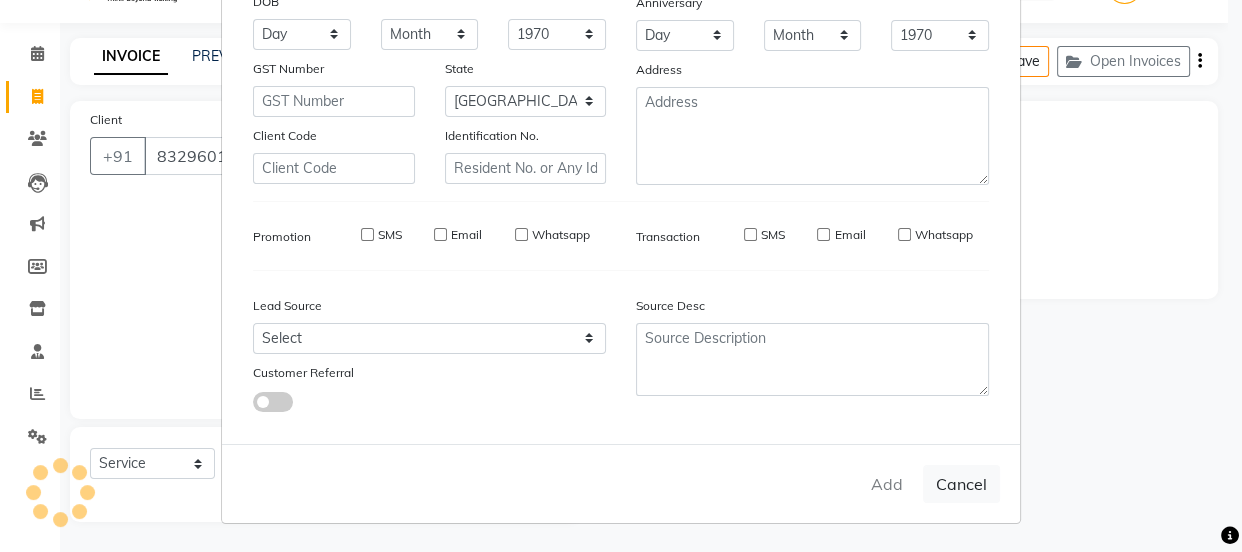 type on "83******47" 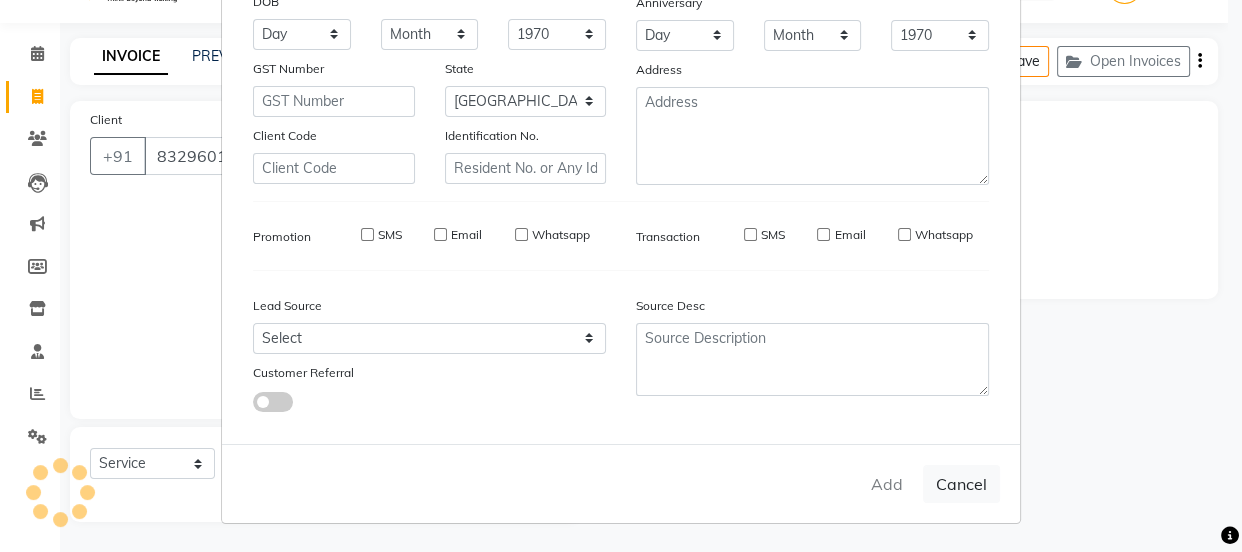 type 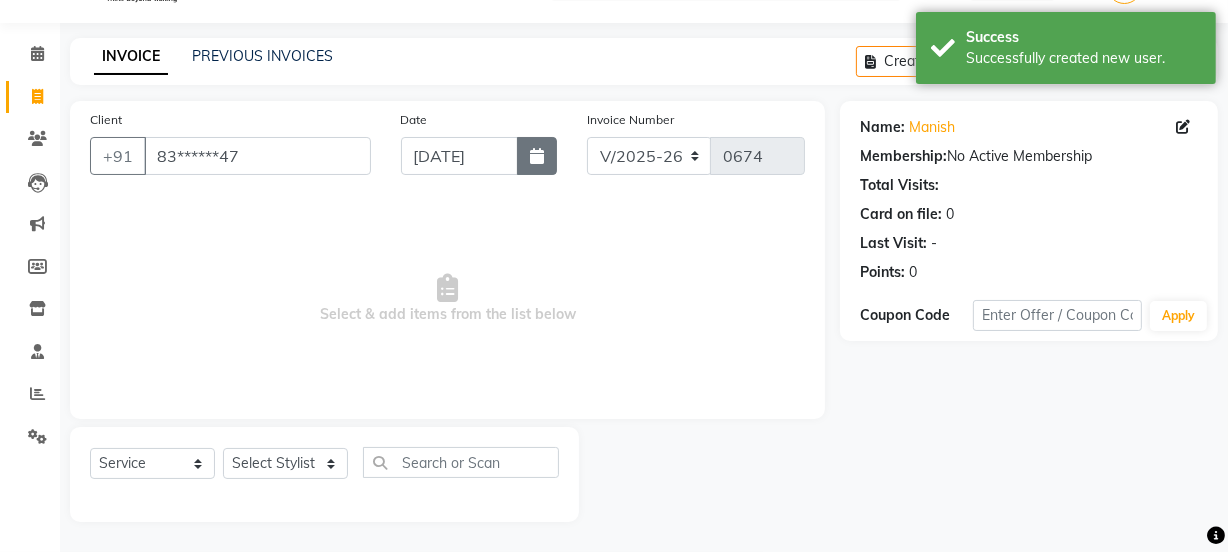 click 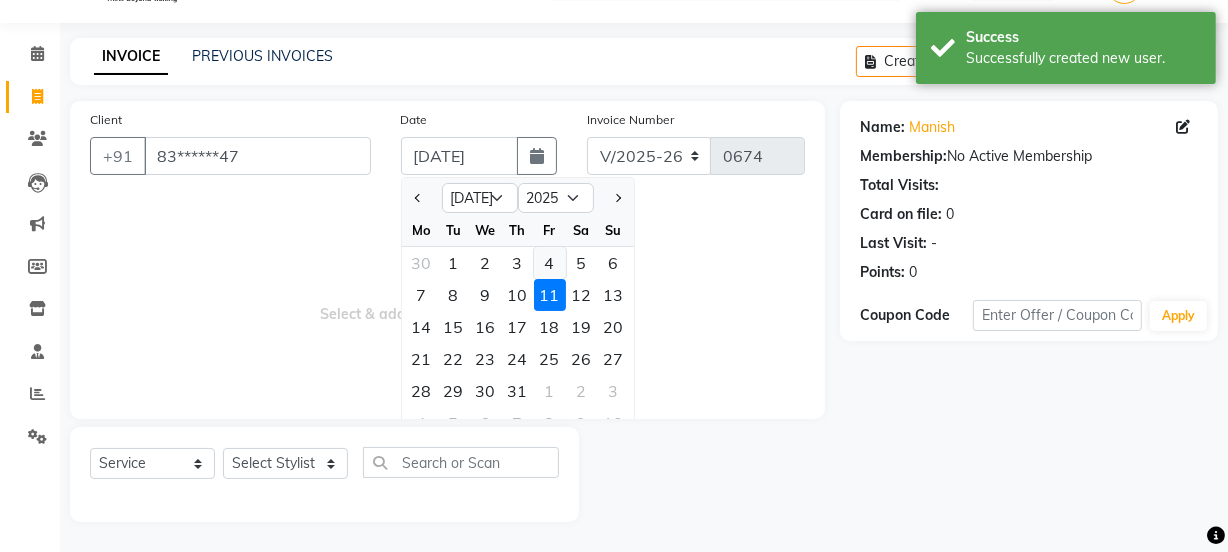 click on "4" 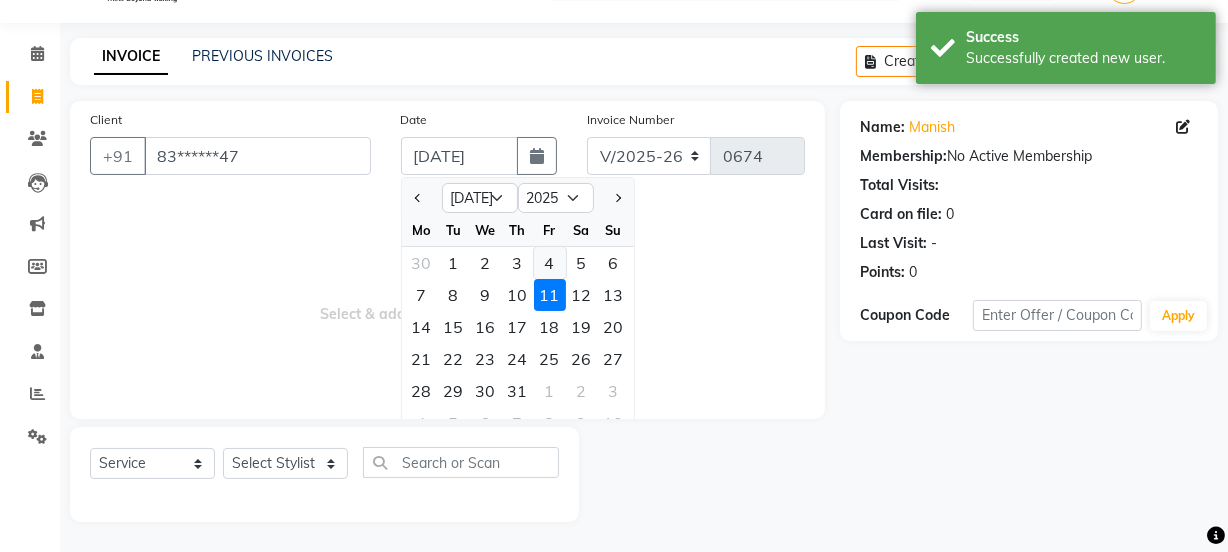 type on "[DATE]" 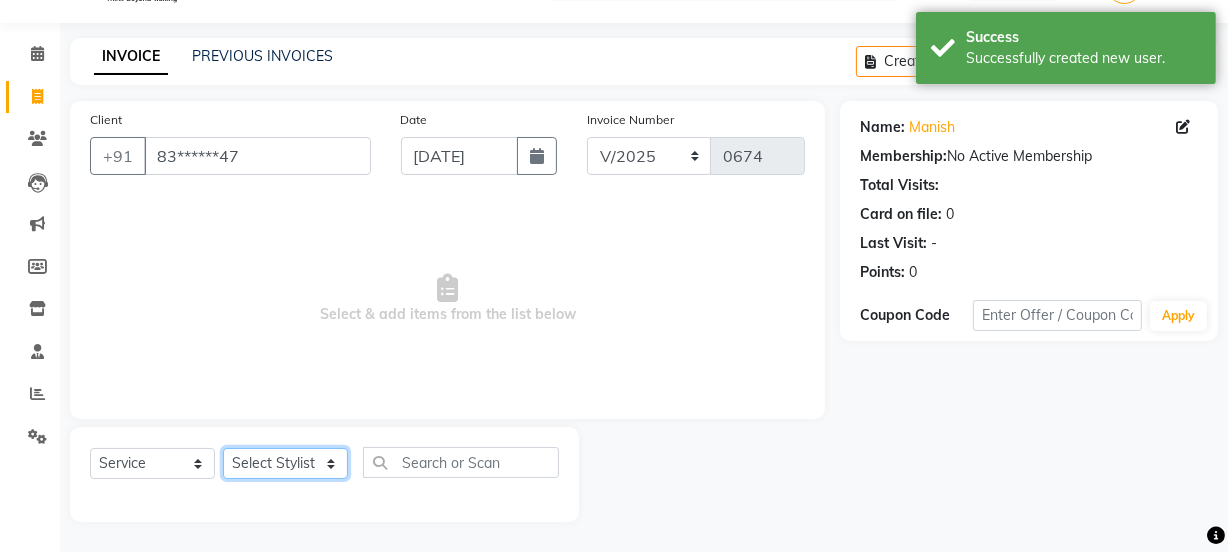 click on "Select Stylist [PERSON_NAME] [PERSON_NAME]" 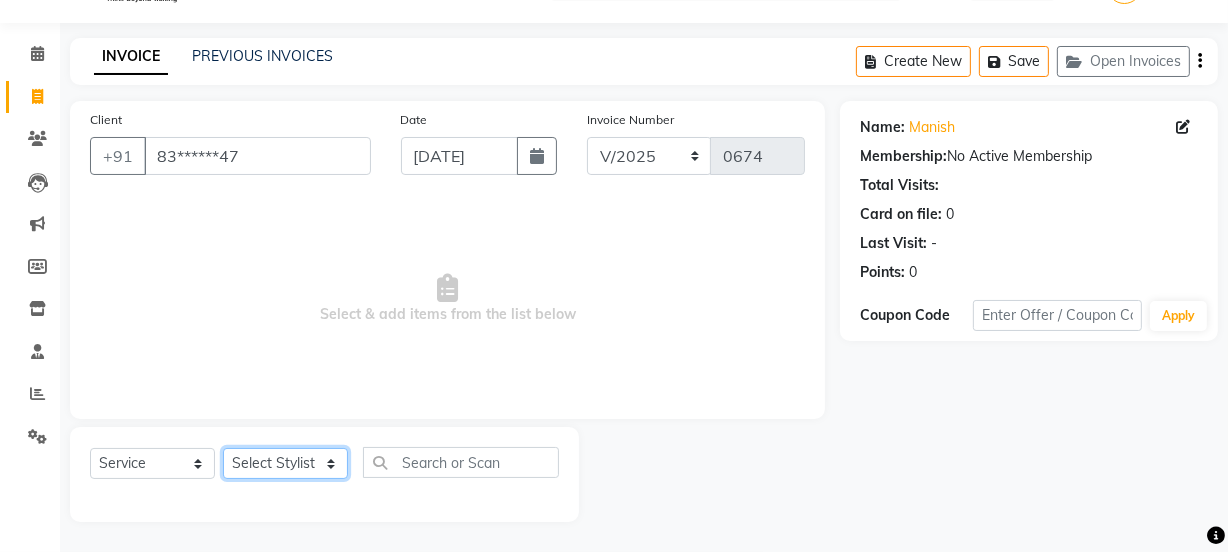 select on "52418" 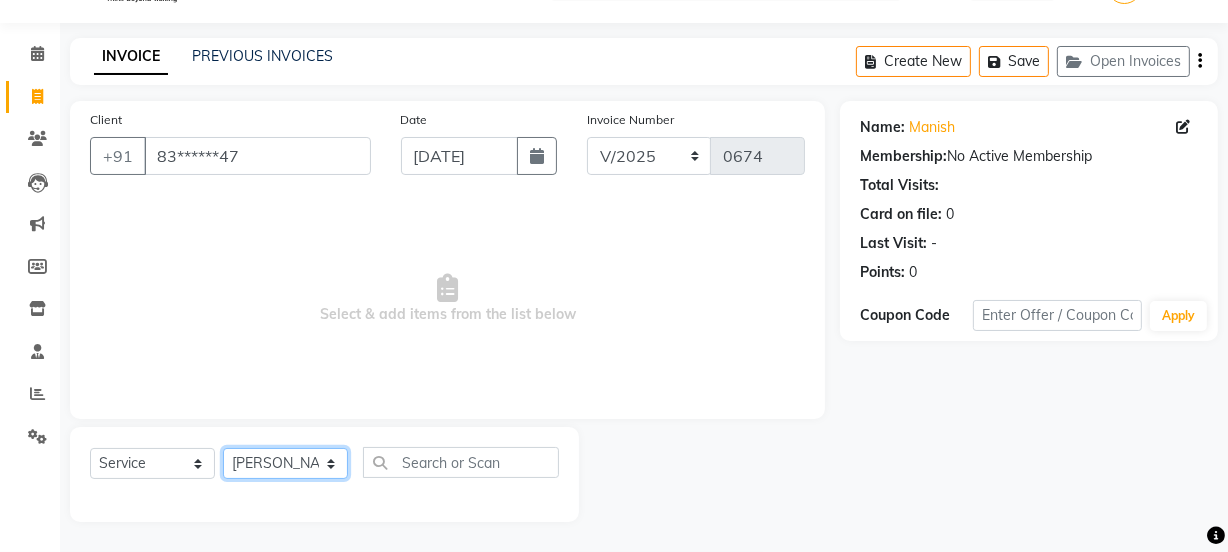 click on "Select Stylist [PERSON_NAME] [PERSON_NAME]" 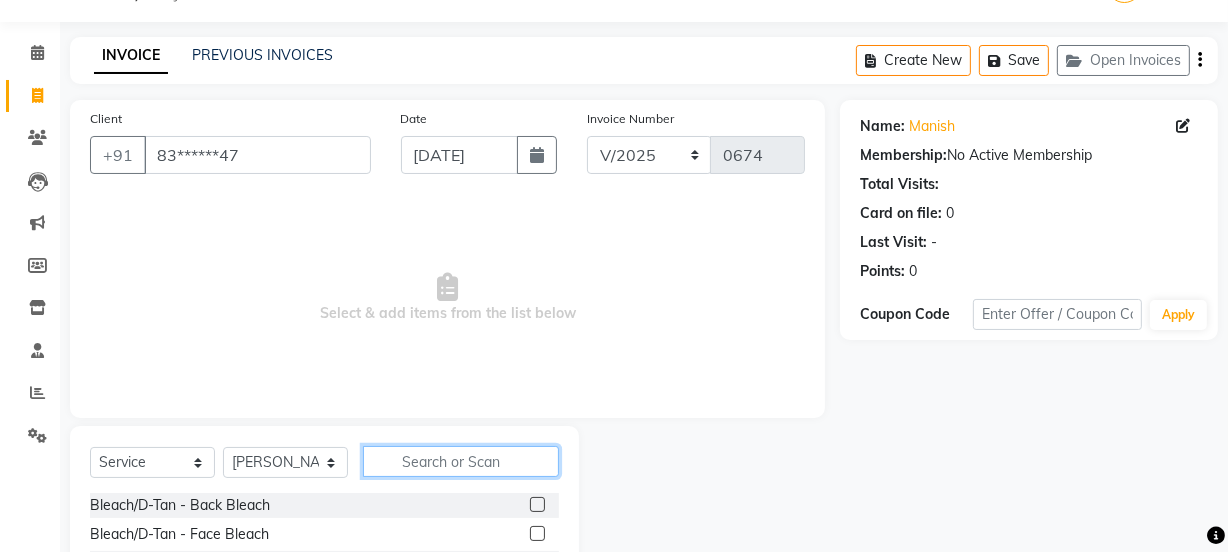 click 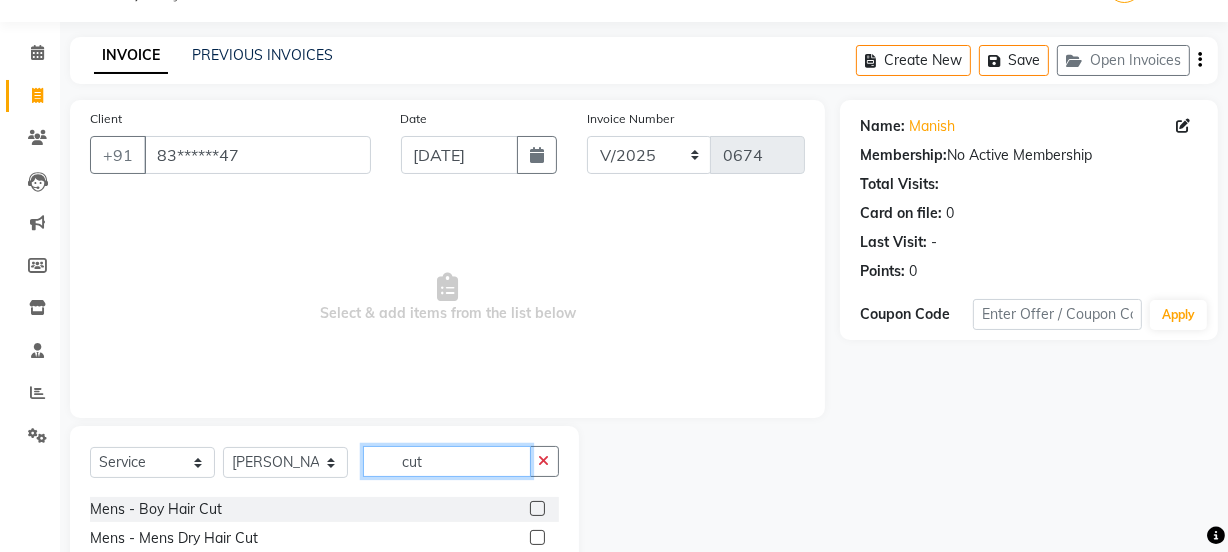 scroll, scrollTop: 55, scrollLeft: 0, axis: vertical 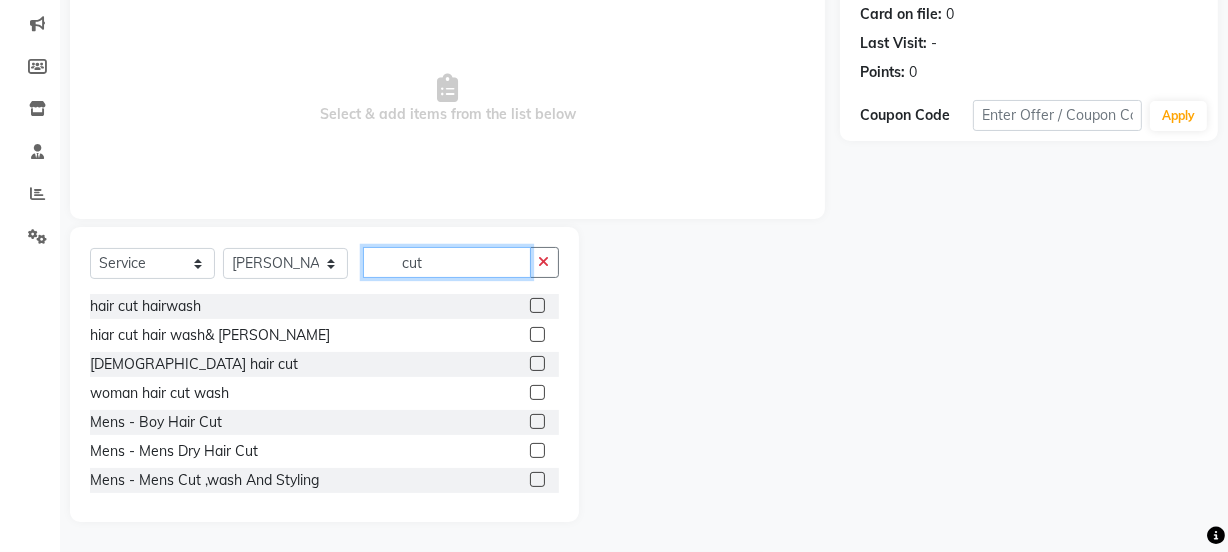 type on "cut" 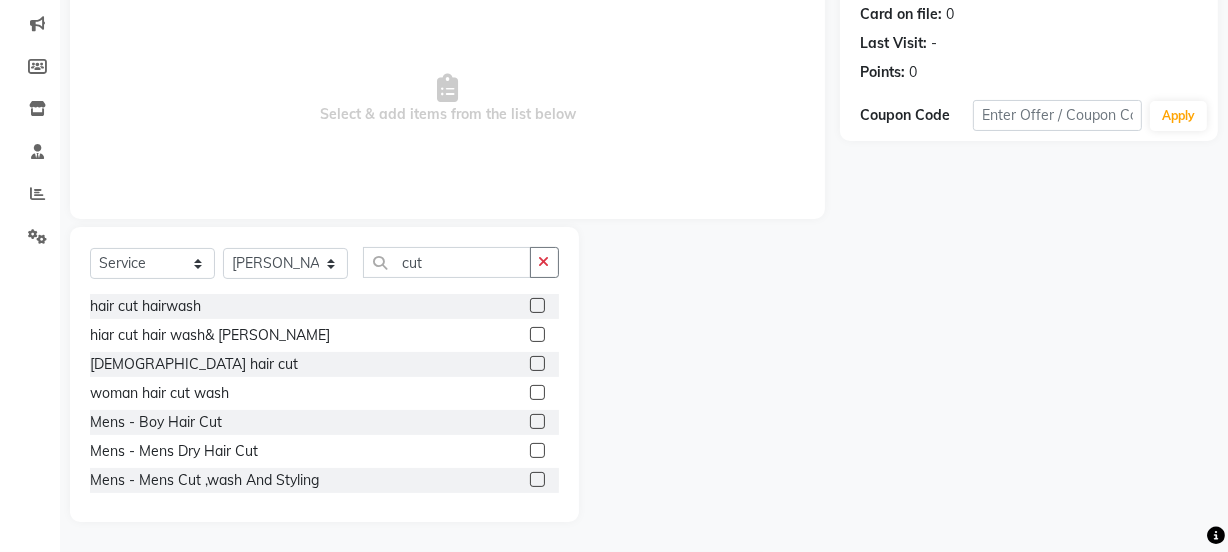 click 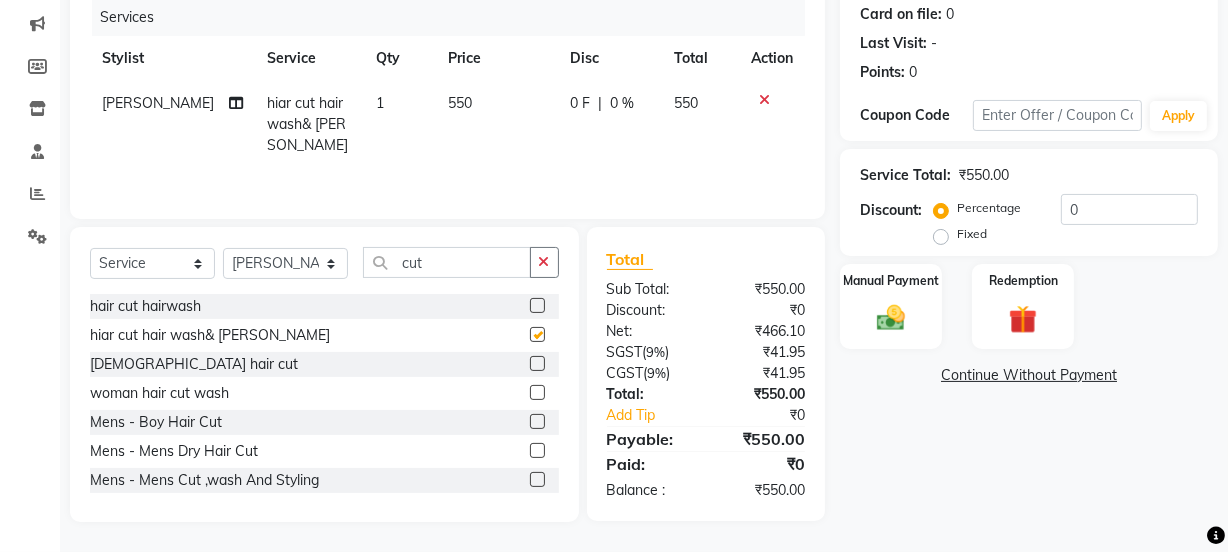 checkbox on "false" 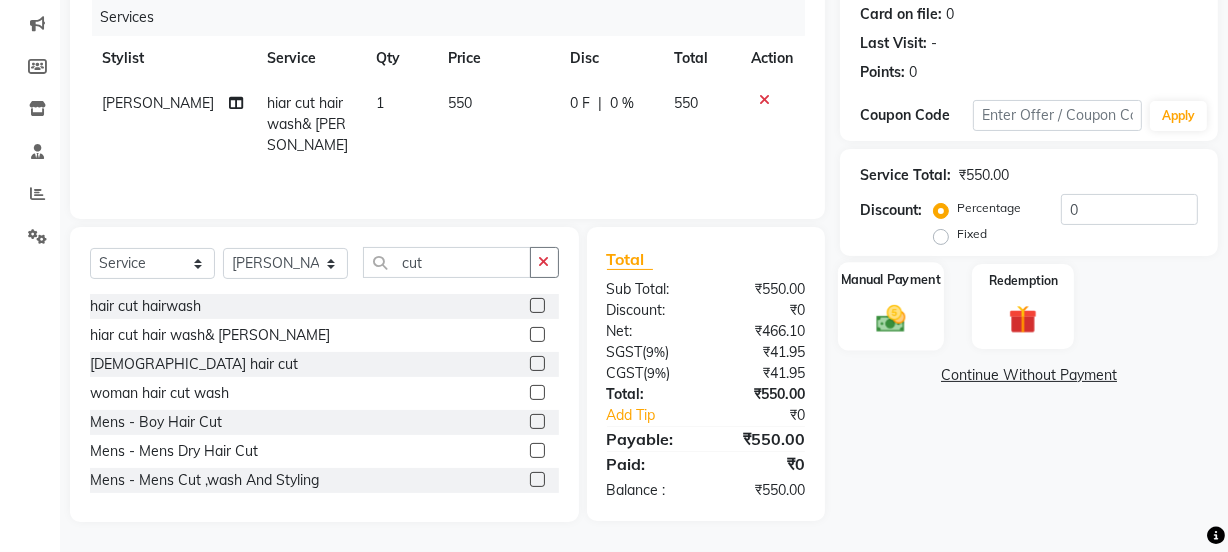 click 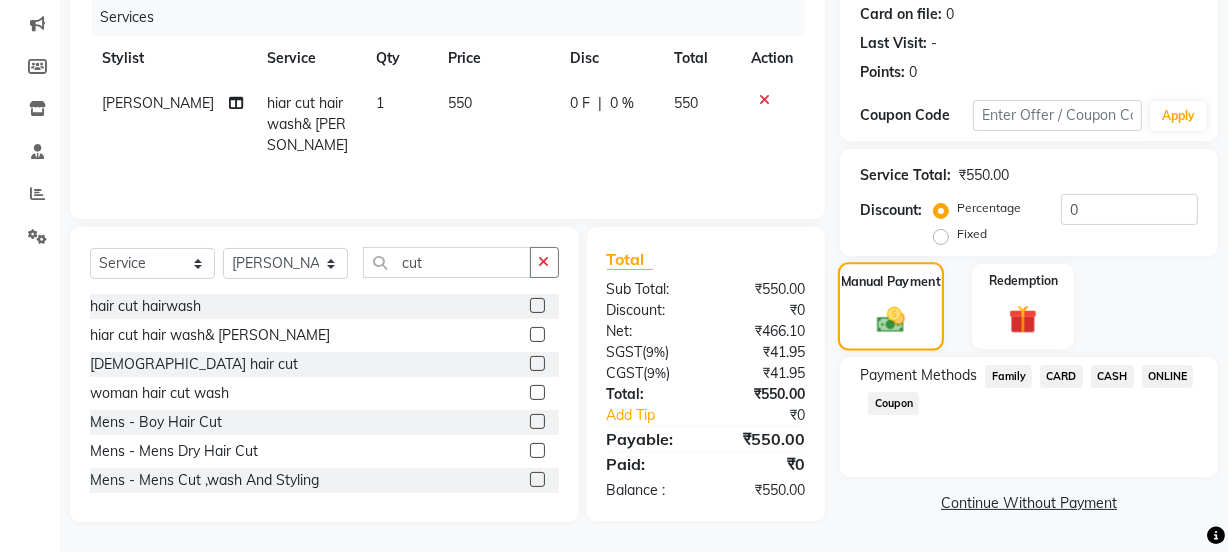 click 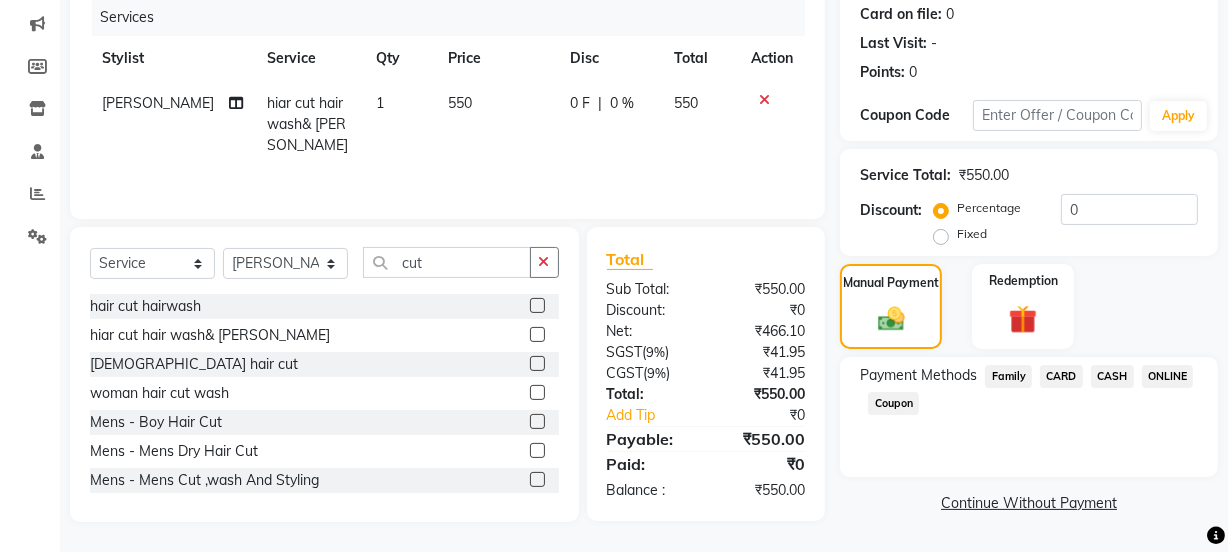 click on "ONLINE" 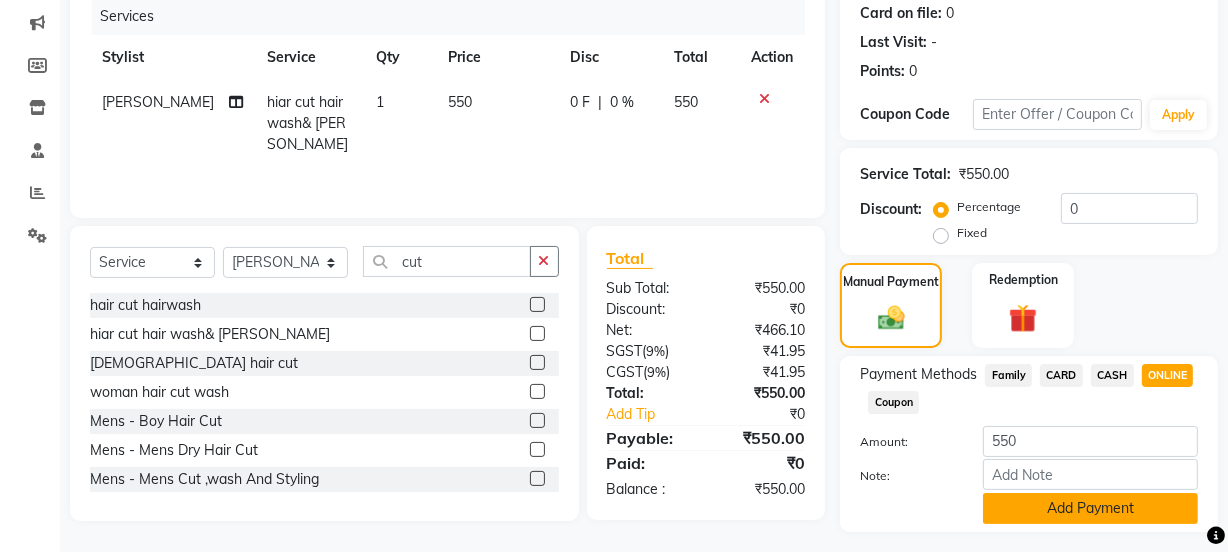 click on "Add Payment" 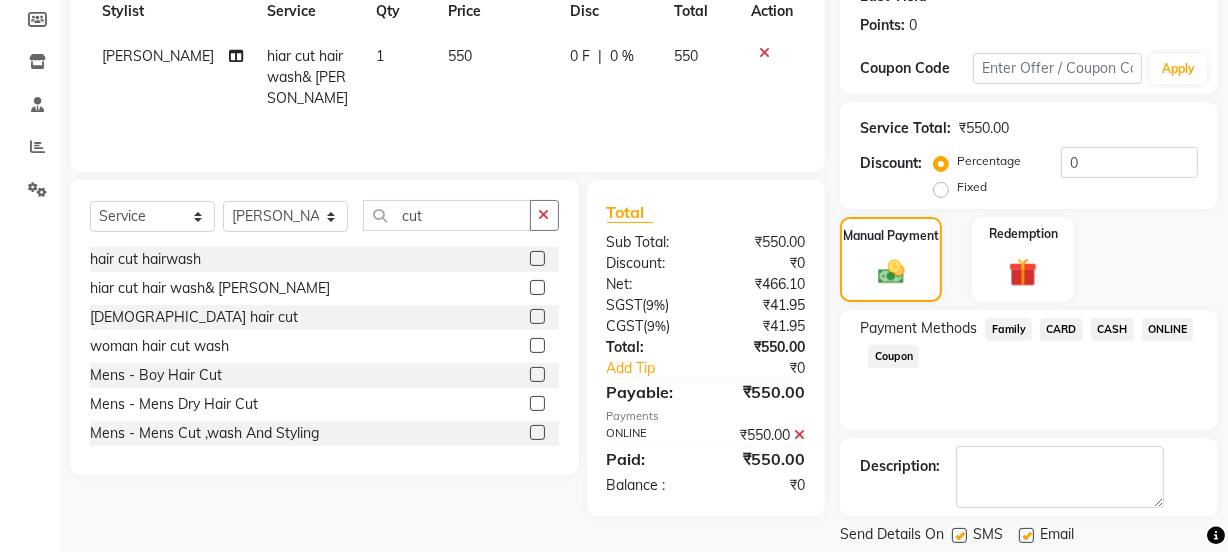 scroll, scrollTop: 357, scrollLeft: 0, axis: vertical 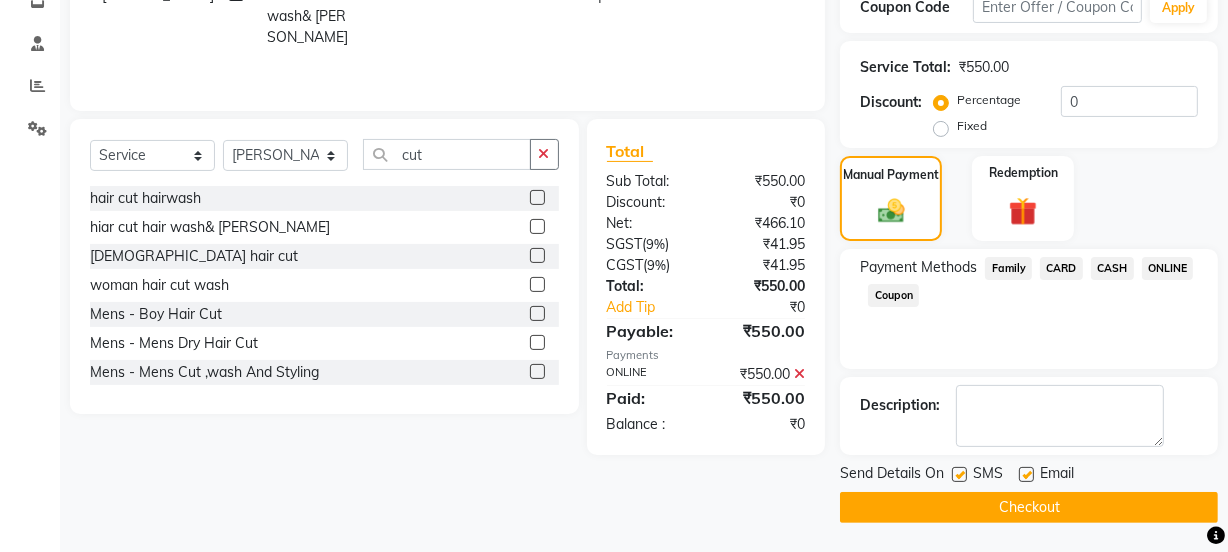 click on "Checkout" 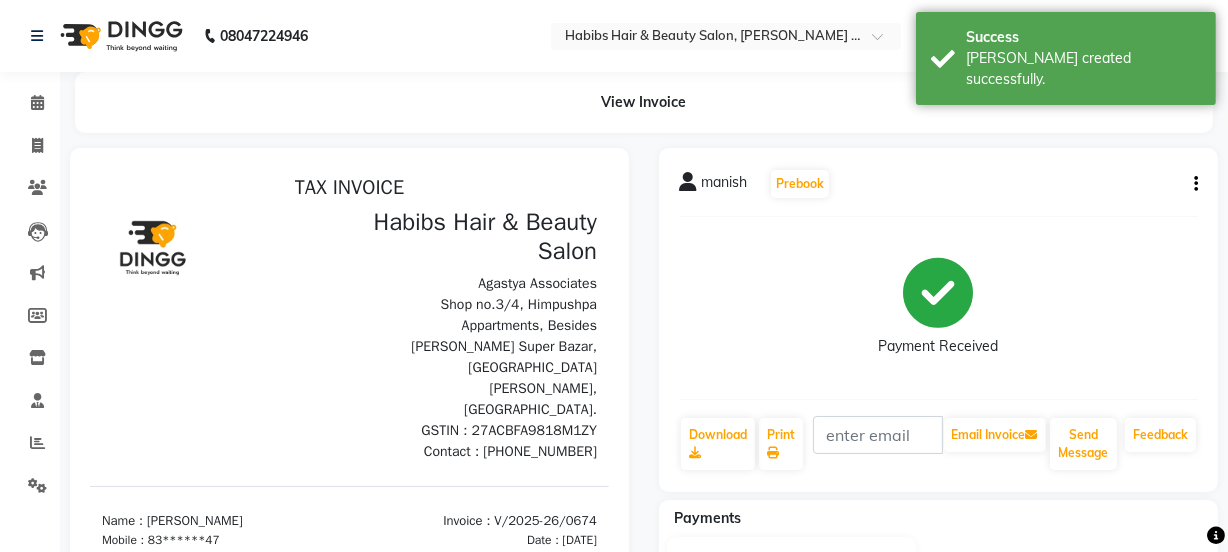 scroll, scrollTop: 0, scrollLeft: 0, axis: both 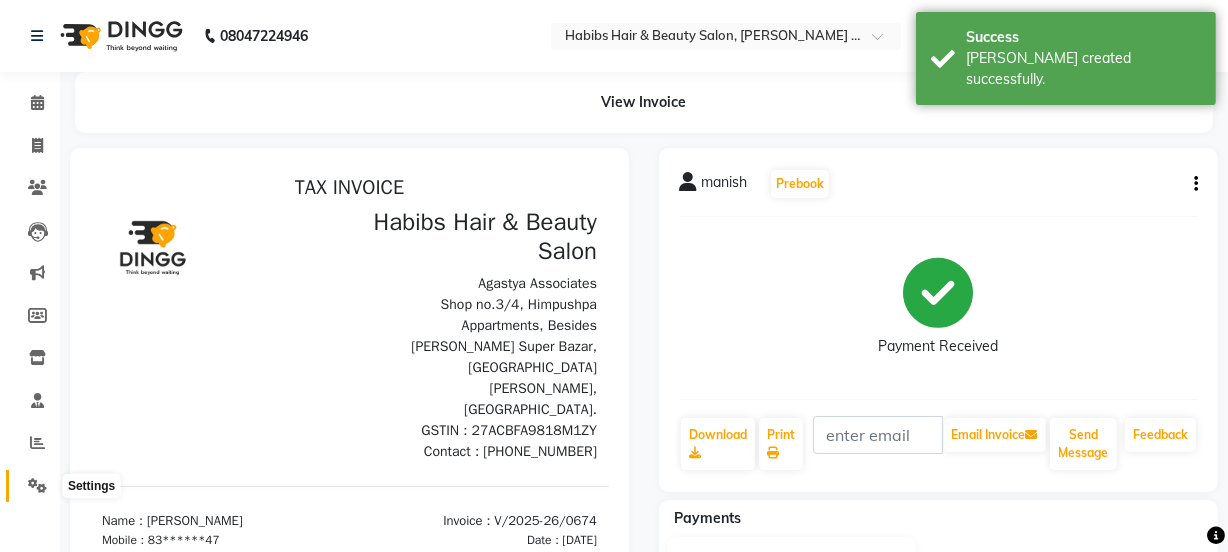 click 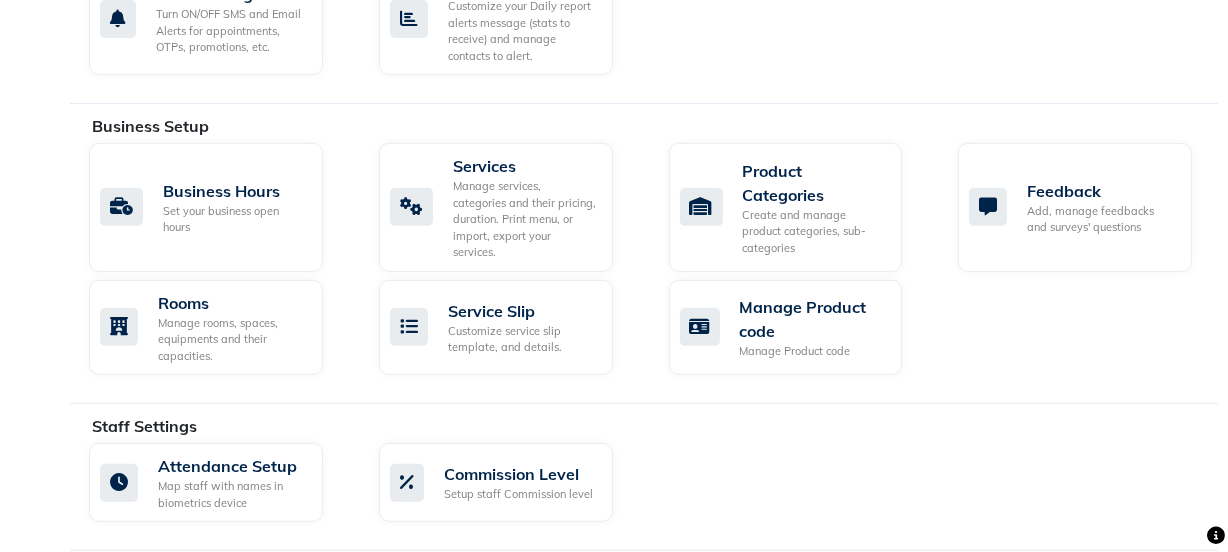 scroll, scrollTop: 704, scrollLeft: 0, axis: vertical 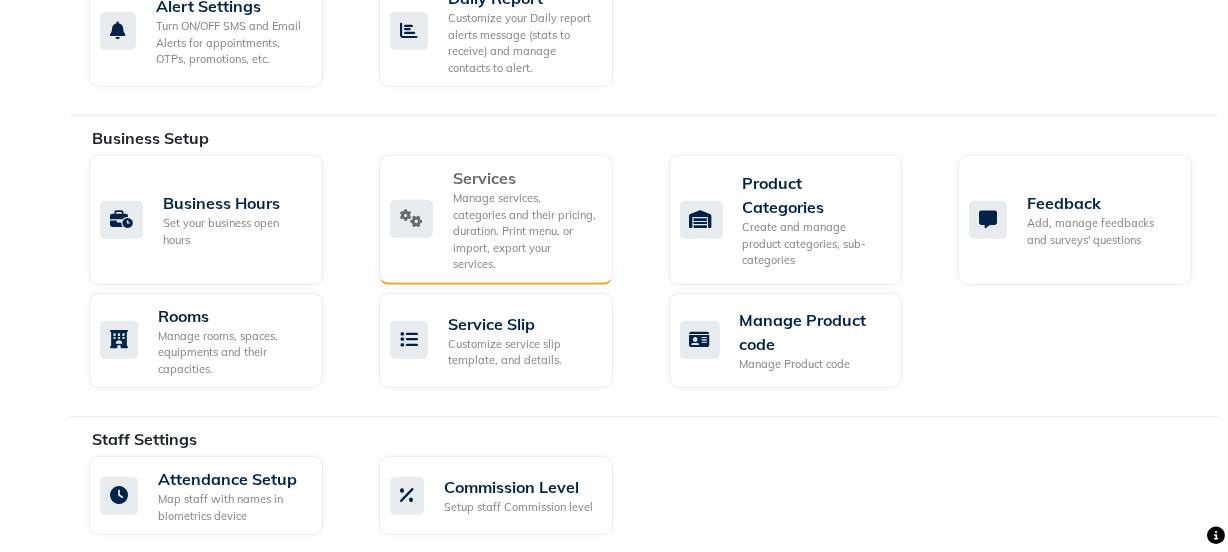 click on "Manage services, categories and their pricing, duration. Print menu, or import, export your services." 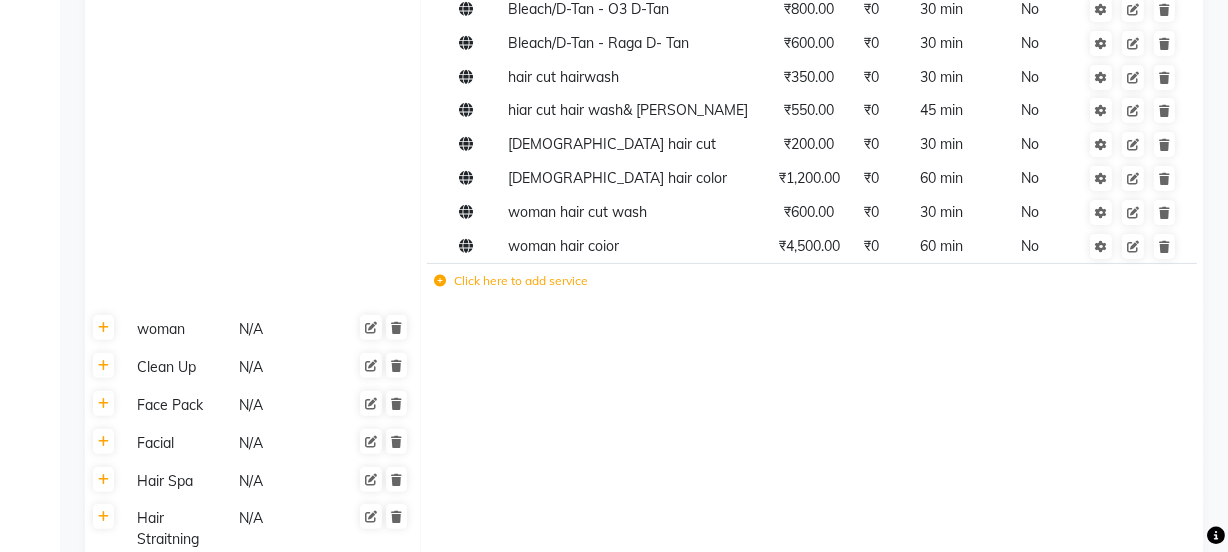 scroll, scrollTop: 551, scrollLeft: 0, axis: vertical 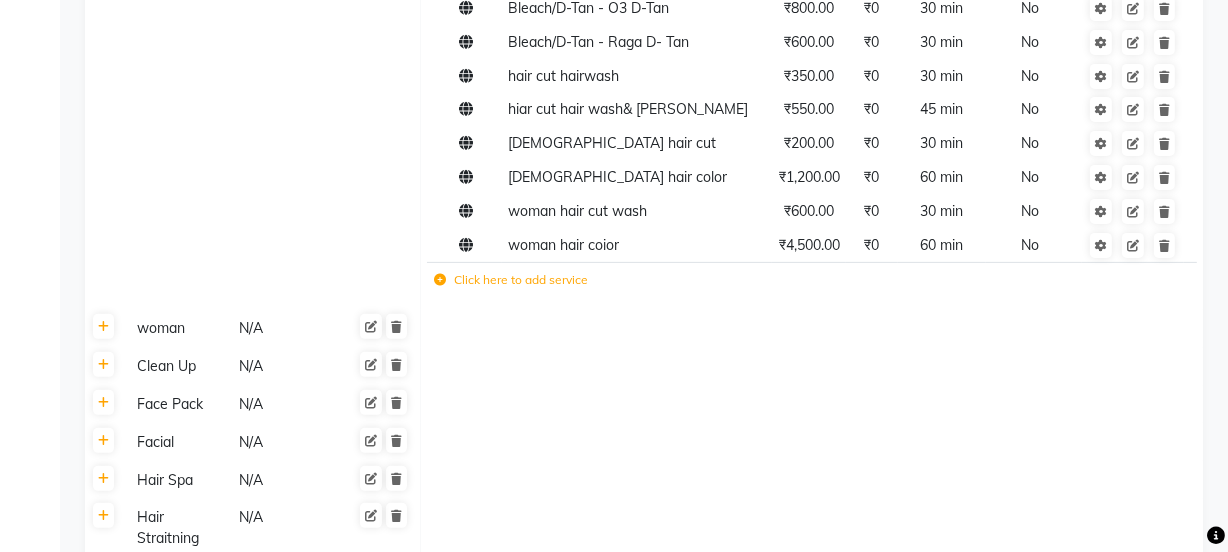 click 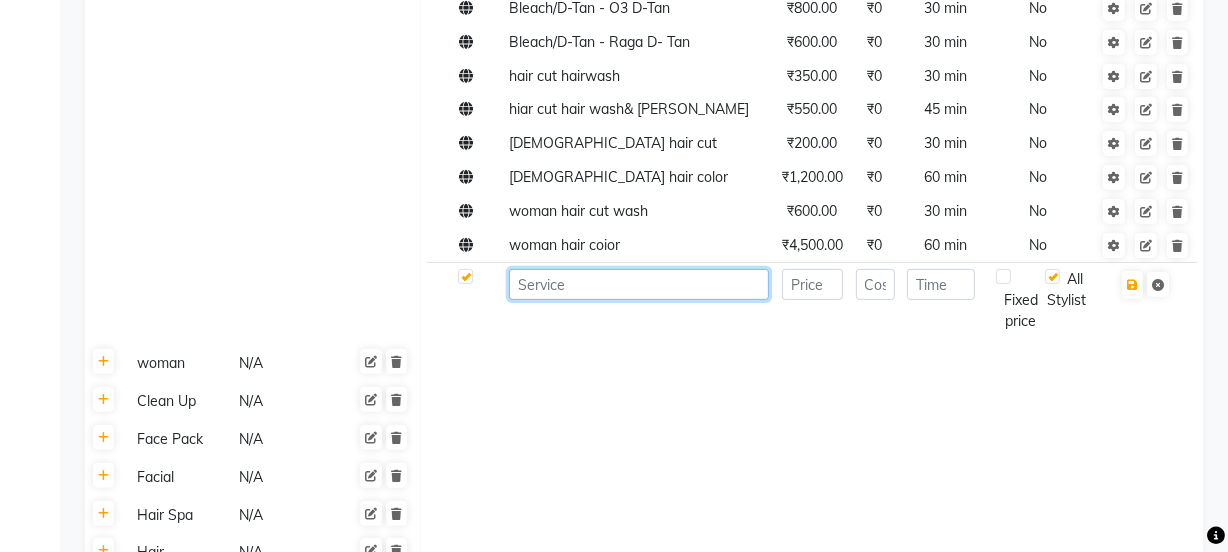 click 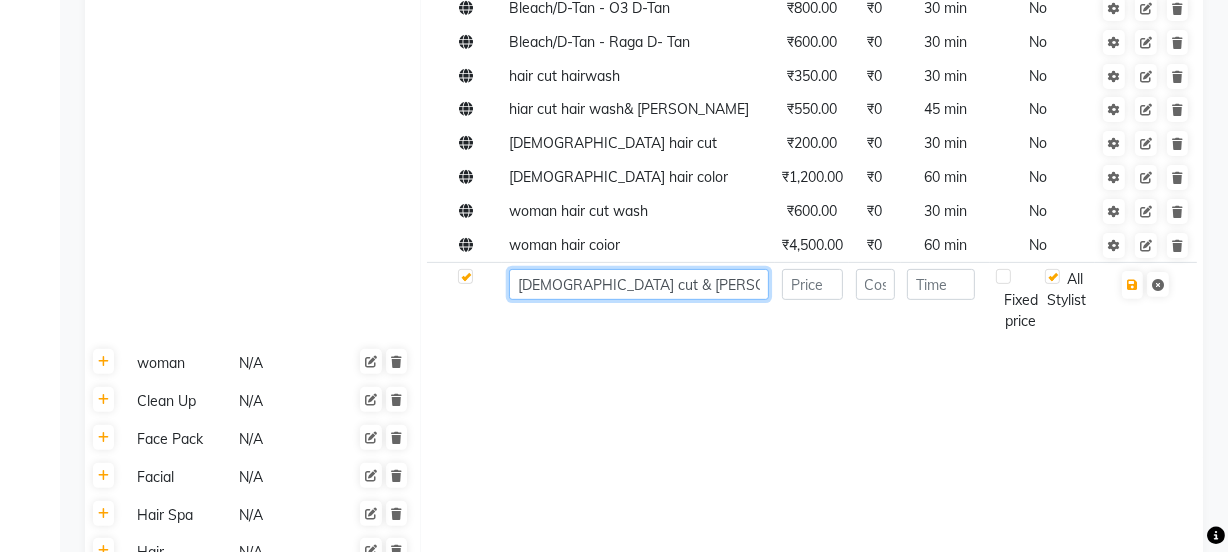 type on "[DEMOGRAPHIC_DATA] cut & [PERSON_NAME]" 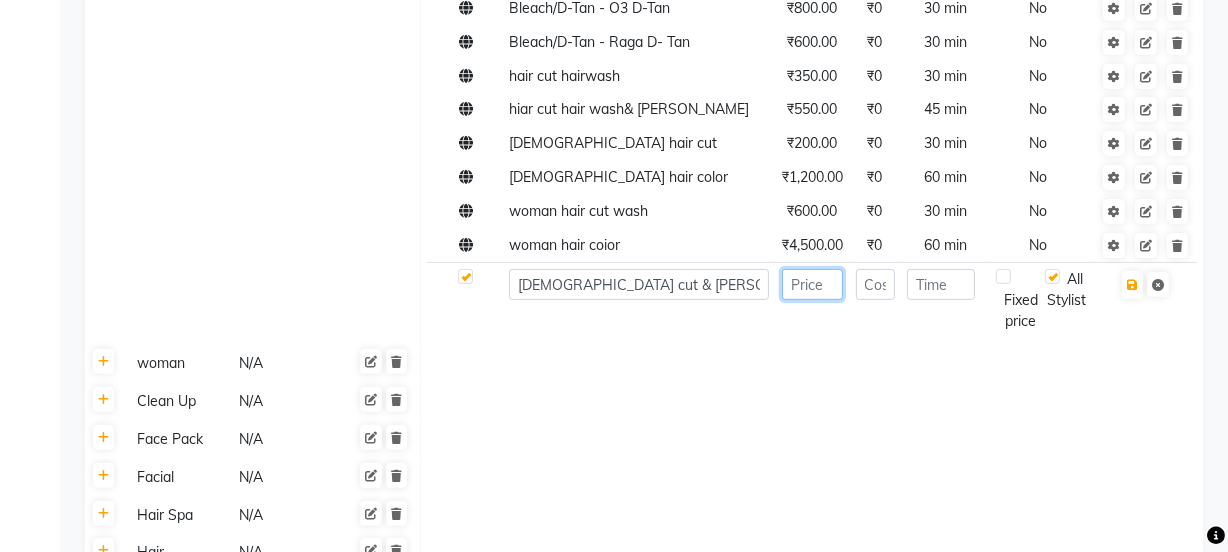 click 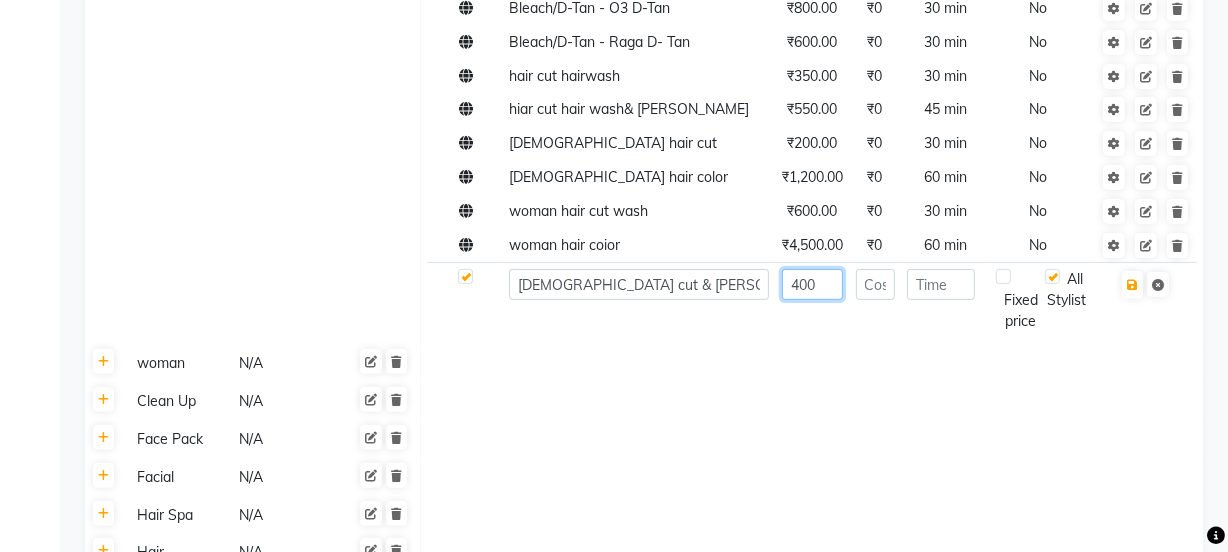 type on "400" 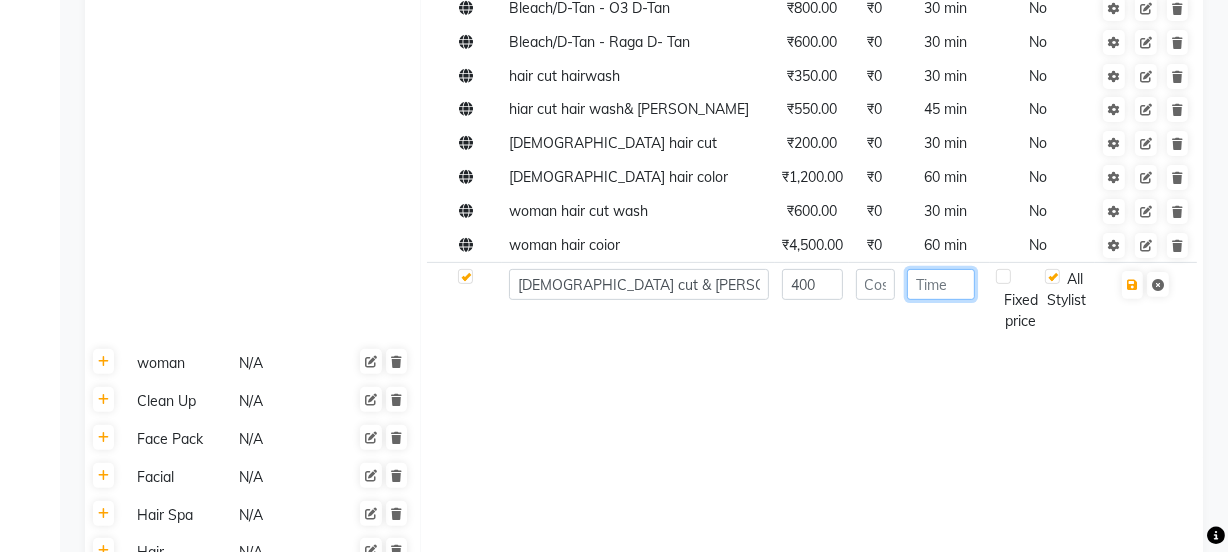 click 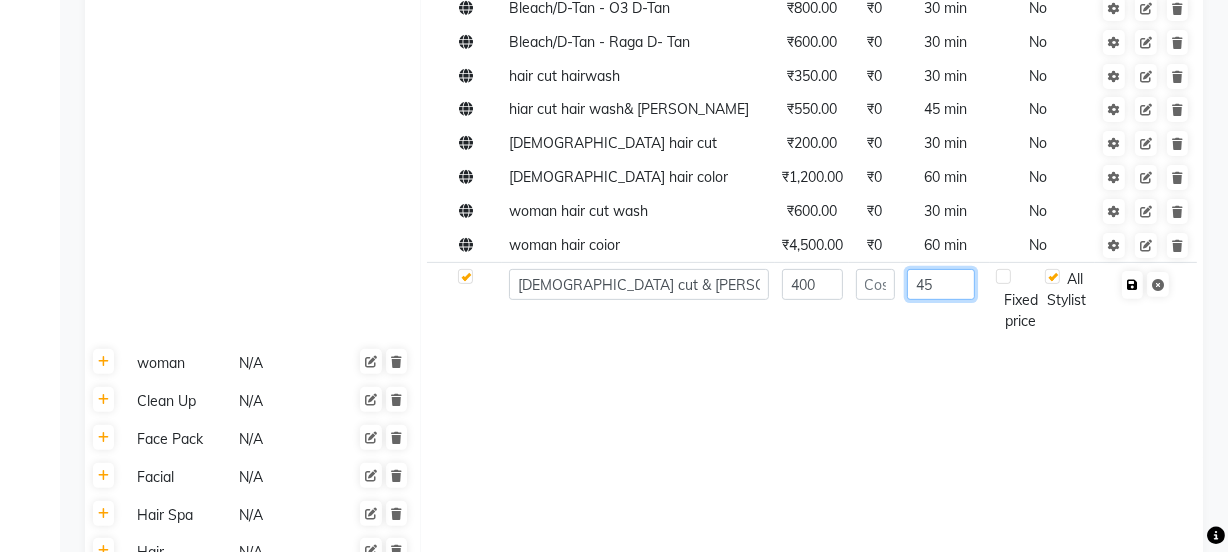 type on "45" 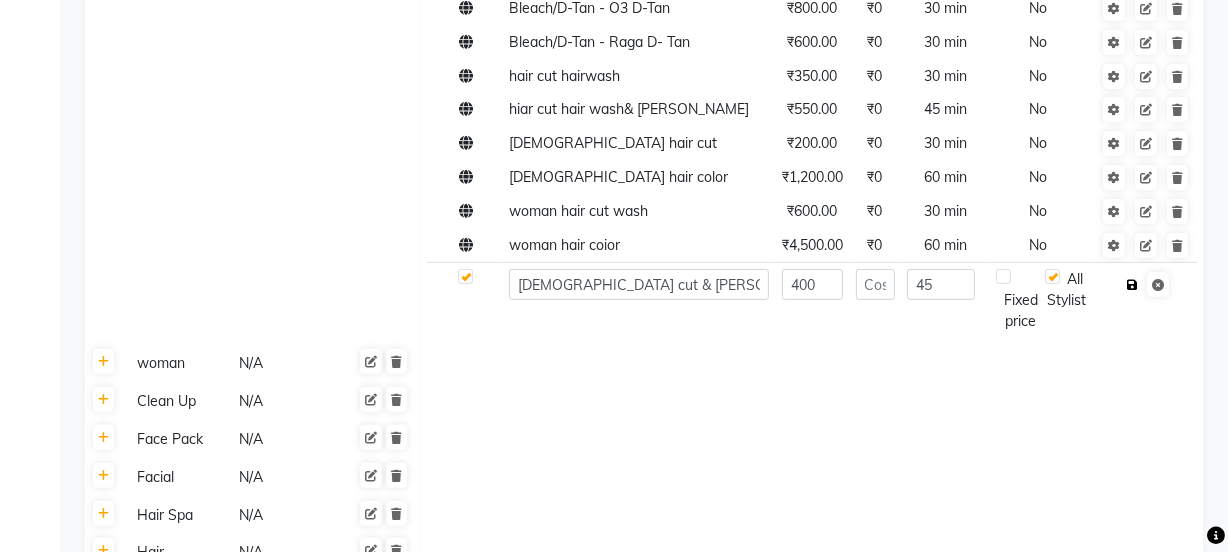 click at bounding box center (1132, 285) 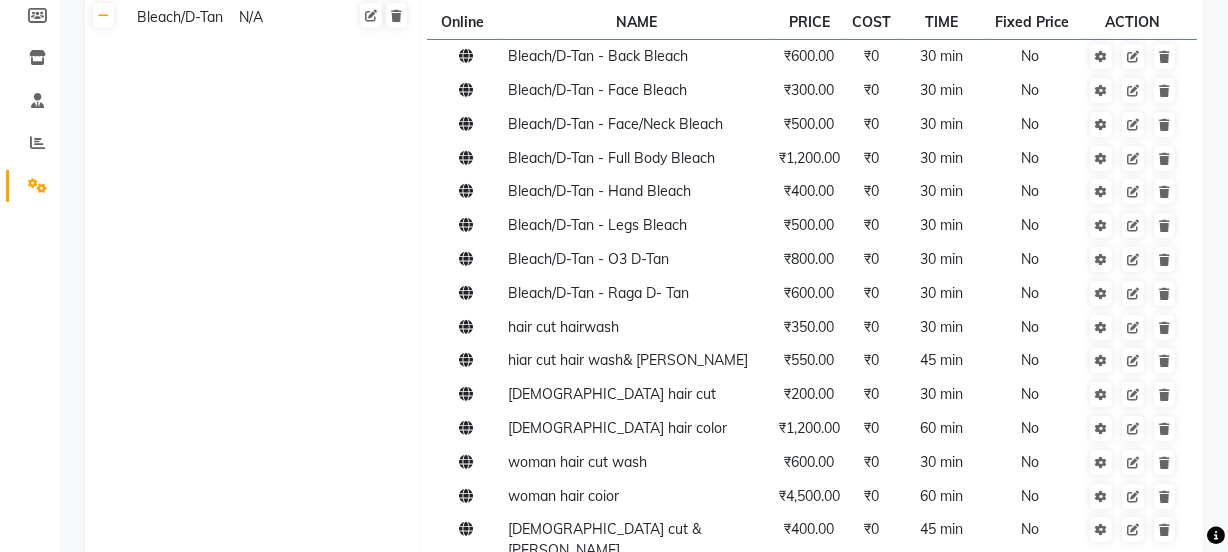 scroll, scrollTop: 0, scrollLeft: 0, axis: both 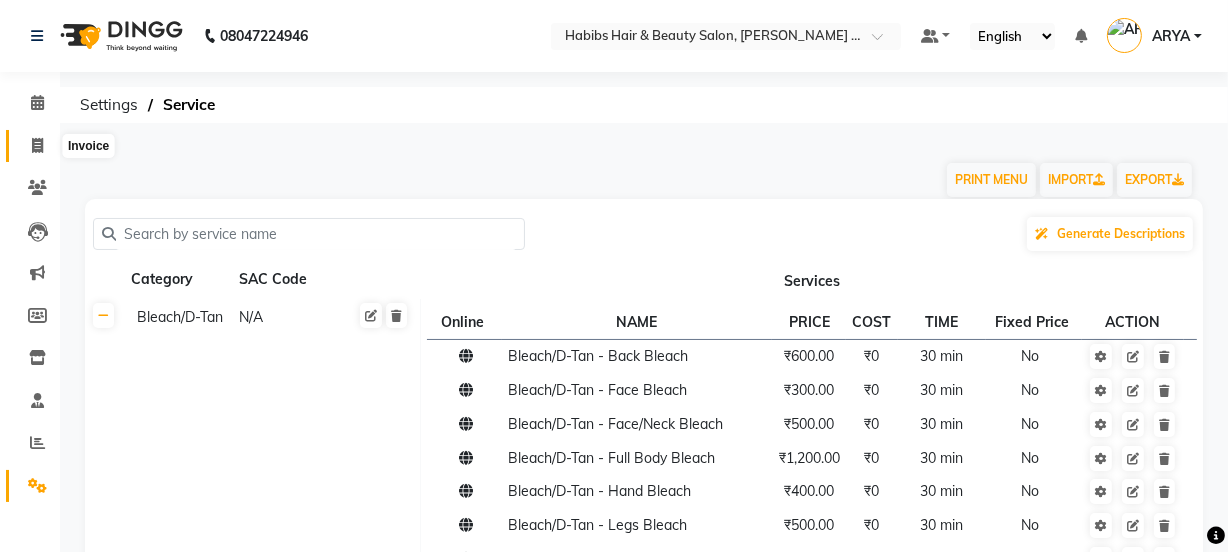 click 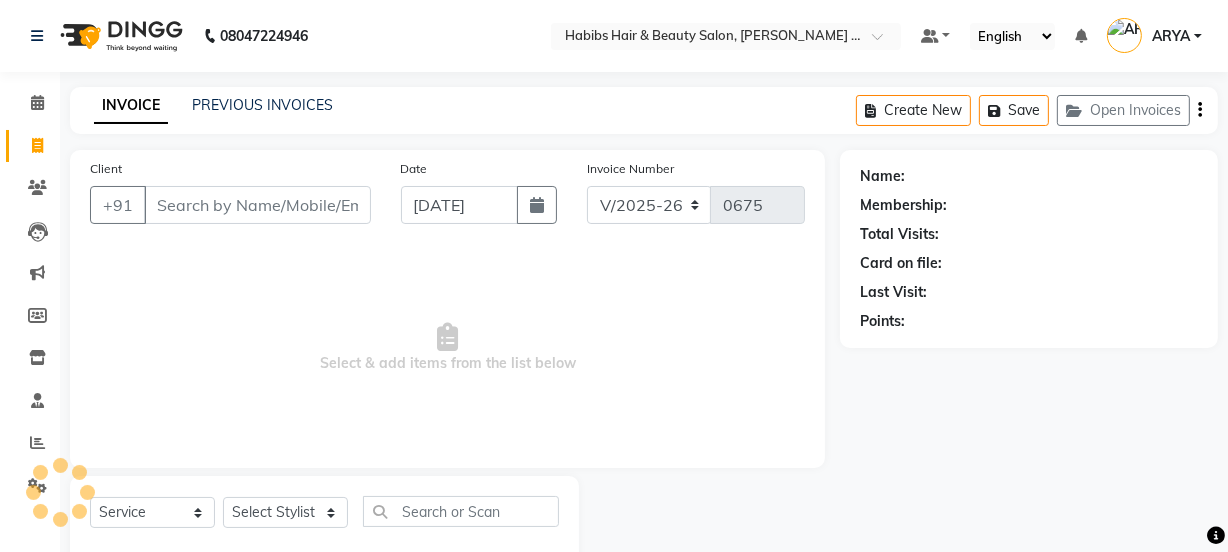 scroll, scrollTop: 50, scrollLeft: 0, axis: vertical 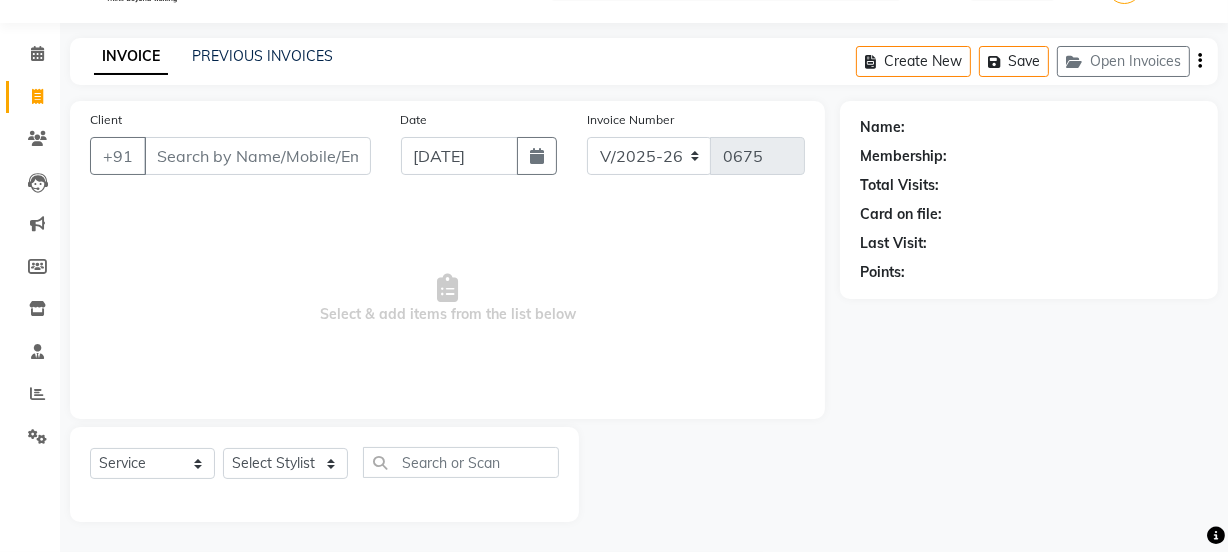click on "Client" at bounding box center [257, 156] 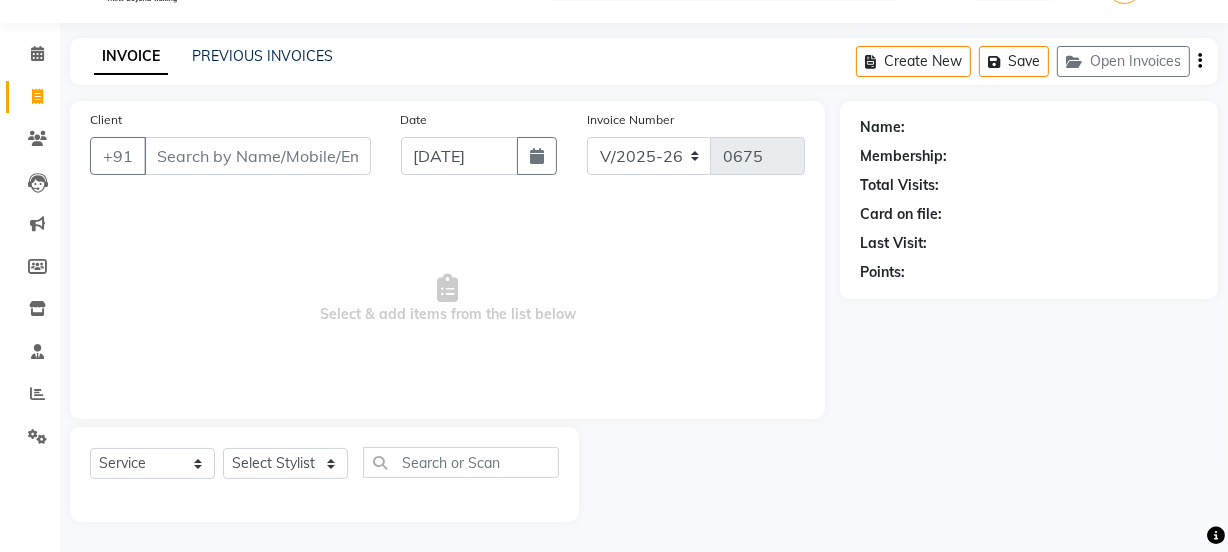 click on "Client" at bounding box center (257, 156) 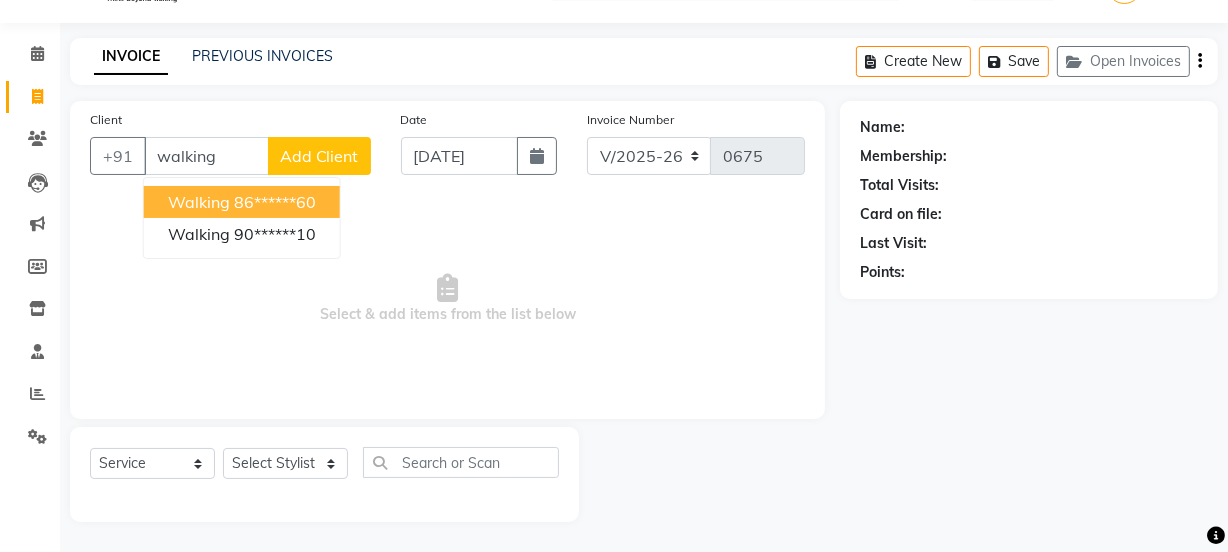 click on "walking  86******60" at bounding box center [242, 202] 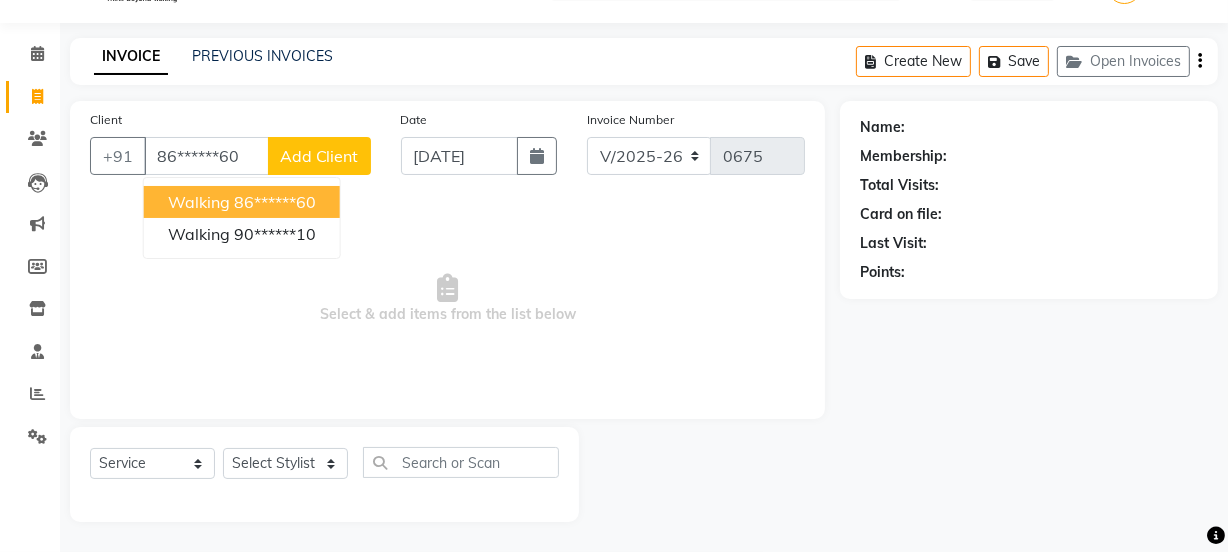 type on "86******60" 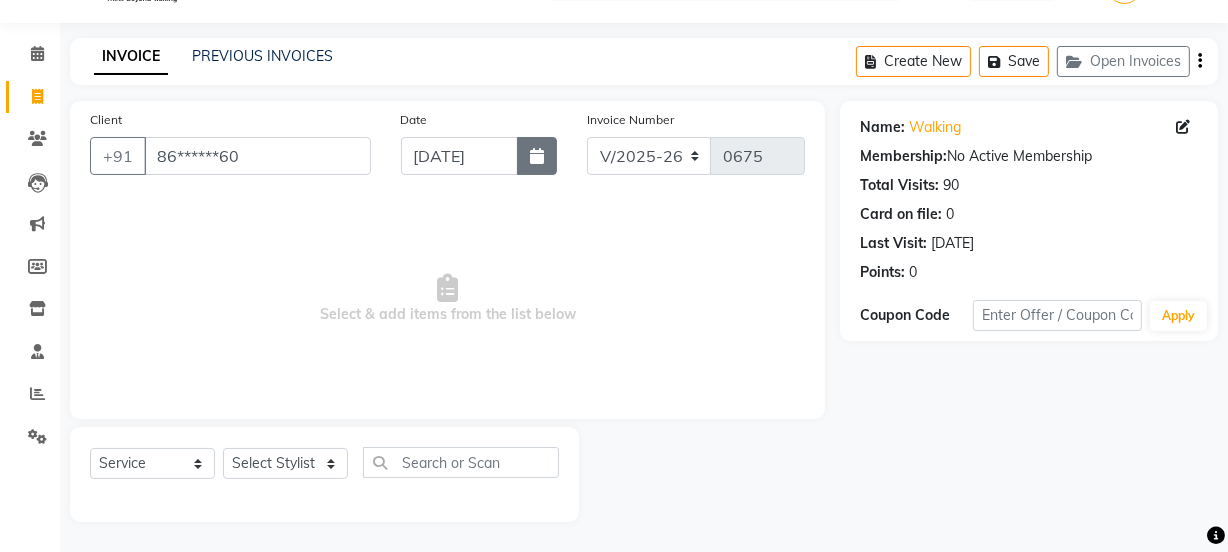 click 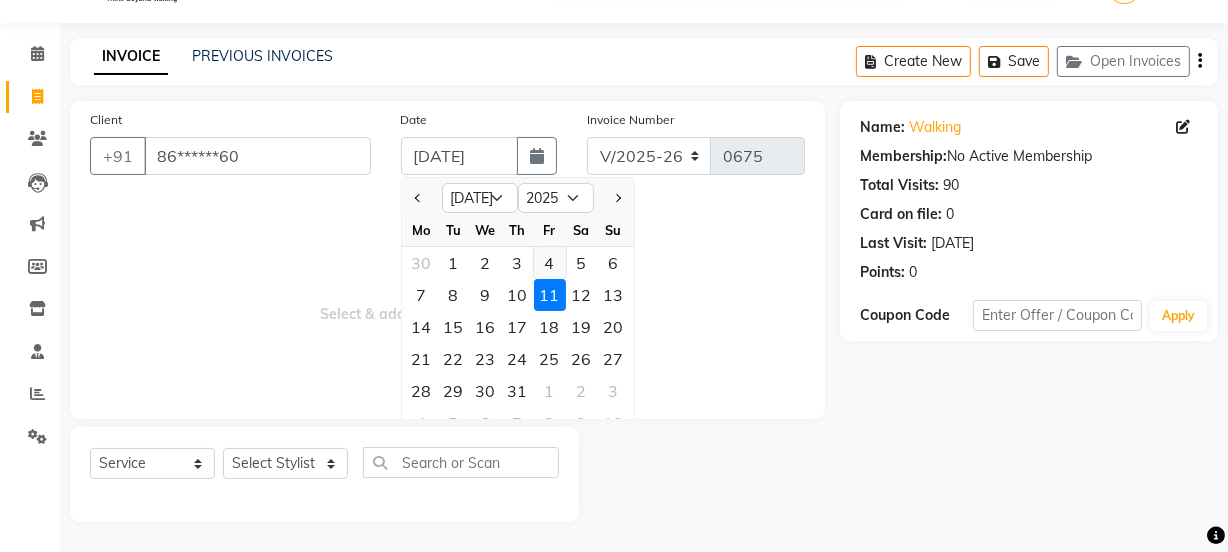 click on "4" 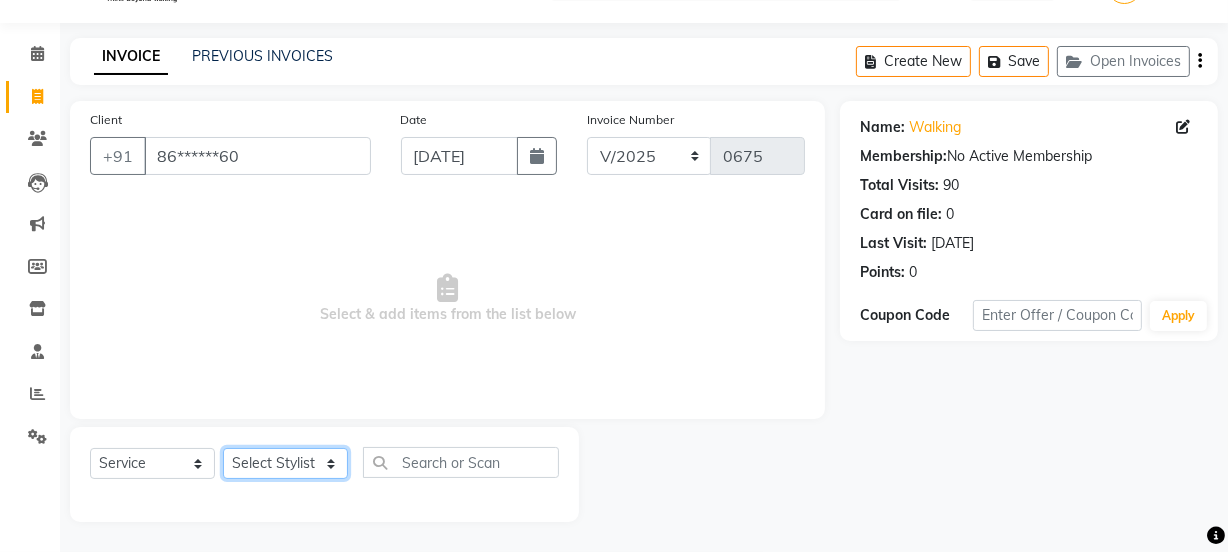 click on "Select Stylist [PERSON_NAME] [PERSON_NAME]" 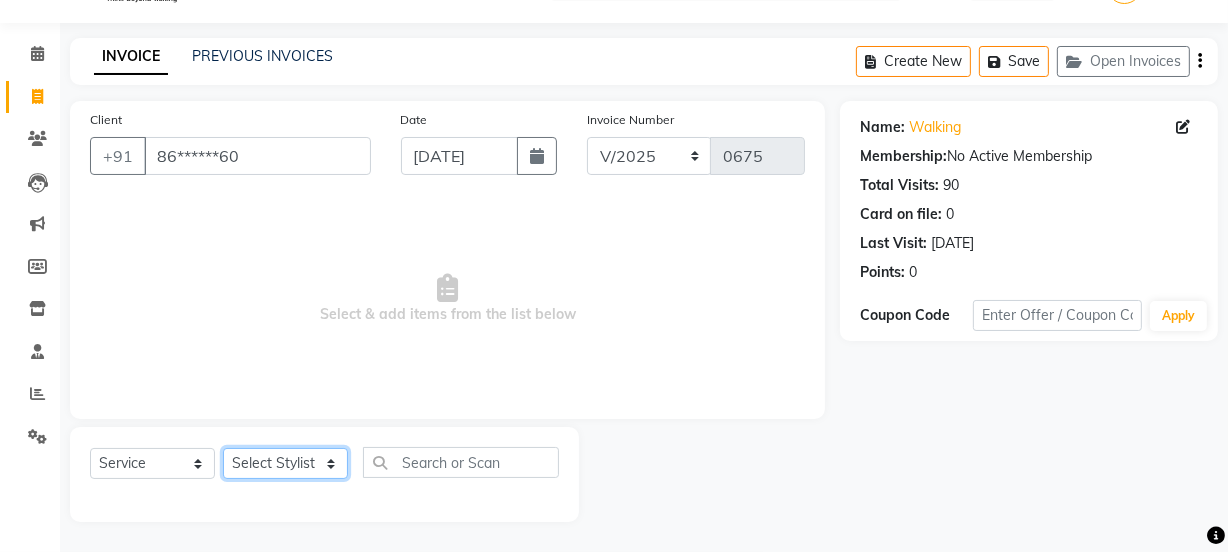 select on "52418" 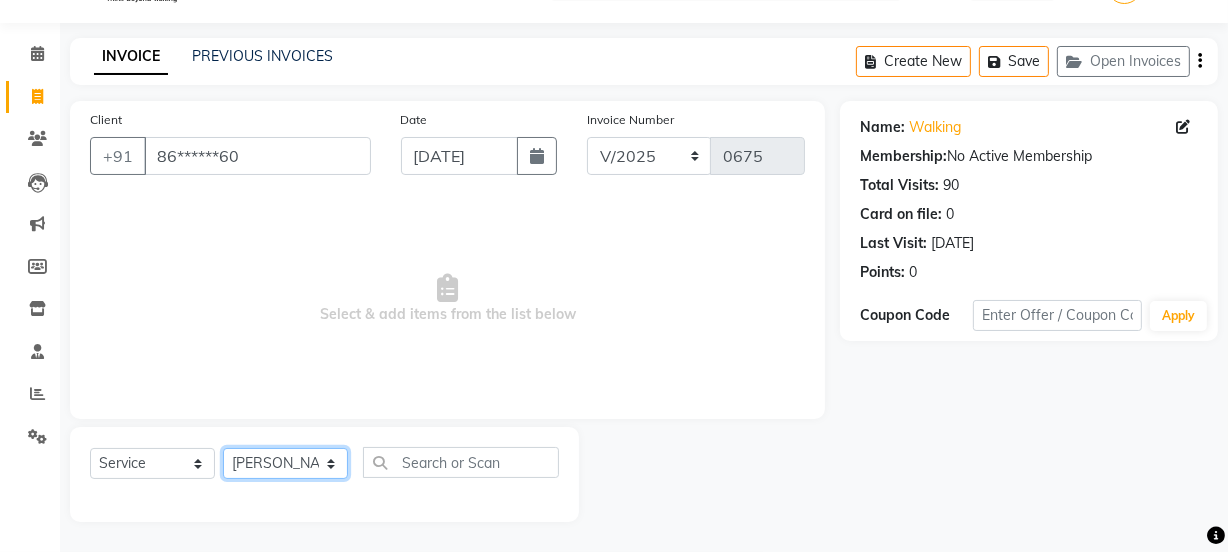 click on "Select Stylist [PERSON_NAME] [PERSON_NAME]" 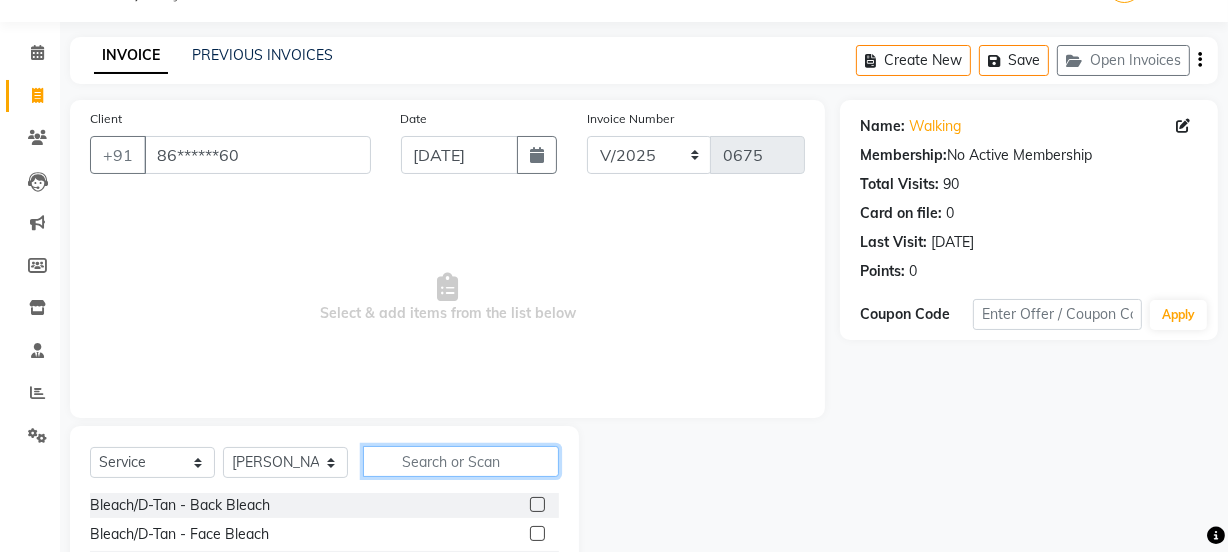 click 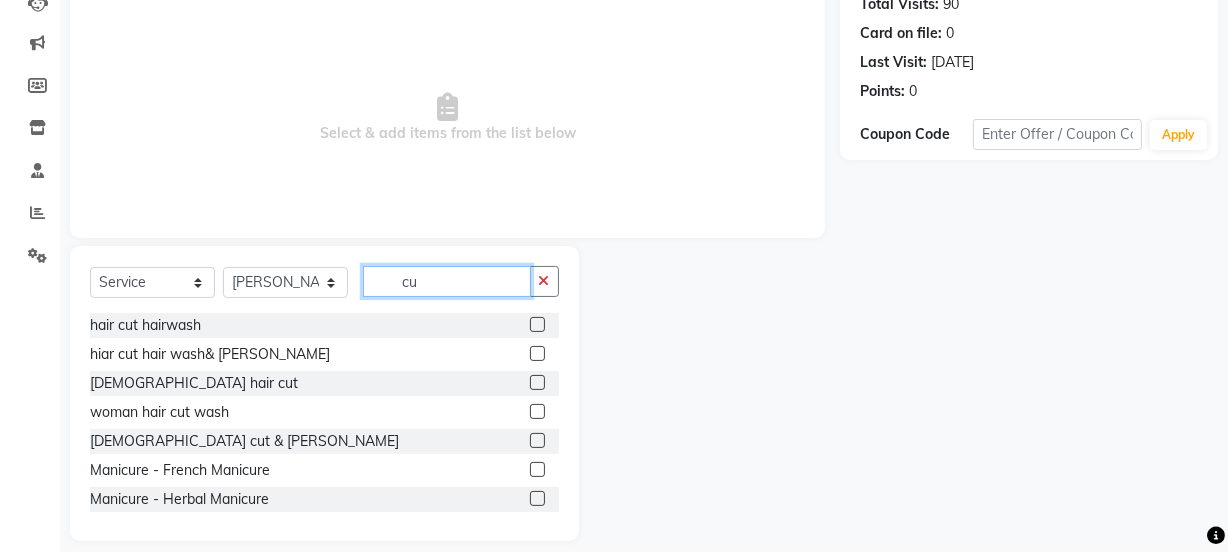 scroll, scrollTop: 231, scrollLeft: 0, axis: vertical 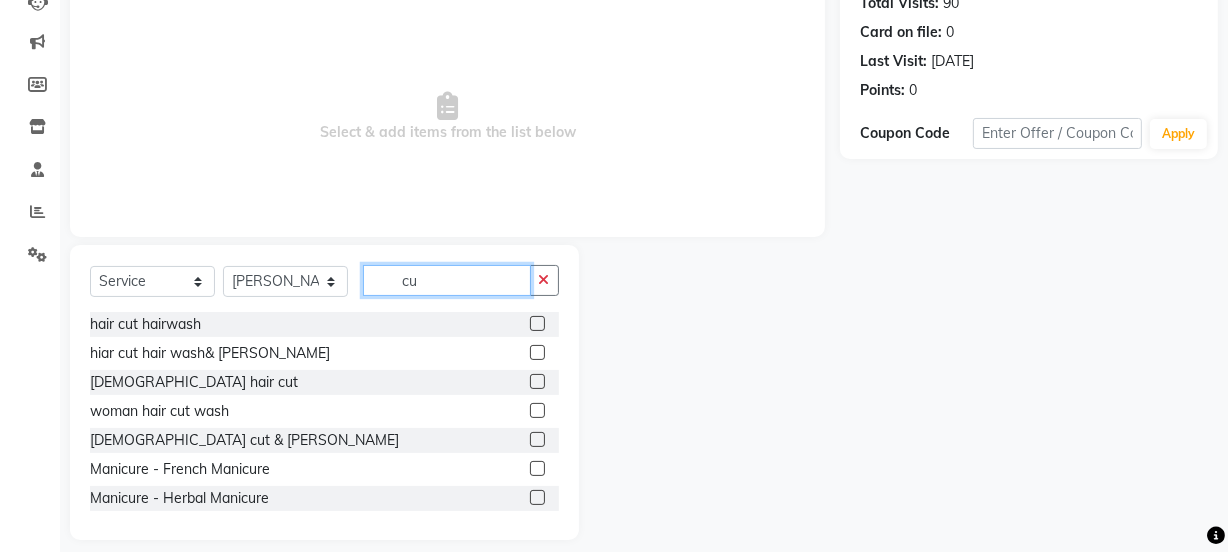type on "cu" 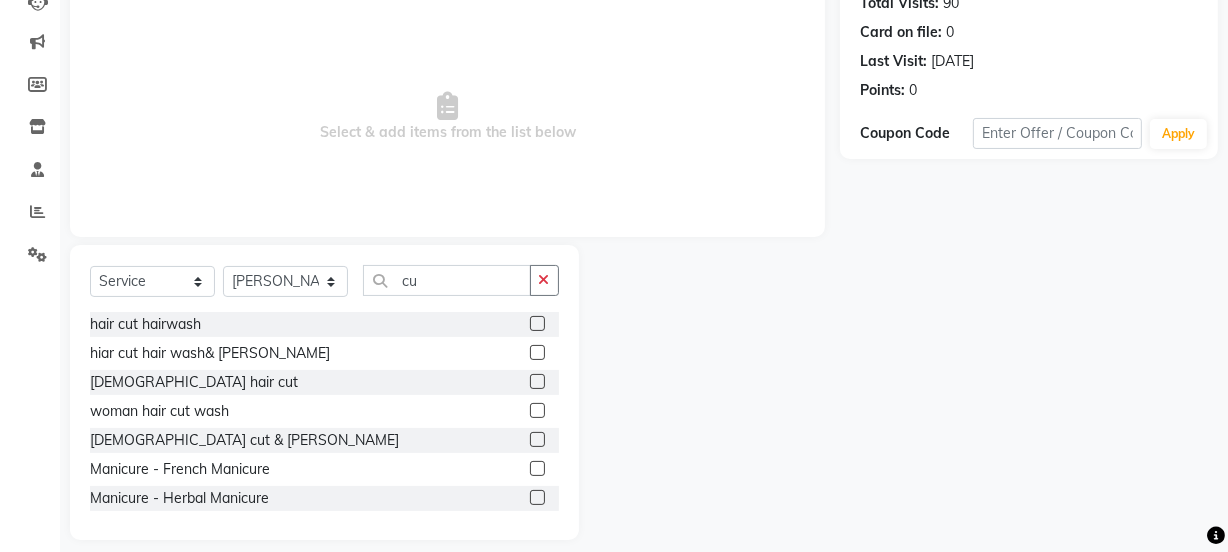 click 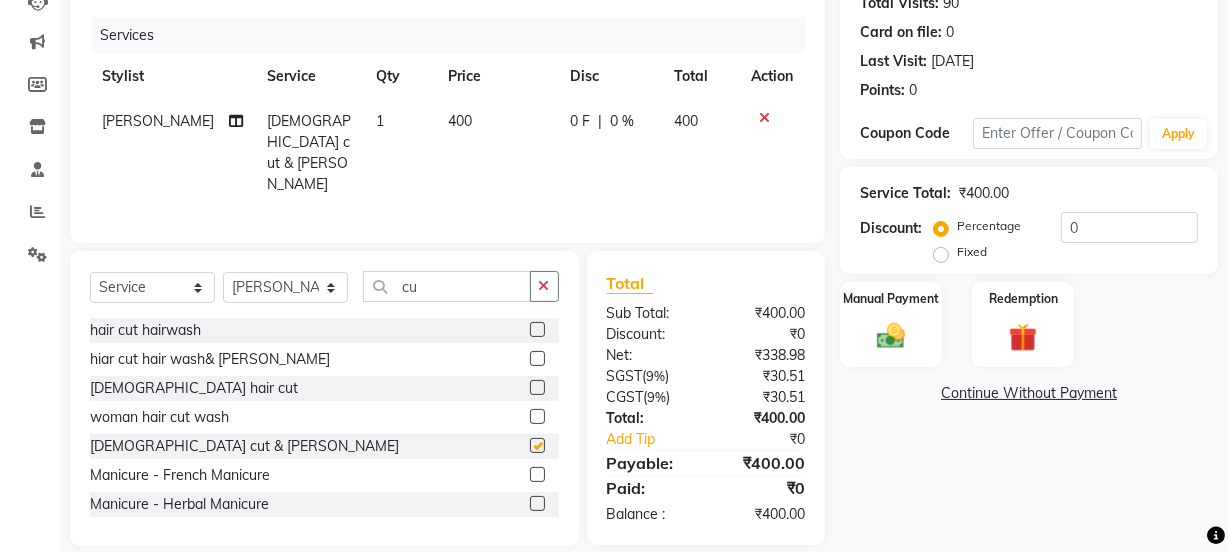 checkbox on "false" 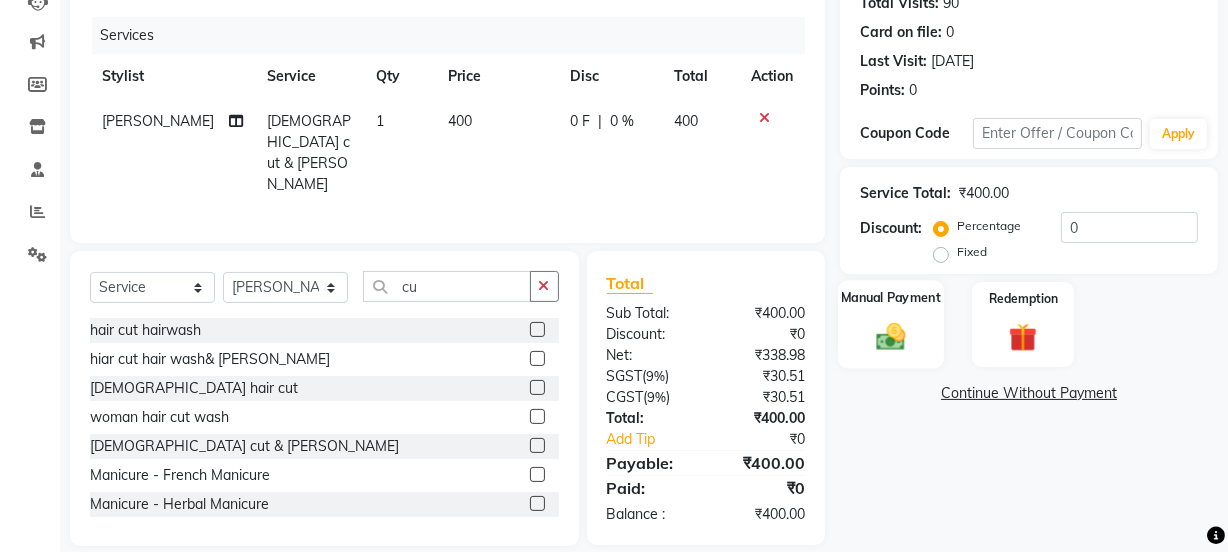 click on "Manual Payment" 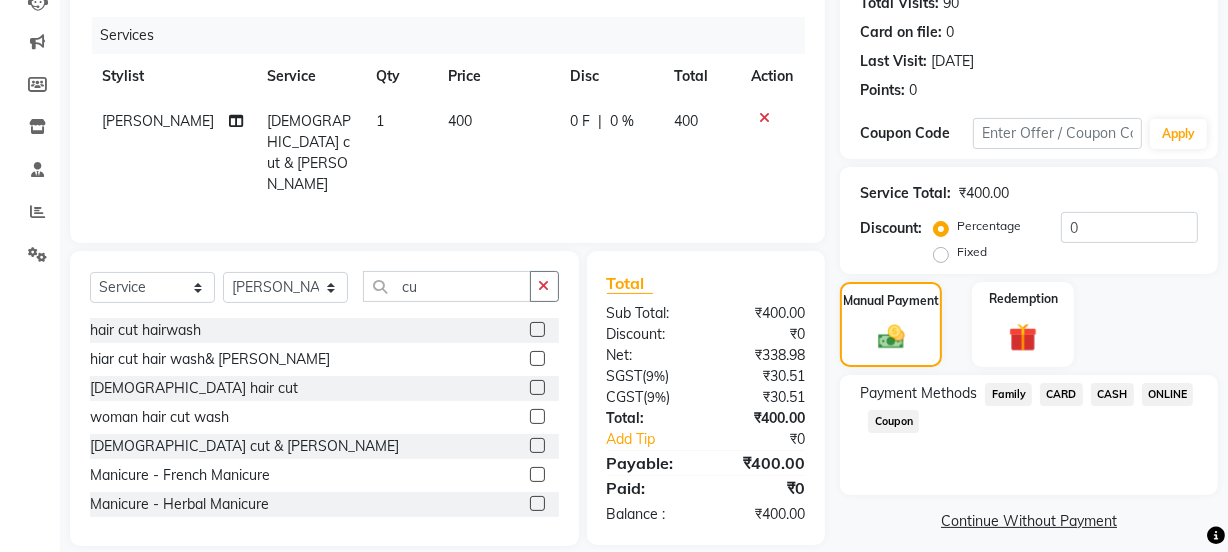 click on "ONLINE" 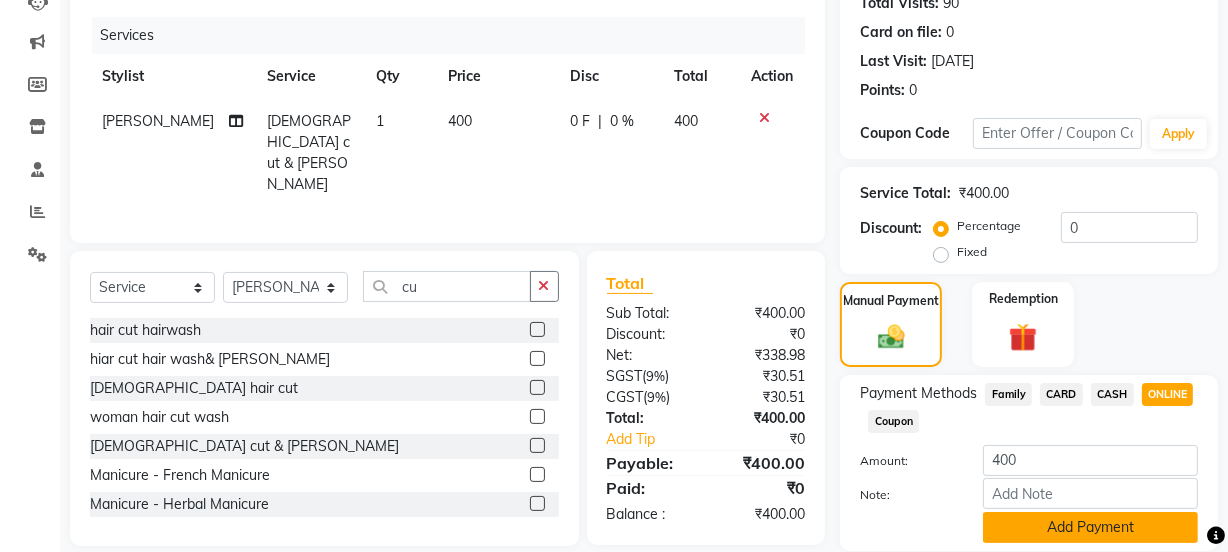 click on "Add Payment" 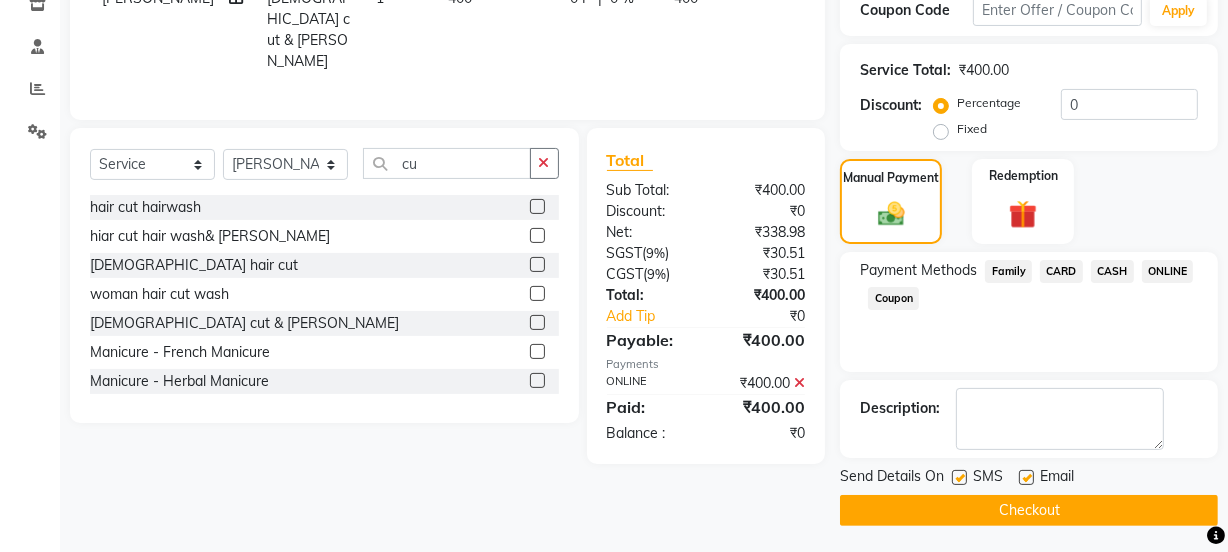 scroll, scrollTop: 357, scrollLeft: 0, axis: vertical 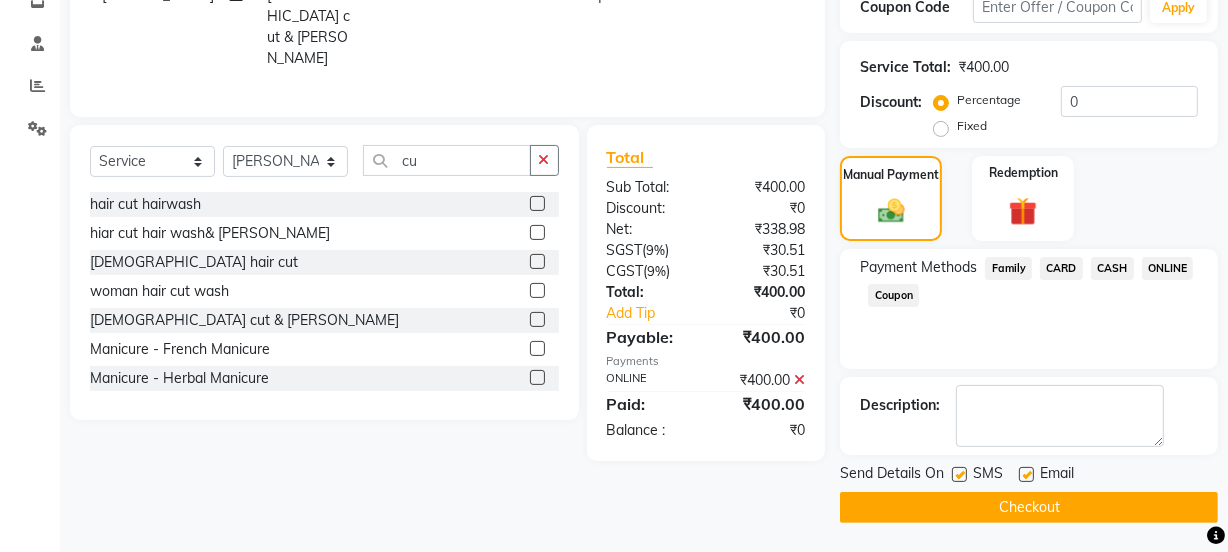 click on "Checkout" 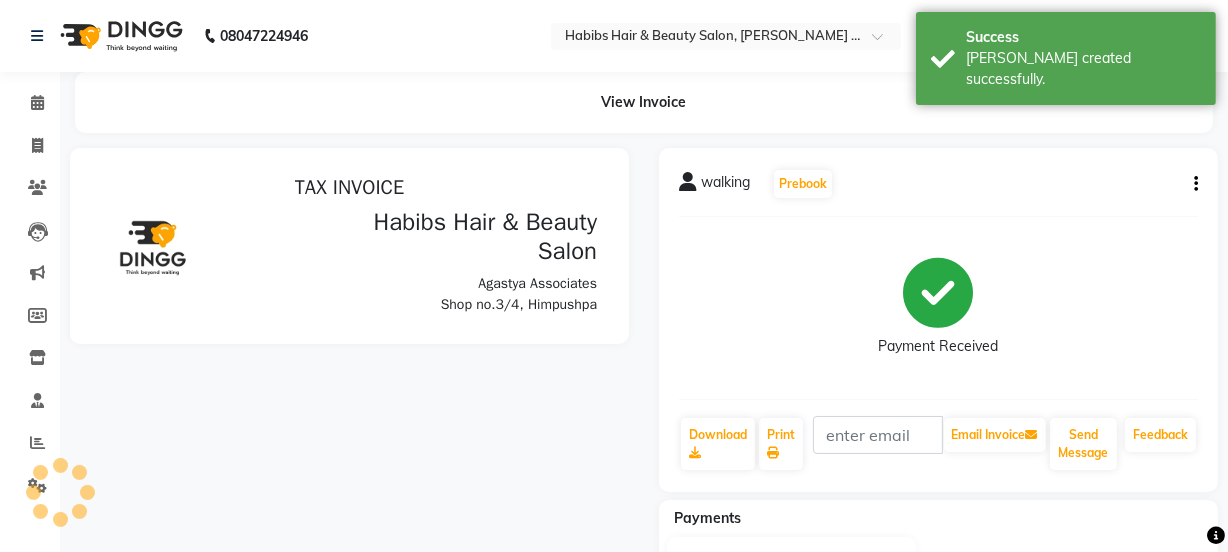 scroll, scrollTop: 0, scrollLeft: 0, axis: both 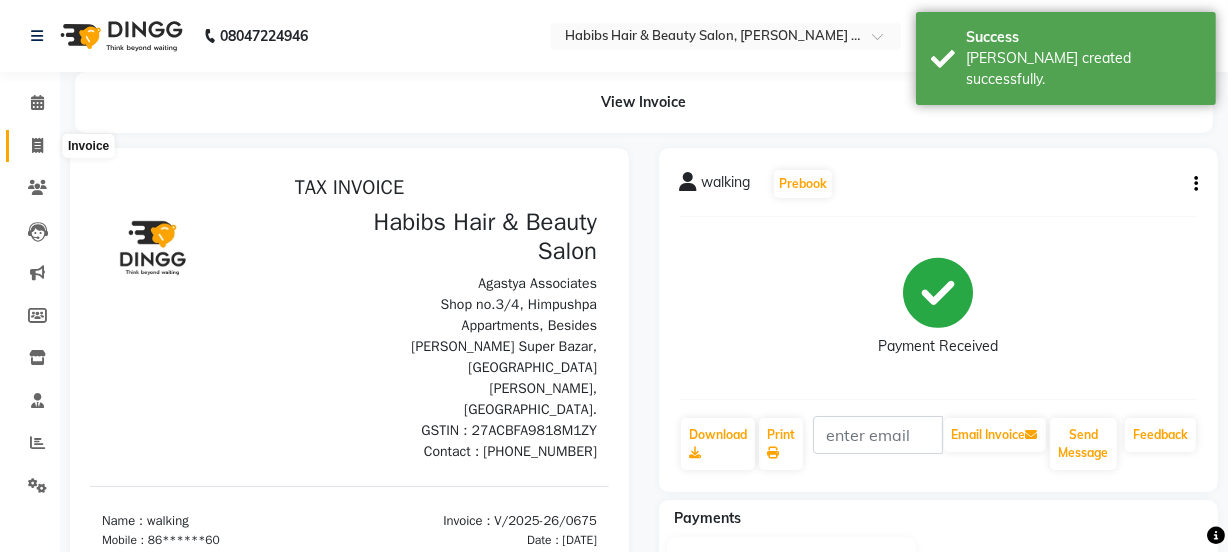 click 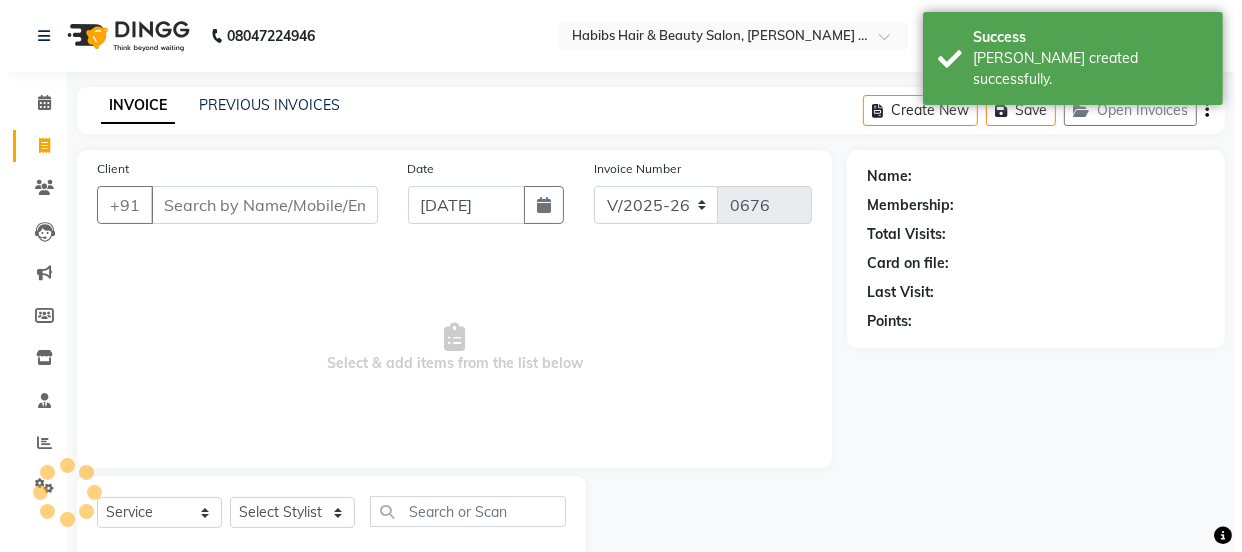 scroll, scrollTop: 50, scrollLeft: 0, axis: vertical 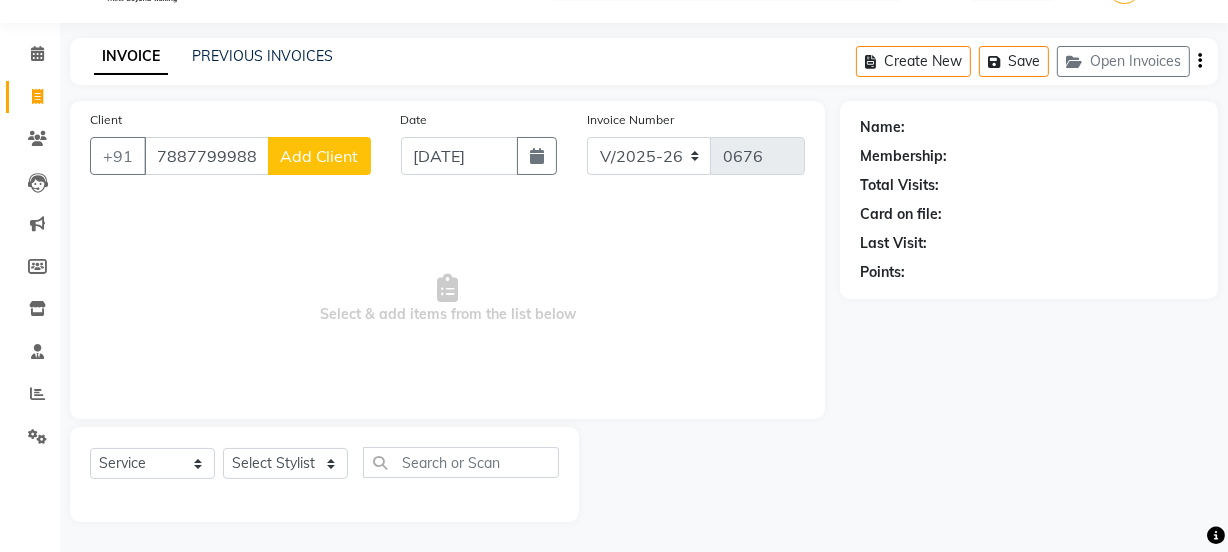 type on "7887799988" 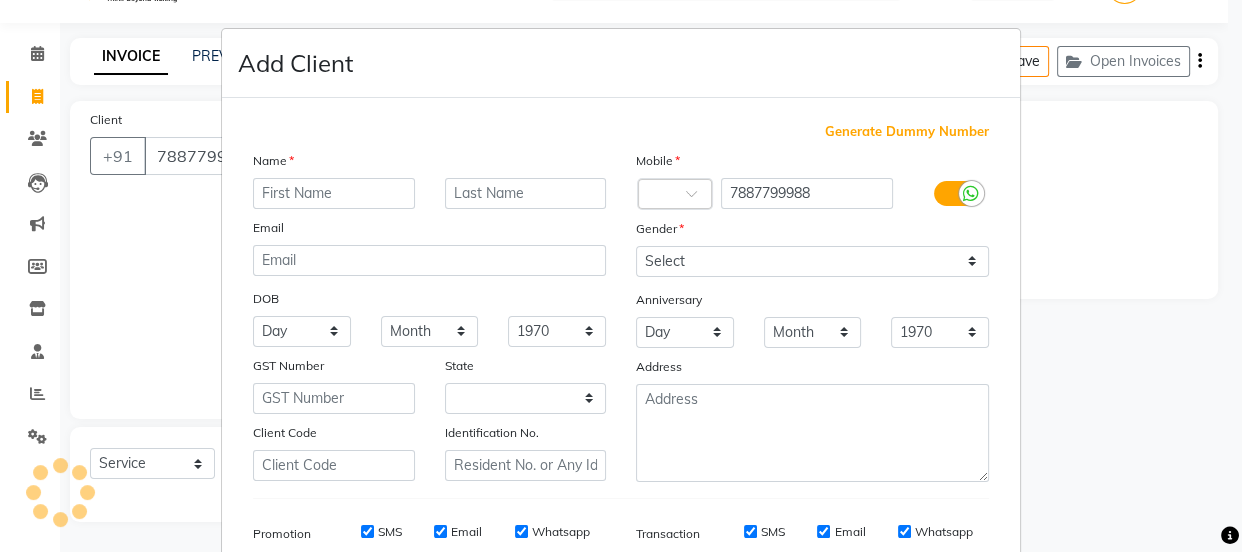 select on "22" 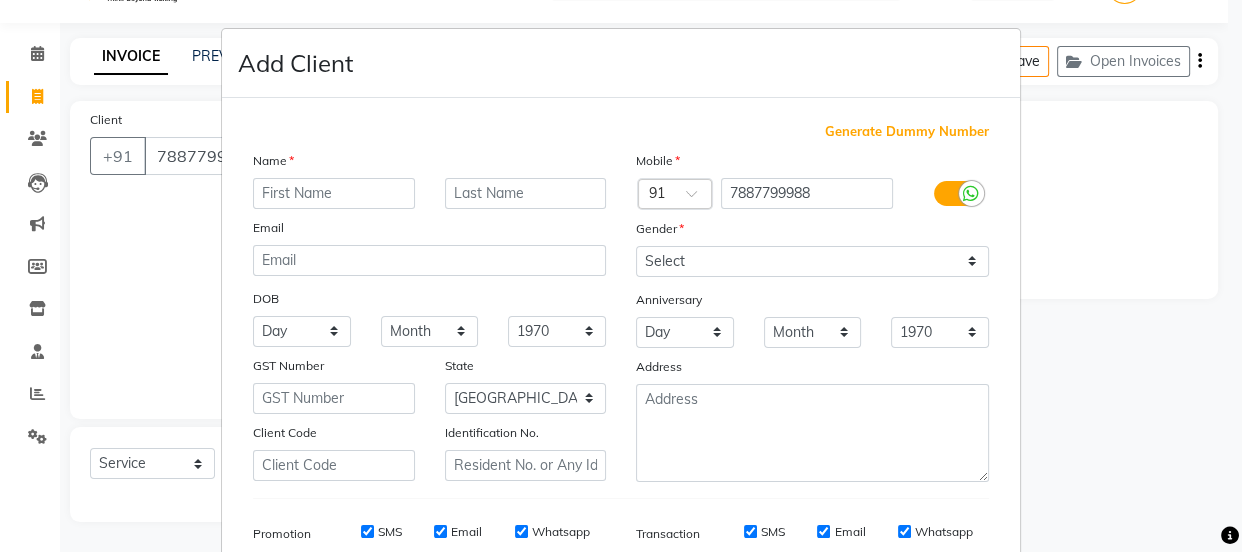 click at bounding box center [334, 193] 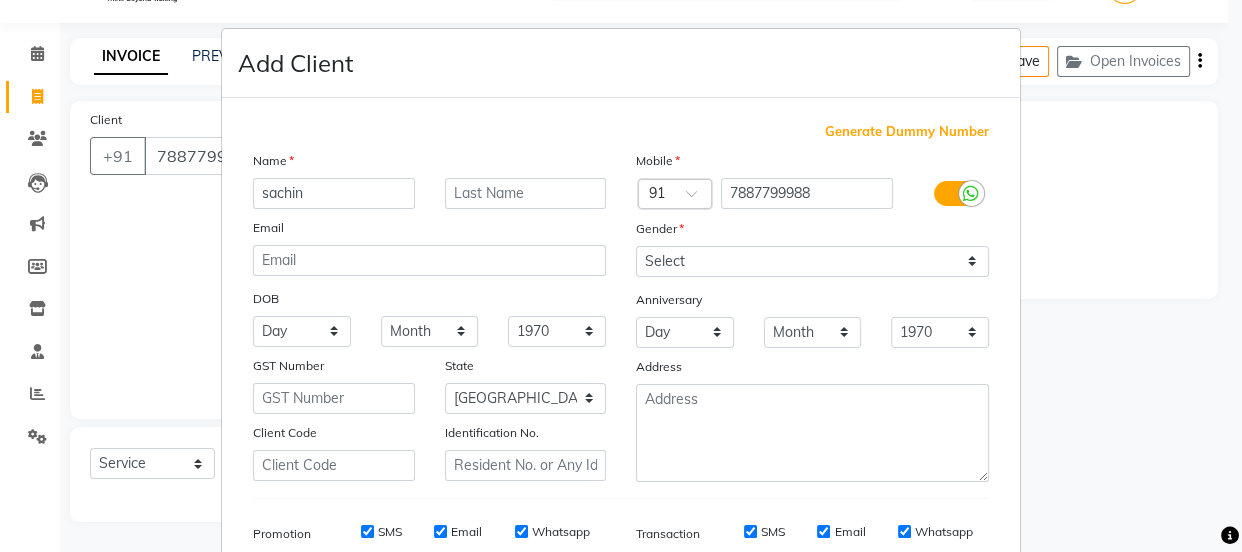 type on "sachin" 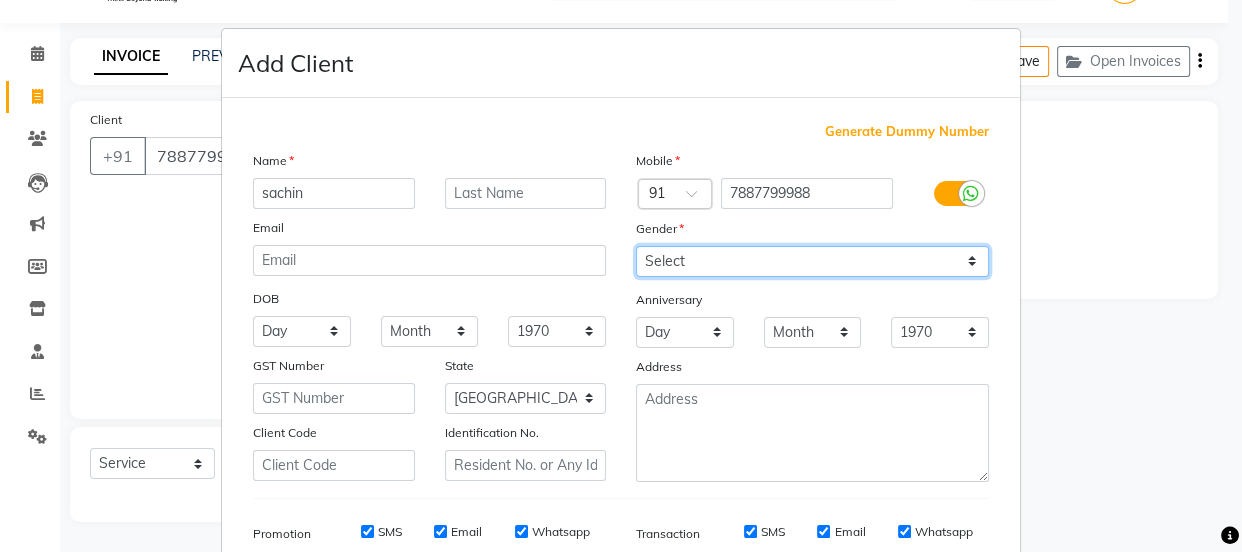 click on "Select [DEMOGRAPHIC_DATA] [DEMOGRAPHIC_DATA] Other Prefer Not To Say" at bounding box center (812, 261) 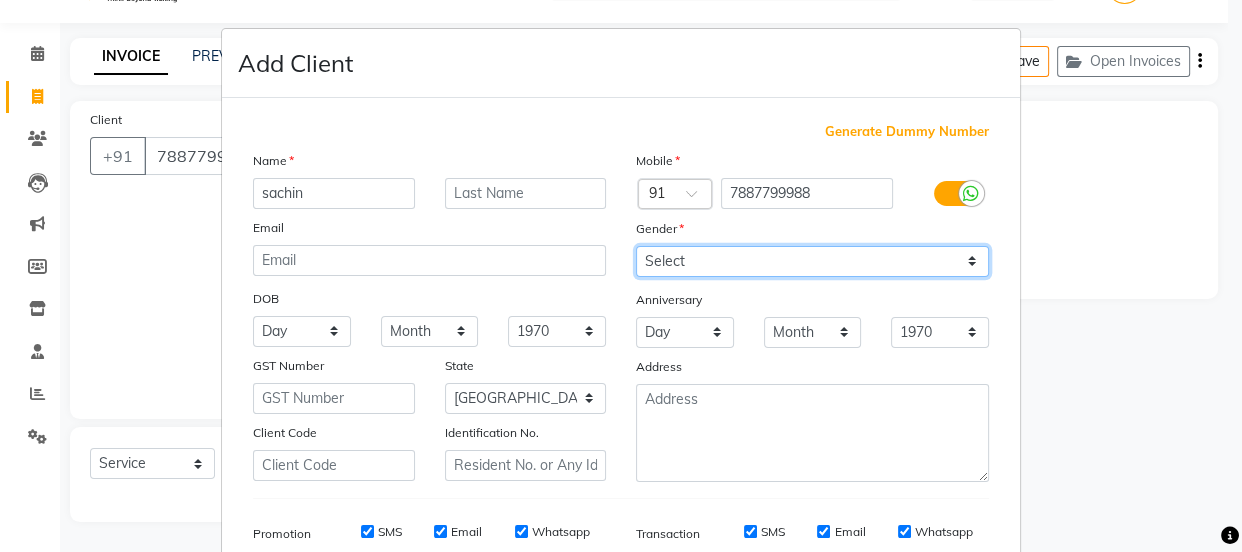 select on "[DEMOGRAPHIC_DATA]" 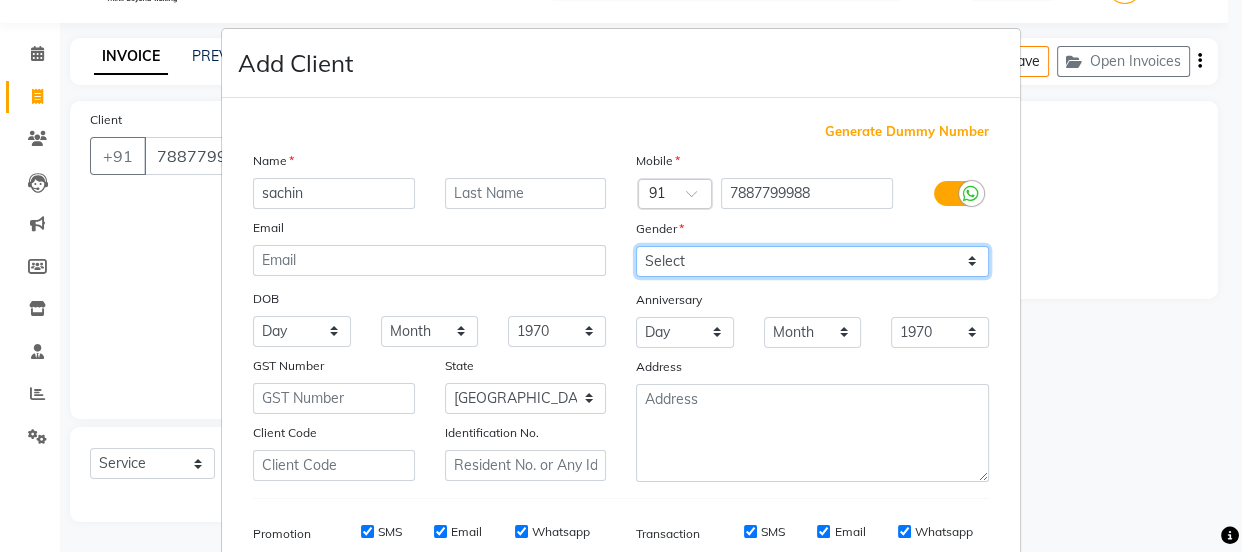 click on "Select [DEMOGRAPHIC_DATA] [DEMOGRAPHIC_DATA] Other Prefer Not To Say" at bounding box center [812, 261] 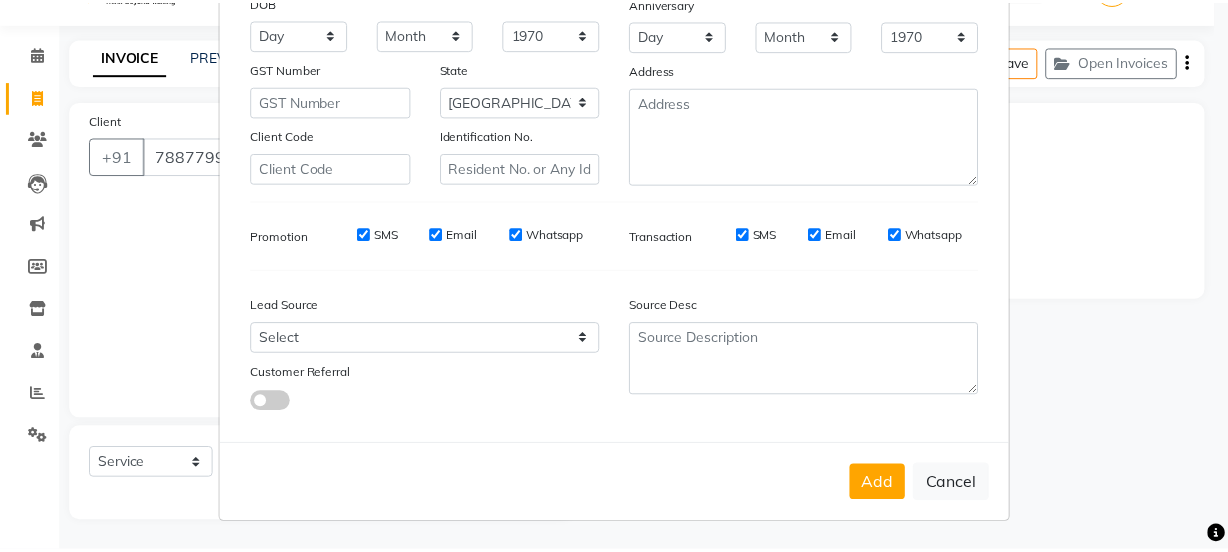 scroll, scrollTop: 301, scrollLeft: 0, axis: vertical 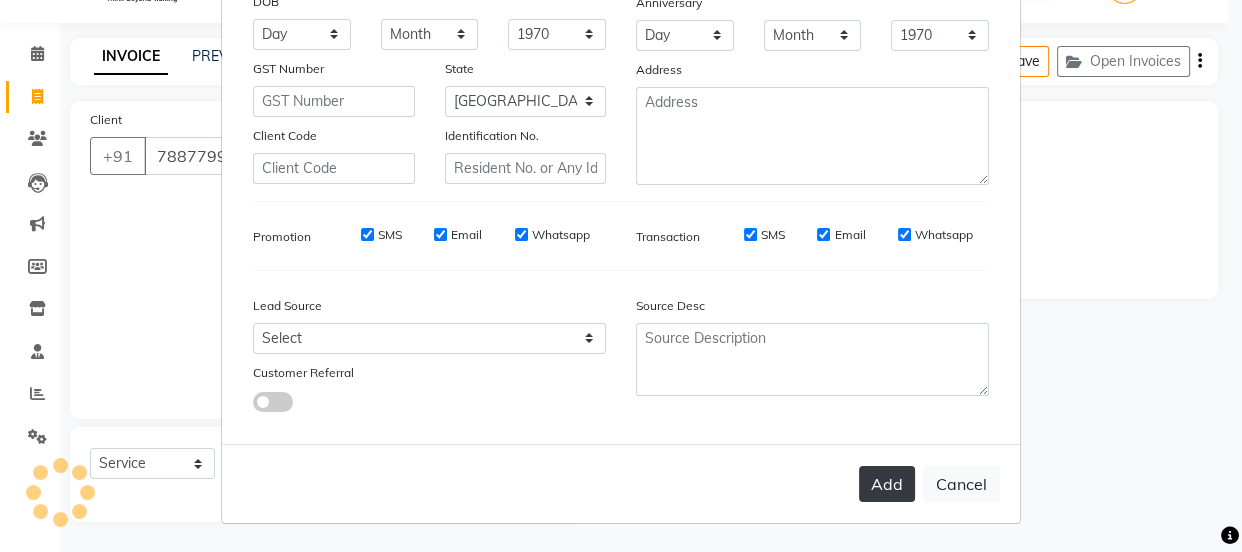 click on "Add" at bounding box center (887, 484) 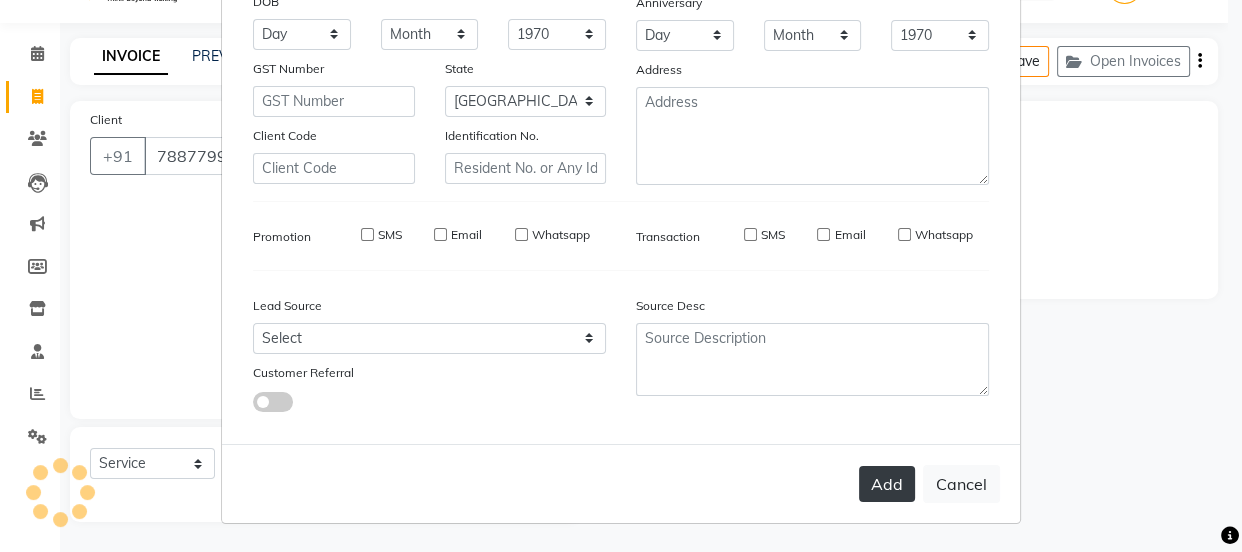 type on "78******88" 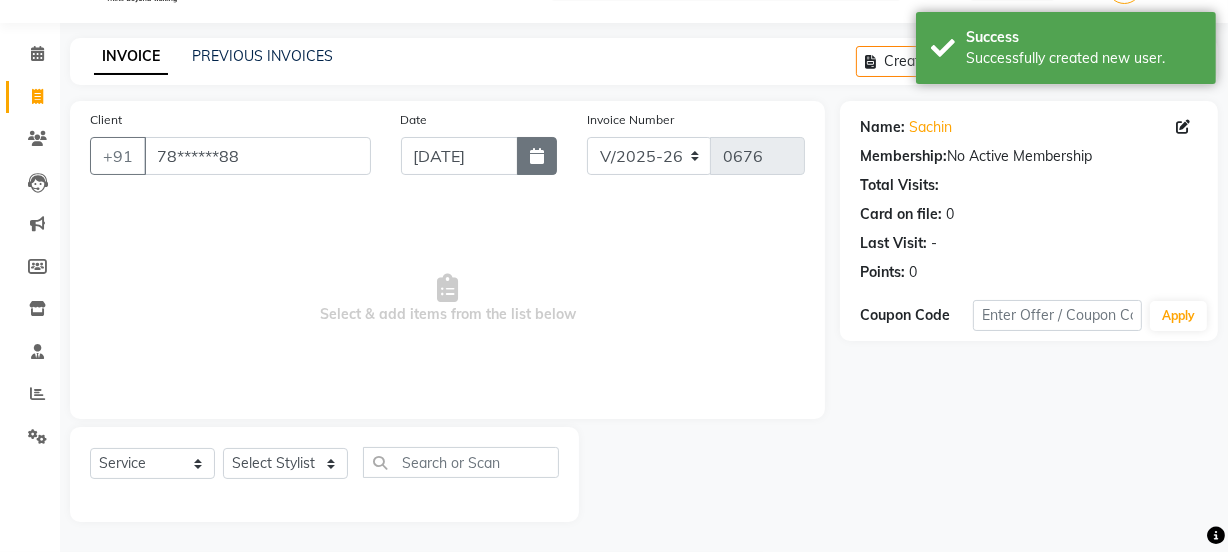 click 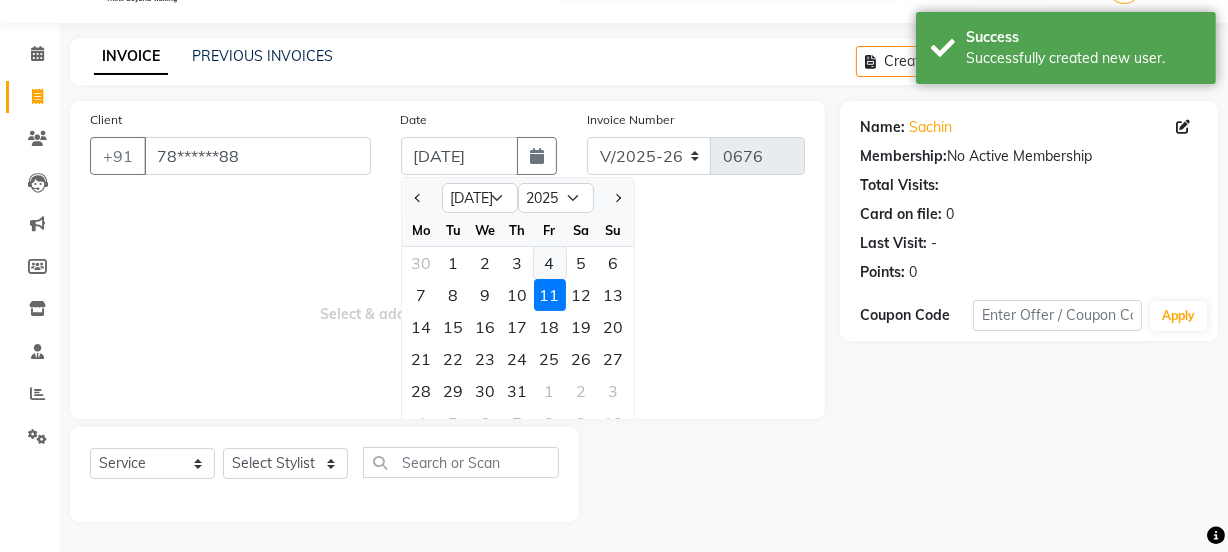 click on "4" 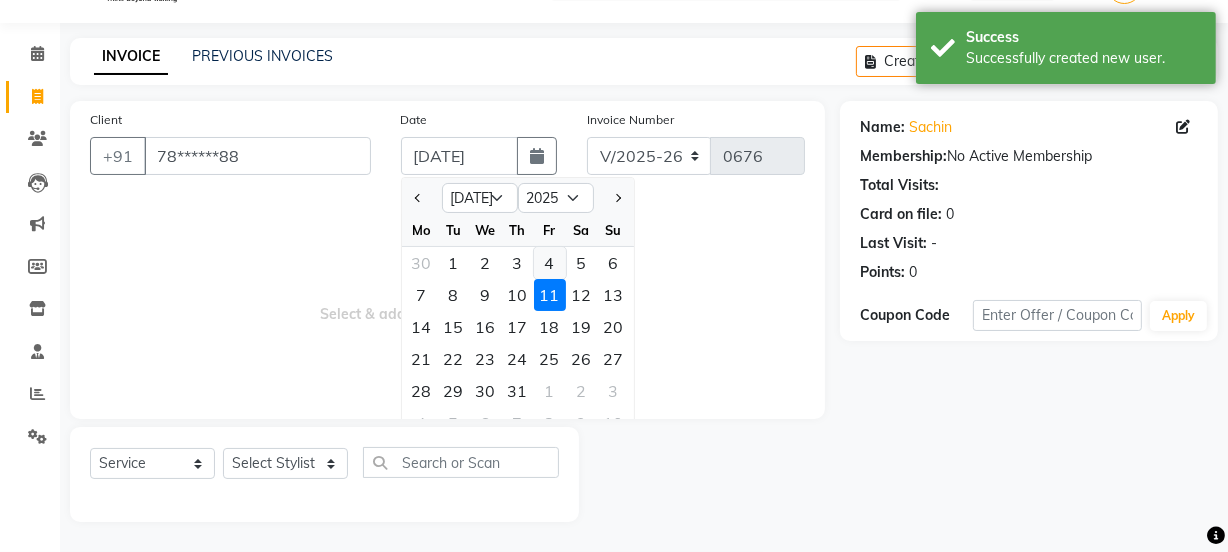 type on "[DATE]" 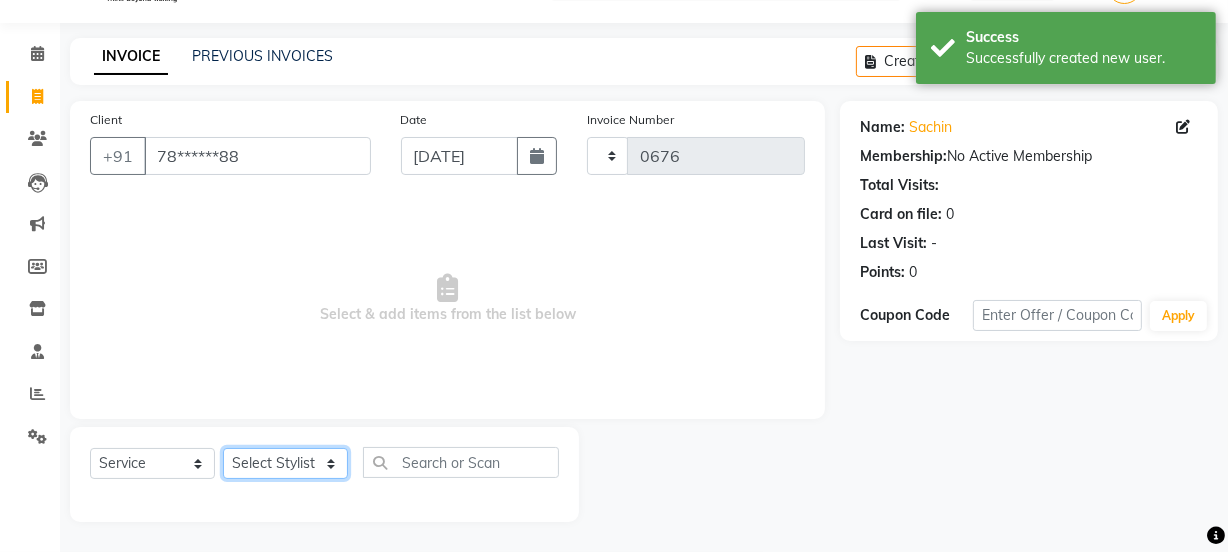 click on "Select Stylist [PERSON_NAME] [PERSON_NAME]" 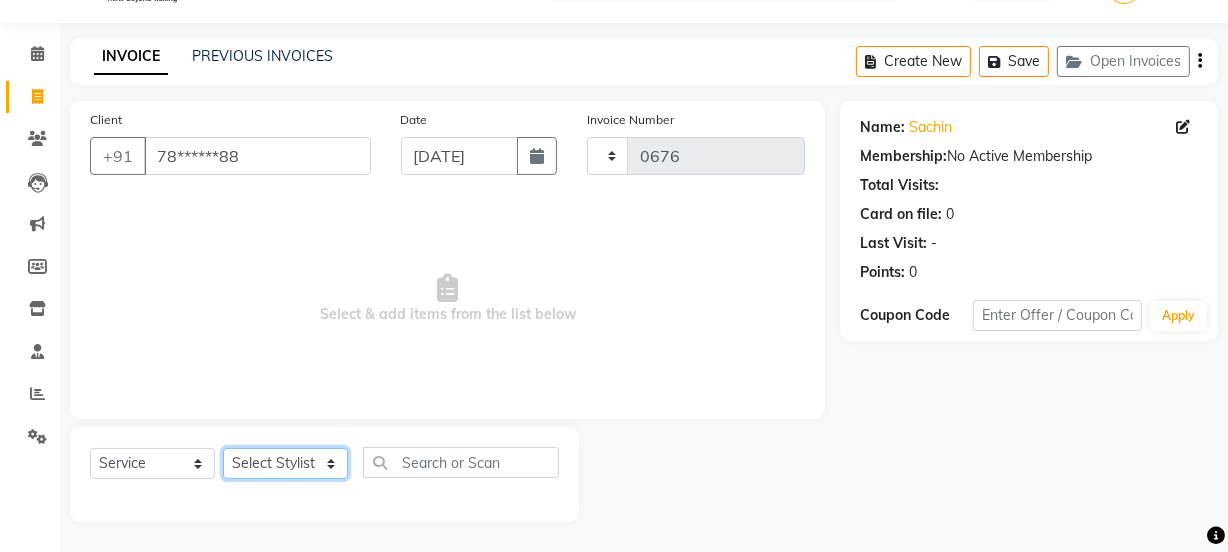 select on "71201" 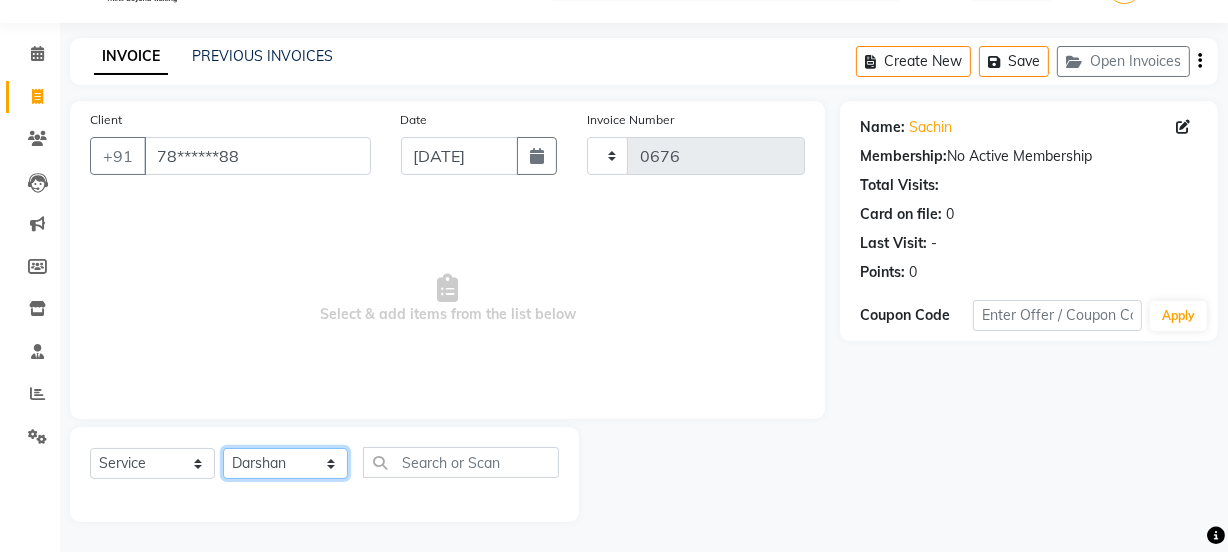 click on "Select Stylist [PERSON_NAME] [PERSON_NAME]" 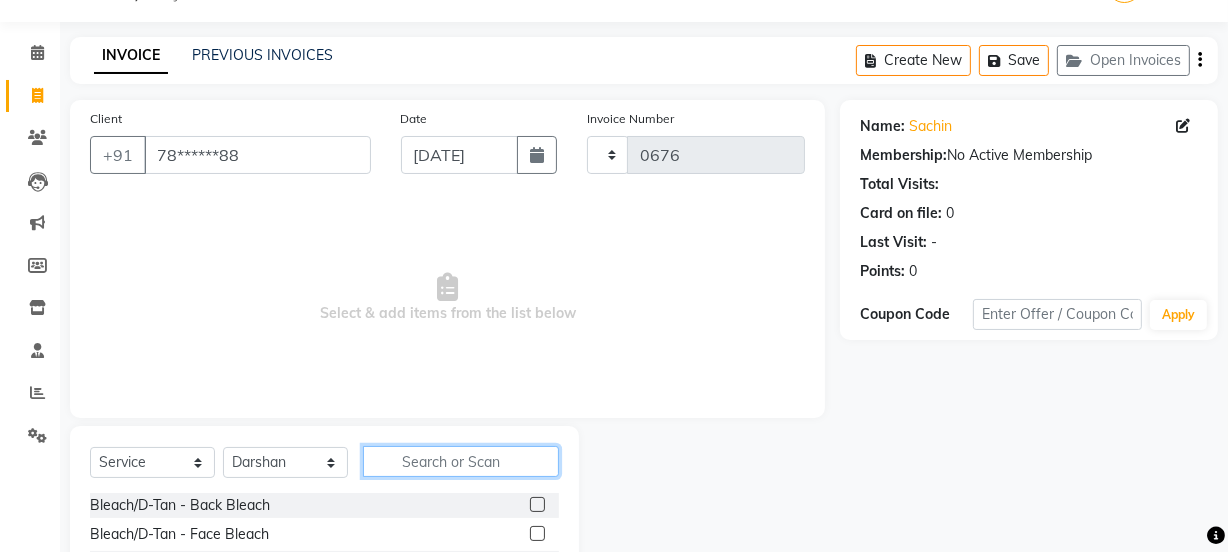 click 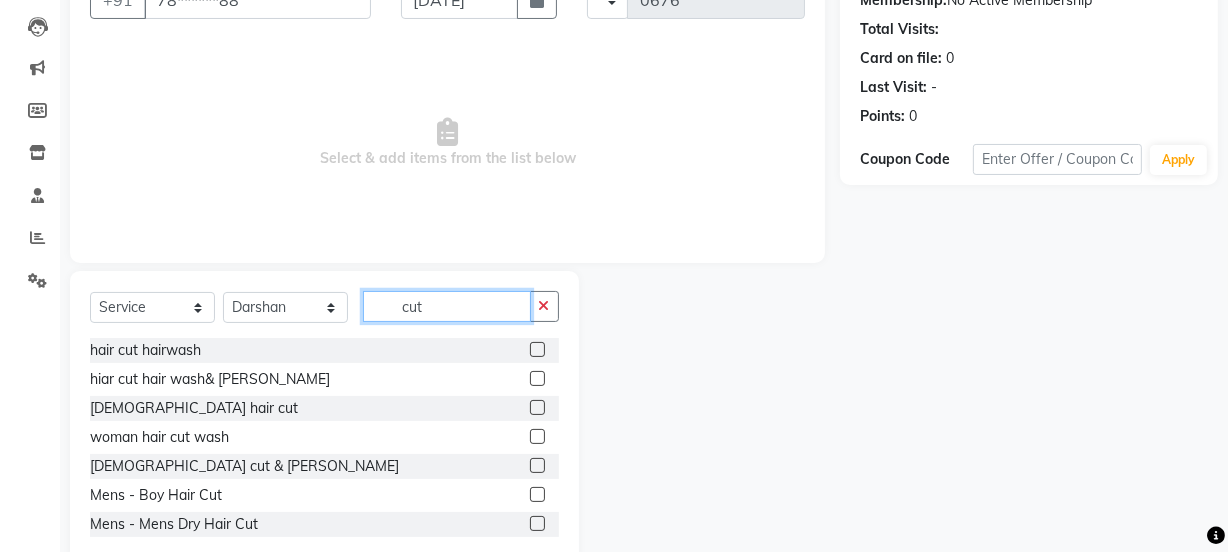 scroll, scrollTop: 250, scrollLeft: 0, axis: vertical 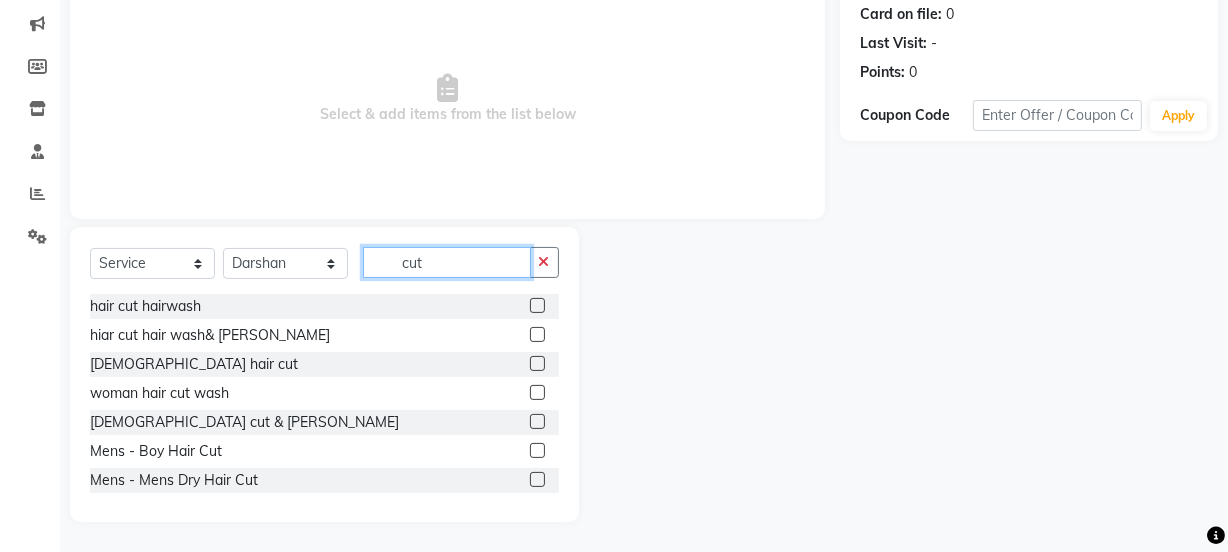 type on "cut" 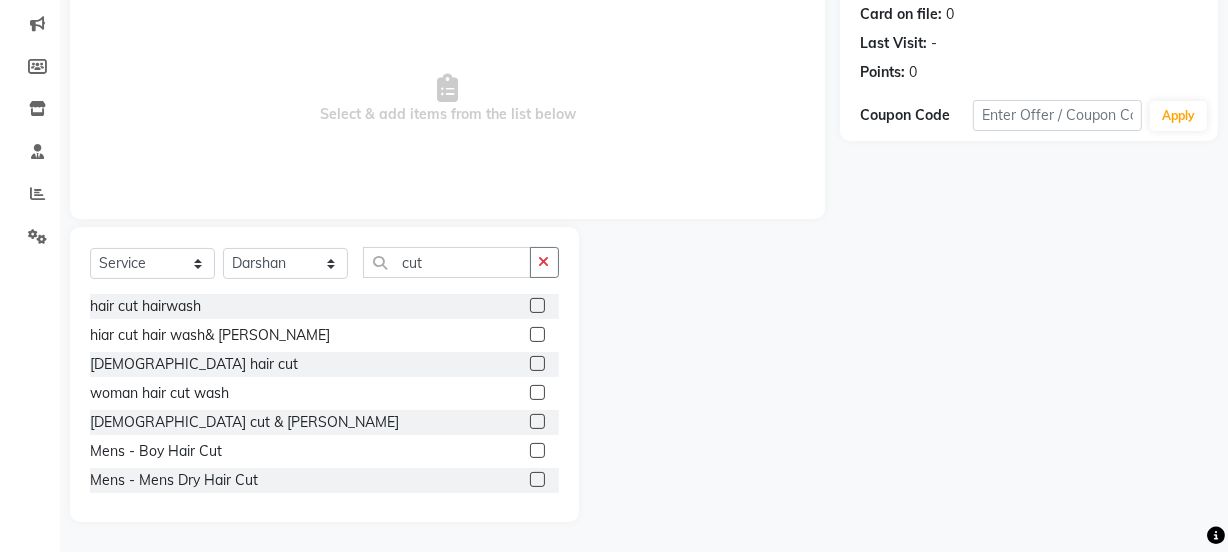 click 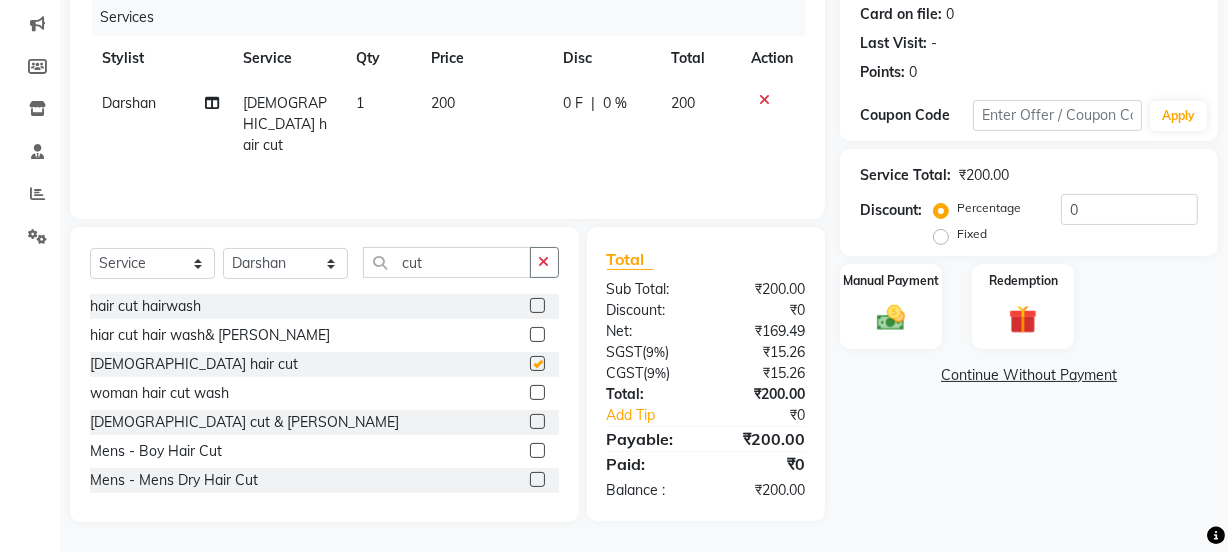 checkbox on "false" 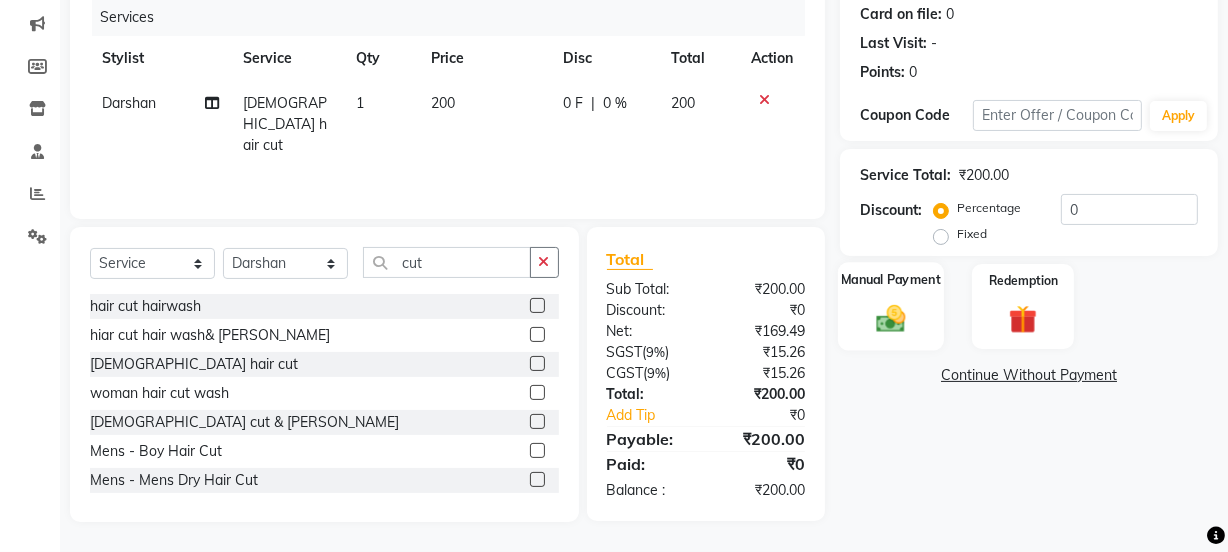 click on "Manual Payment" 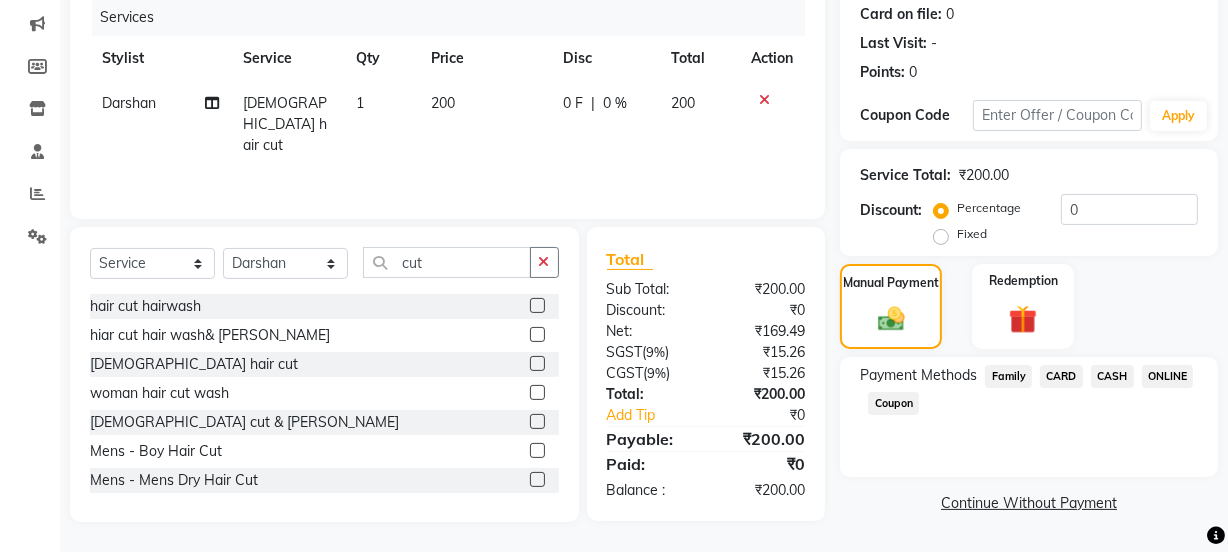 click on "ONLINE" 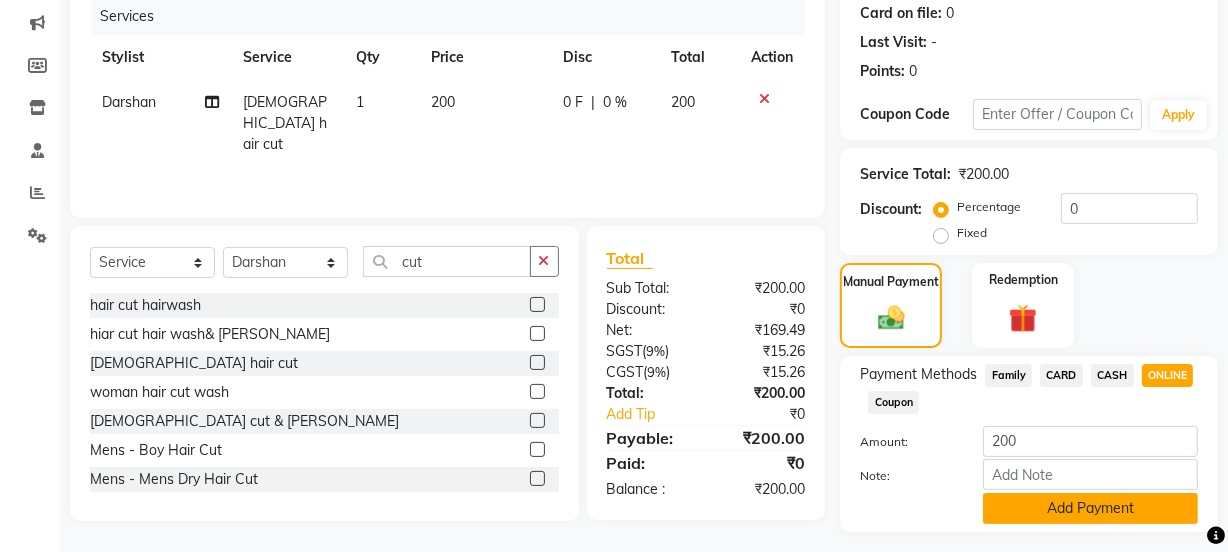 click on "Add Payment" 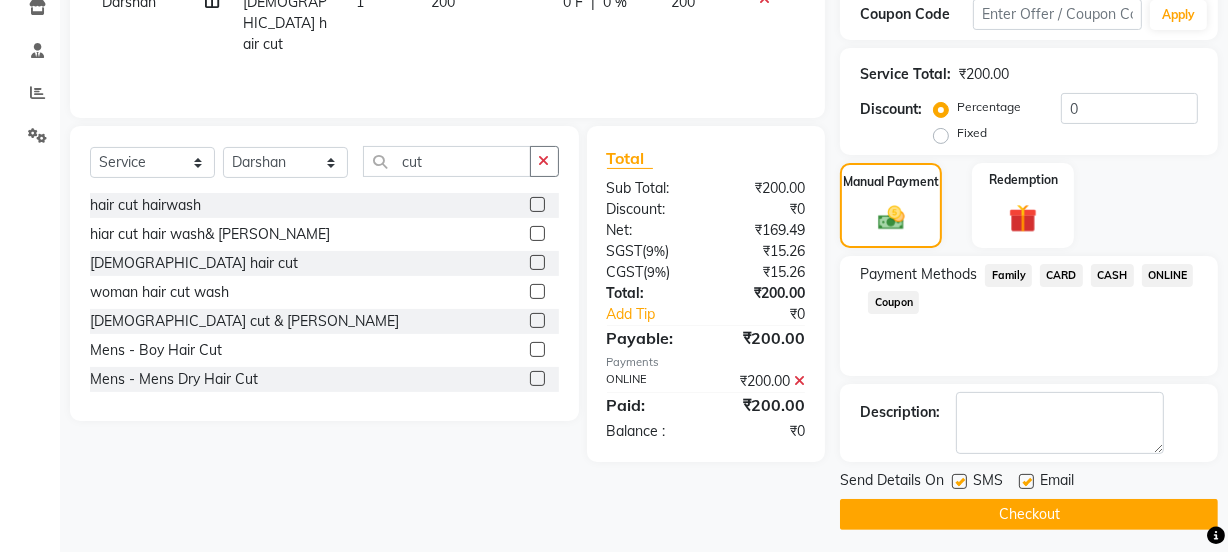 scroll, scrollTop: 357, scrollLeft: 0, axis: vertical 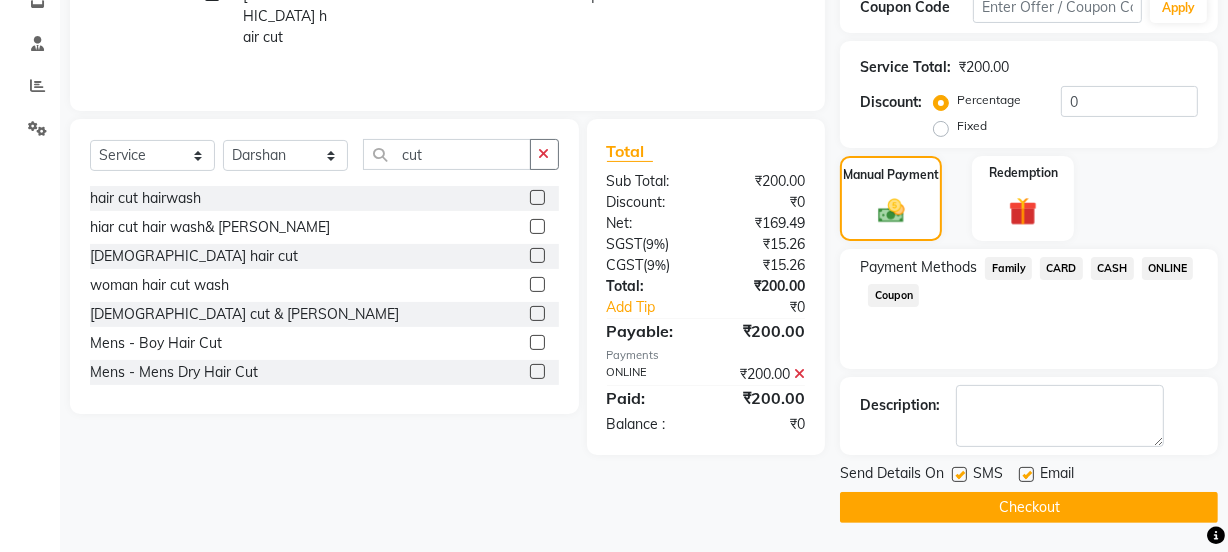click on "Checkout" 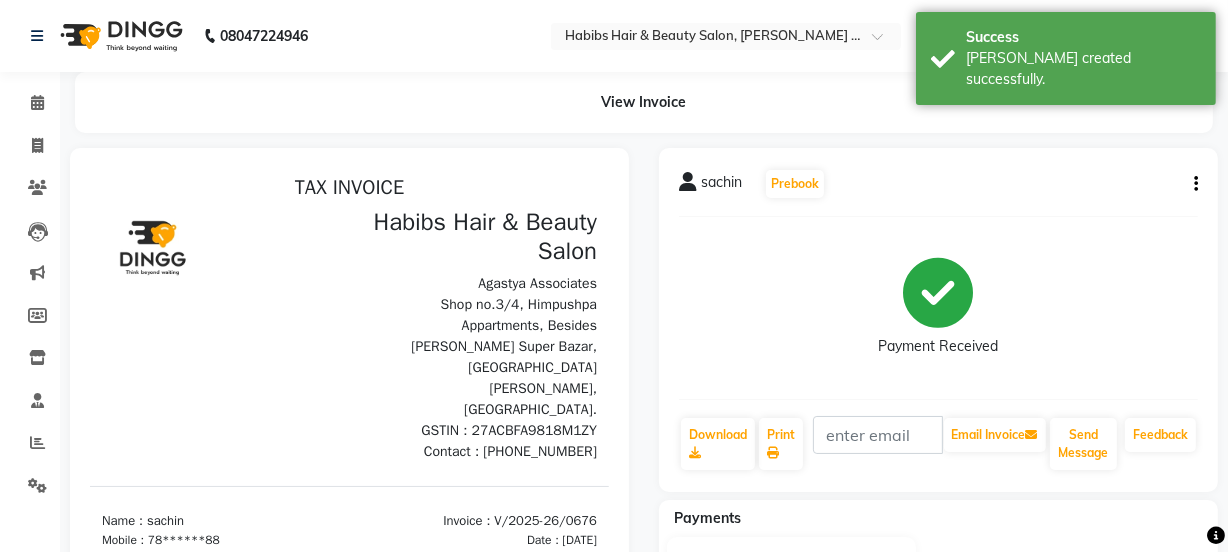 scroll, scrollTop: 0, scrollLeft: 0, axis: both 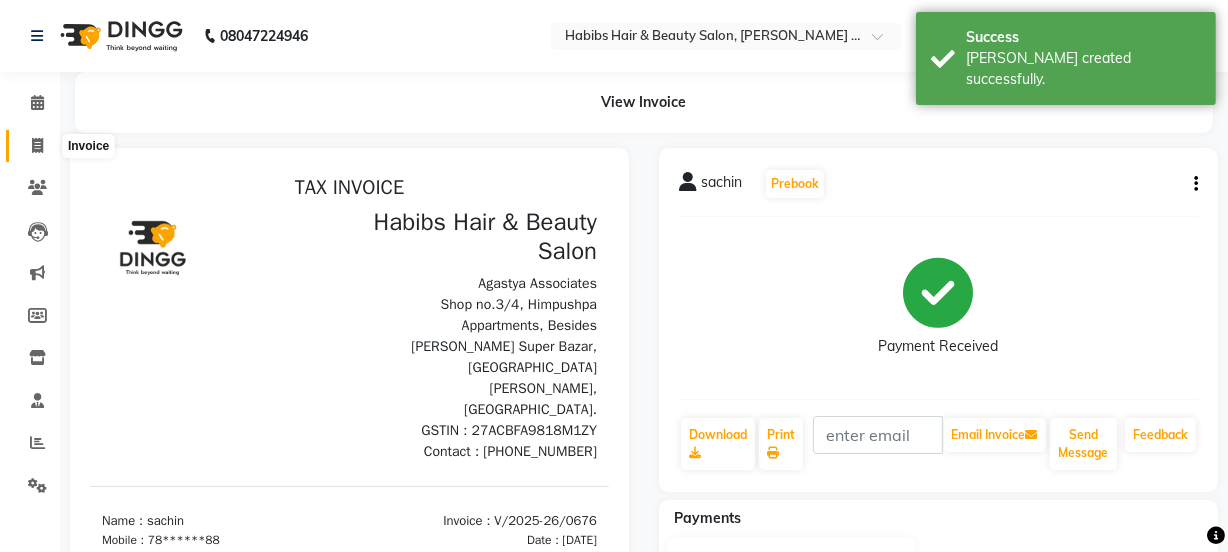 click 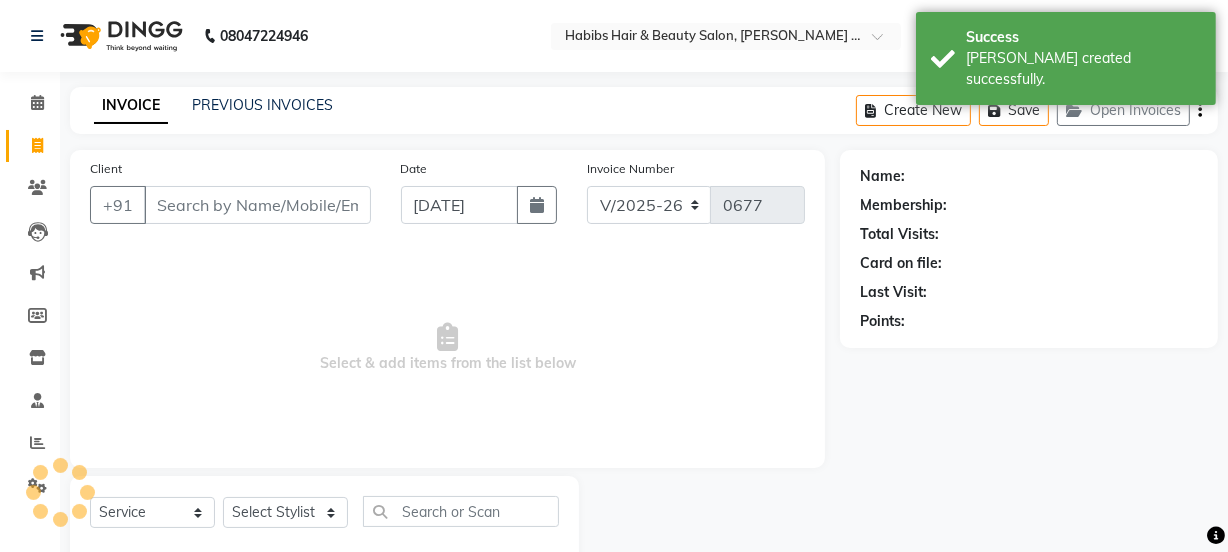 scroll, scrollTop: 50, scrollLeft: 0, axis: vertical 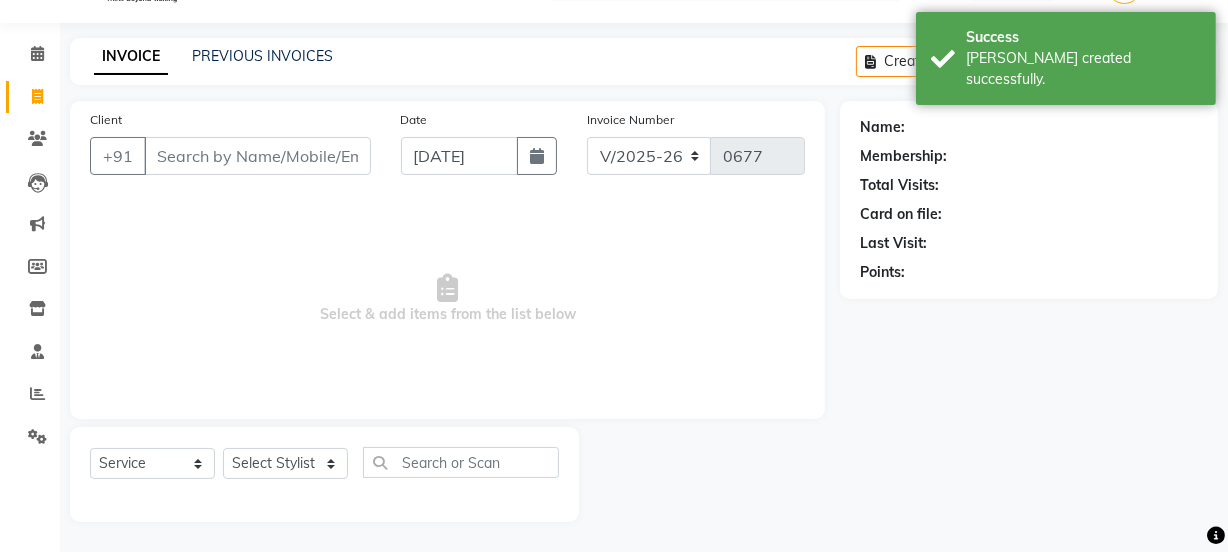 click on "Client" at bounding box center (257, 156) 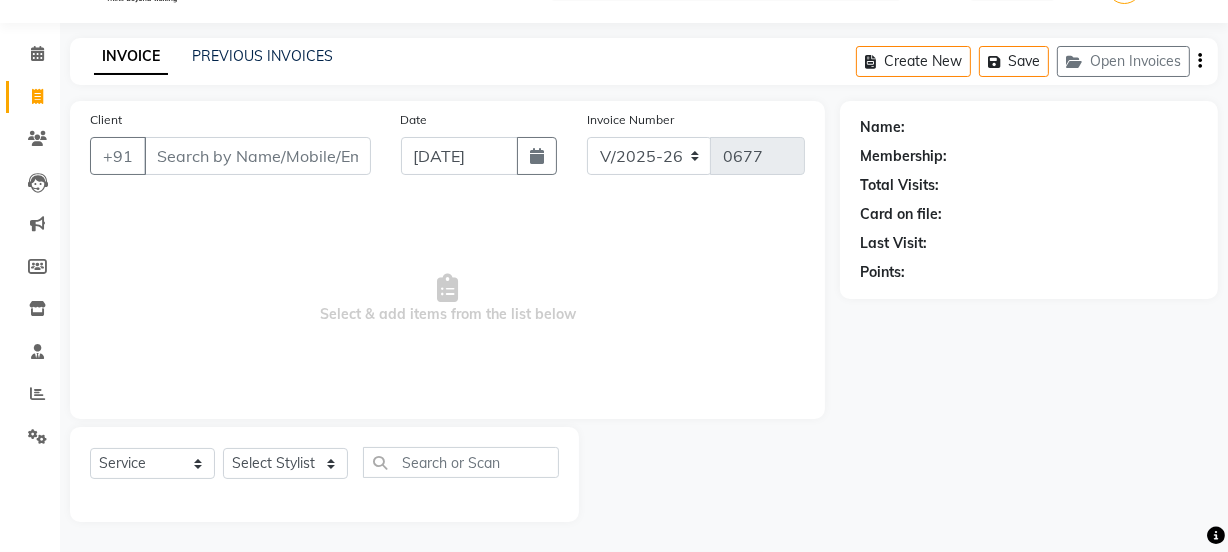 click on "Client" at bounding box center (257, 156) 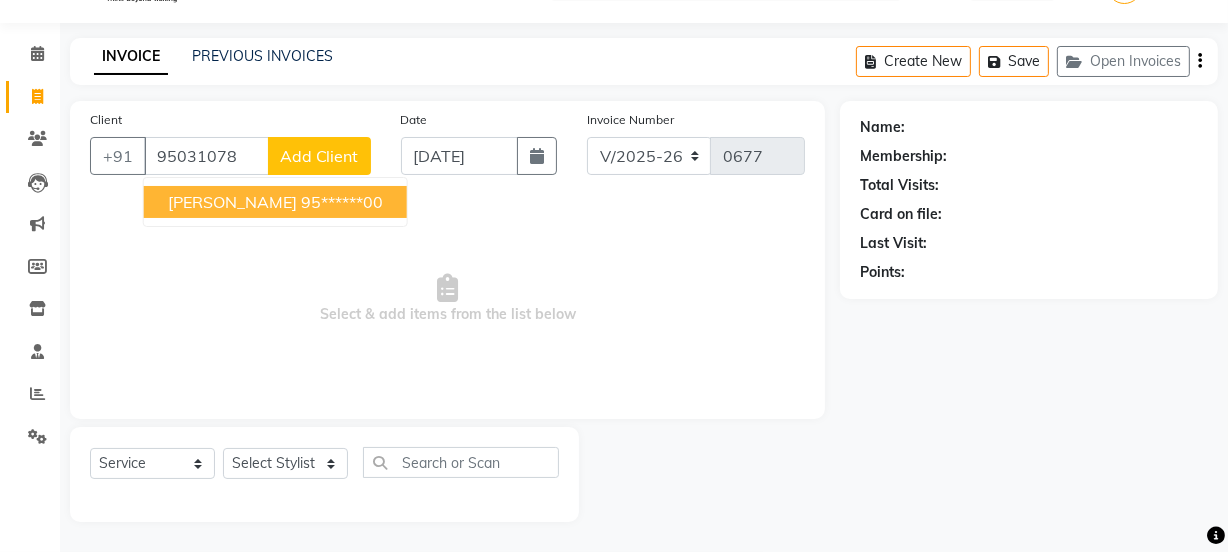 click on "shubham yadav  95******00" at bounding box center (275, 202) 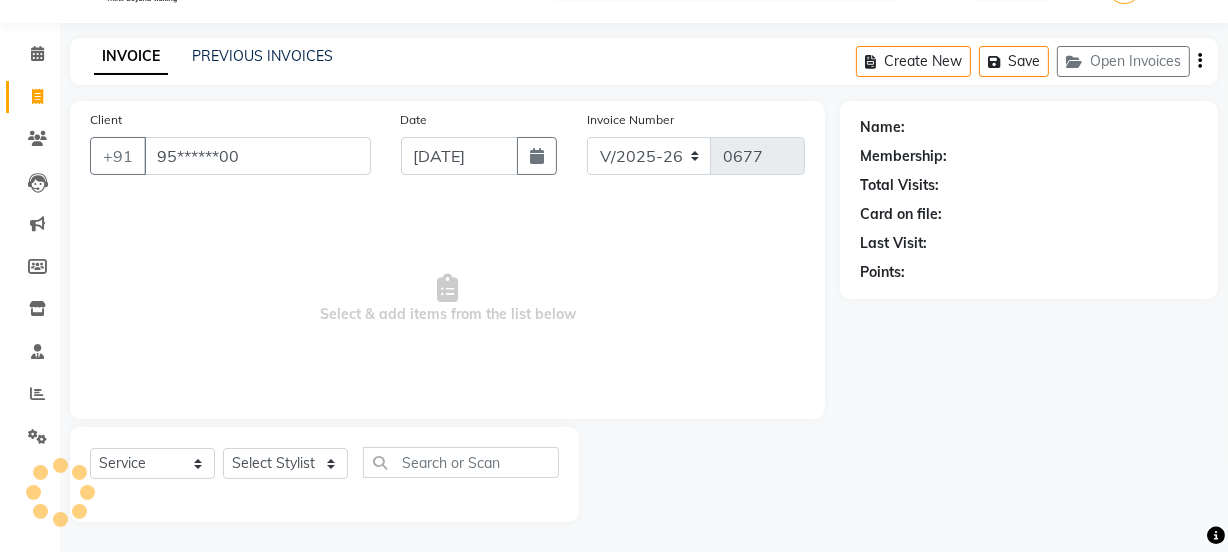 type on "95******00" 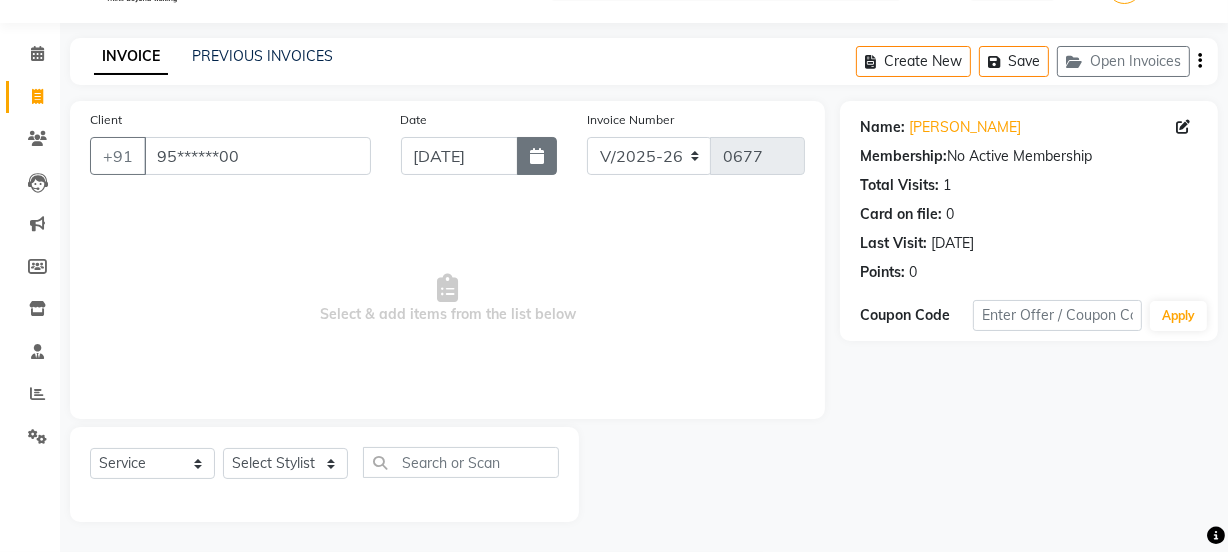 click 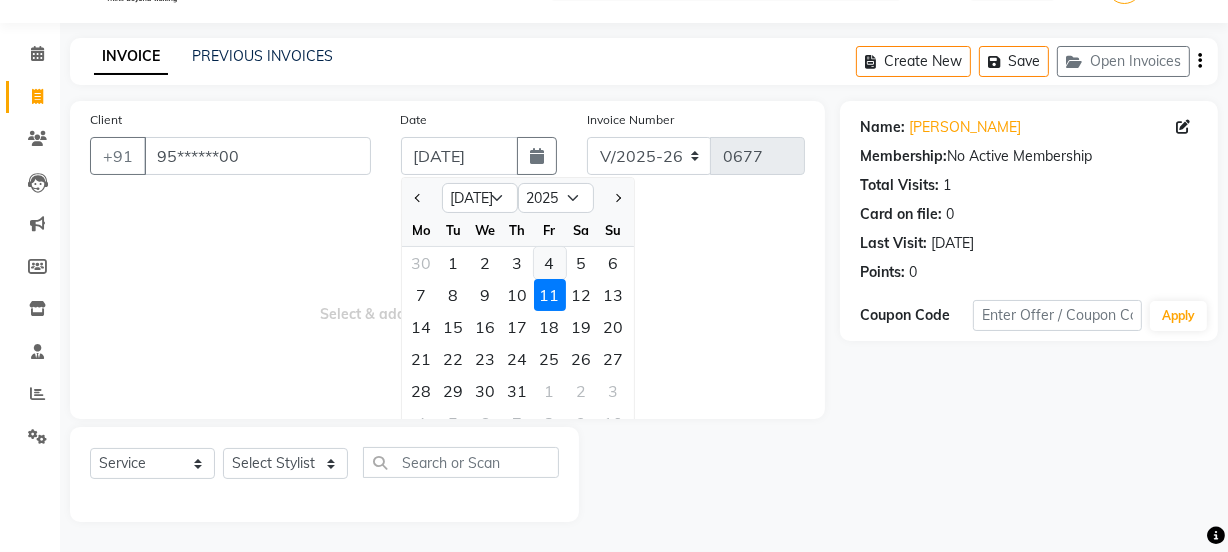 click on "4" 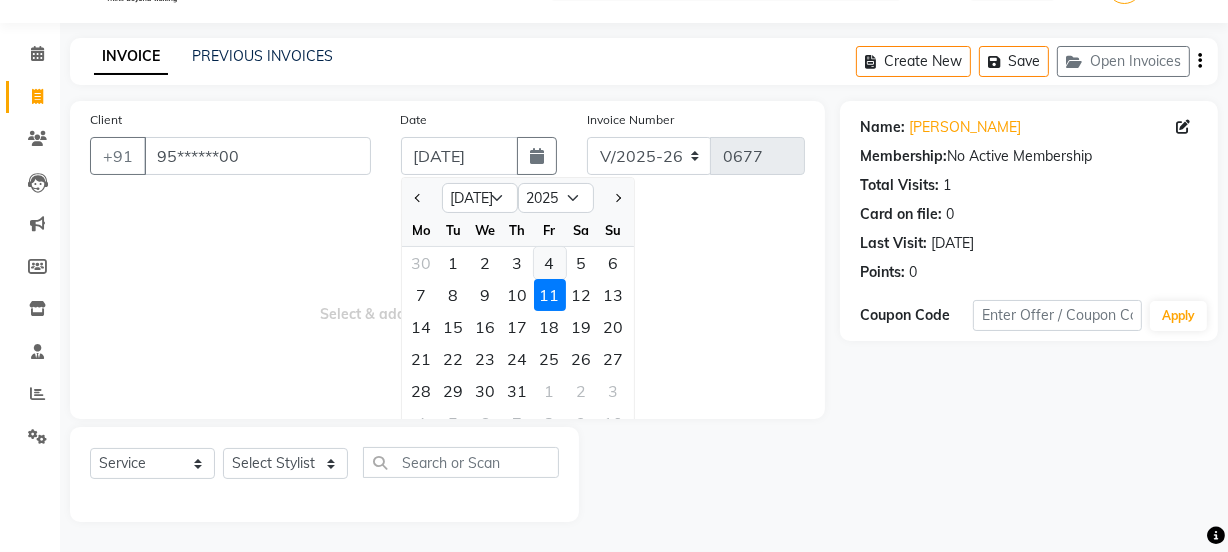 type on "[DATE]" 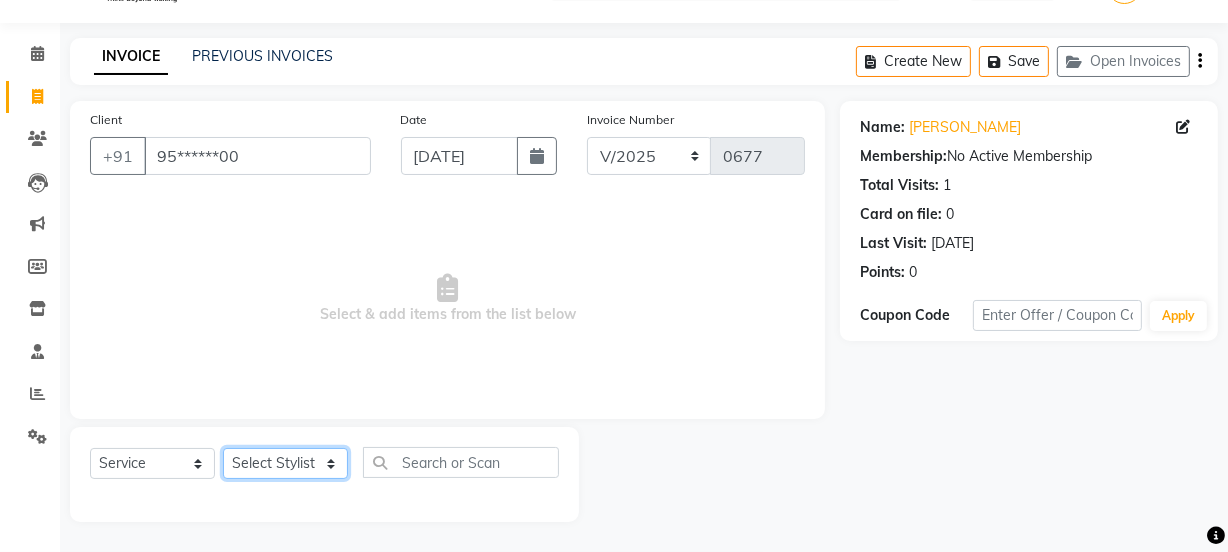 click on "Select Stylist [PERSON_NAME] [PERSON_NAME]" 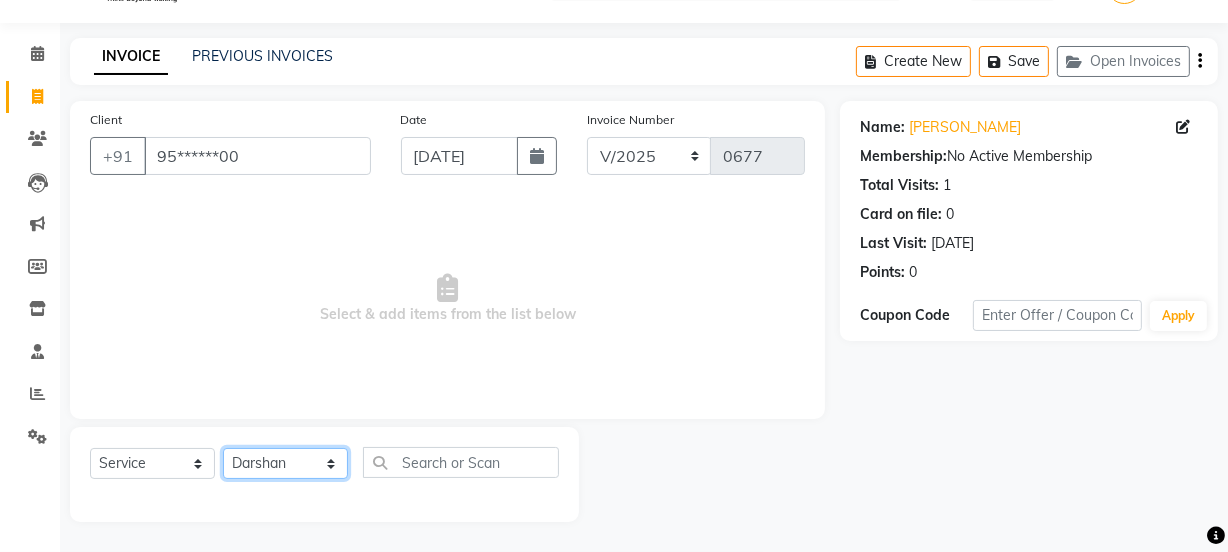 click on "Select Stylist [PERSON_NAME] [PERSON_NAME]" 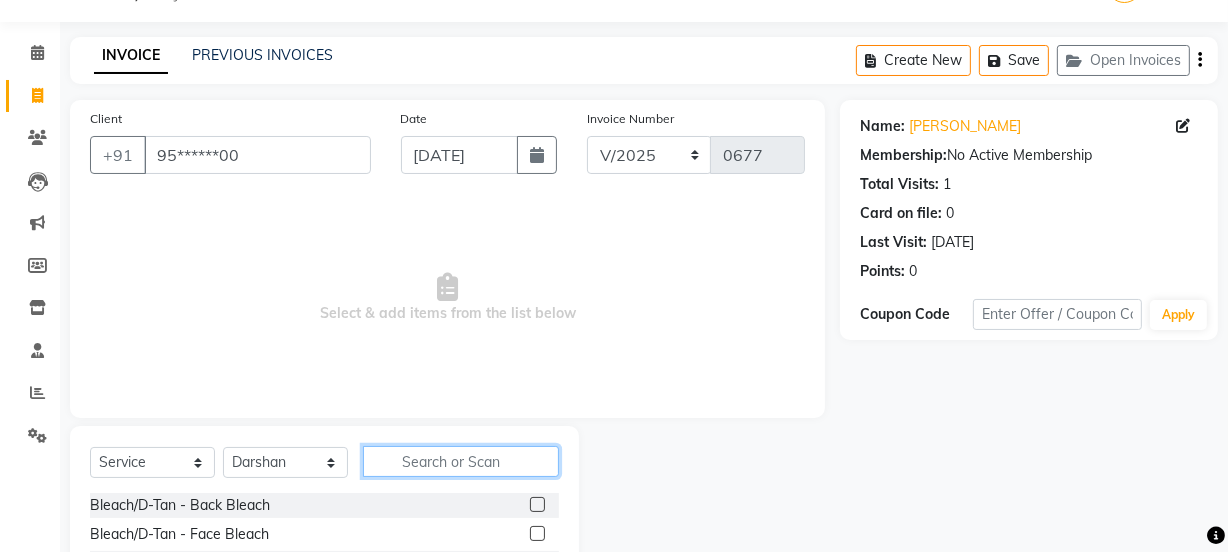 click 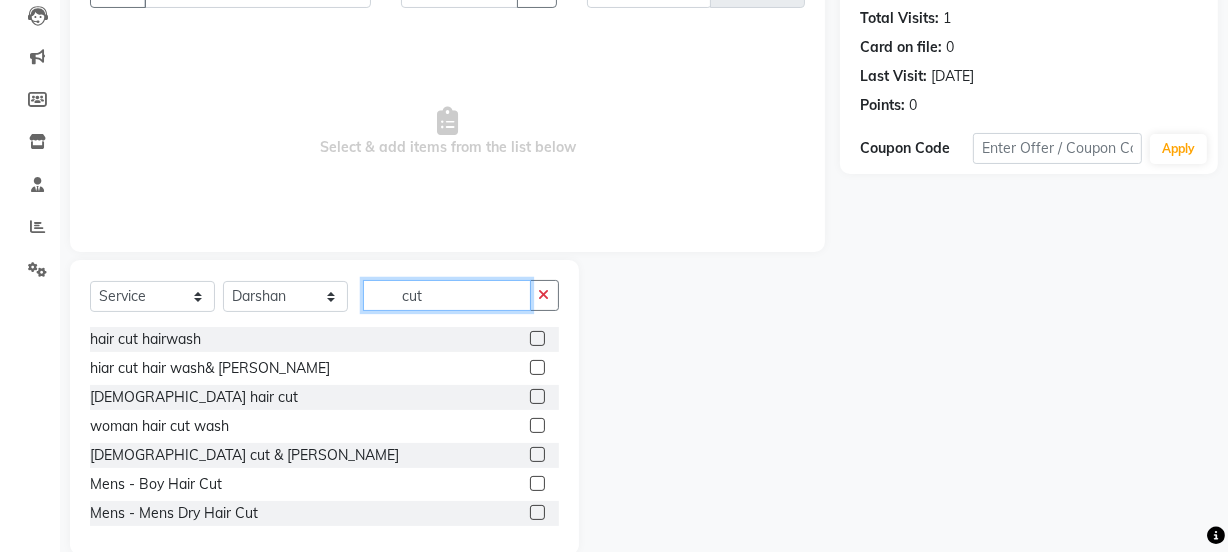 scroll, scrollTop: 250, scrollLeft: 0, axis: vertical 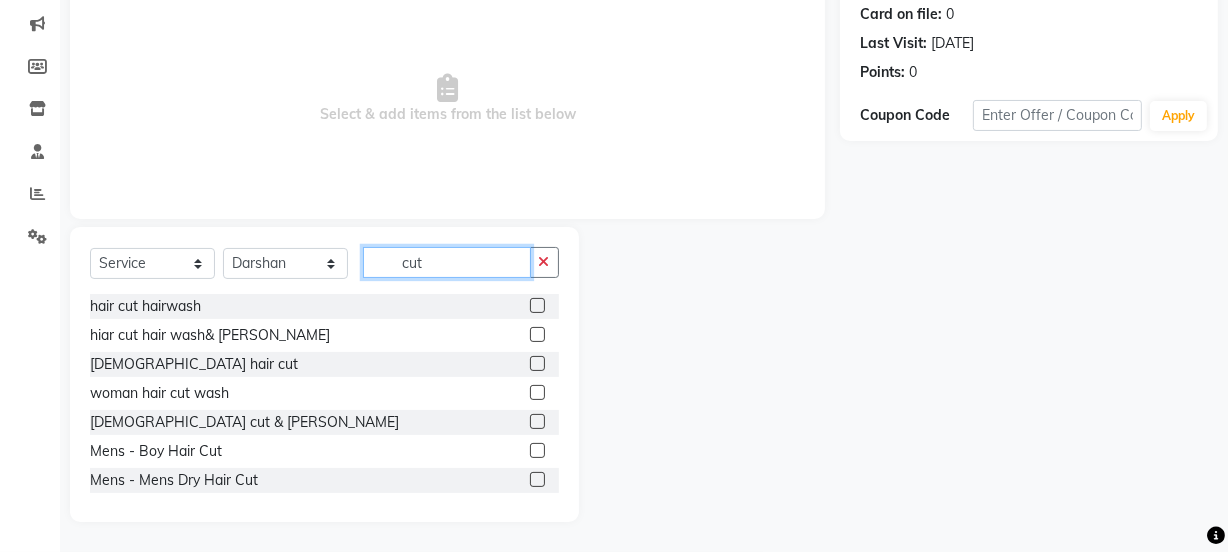 type on "cut" 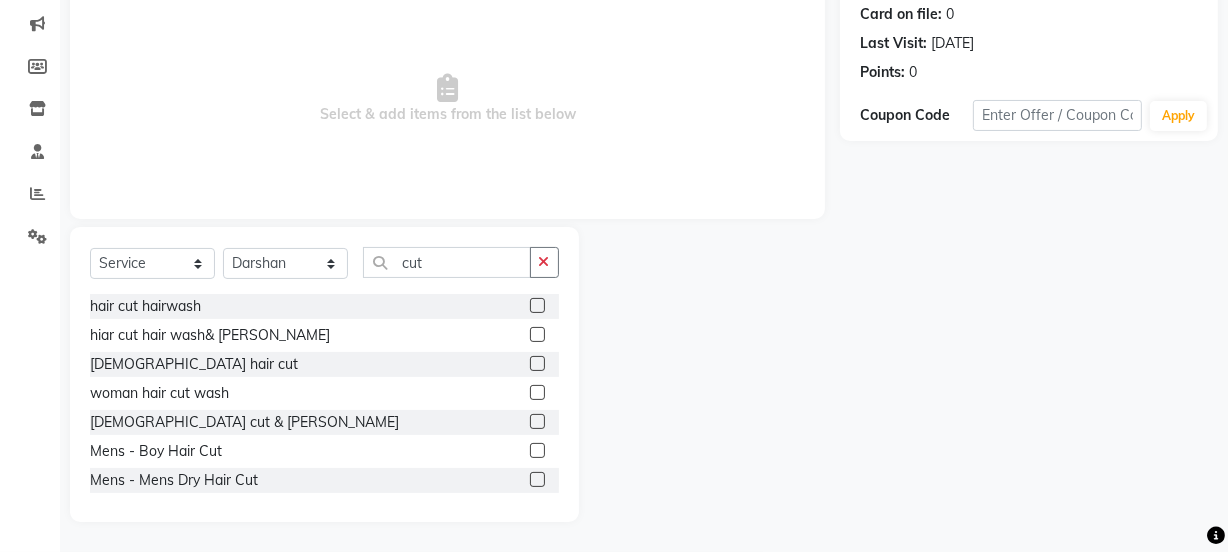 click 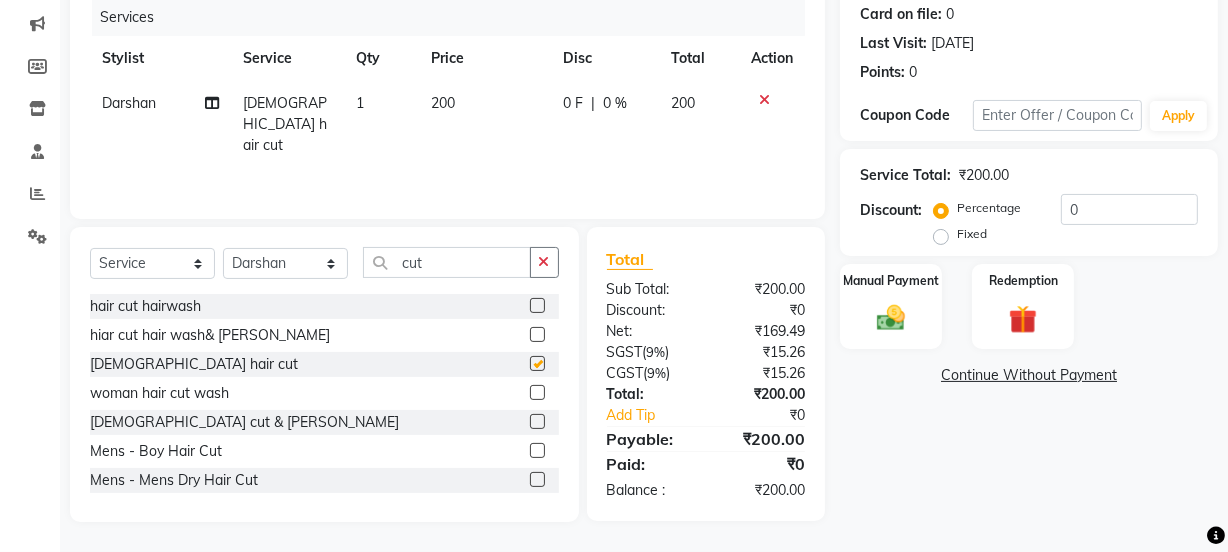 checkbox on "false" 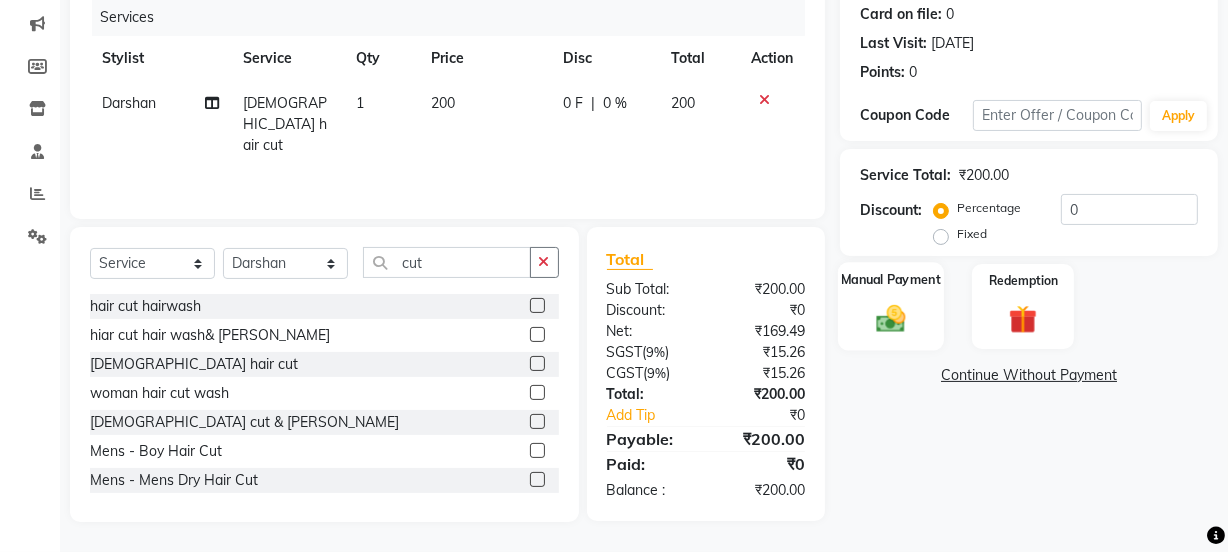 click on "Manual Payment" 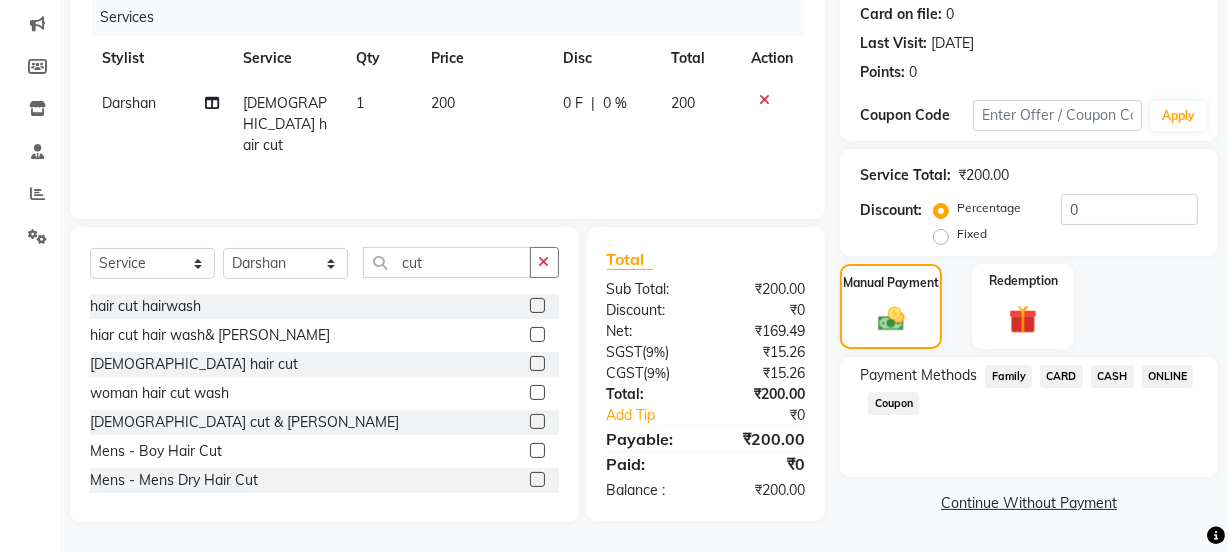 click on "CASH" 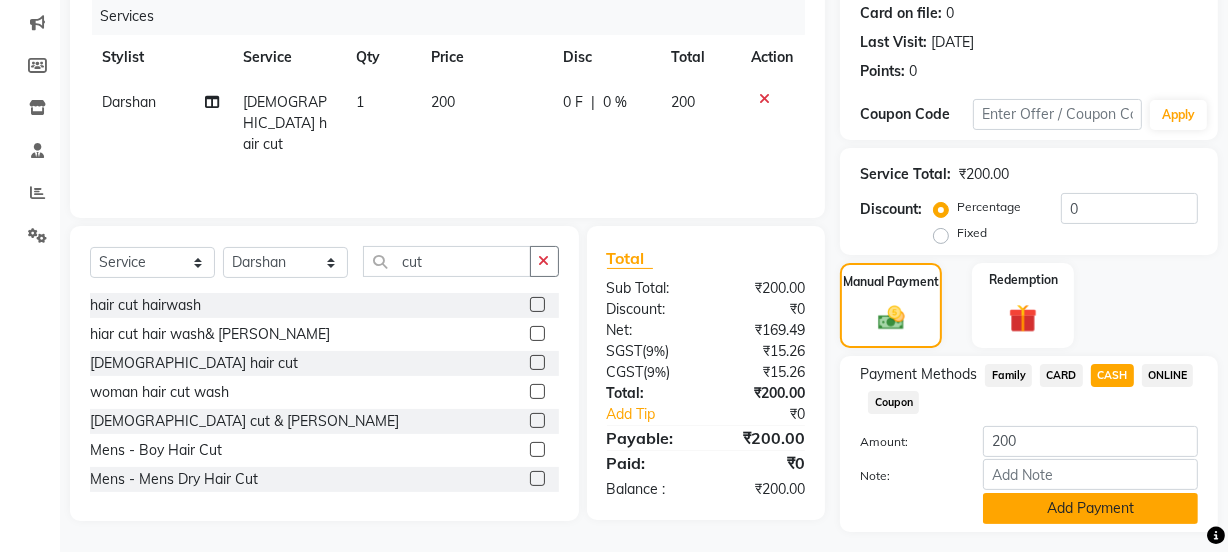 click on "Add Payment" 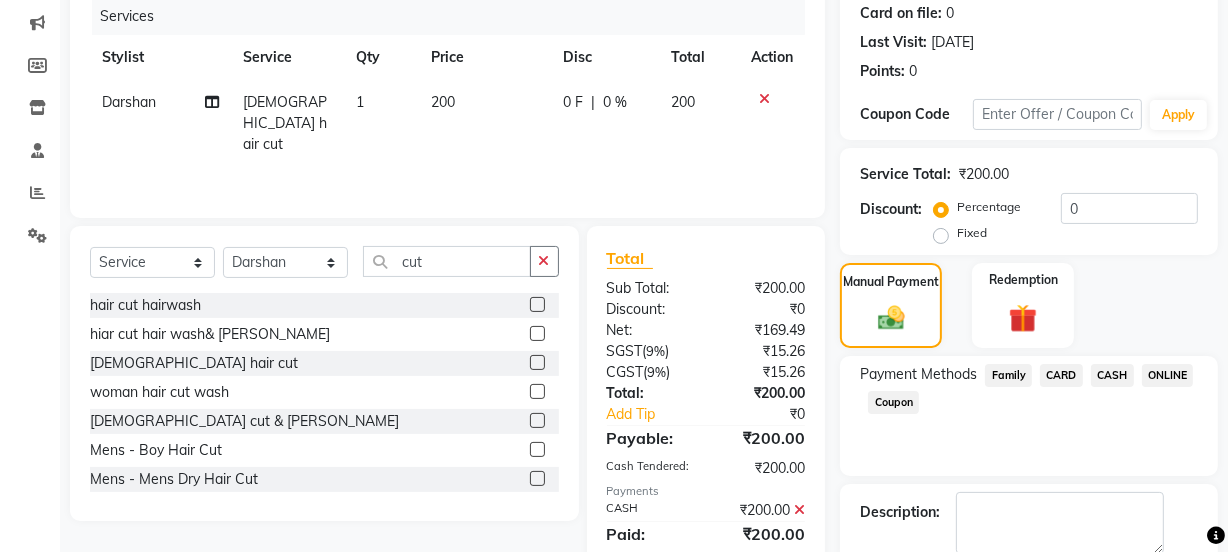 scroll, scrollTop: 357, scrollLeft: 0, axis: vertical 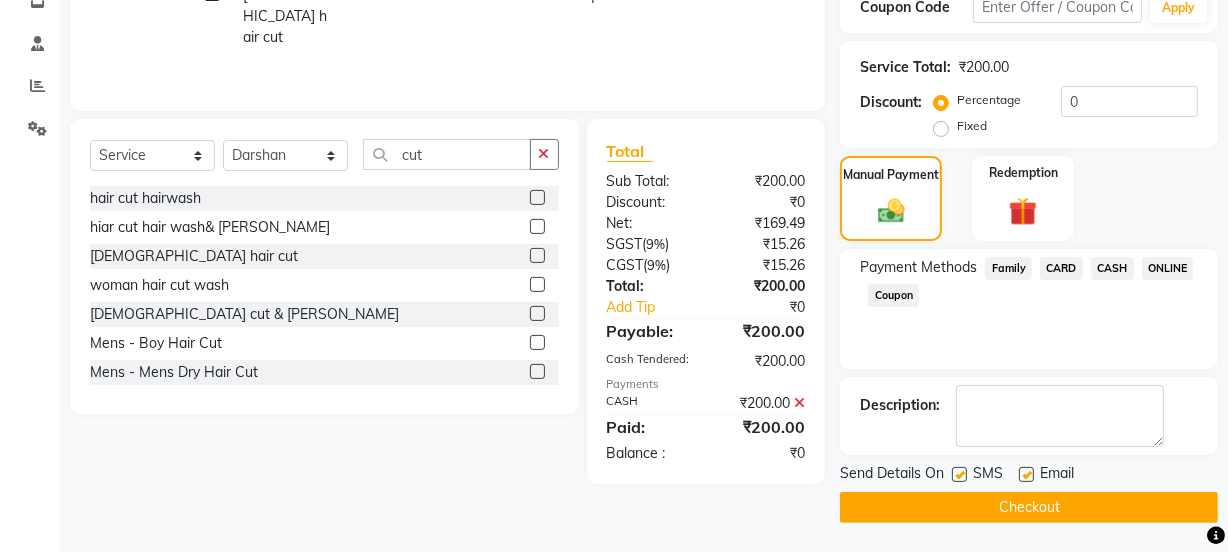 click on "Checkout" 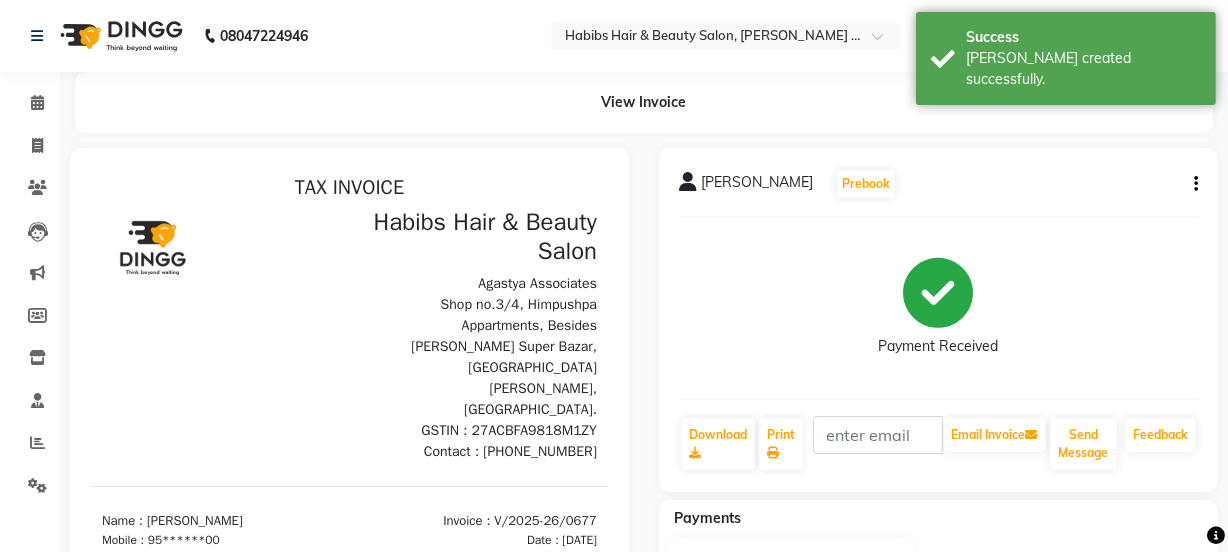 scroll, scrollTop: 0, scrollLeft: 0, axis: both 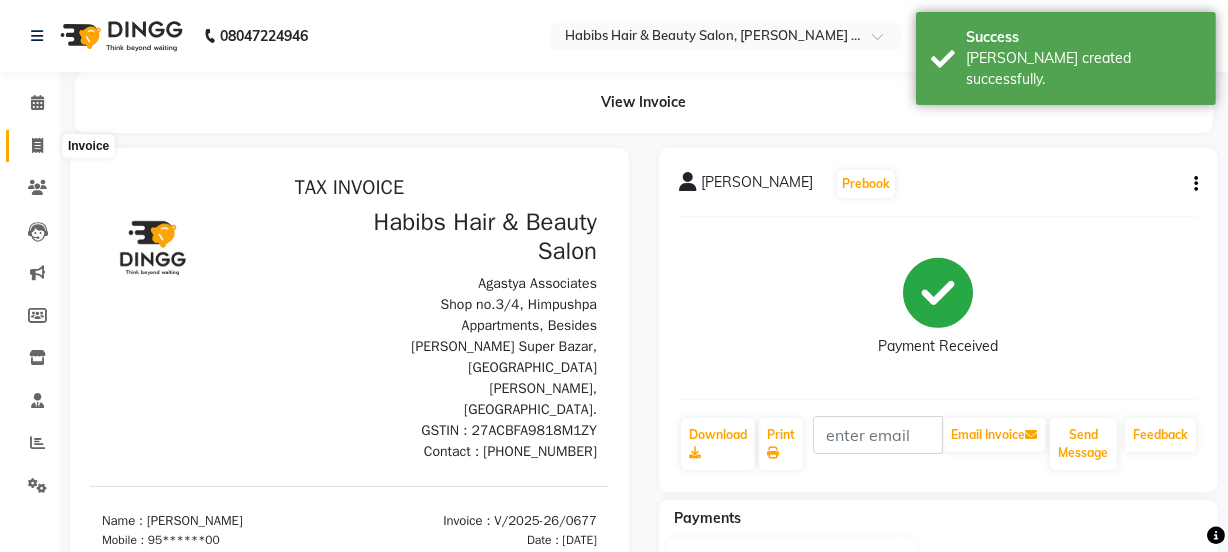 click 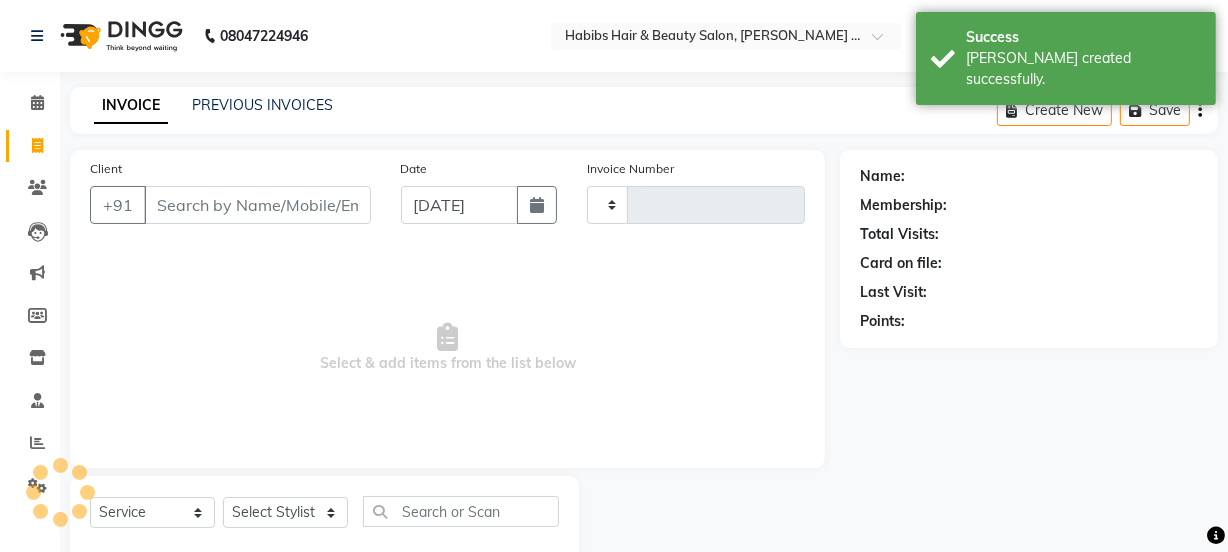 scroll, scrollTop: 50, scrollLeft: 0, axis: vertical 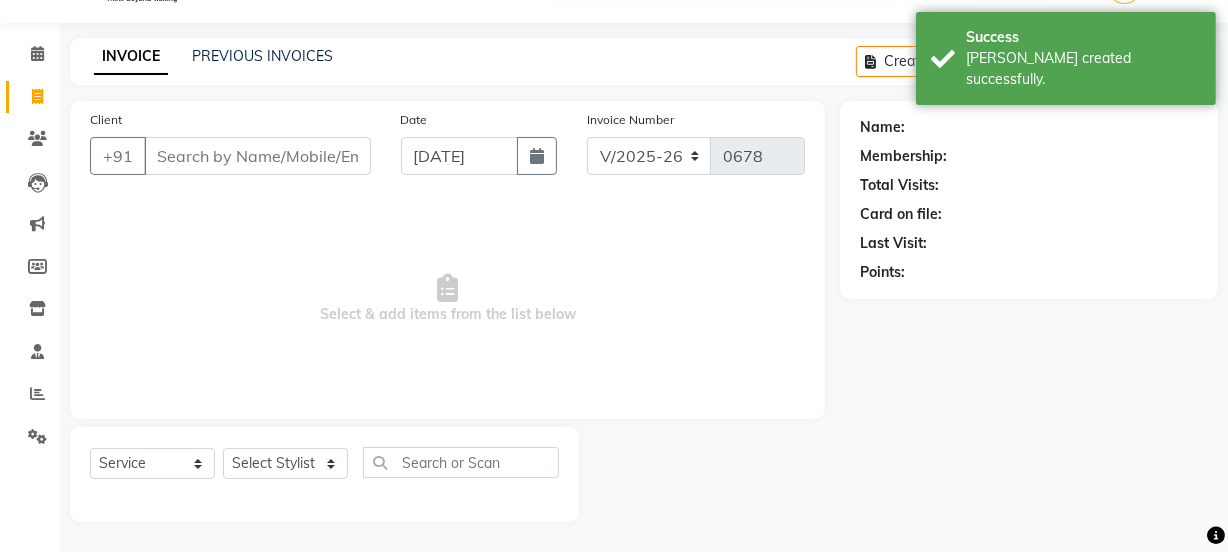 click on "Client" at bounding box center (257, 156) 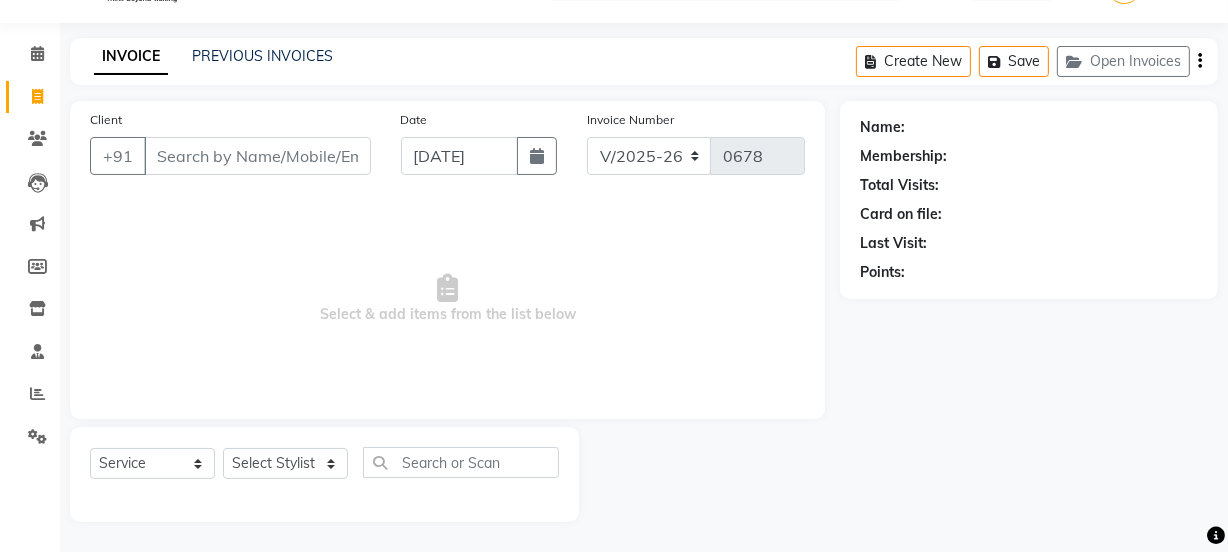 click on "Client" at bounding box center (257, 156) 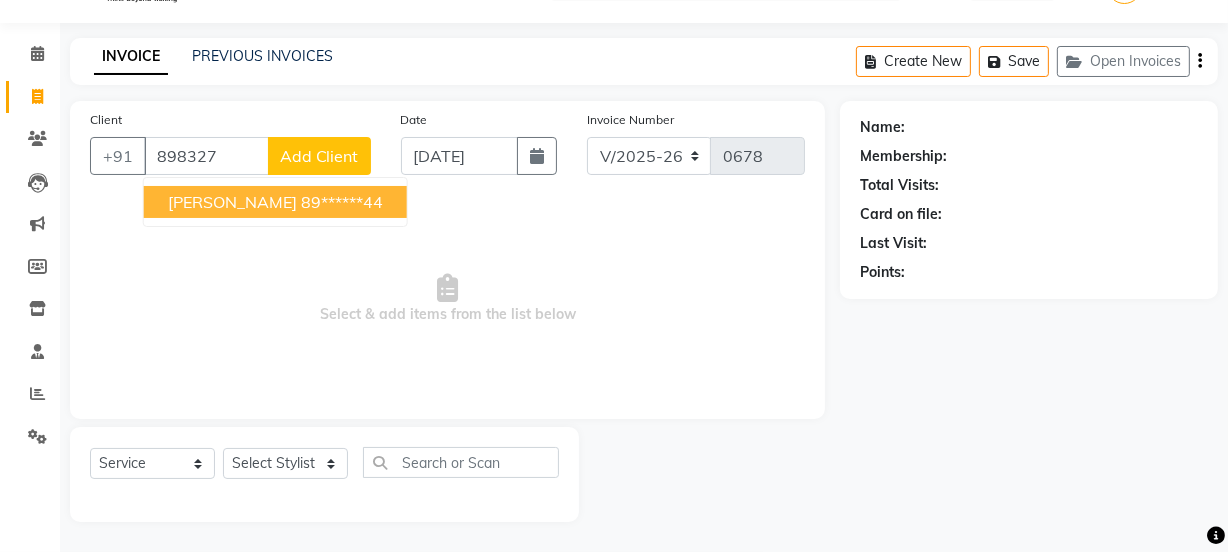 click on "Shraddha  89******44" at bounding box center [275, 202] 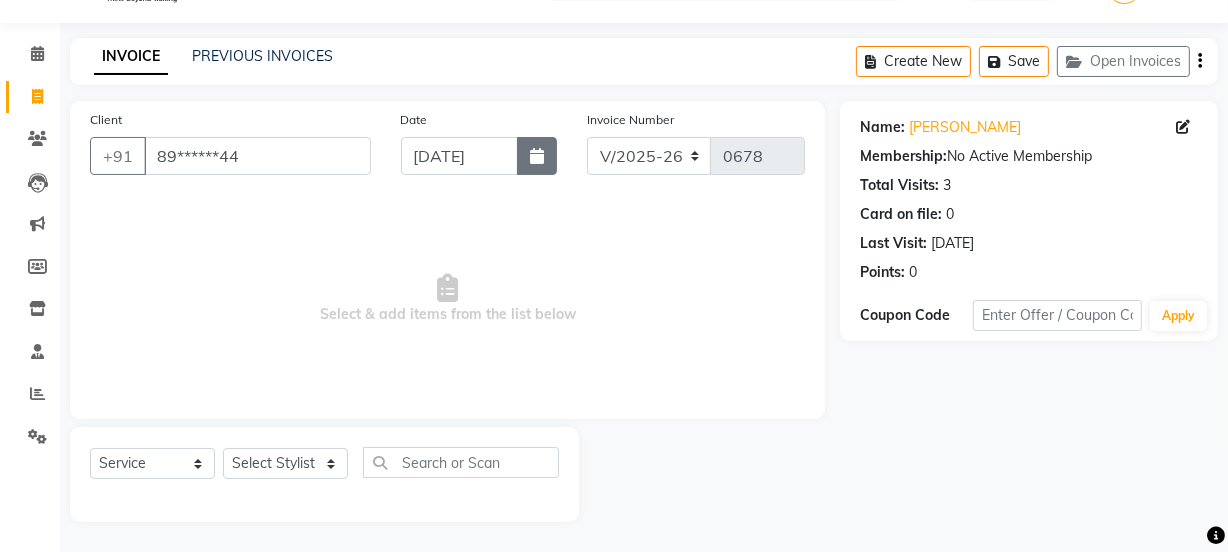click 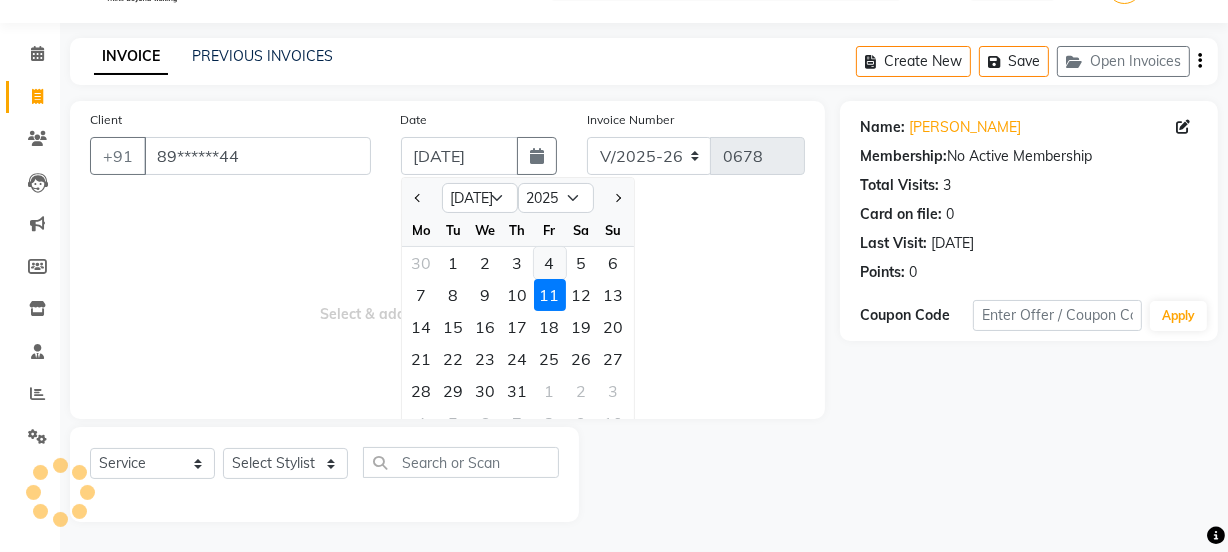 click on "4" 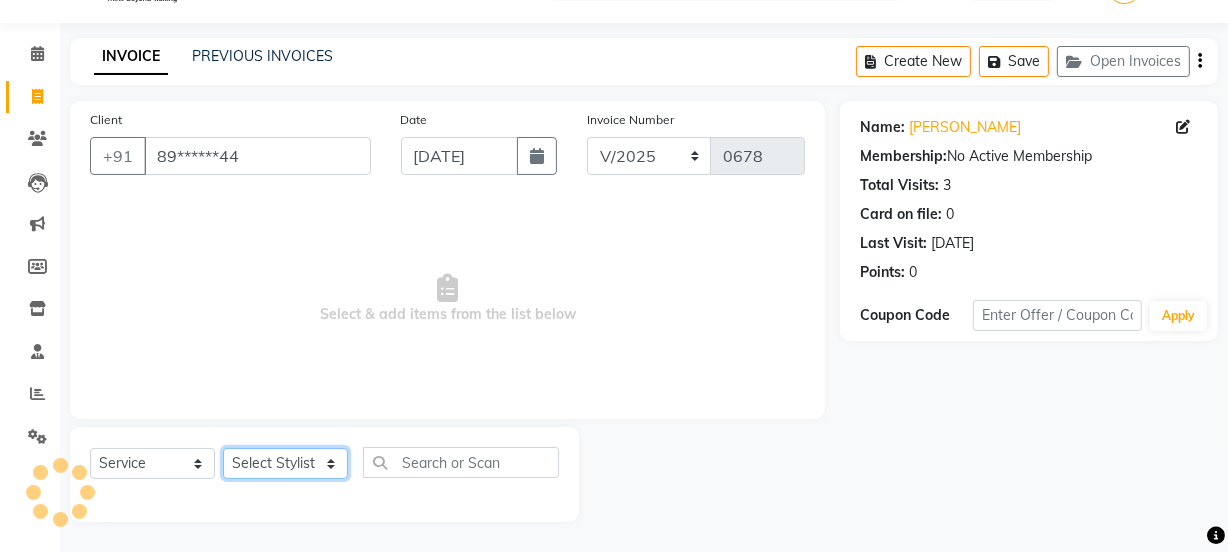 click on "Select Stylist [PERSON_NAME] [PERSON_NAME]" 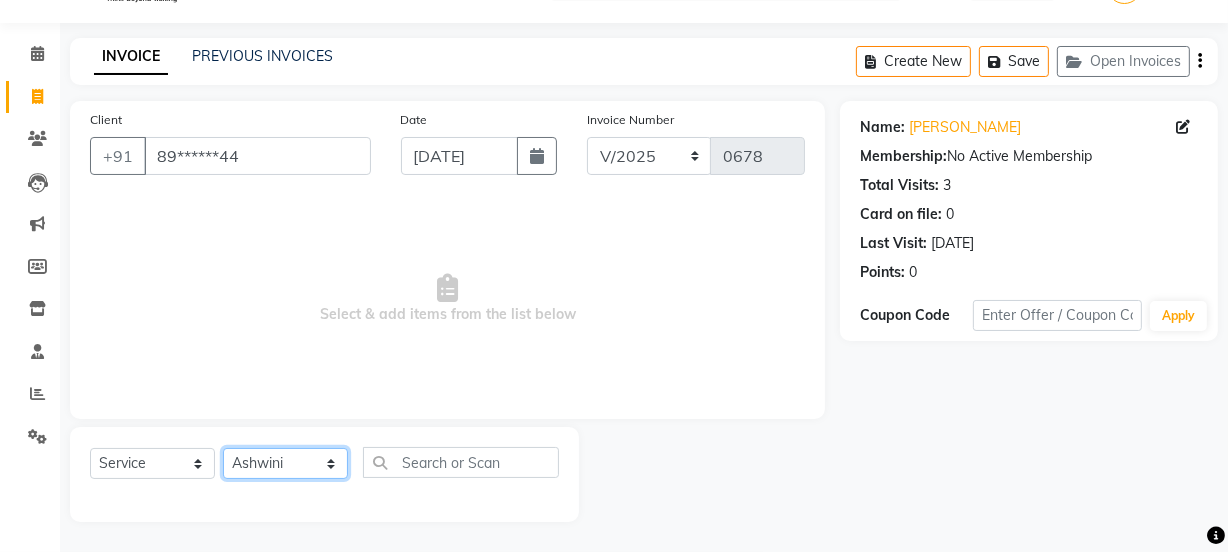 click on "Select Stylist [PERSON_NAME] [PERSON_NAME]" 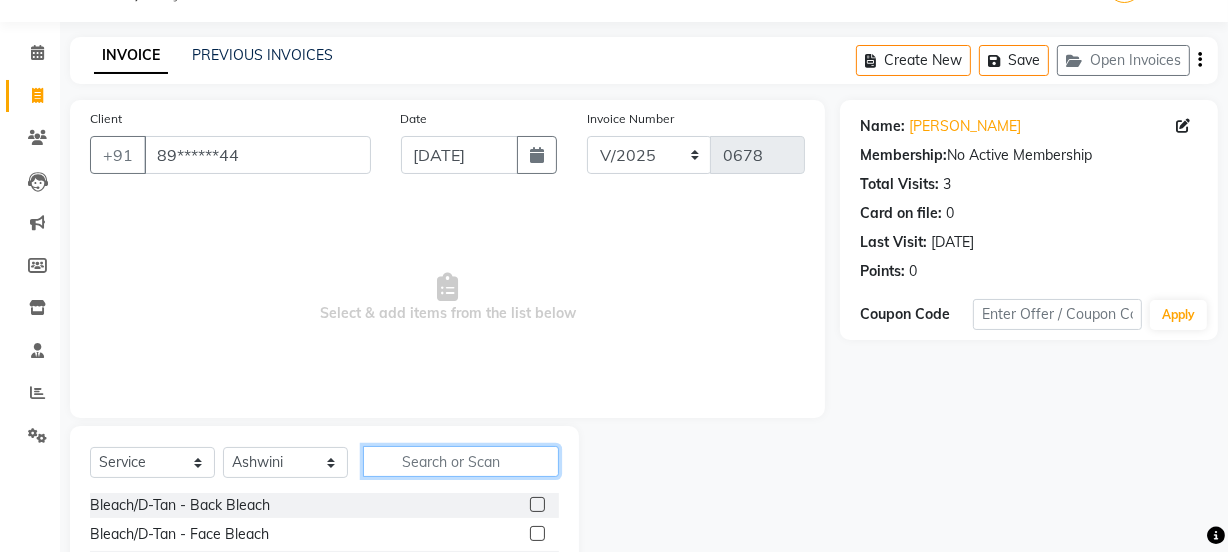 click 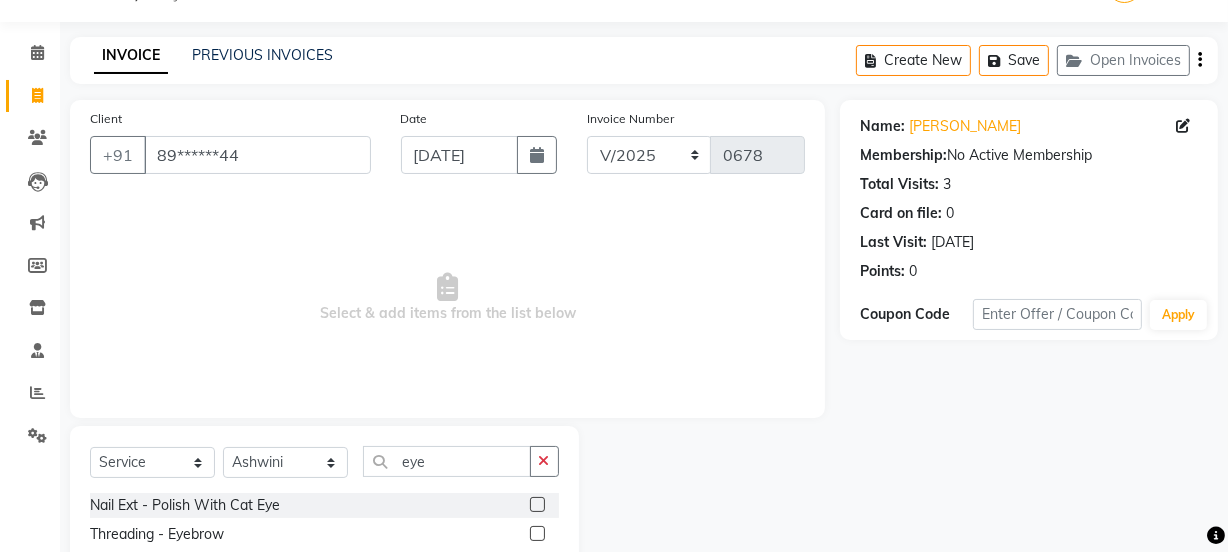 click 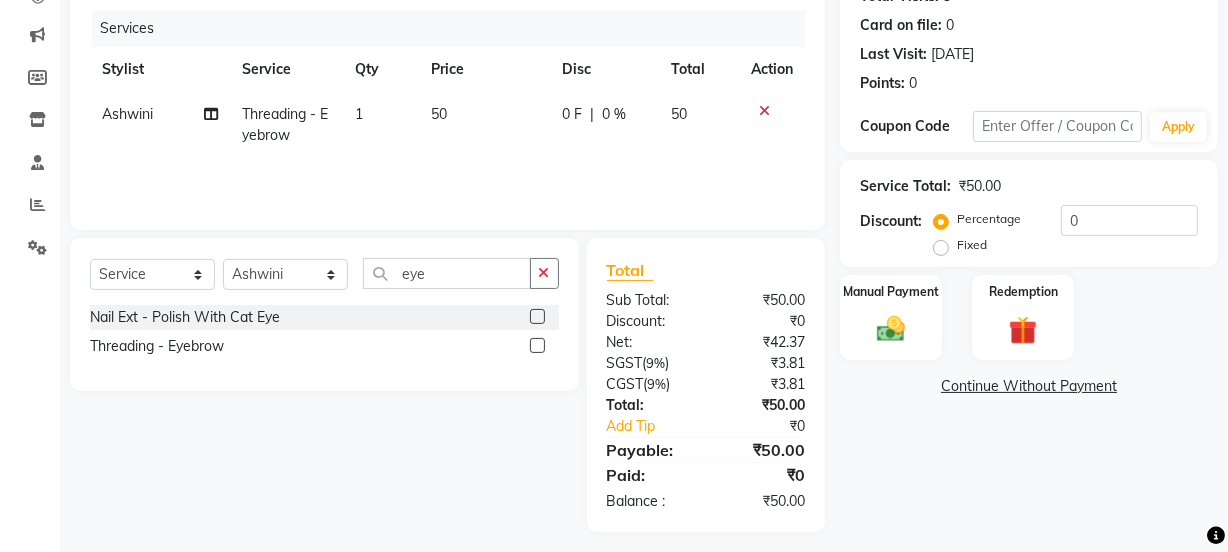 scroll, scrollTop: 249, scrollLeft: 0, axis: vertical 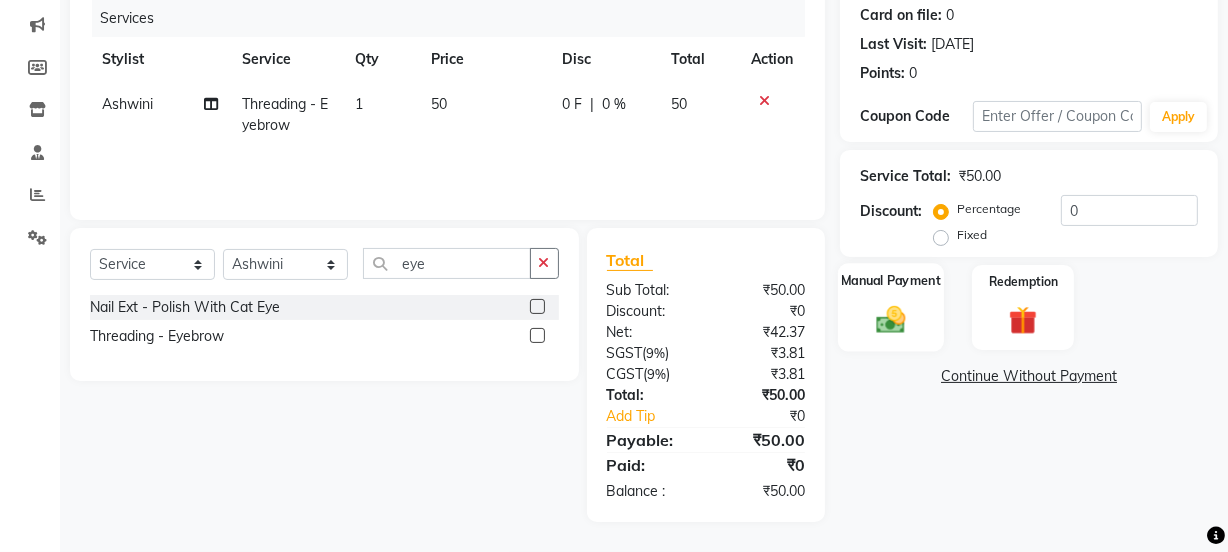 click on "Manual Payment" 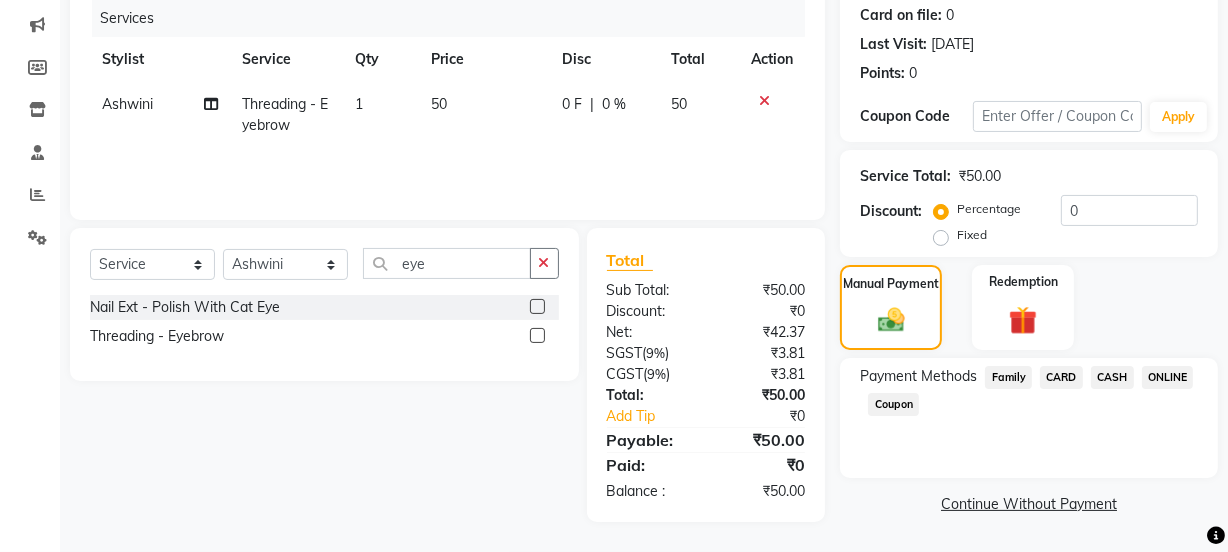 click on "ONLINE" 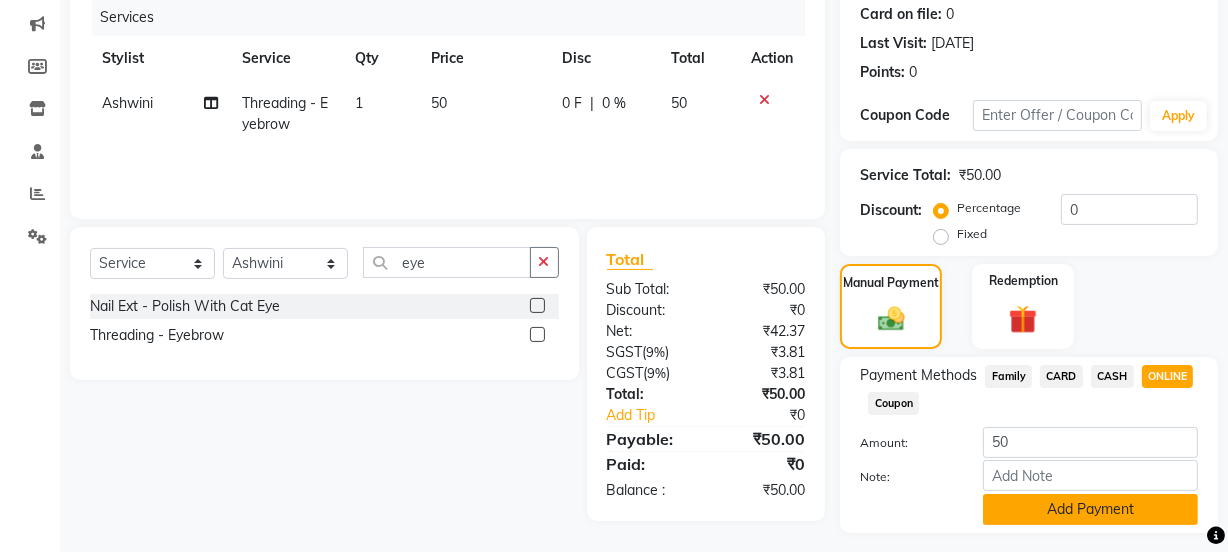 click on "Add Payment" 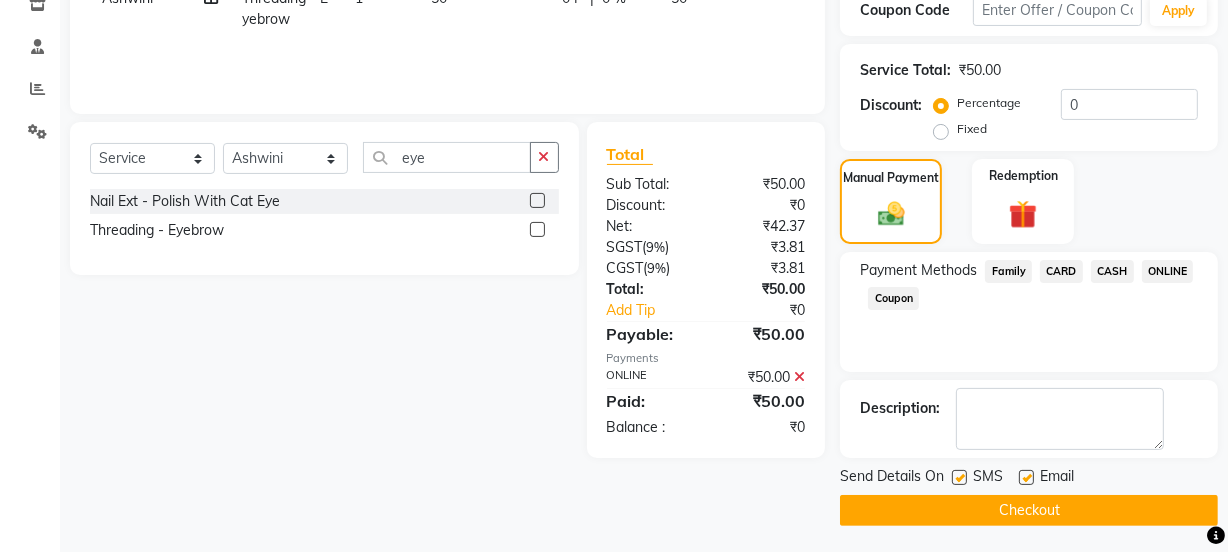 scroll, scrollTop: 357, scrollLeft: 0, axis: vertical 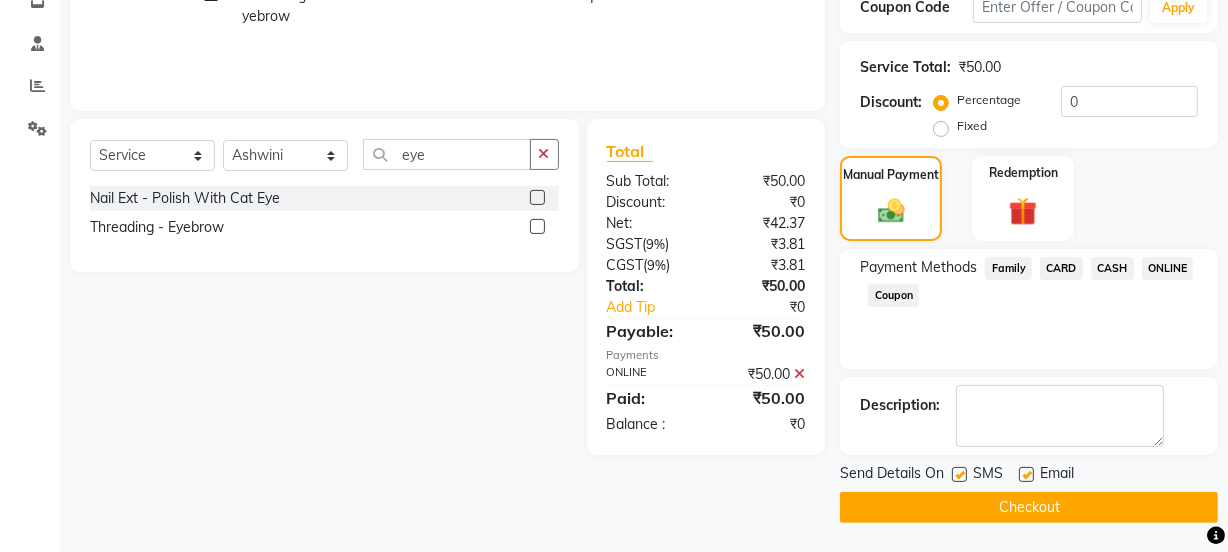 click on "Checkout" 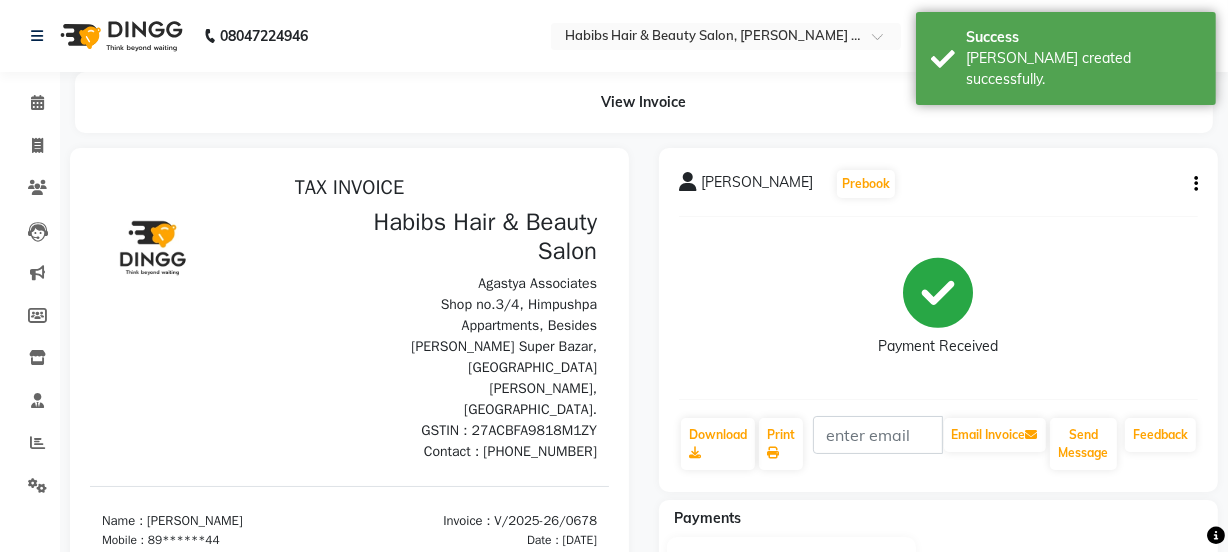 scroll, scrollTop: 0, scrollLeft: 0, axis: both 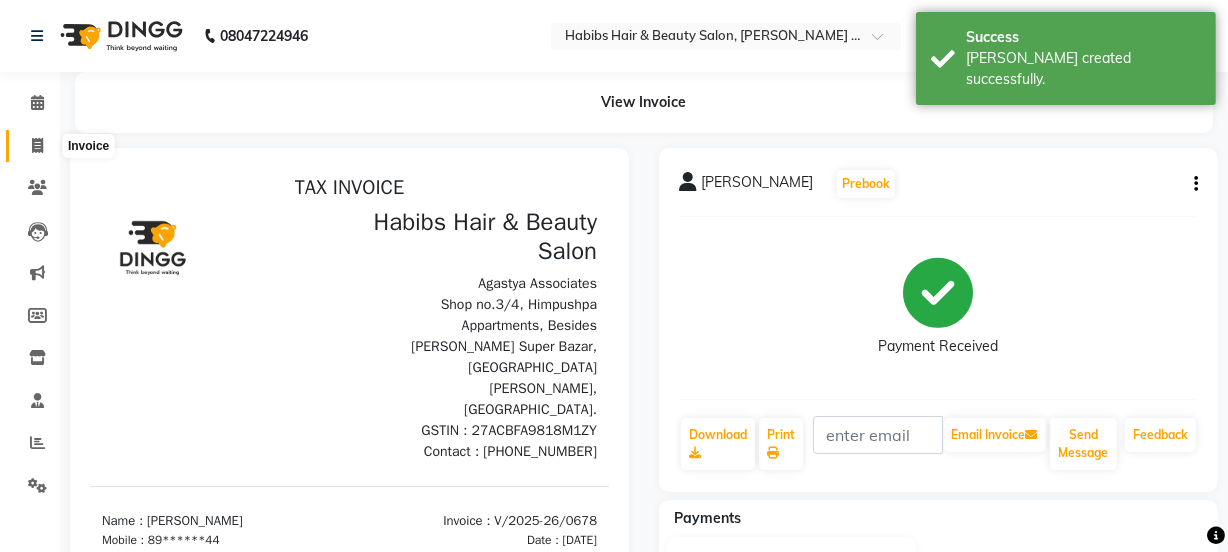 click 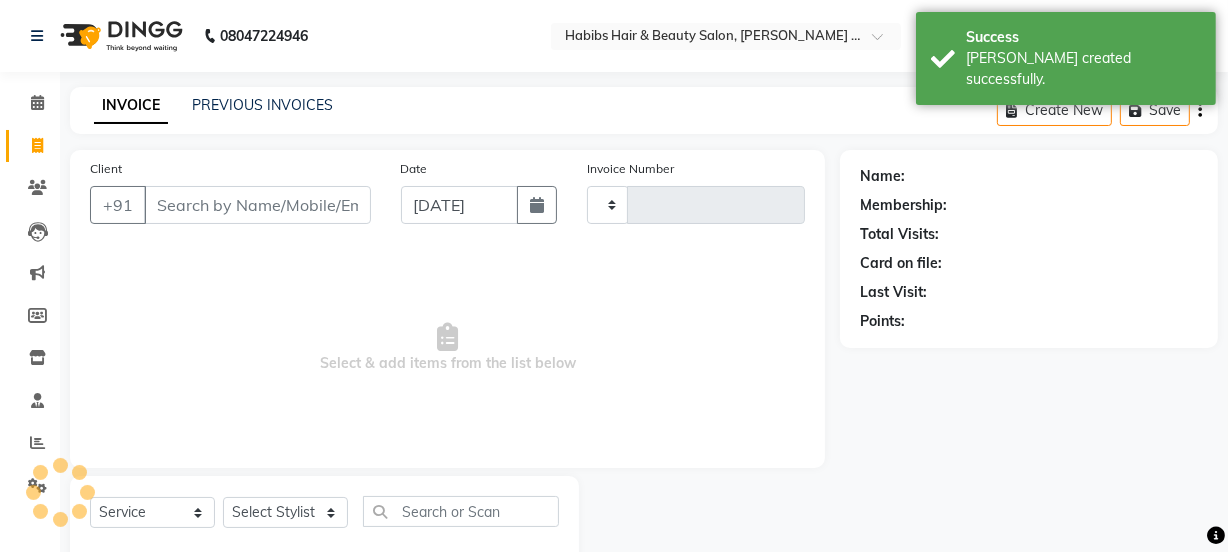 scroll, scrollTop: 50, scrollLeft: 0, axis: vertical 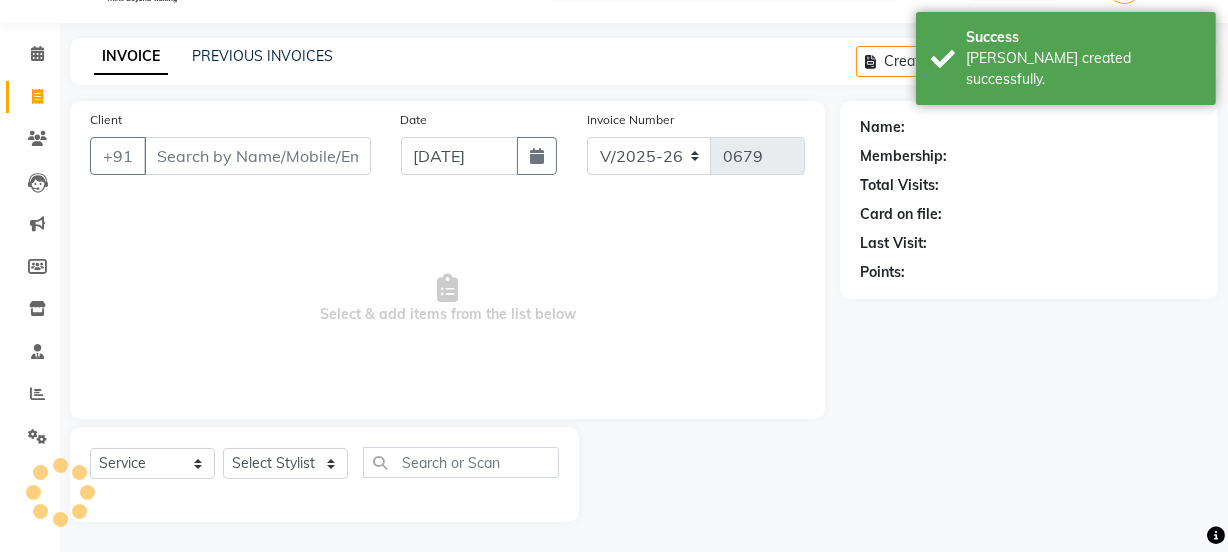 click on "Client" at bounding box center [257, 156] 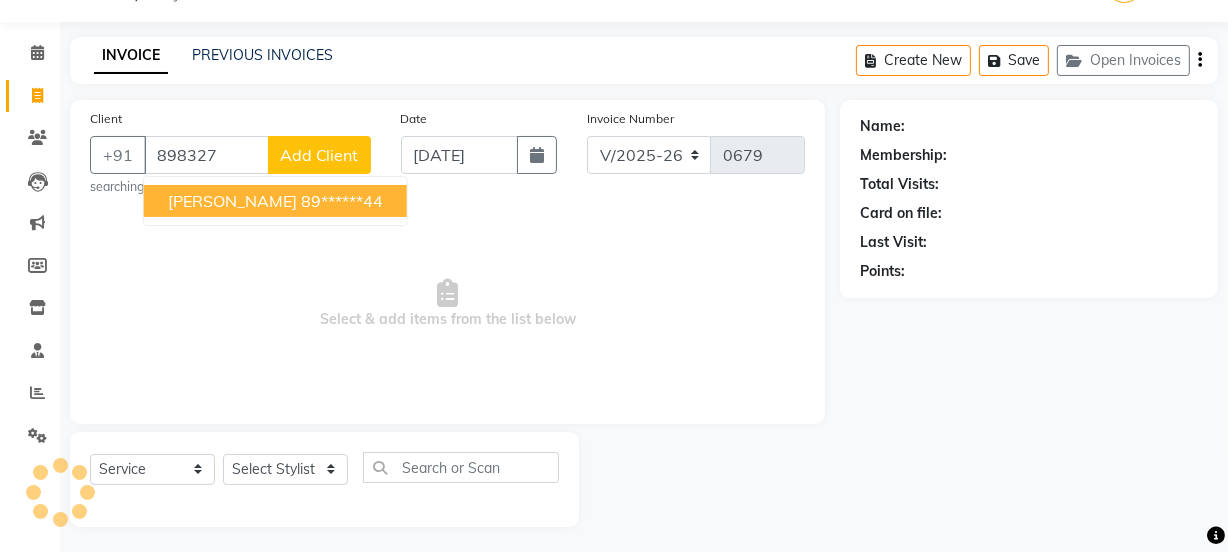 click on "89******44" at bounding box center [342, 201] 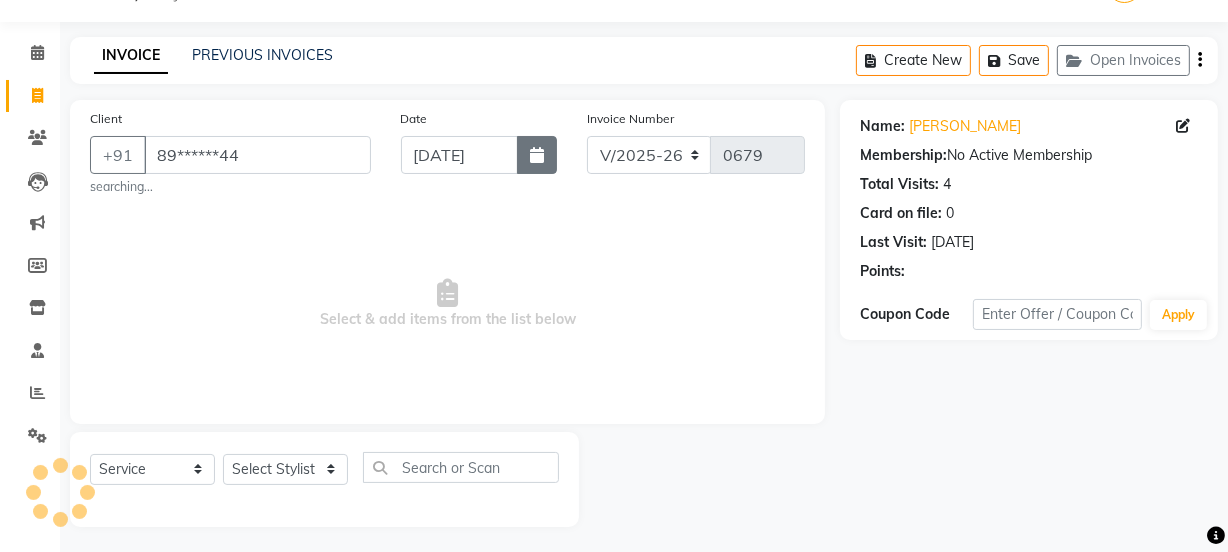 click 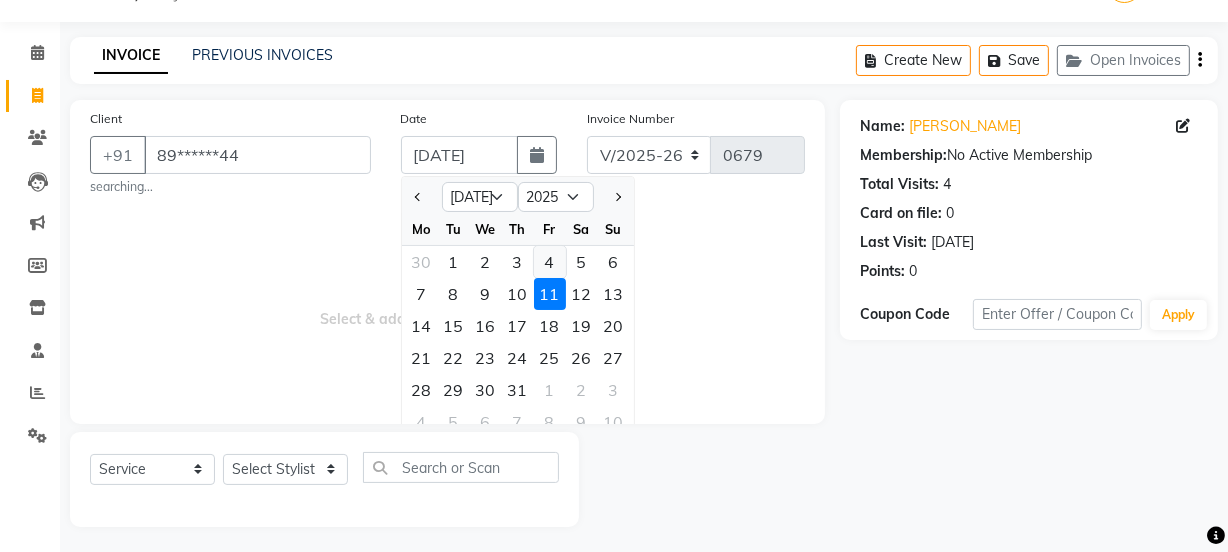 click on "4" 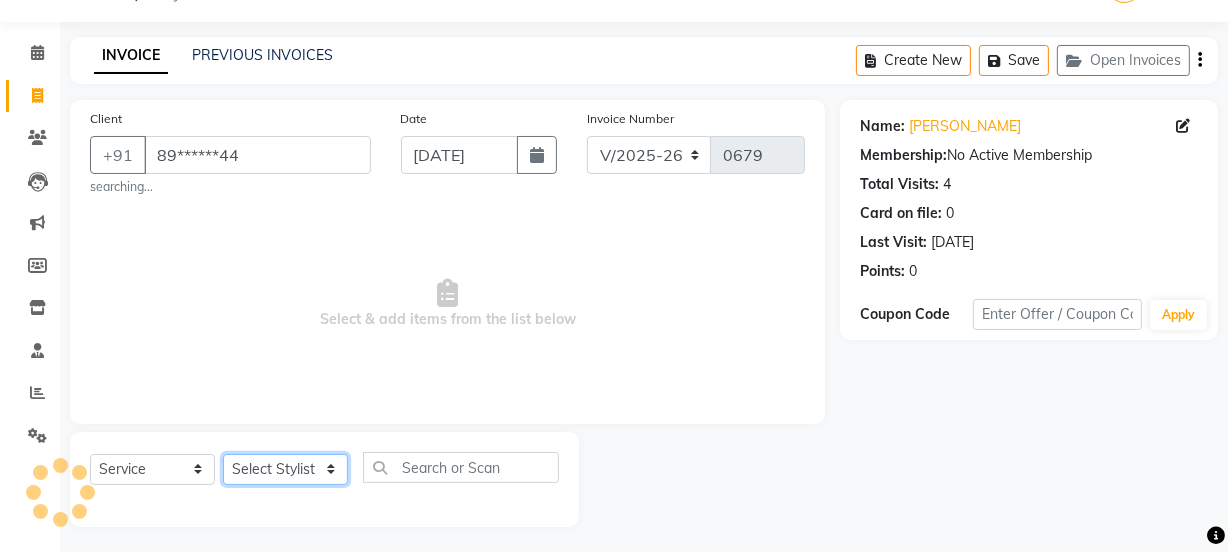 click on "Select Stylist [PERSON_NAME] [PERSON_NAME]" 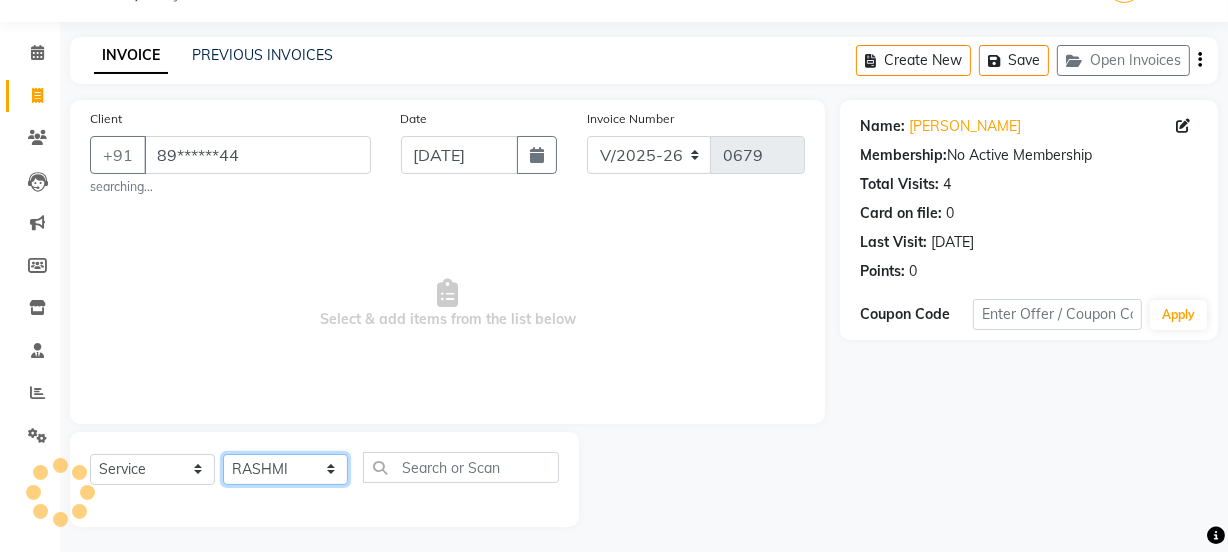click on "Select Stylist [PERSON_NAME] [PERSON_NAME]" 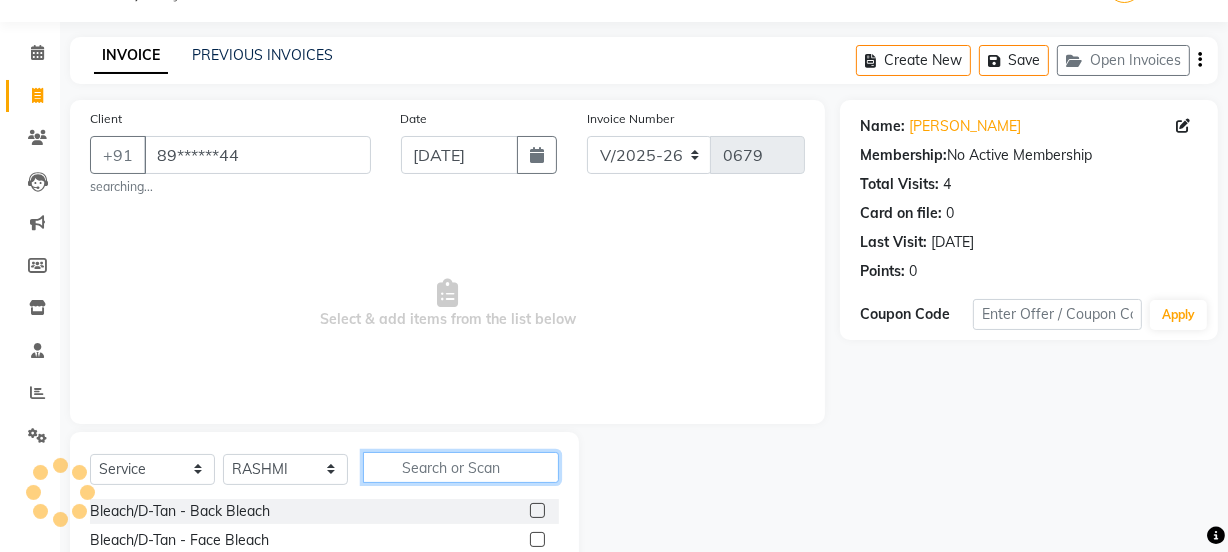 click 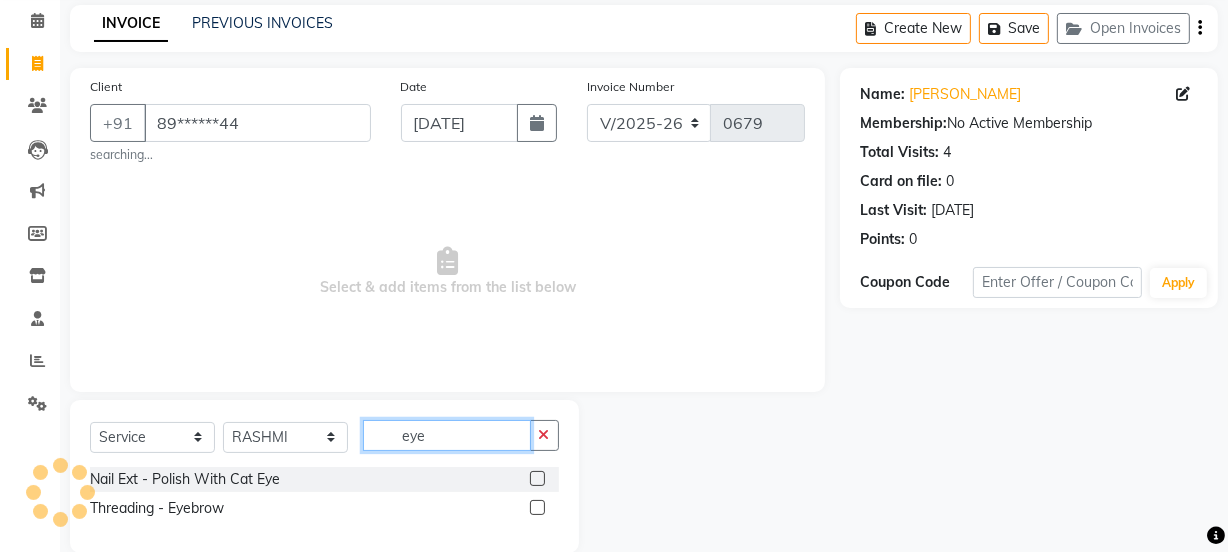 scroll, scrollTop: 113, scrollLeft: 0, axis: vertical 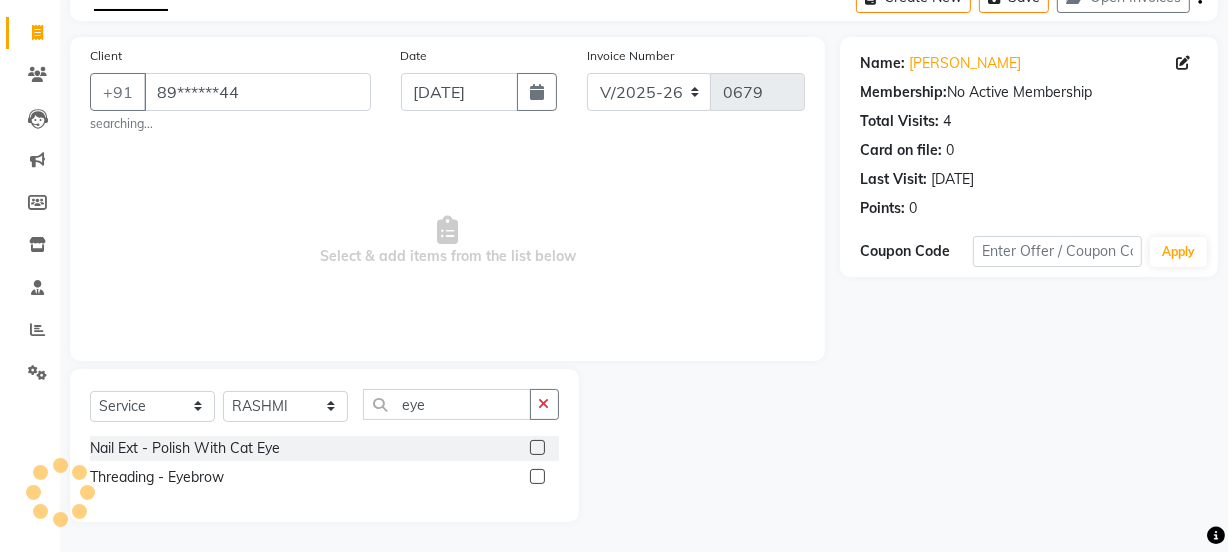 click 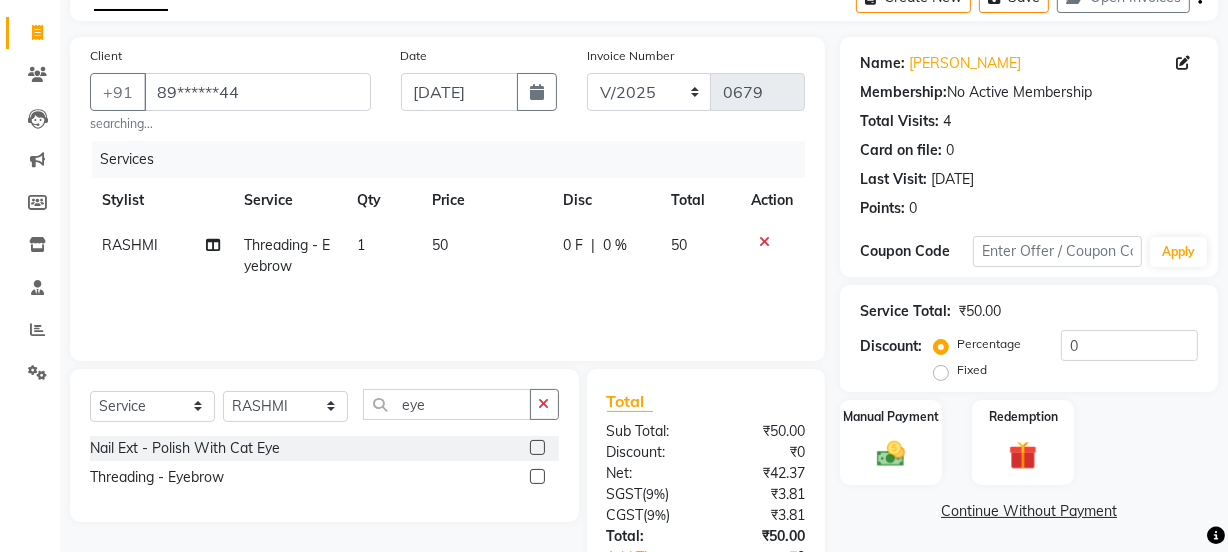 click on "50" 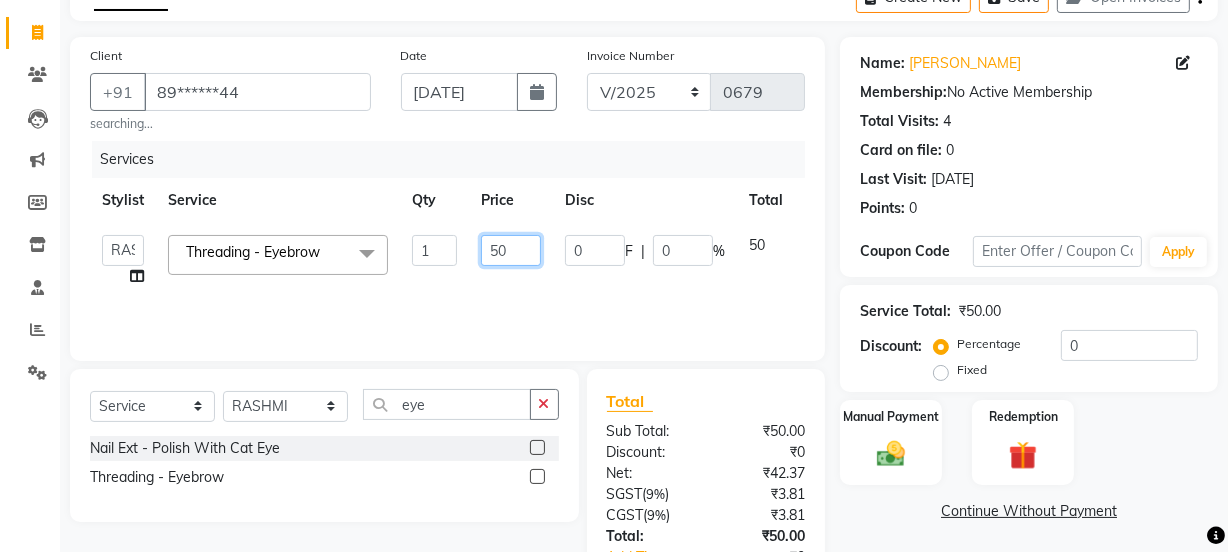 click on "50" 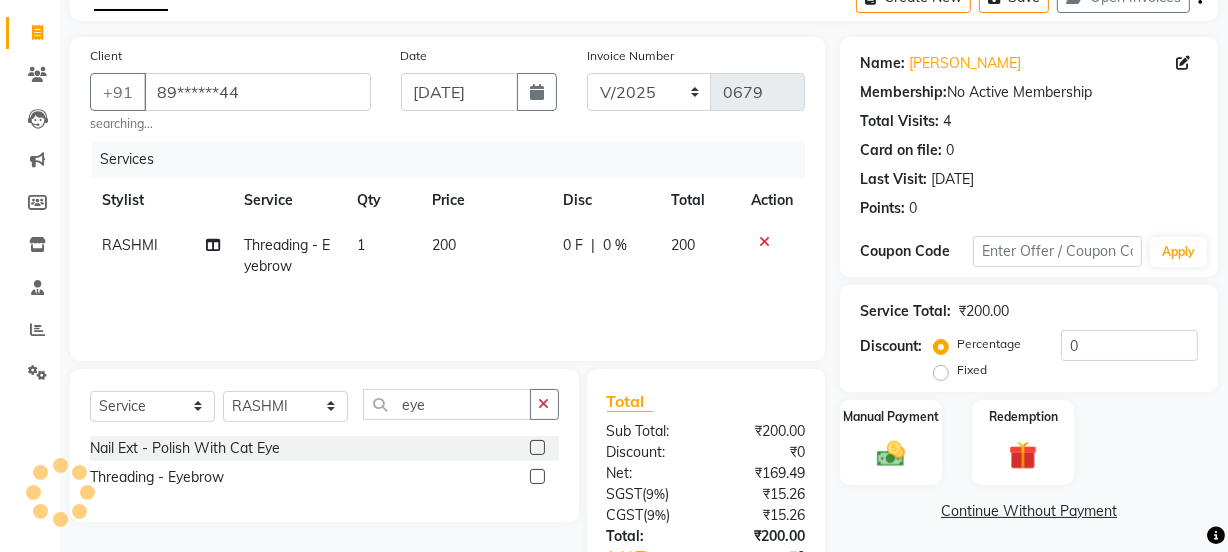 click on "Services Stylist Service Qty Price Disc Total Action RASHMI Threading - Eyebrow 1 200 0 F | 0 % 200" 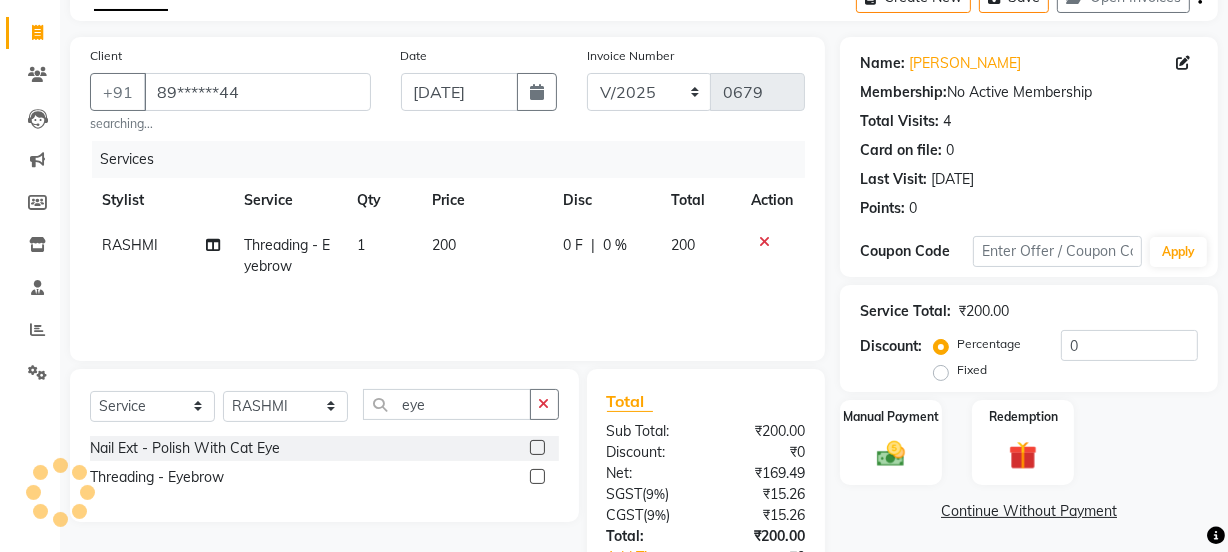 scroll, scrollTop: 255, scrollLeft: 0, axis: vertical 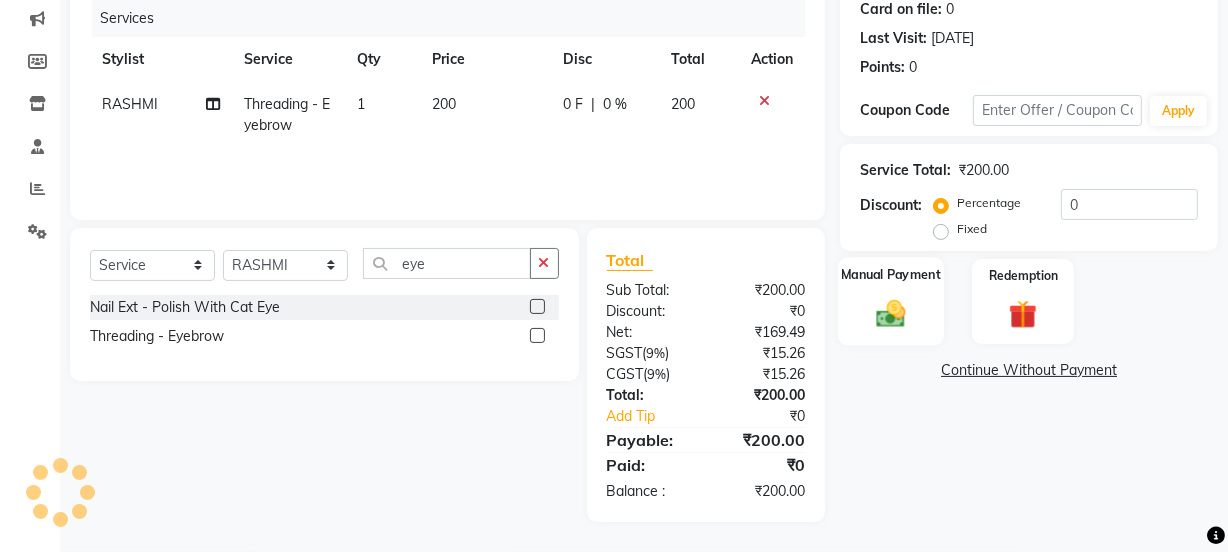 click 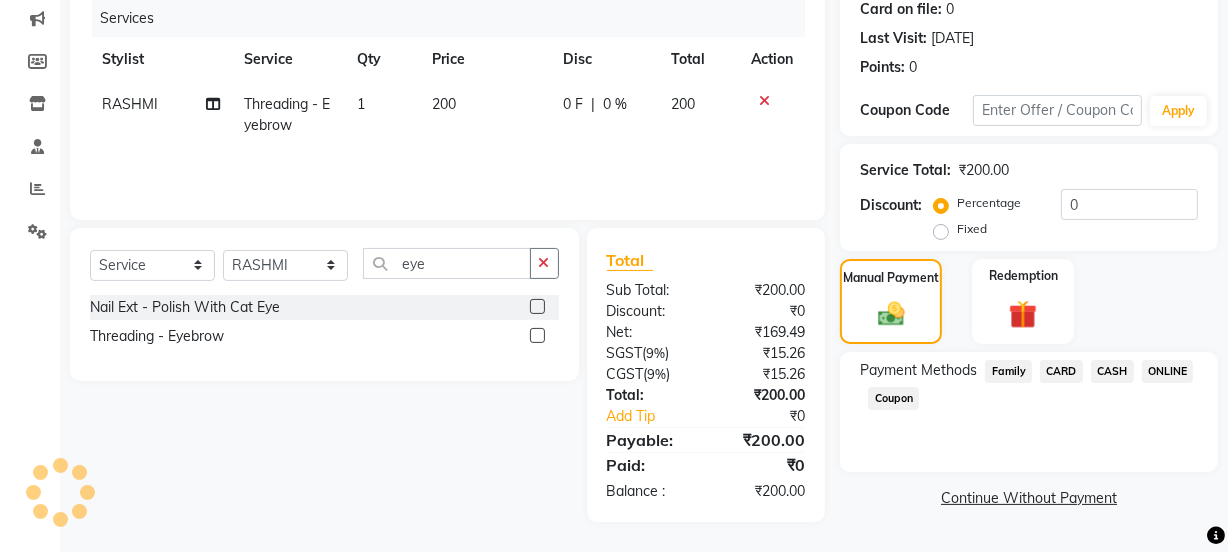 click on "ONLINE" 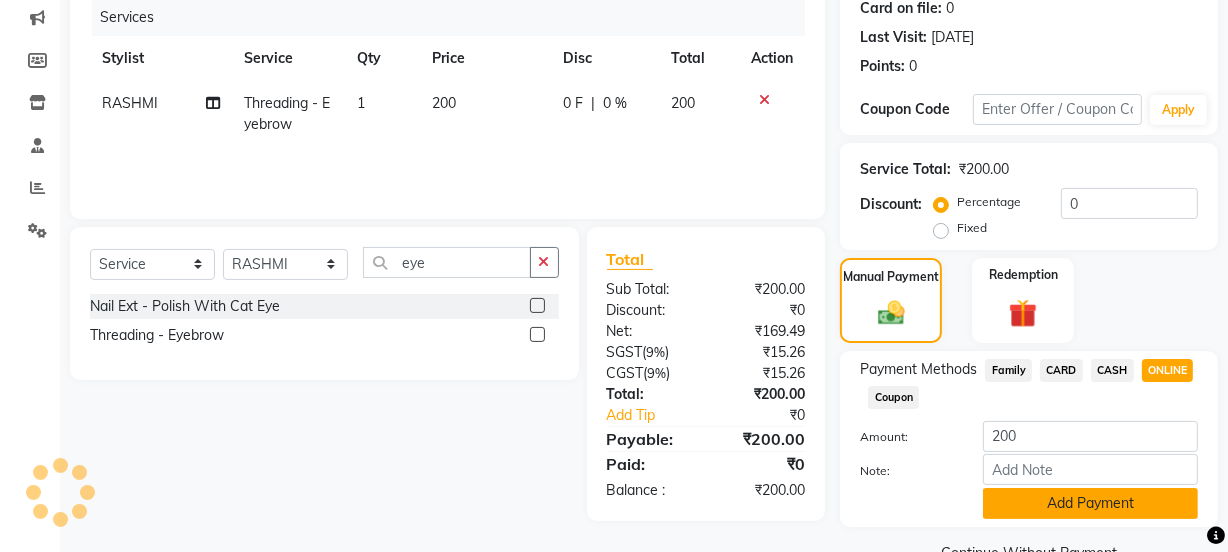 click on "Add Payment" 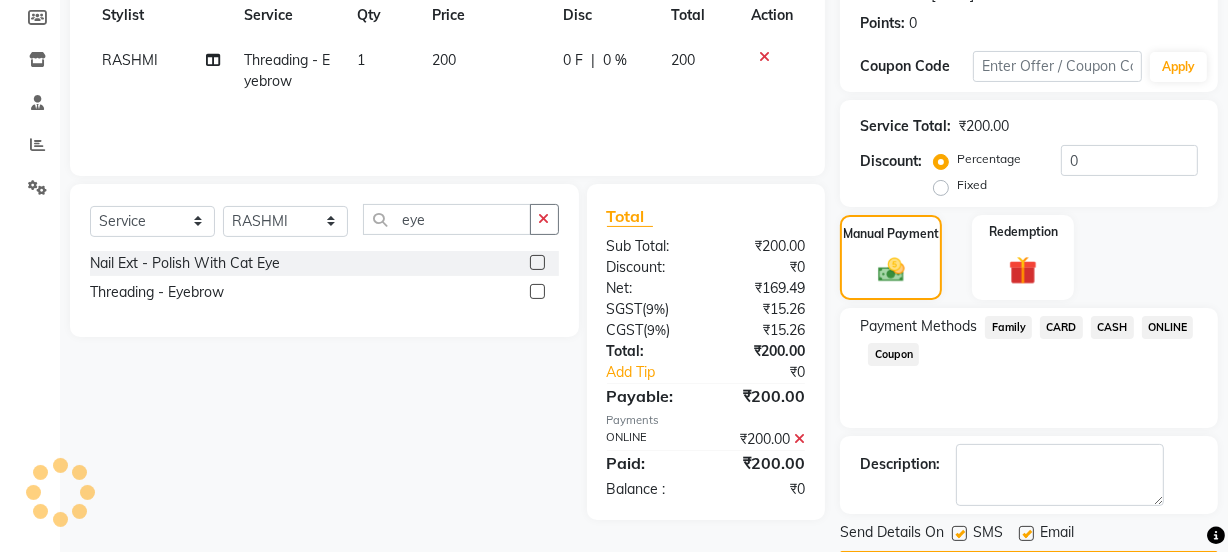 scroll, scrollTop: 357, scrollLeft: 0, axis: vertical 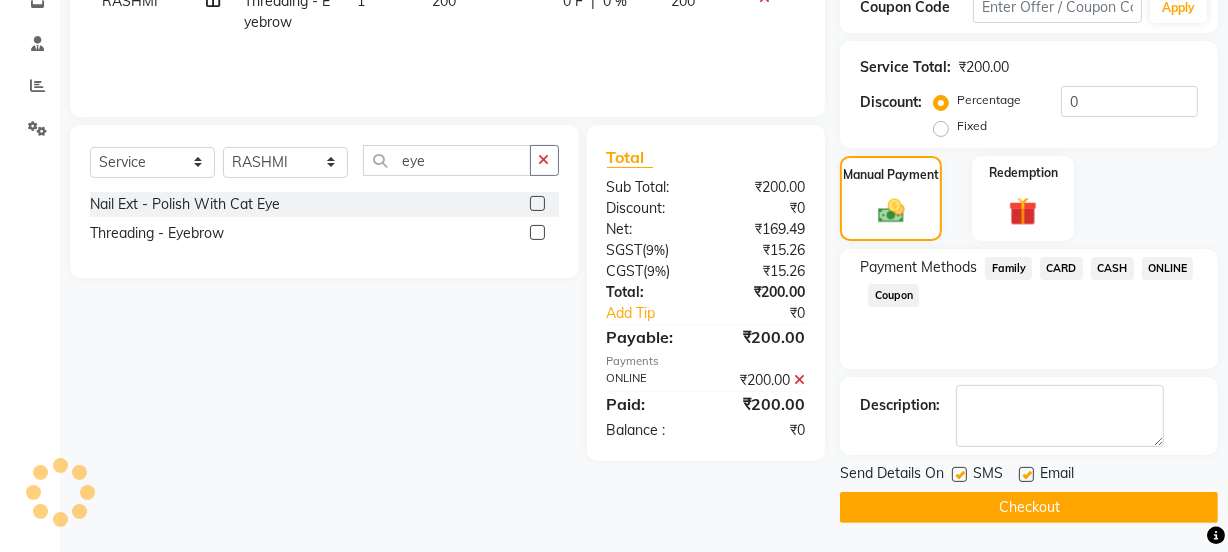 click on "Checkout" 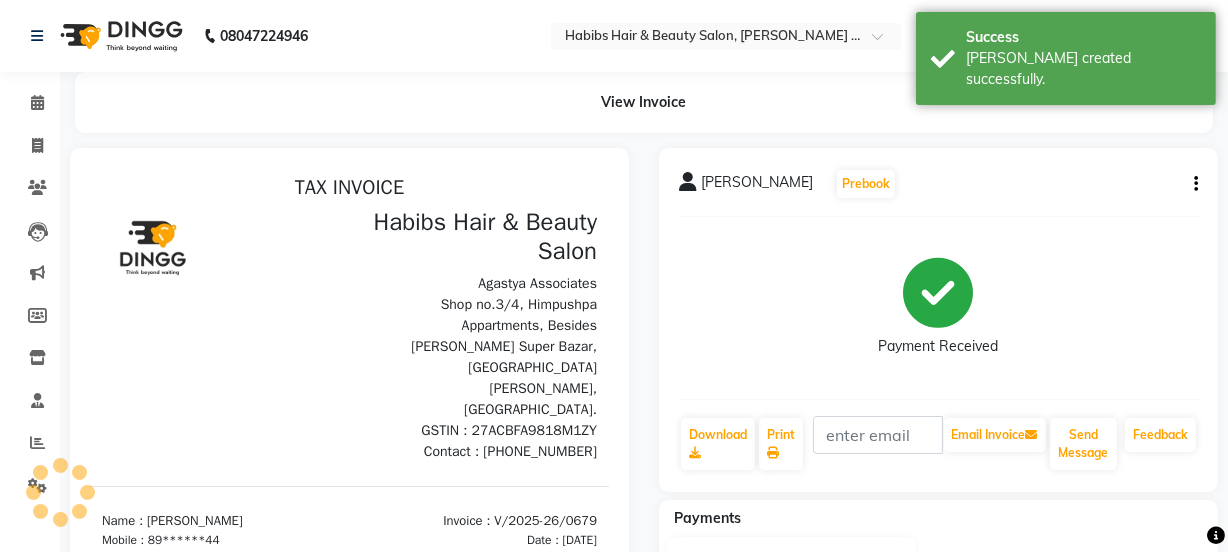 scroll, scrollTop: 0, scrollLeft: 0, axis: both 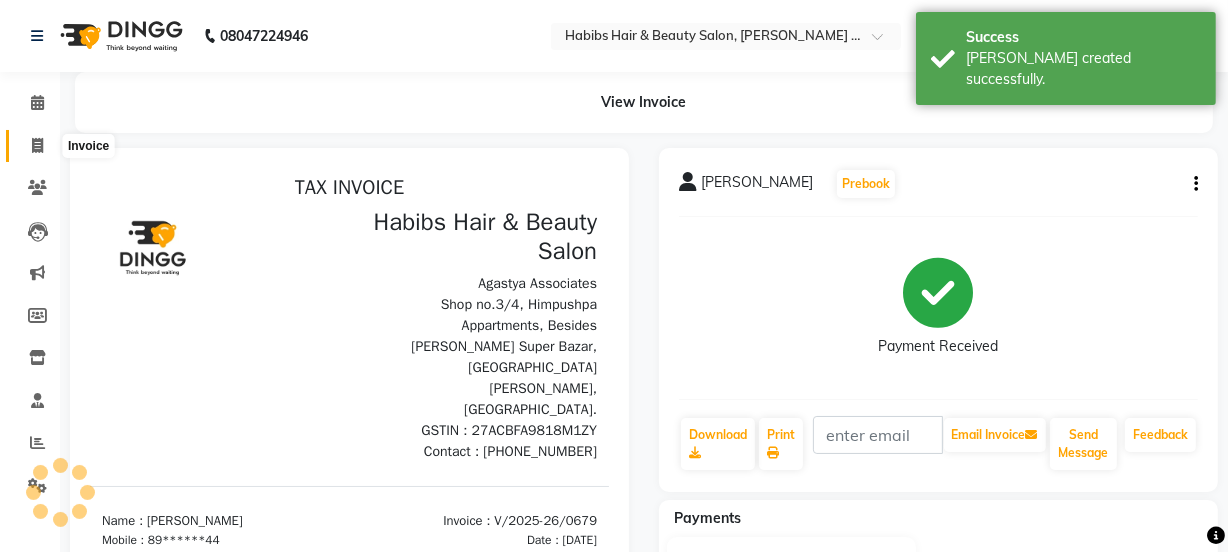 click 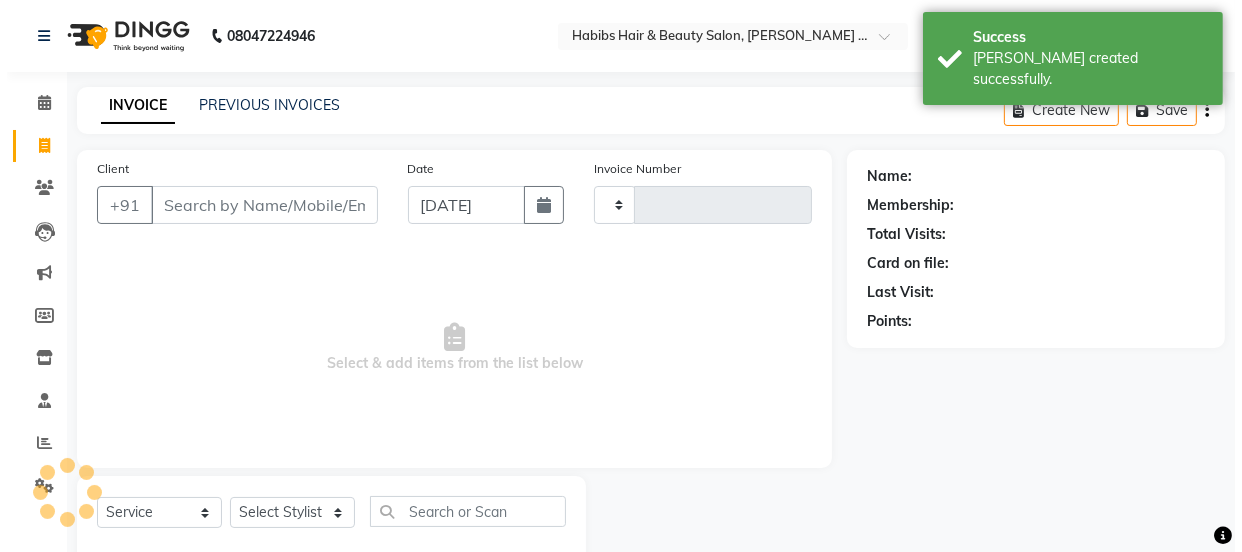 scroll, scrollTop: 50, scrollLeft: 0, axis: vertical 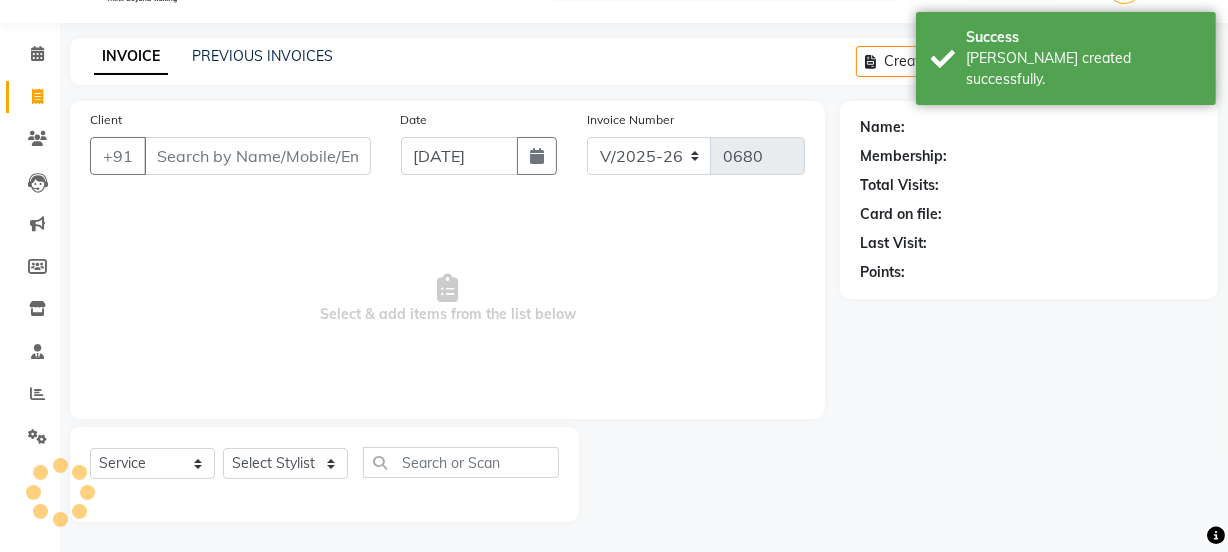 click on "Client" at bounding box center (257, 156) 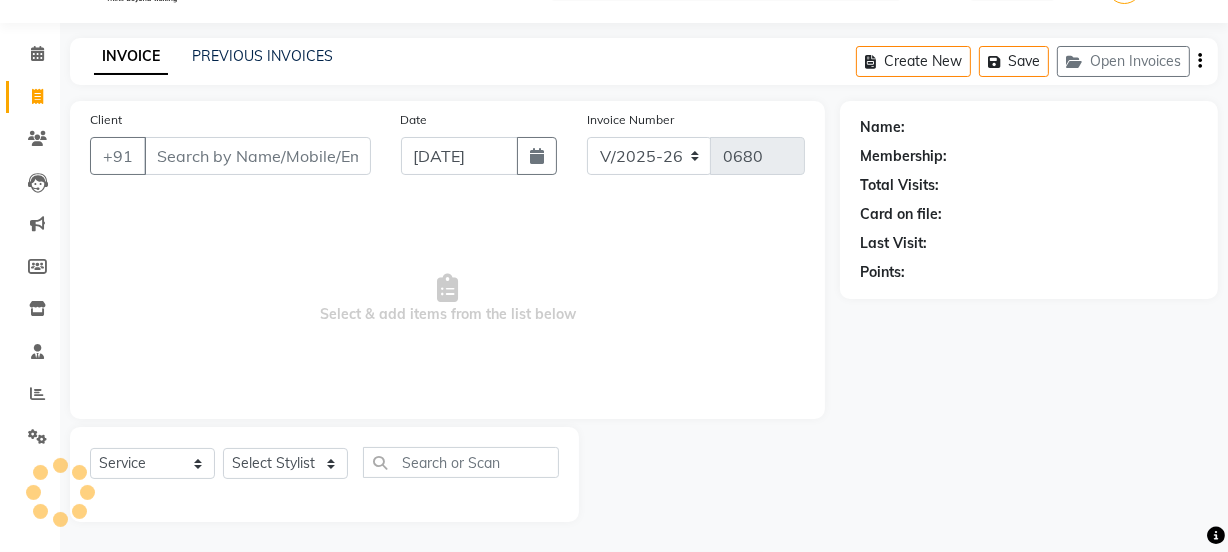 click on "Client" at bounding box center [257, 156] 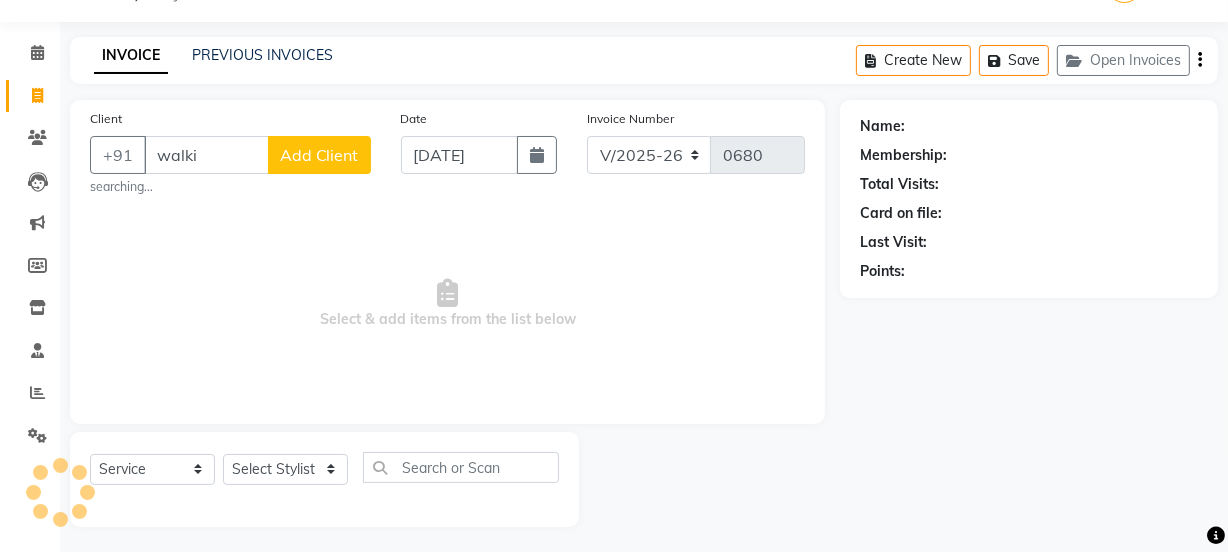 click on "Add Client" 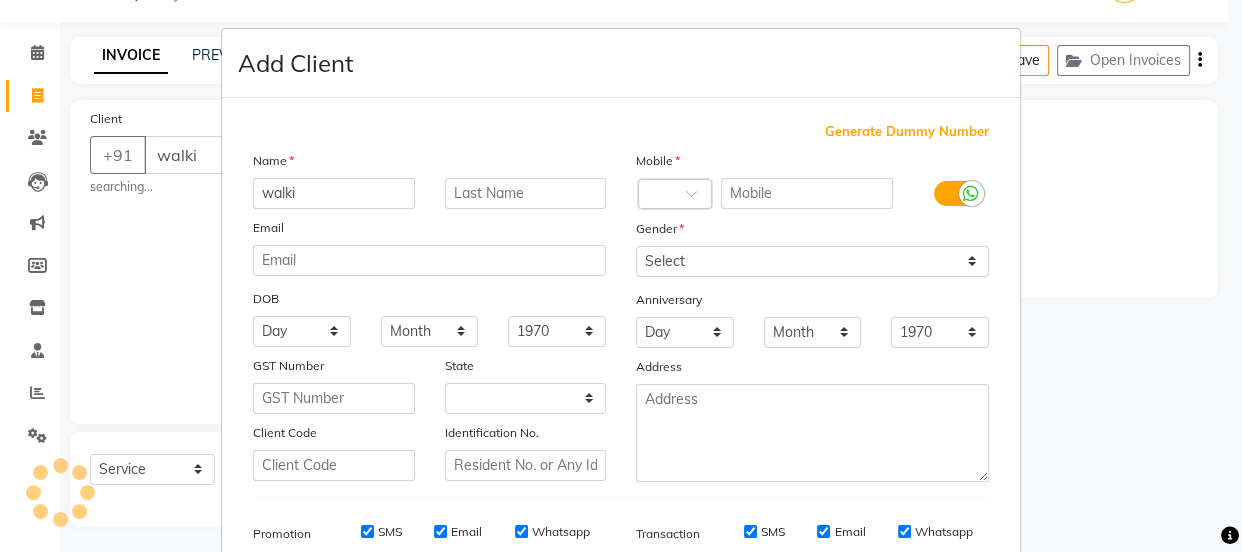 click on "Add Client Generate Dummy Number Name walki Email DOB Day 01 02 03 04 05 06 07 08 09 10 11 12 13 14 15 16 17 18 19 20 21 22 23 24 25 26 27 28 29 30 31 Month January February March April May June July August September October November December 1940 1941 1942 1943 1944 1945 1946 1947 1948 1949 1950 1951 1952 1953 1954 1955 1956 1957 1958 1959 1960 1961 1962 1963 1964 1965 1966 1967 1968 1969 1970 1971 1972 1973 1974 1975 1976 1977 1978 1979 1980 1981 1982 1983 1984 1985 1986 1987 1988 1989 1990 1991 1992 1993 1994 1995 1996 1997 1998 1999 2000 2001 2002 2003 2004 2005 2006 2007 2008 2009 2010 2011 2012 2013 2014 2015 2016 2017 2018 2019 2020 2021 2022 2023 2024 GST Number State Select Client Code Identification No. Mobile Country Code × Gender Select Male Female Other Prefer Not To Say Anniversary Day 01 02 03 04 05 06 07 08 09 10 11 12 13 14 15 16 17 18 19 20 21 22 23 24 25 26 27 28 29 30 31 Month January February March April May June July August September October November December 1970 1971 1972 1973 1974" at bounding box center (621, 276) 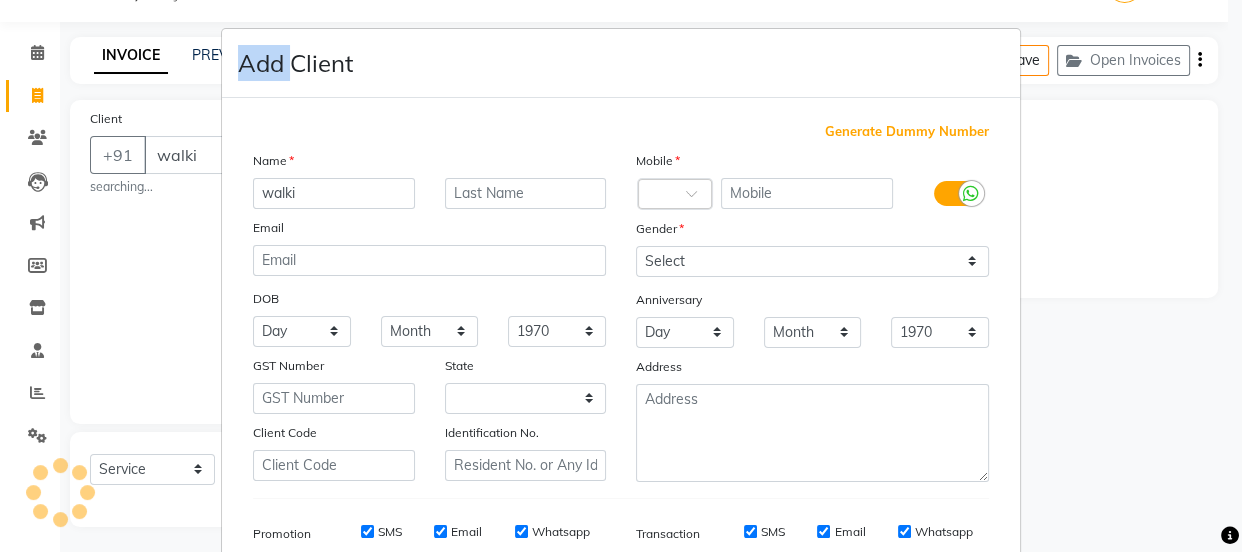 click on "Add Client Generate Dummy Number Name walki Email DOB Day 01 02 03 04 05 06 07 08 09 10 11 12 13 14 15 16 17 18 19 20 21 22 23 24 25 26 27 28 29 30 31 Month January February March April May June July August September October November December 1940 1941 1942 1943 1944 1945 1946 1947 1948 1949 1950 1951 1952 1953 1954 1955 1956 1957 1958 1959 1960 1961 1962 1963 1964 1965 1966 1967 1968 1969 1970 1971 1972 1973 1974 1975 1976 1977 1978 1979 1980 1981 1982 1983 1984 1985 1986 1987 1988 1989 1990 1991 1992 1993 1994 1995 1996 1997 1998 1999 2000 2001 2002 2003 2004 2005 2006 2007 2008 2009 2010 2011 2012 2013 2014 2015 2016 2017 2018 2019 2020 2021 2022 2023 2024 GST Number State Select Client Code Identification No. Mobile Country Code × Gender Select Male Female Other Prefer Not To Say Anniversary Day 01 02 03 04 05 06 07 08 09 10 11 12 13 14 15 16 17 18 19 20 21 22 23 24 25 26 27 28 29 30 31 Month January February March April May June July August September October November December 1970 1971 1972 1973 1974" at bounding box center [621, 276] 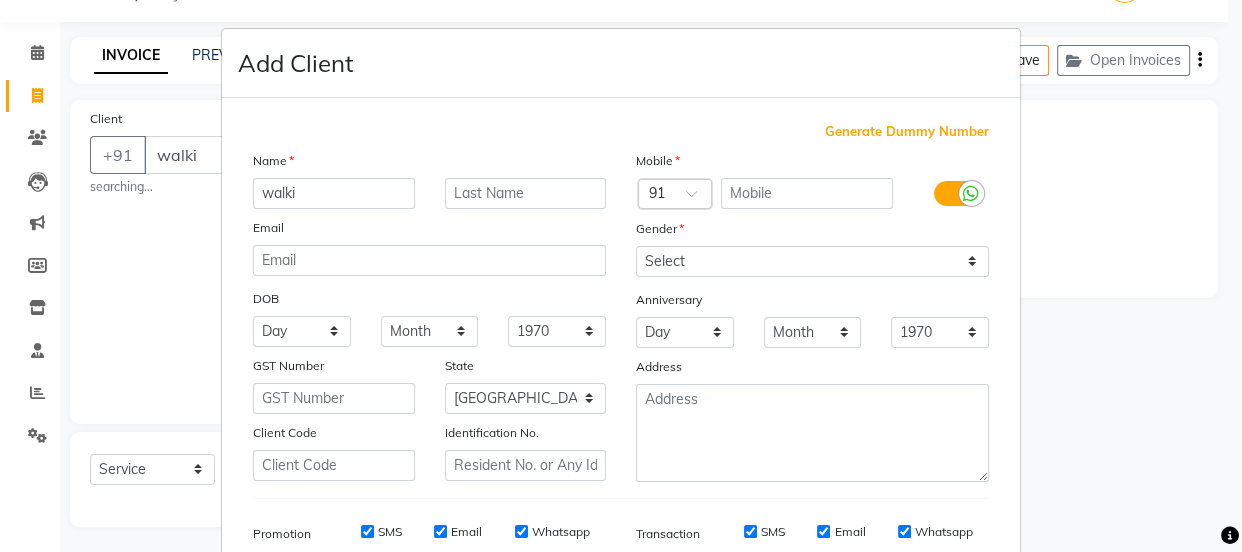 click on "Add Client Generate Dummy Number Name walki Email DOB Day 01 02 03 04 05 06 07 08 09 10 11 12 13 14 15 16 17 18 19 20 21 22 23 24 25 26 27 28 29 30 31 Month January February March April May June July August September October November December 1940 1941 1942 1943 1944 1945 1946 1947 1948 1949 1950 1951 1952 1953 1954 1955 1956 1957 1958 1959 1960 1961 1962 1963 1964 1965 1966 1967 1968 1969 1970 1971 1972 1973 1974 1975 1976 1977 1978 1979 1980 1981 1982 1983 1984 1985 1986 1987 1988 1989 1990 1991 1992 1993 1994 1995 1996 1997 1998 1999 2000 2001 2002 2003 2004 2005 2006 2007 2008 2009 2010 2011 2012 2013 2014 2015 2016 2017 2018 2019 2020 2021 2022 2023 2024 GST Number State Select Andaman and Nicobar Islands Andhra Pradesh Arunachal Pradesh Assam Bihar Chandigarh Chhattisgarh Dadra and Nagar Haveli Daman and Diu Delhi Goa Gujarat Haryana Himachal Pradesh Jammu and Kashmir Jharkhand Karnataka Kerala Lakshadweep Madhya Pradesh Maharashtra Manipur Meghalaya Mizoram Nagaland Odisha Pondicherry Punjab Rajasthan" at bounding box center (621, 276) 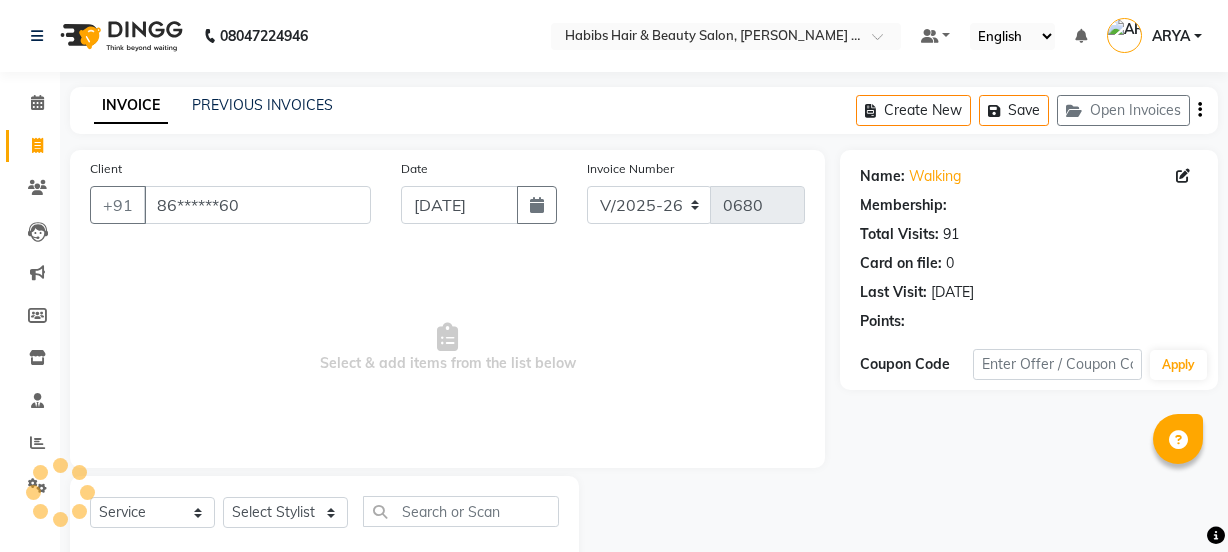 select on "5039" 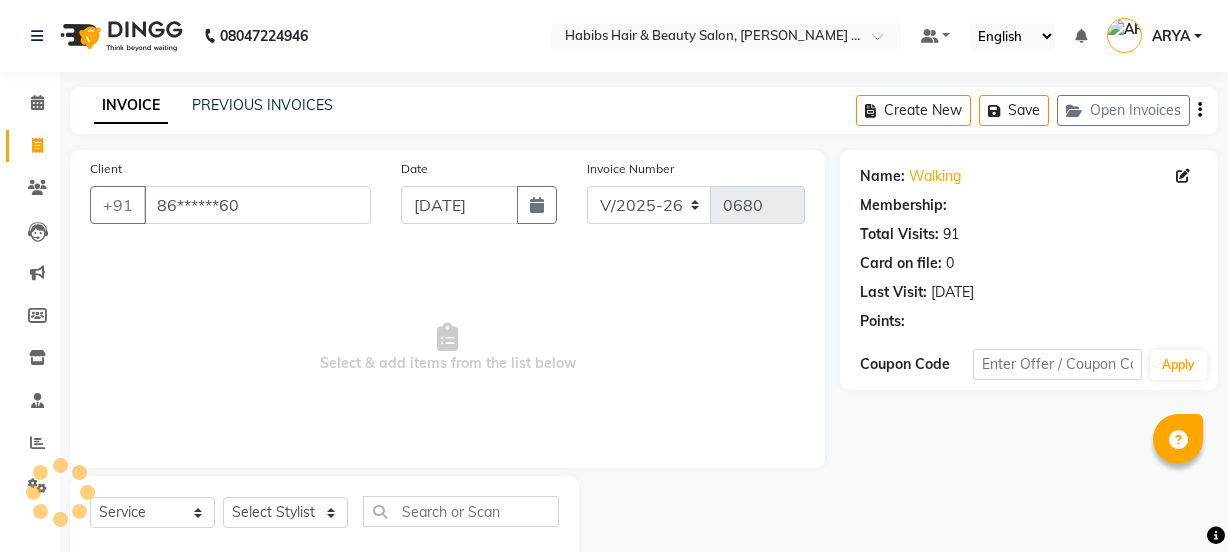 scroll, scrollTop: 50, scrollLeft: 0, axis: vertical 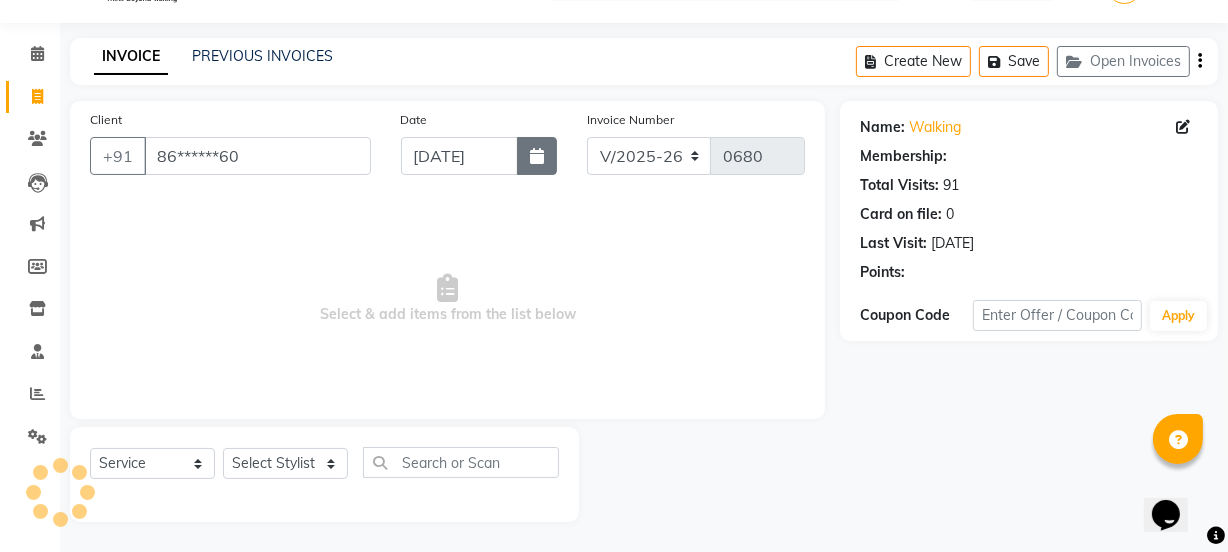 click 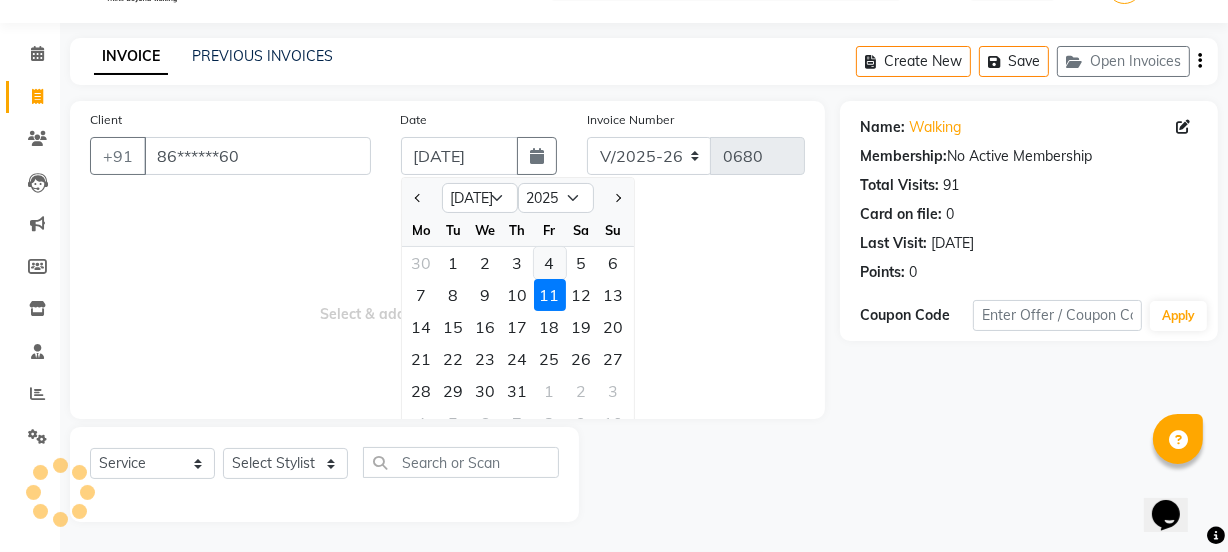 click on "4" 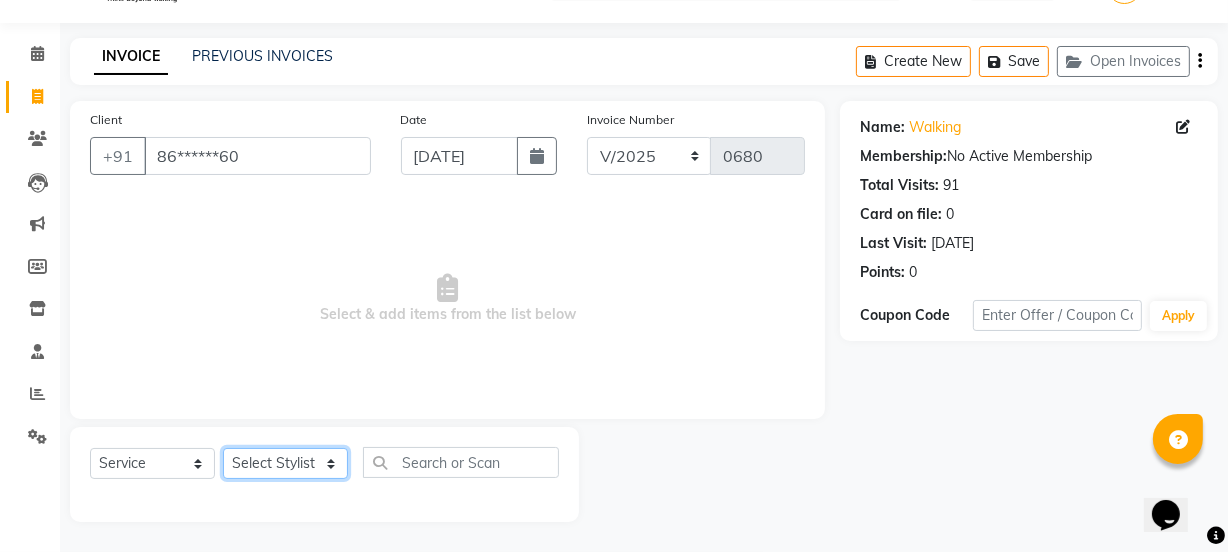 click on "Select Stylist [PERSON_NAME] [PERSON_NAME]" 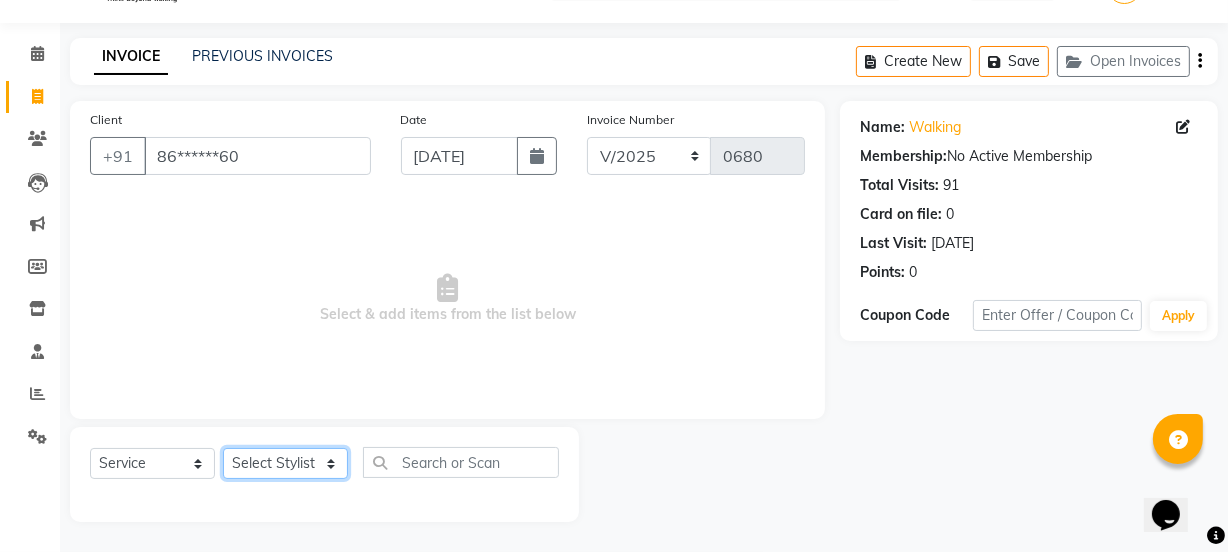 select on "70362" 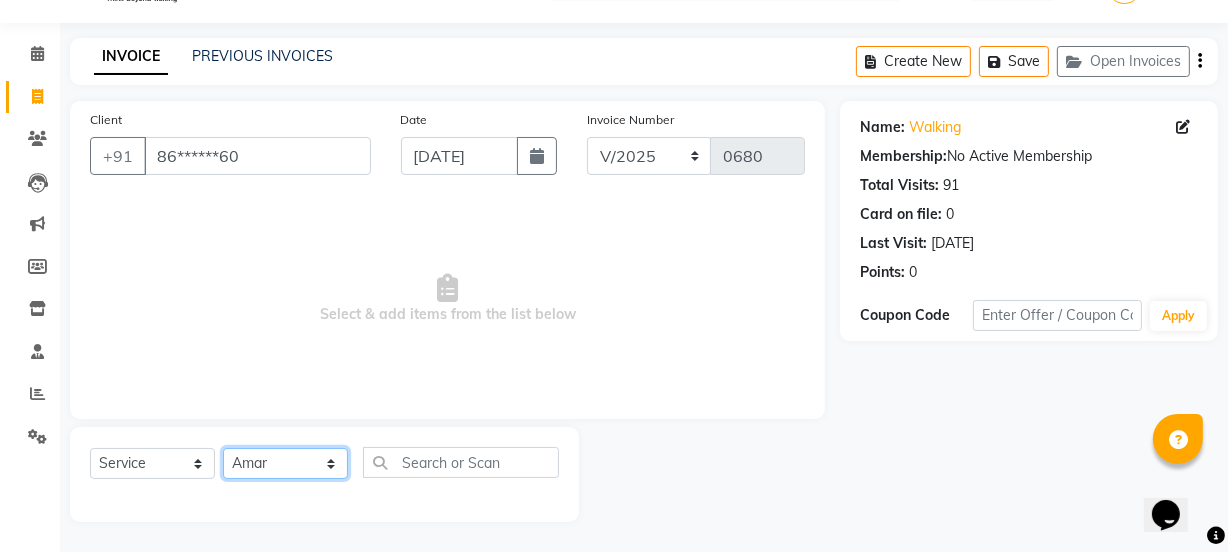 click on "Select Stylist [PERSON_NAME] [PERSON_NAME]" 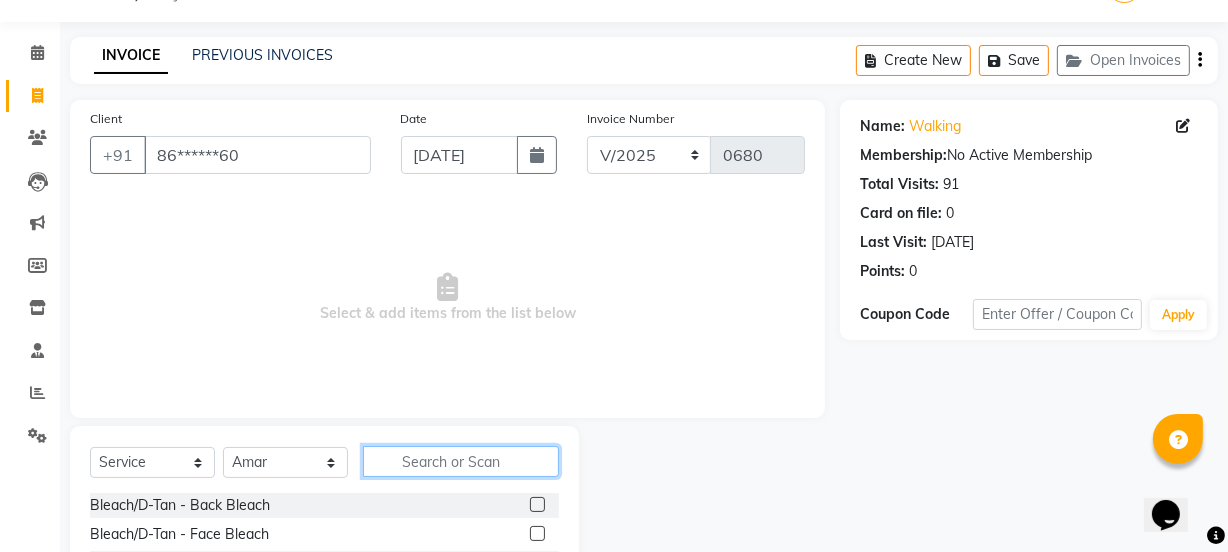 click 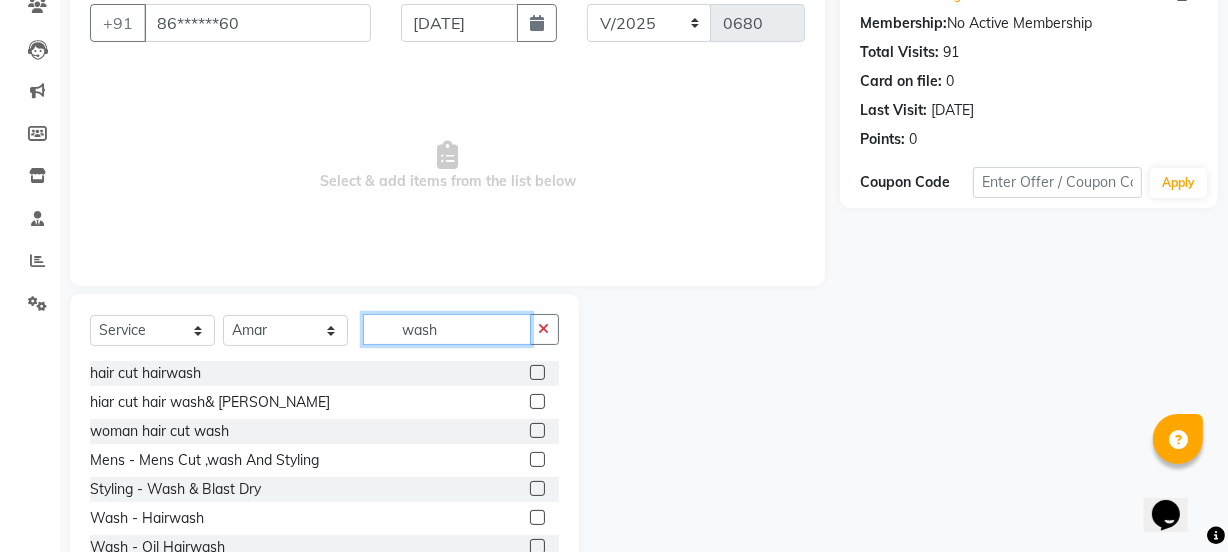 scroll, scrollTop: 250, scrollLeft: 0, axis: vertical 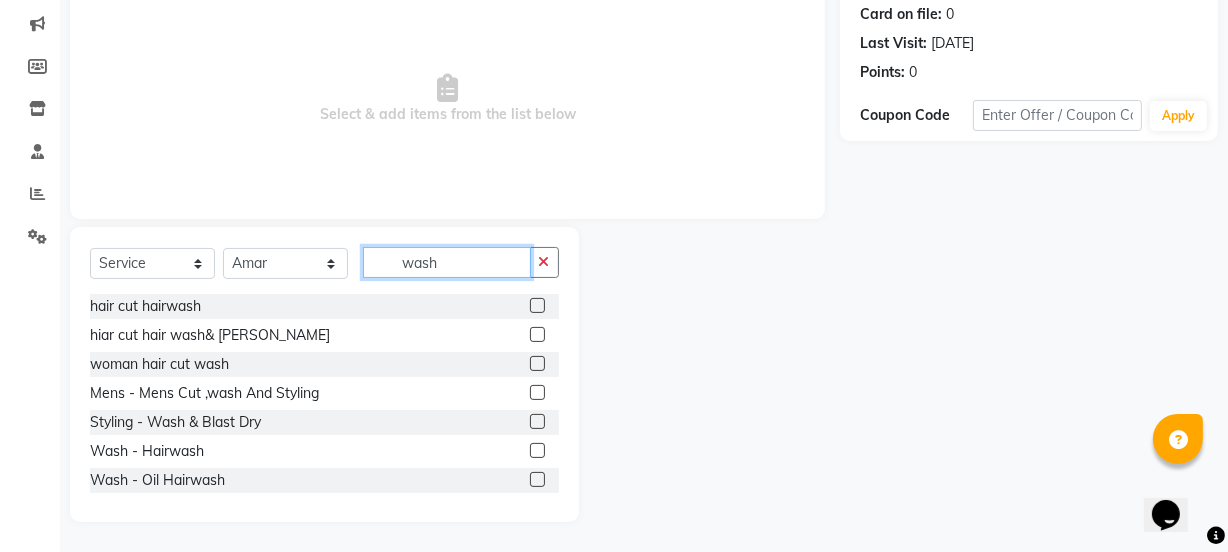 type on "wash" 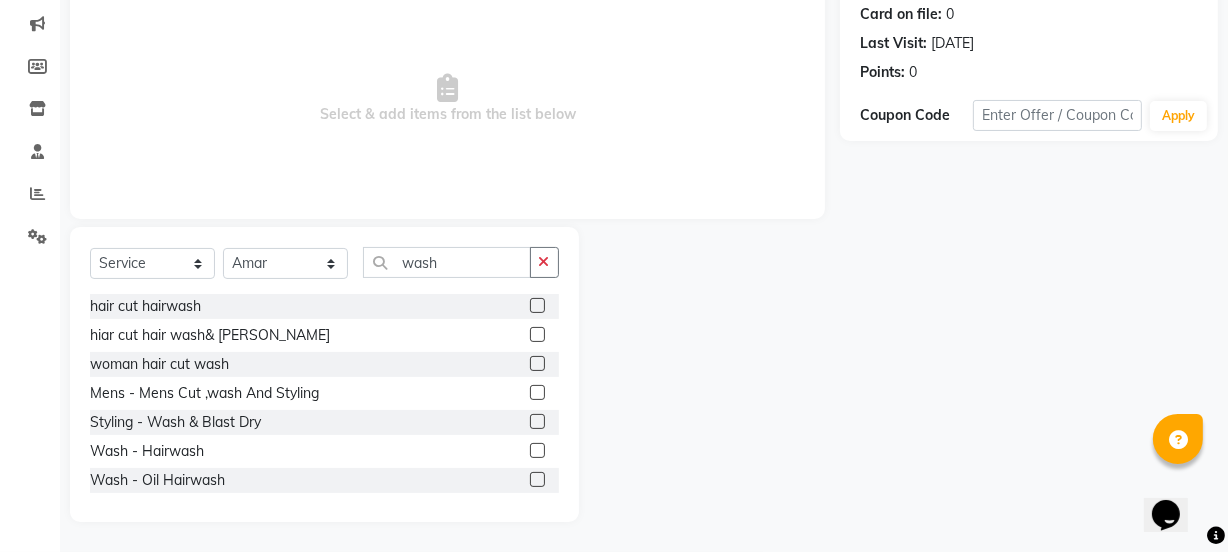 click 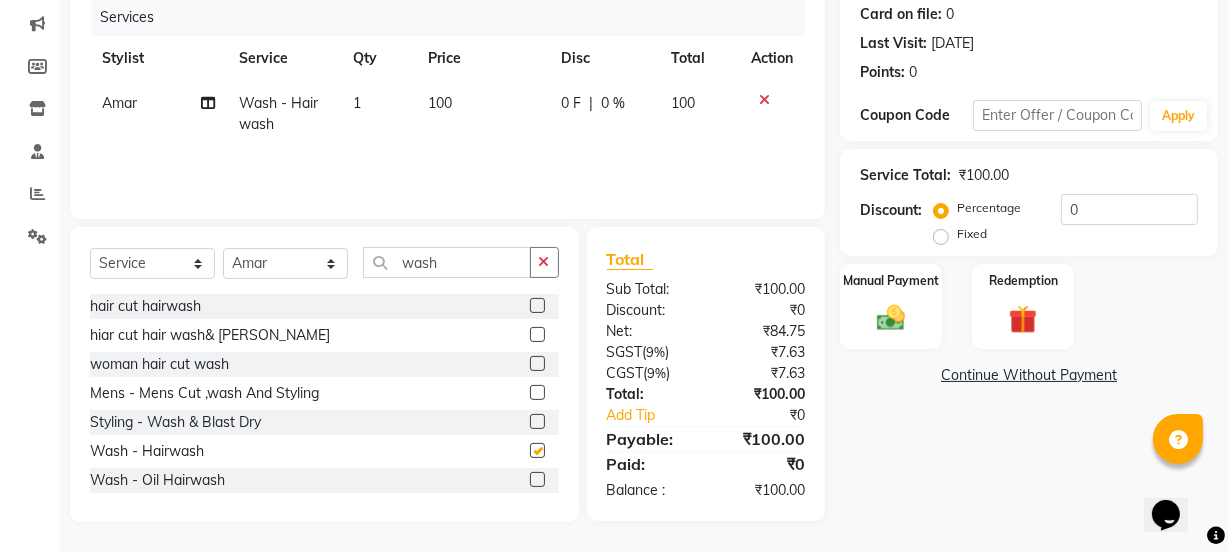 checkbox on "false" 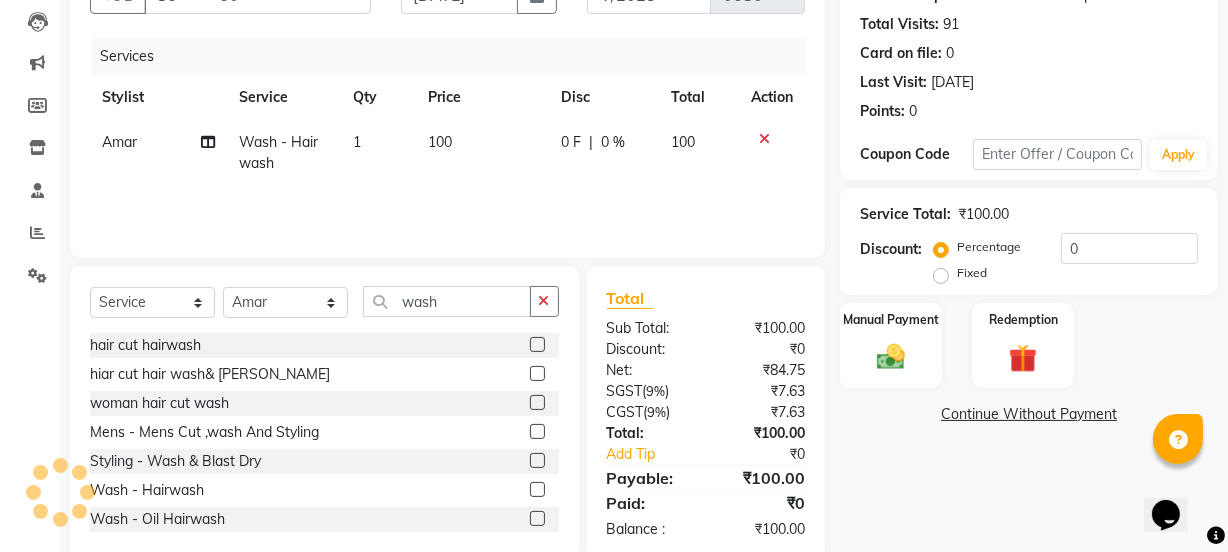 scroll, scrollTop: 250, scrollLeft: 0, axis: vertical 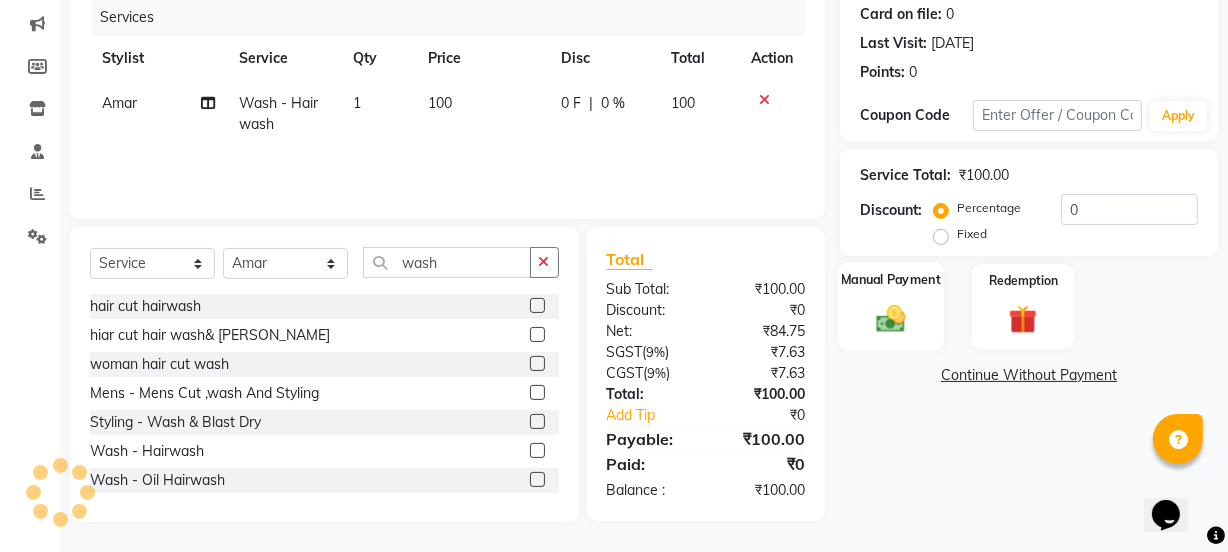 click on "Manual Payment" 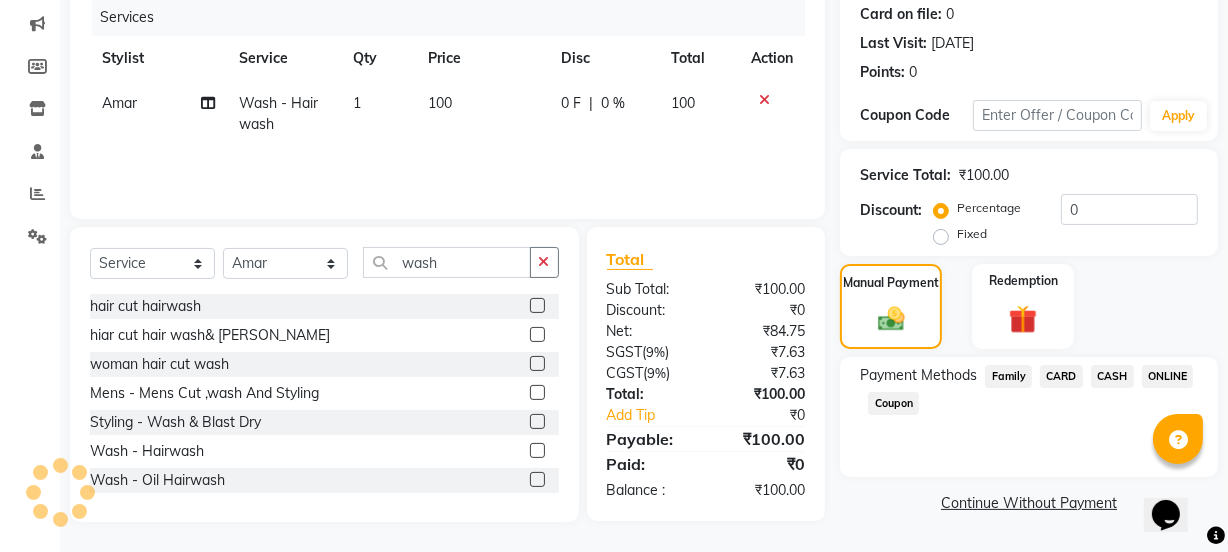 click on "ONLINE" 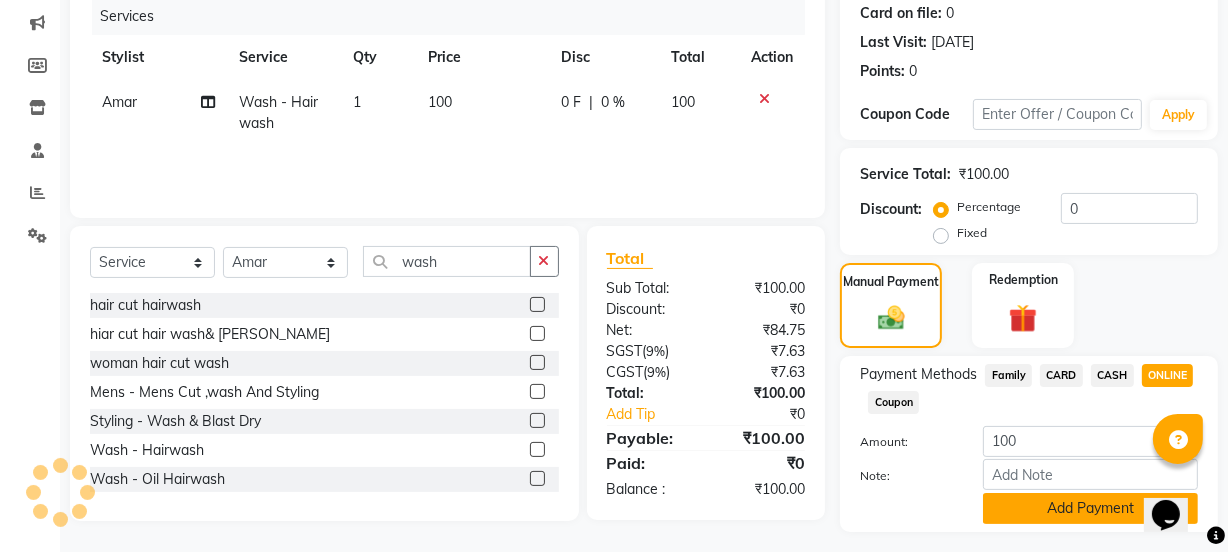 click on "Add Payment" 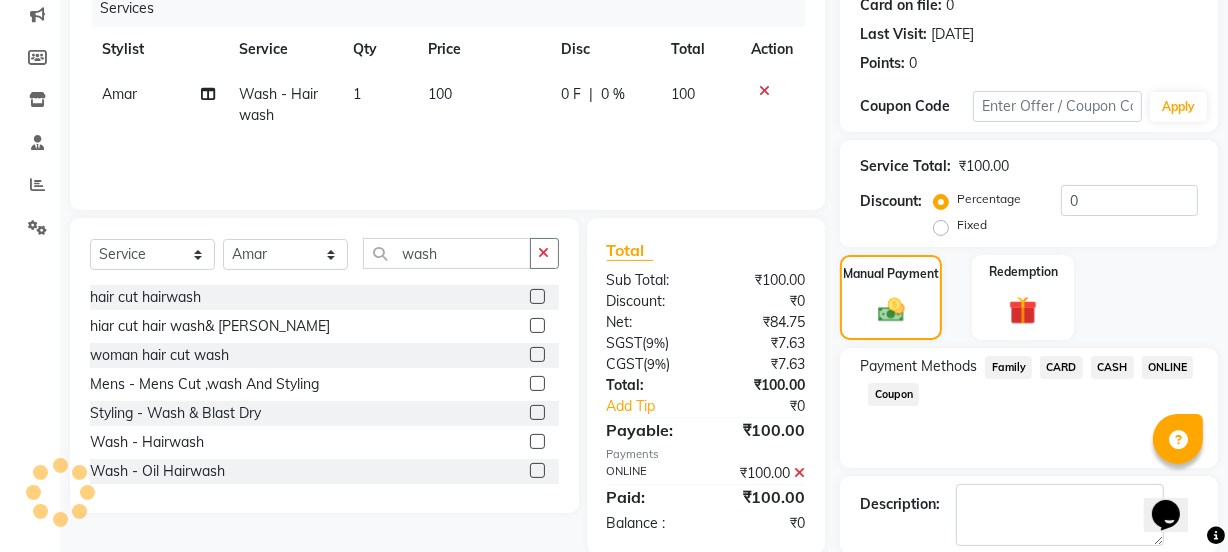 scroll, scrollTop: 325, scrollLeft: 0, axis: vertical 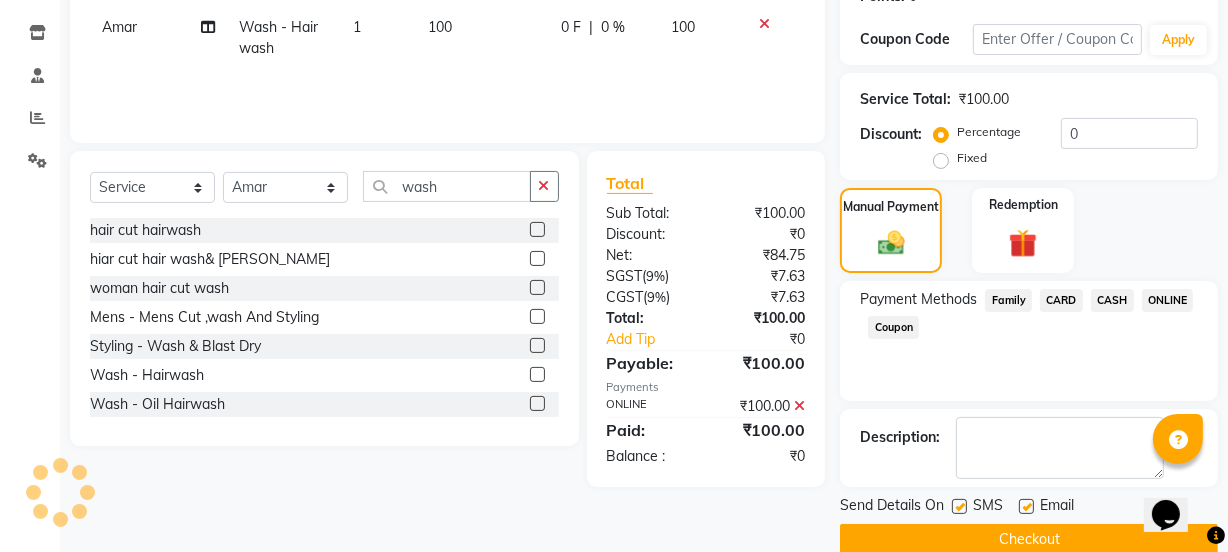 click on "Checkout" 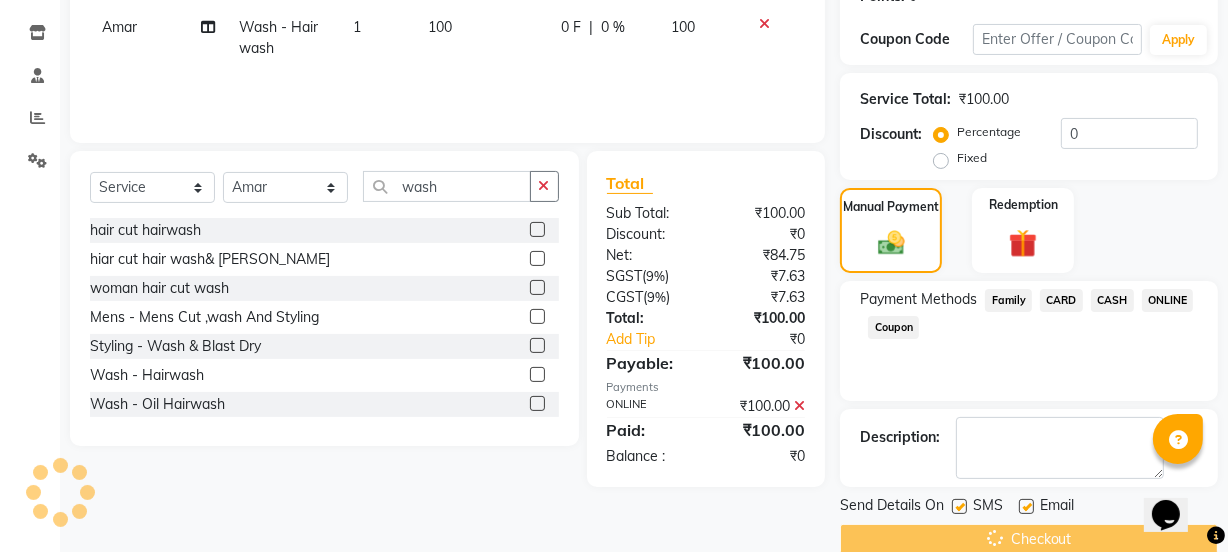 scroll, scrollTop: 0, scrollLeft: 0, axis: both 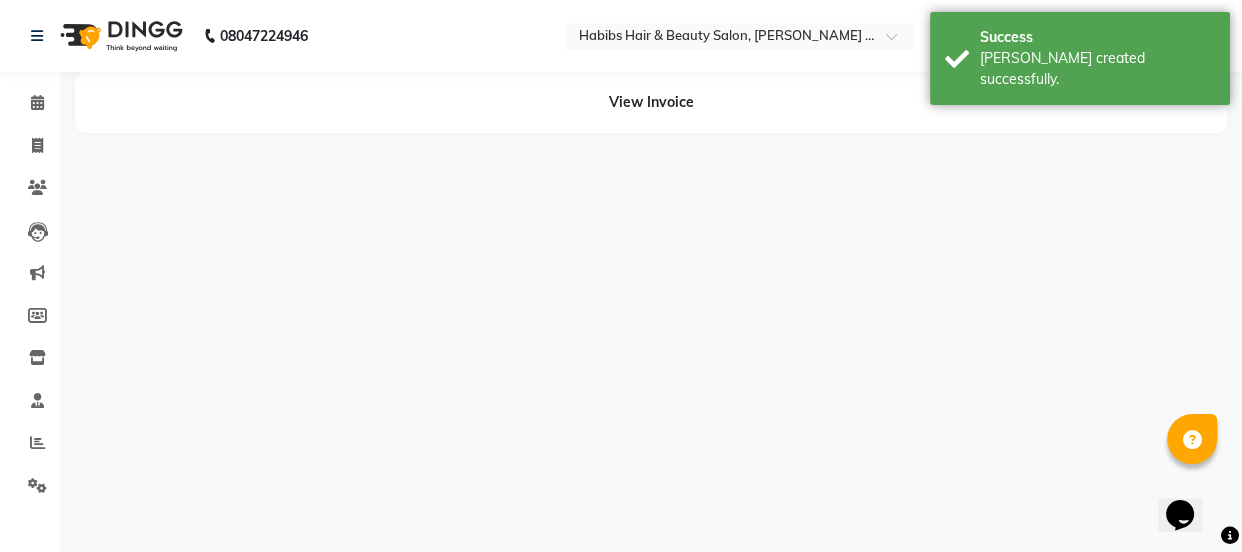 drag, startPoint x: 1051, startPoint y: 509, endPoint x: 1040, endPoint y: 509, distance: 11 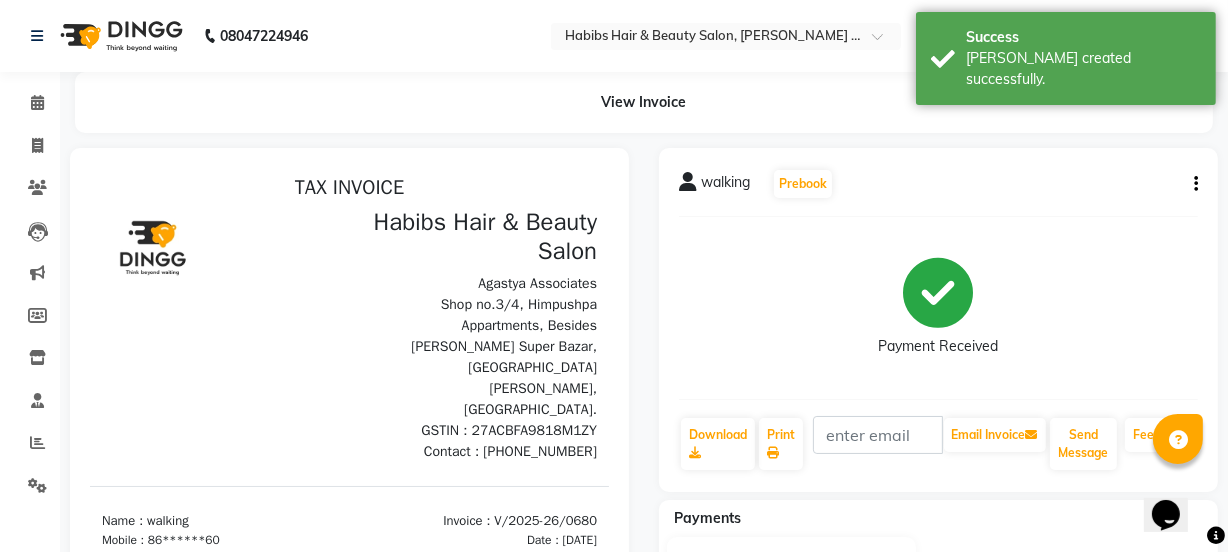 scroll, scrollTop: 0, scrollLeft: 0, axis: both 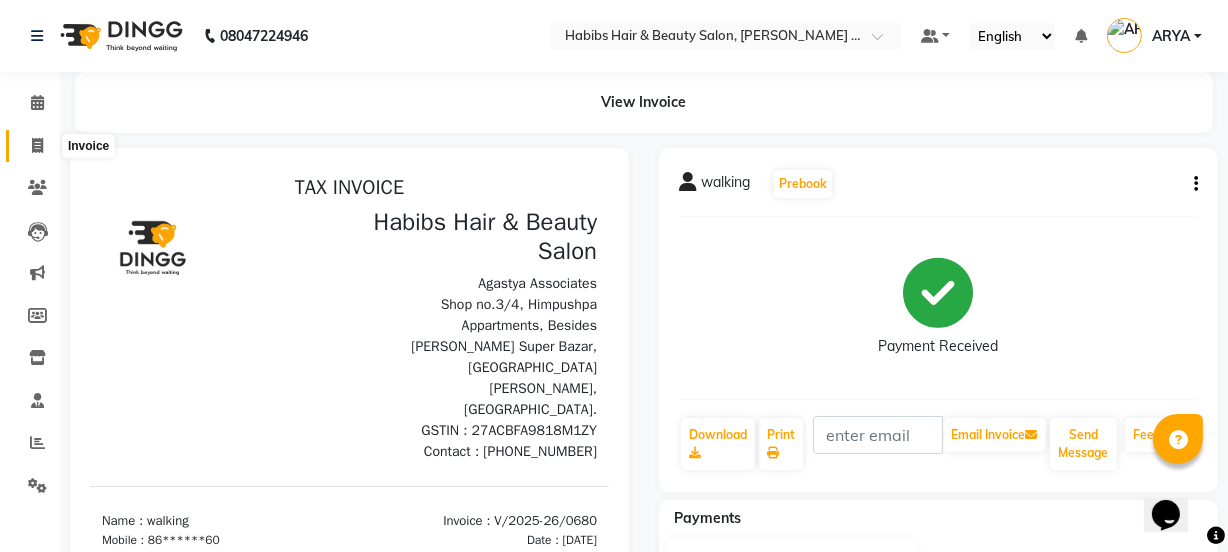 click 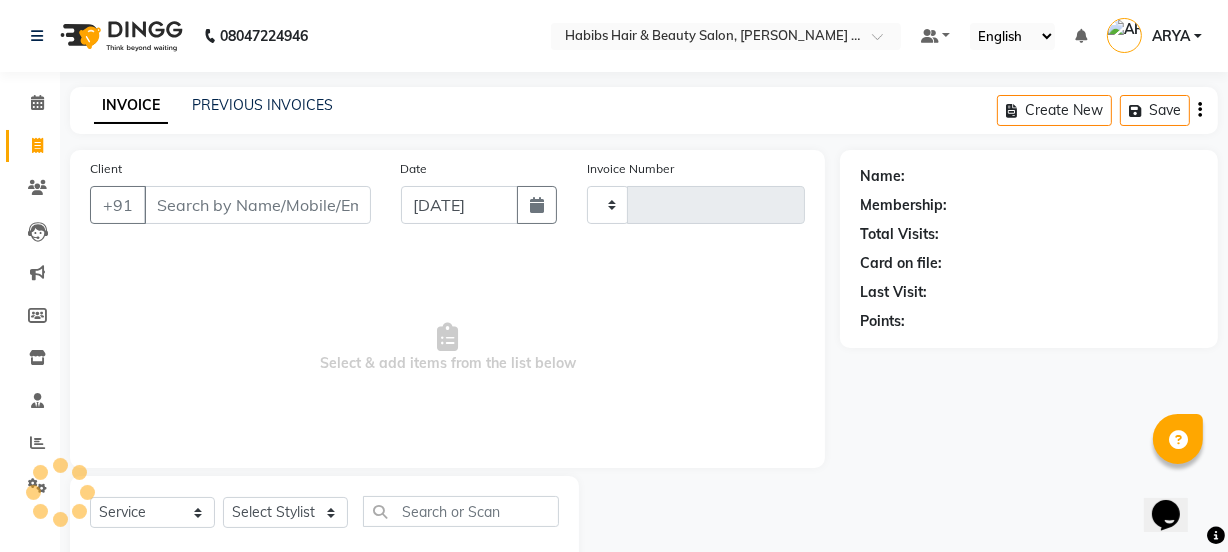 scroll, scrollTop: 50, scrollLeft: 0, axis: vertical 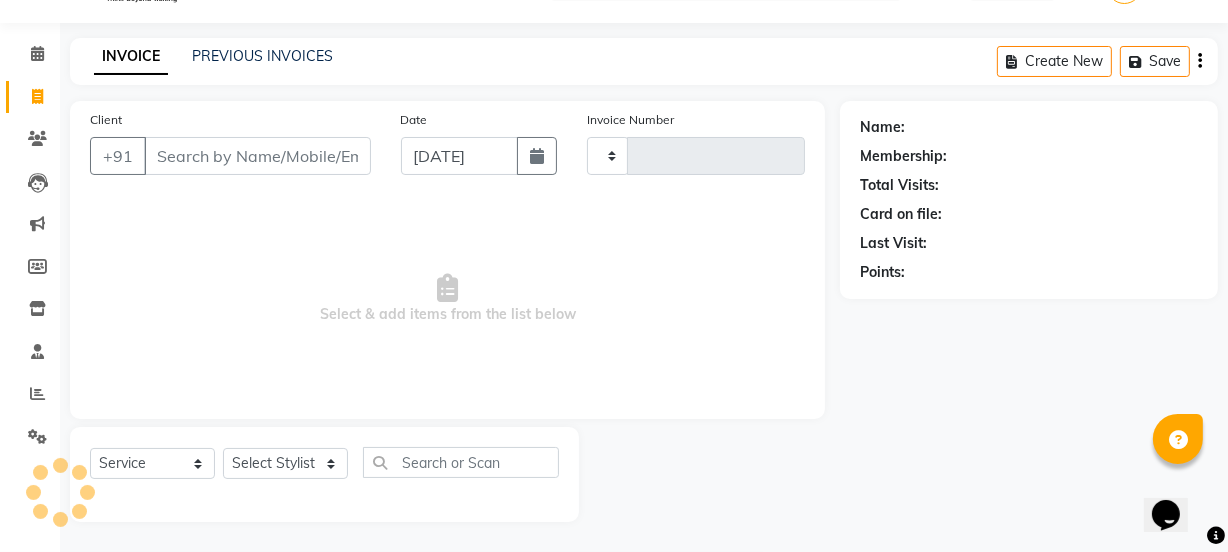 click on "Client" at bounding box center [257, 156] 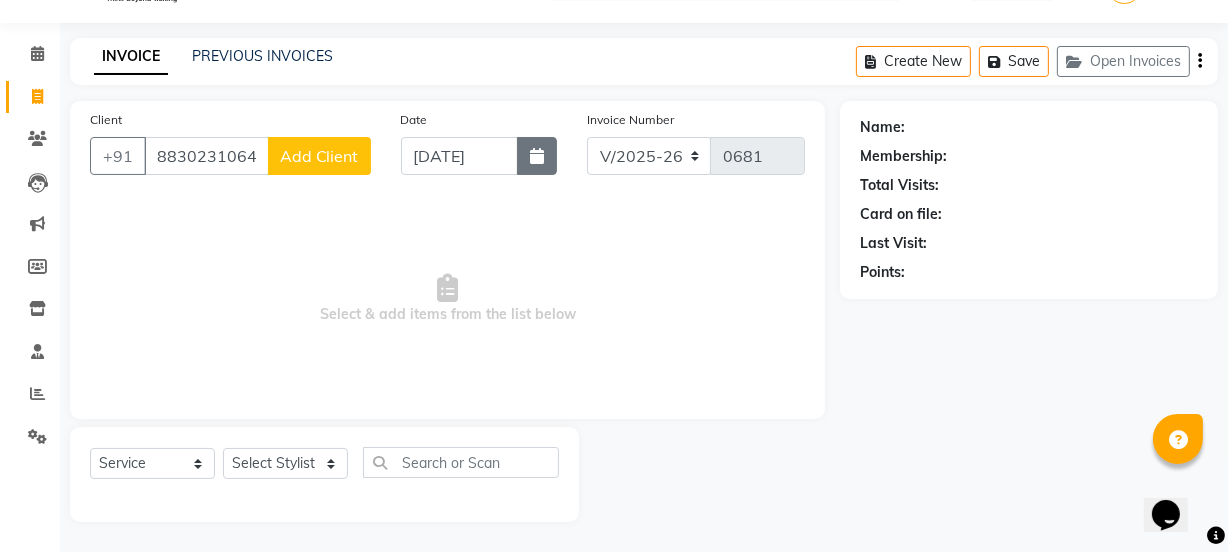 type on "8830231064" 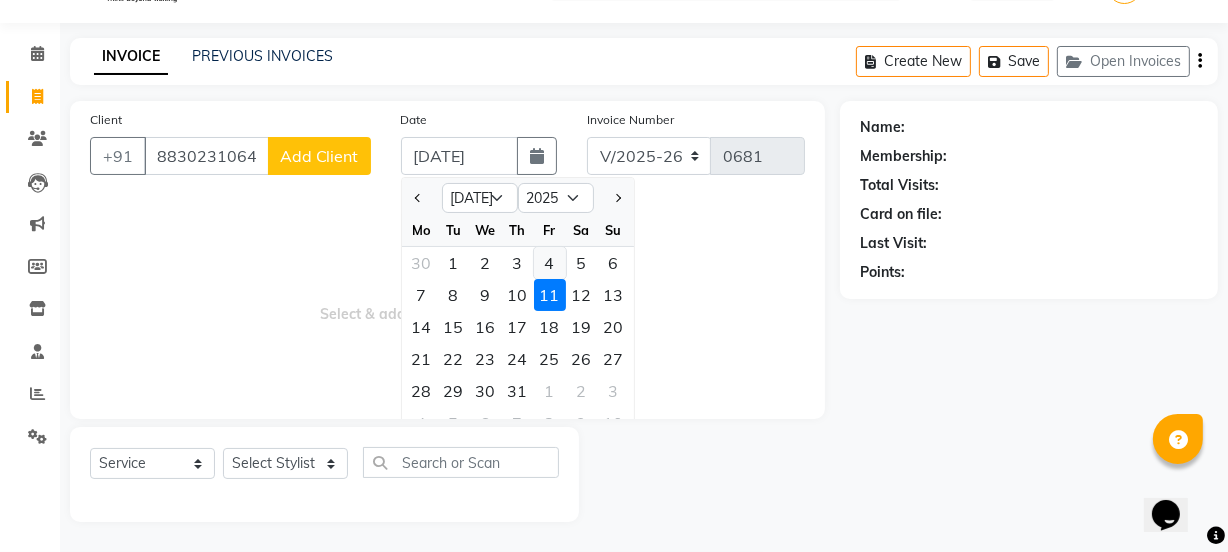 click on "4" 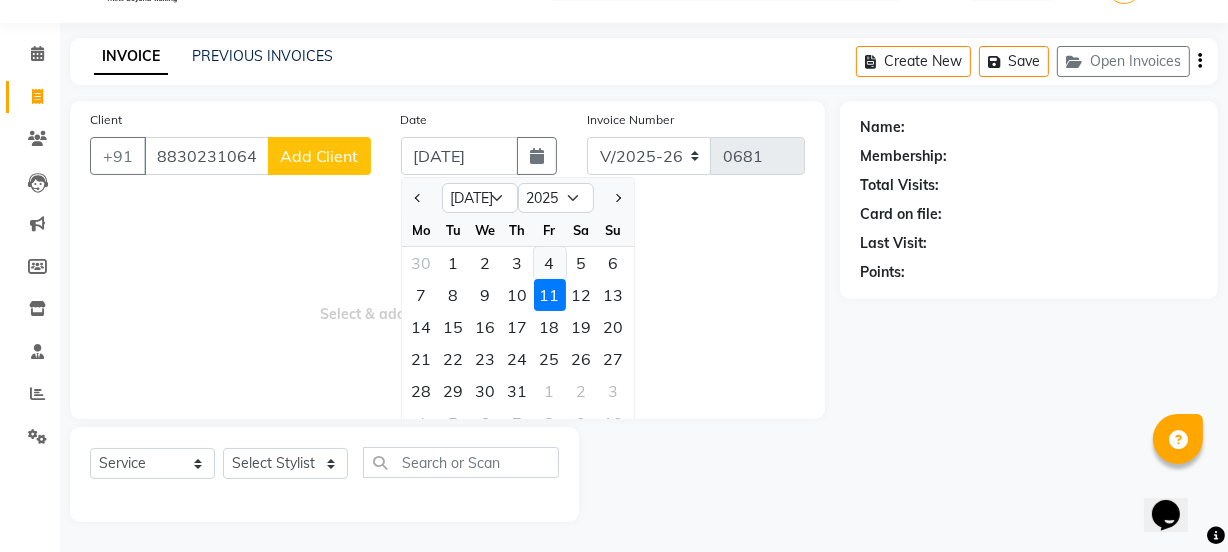 type on "[DATE]" 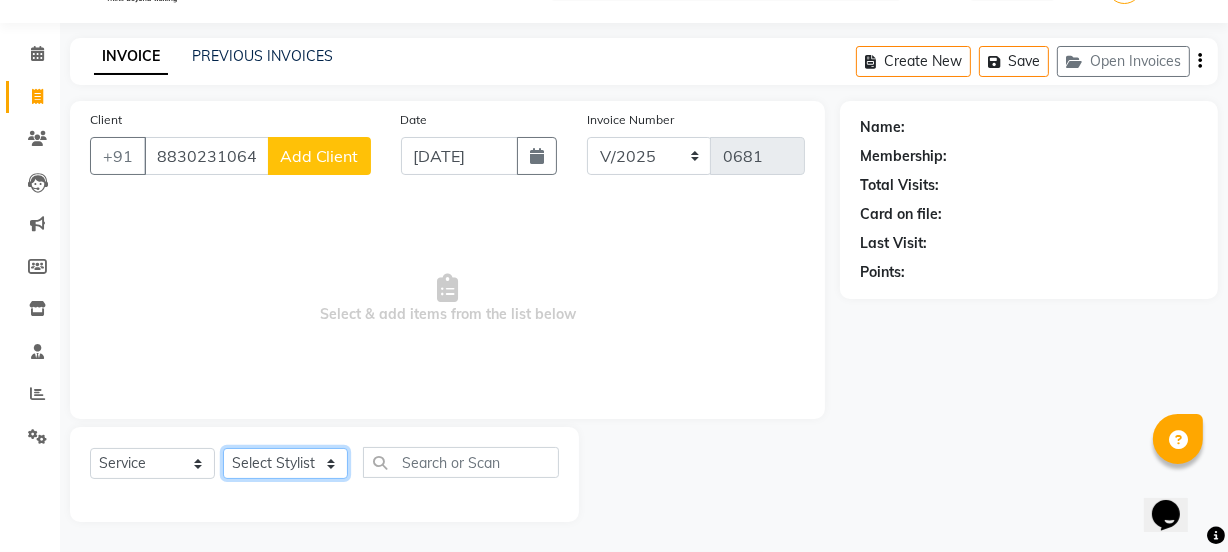 click on "Select Stylist [PERSON_NAME] [PERSON_NAME]" 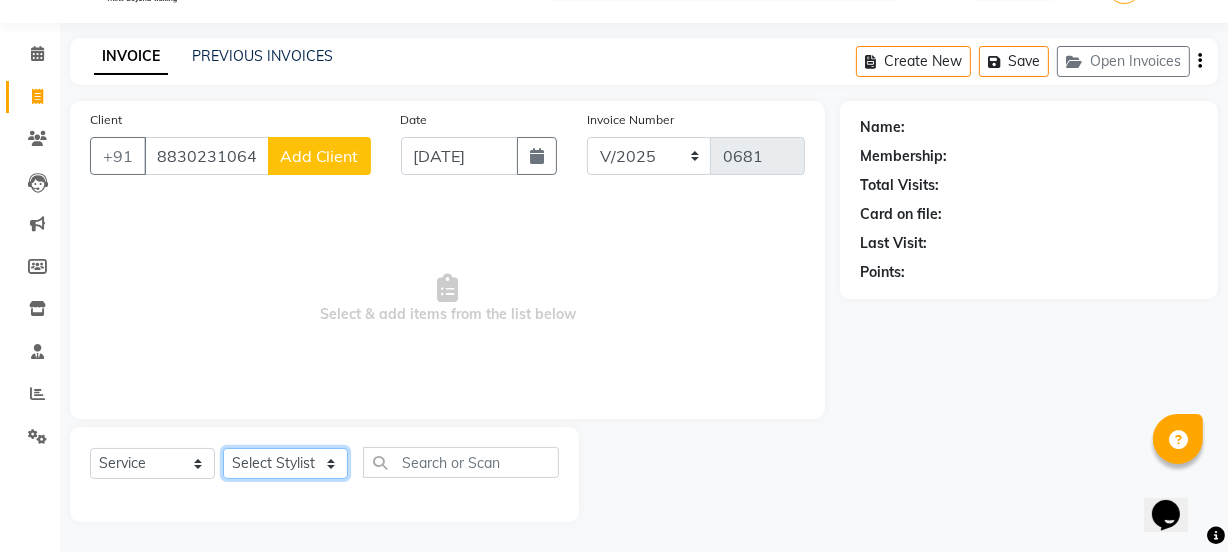 select on "71201" 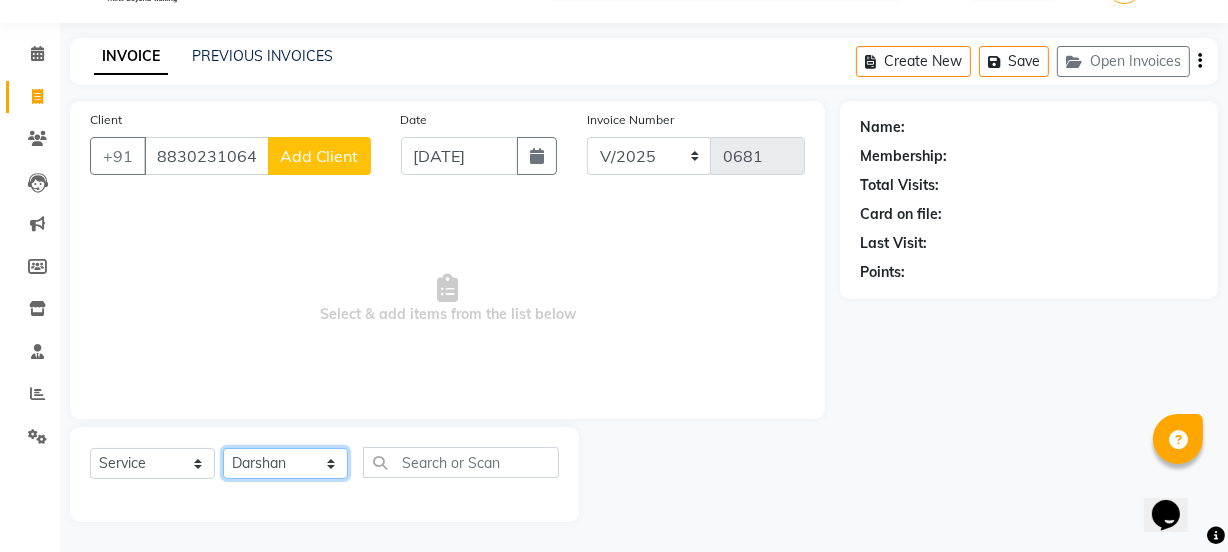 click on "Select Stylist [PERSON_NAME] [PERSON_NAME]" 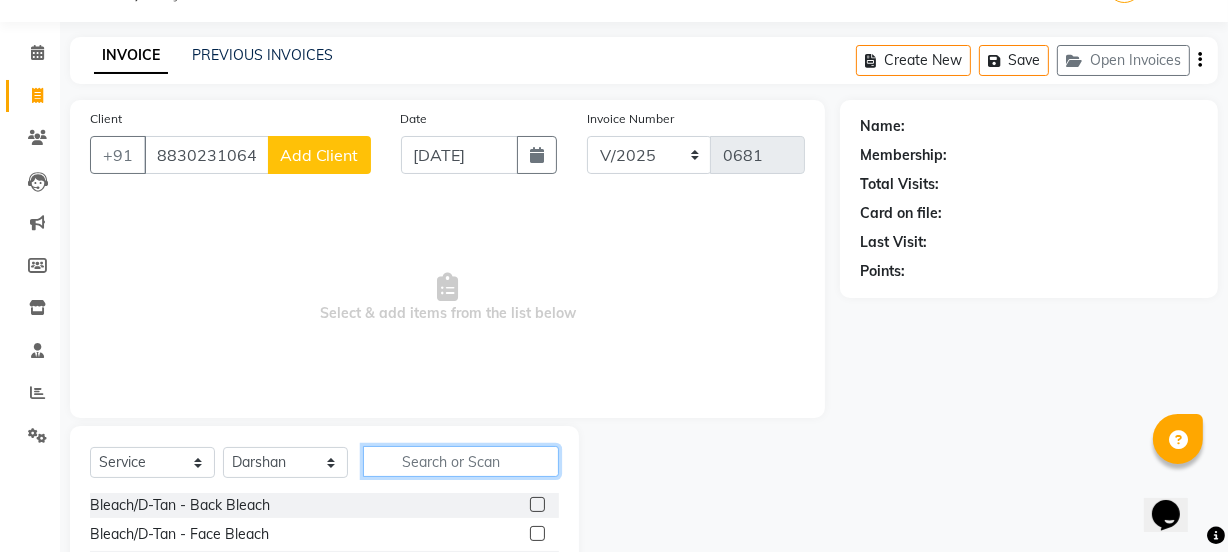 click 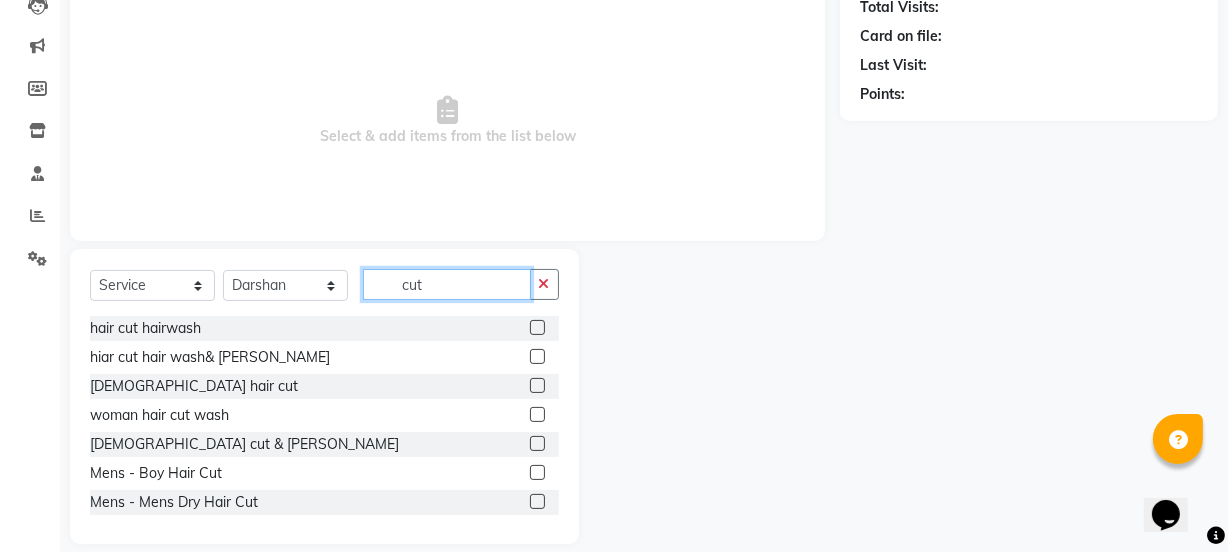 scroll, scrollTop: 250, scrollLeft: 0, axis: vertical 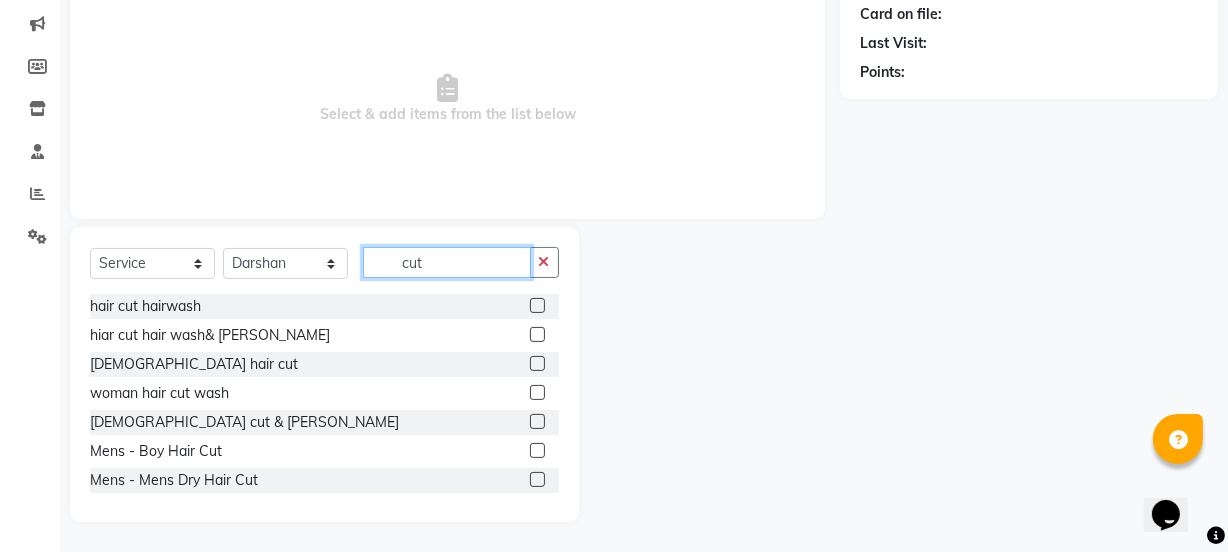 type on "cut" 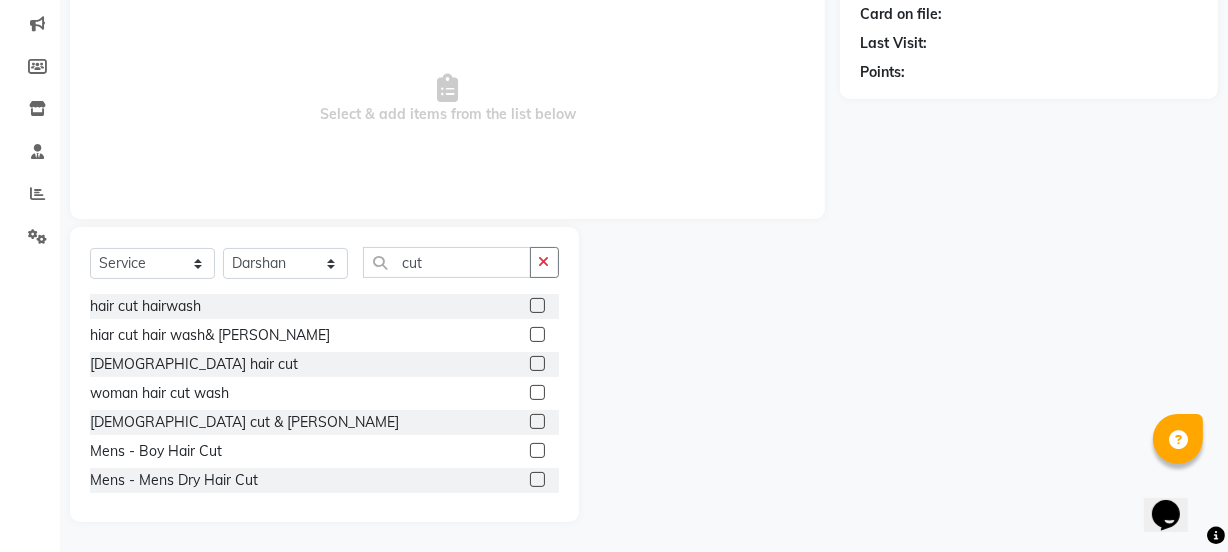 click 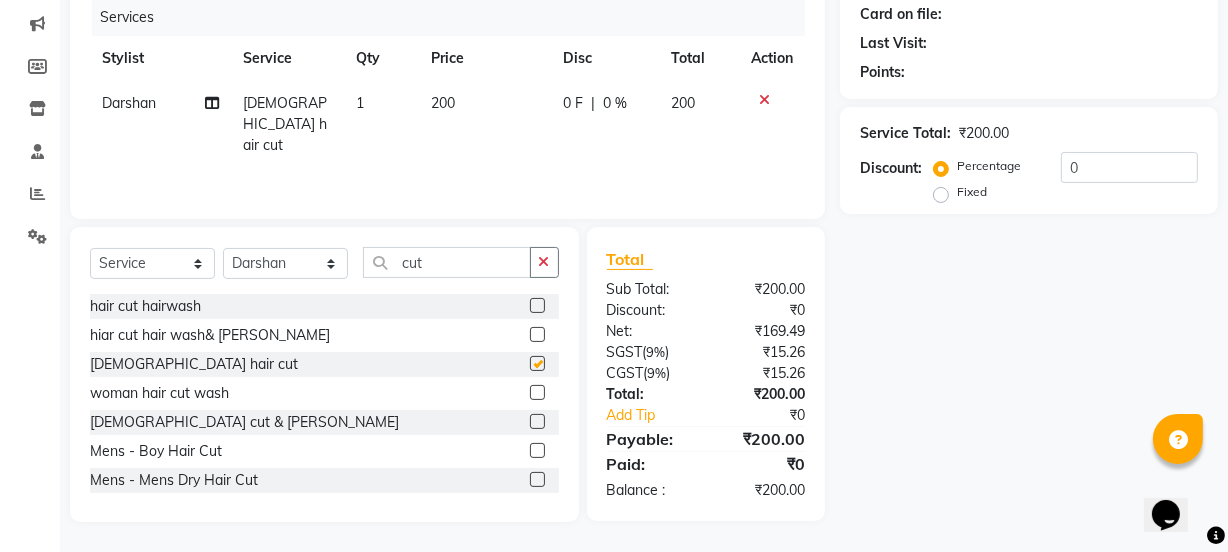 checkbox on "false" 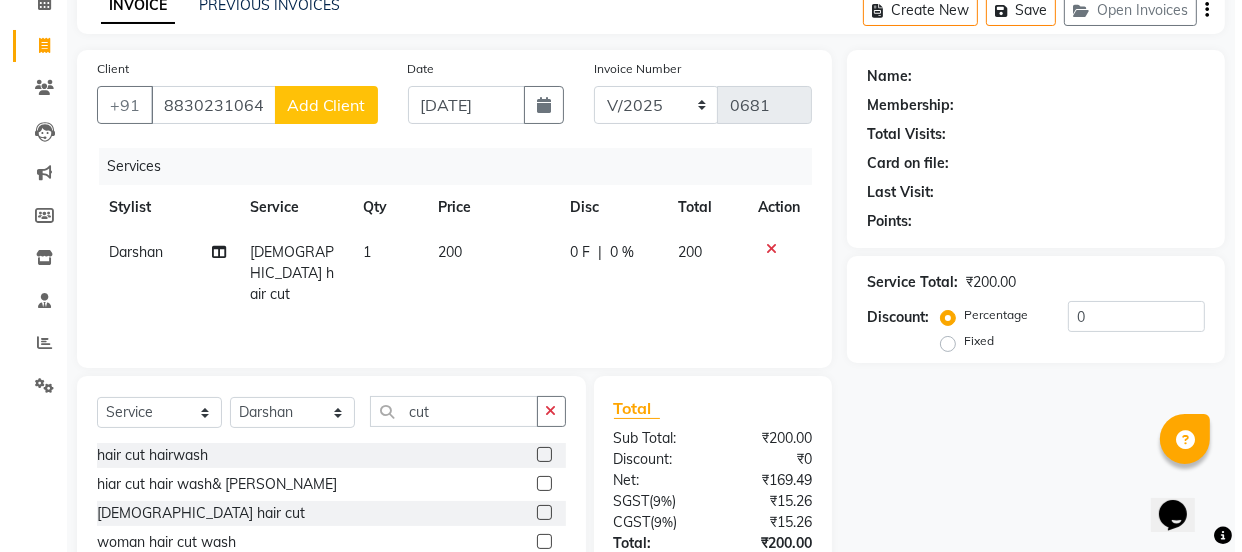 scroll, scrollTop: 0, scrollLeft: 0, axis: both 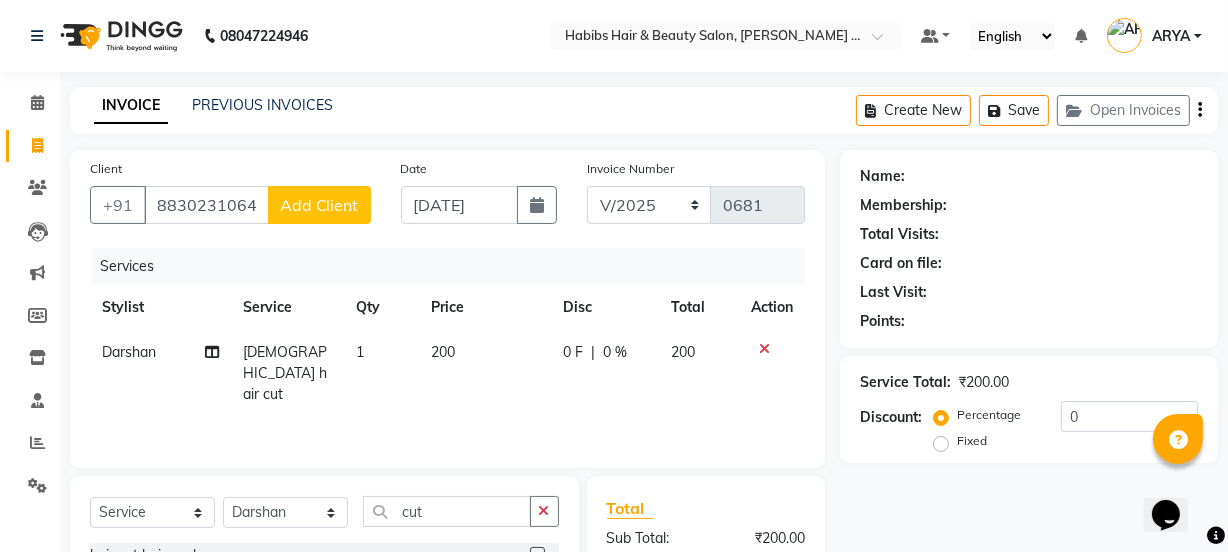 click on "Add Client" 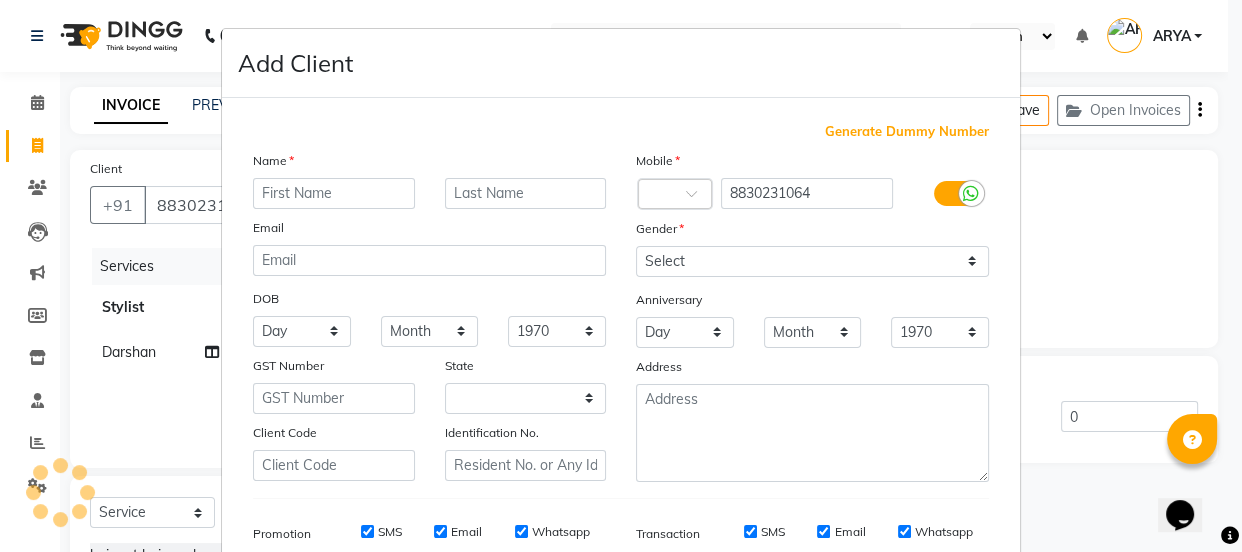 select on "22" 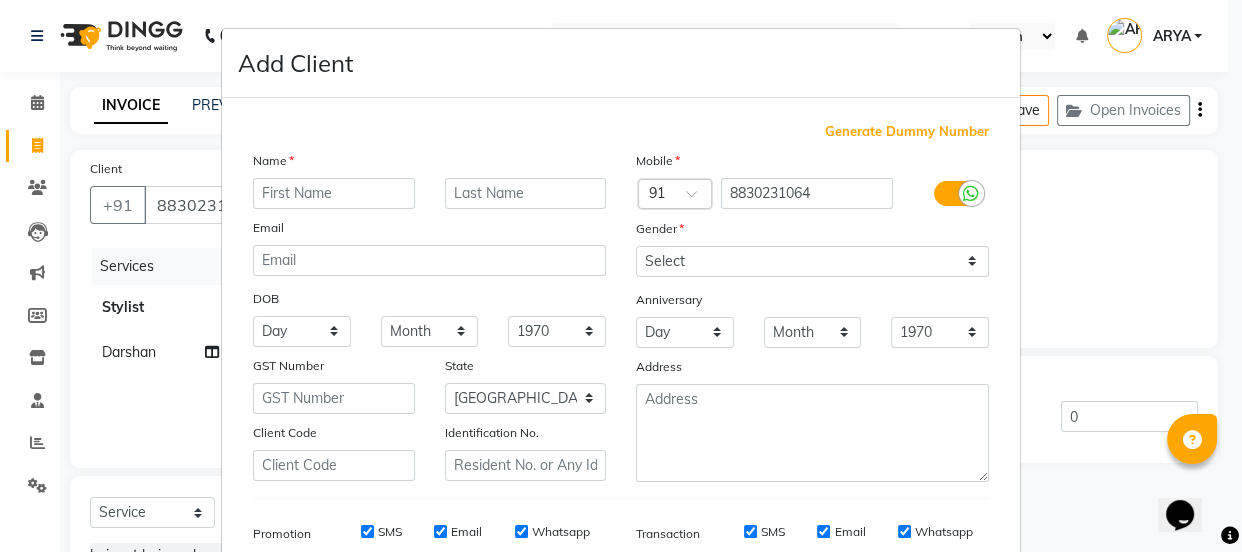 click at bounding box center (334, 193) 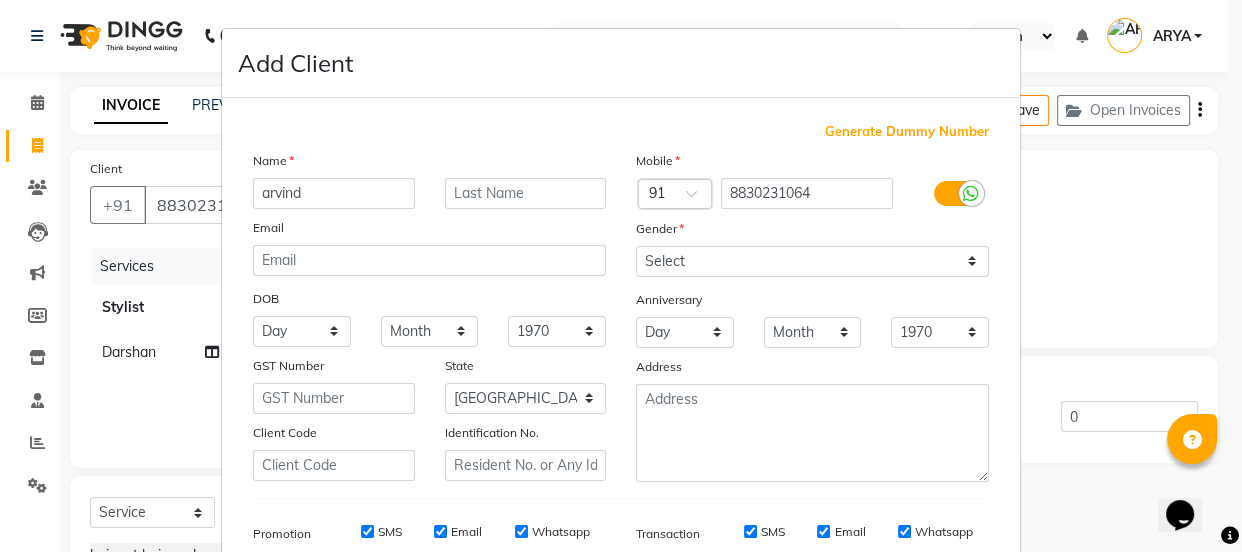 type on "arvind" 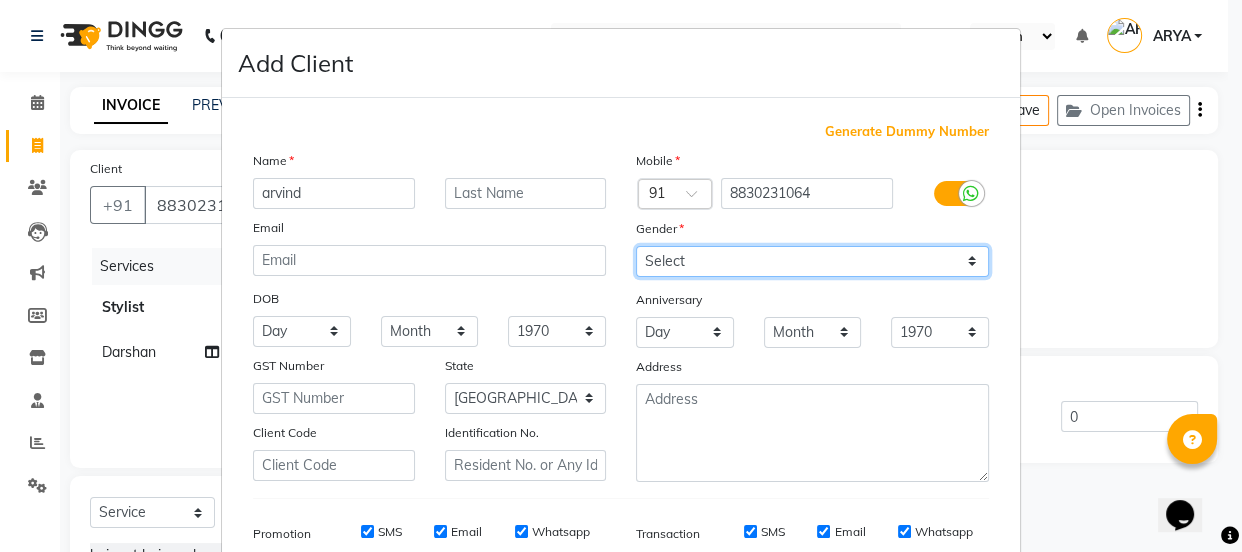 click on "Select [DEMOGRAPHIC_DATA] [DEMOGRAPHIC_DATA] Other Prefer Not To Say" at bounding box center [812, 261] 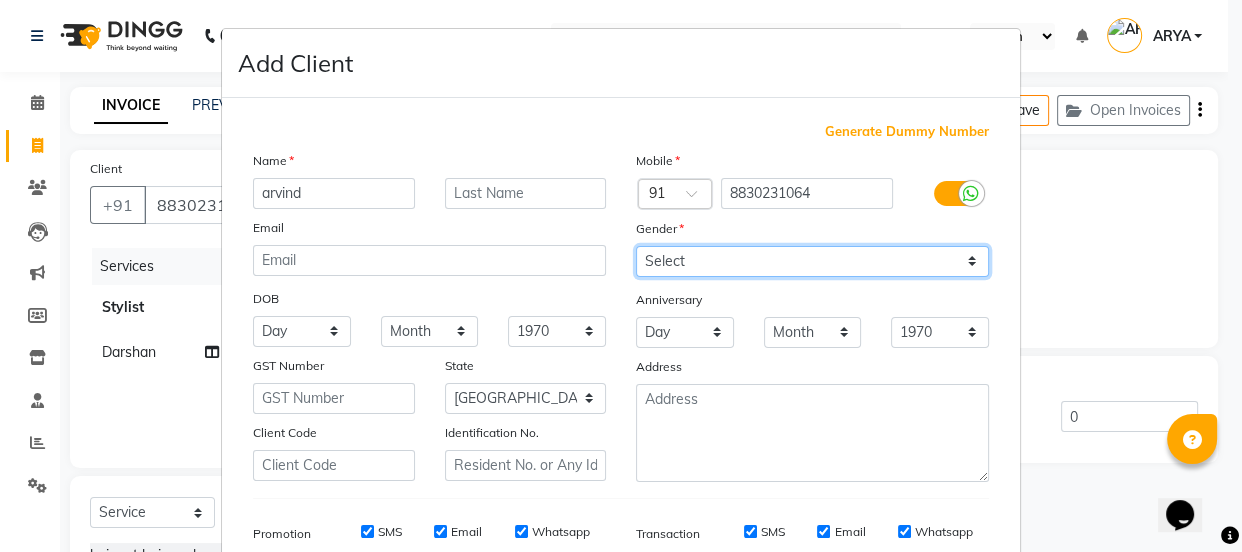 select on "[DEMOGRAPHIC_DATA]" 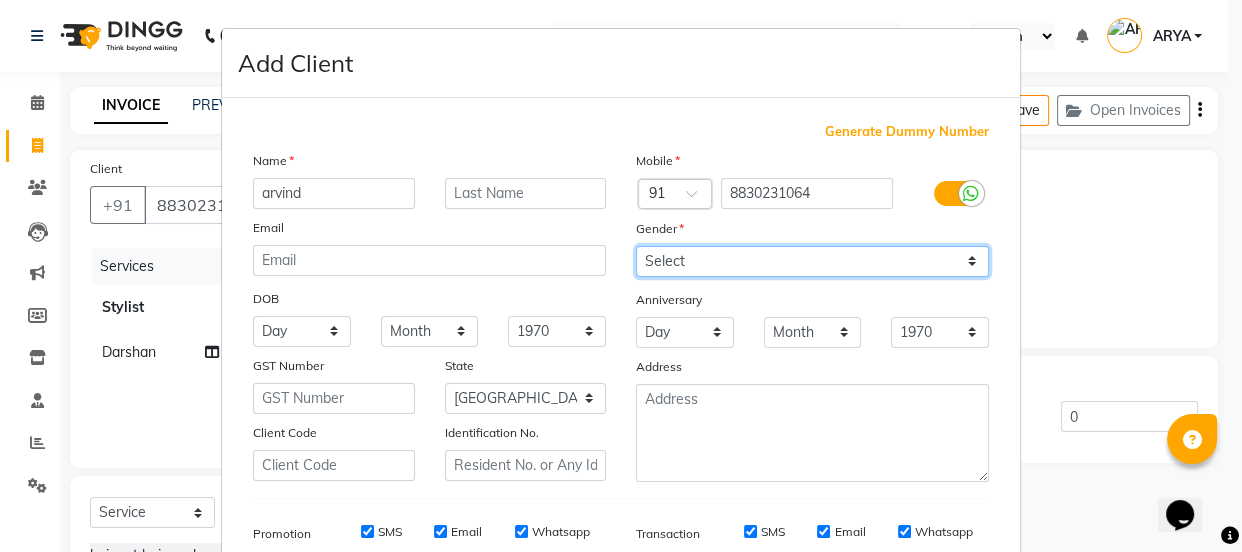 click on "Select [DEMOGRAPHIC_DATA] [DEMOGRAPHIC_DATA] Other Prefer Not To Say" at bounding box center [812, 261] 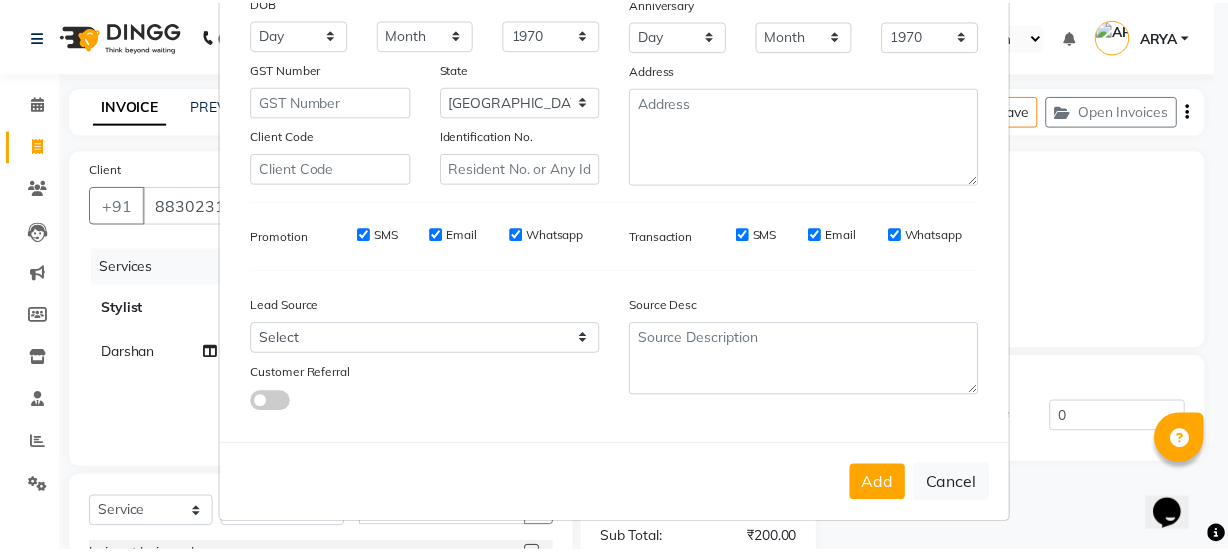 scroll, scrollTop: 301, scrollLeft: 0, axis: vertical 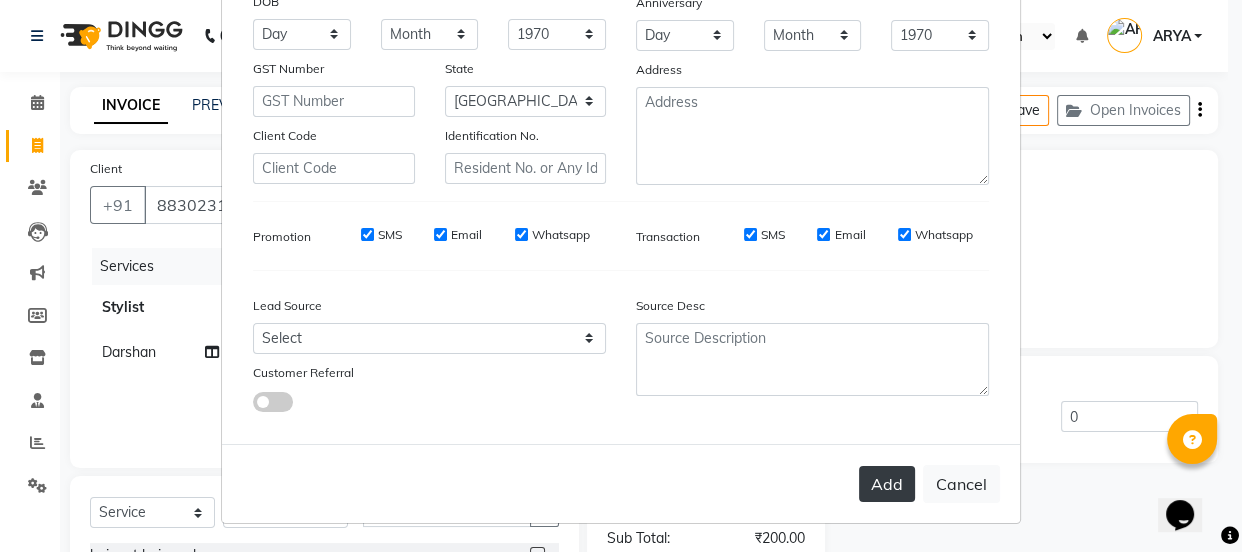 click on "Add" at bounding box center [887, 484] 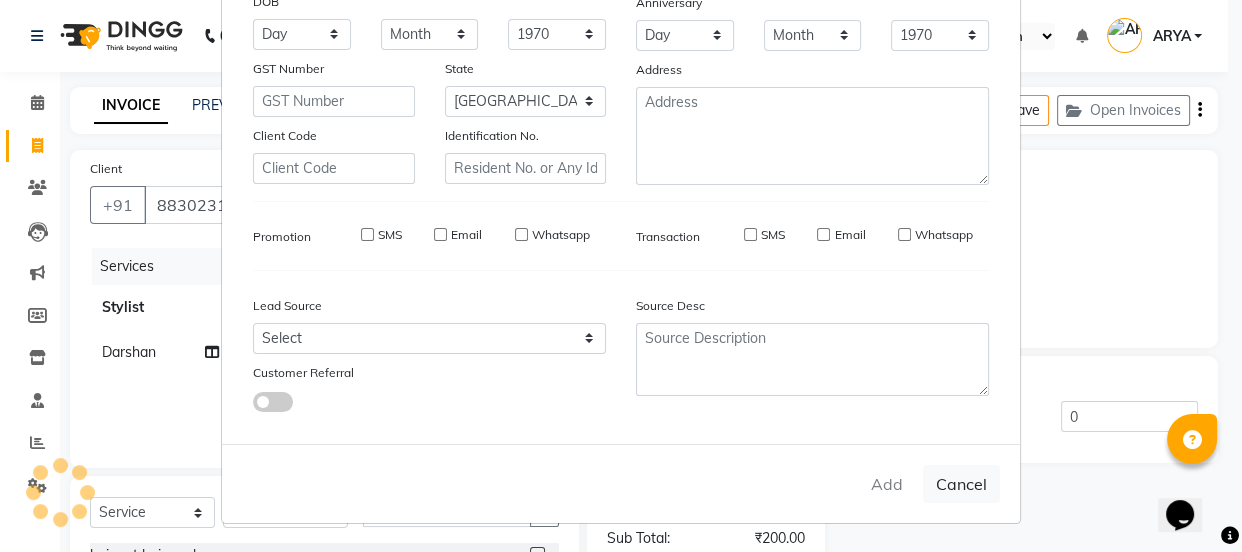 type on "88******64" 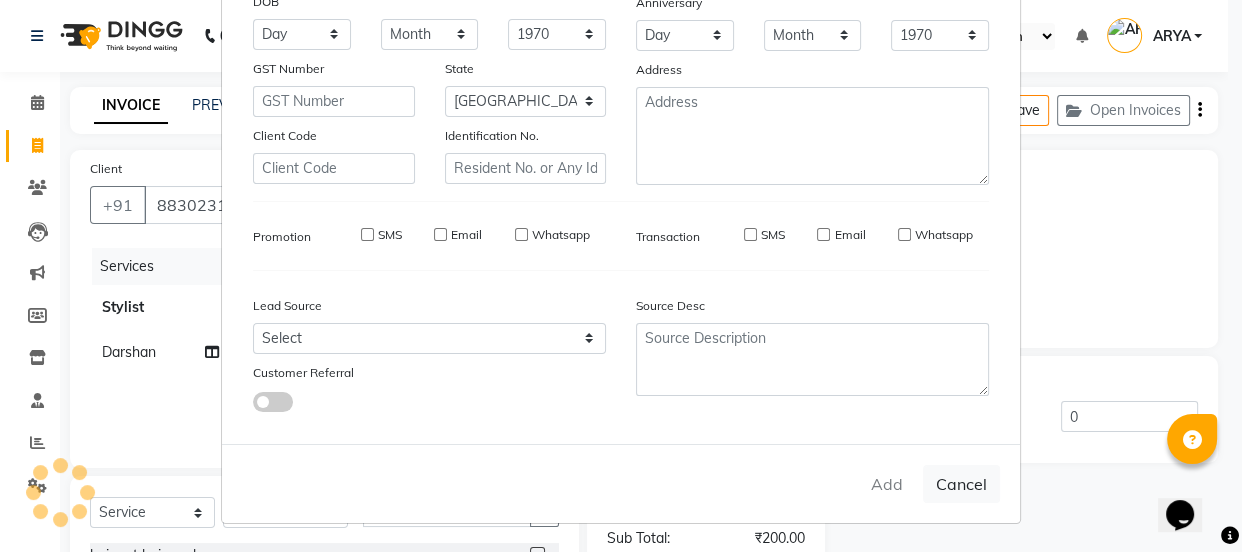 type 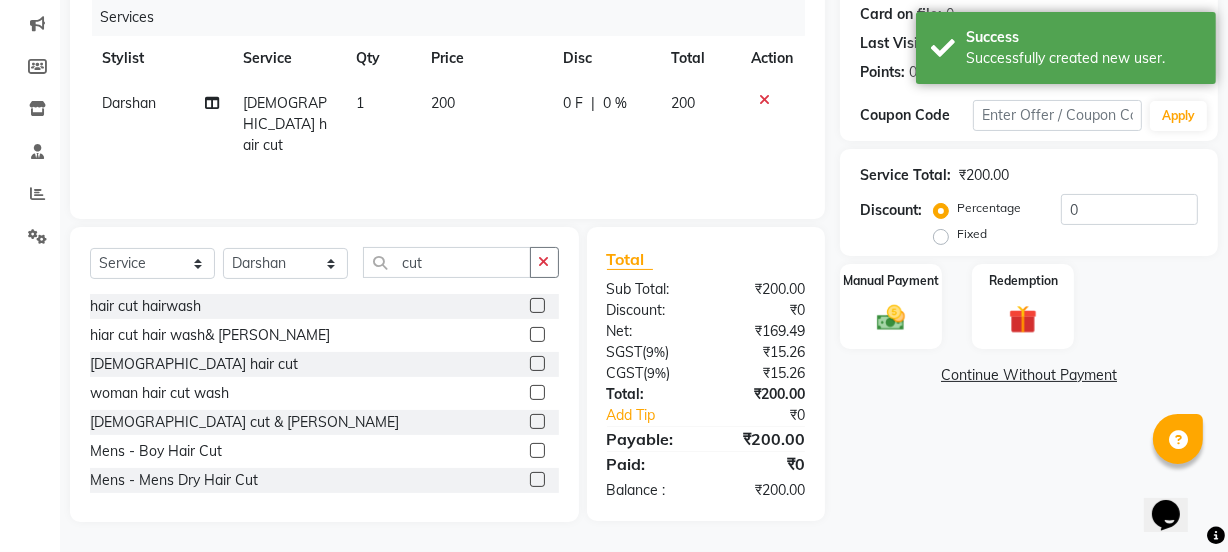 scroll, scrollTop: 250, scrollLeft: 0, axis: vertical 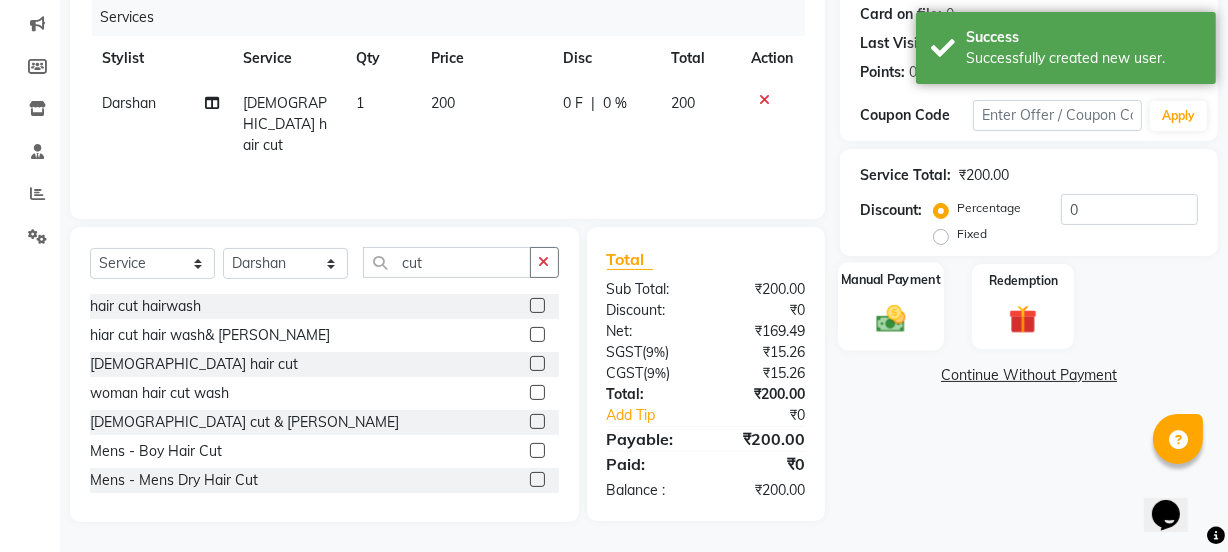 click 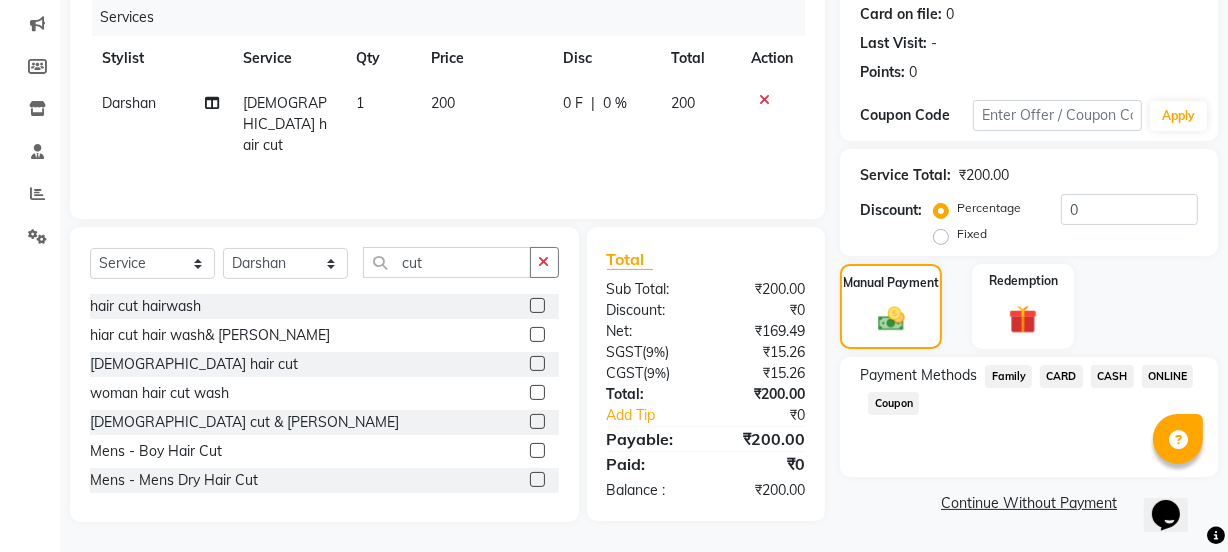 click on "CASH" 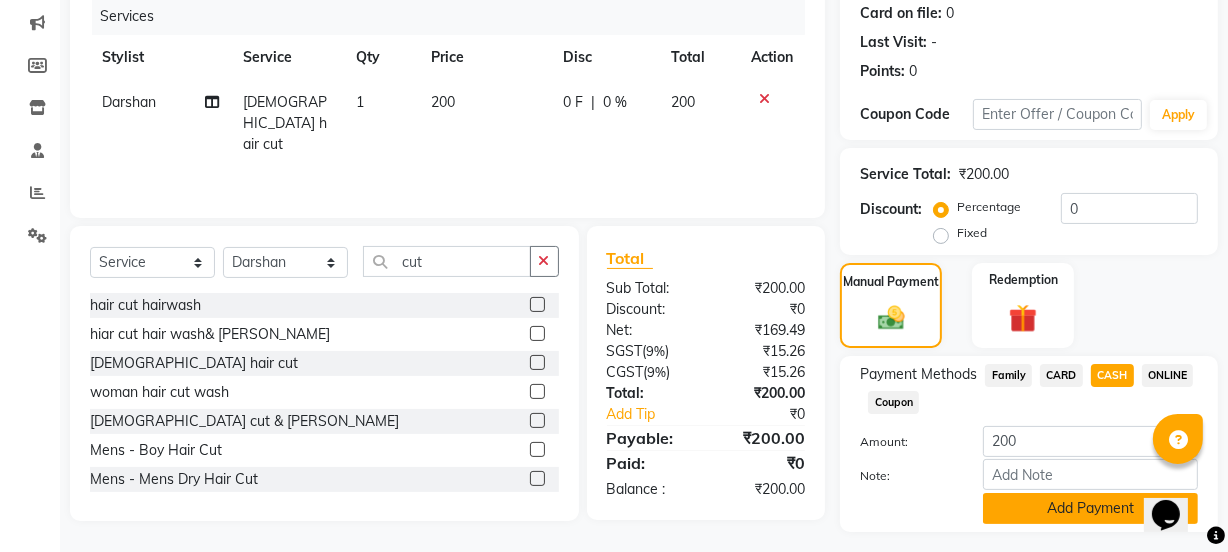 click on "Add Payment" 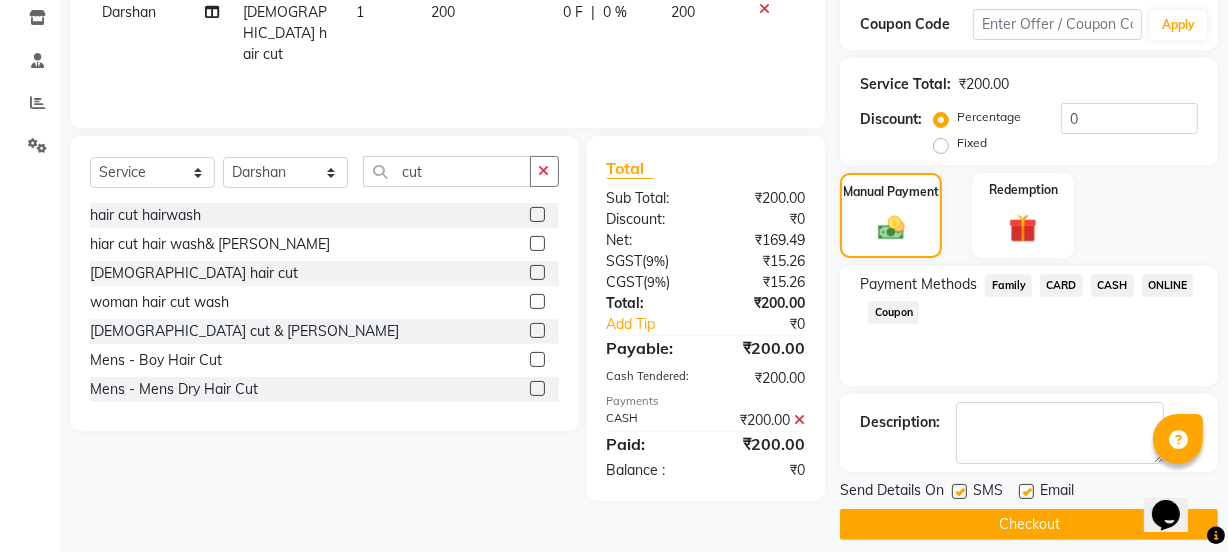 scroll, scrollTop: 357, scrollLeft: 0, axis: vertical 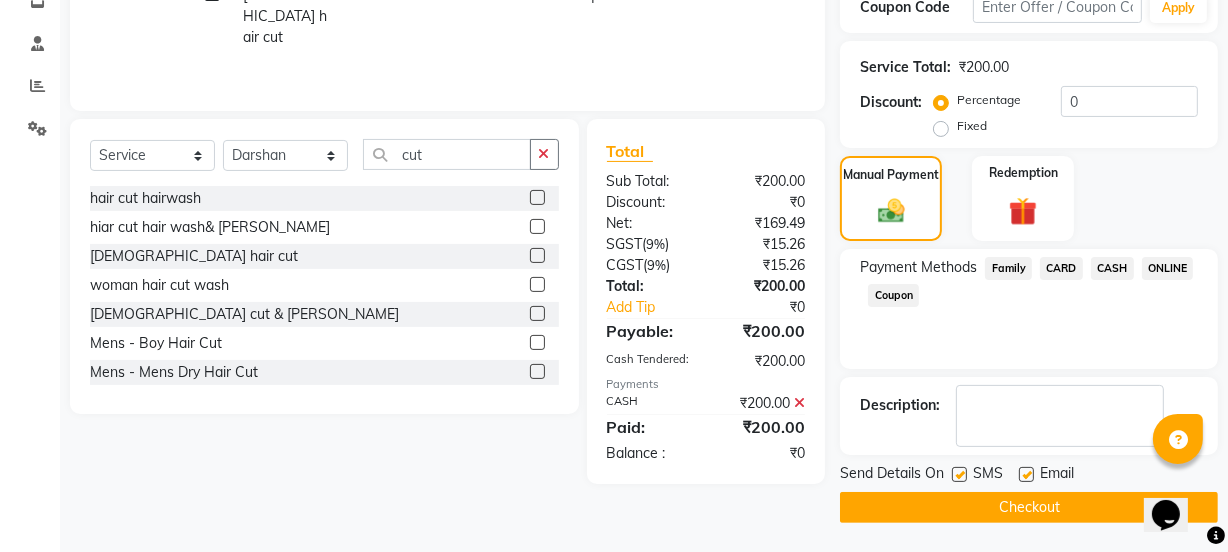click on "Checkout" 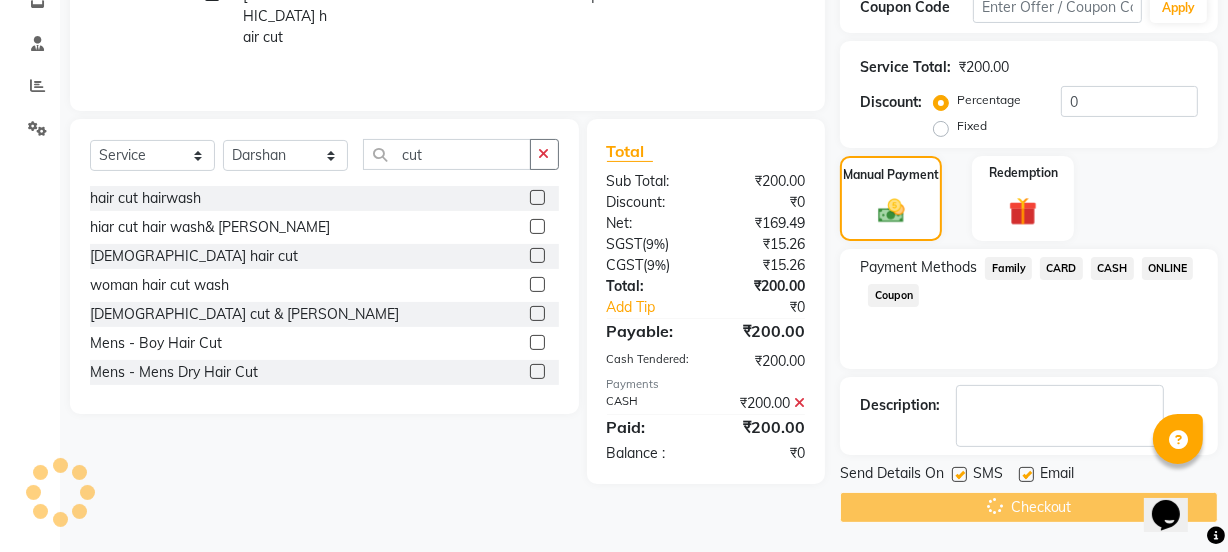 click on "Checkout" 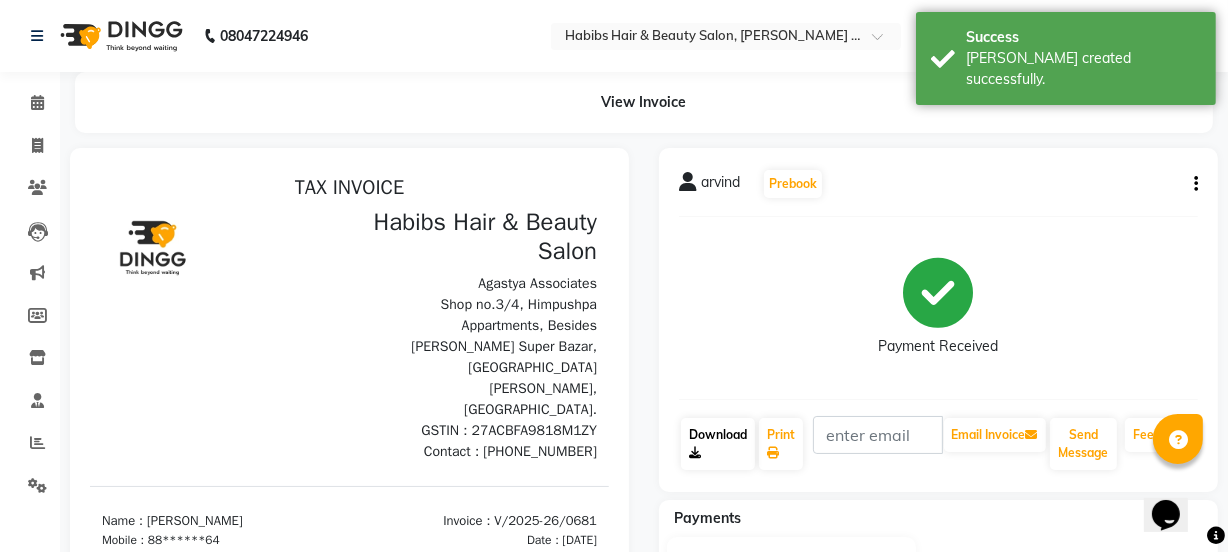 scroll, scrollTop: 0, scrollLeft: 0, axis: both 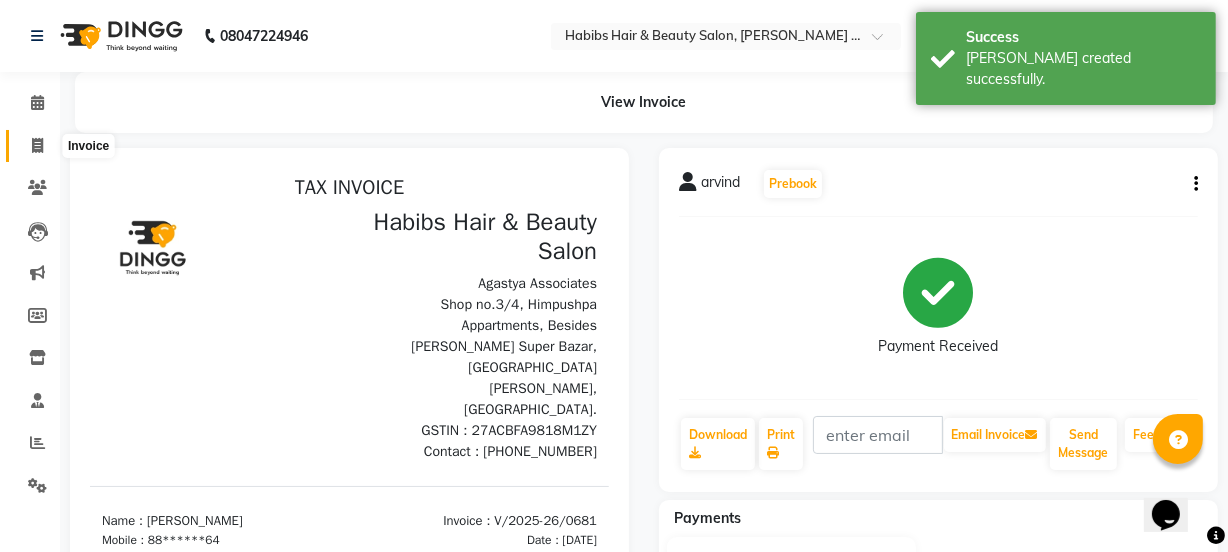 click 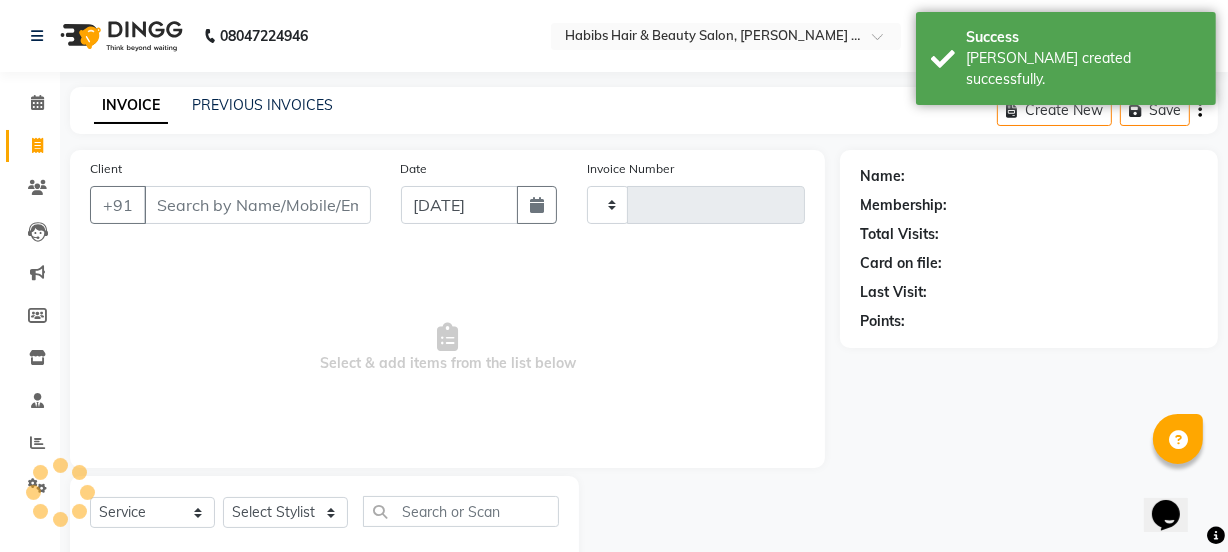 type on "0682" 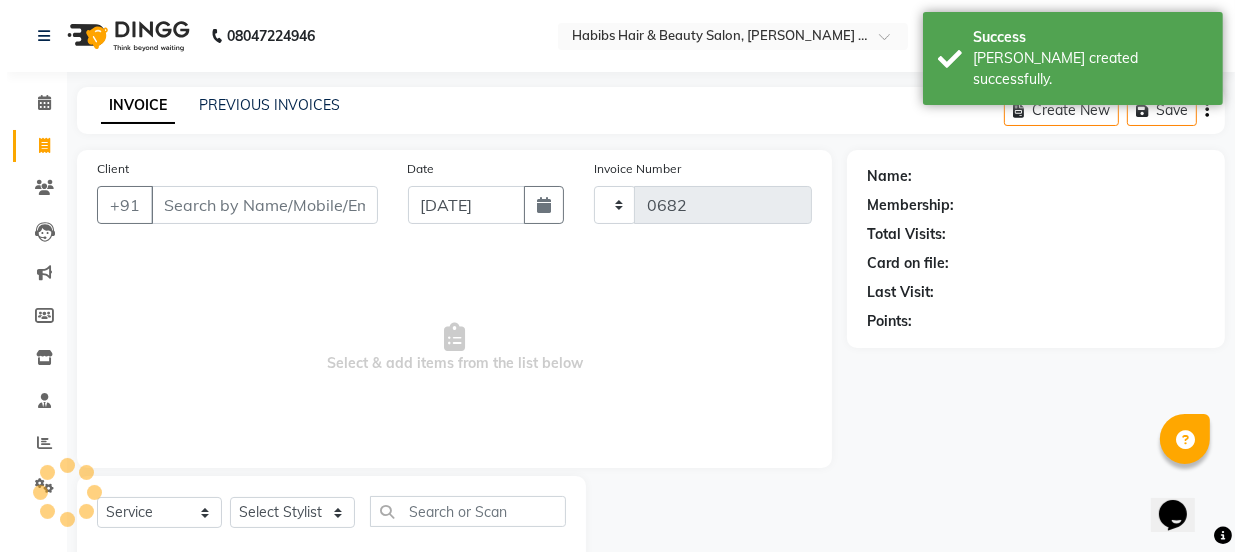 scroll, scrollTop: 50, scrollLeft: 0, axis: vertical 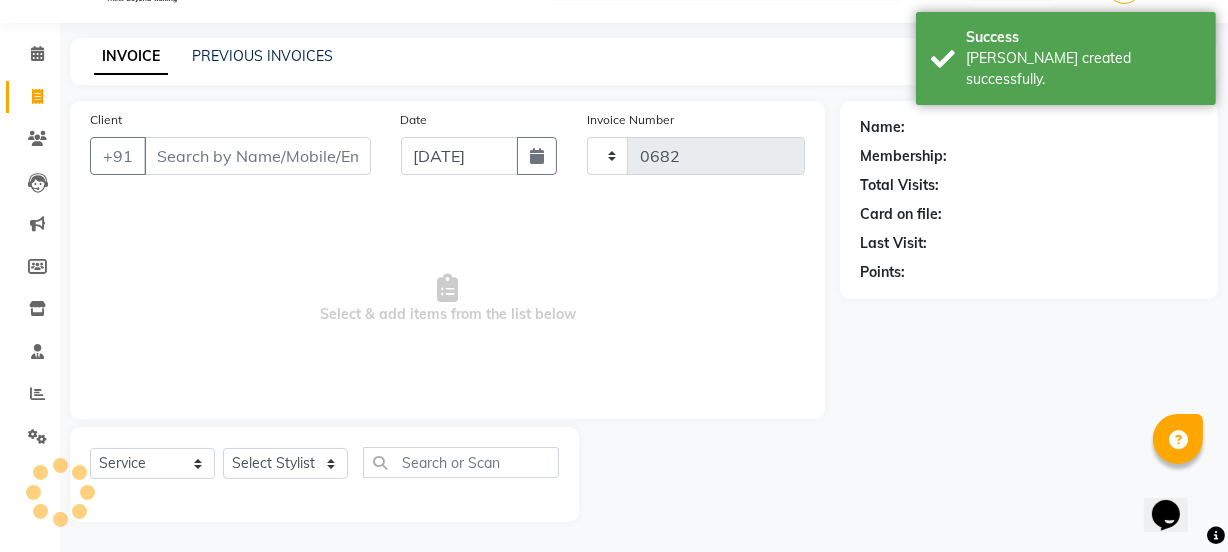 select on "5039" 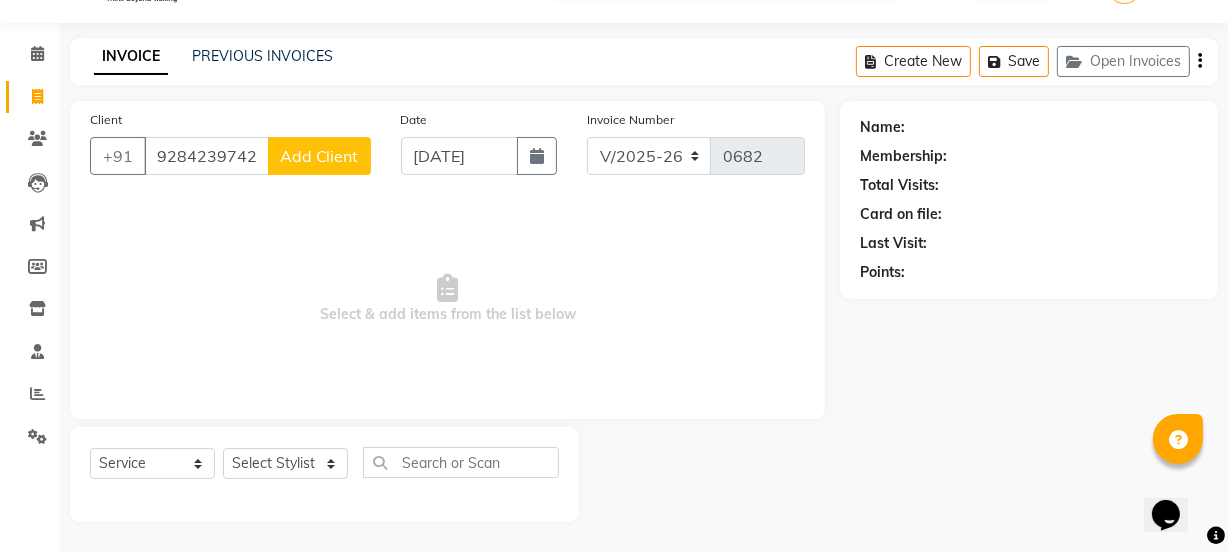 type on "9284239742" 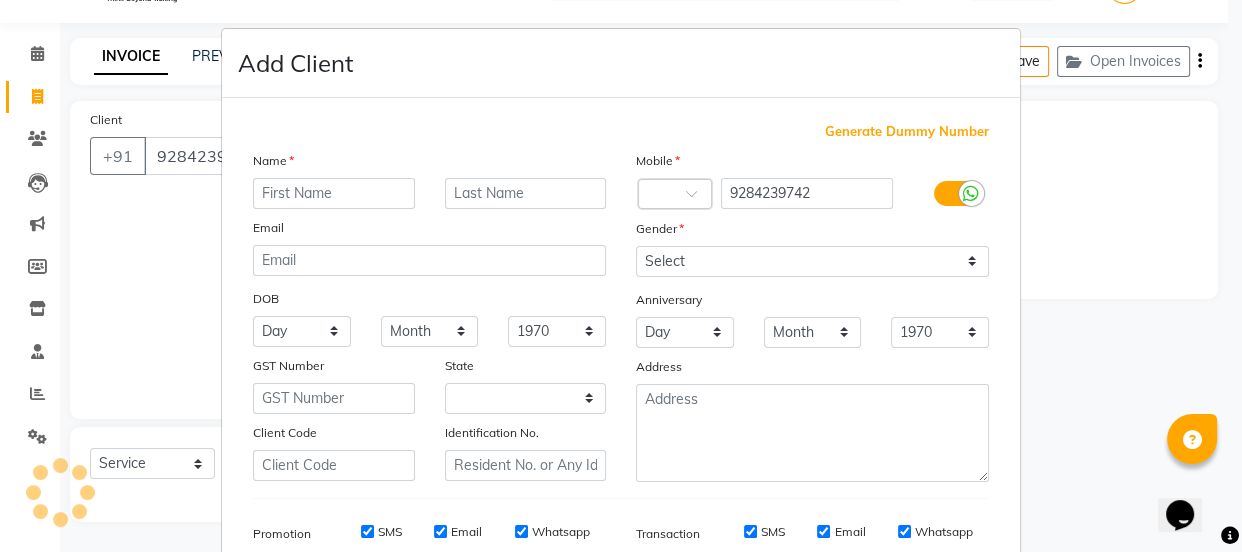select on "22" 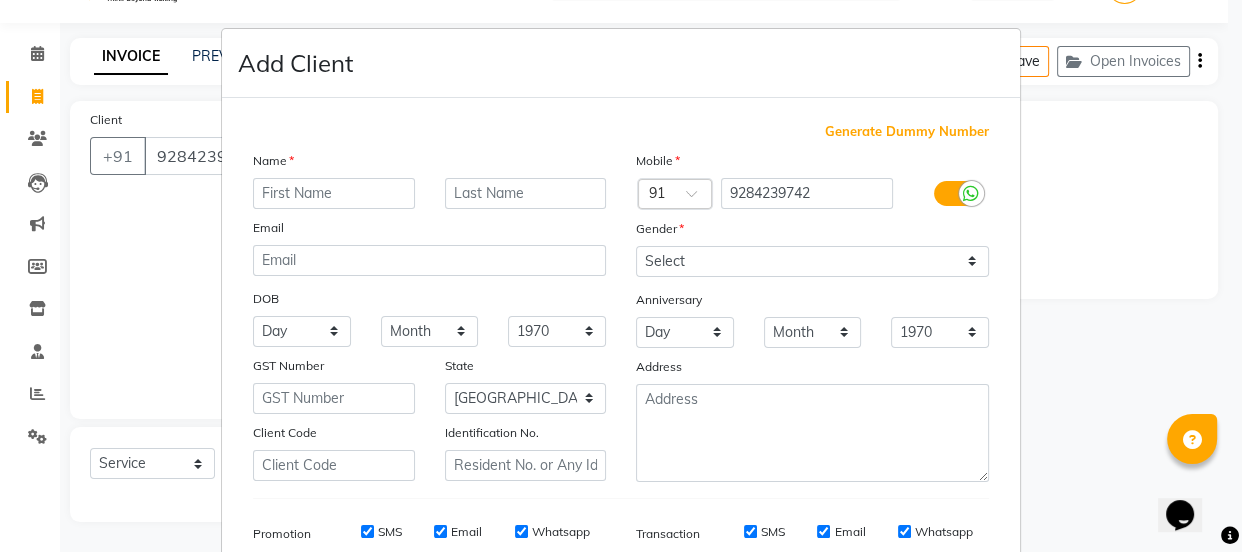 click at bounding box center (334, 193) 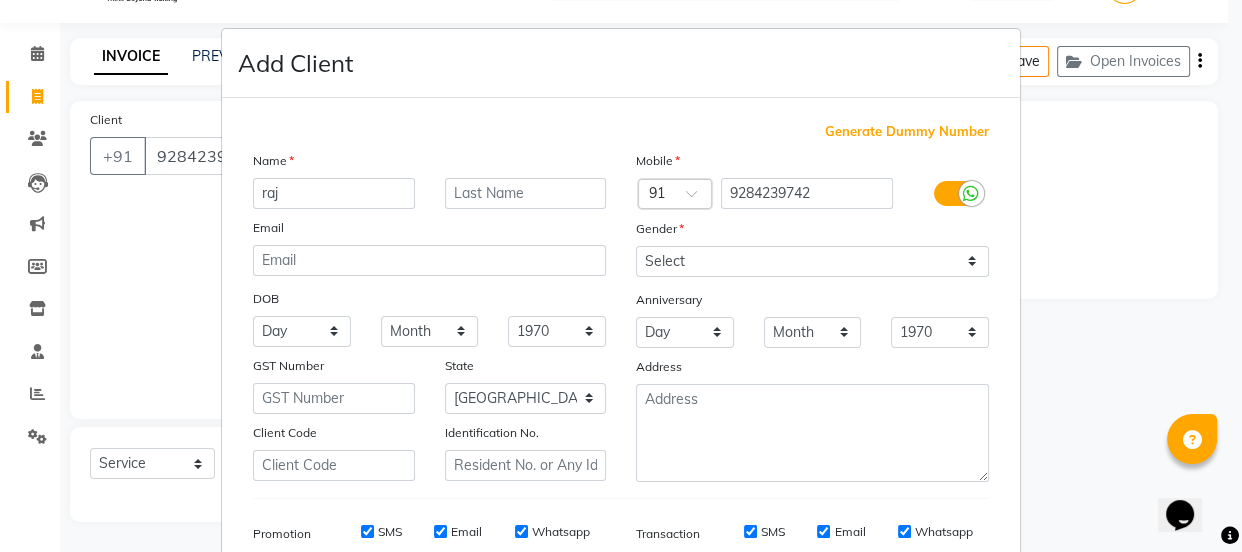 type on "raj" 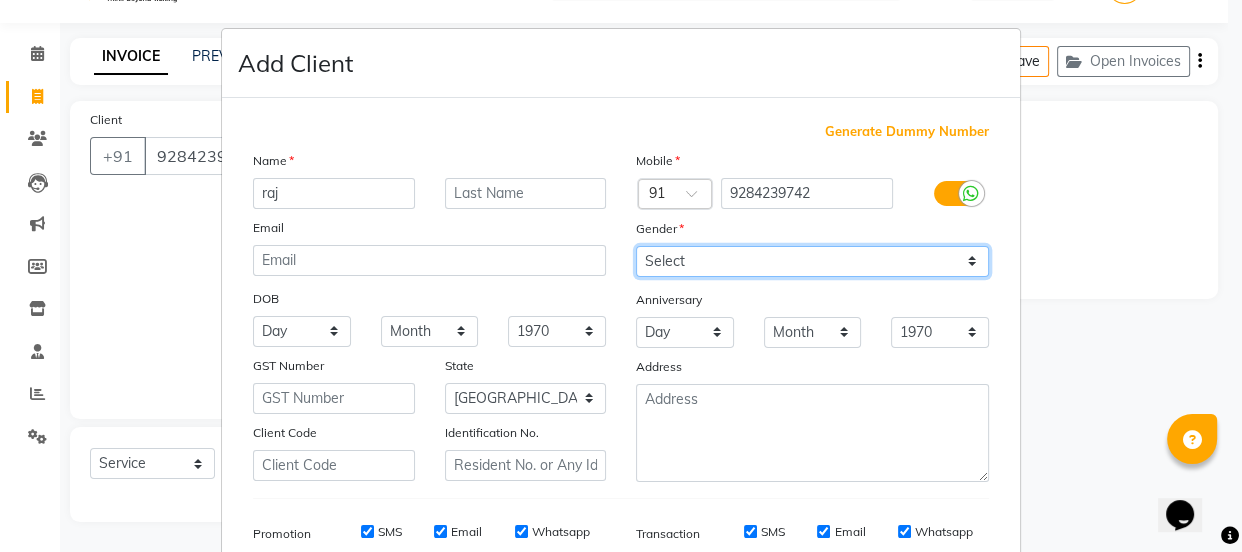 click on "Select [DEMOGRAPHIC_DATA] [DEMOGRAPHIC_DATA] Other Prefer Not To Say" at bounding box center [812, 261] 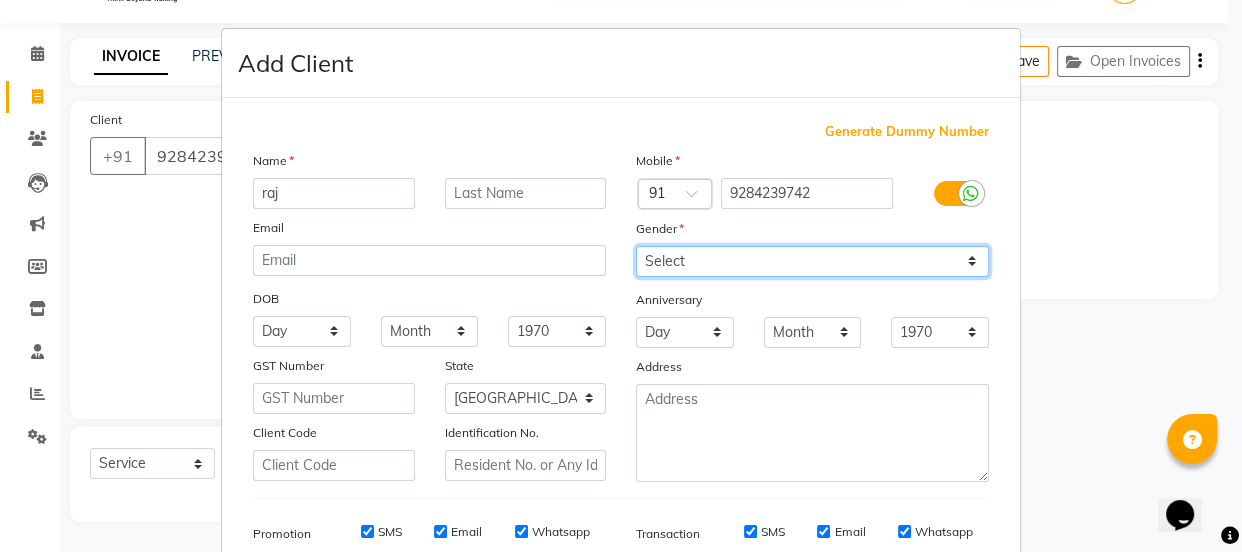 select on "[DEMOGRAPHIC_DATA]" 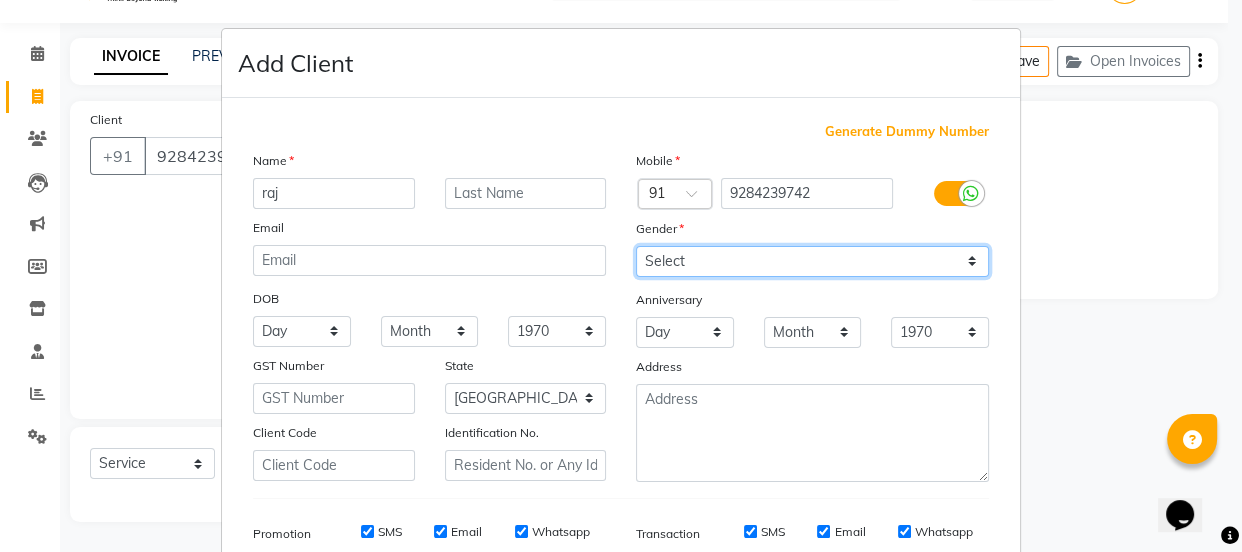 click on "Select [DEMOGRAPHIC_DATA] [DEMOGRAPHIC_DATA] Other Prefer Not To Say" at bounding box center [812, 261] 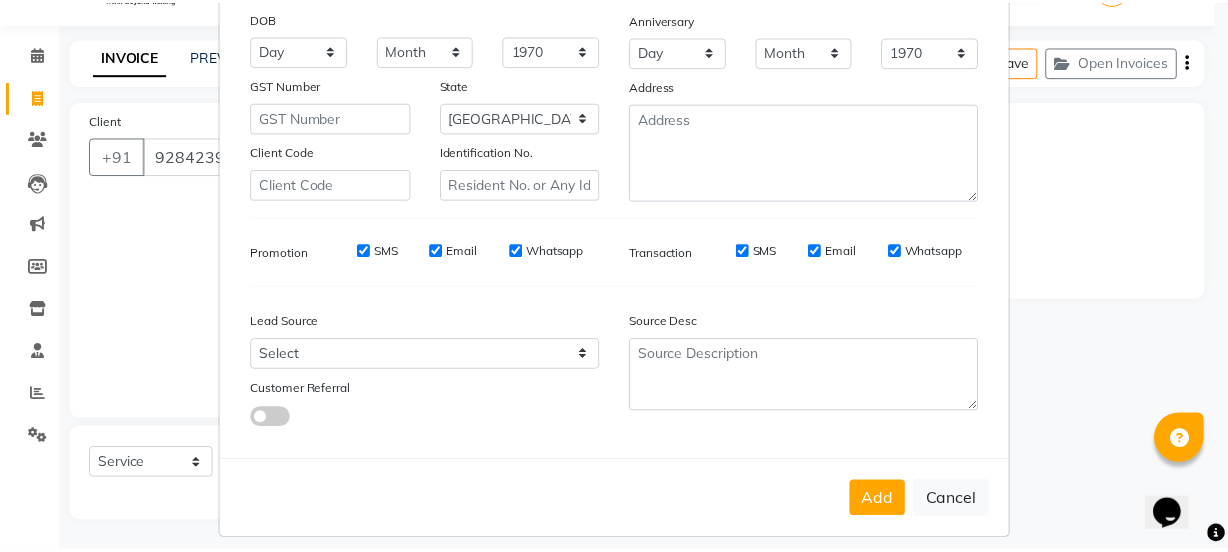 scroll, scrollTop: 301, scrollLeft: 0, axis: vertical 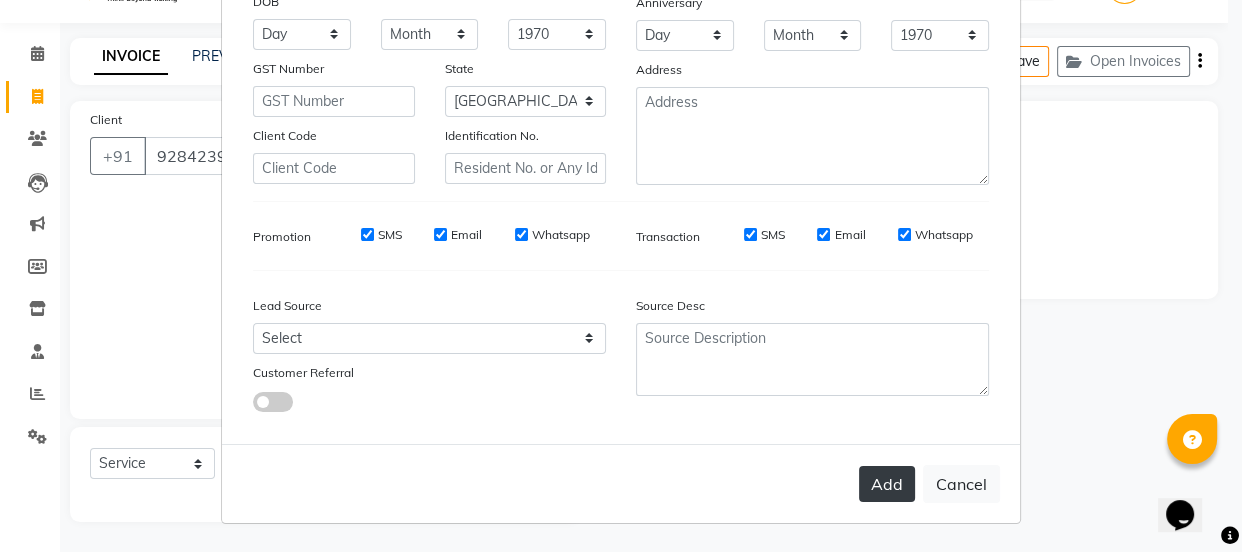 click on "Add" at bounding box center (887, 484) 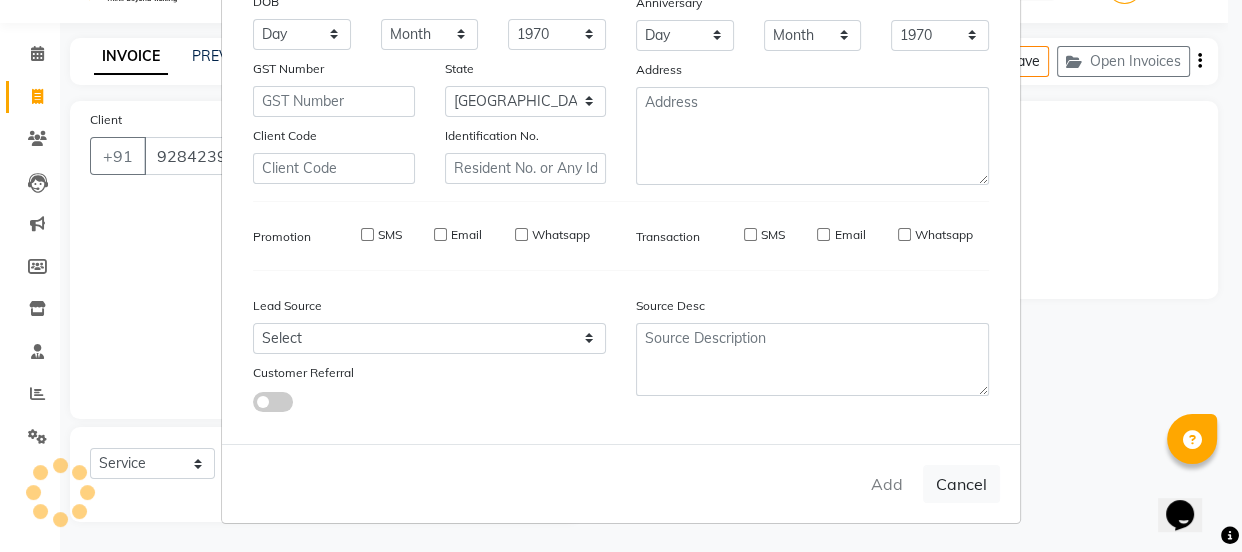 type on "92******42" 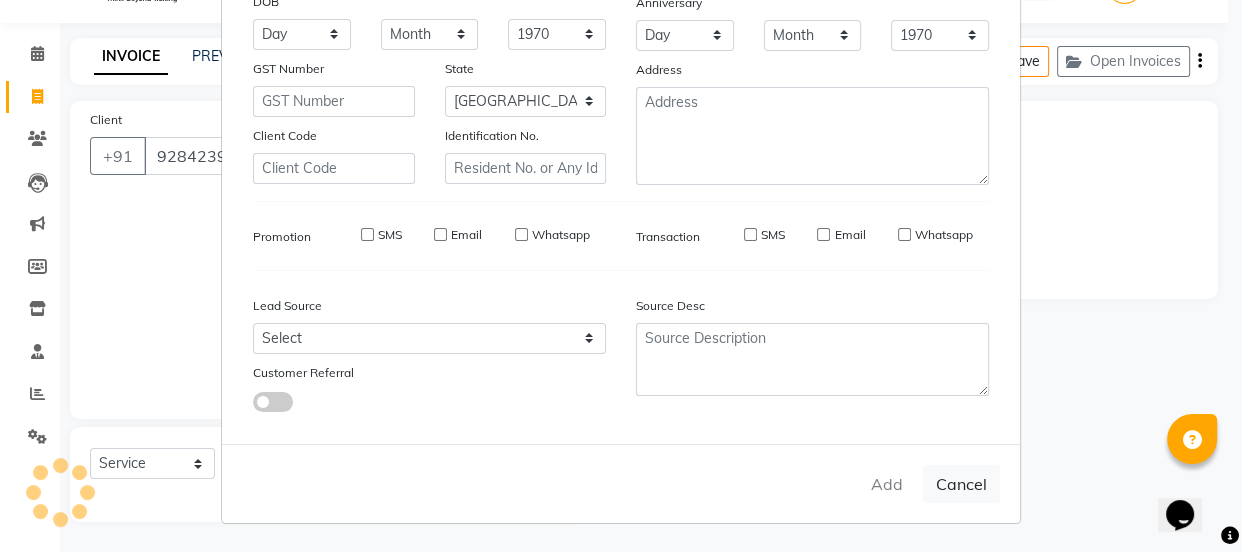 type 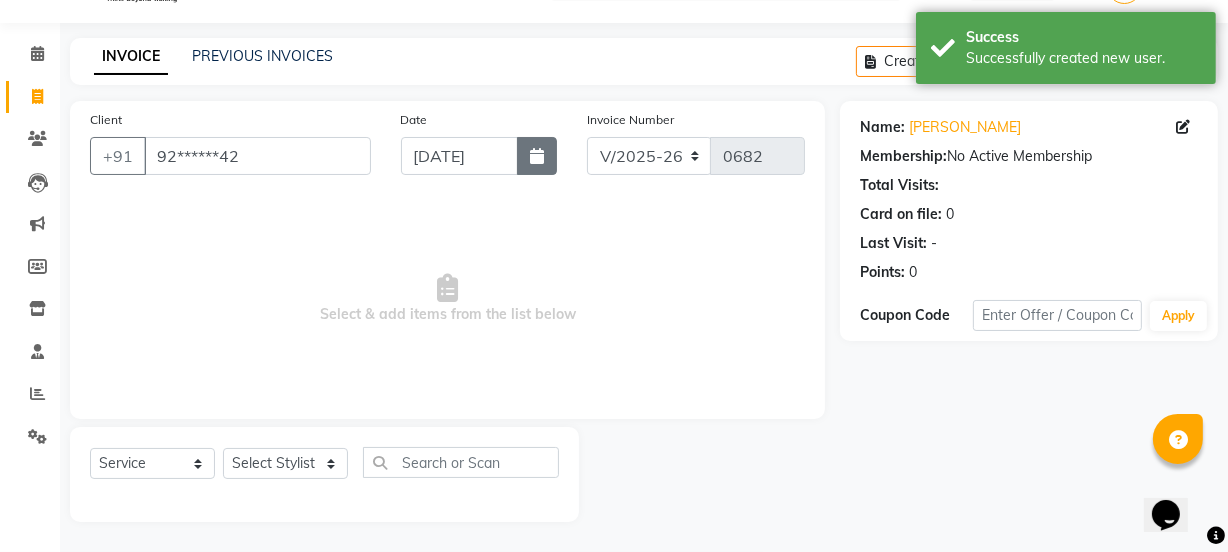 click 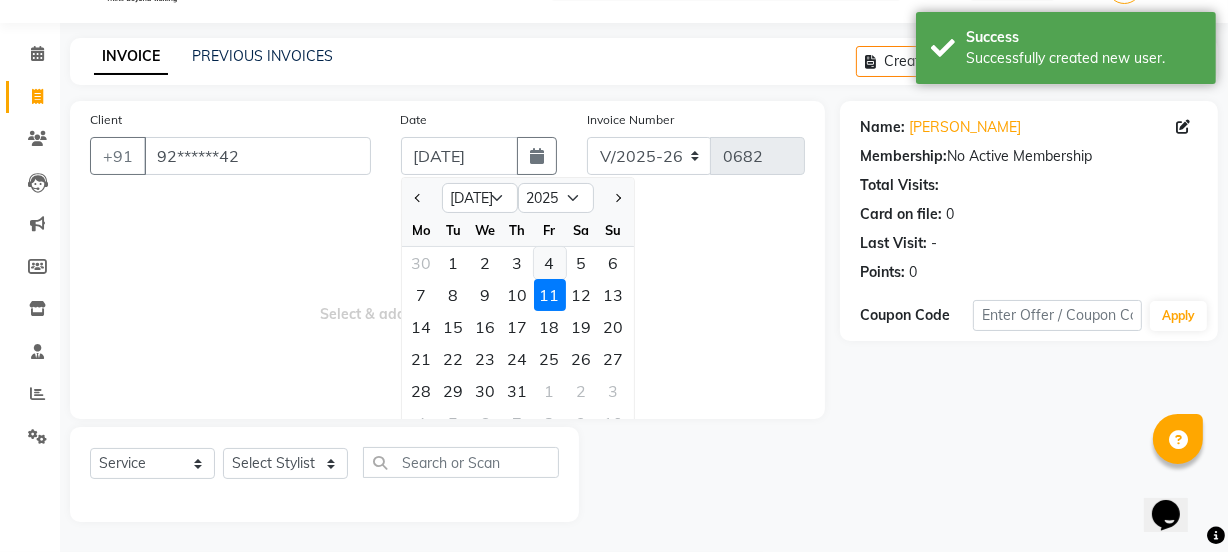click on "4" 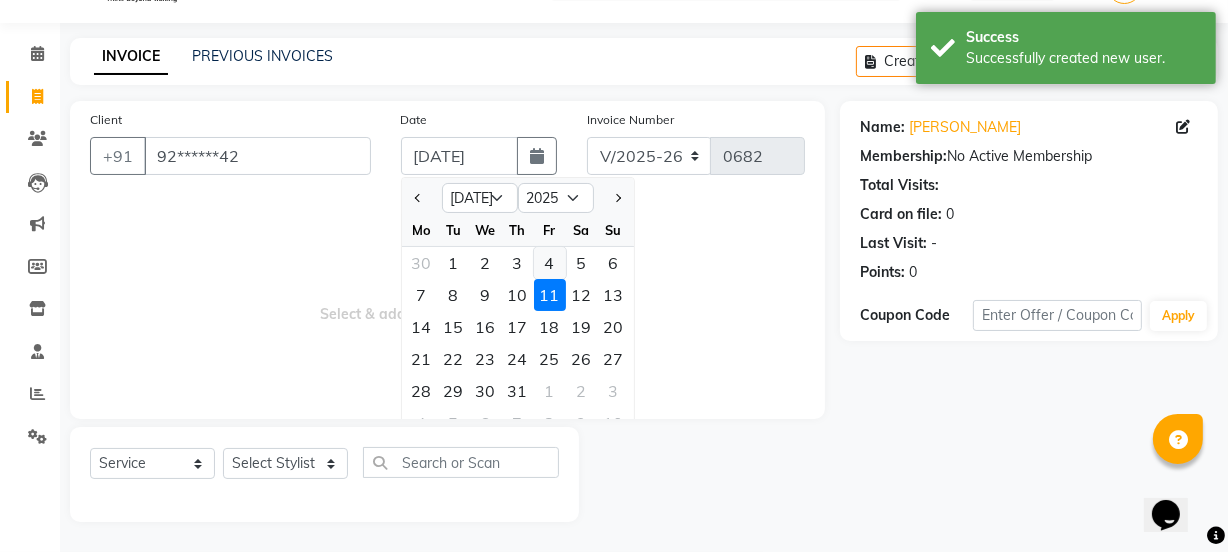 type on "[DATE]" 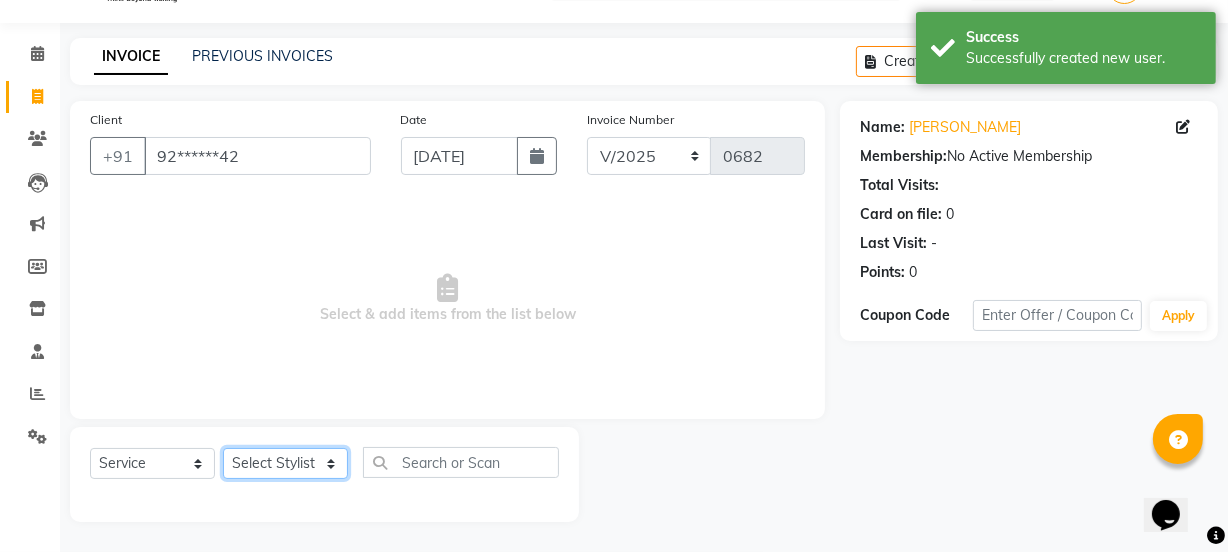 click on "Select Stylist [PERSON_NAME] [PERSON_NAME]" 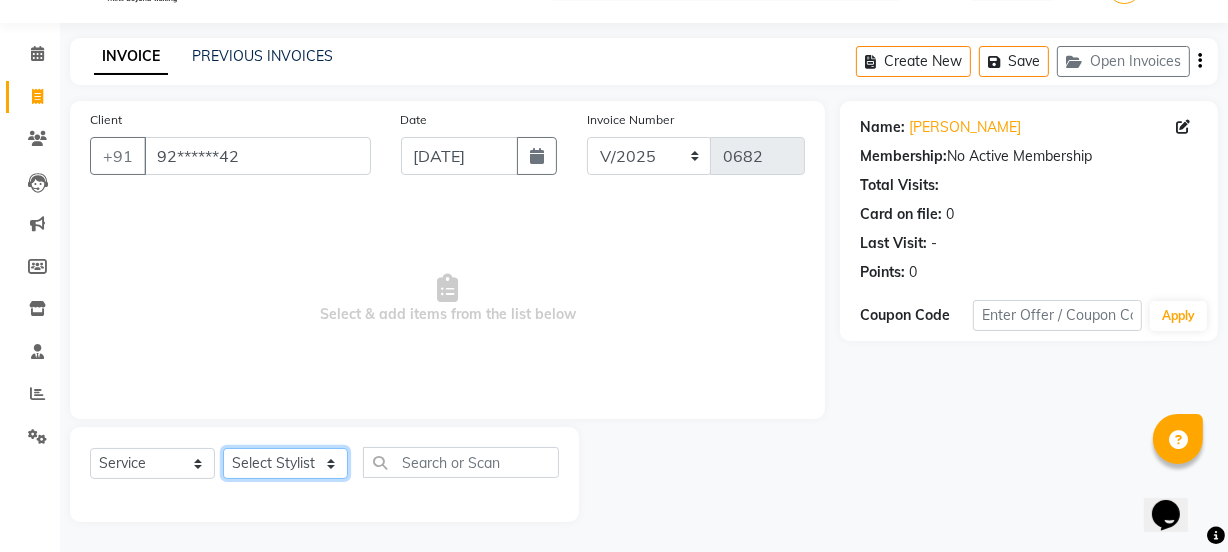 select on "52418" 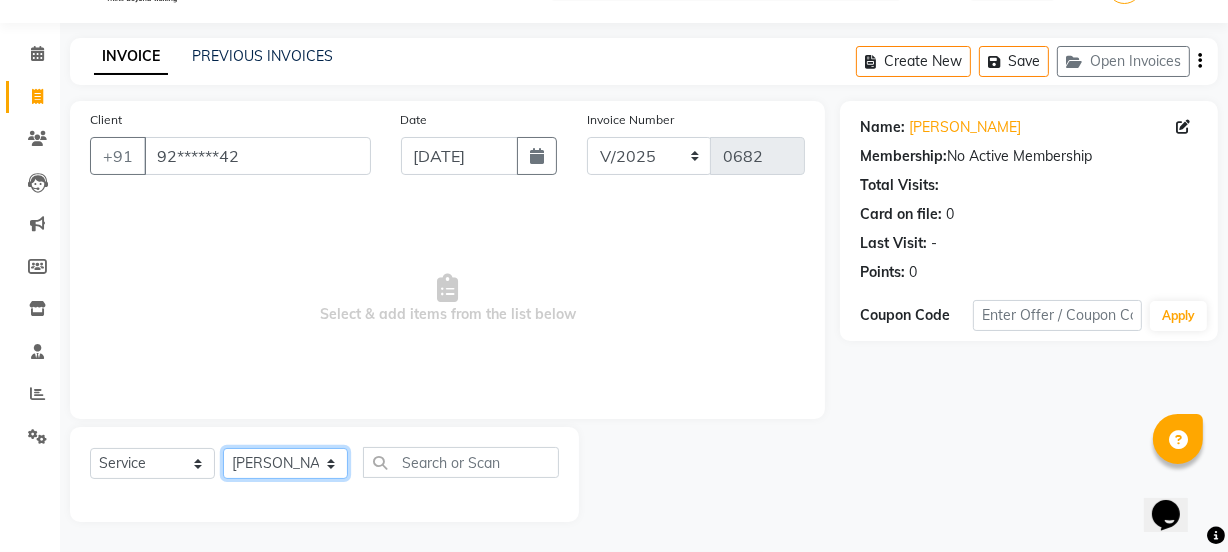 click on "Select Stylist [PERSON_NAME] [PERSON_NAME]" 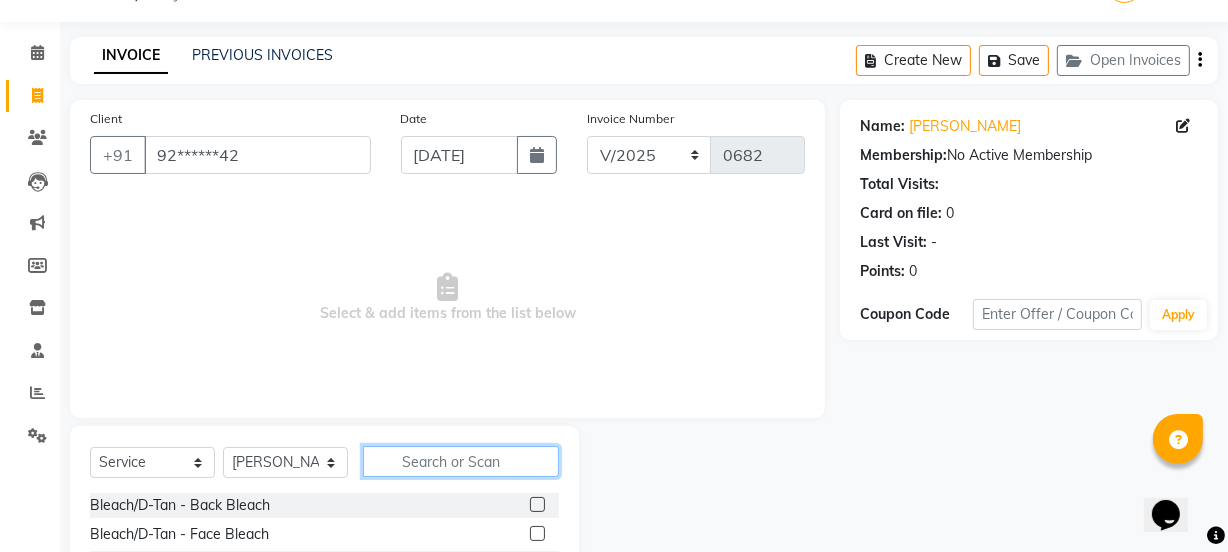 click 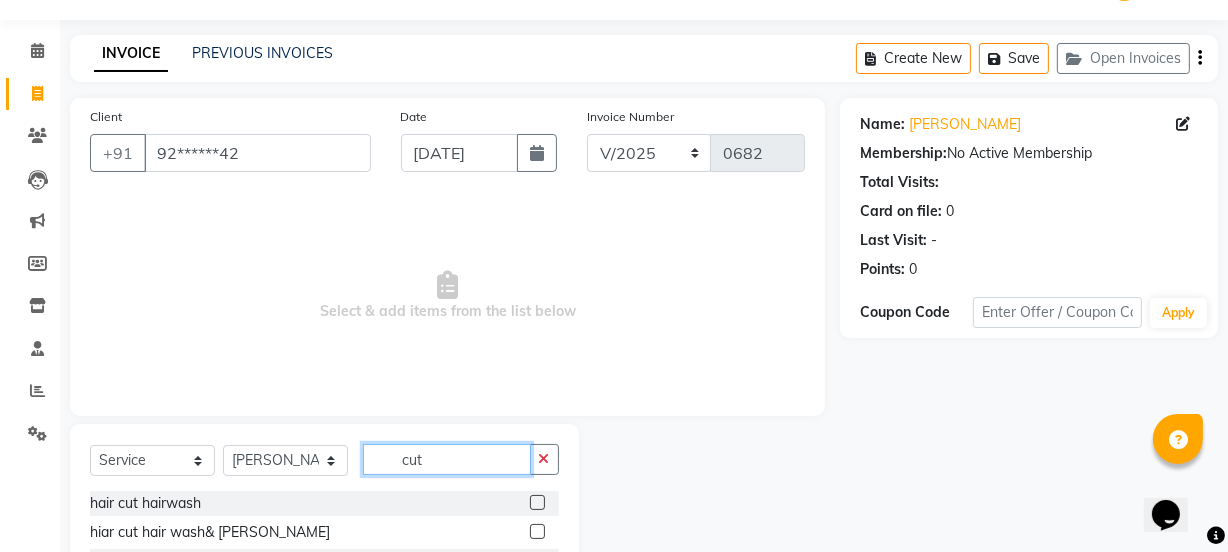scroll, scrollTop: 250, scrollLeft: 0, axis: vertical 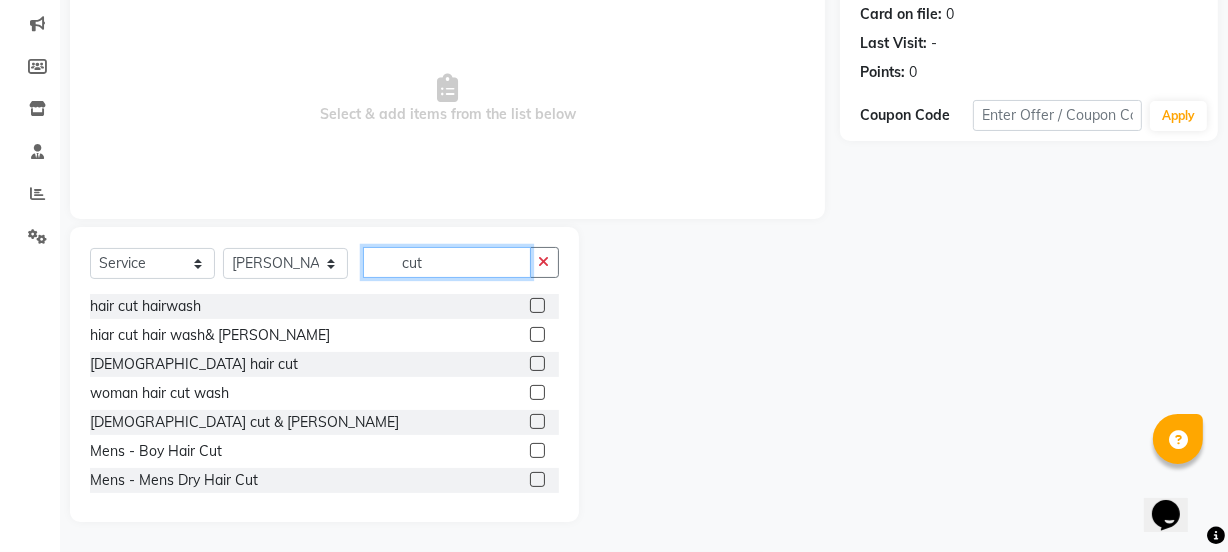 type on "cut" 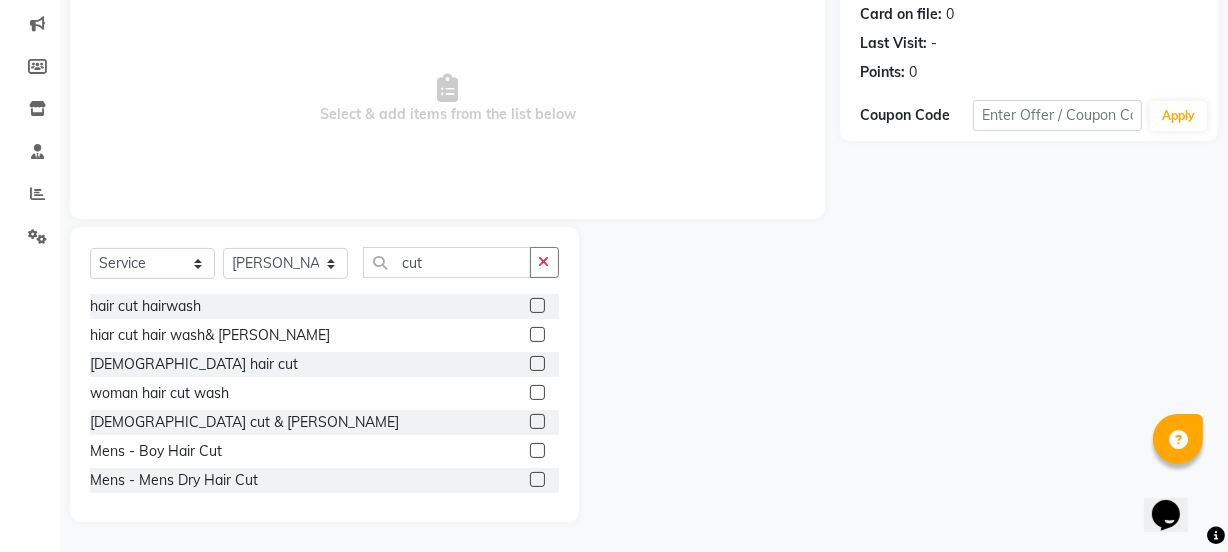 click 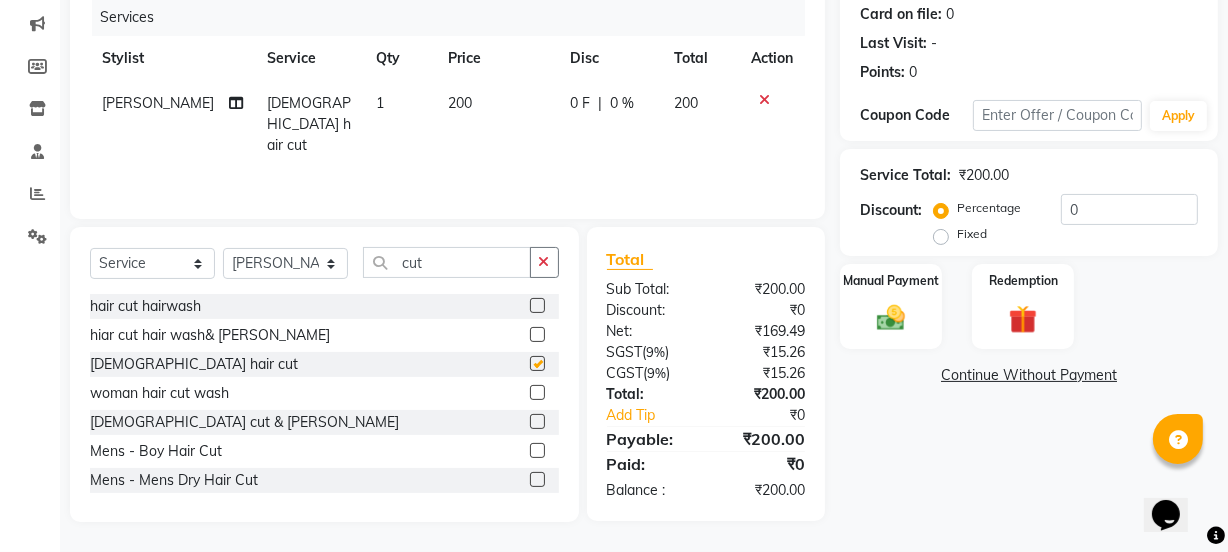 checkbox on "false" 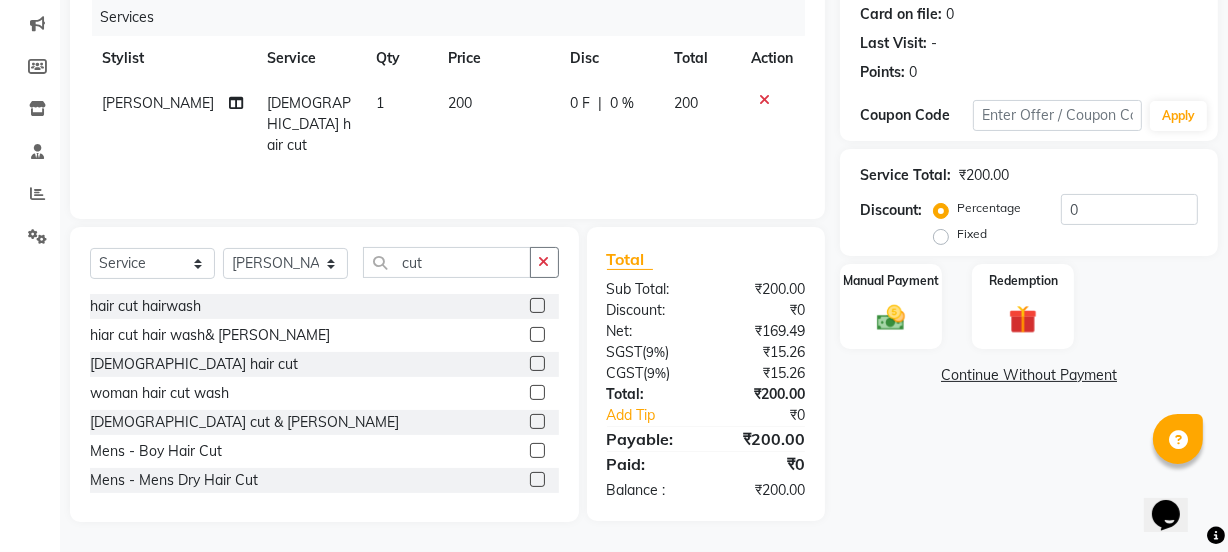 click on "Name: [PERSON_NAME]  Membership:  No Active Membership  Total Visits:   Card on file:  0 Last Visit:   - Points:   0  Coupon Code Apply Service Total:  ₹200.00  Discount:  Percentage   Fixed  0 Manual Payment Redemption  Continue Without Payment" 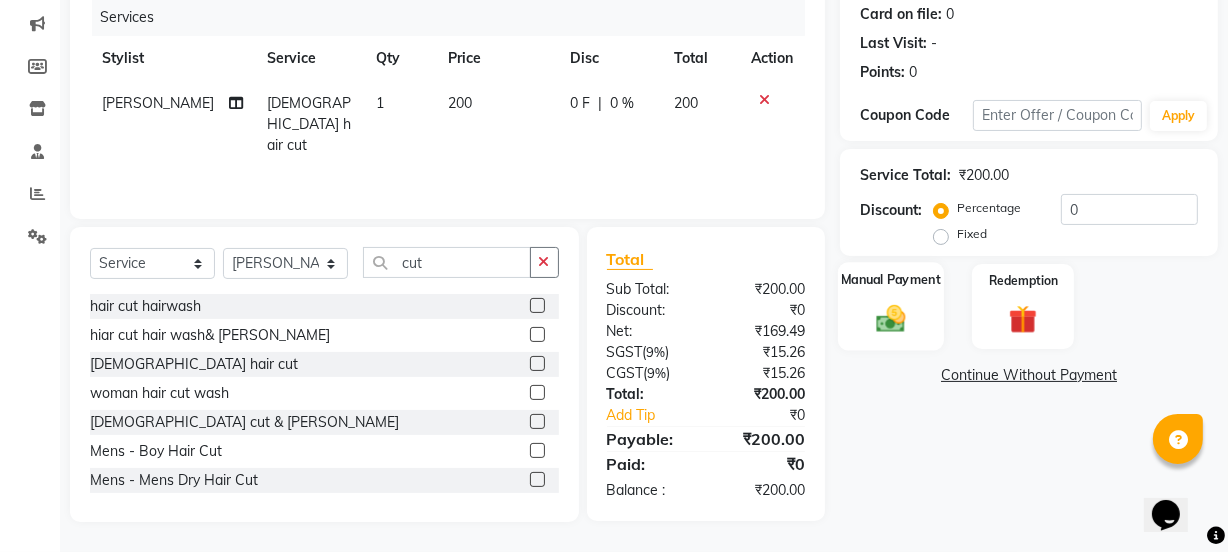 click on "Manual Payment" 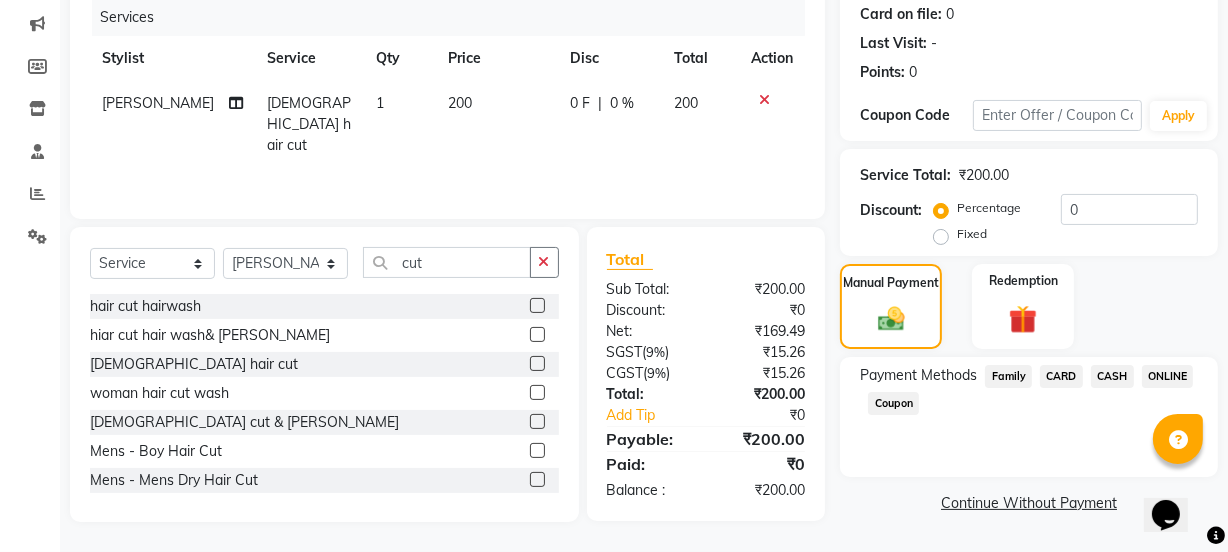 click on "CASH" 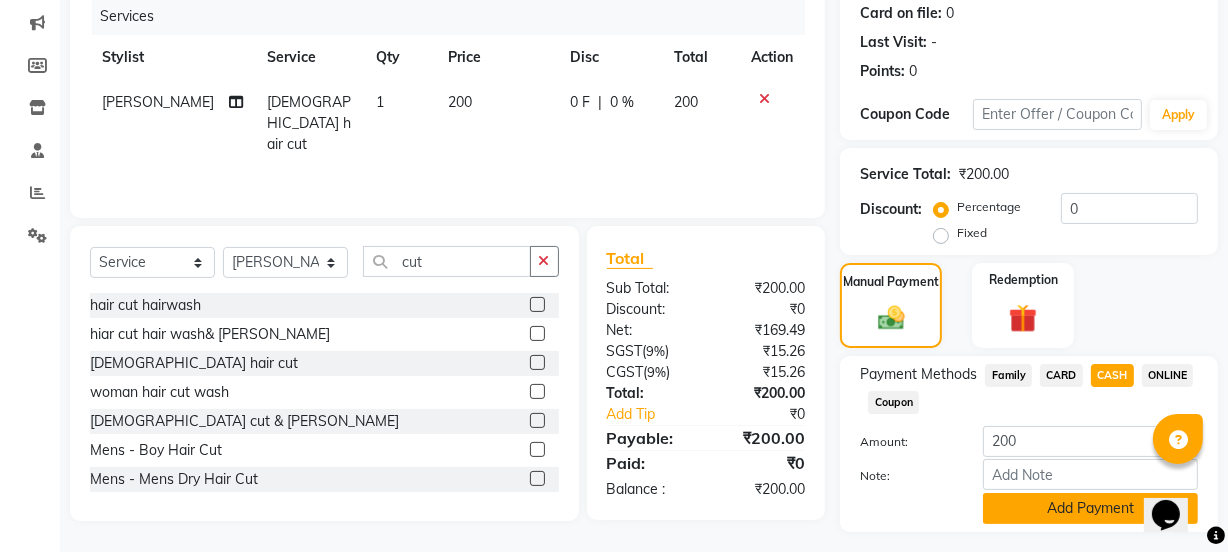 click on "Add Payment" 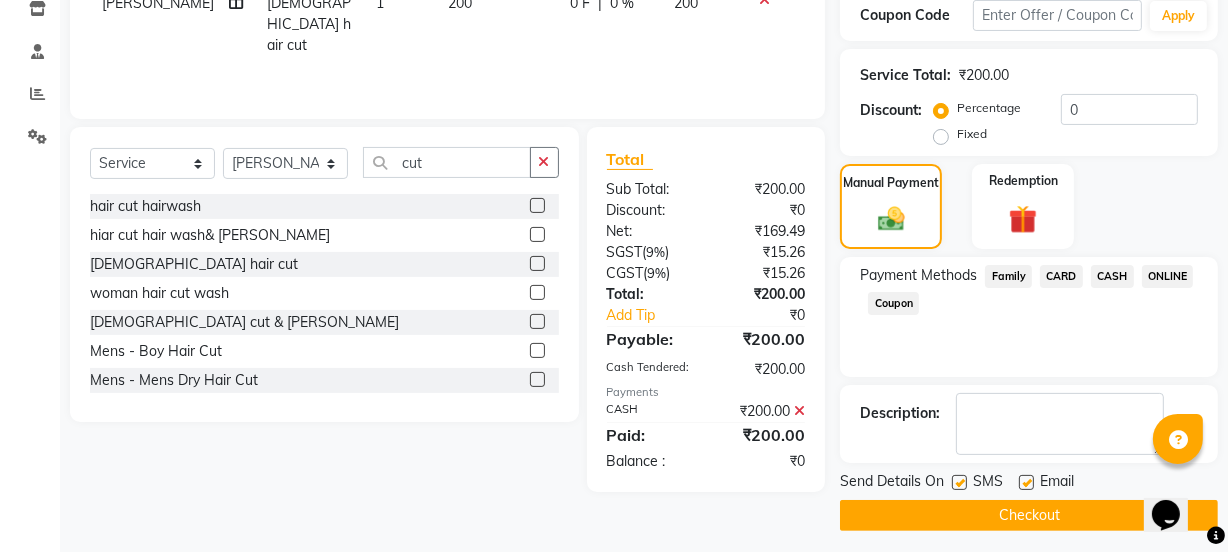 scroll, scrollTop: 357, scrollLeft: 0, axis: vertical 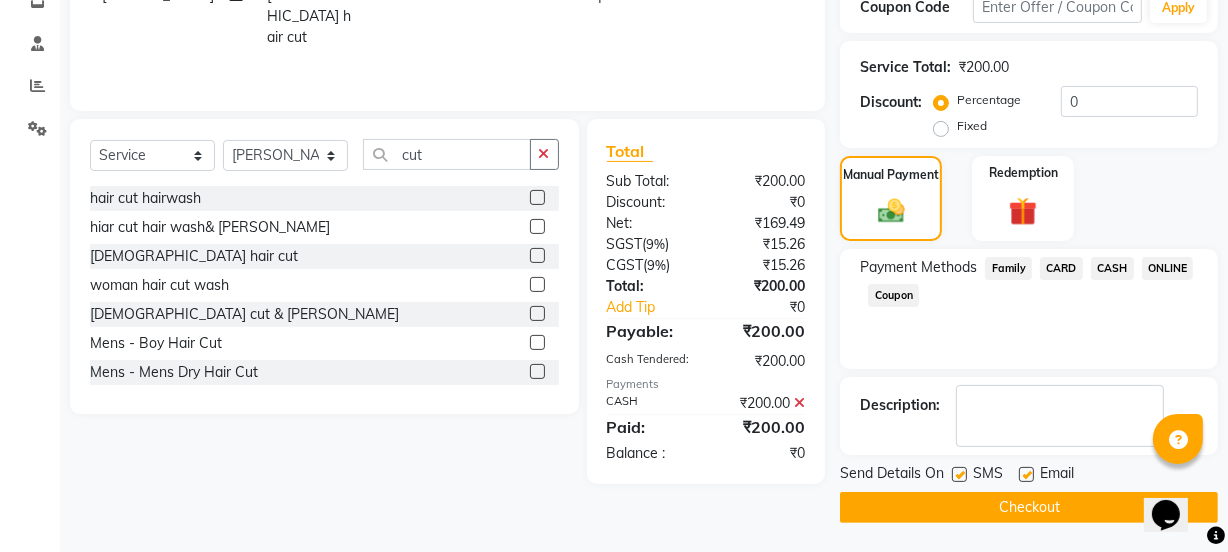 click on "Checkout" 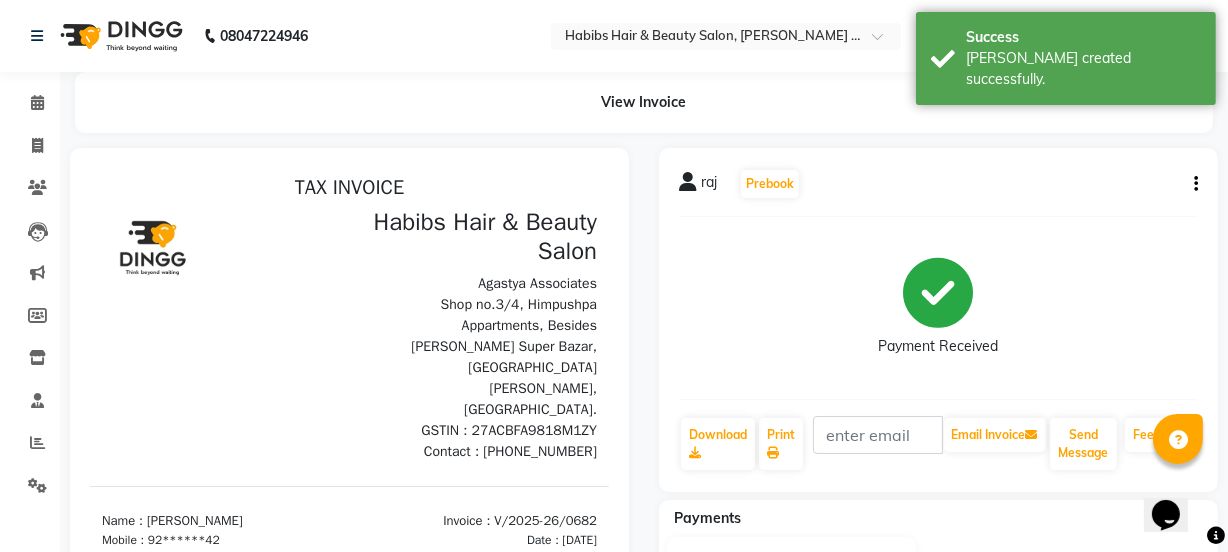 scroll, scrollTop: 0, scrollLeft: 0, axis: both 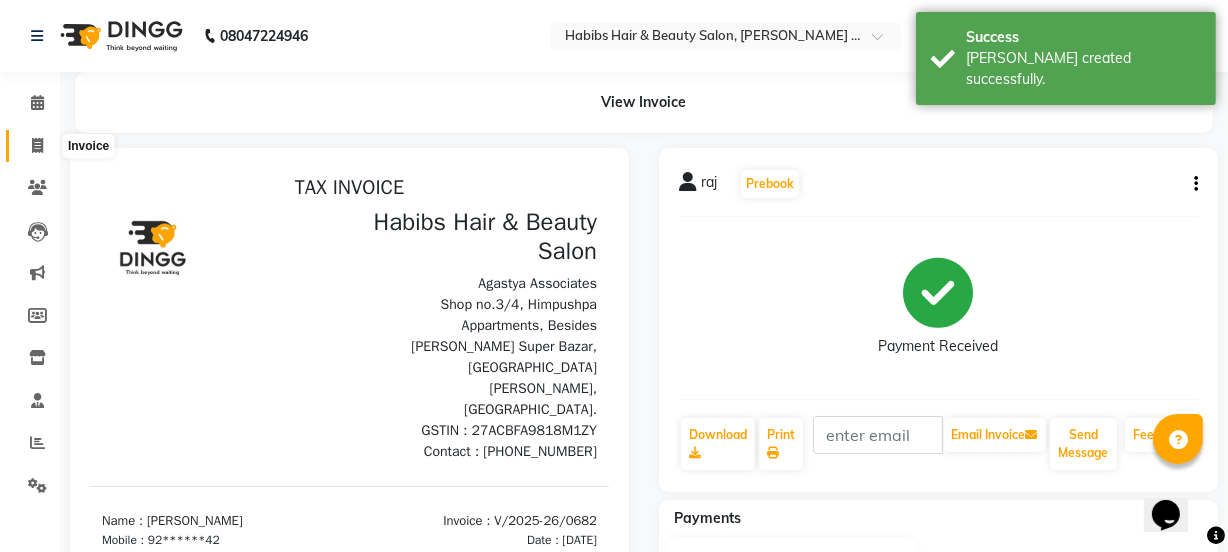 click 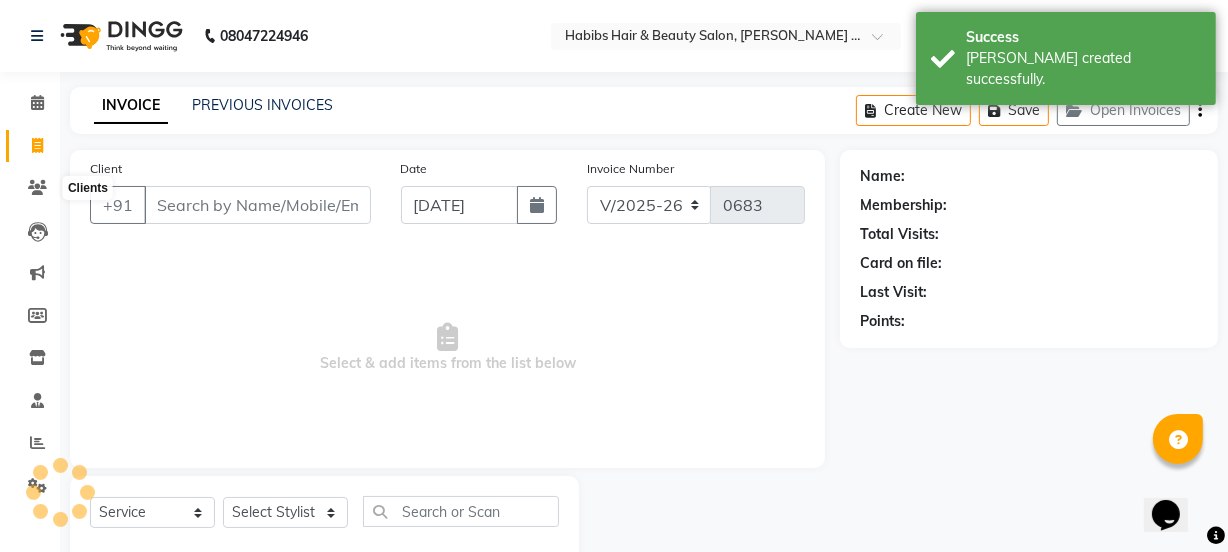 scroll, scrollTop: 50, scrollLeft: 0, axis: vertical 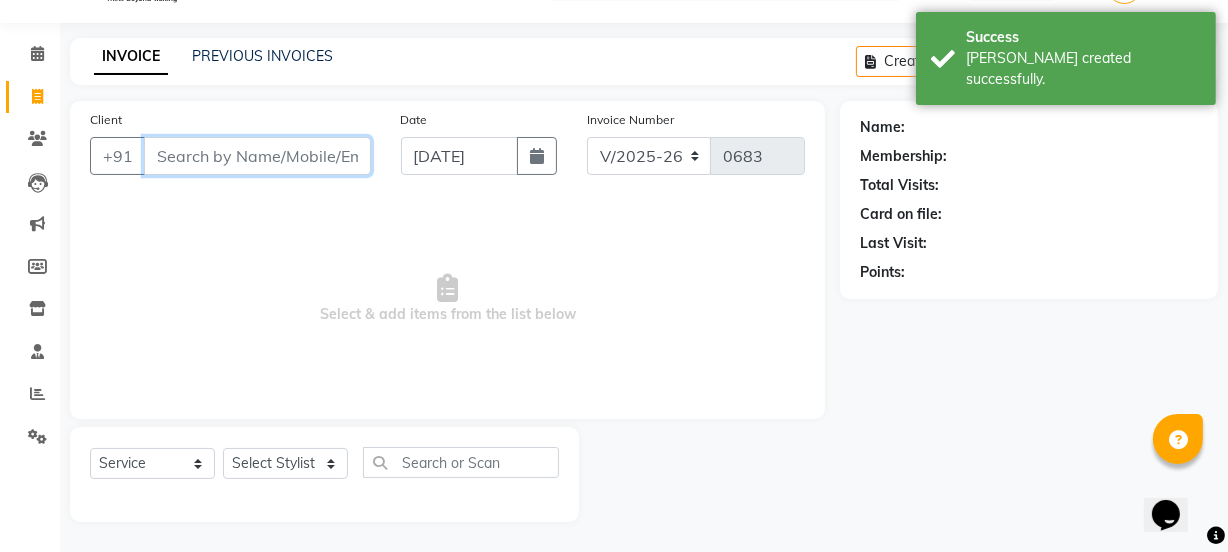 click on "Client" at bounding box center (257, 156) 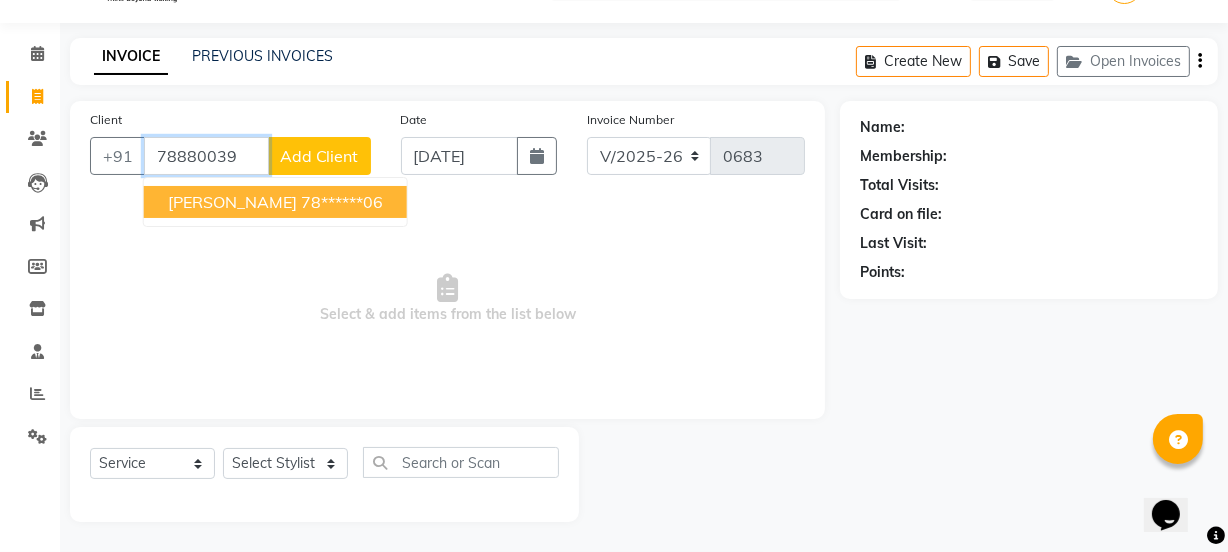 click on "[PERSON_NAME]" at bounding box center (232, 202) 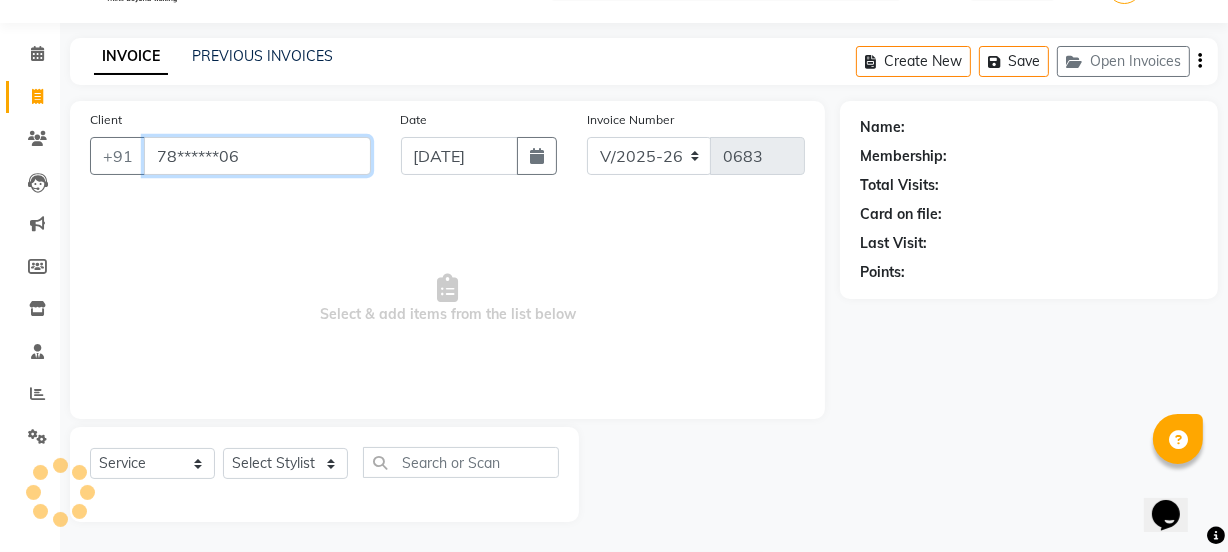 type on "78******06" 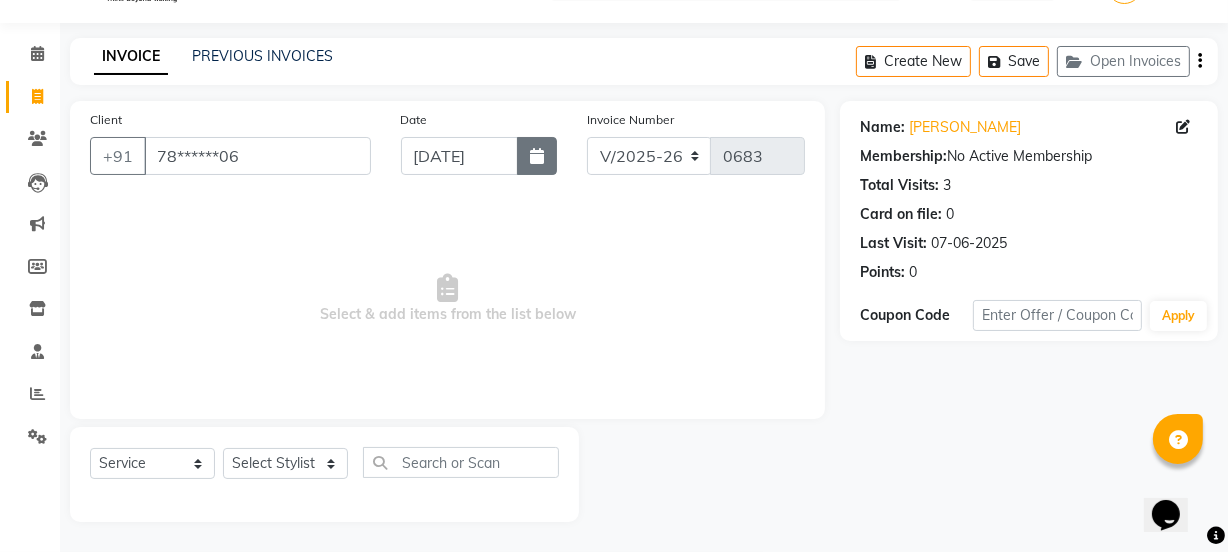 click 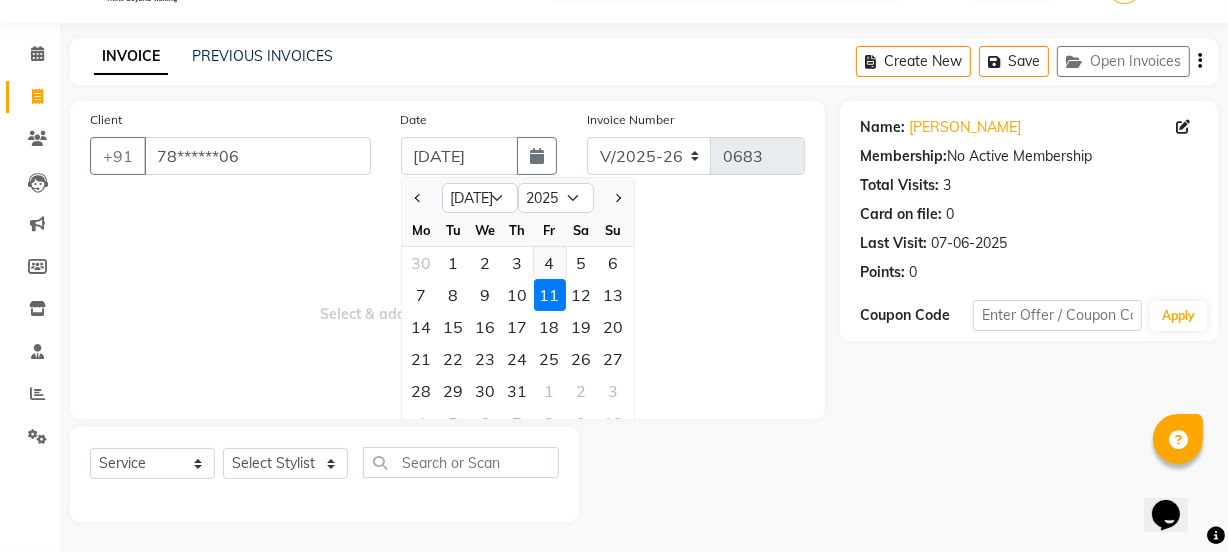 click on "4" 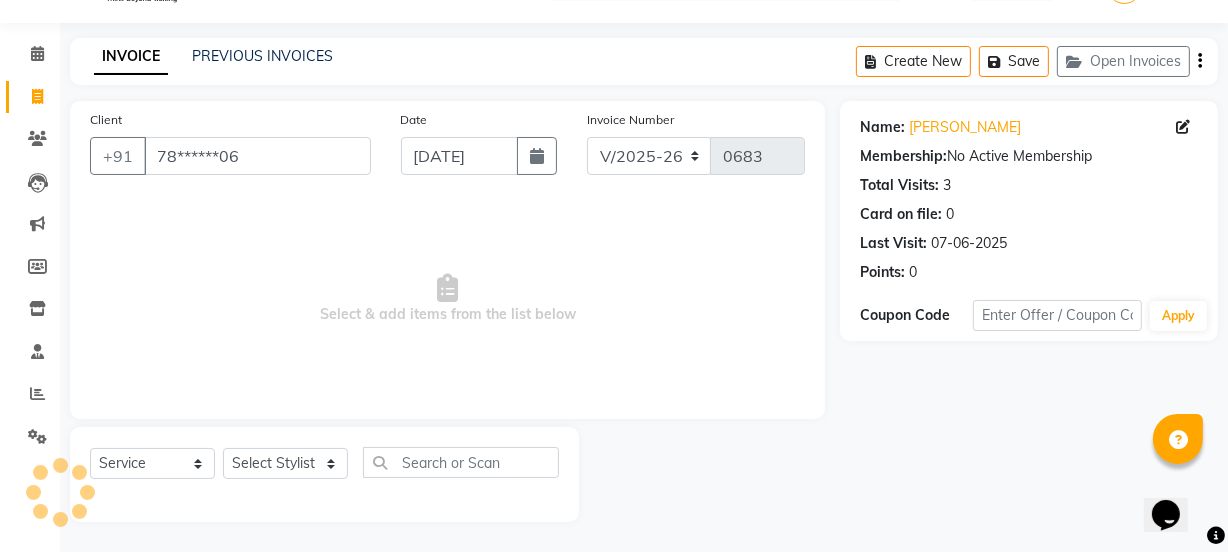 type on "[DATE]" 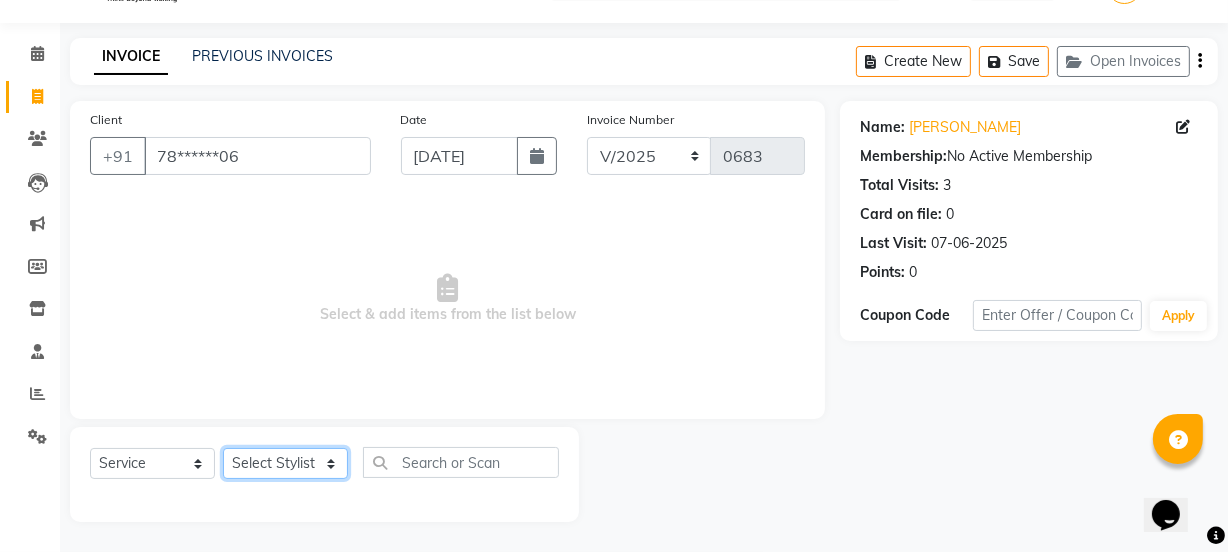 click on "Select Stylist [PERSON_NAME] [PERSON_NAME]" 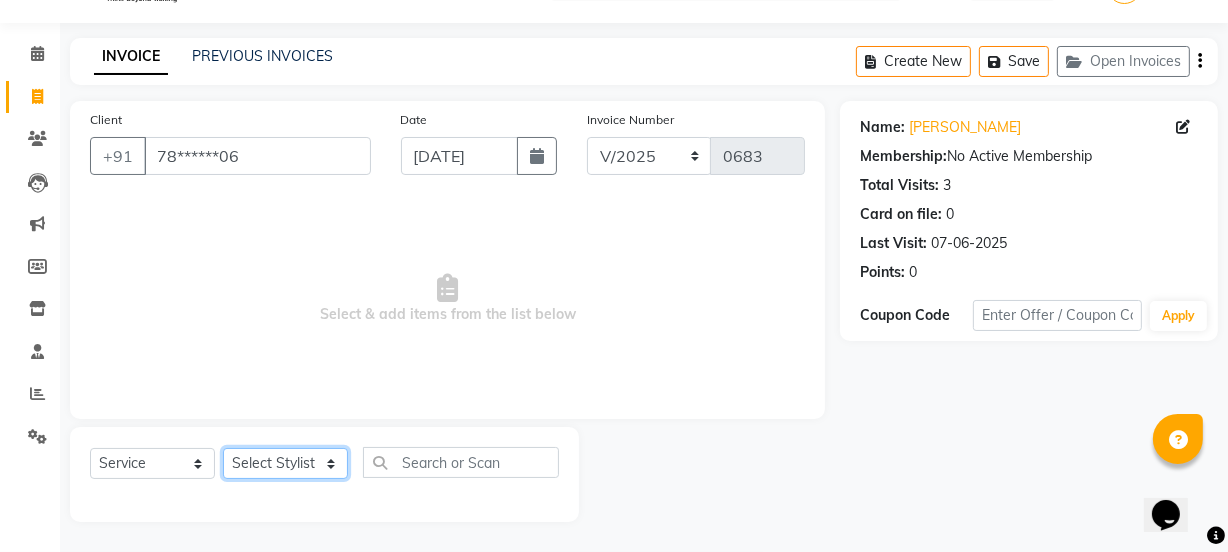 select on "73952" 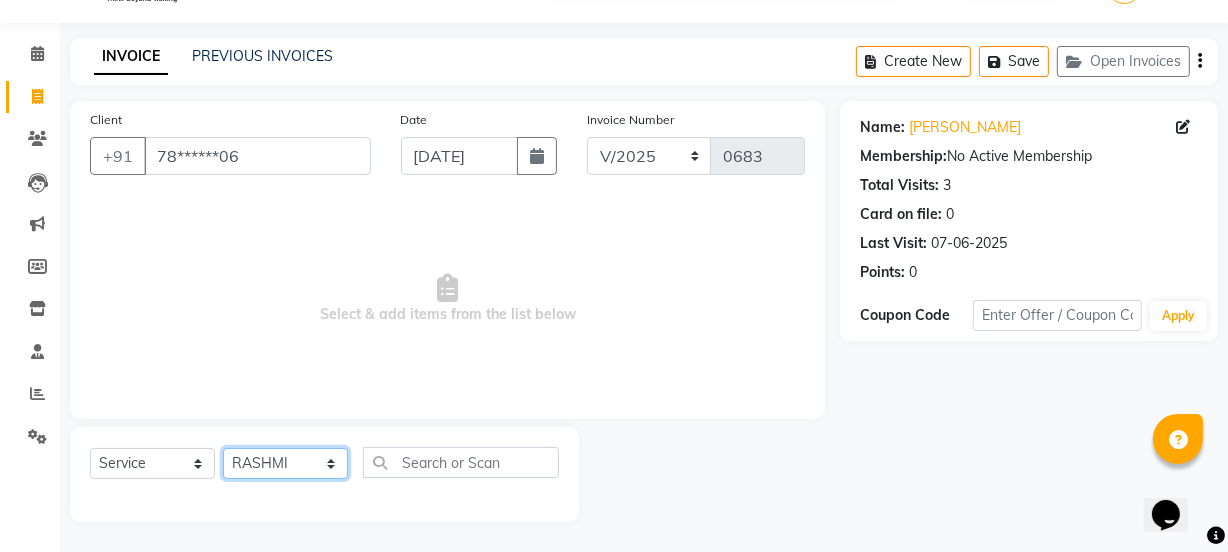 click on "Select Stylist [PERSON_NAME] [PERSON_NAME]" 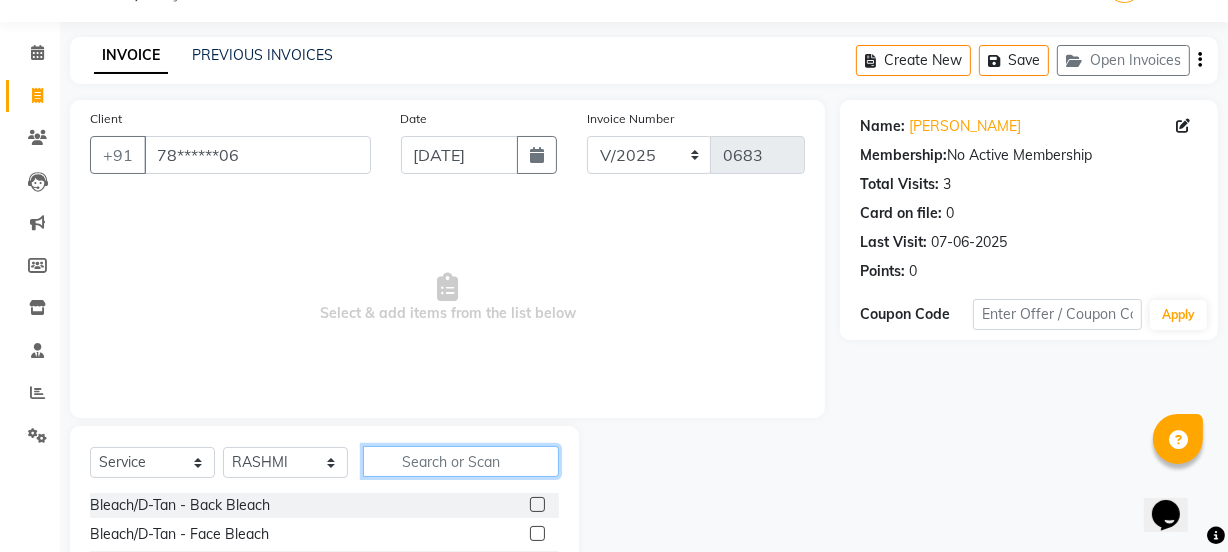 click 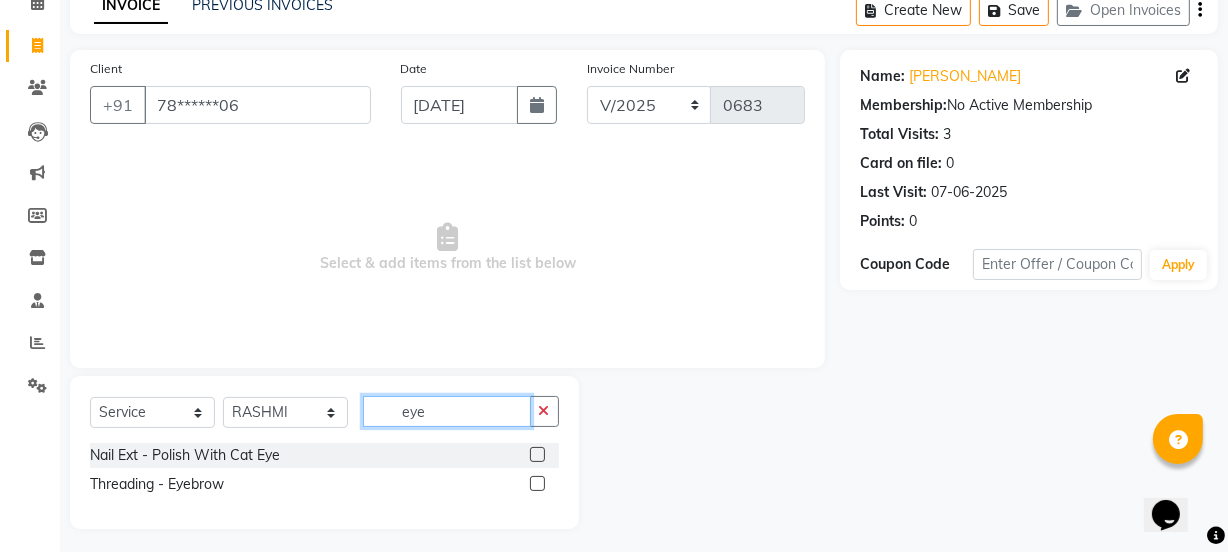 scroll, scrollTop: 107, scrollLeft: 0, axis: vertical 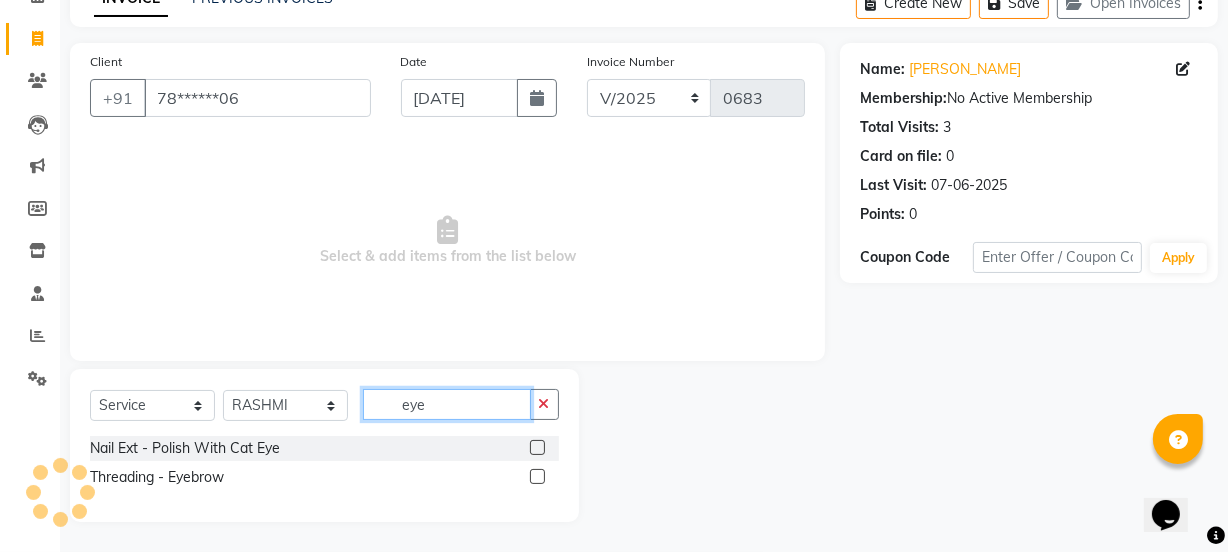 type on "eye" 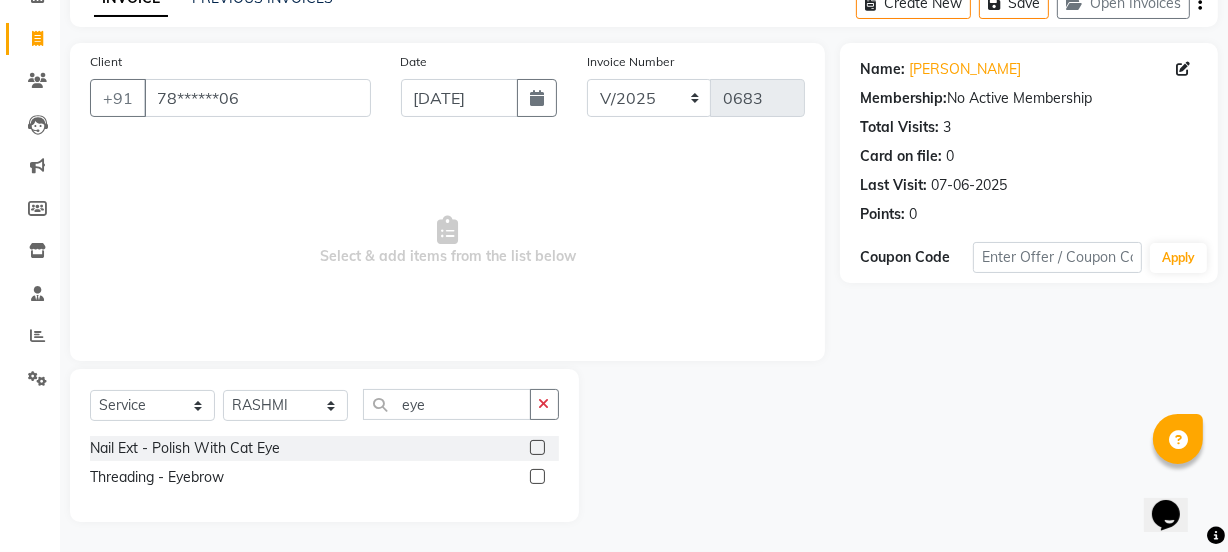click 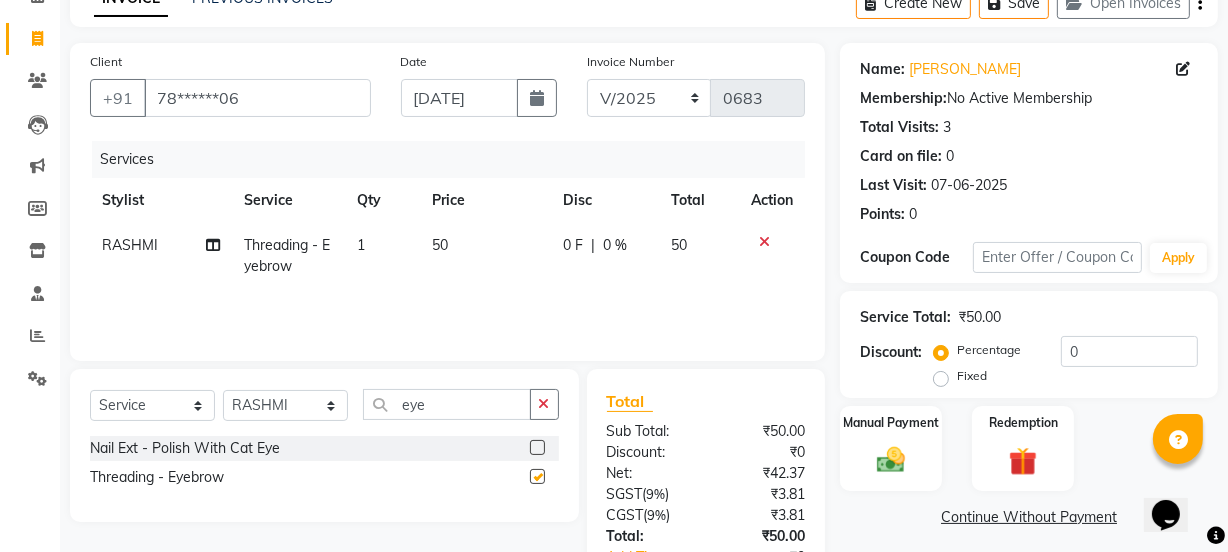 checkbox on "false" 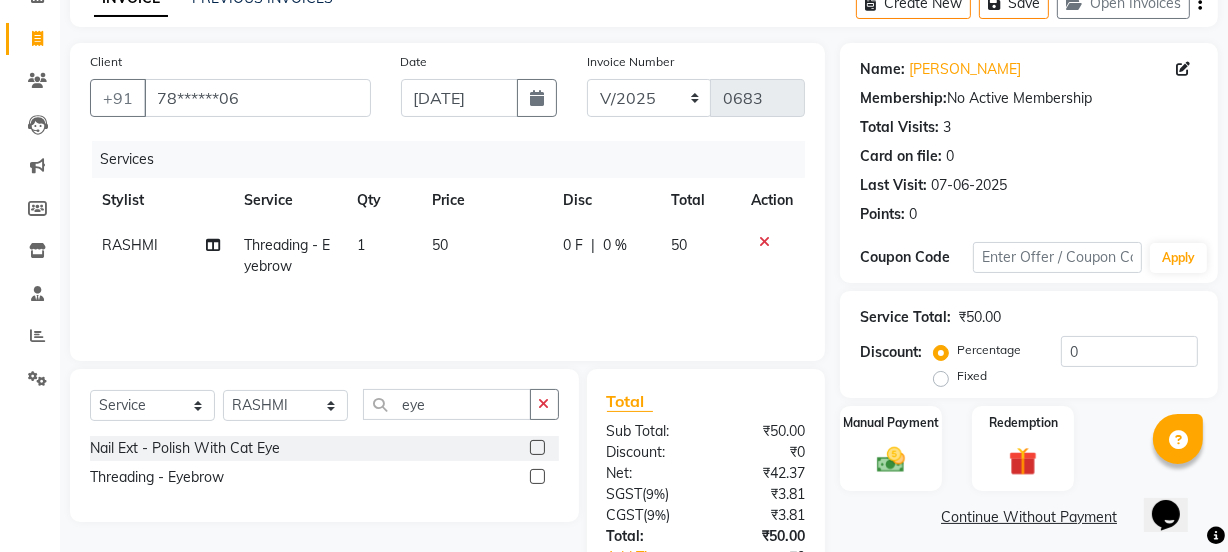 click on "50" 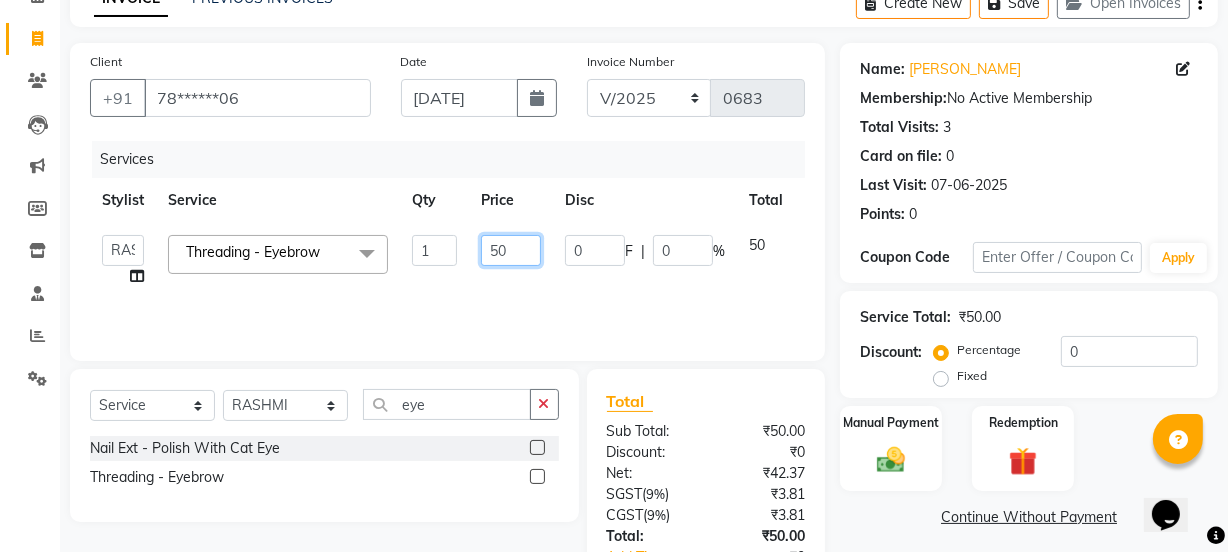 click on "50" 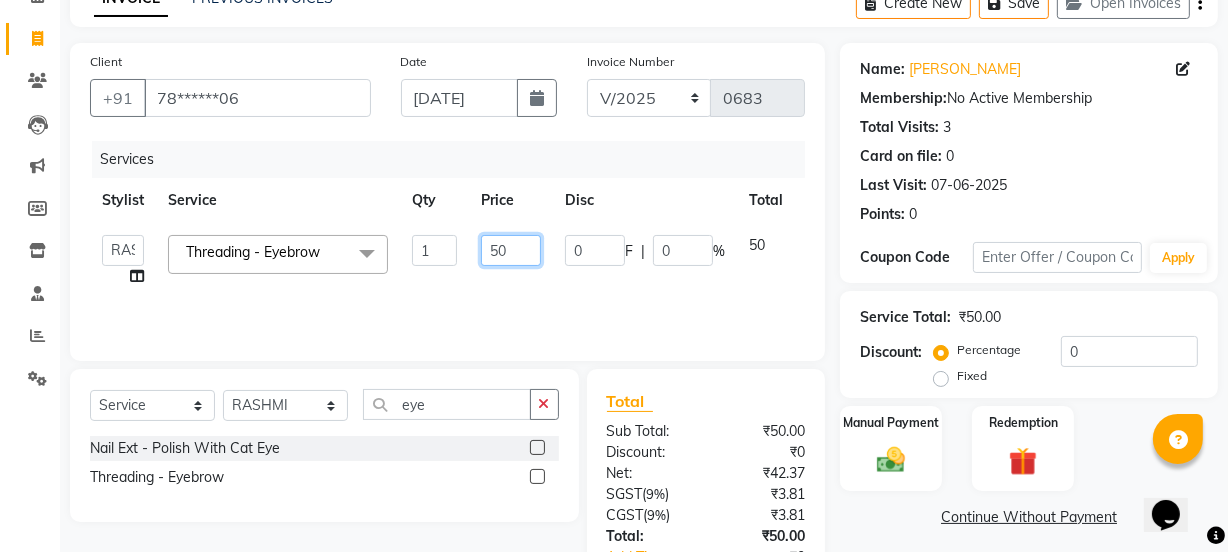 click on "50" 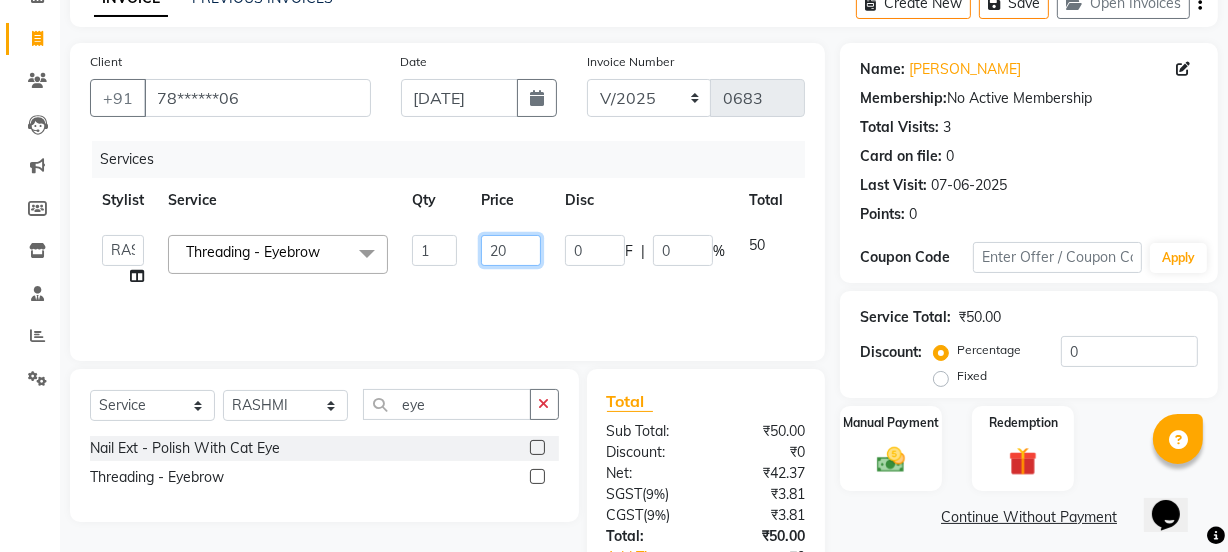 type on "200" 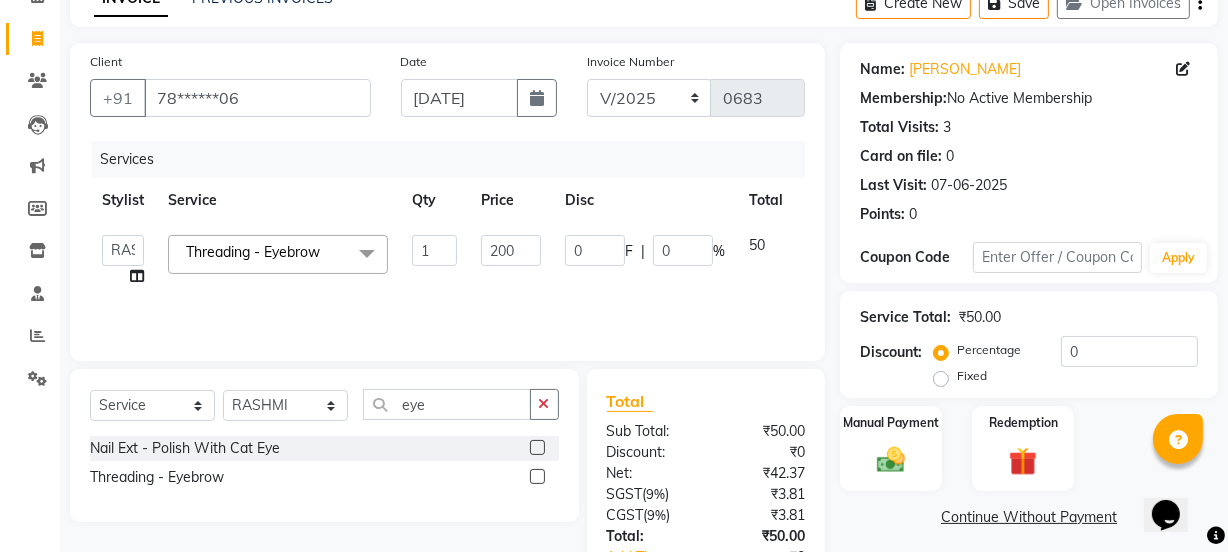 click on "Price" 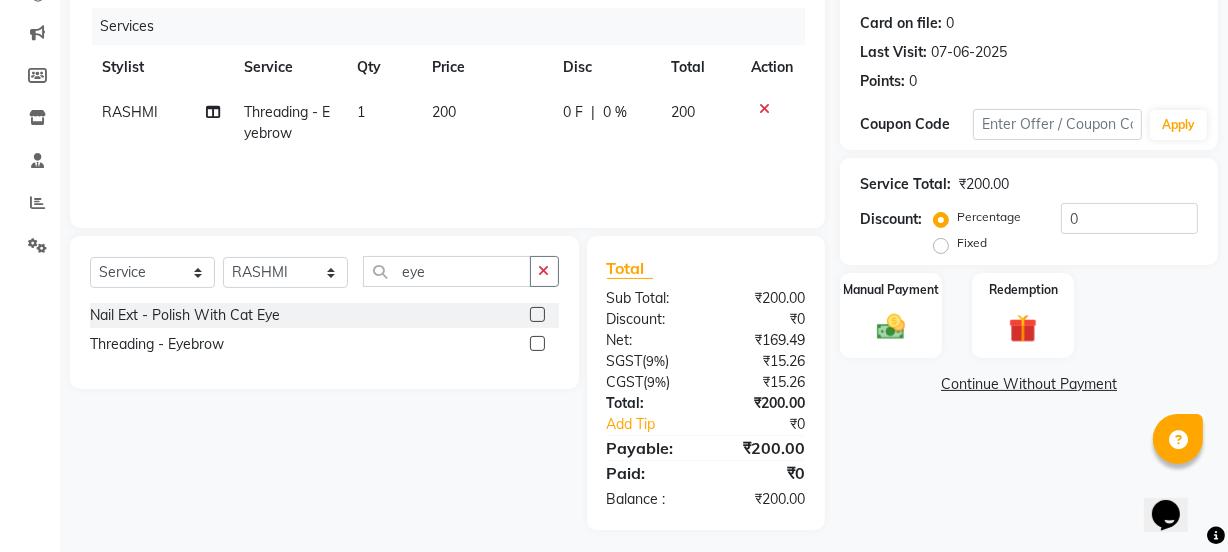 scroll, scrollTop: 249, scrollLeft: 0, axis: vertical 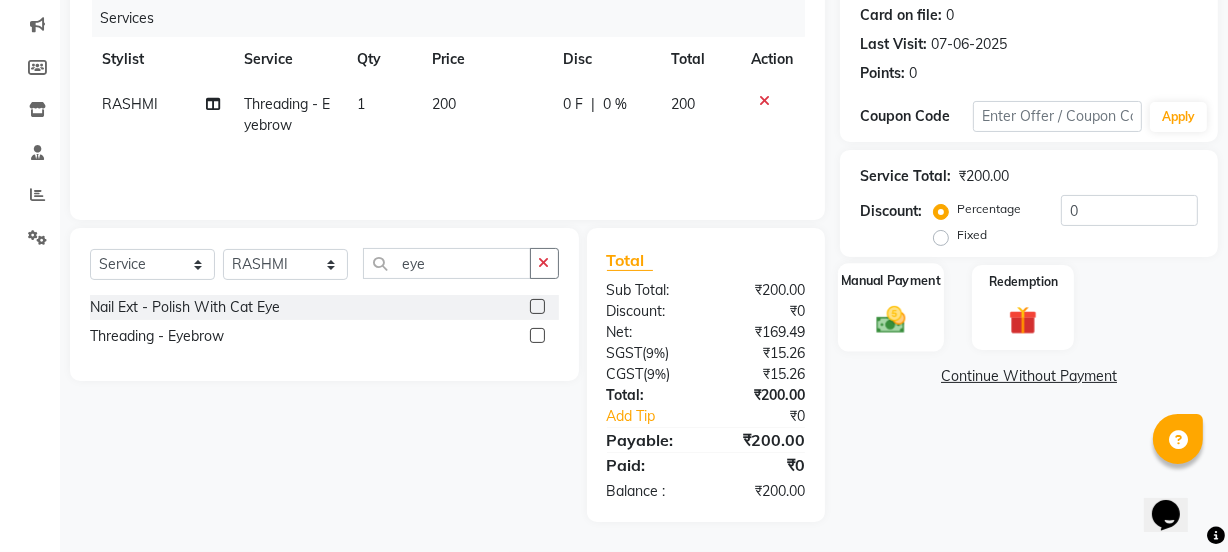 click on "Manual Payment" 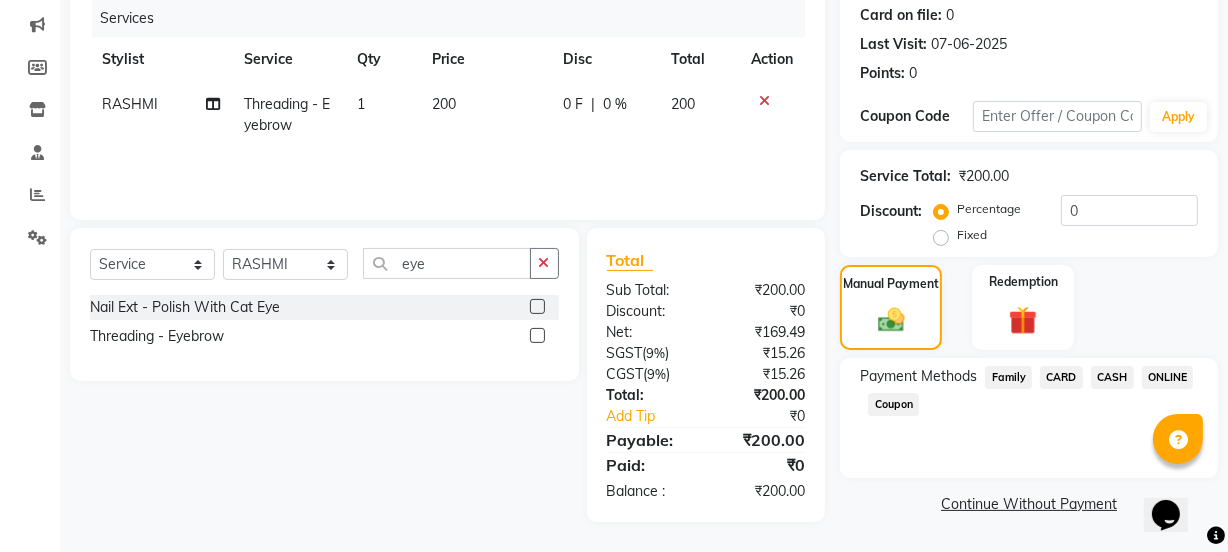 click on "CASH" 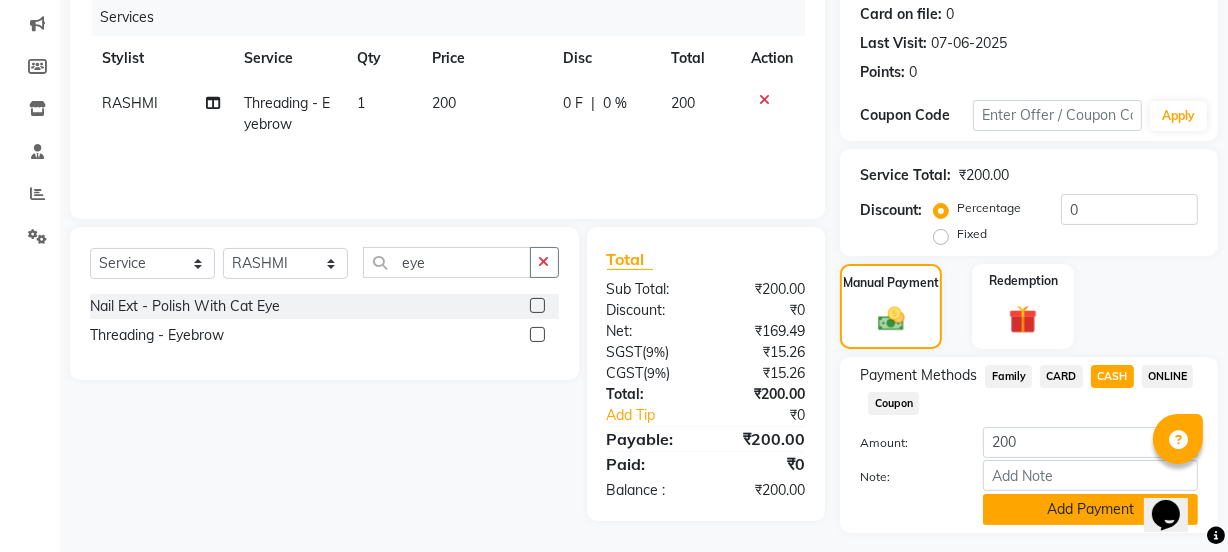 click on "Add Payment" 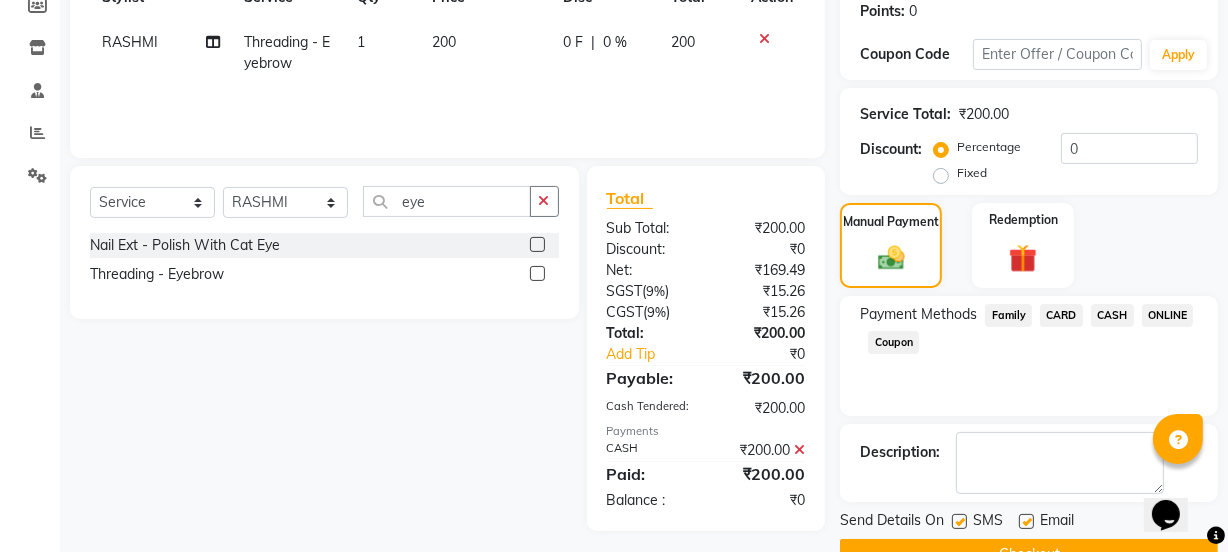 scroll, scrollTop: 357, scrollLeft: 0, axis: vertical 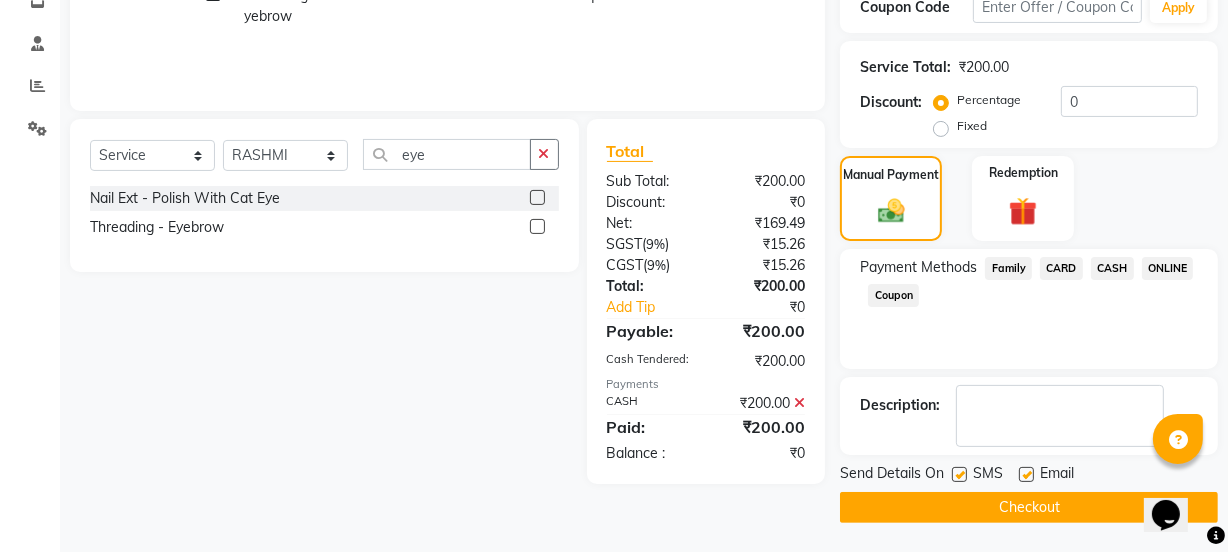 click on "Checkout" 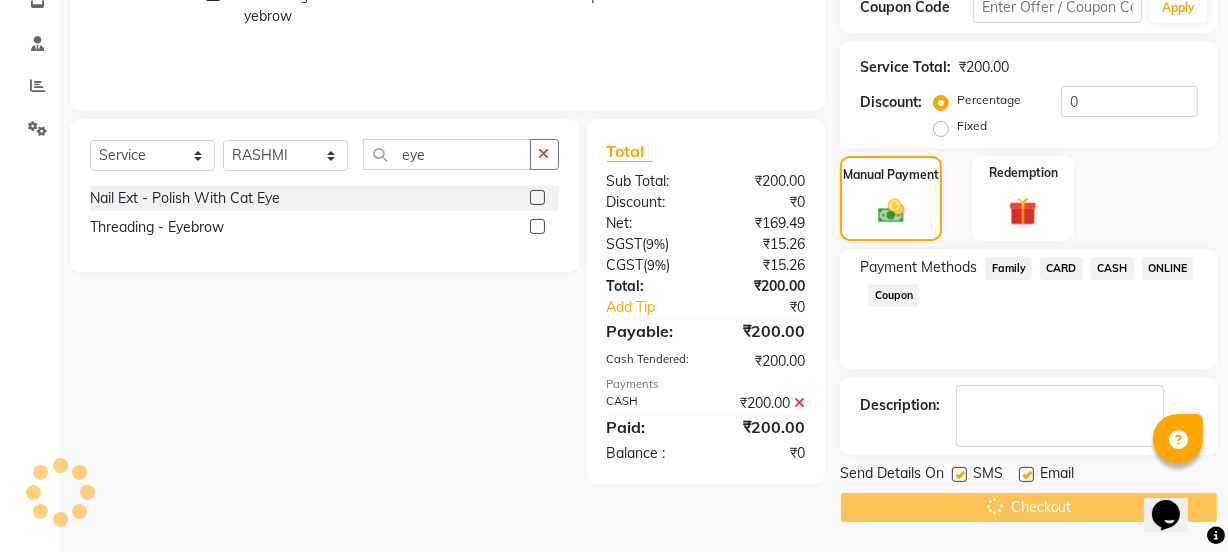 click on "Checkout" 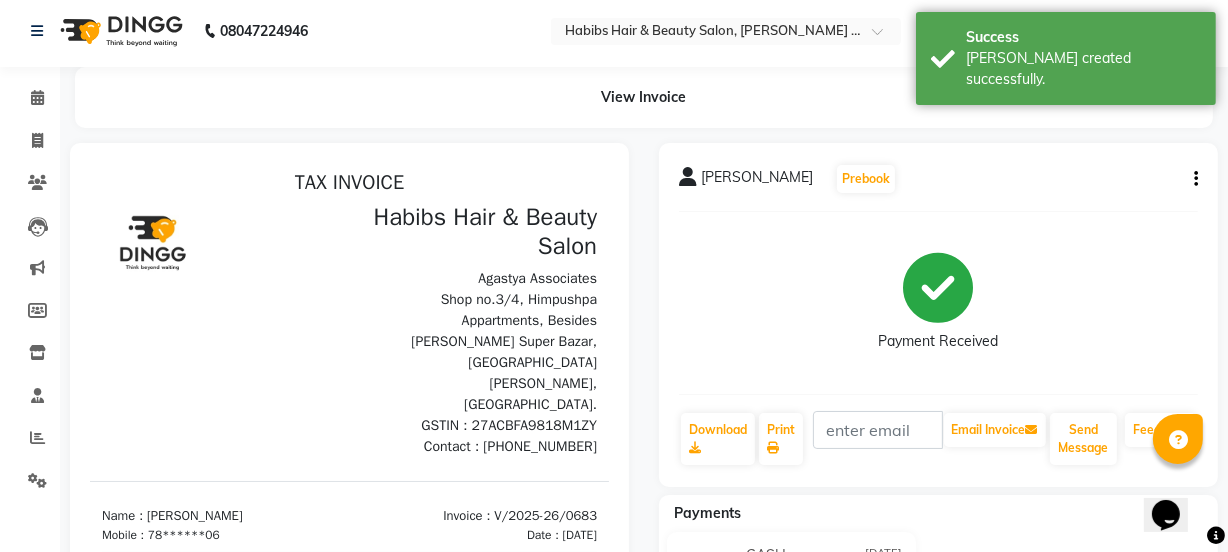 scroll, scrollTop: 0, scrollLeft: 0, axis: both 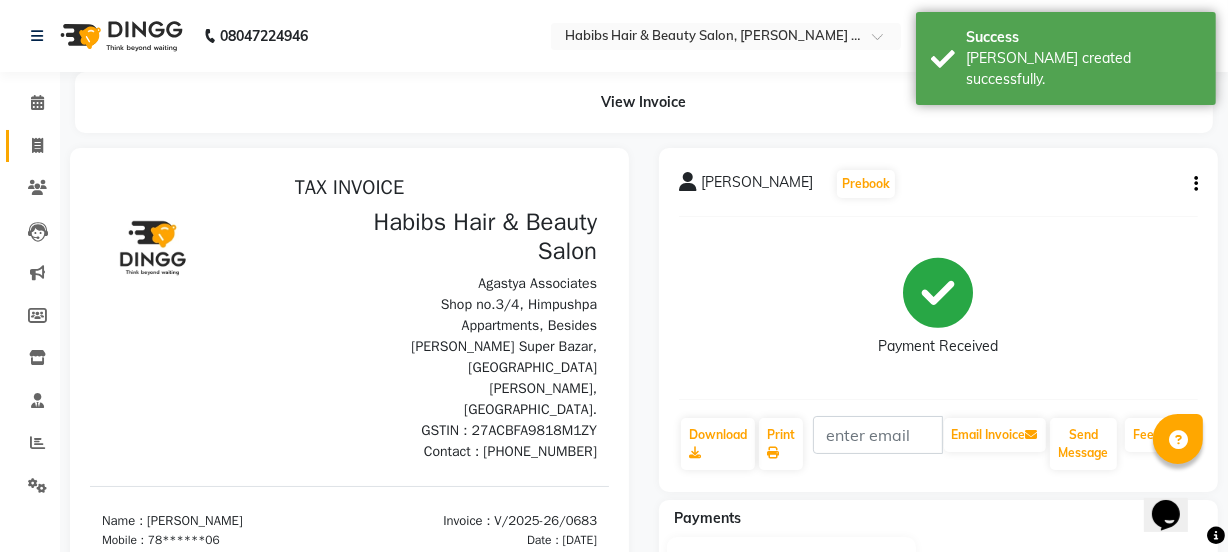click 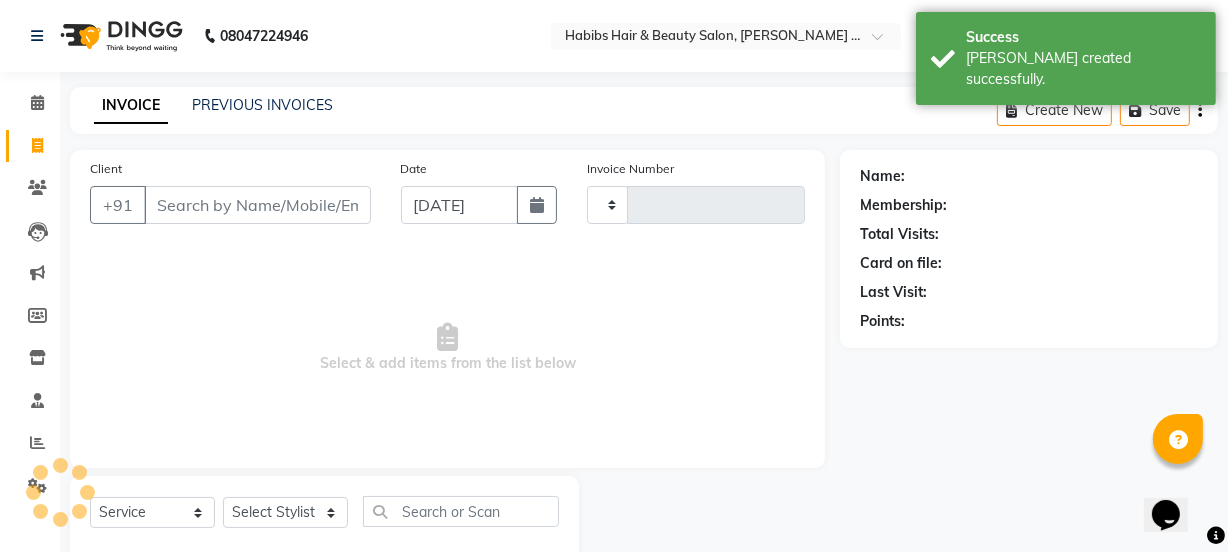 type on "0684" 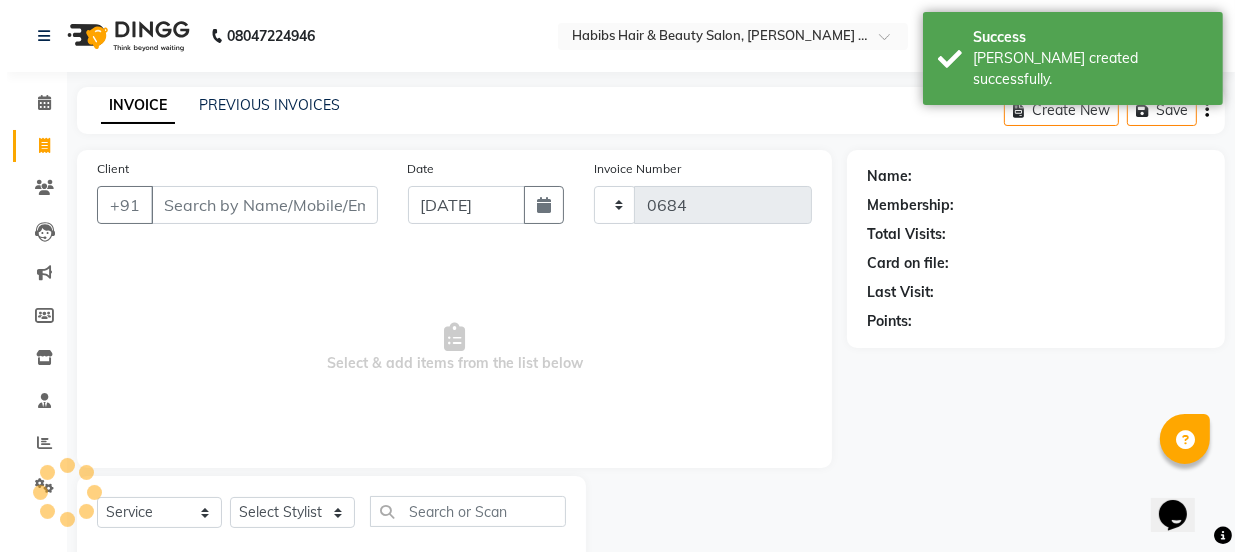 scroll, scrollTop: 50, scrollLeft: 0, axis: vertical 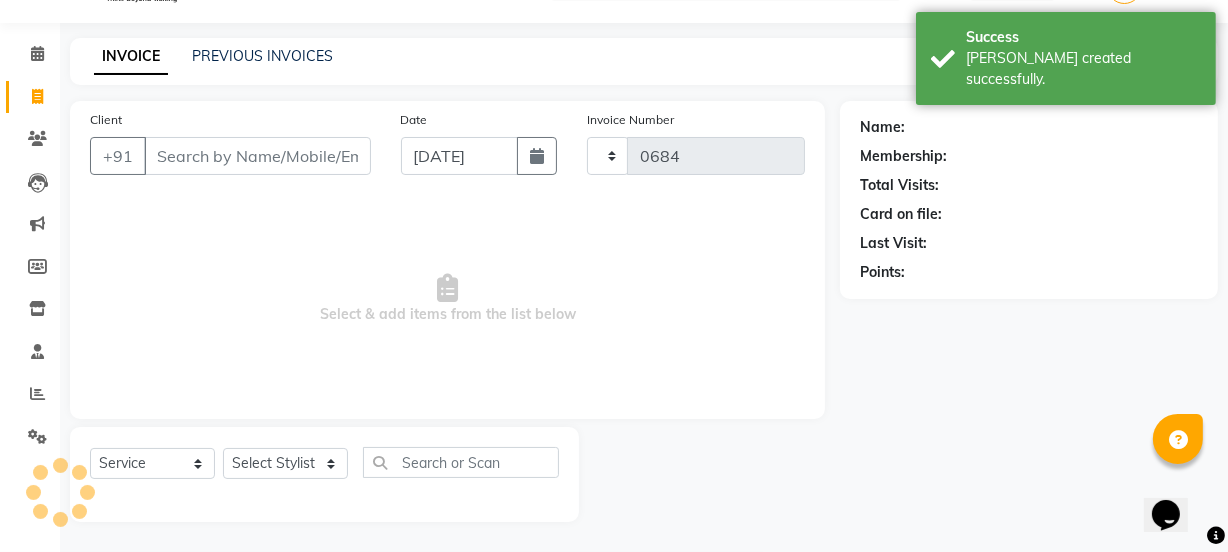 select on "5039" 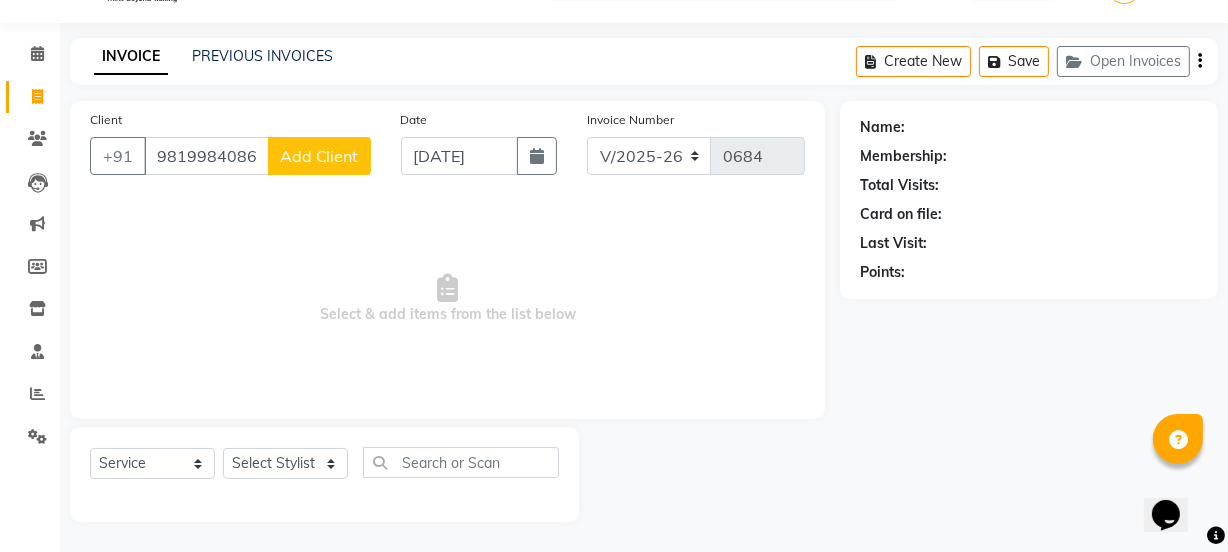 type on "9819984086" 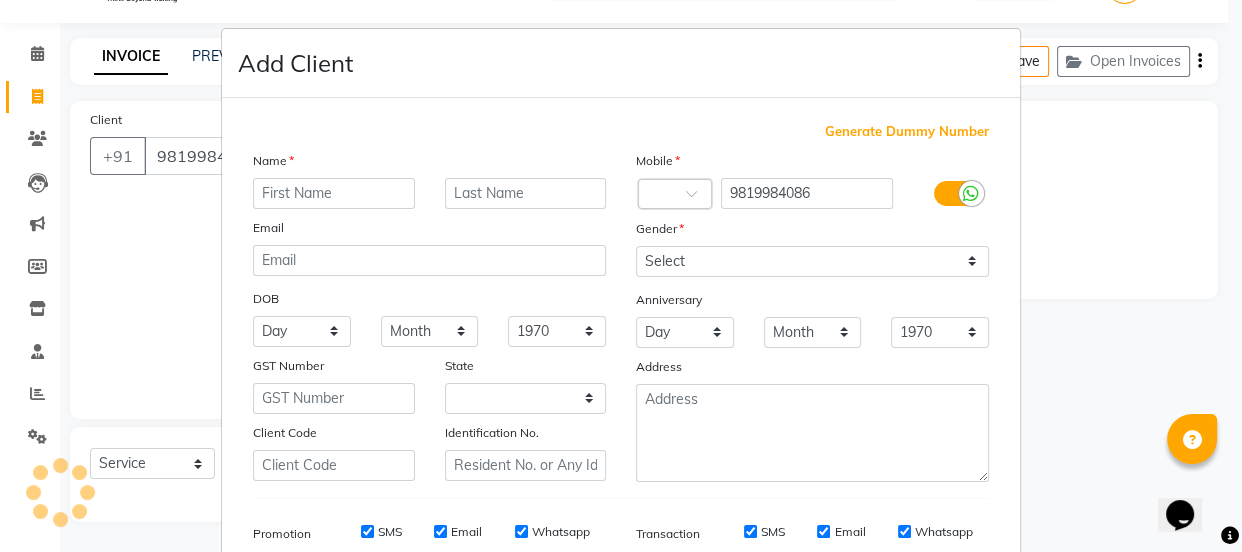 select on "22" 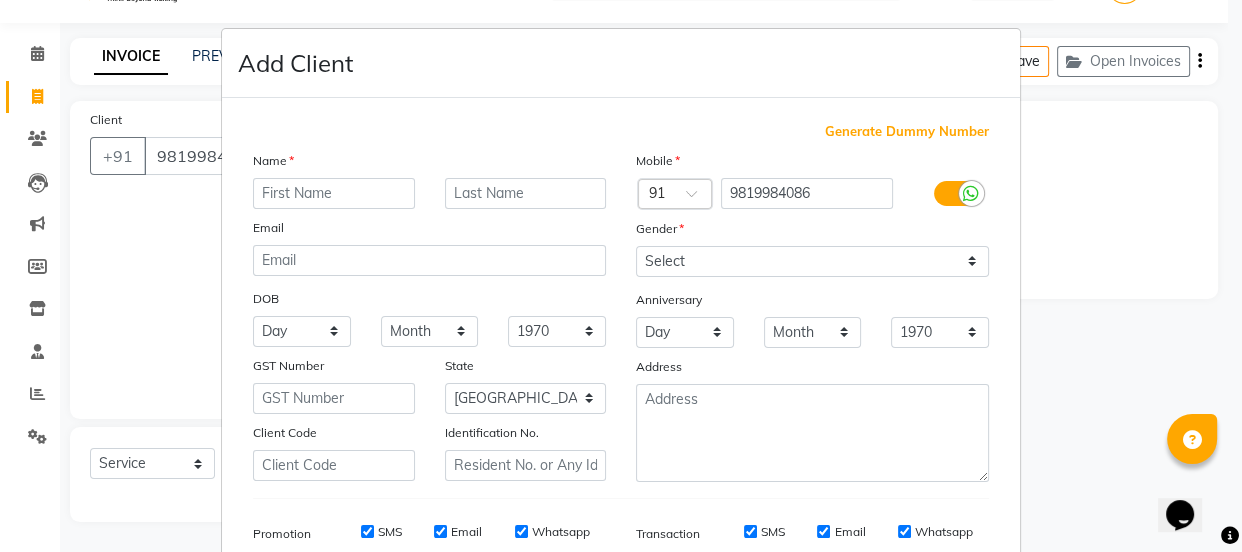 click at bounding box center (334, 193) 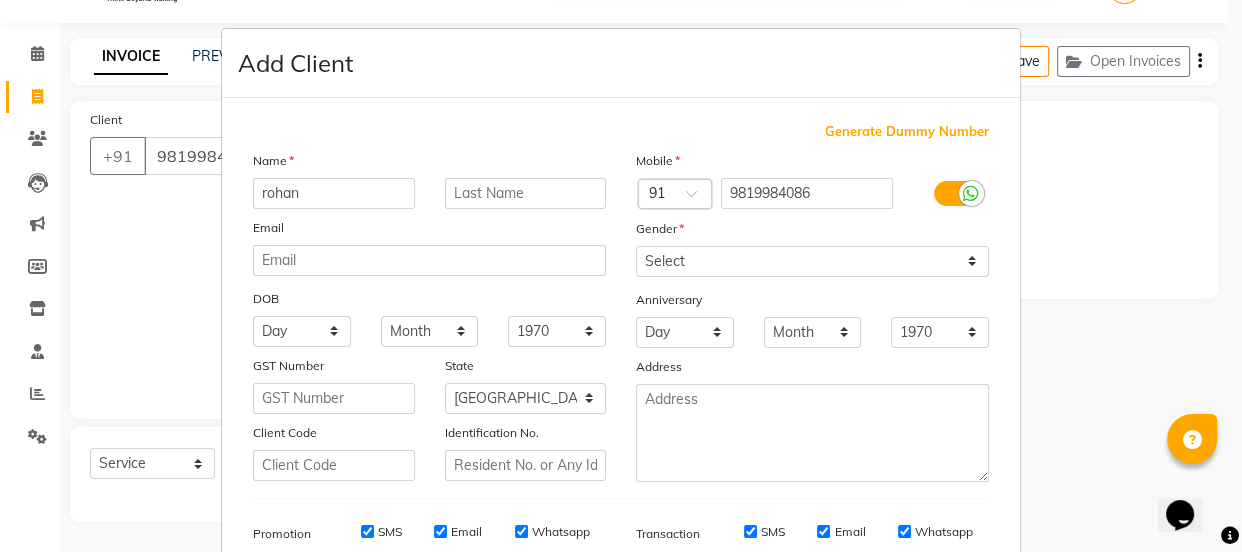 type on "rohan" 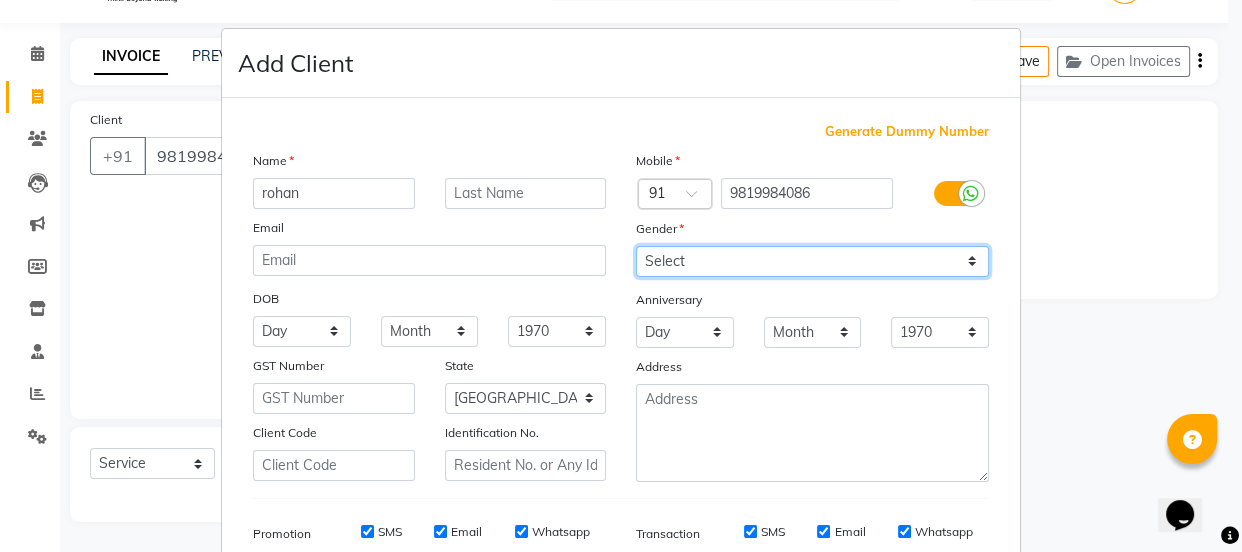 click on "Select [DEMOGRAPHIC_DATA] [DEMOGRAPHIC_DATA] Other Prefer Not To Say" at bounding box center [812, 261] 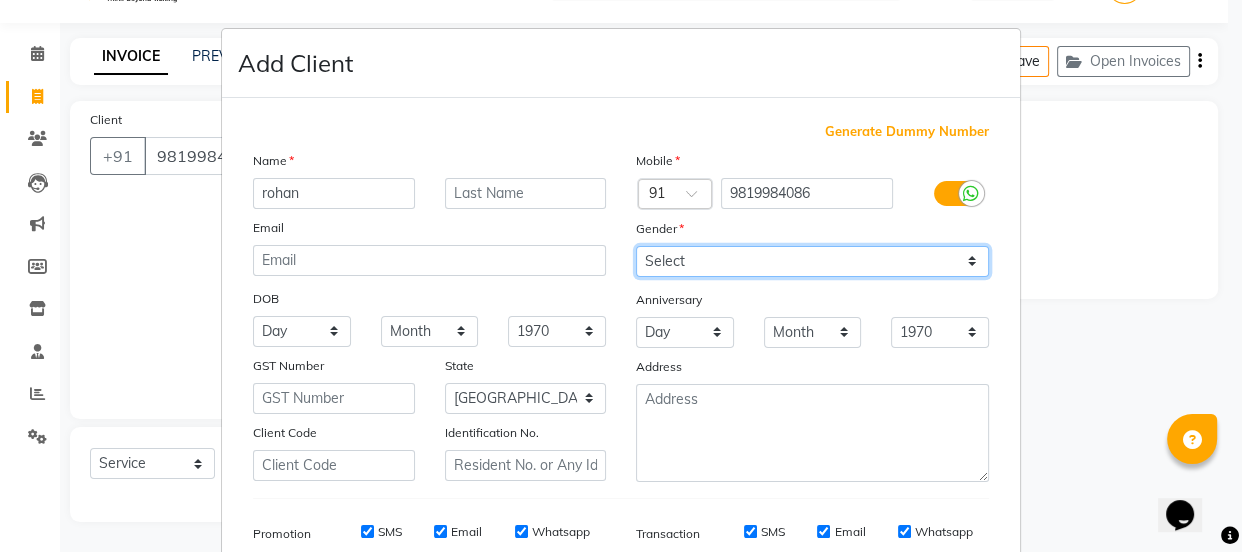 select on "[DEMOGRAPHIC_DATA]" 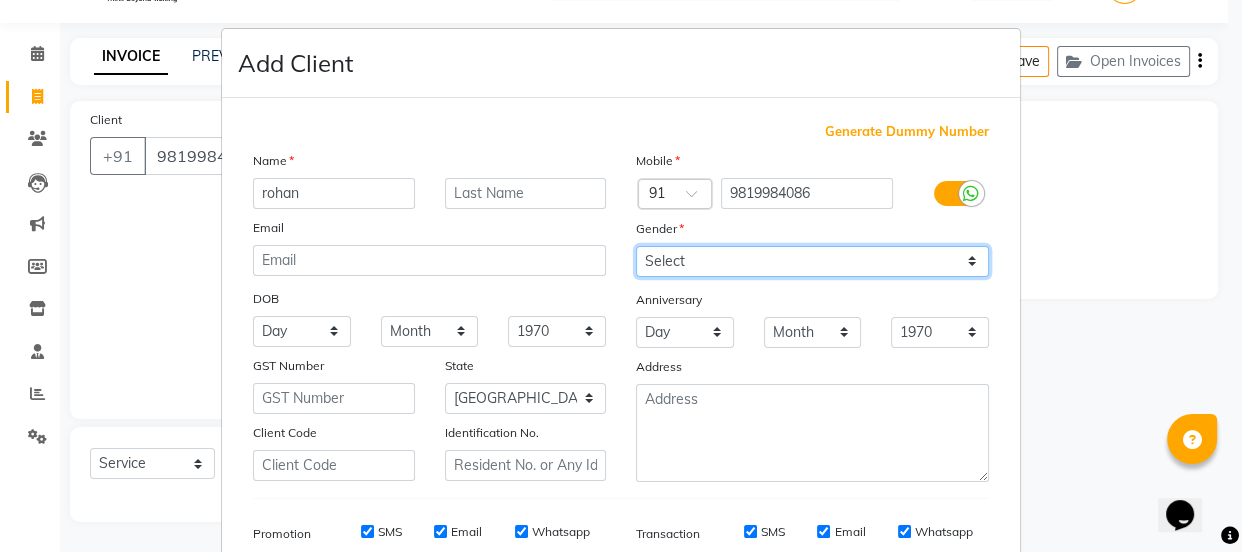 click on "Select [DEMOGRAPHIC_DATA] [DEMOGRAPHIC_DATA] Other Prefer Not To Say" at bounding box center [812, 261] 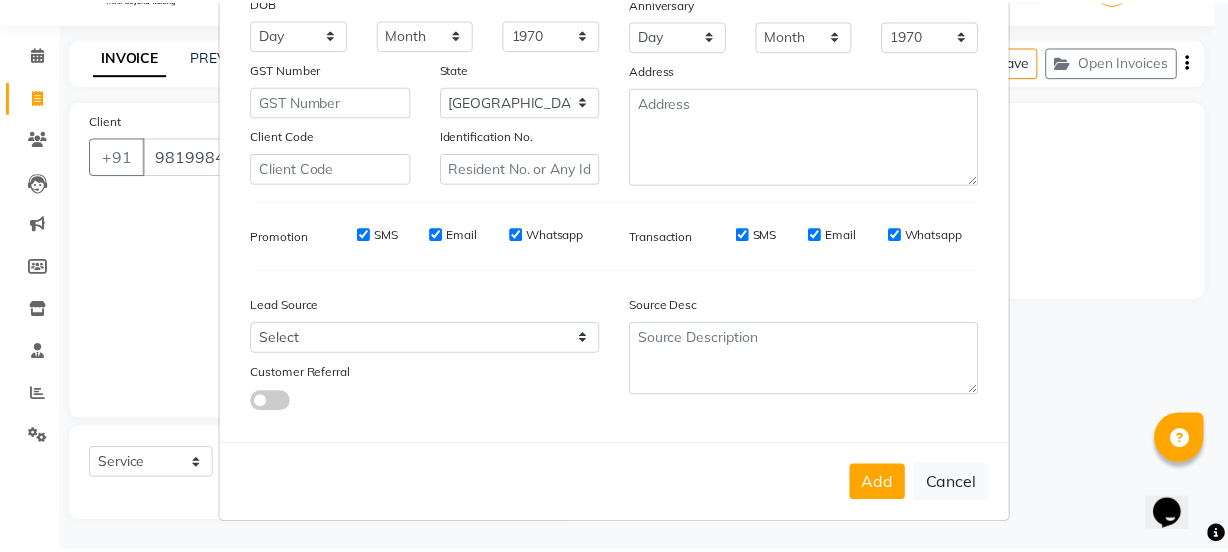 scroll, scrollTop: 301, scrollLeft: 0, axis: vertical 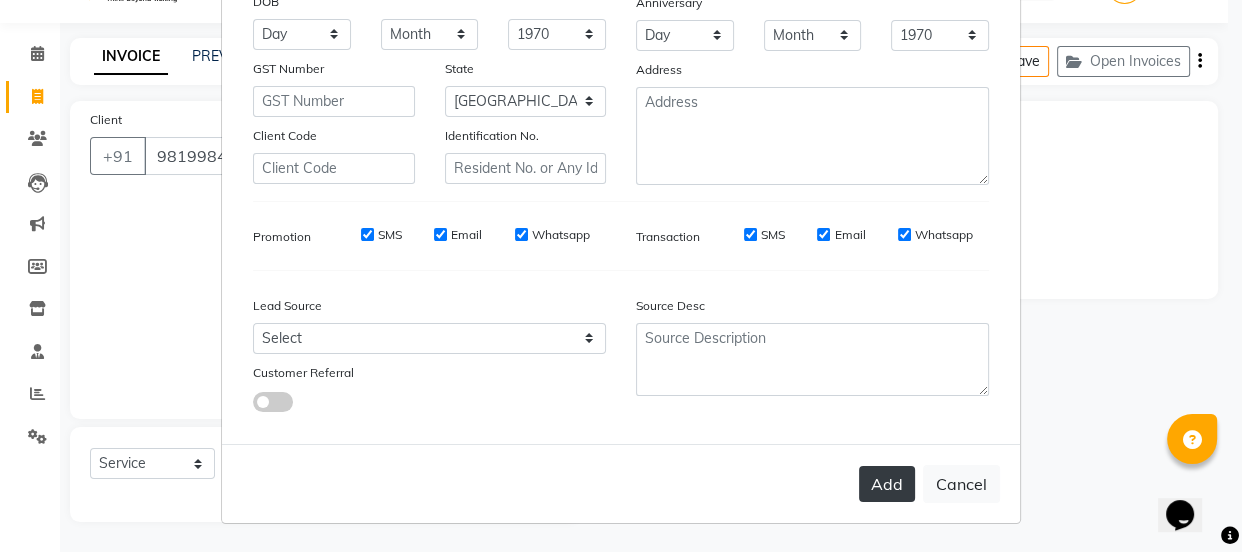 click on "Add" at bounding box center [887, 484] 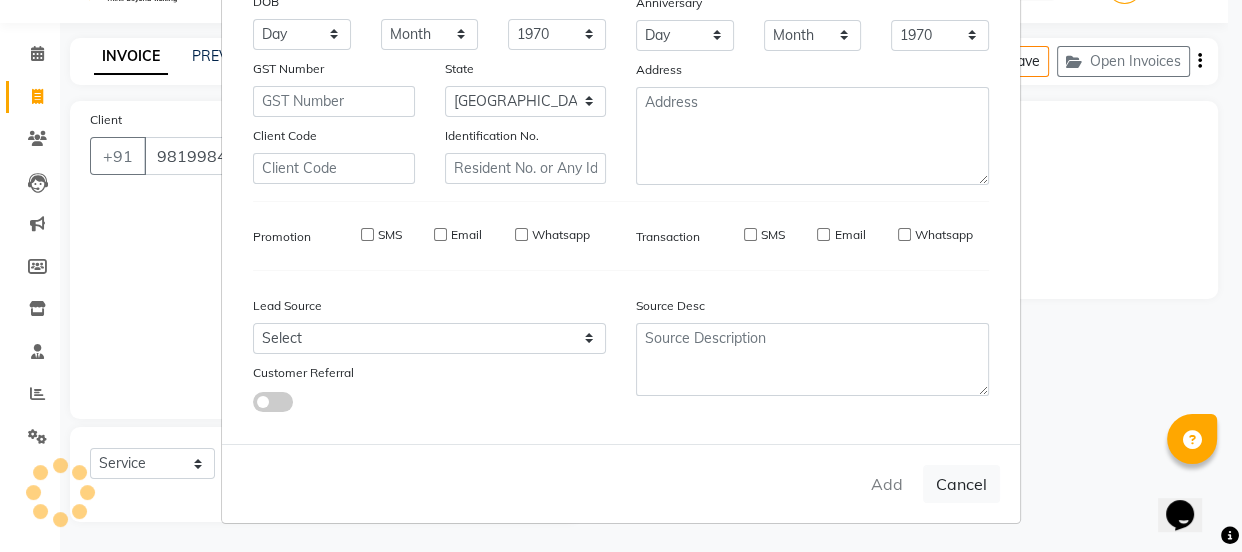 type on "98******86" 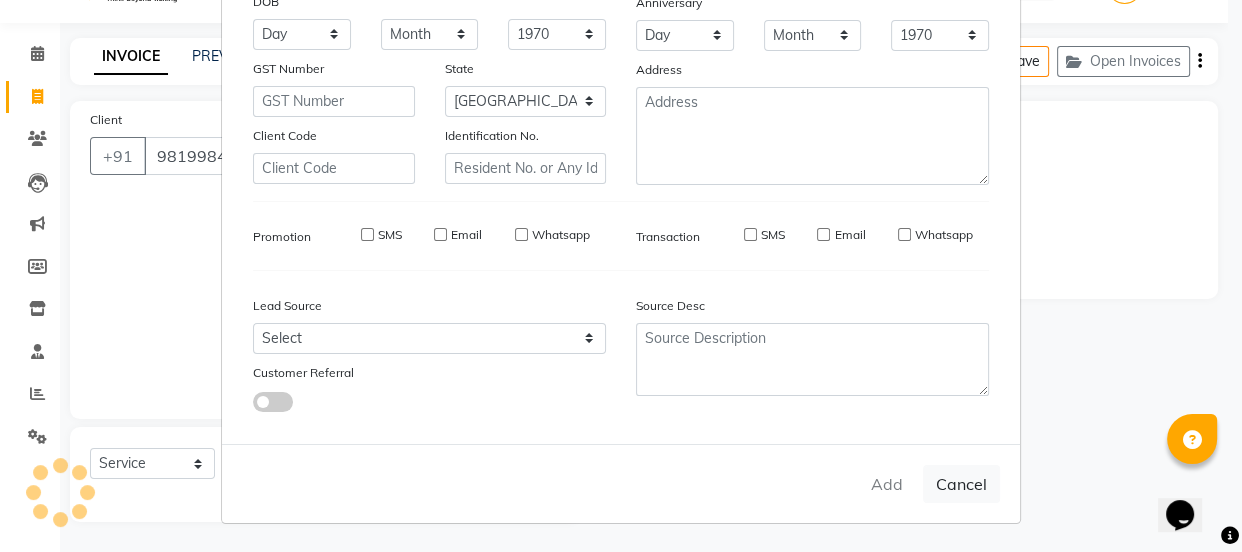 type 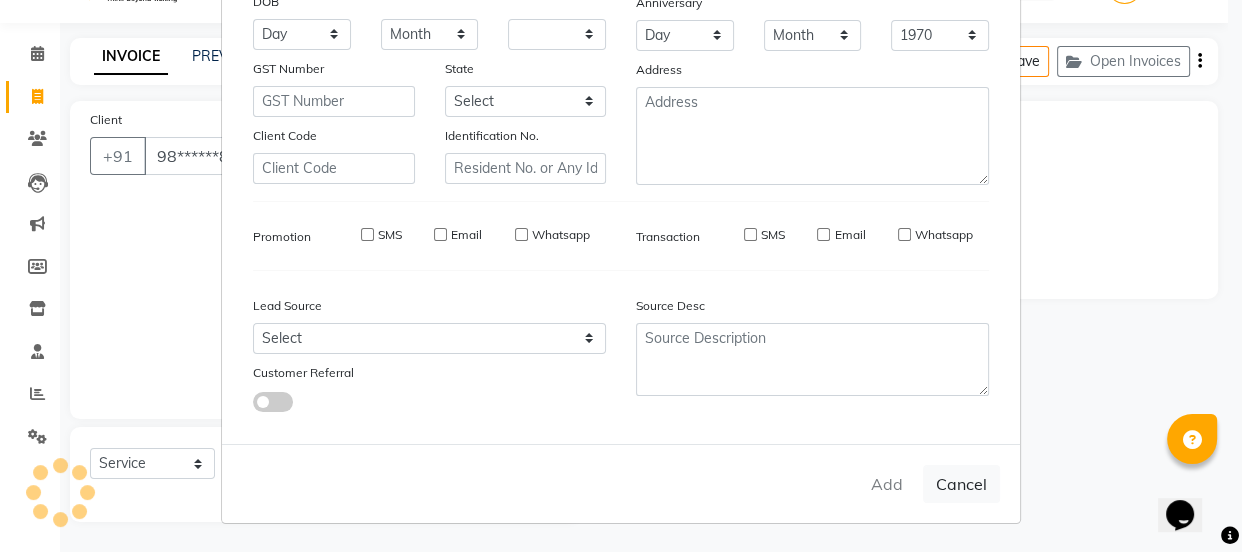 select 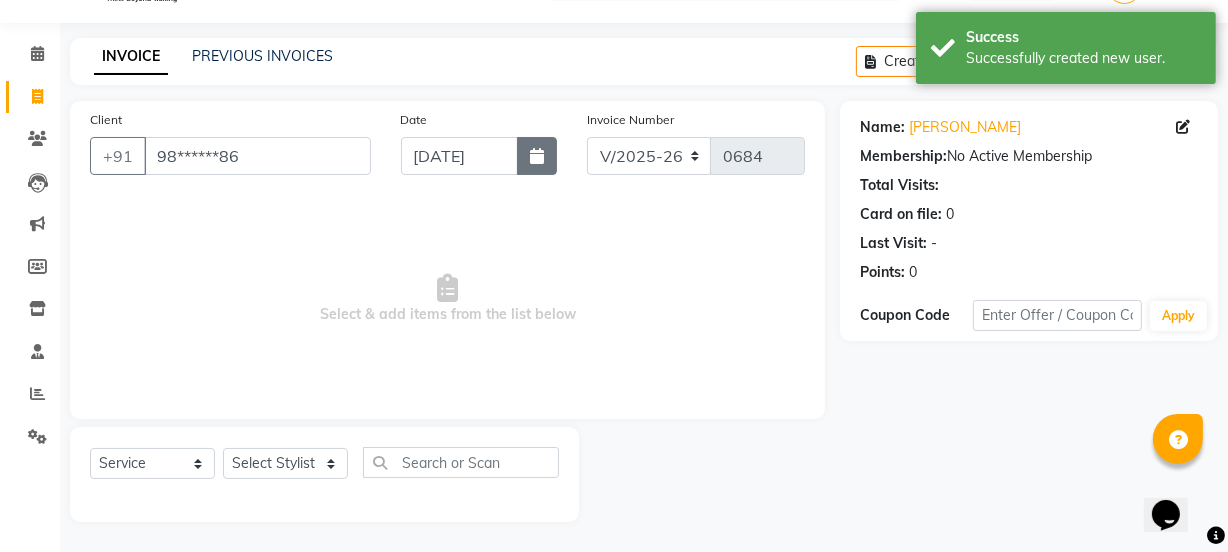 click 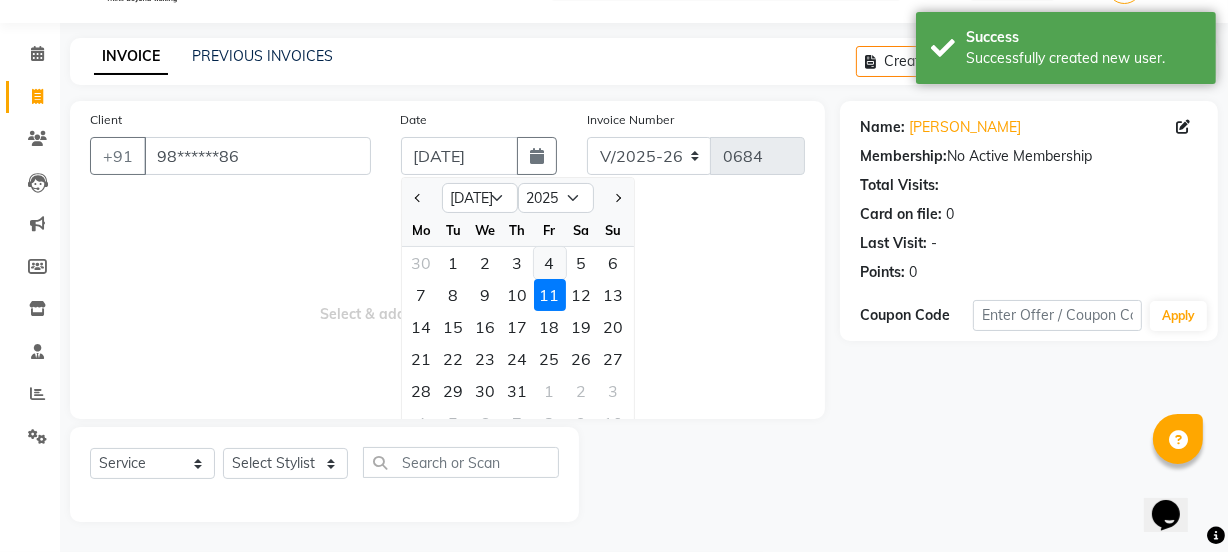 click on "4" 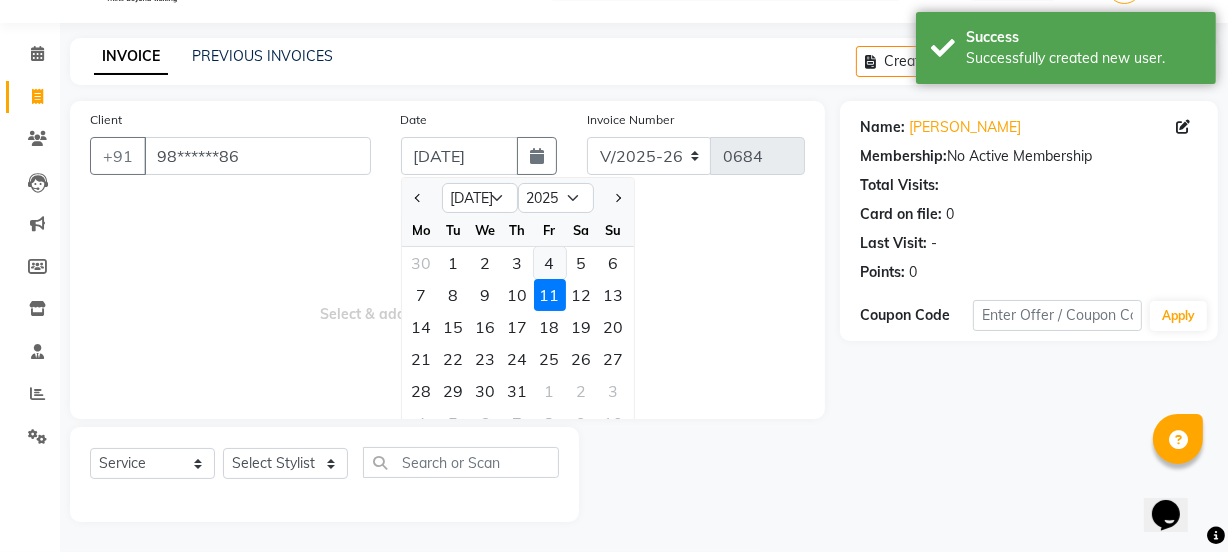 type on "[DATE]" 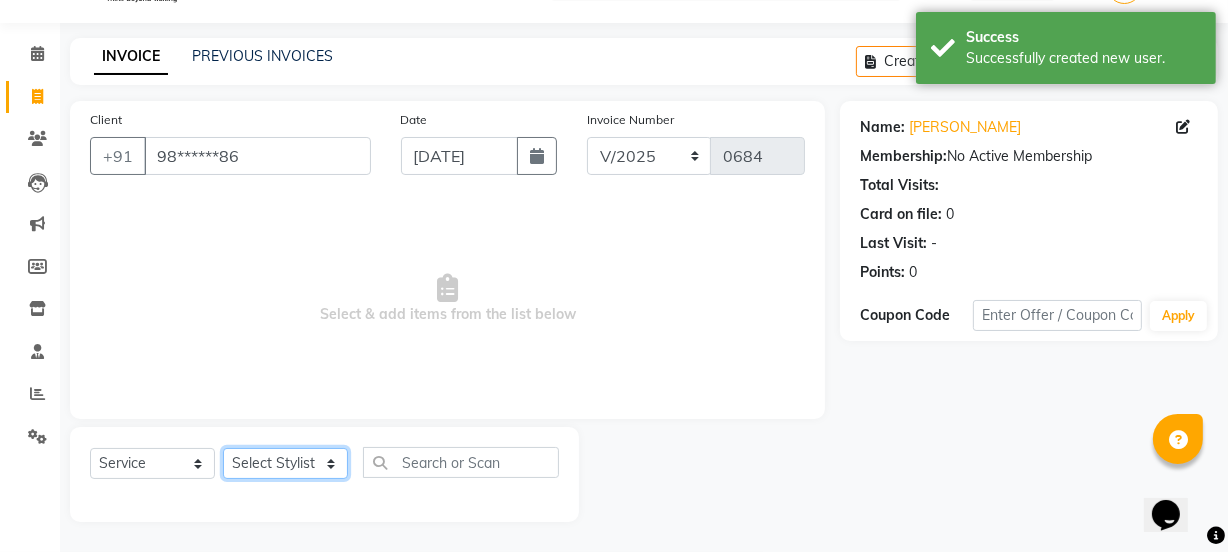 click on "Select Stylist [PERSON_NAME] [PERSON_NAME]" 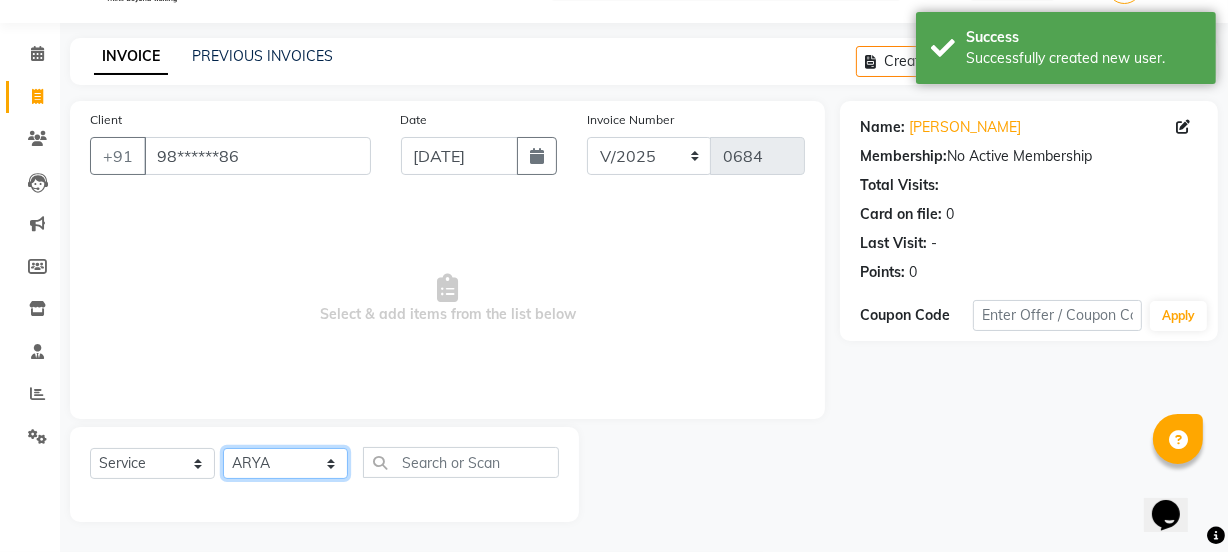 click on "Select Stylist [PERSON_NAME] [PERSON_NAME]" 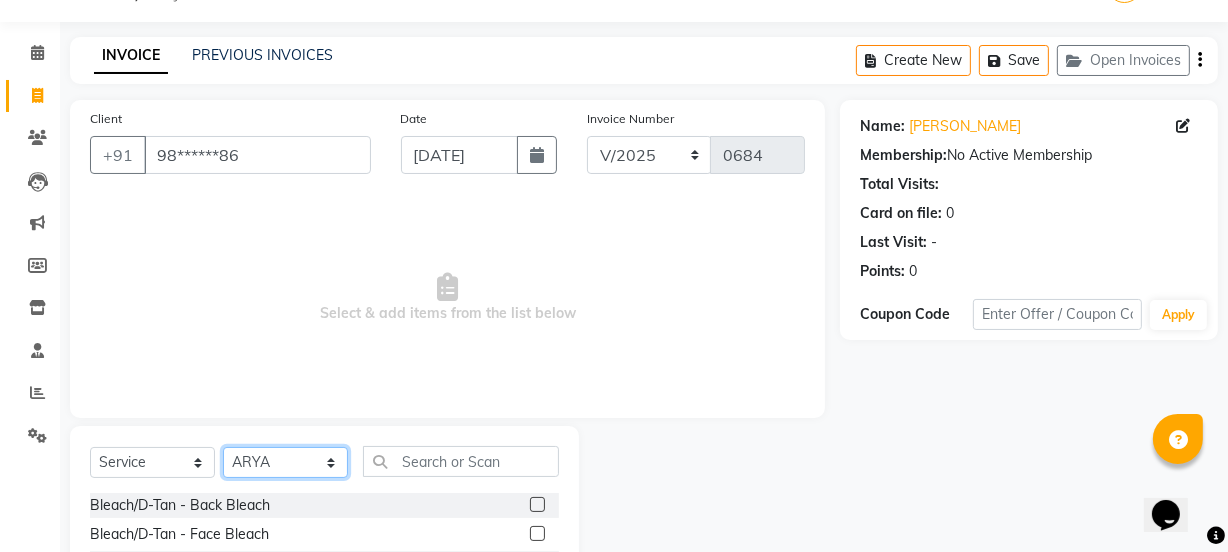 click on "Select Stylist [PERSON_NAME] [PERSON_NAME]" 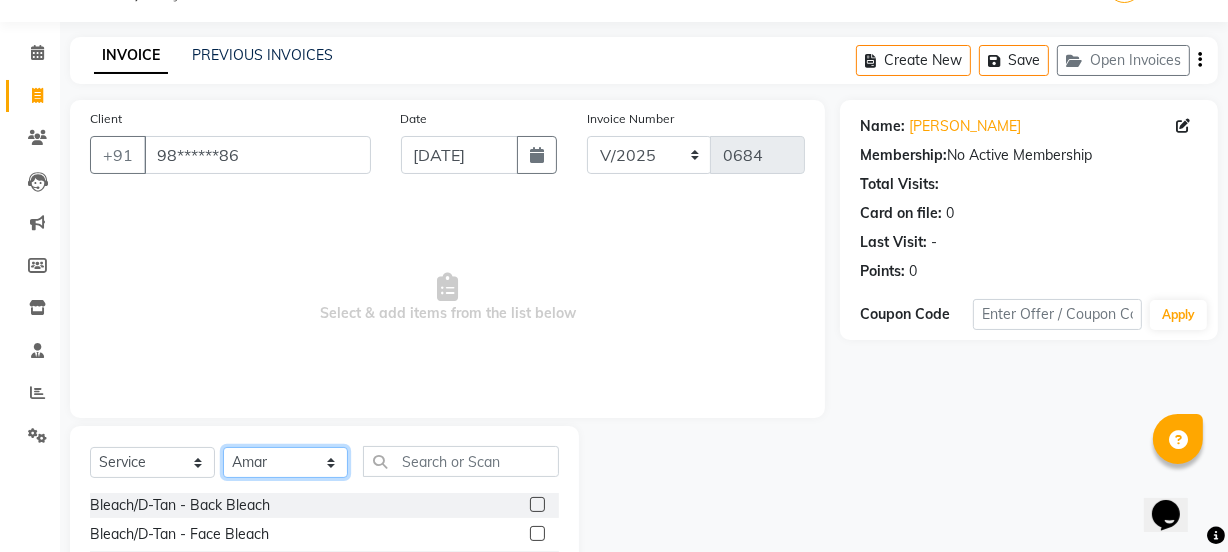 click on "Select Stylist [PERSON_NAME] [PERSON_NAME]" 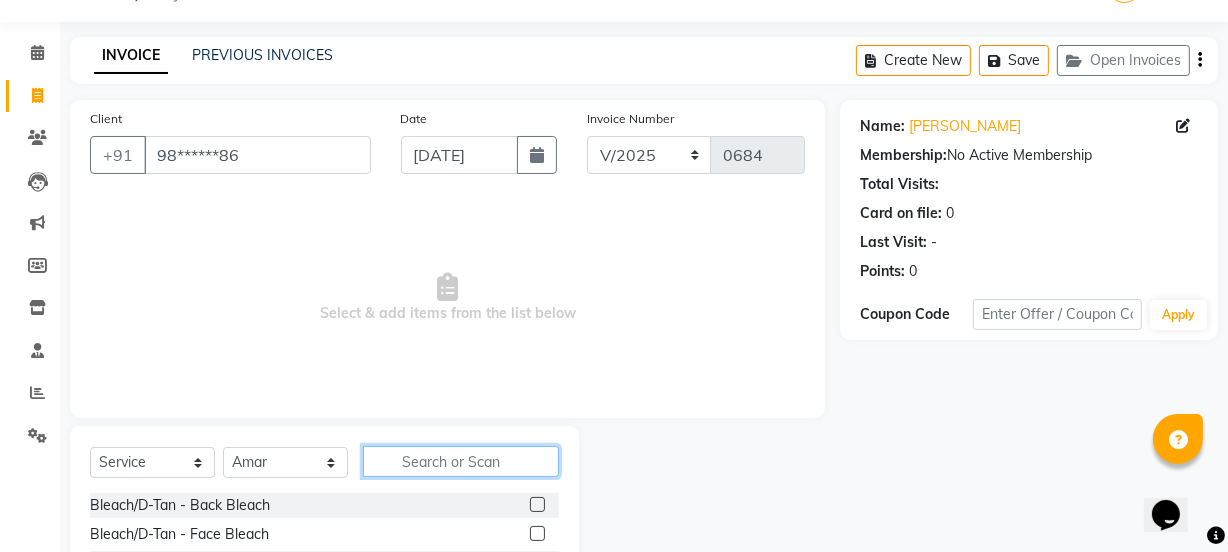 click 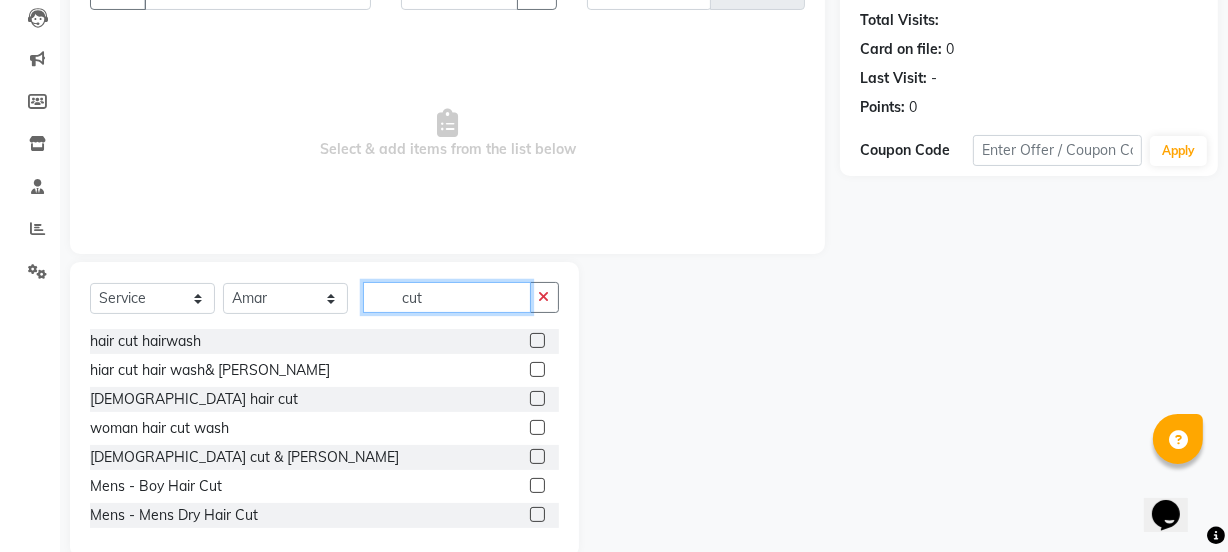 scroll, scrollTop: 250, scrollLeft: 0, axis: vertical 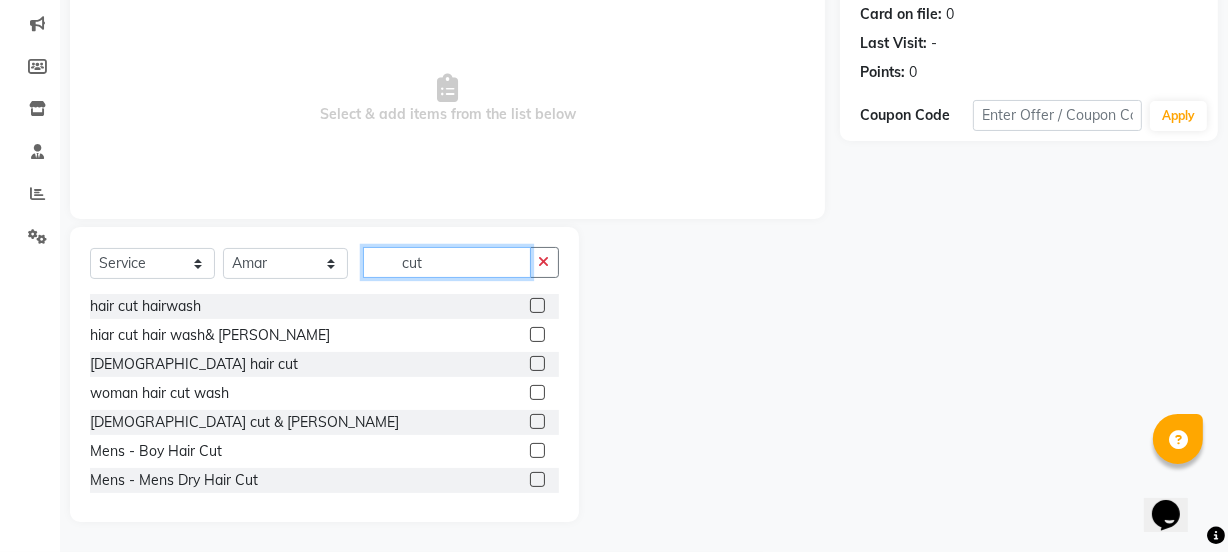 type on "cut" 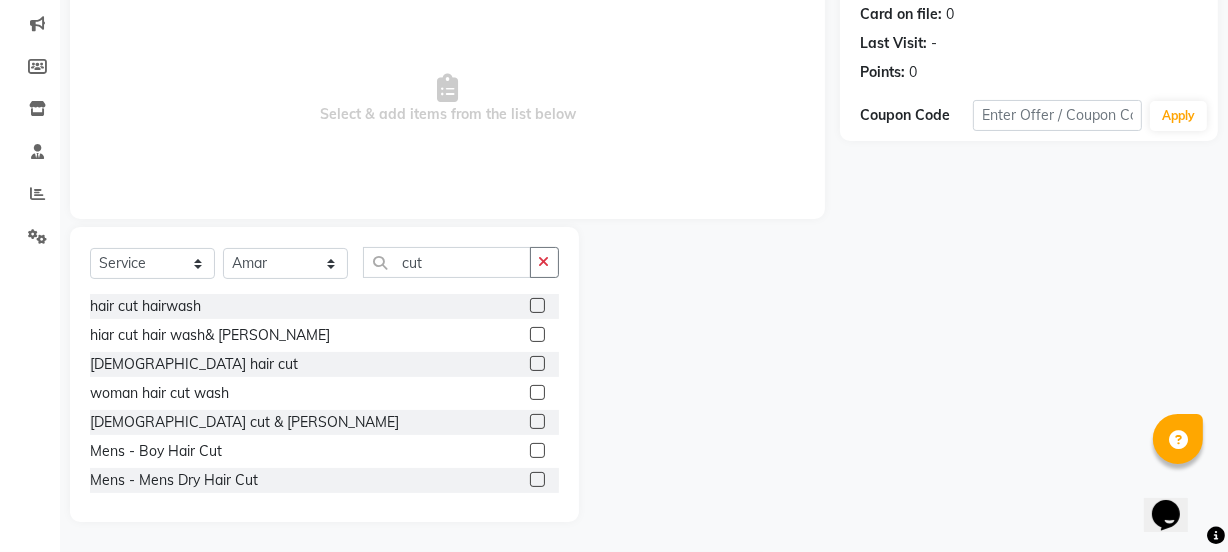 click 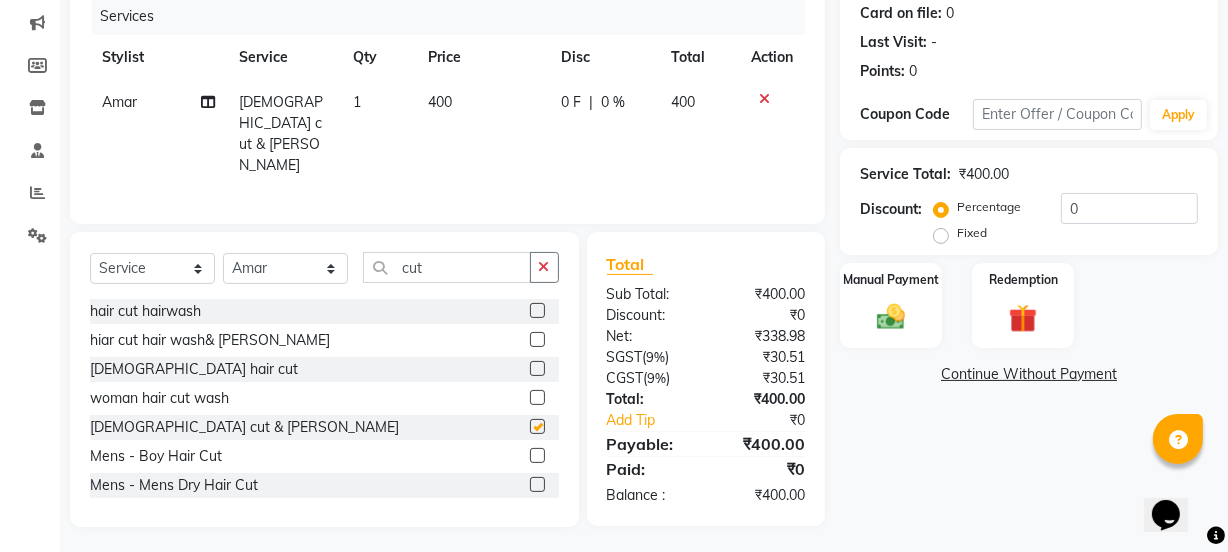 checkbox on "false" 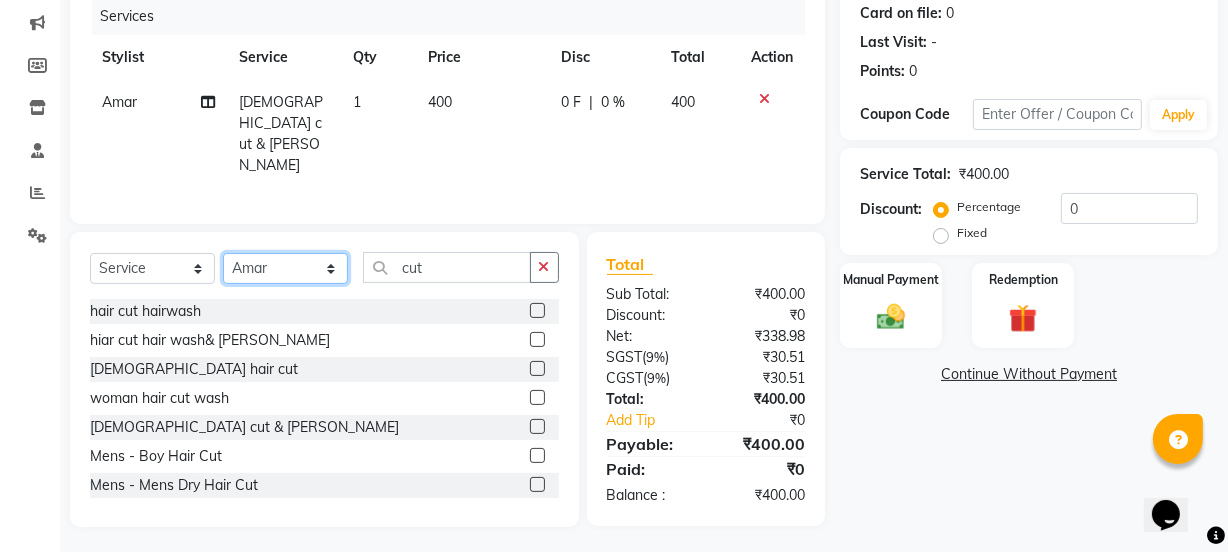 click on "Select Stylist [PERSON_NAME] [PERSON_NAME]" 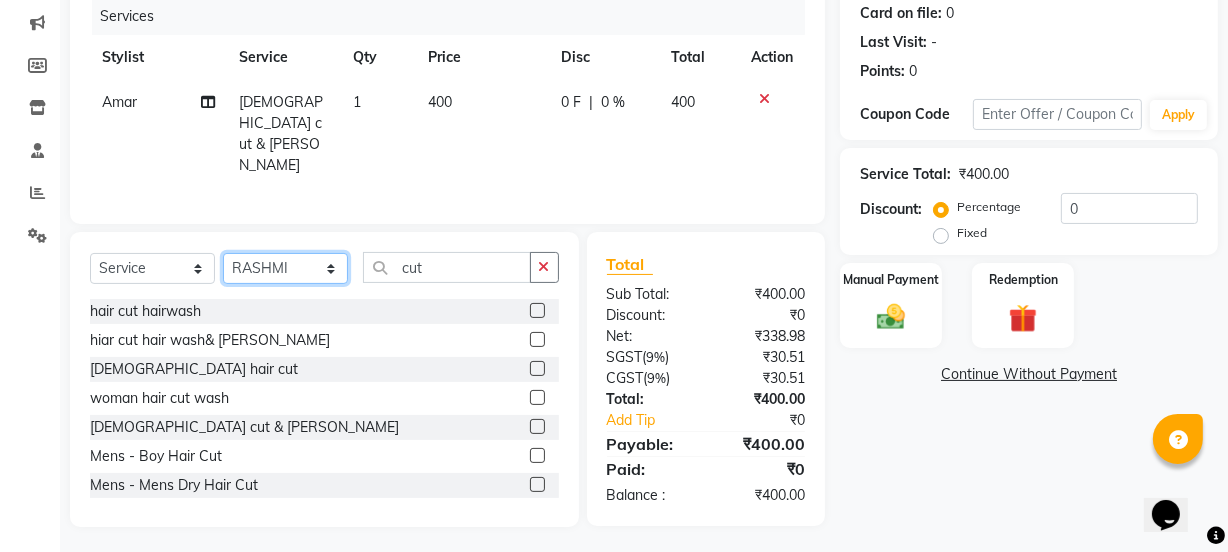 click on "Select Stylist [PERSON_NAME] [PERSON_NAME]" 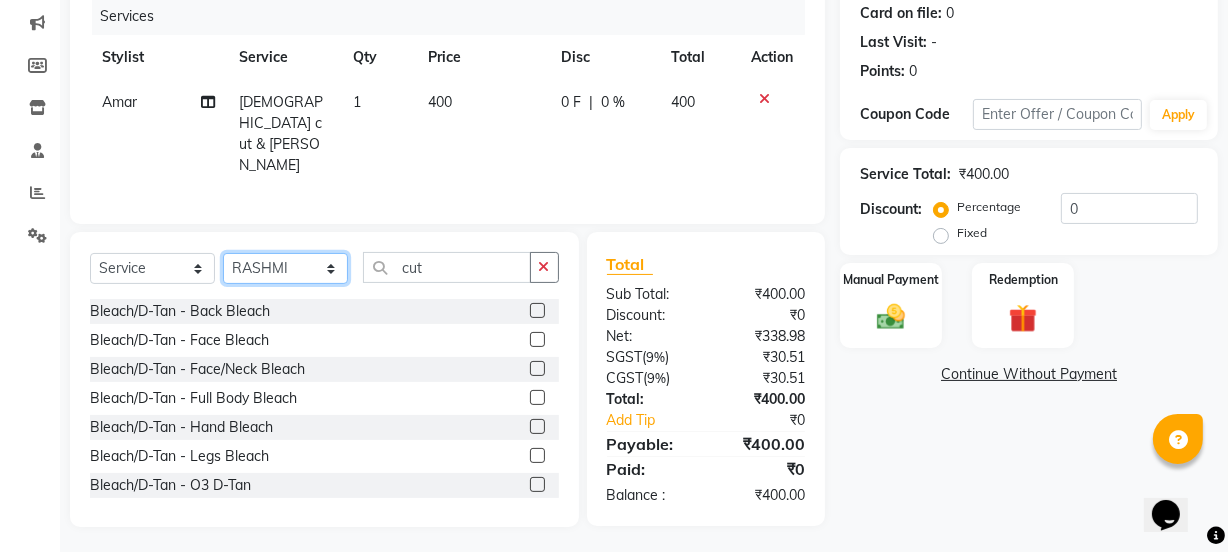 click on "Select Stylist [PERSON_NAME] [PERSON_NAME]" 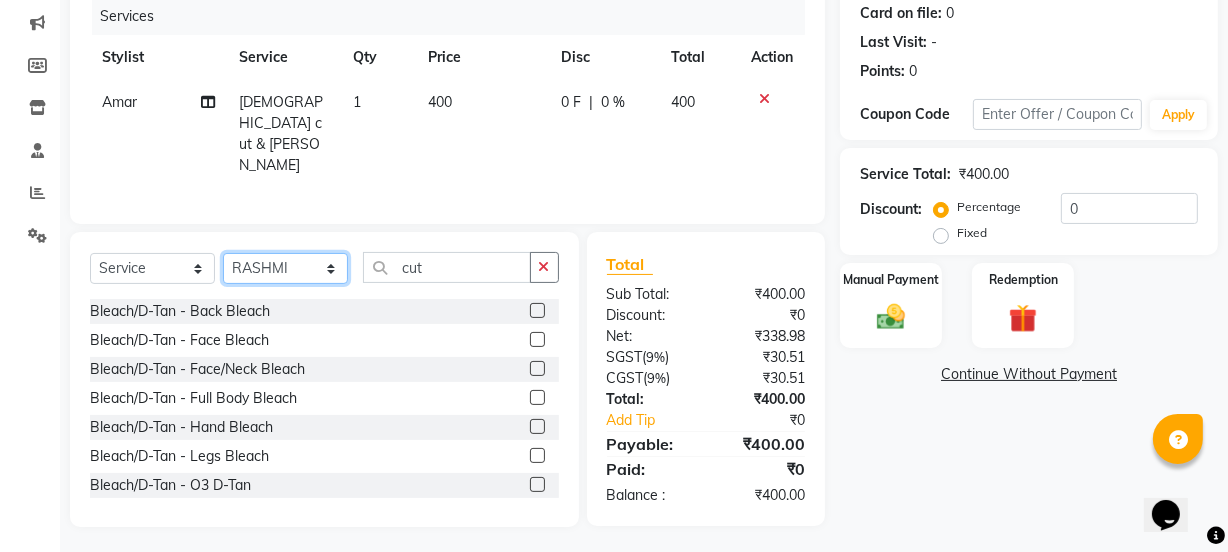 select on "32091" 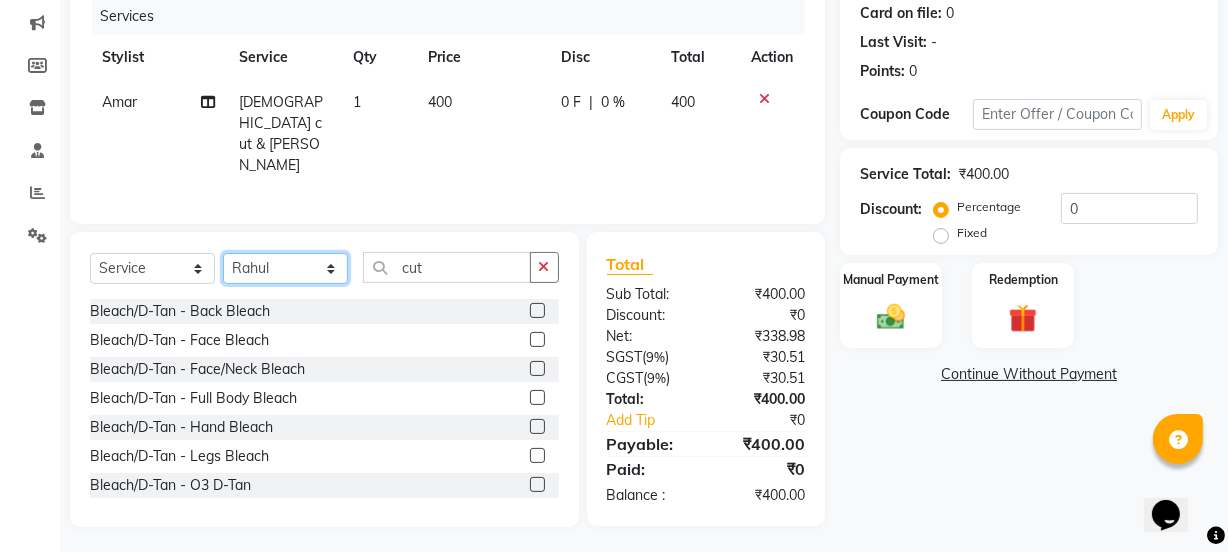 click on "Select Stylist [PERSON_NAME] [PERSON_NAME]" 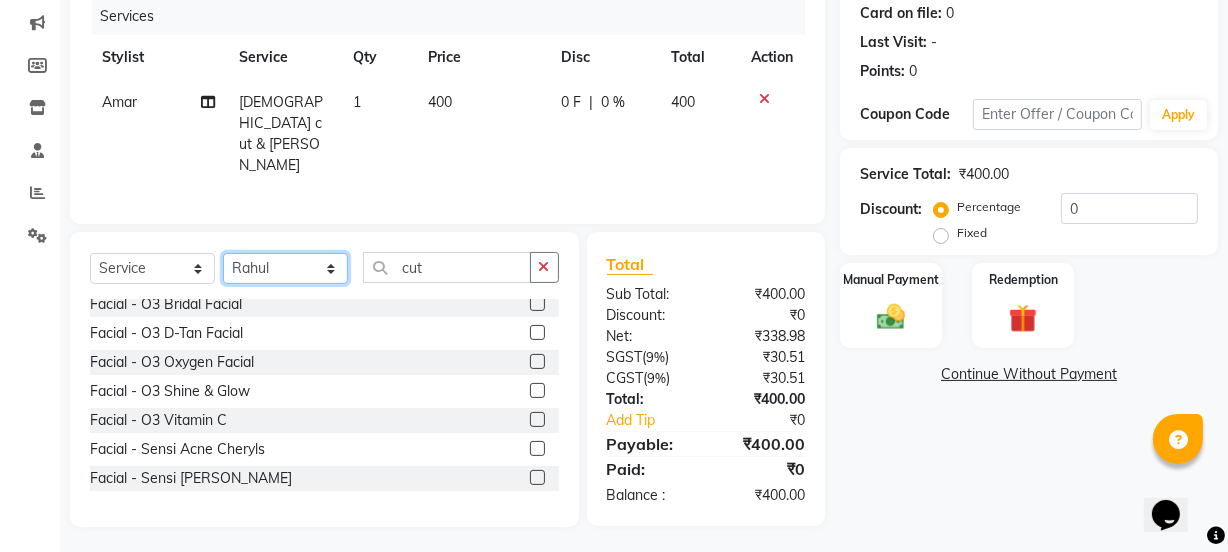 scroll, scrollTop: 1006, scrollLeft: 0, axis: vertical 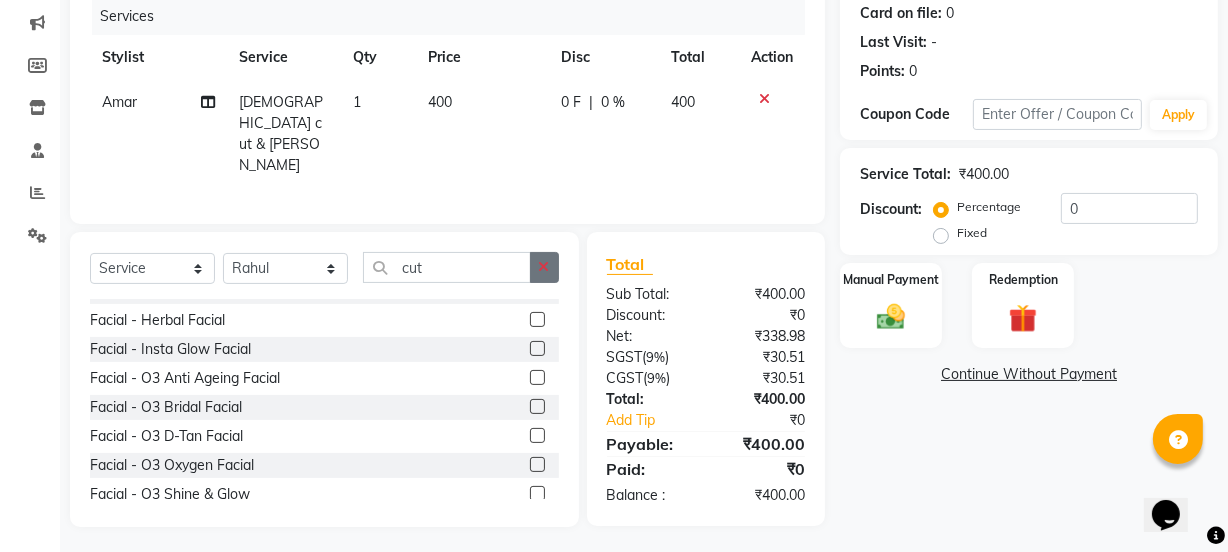 click 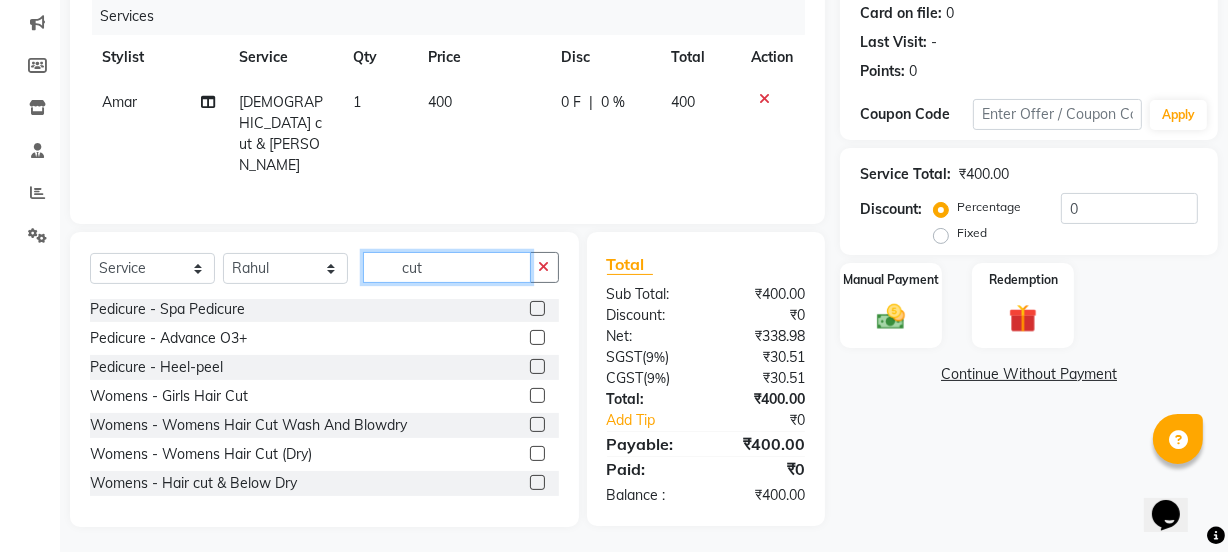 scroll, scrollTop: 205, scrollLeft: 0, axis: vertical 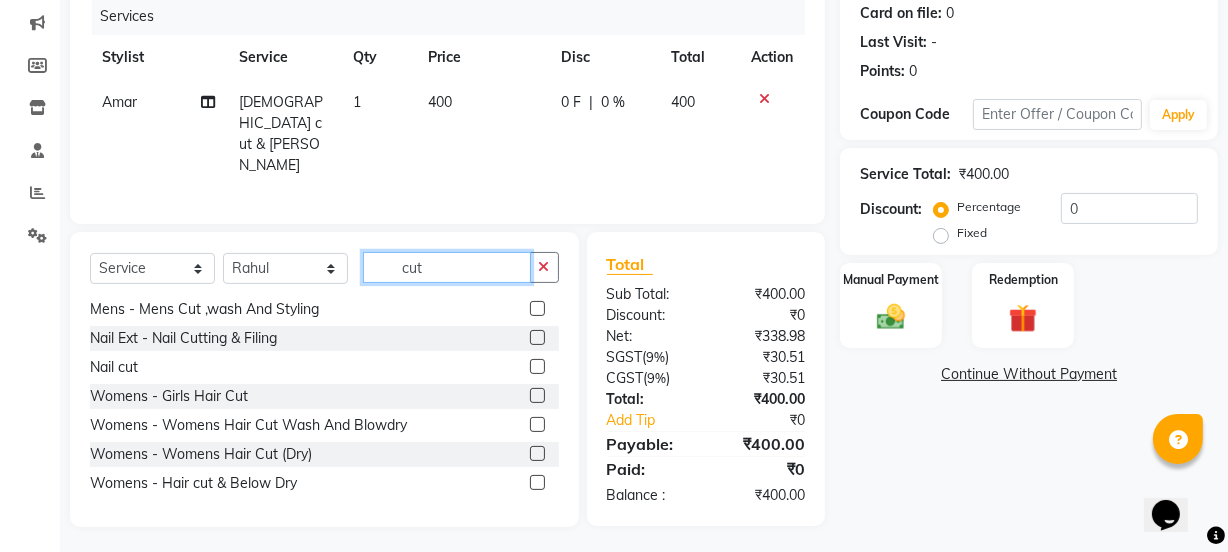 type on "cut" 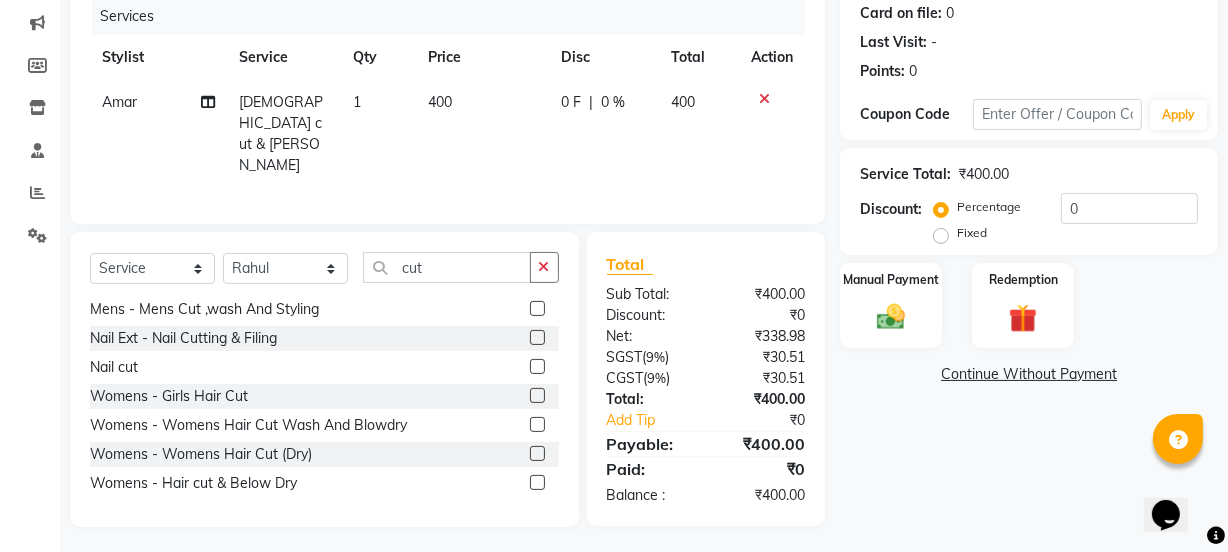 click 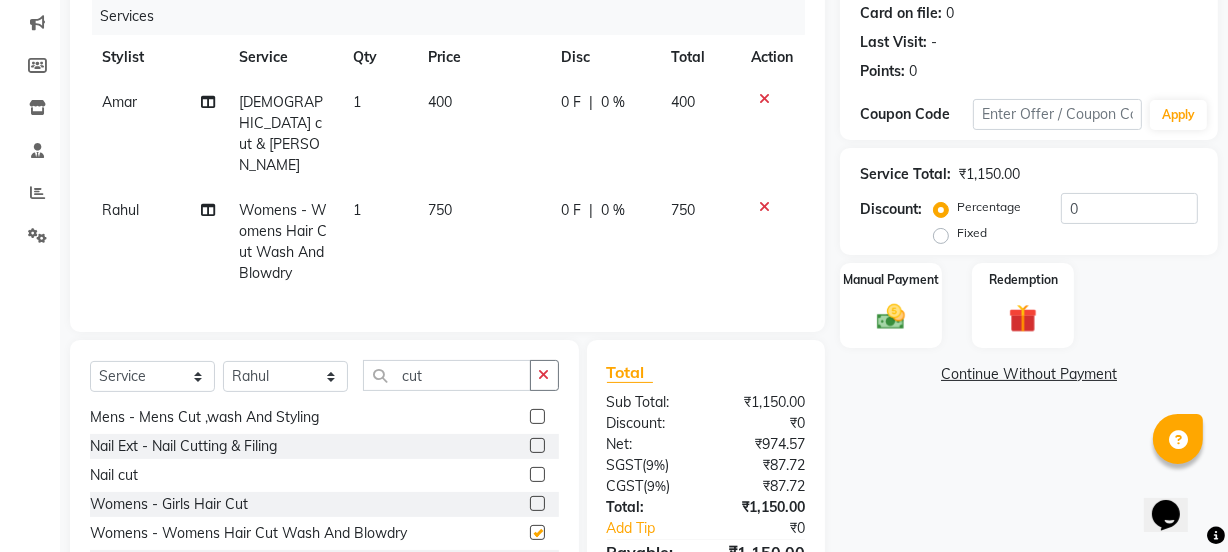 checkbox on "false" 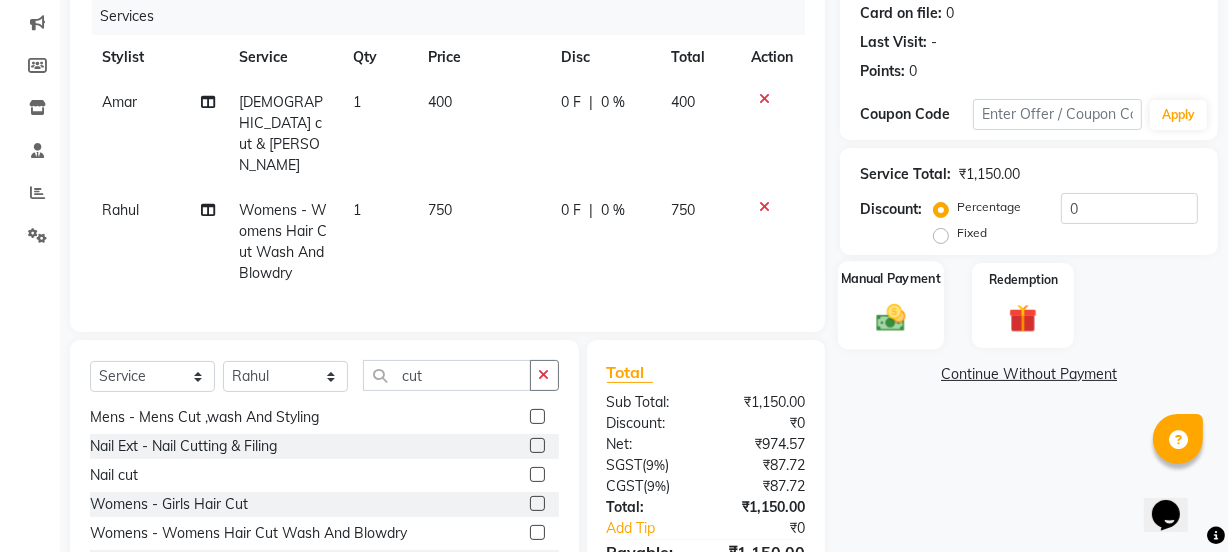 click on "Manual Payment" 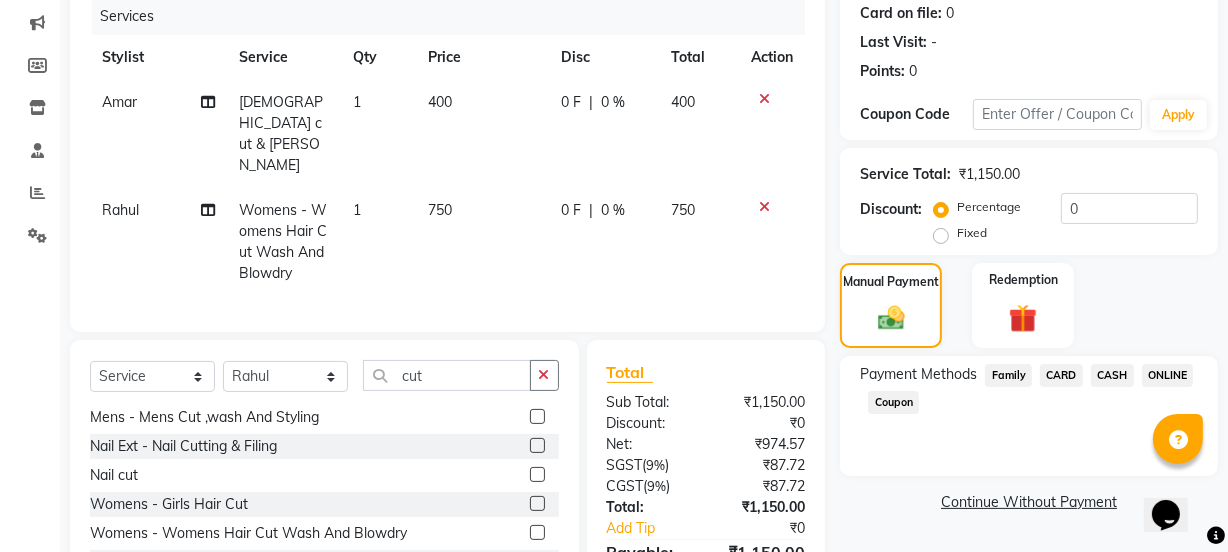 click on "ONLINE" 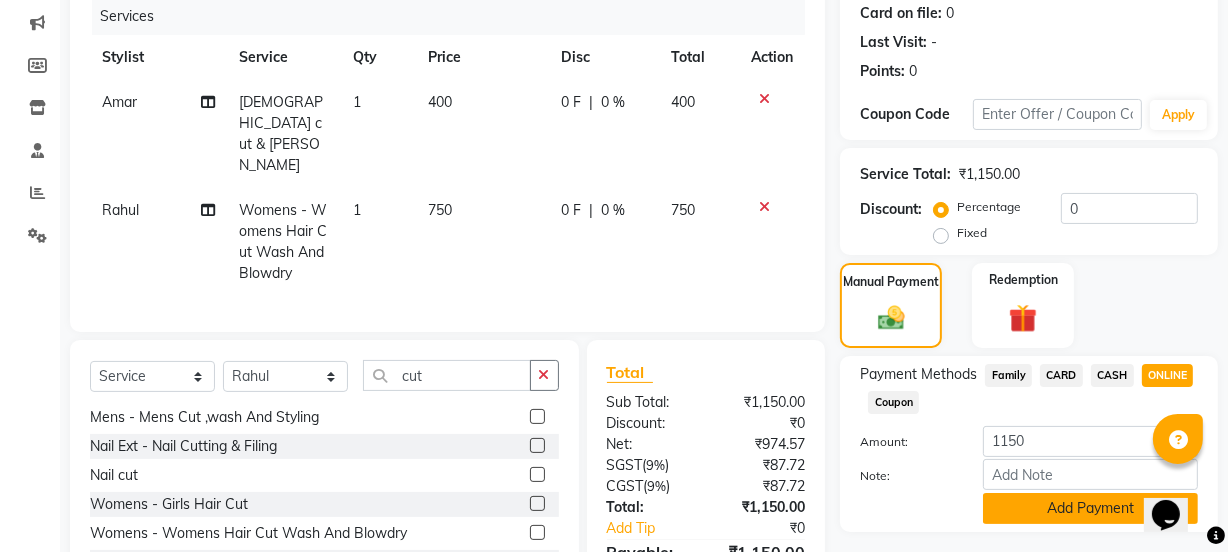 click on "Add Payment" 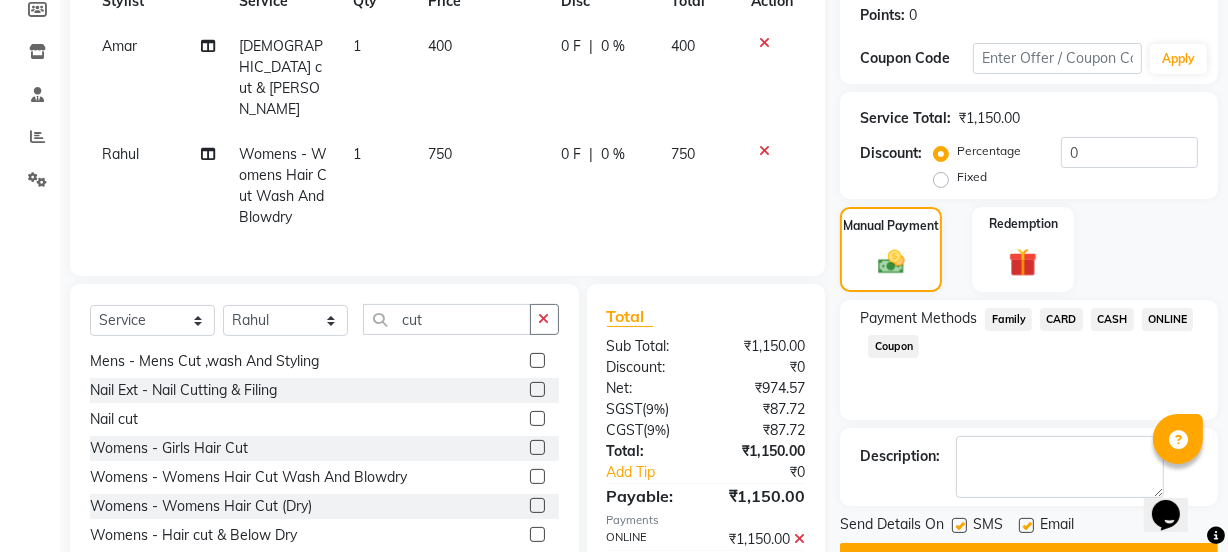 scroll, scrollTop: 376, scrollLeft: 0, axis: vertical 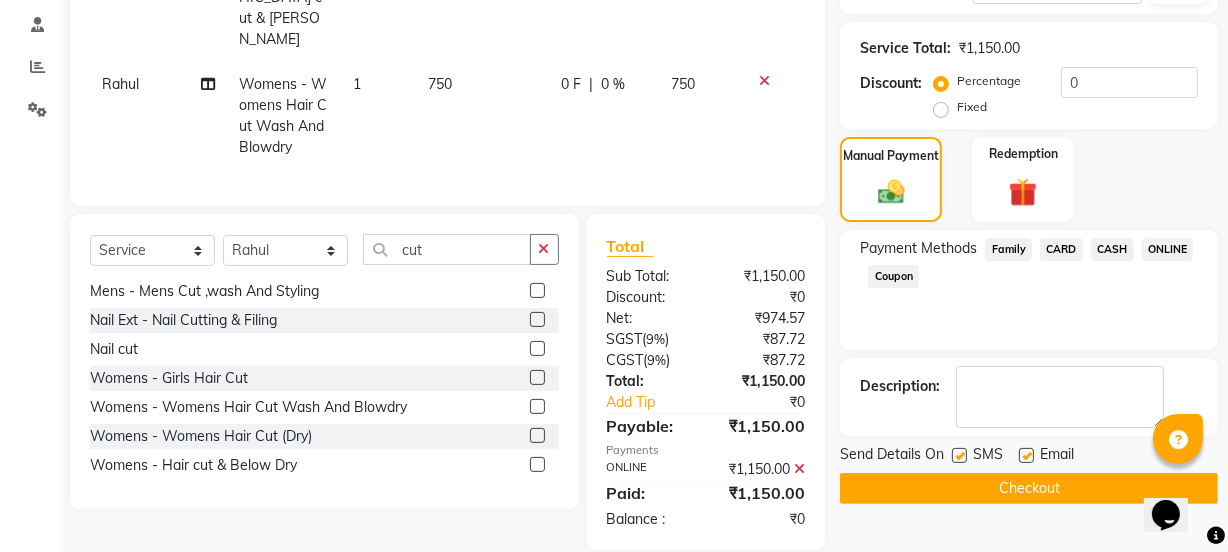 click on "Checkout" 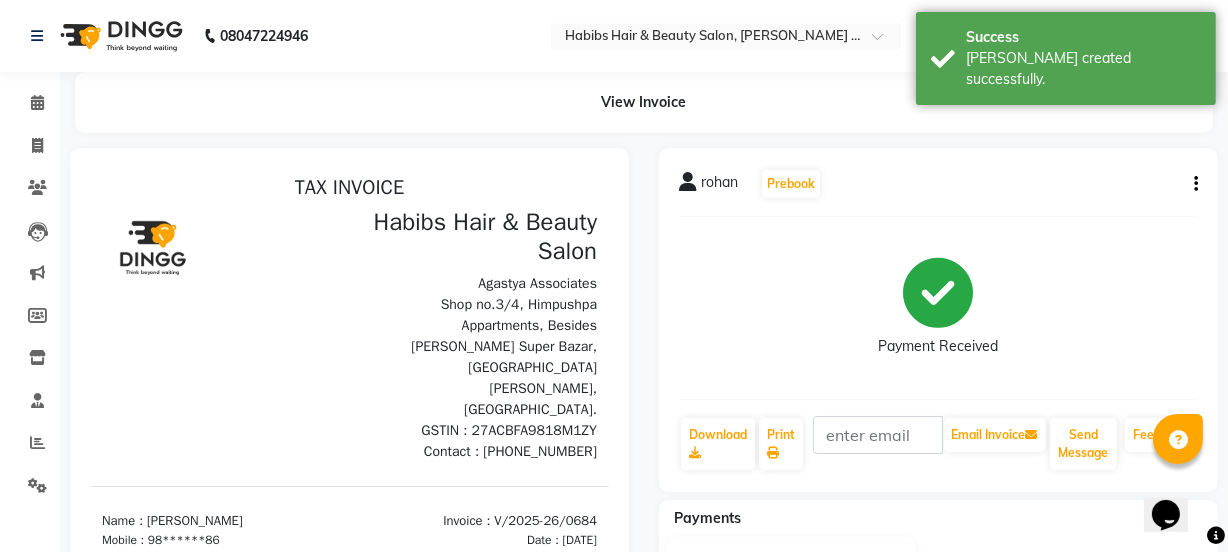 scroll, scrollTop: 0, scrollLeft: 0, axis: both 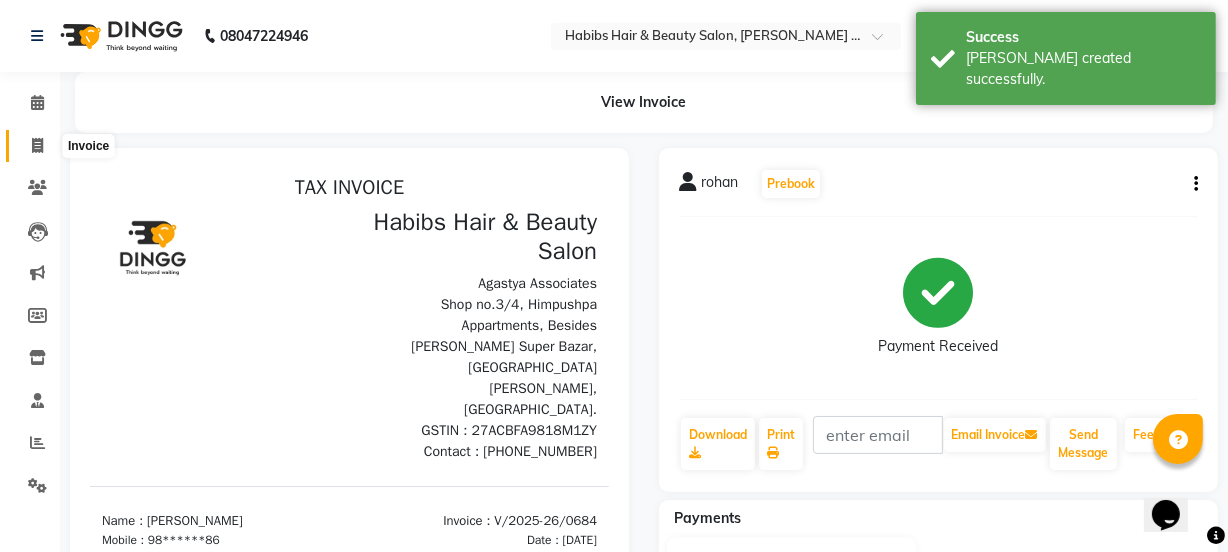 click 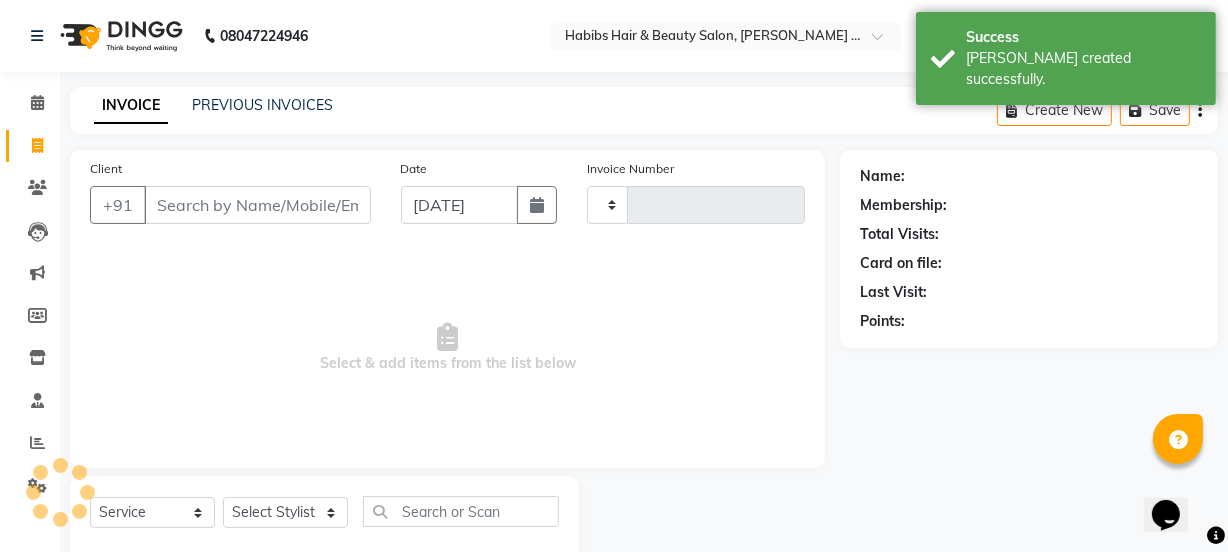 scroll, scrollTop: 50, scrollLeft: 0, axis: vertical 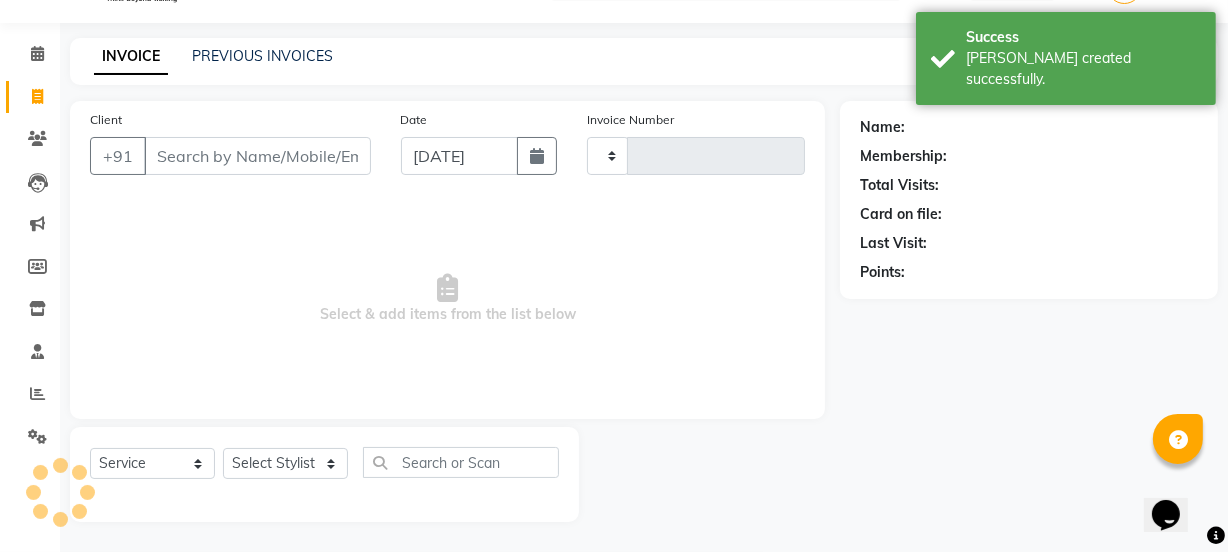 type on "0685" 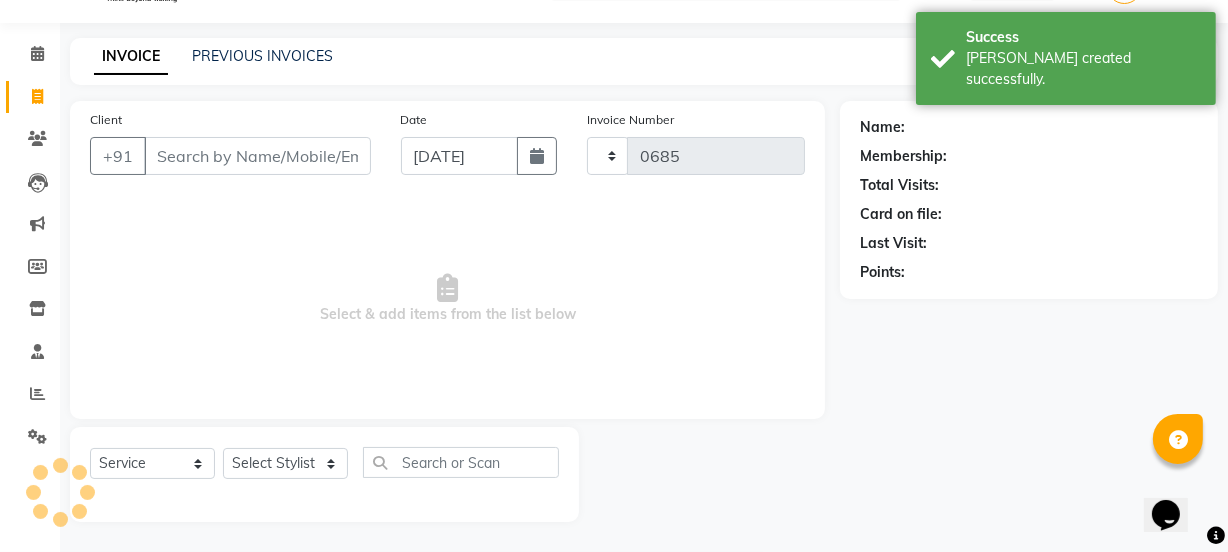 select on "5039" 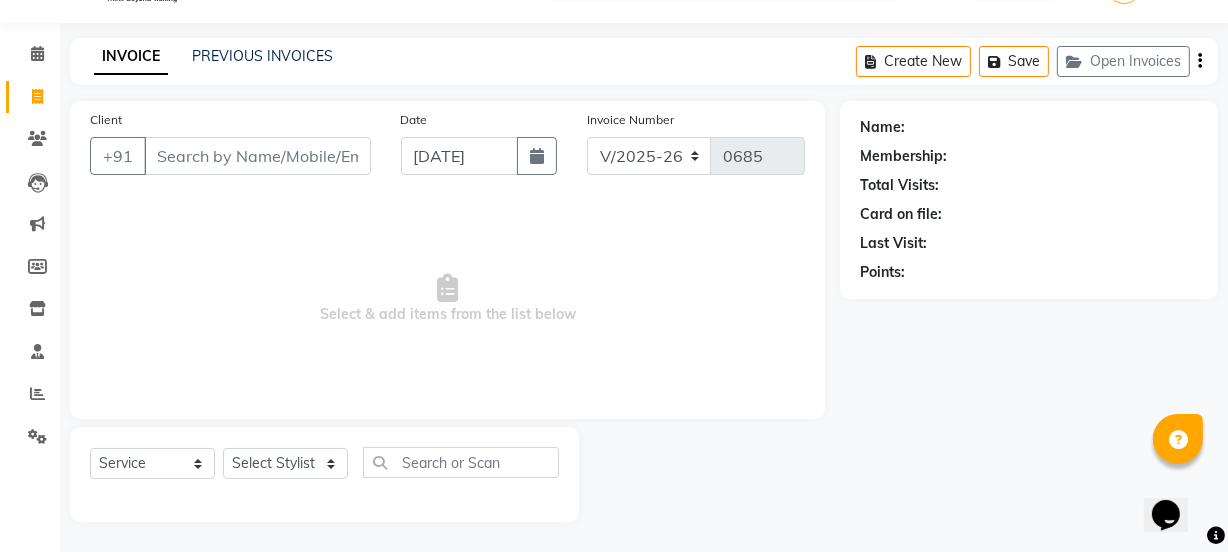 click on "Client" at bounding box center [257, 156] 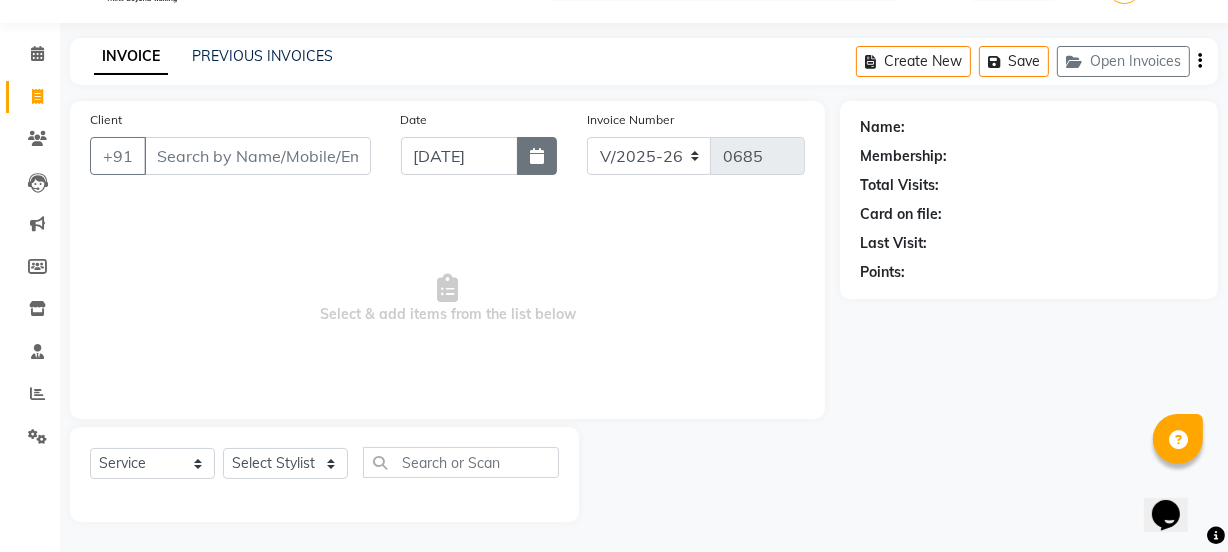 click 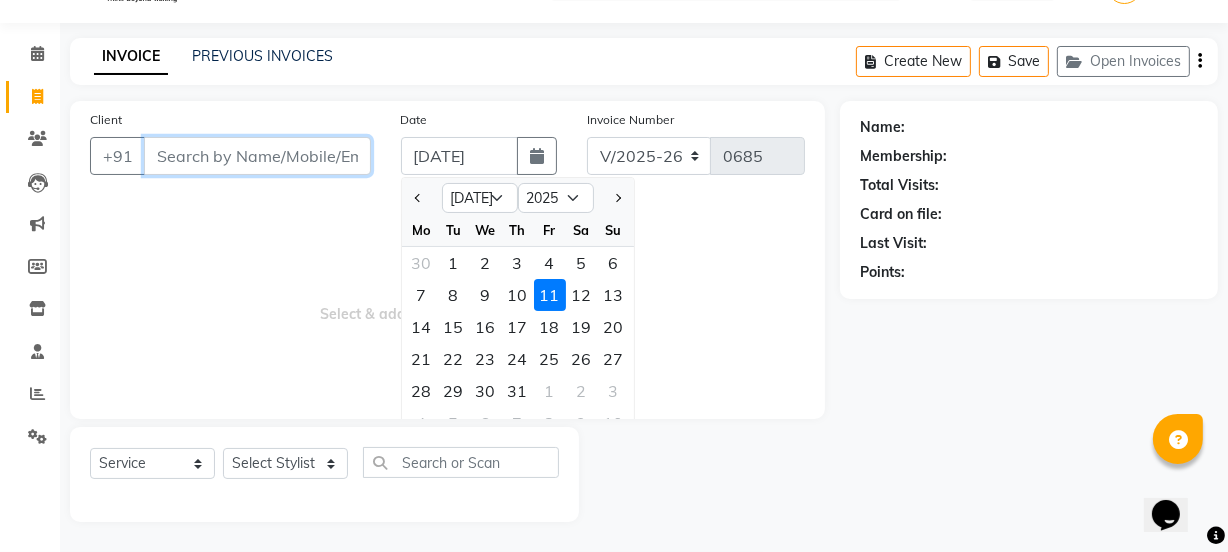 click on "Client" at bounding box center (257, 156) 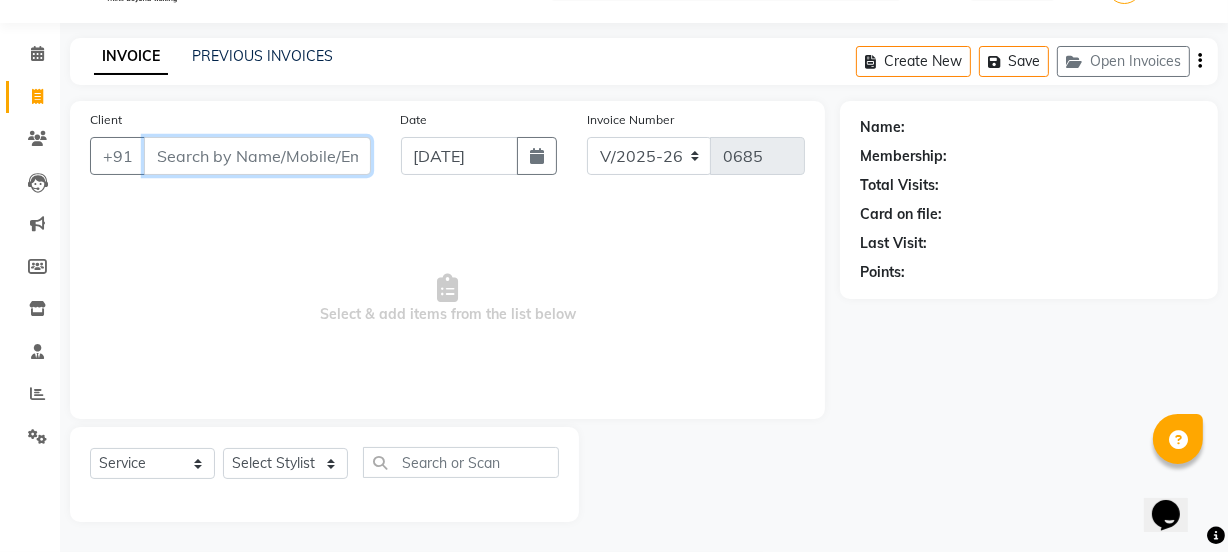 click on "Client" at bounding box center (257, 156) 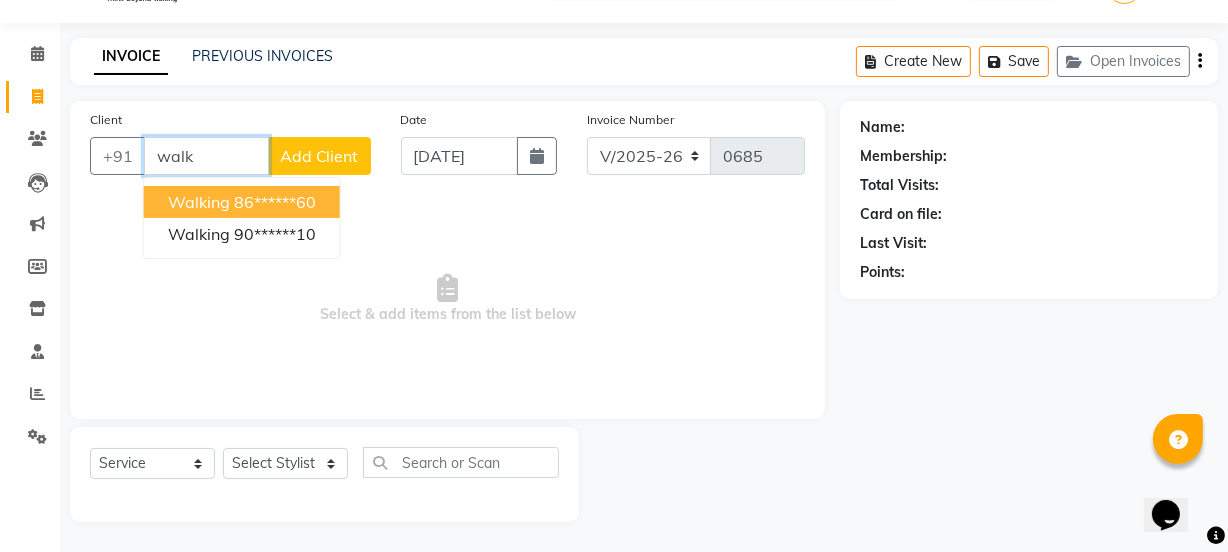 click on "86******60" at bounding box center (275, 202) 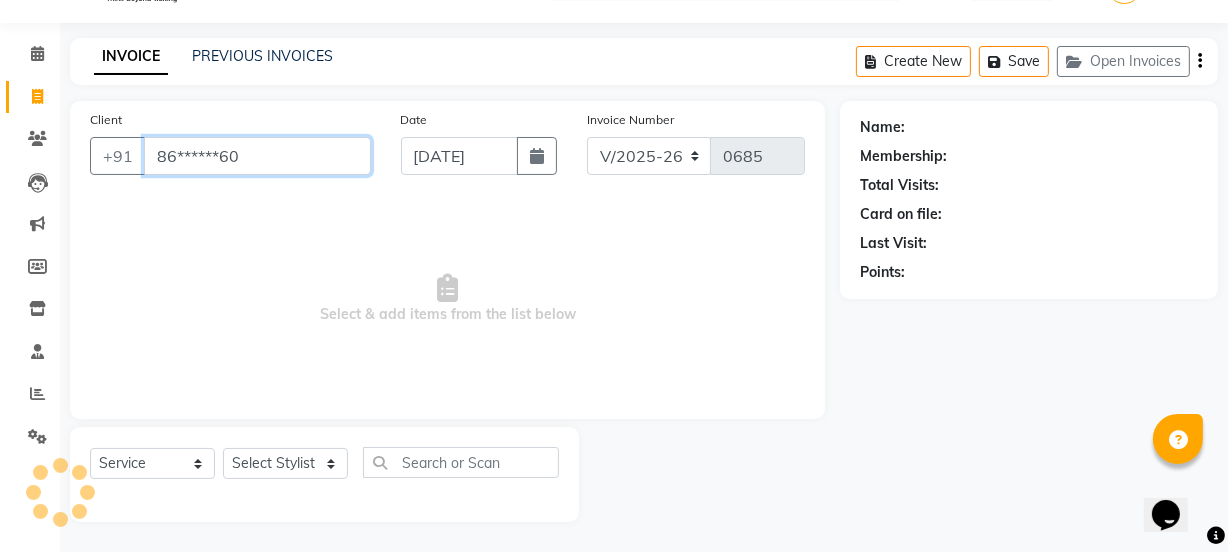 type on "86******60" 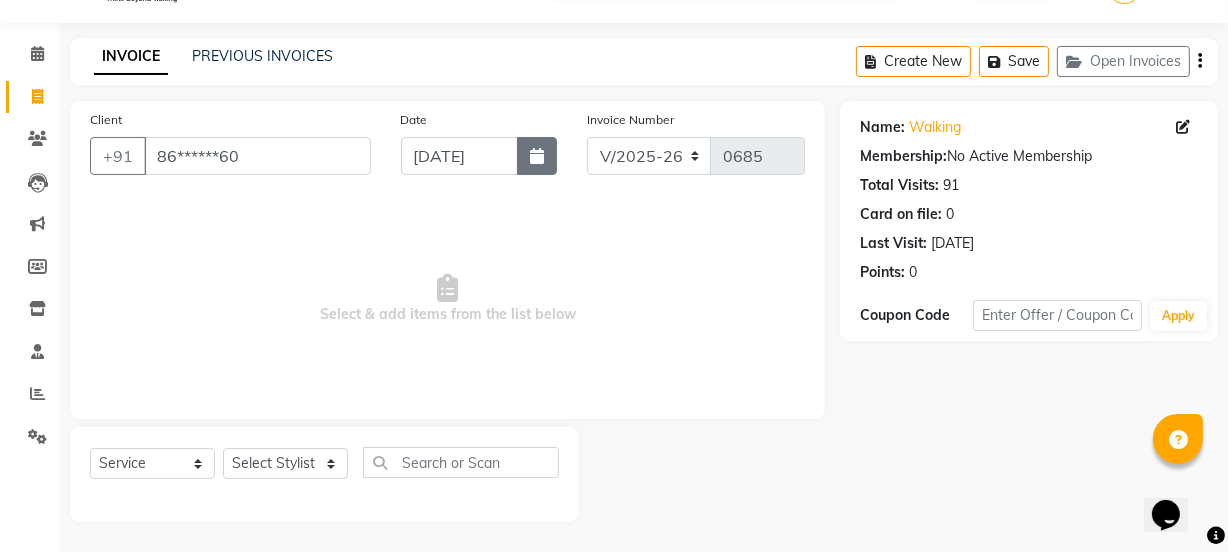click 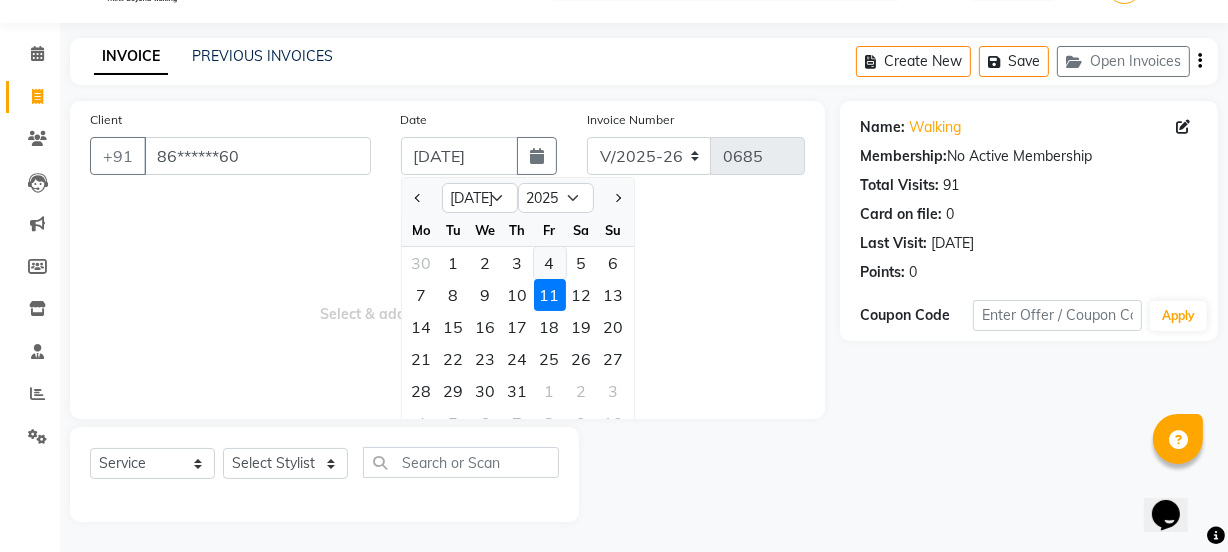 click on "4" 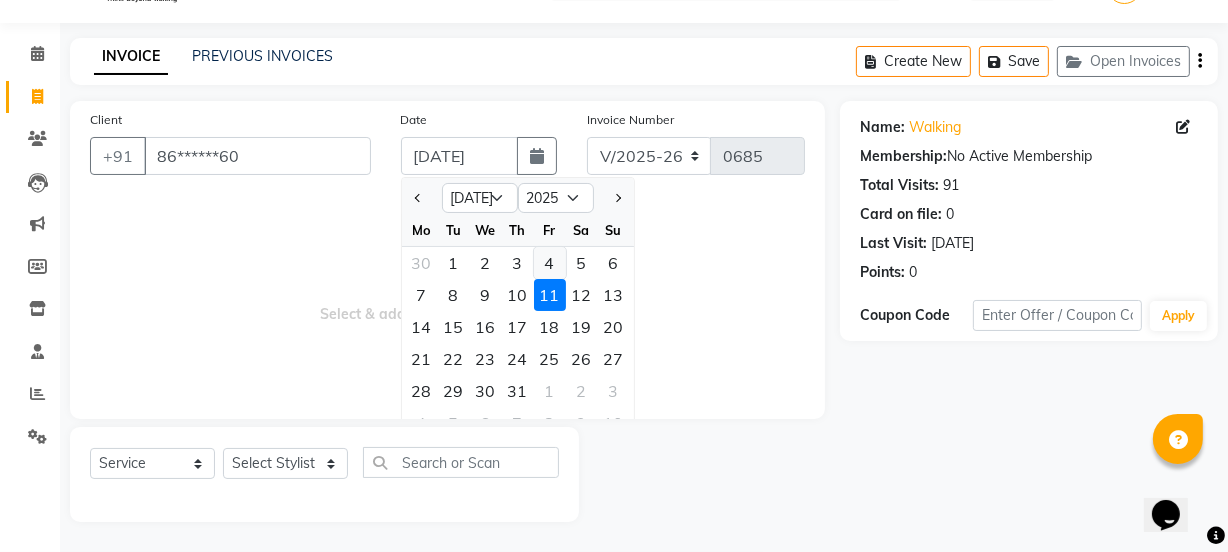 type on "[DATE]" 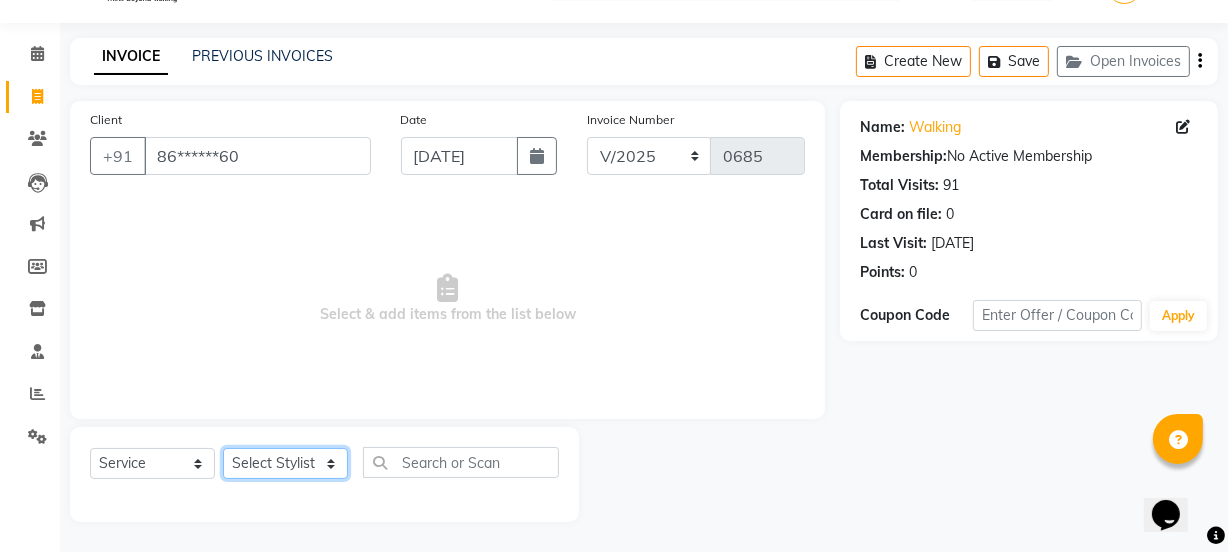 click on "Select Stylist [PERSON_NAME] [PERSON_NAME]" 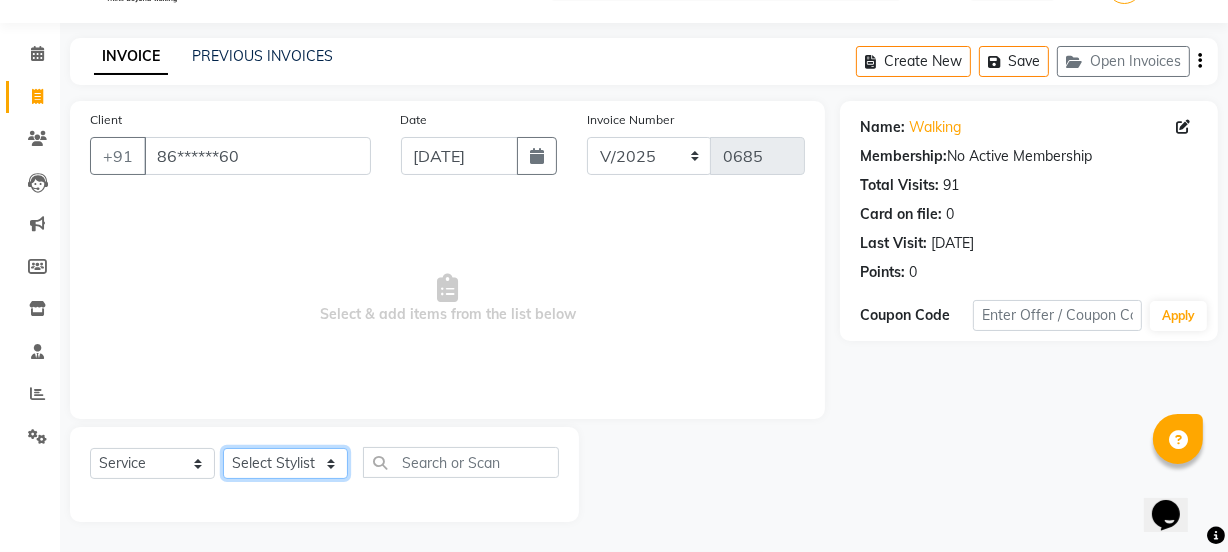 select on "70362" 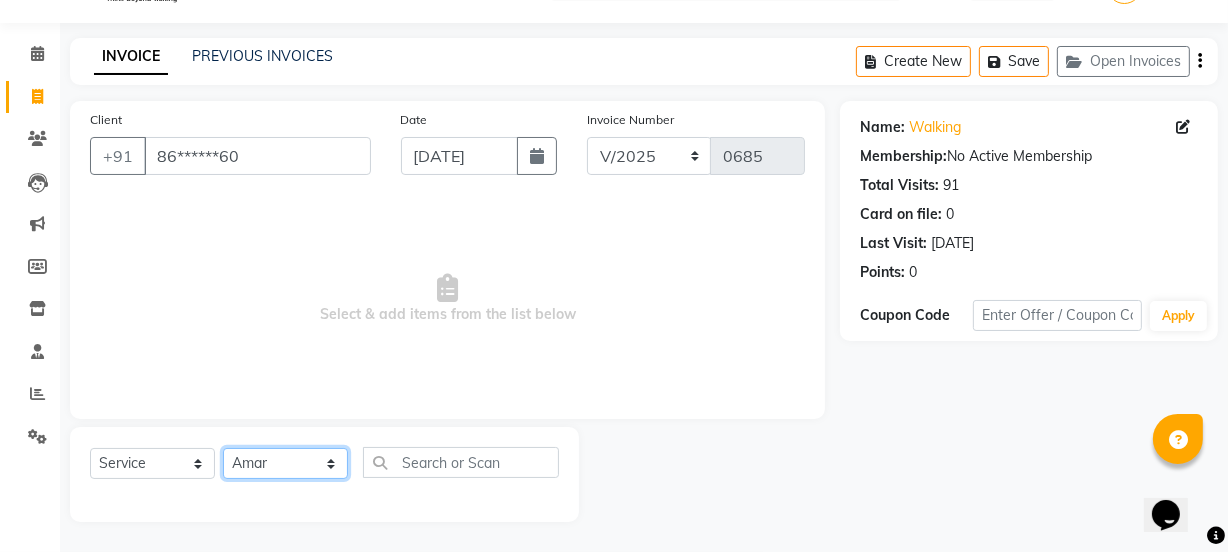 click on "Select Stylist [PERSON_NAME] [PERSON_NAME]" 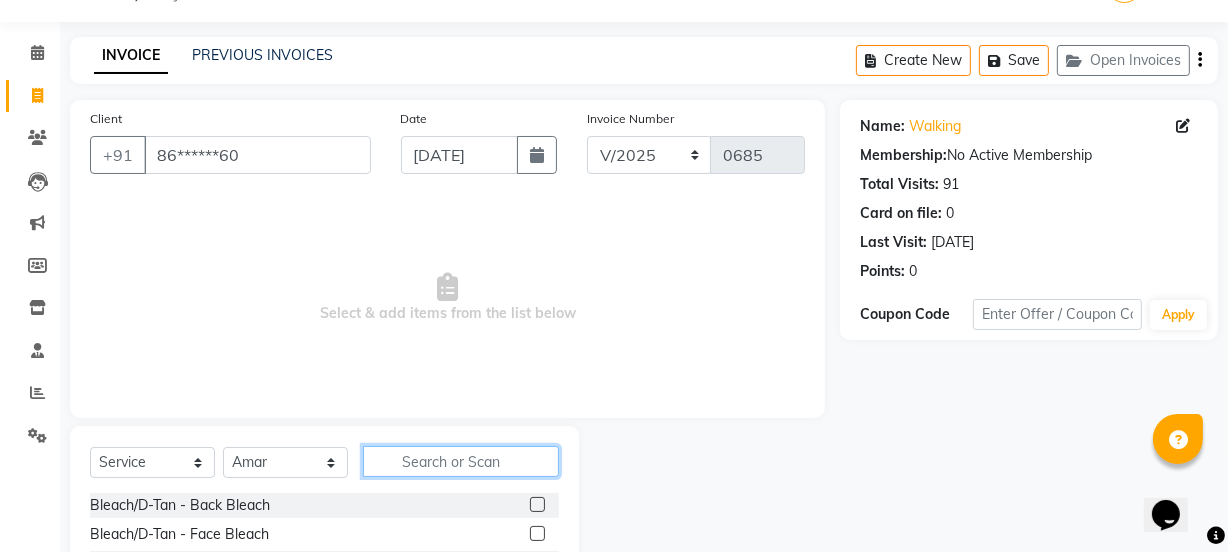 click 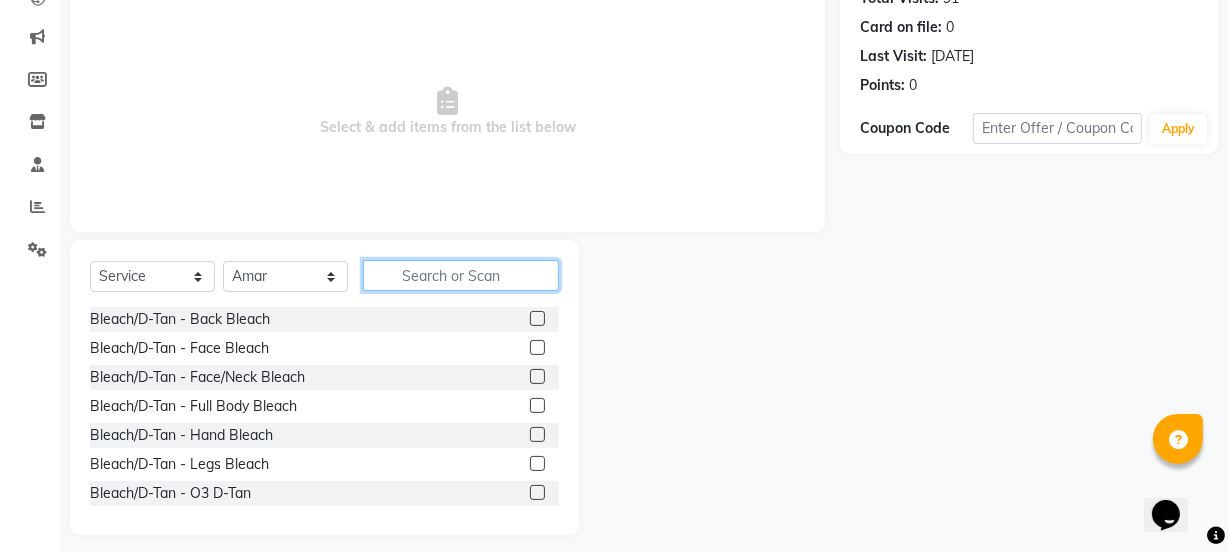 scroll, scrollTop: 250, scrollLeft: 0, axis: vertical 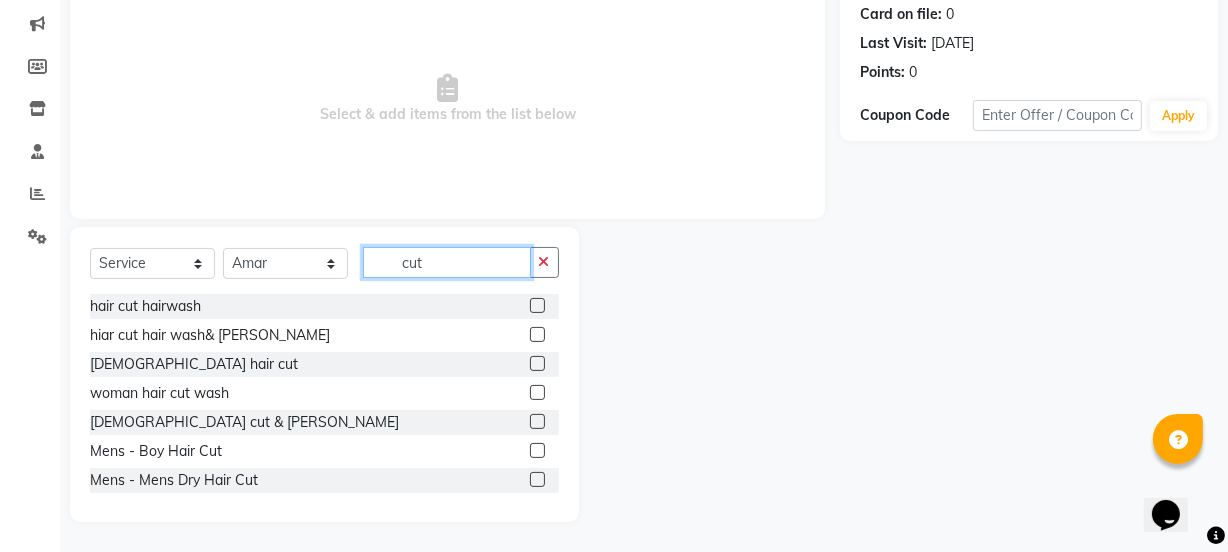 type on "cut" 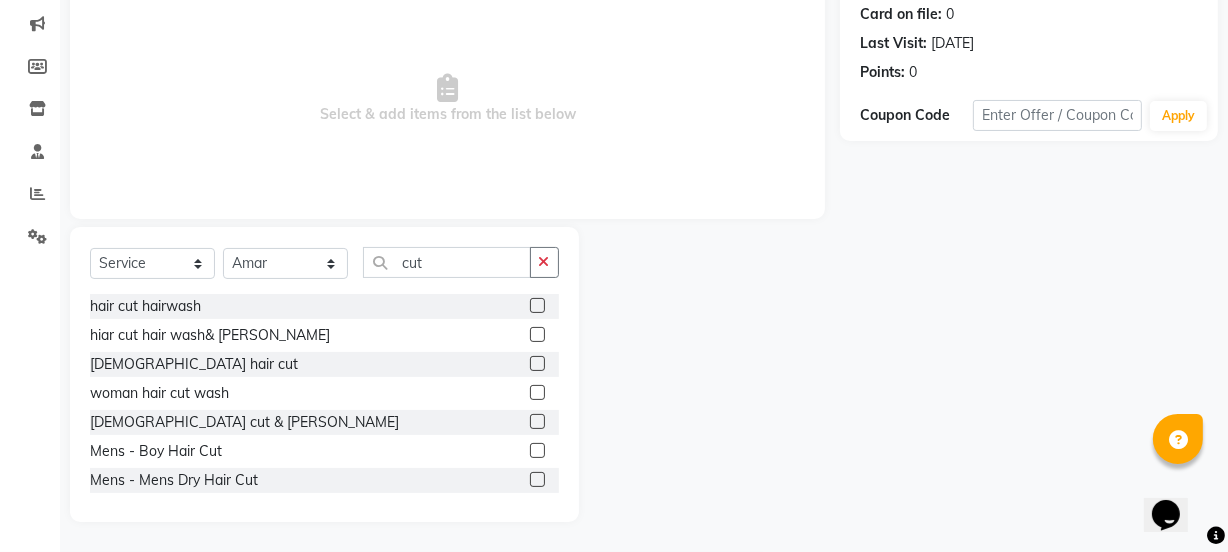 click 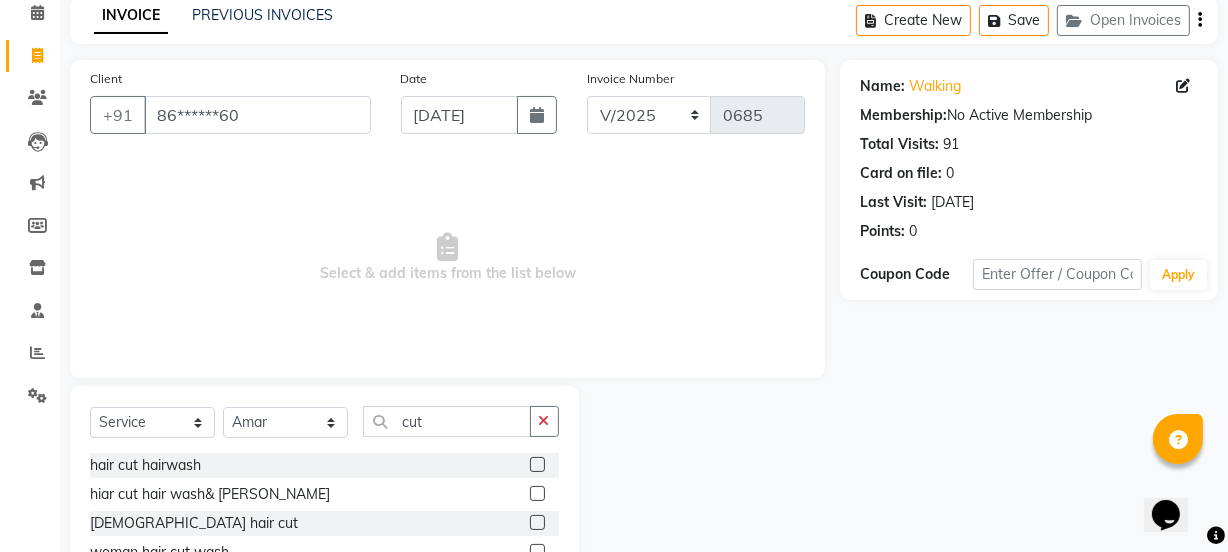 scroll, scrollTop: 0, scrollLeft: 0, axis: both 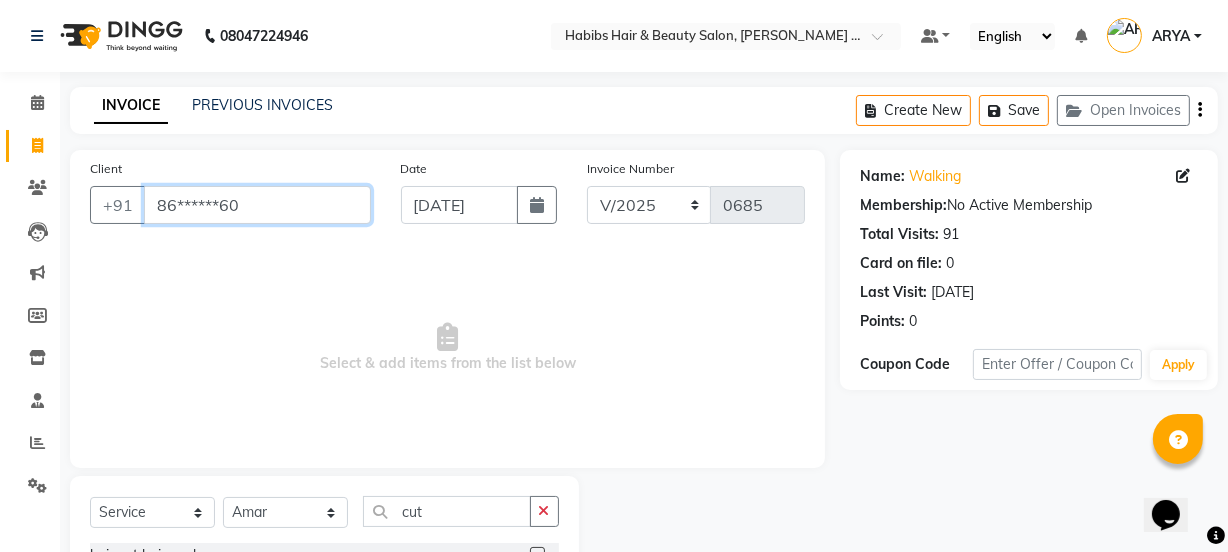 click on "86******60" at bounding box center [257, 205] 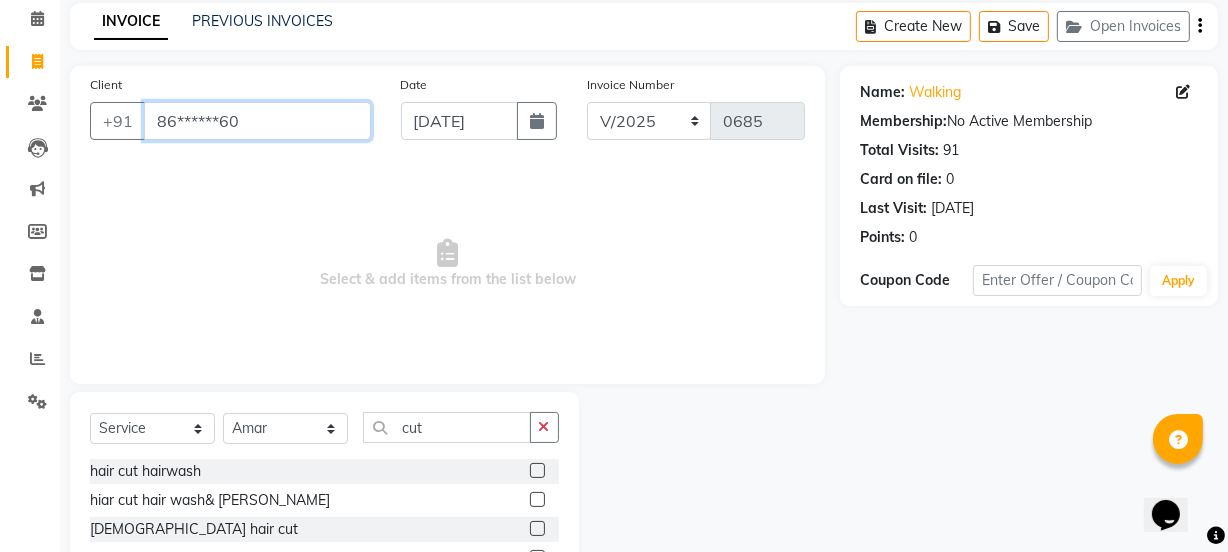 scroll, scrollTop: 250, scrollLeft: 0, axis: vertical 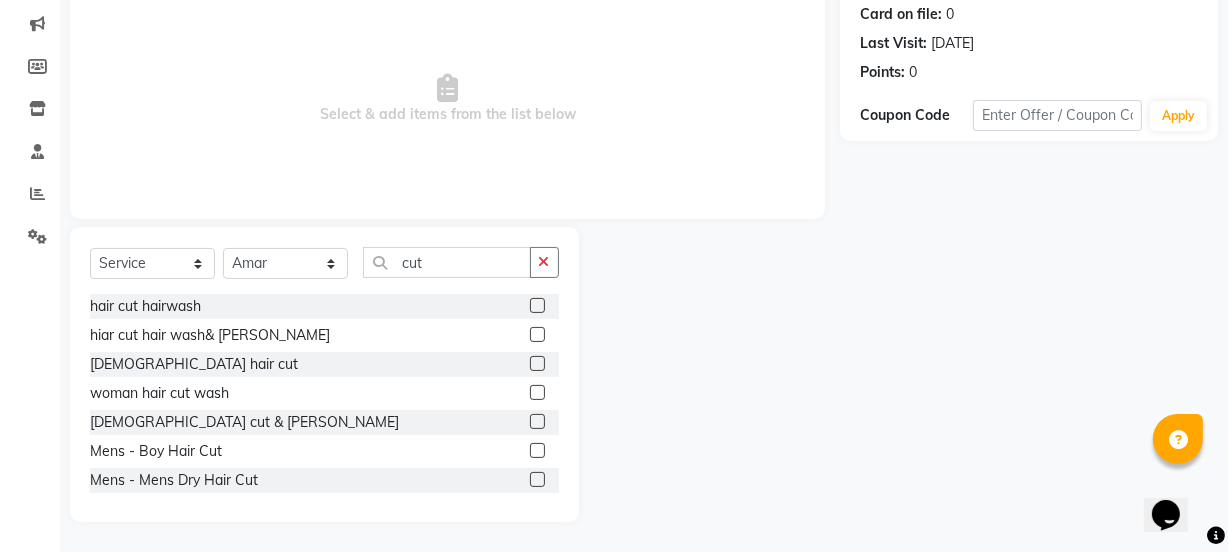 click on "Name: Walking  Membership:  No Active Membership  Total Visits:  91 Card on file:  0 Last Visit:   [DATE] Points:   0  Coupon Code Apply" 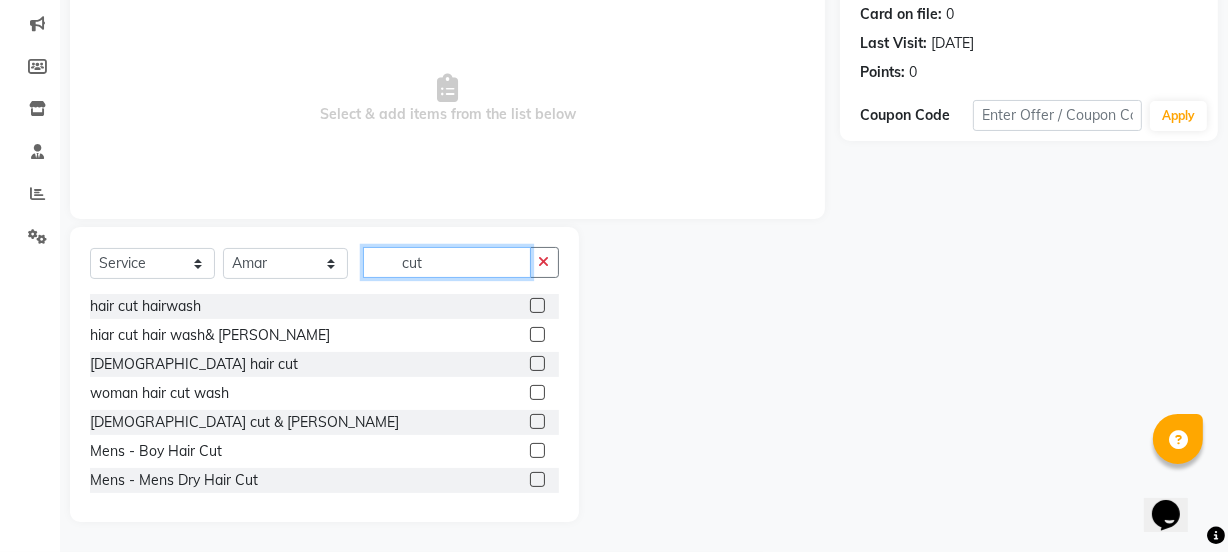 type on "cut" 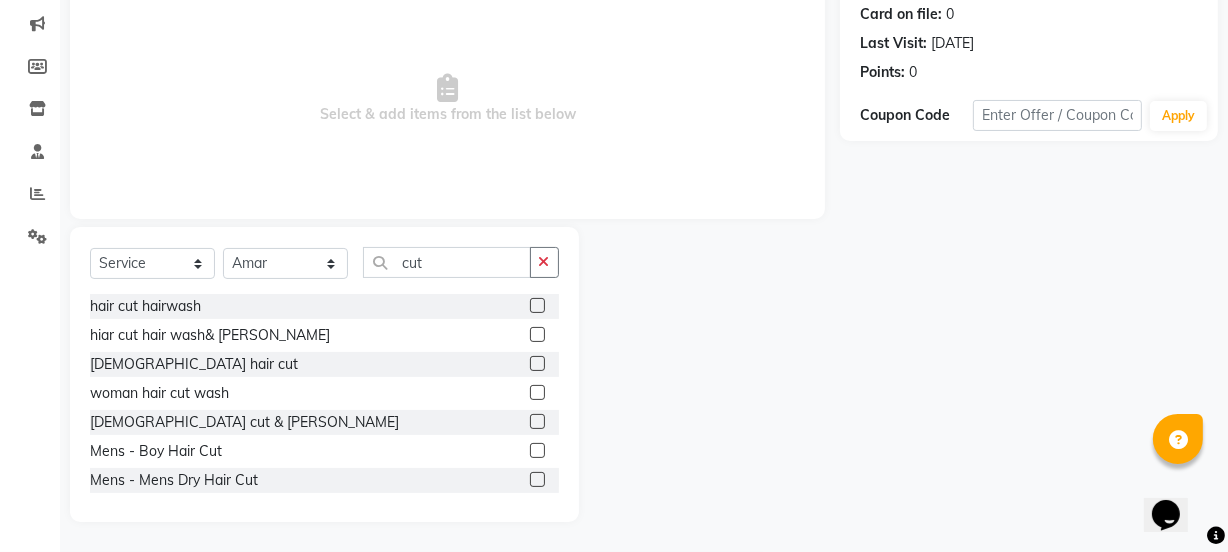 click 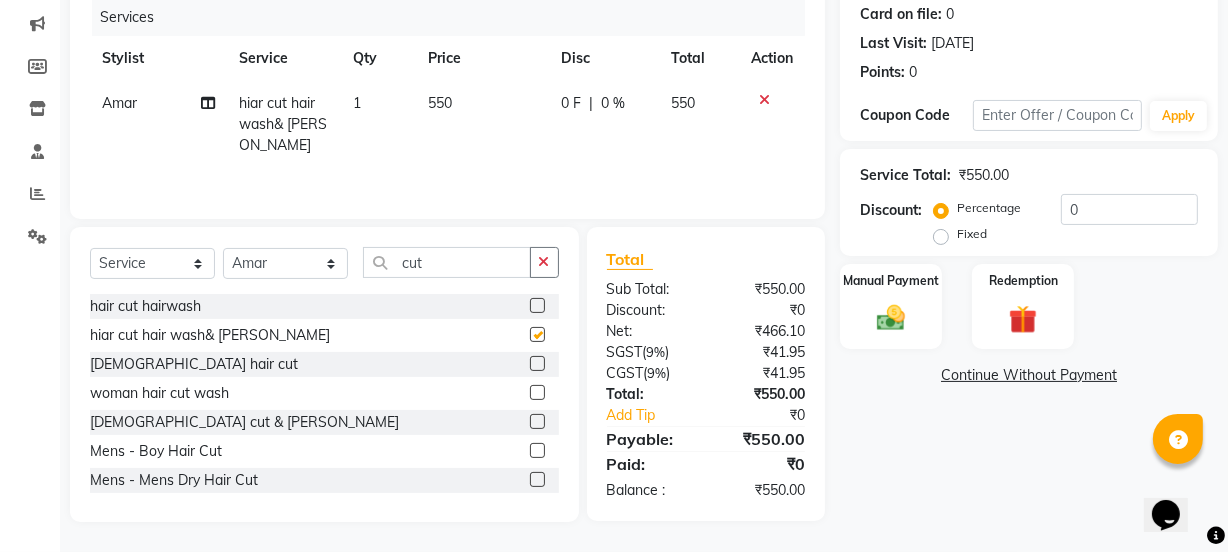 checkbox on "false" 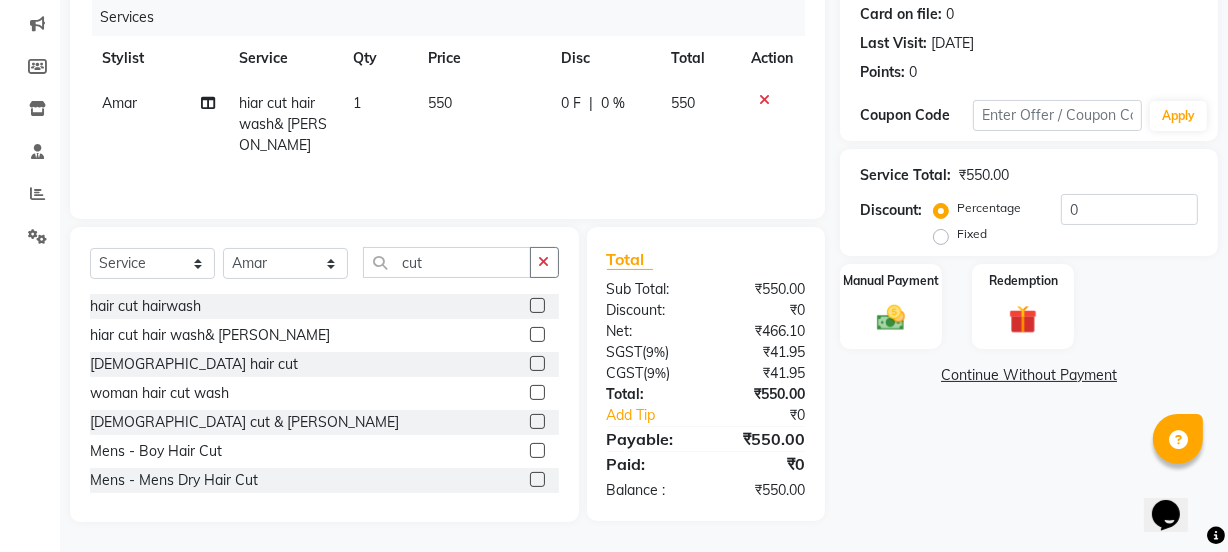 click 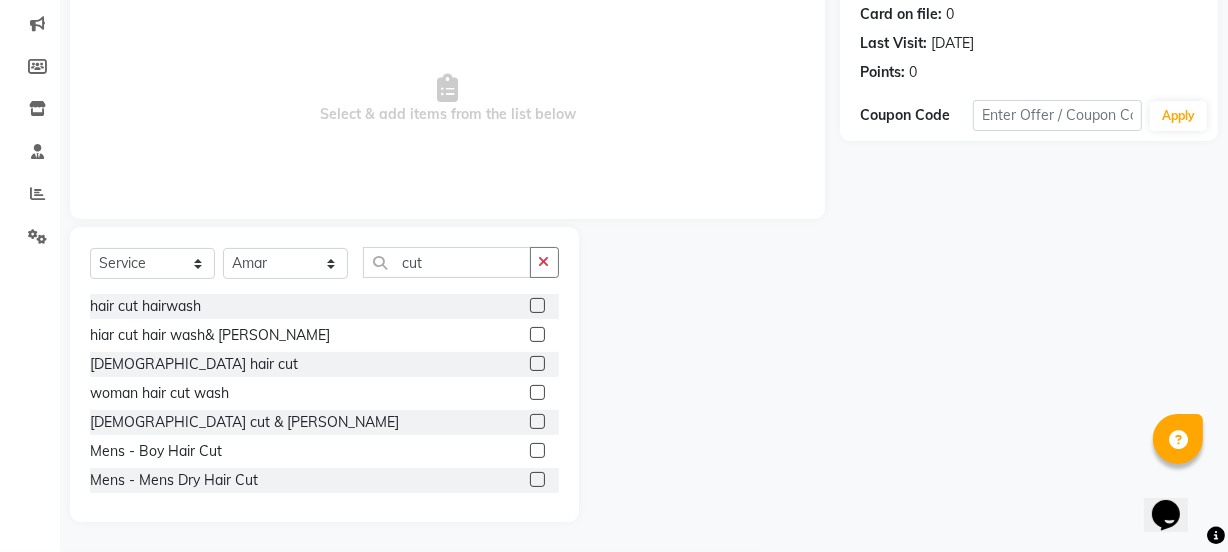 click 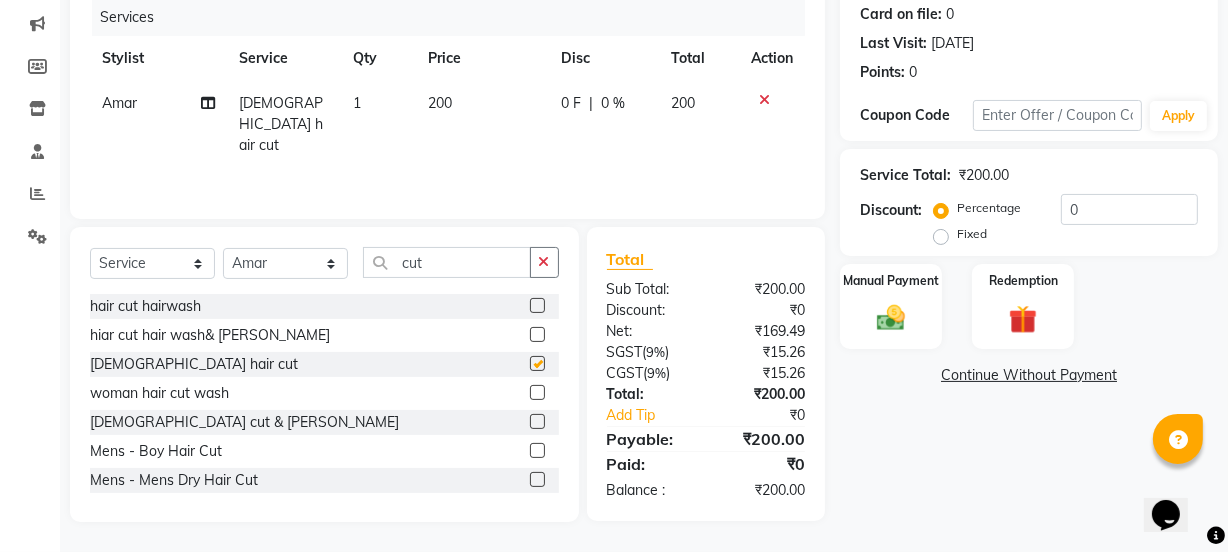 checkbox on "false" 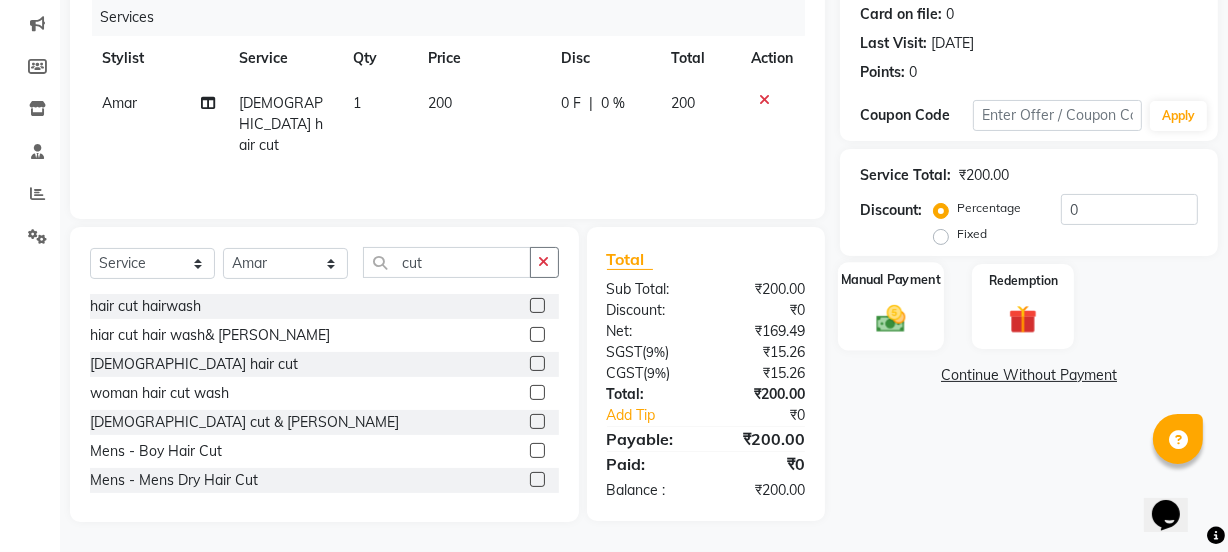 click on "Manual Payment" 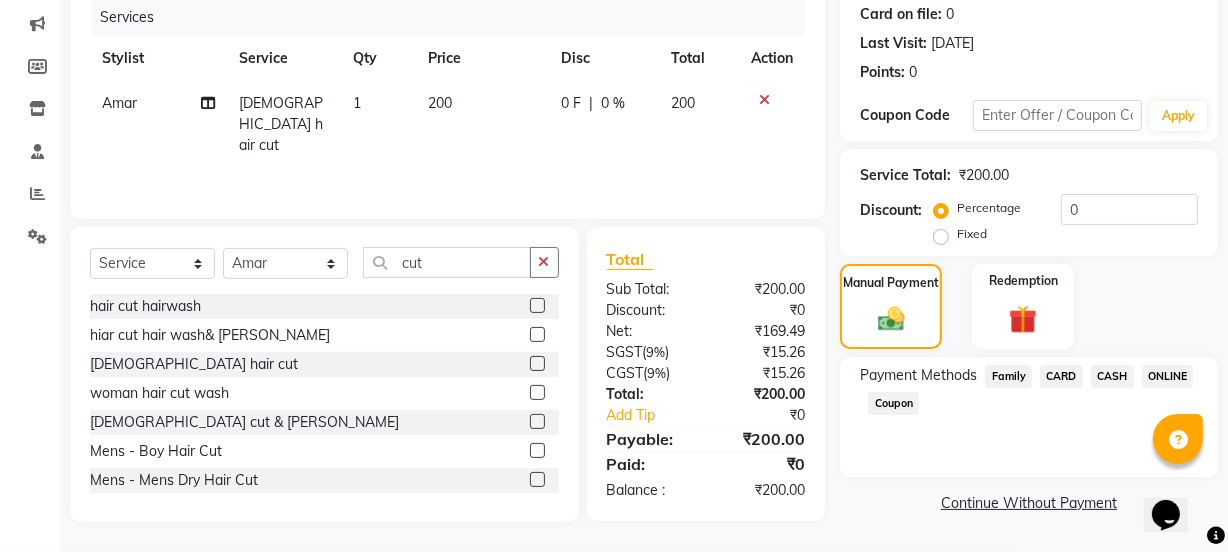 click on "CASH" 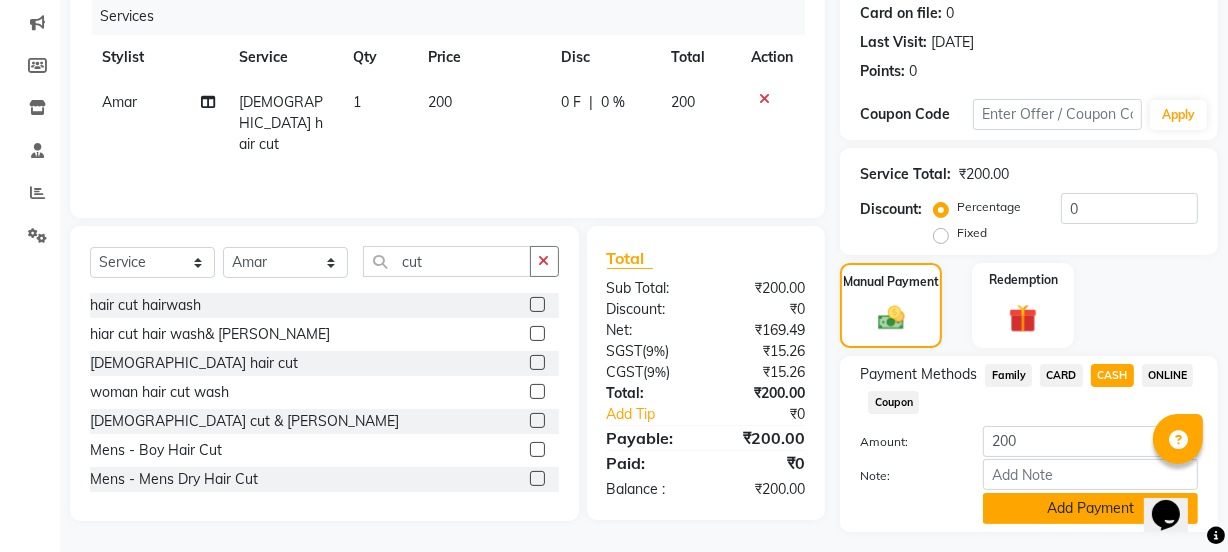 click on "Add Payment" 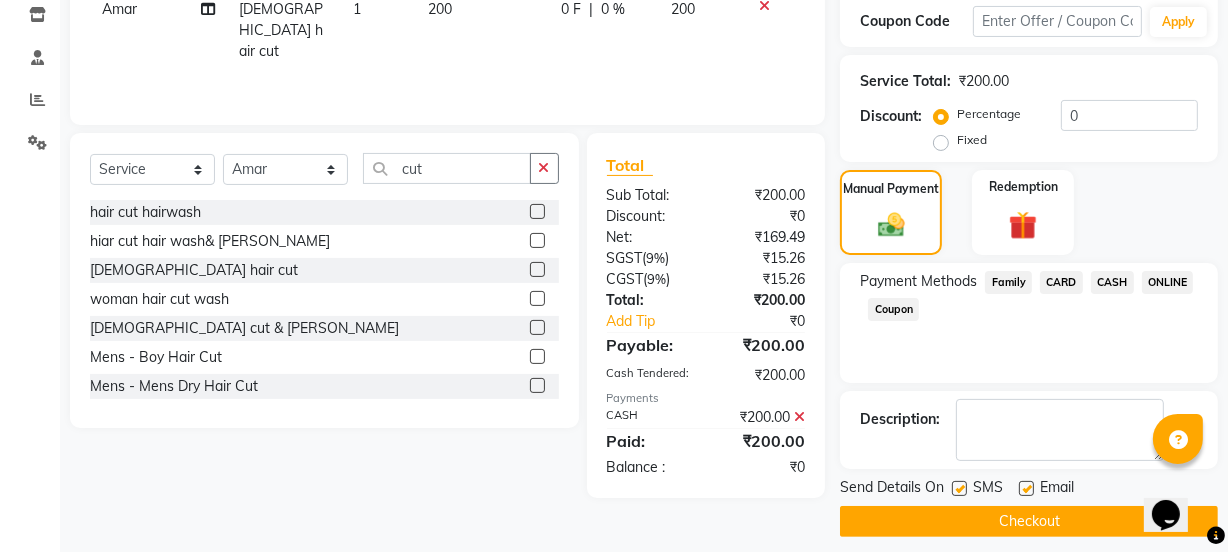 scroll, scrollTop: 357, scrollLeft: 0, axis: vertical 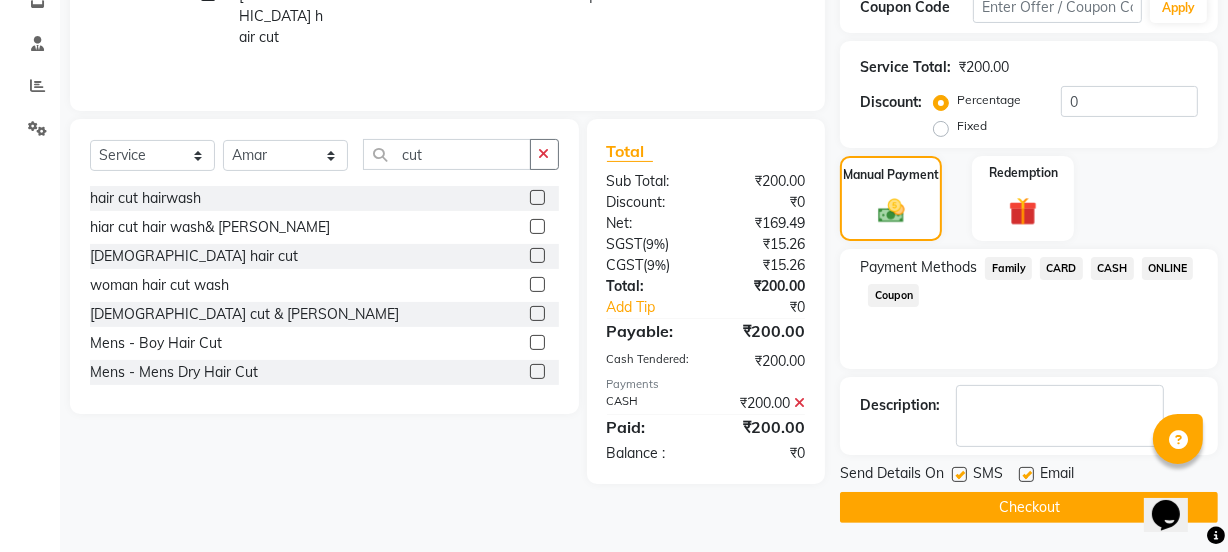 click on "Checkout" 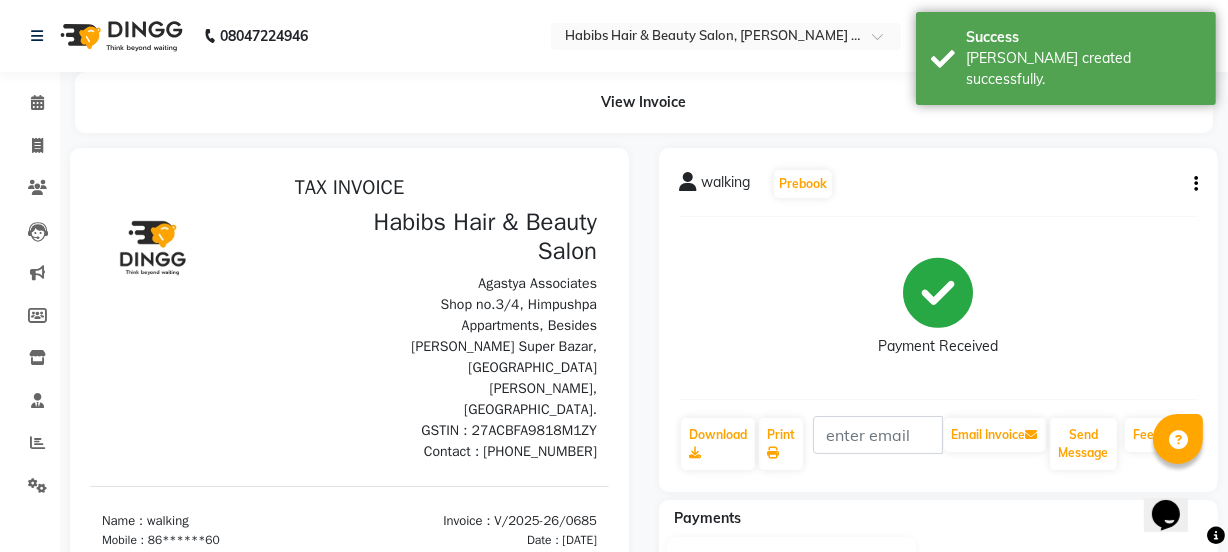 scroll, scrollTop: 0, scrollLeft: 0, axis: both 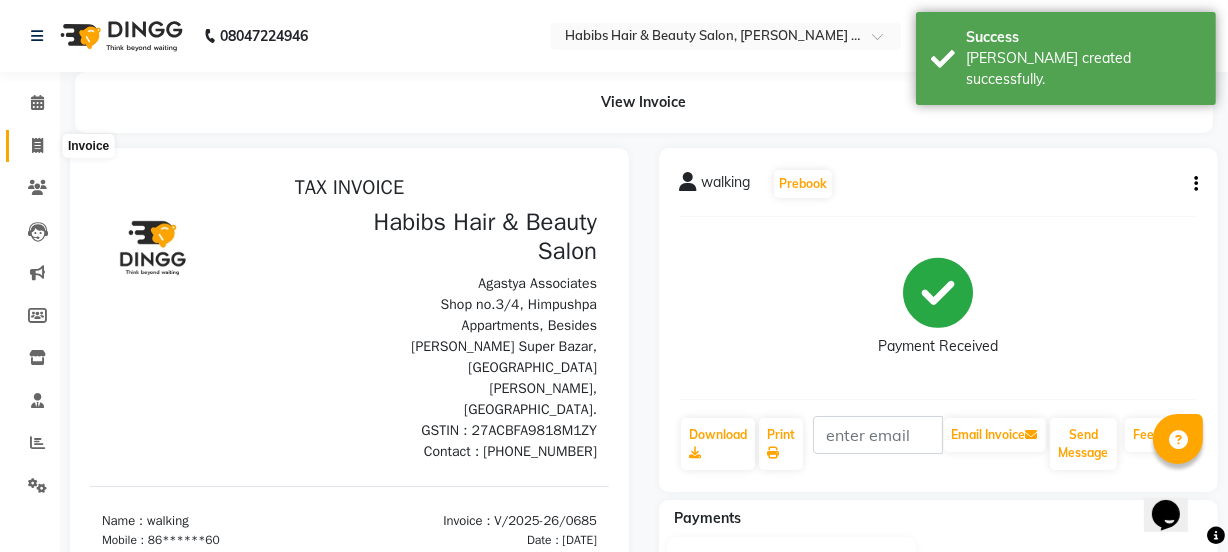 click 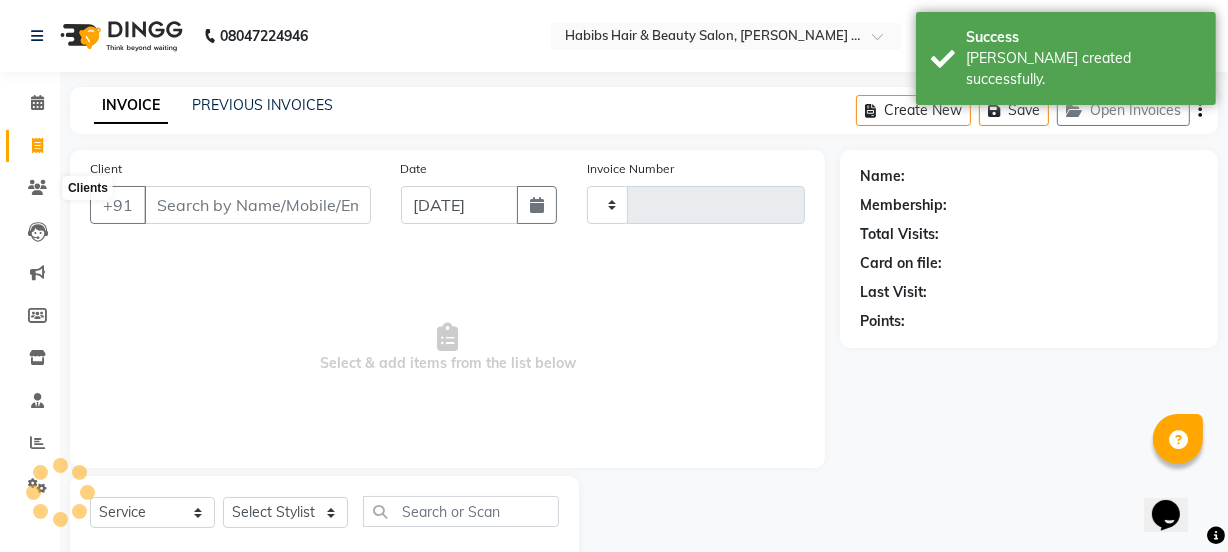 type on "0686" 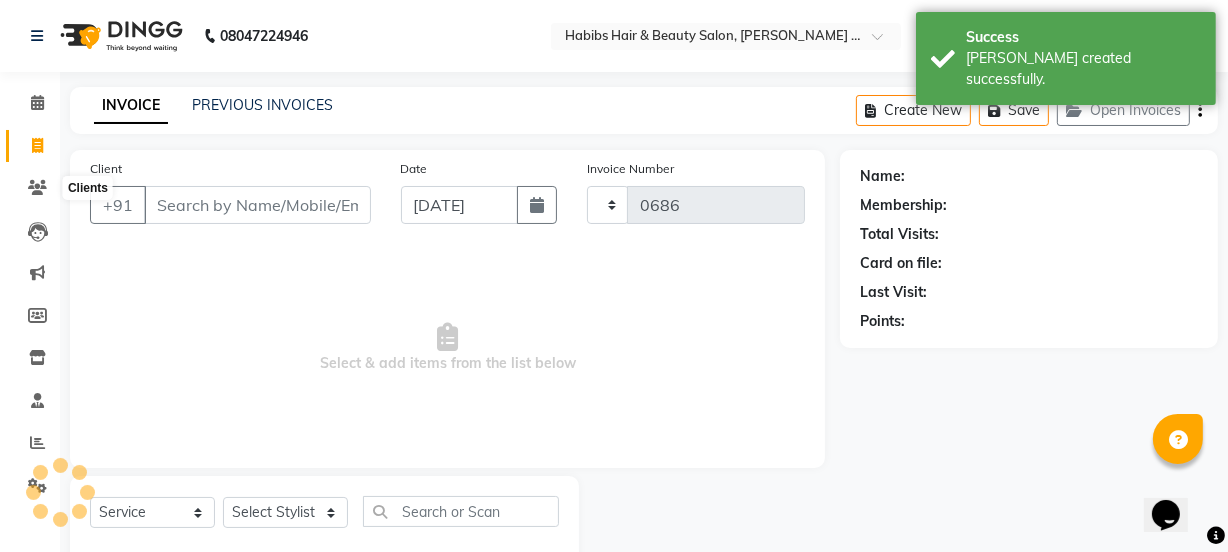select on "5039" 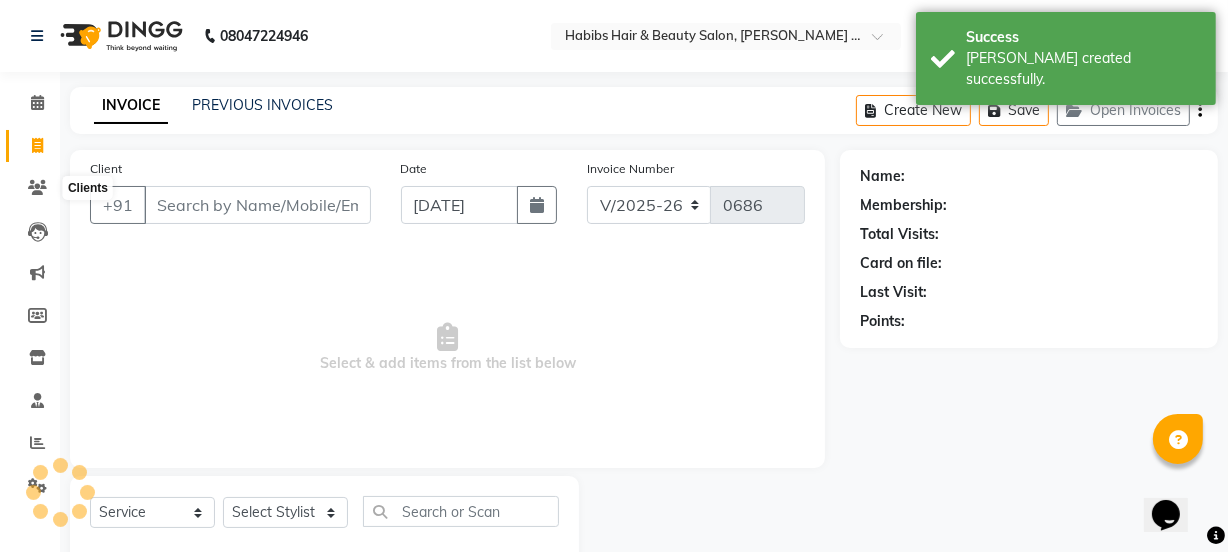 scroll, scrollTop: 50, scrollLeft: 0, axis: vertical 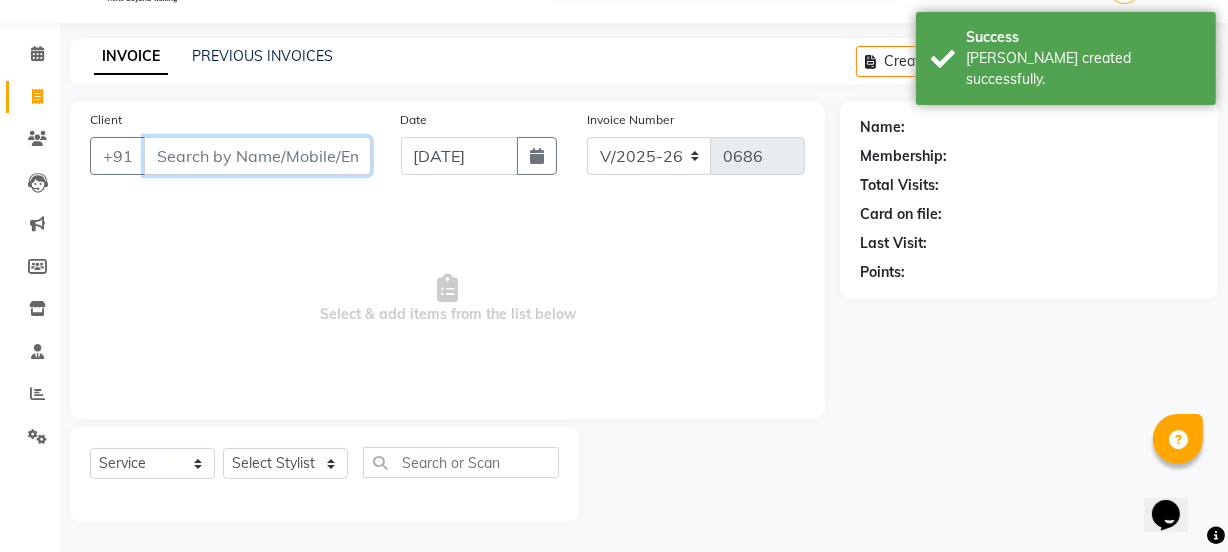 click on "Client" at bounding box center (257, 156) 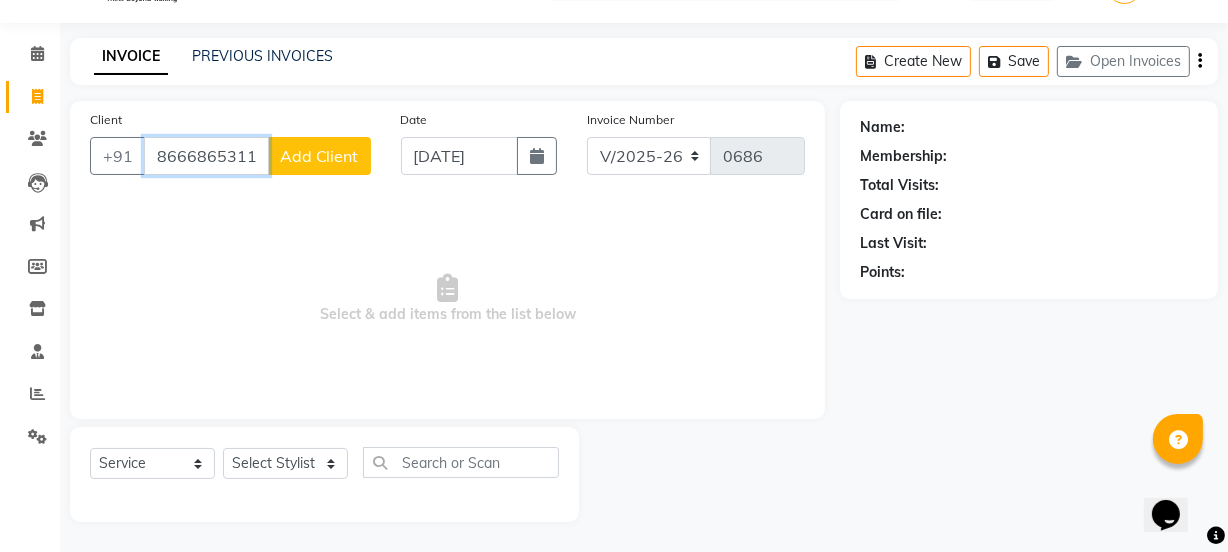 click on "86668653114" at bounding box center [206, 156] 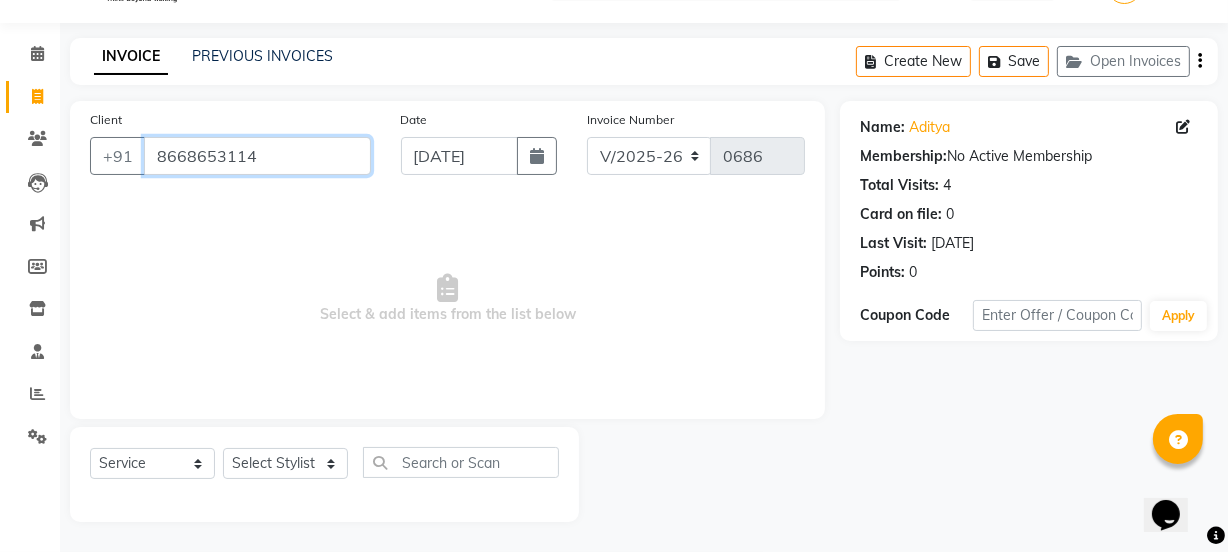 click on "8668653114" at bounding box center (257, 156) 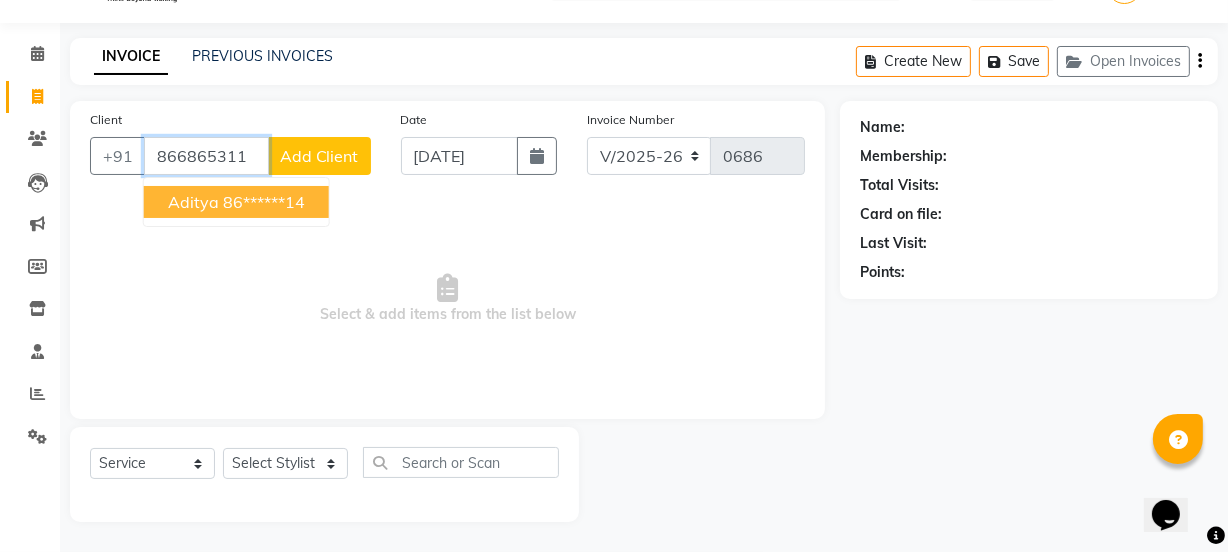 click on "86******14" at bounding box center (264, 202) 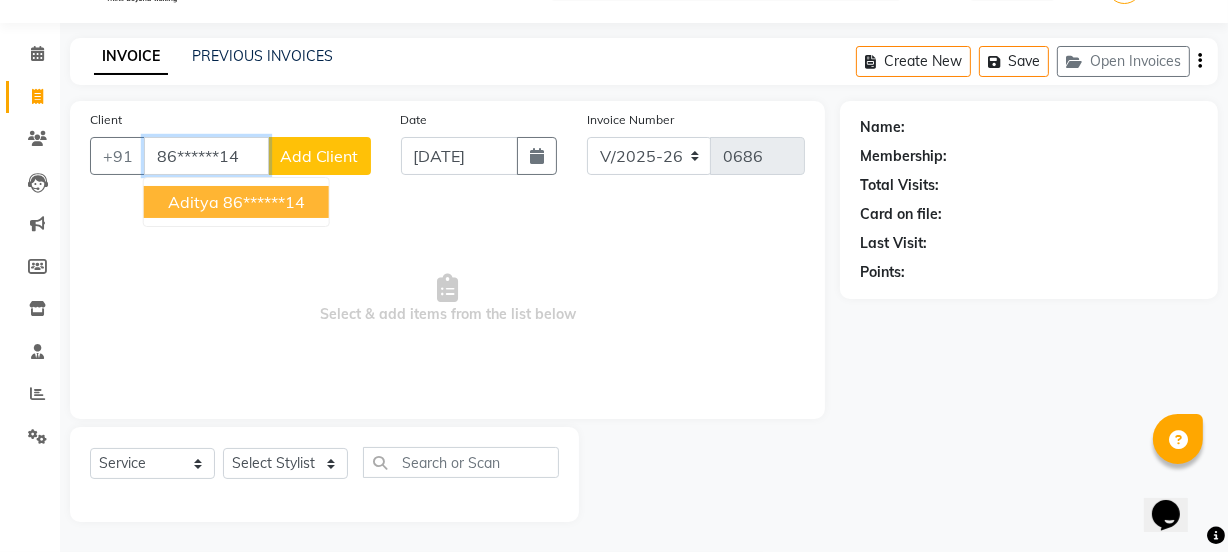 type on "86******14" 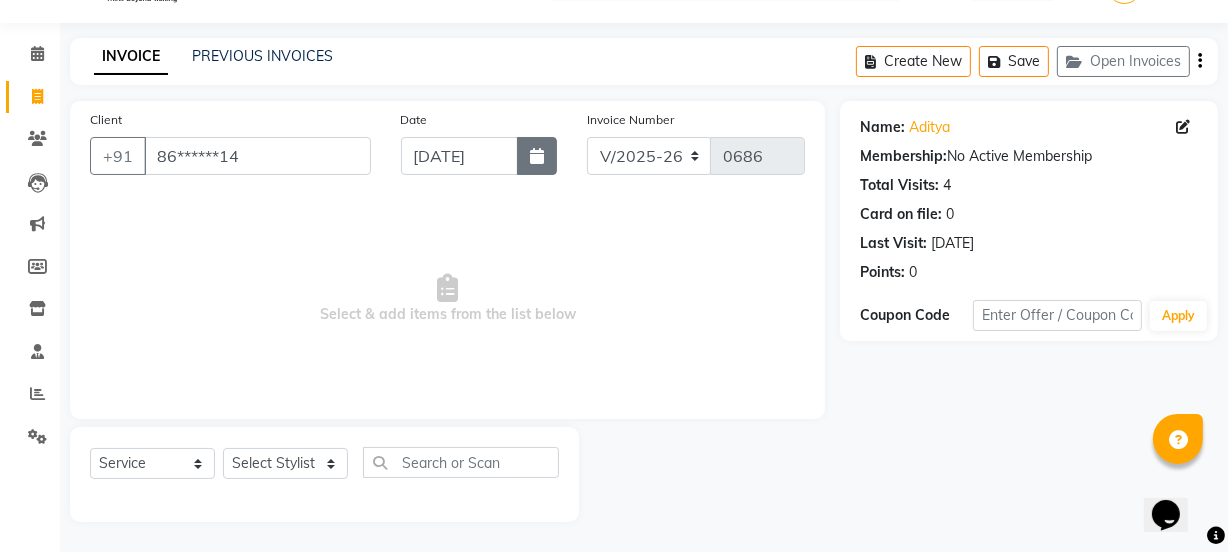 click 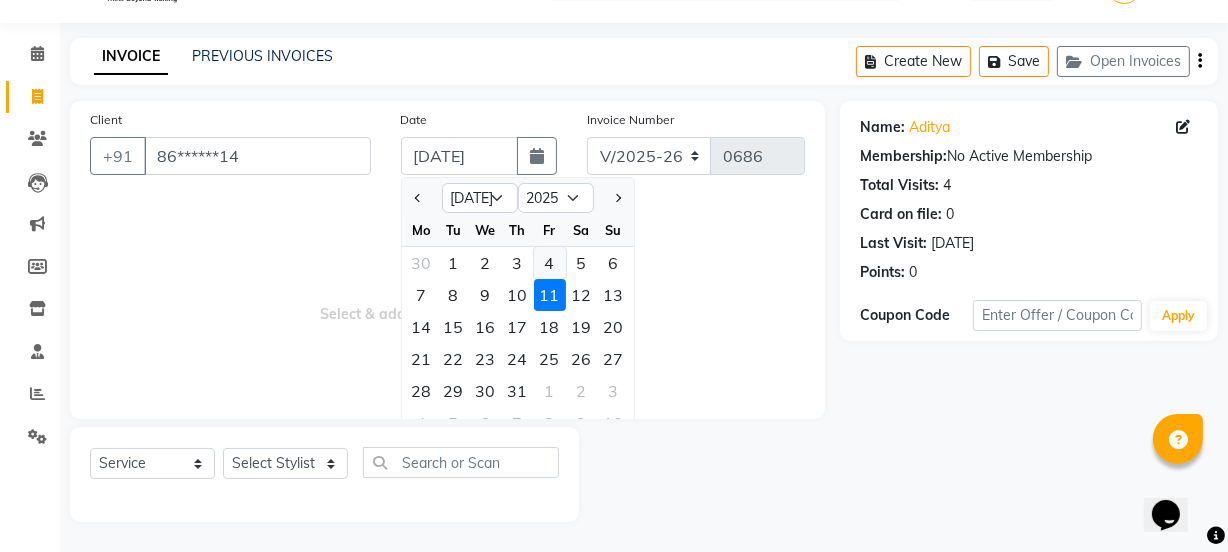 click on "4" 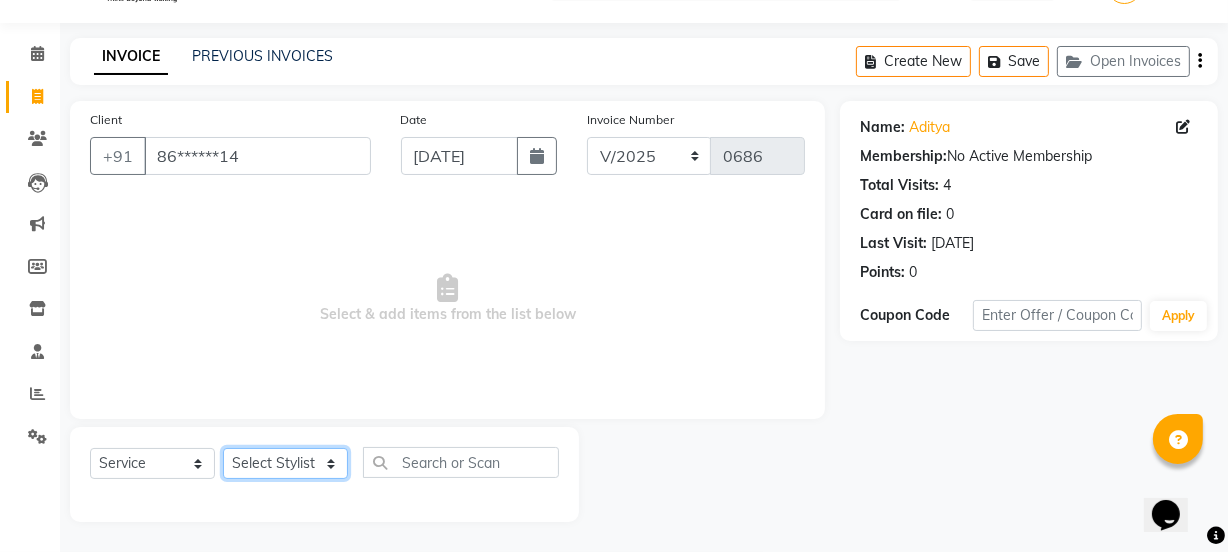 click on "Select Stylist [PERSON_NAME] [PERSON_NAME]" 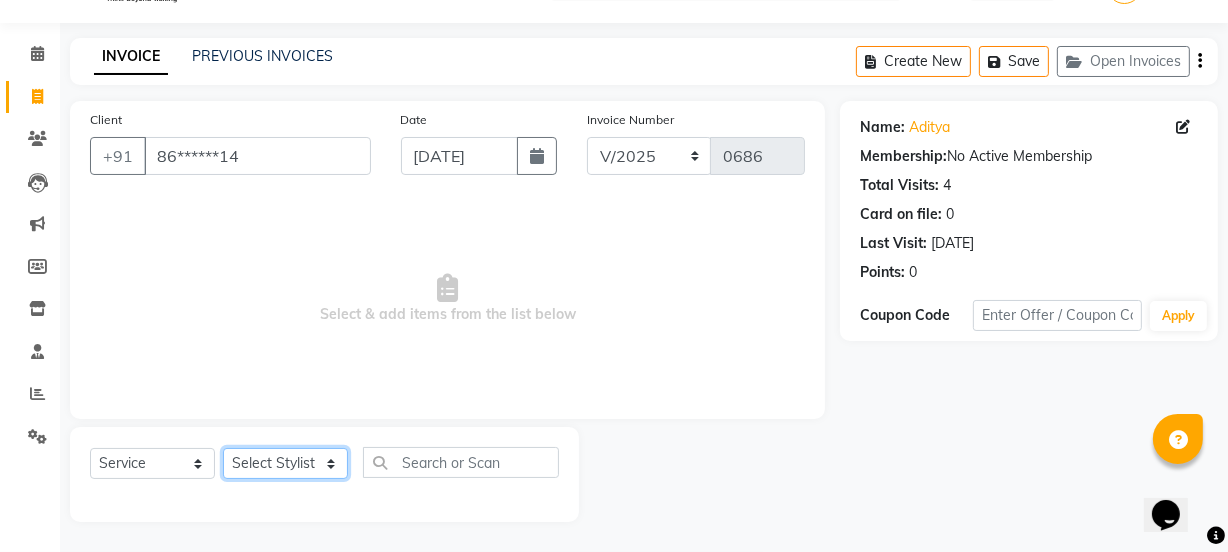select on "52418" 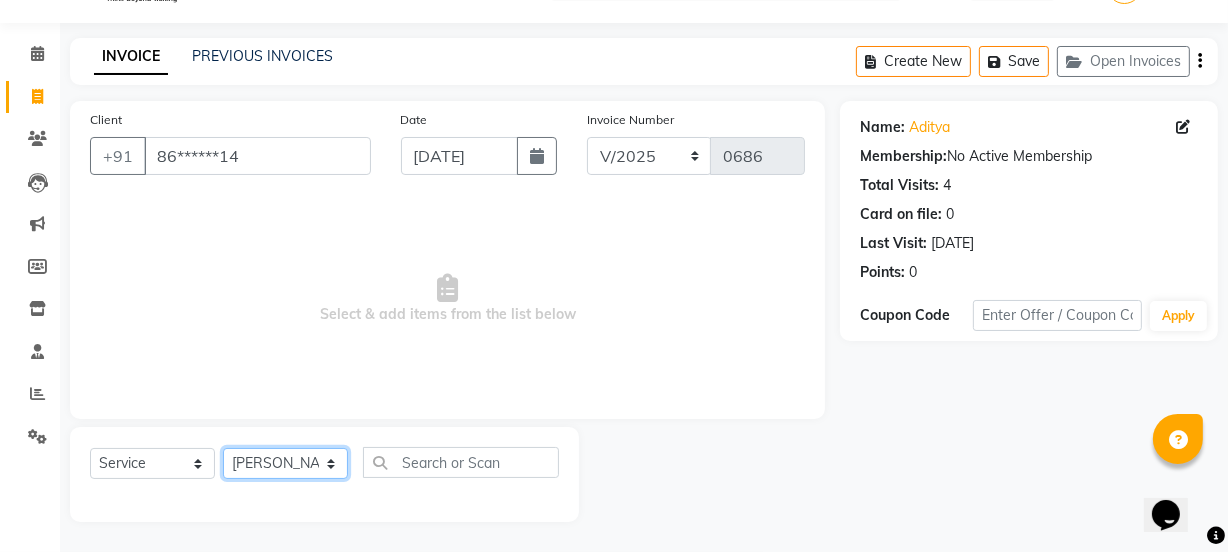 click on "Select Stylist [PERSON_NAME] [PERSON_NAME]" 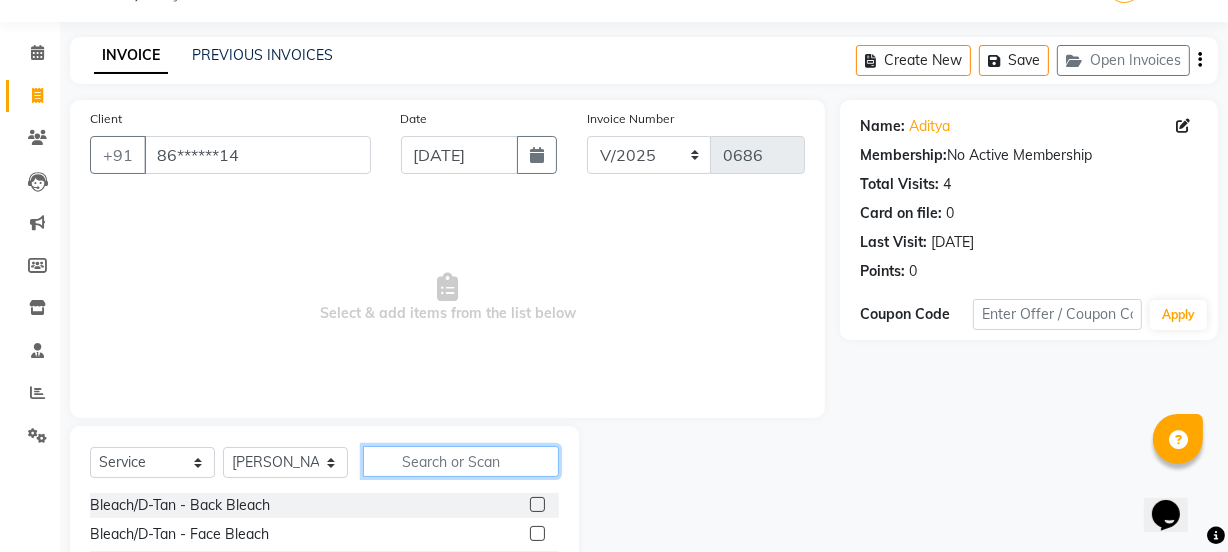click 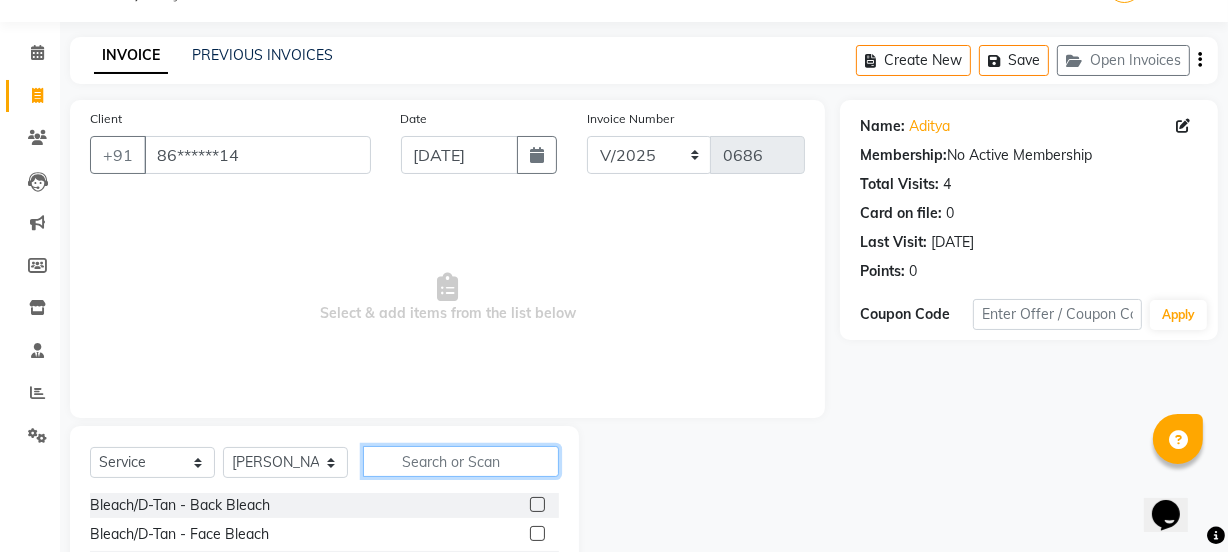 type on "v" 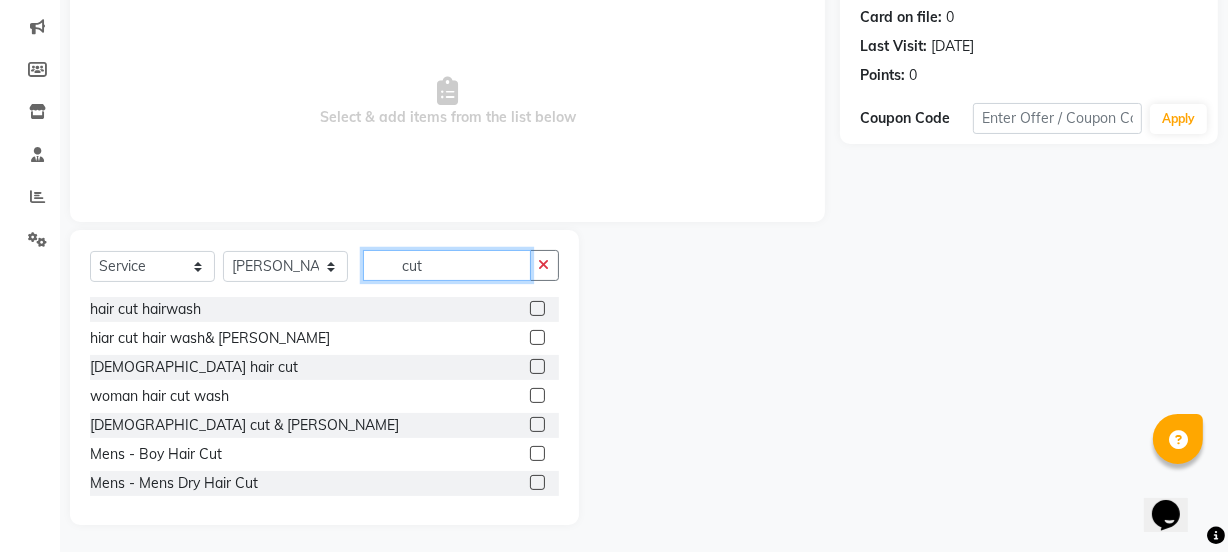 scroll, scrollTop: 250, scrollLeft: 0, axis: vertical 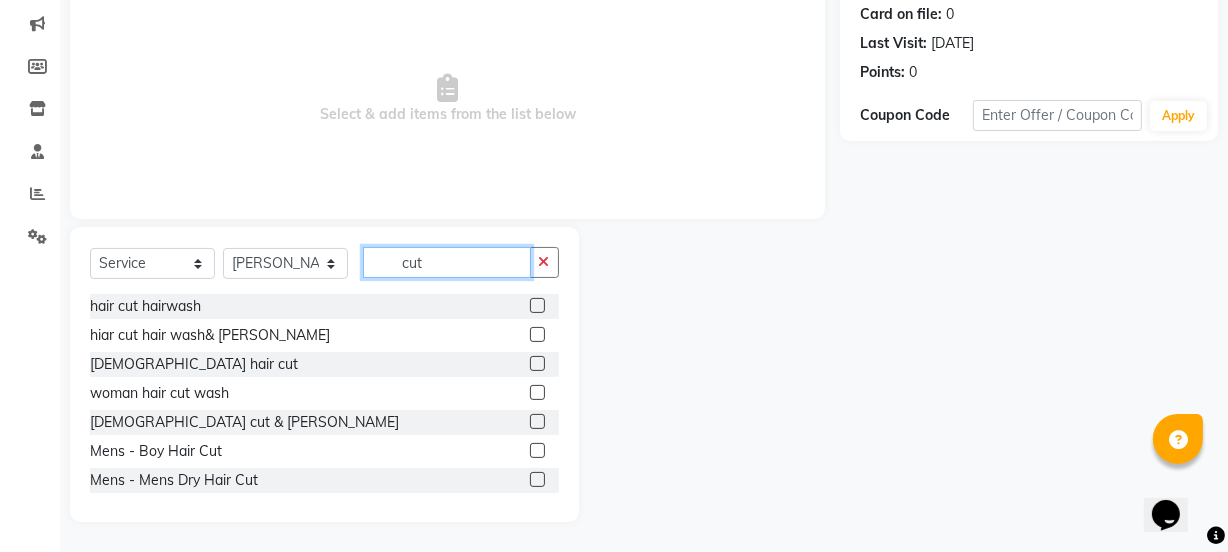 type on "cut" 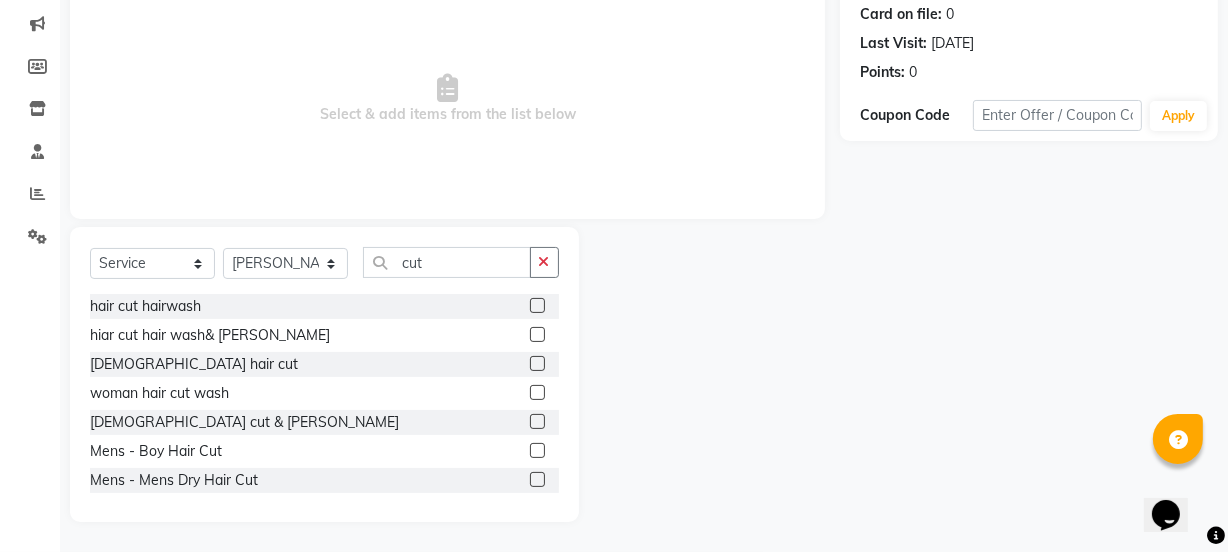 click 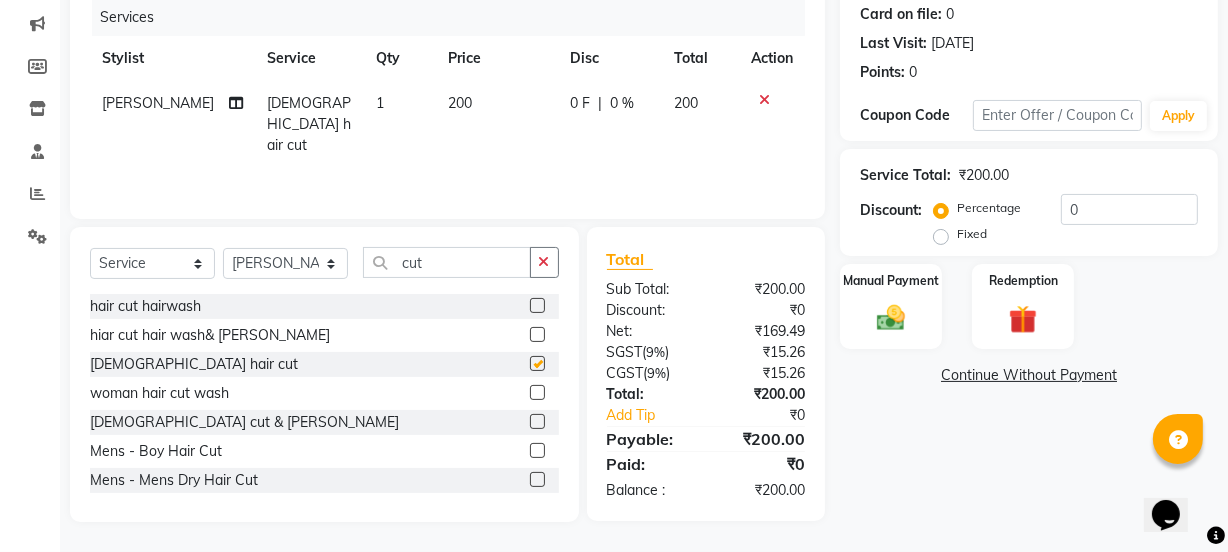 checkbox on "false" 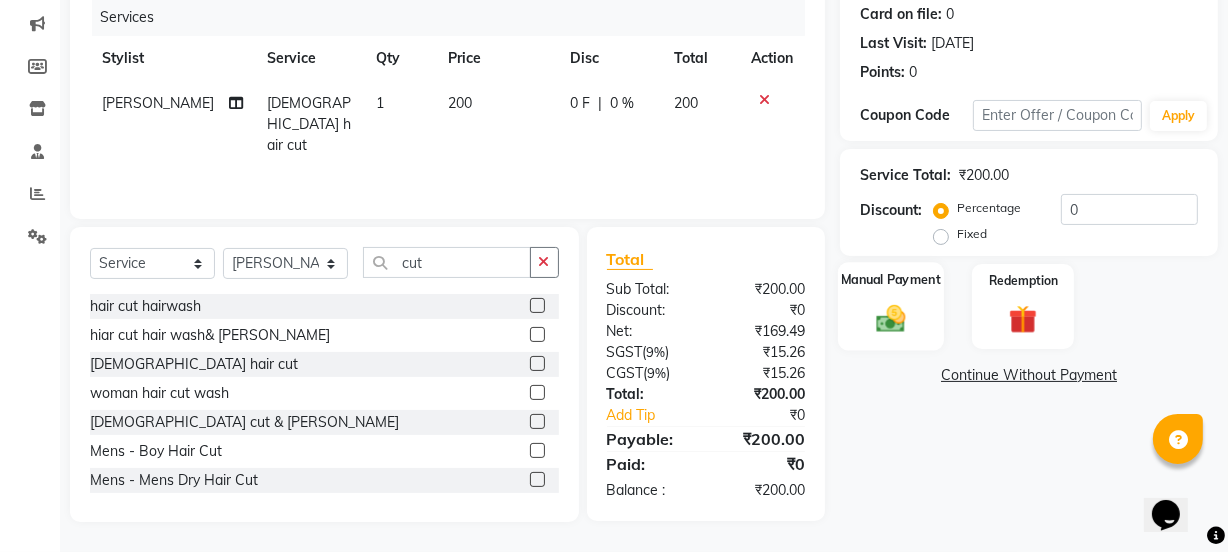 click on "Manual Payment" 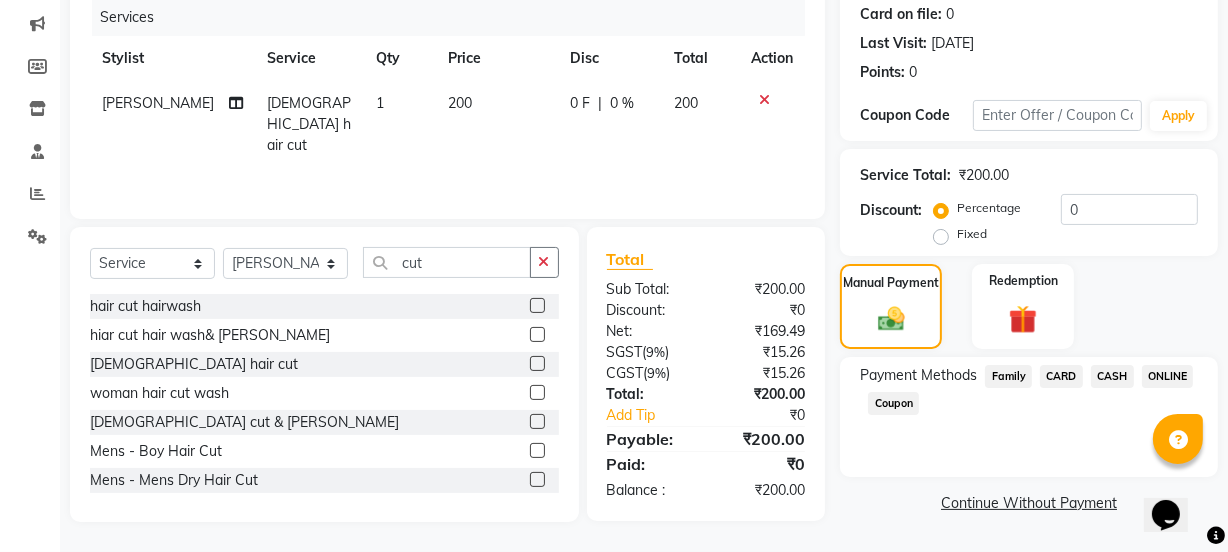 click on "ONLINE" 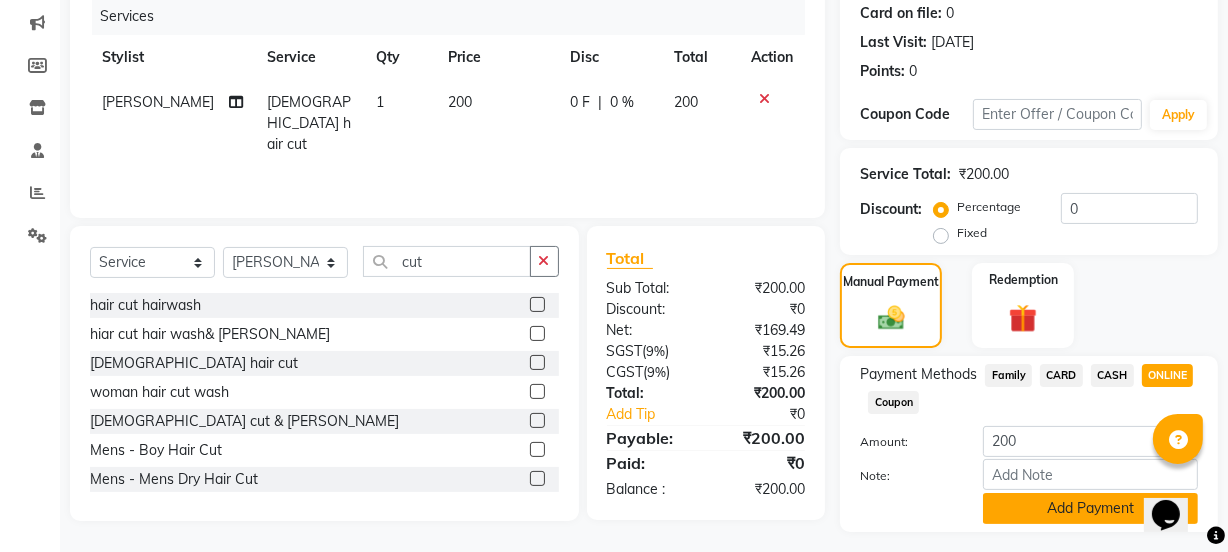 click on "Add Payment" 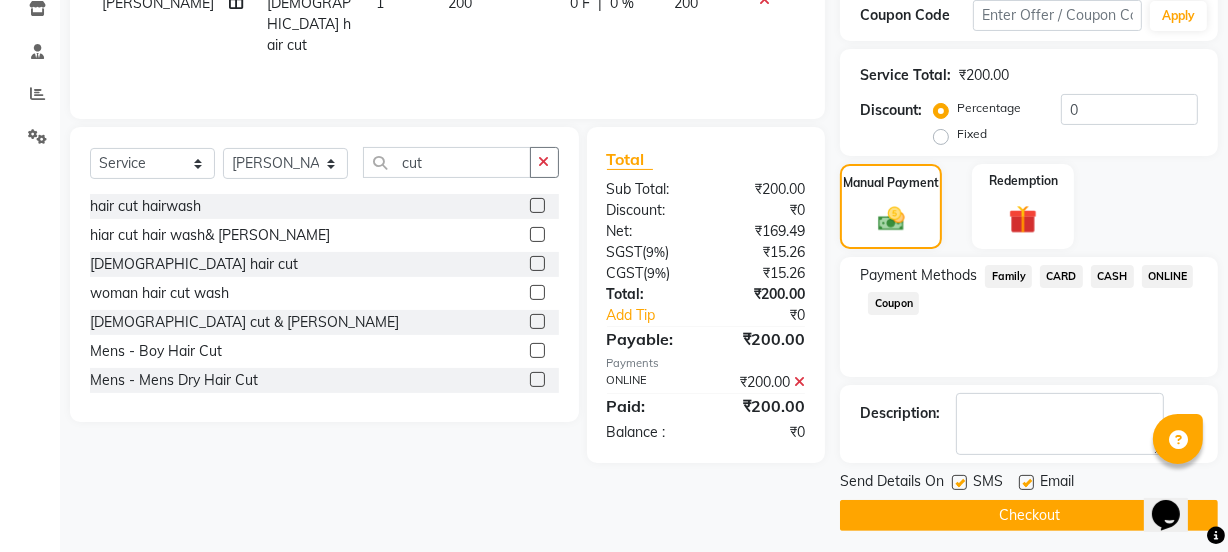 scroll, scrollTop: 357, scrollLeft: 0, axis: vertical 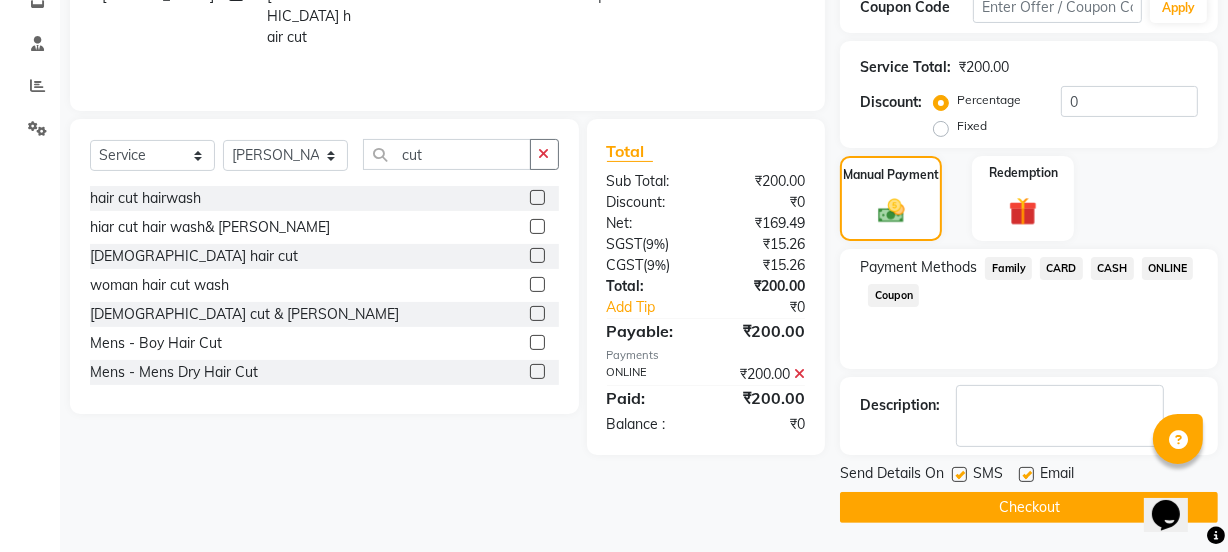 click on "Checkout" 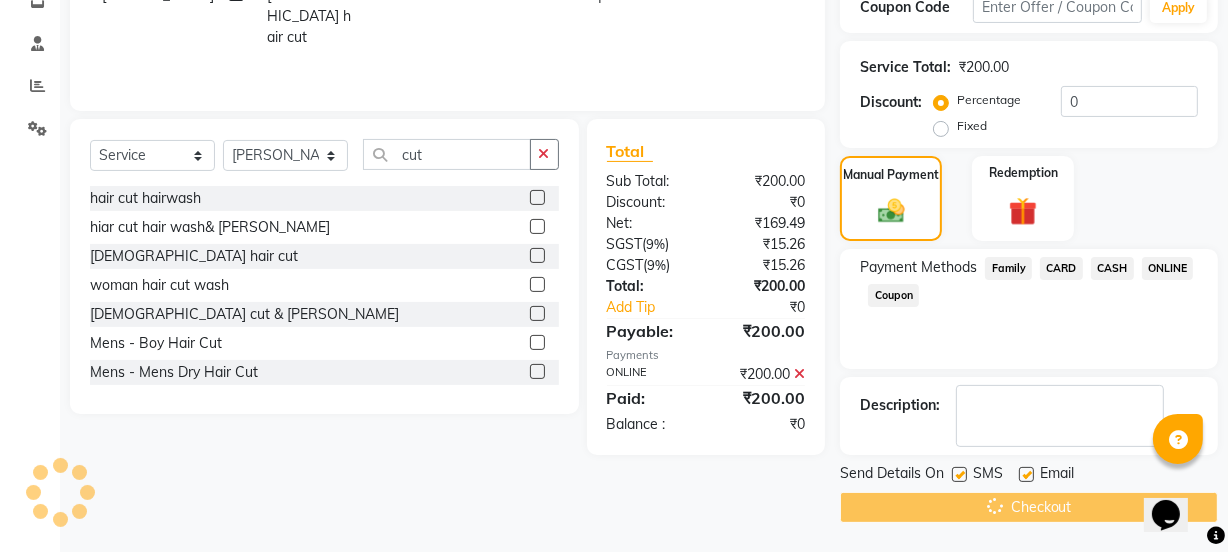 scroll, scrollTop: 0, scrollLeft: 0, axis: both 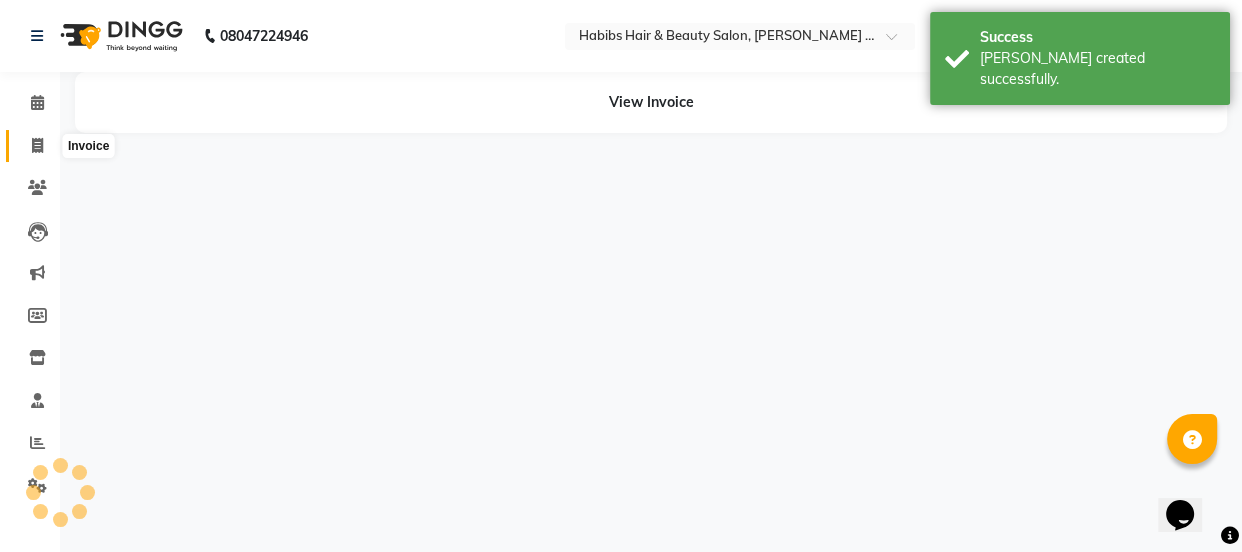 click 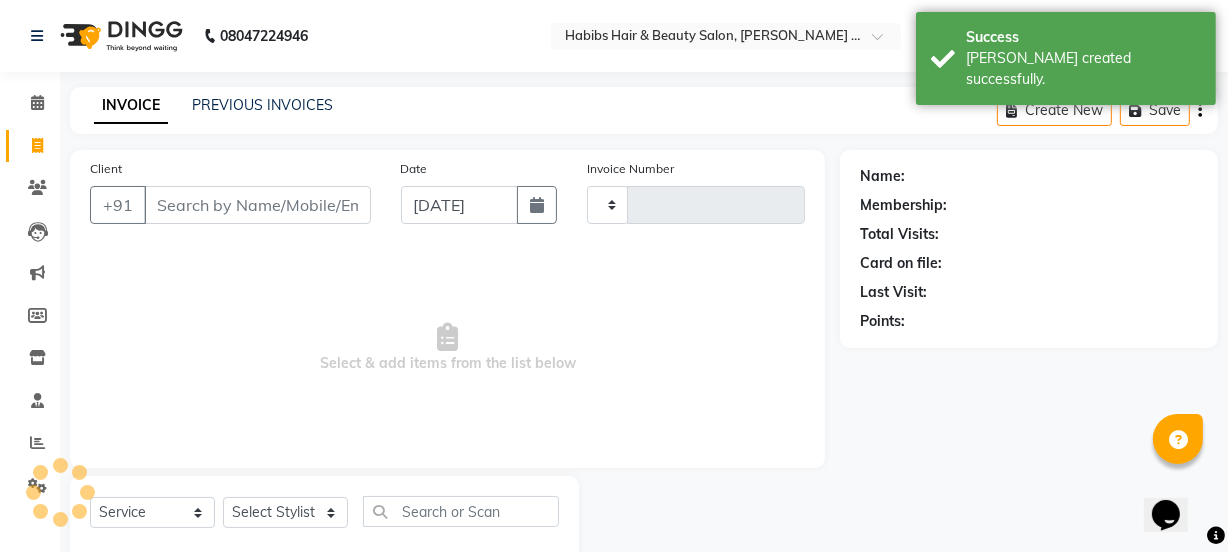 click on "Client" at bounding box center (257, 205) 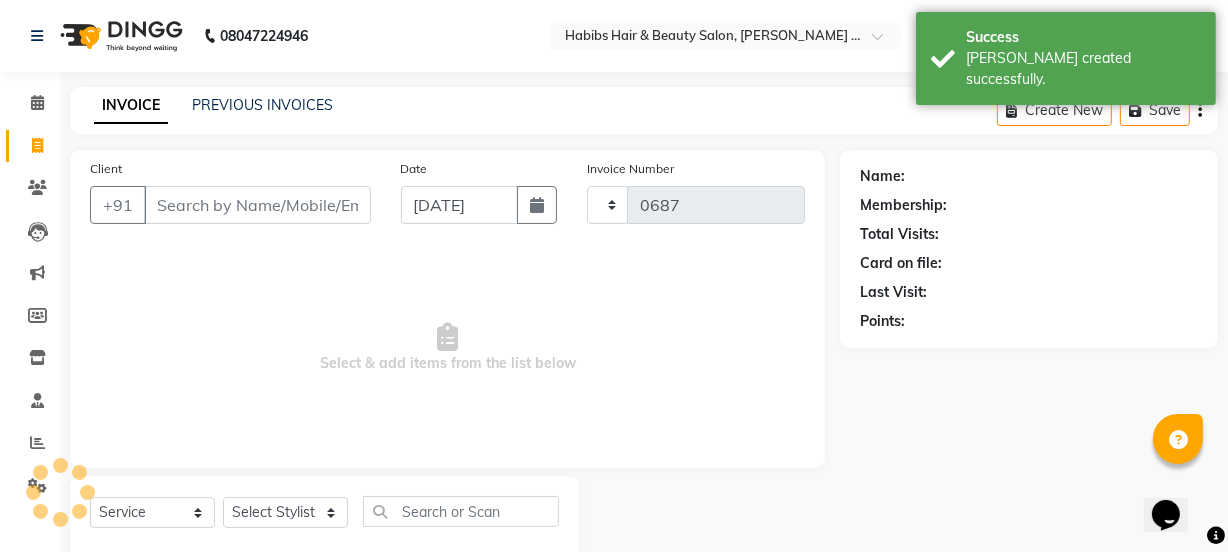 select on "5039" 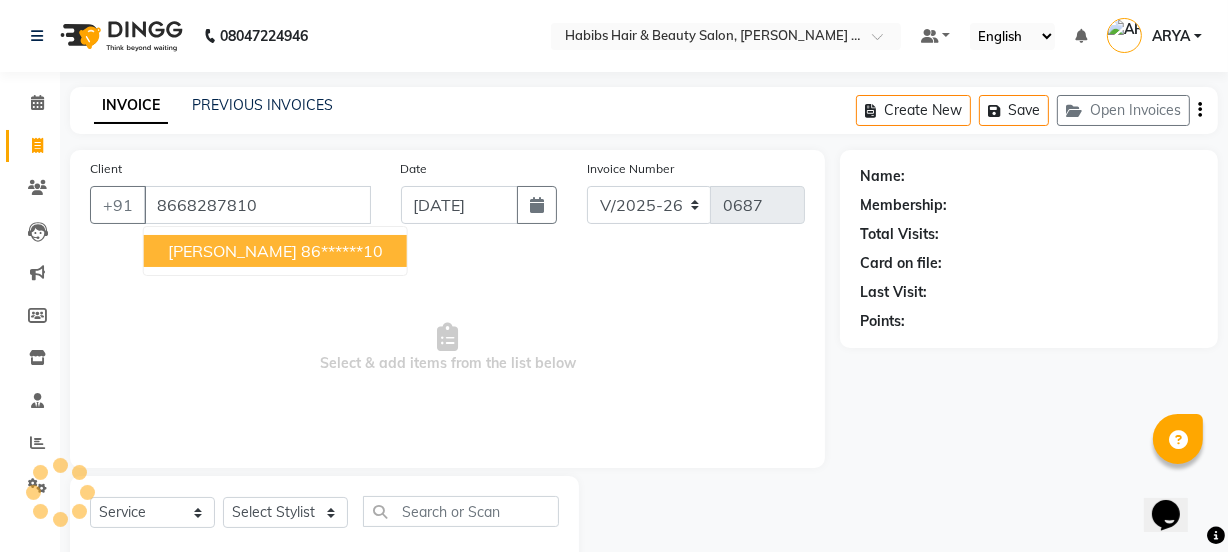 type on "8668287810" 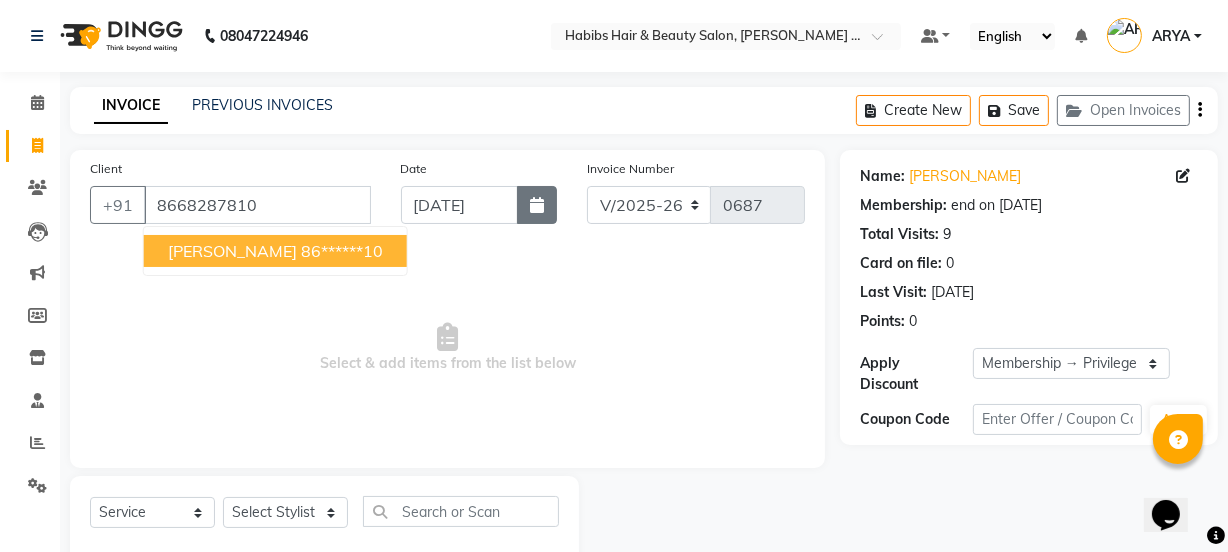 click 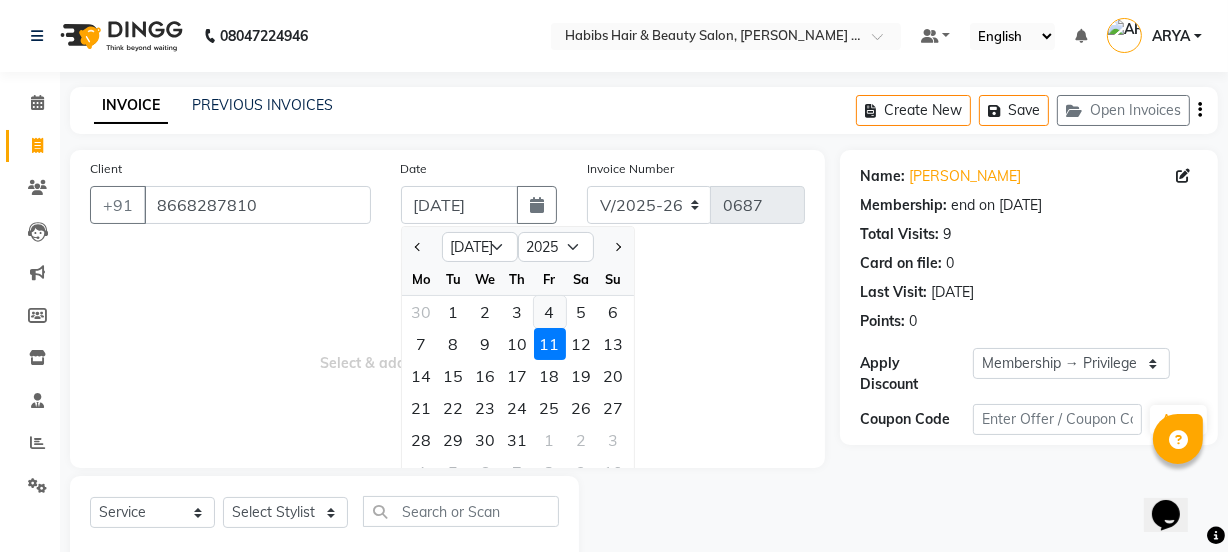 click on "4" 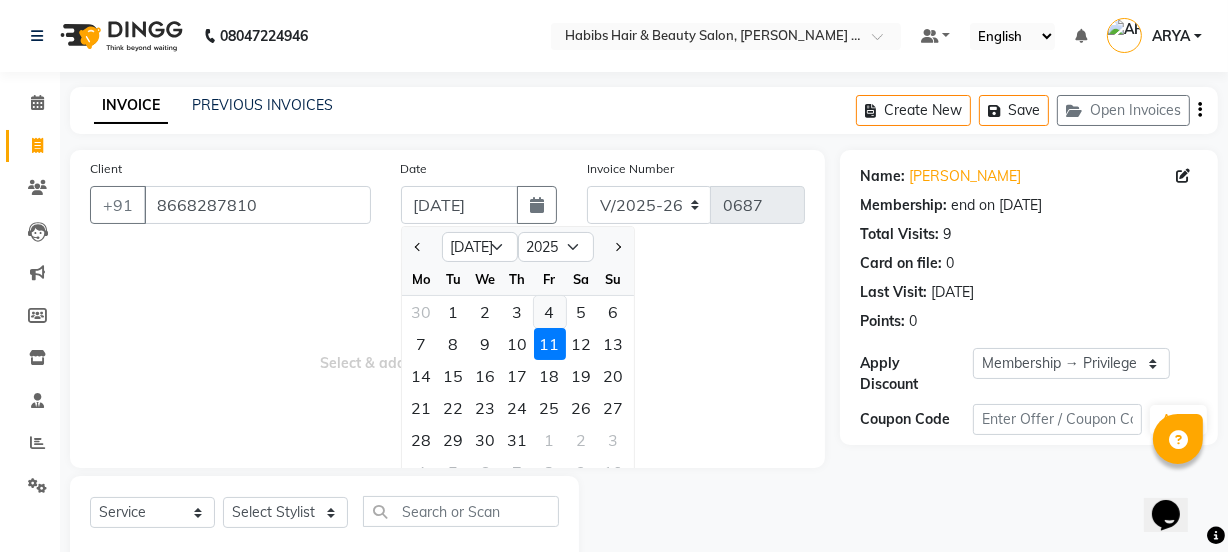 type on "[DATE]" 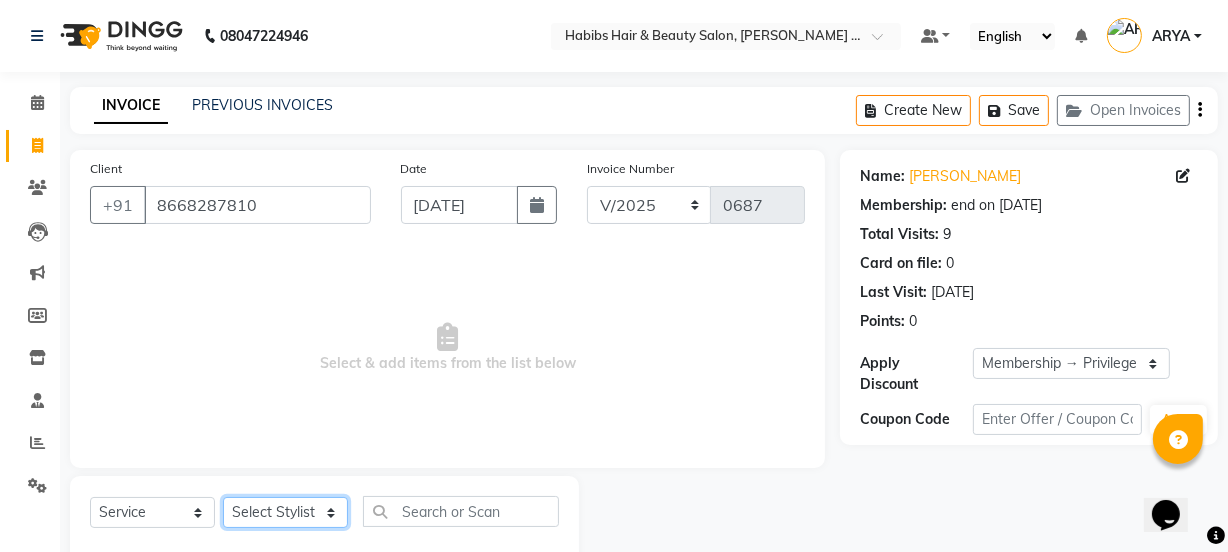 click on "Select Stylist [PERSON_NAME] [PERSON_NAME]" 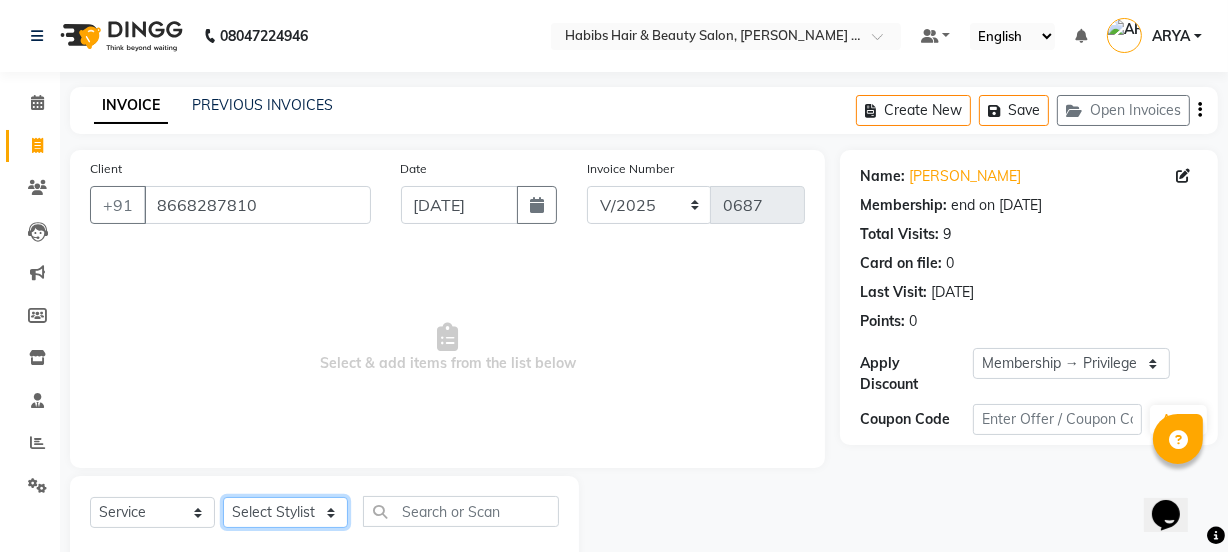 select on "73952" 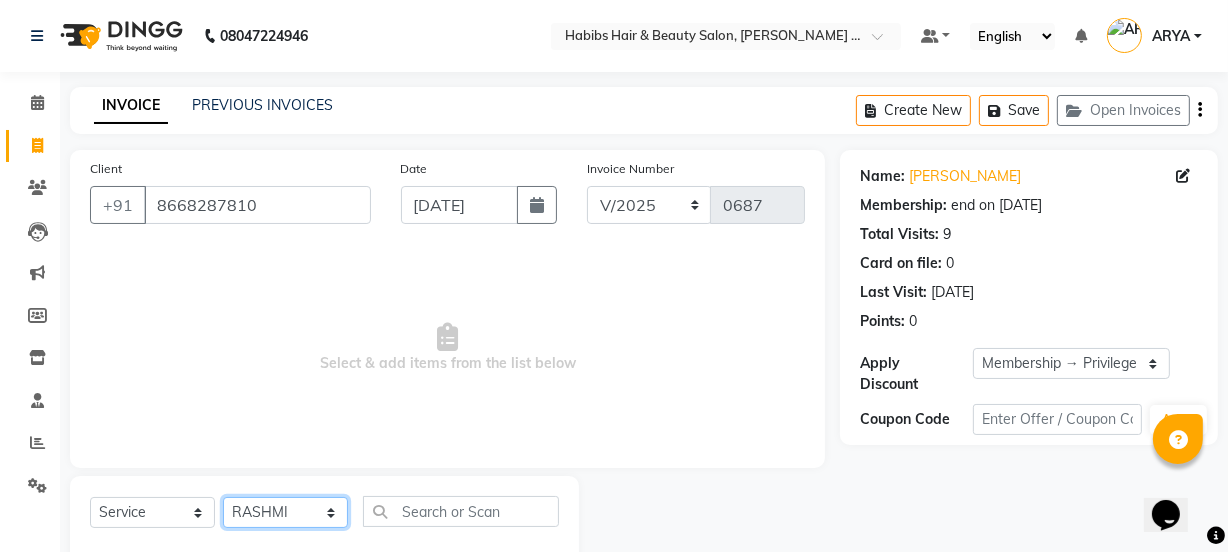 click on "Select Stylist [PERSON_NAME] [PERSON_NAME]" 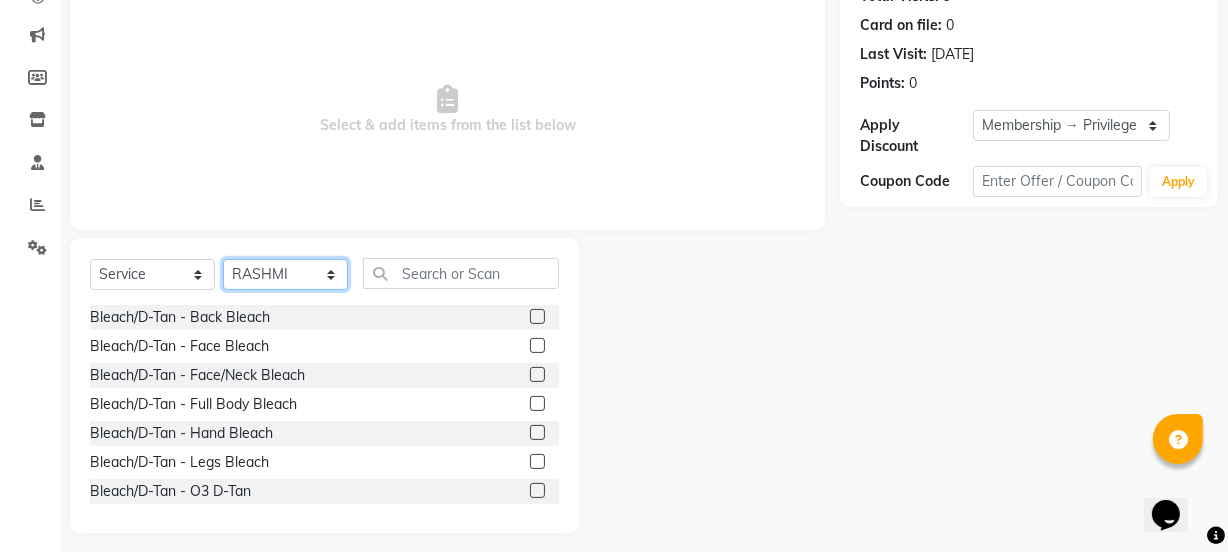 scroll, scrollTop: 242, scrollLeft: 0, axis: vertical 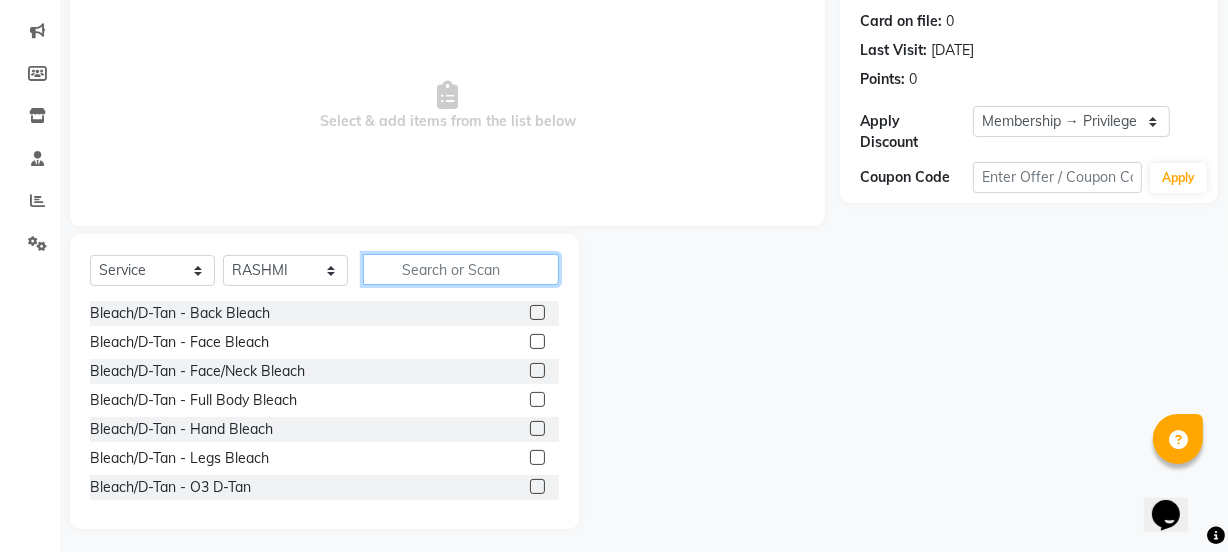 click 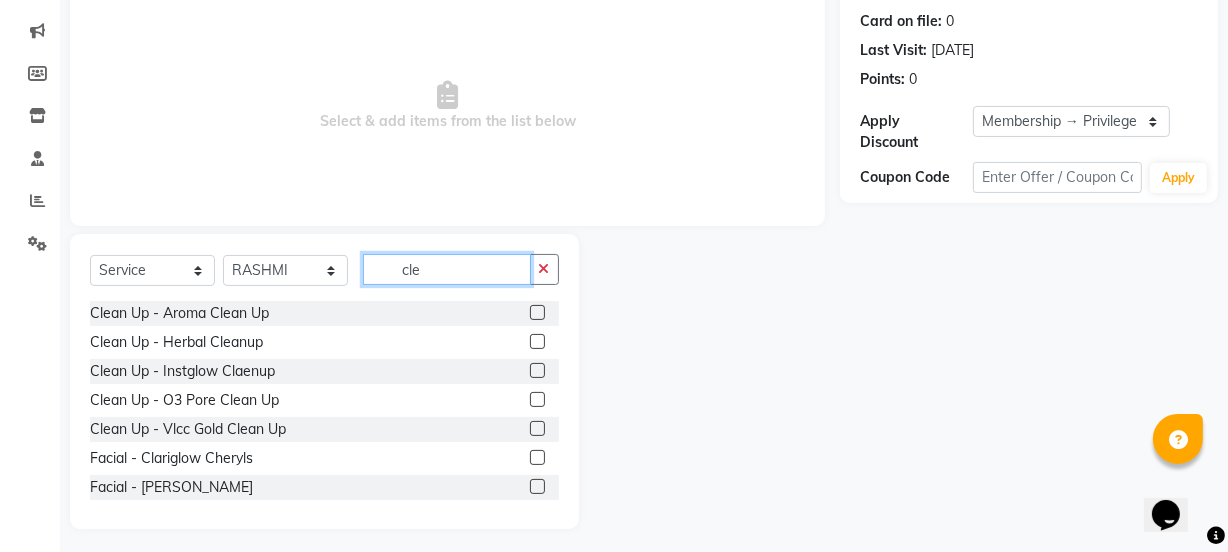 scroll, scrollTop: 223, scrollLeft: 0, axis: vertical 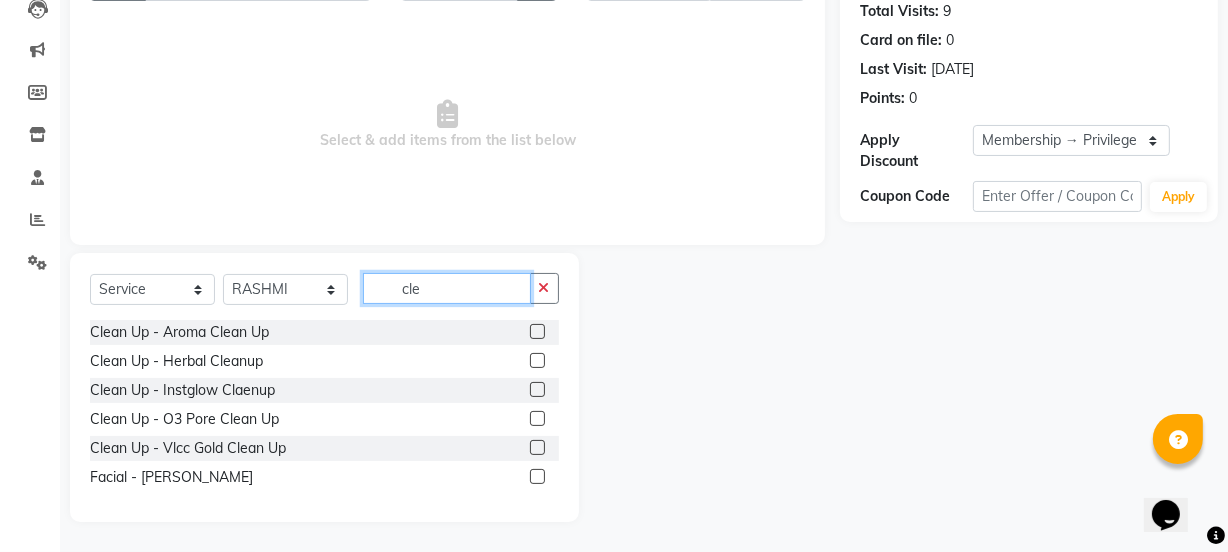 type on "cle" 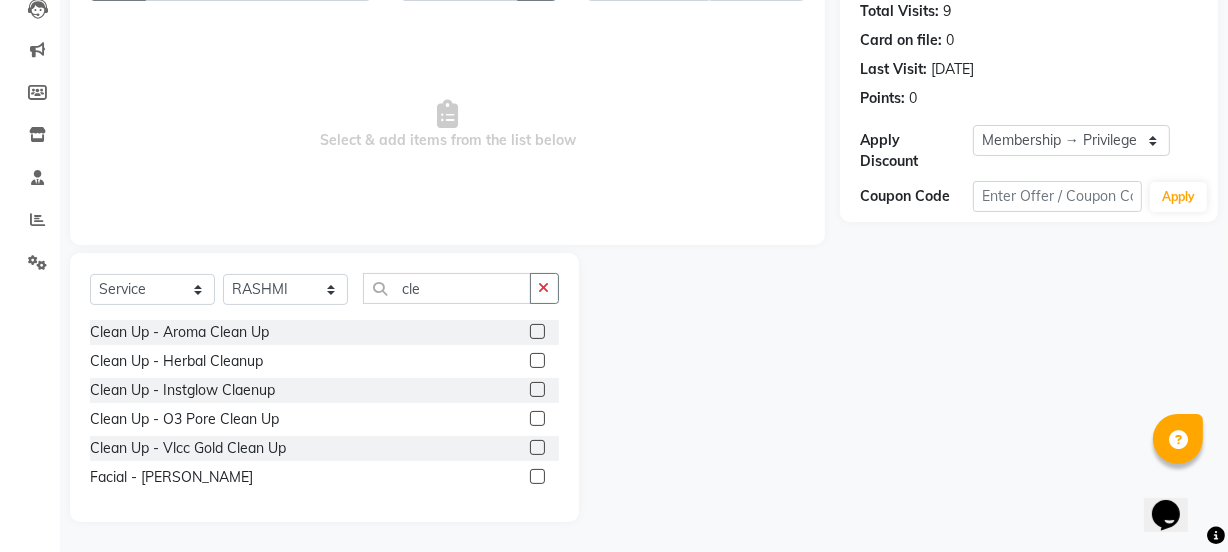 click 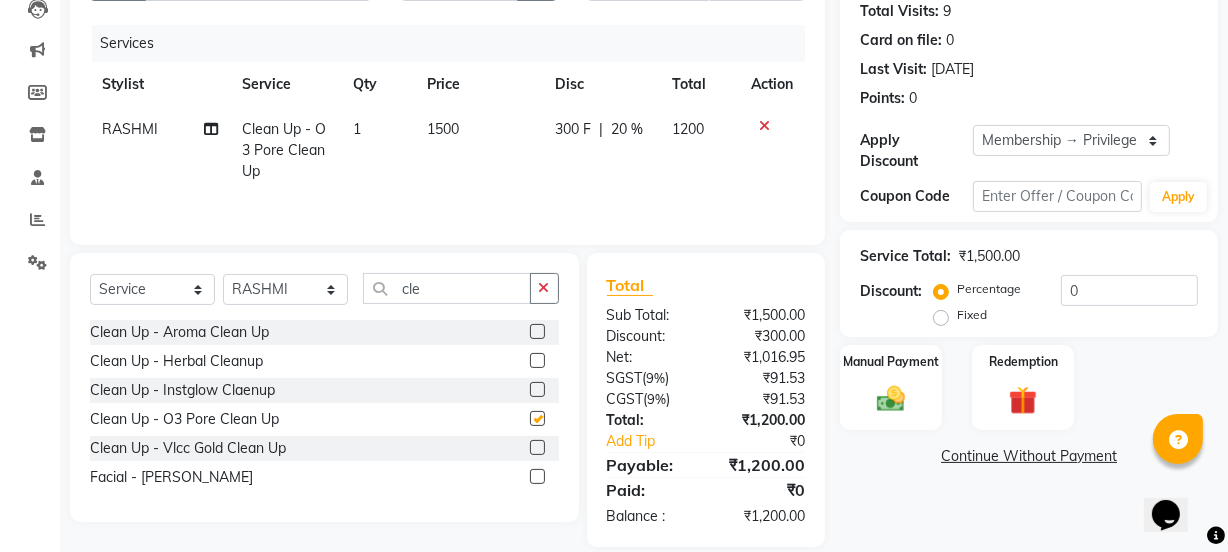checkbox on "false" 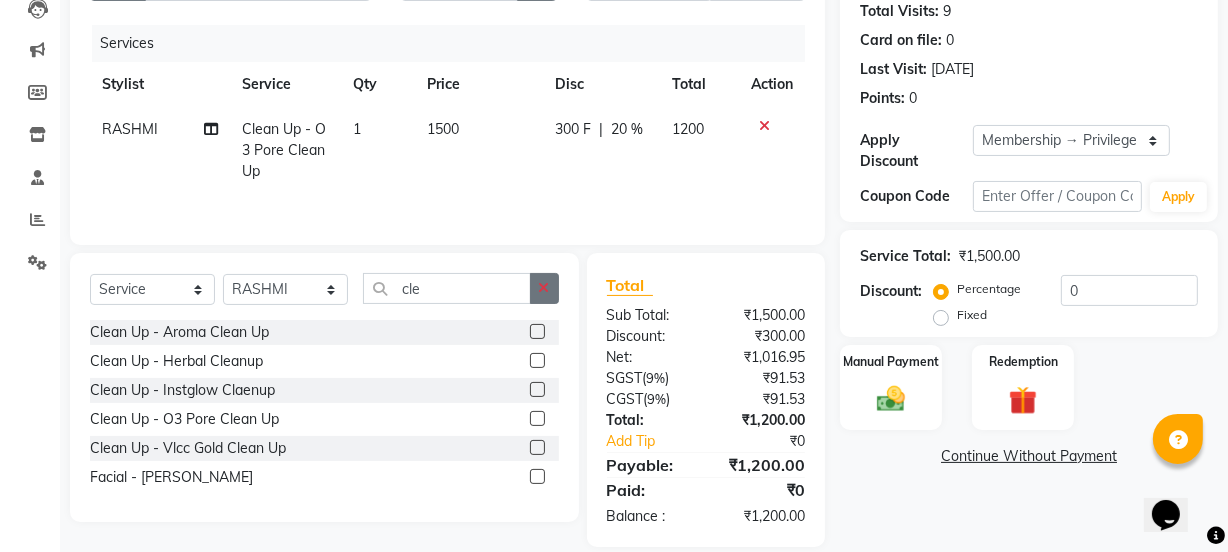 click 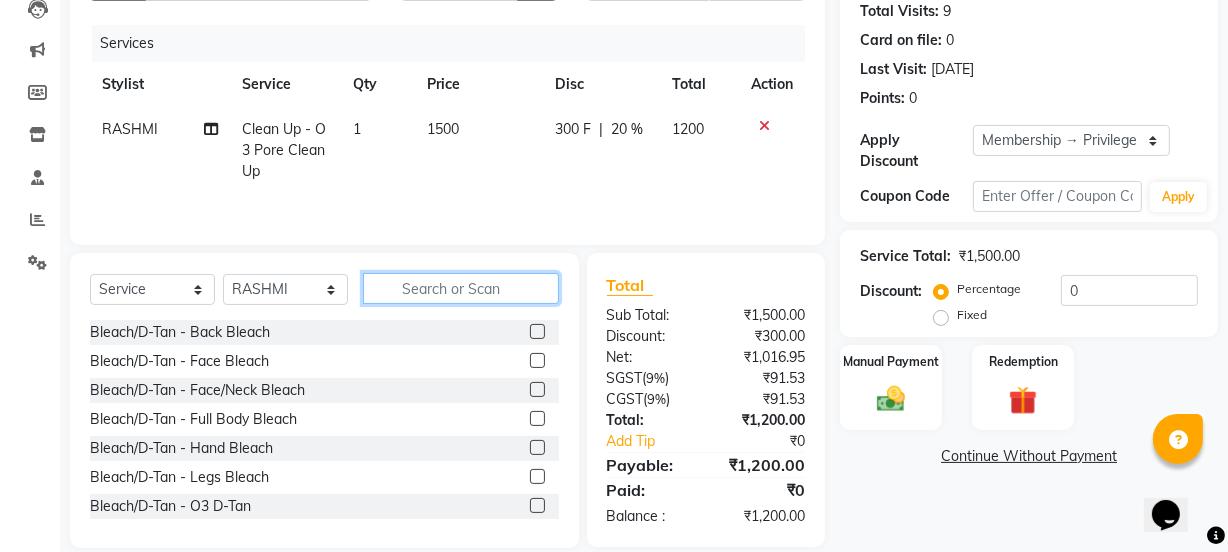 click 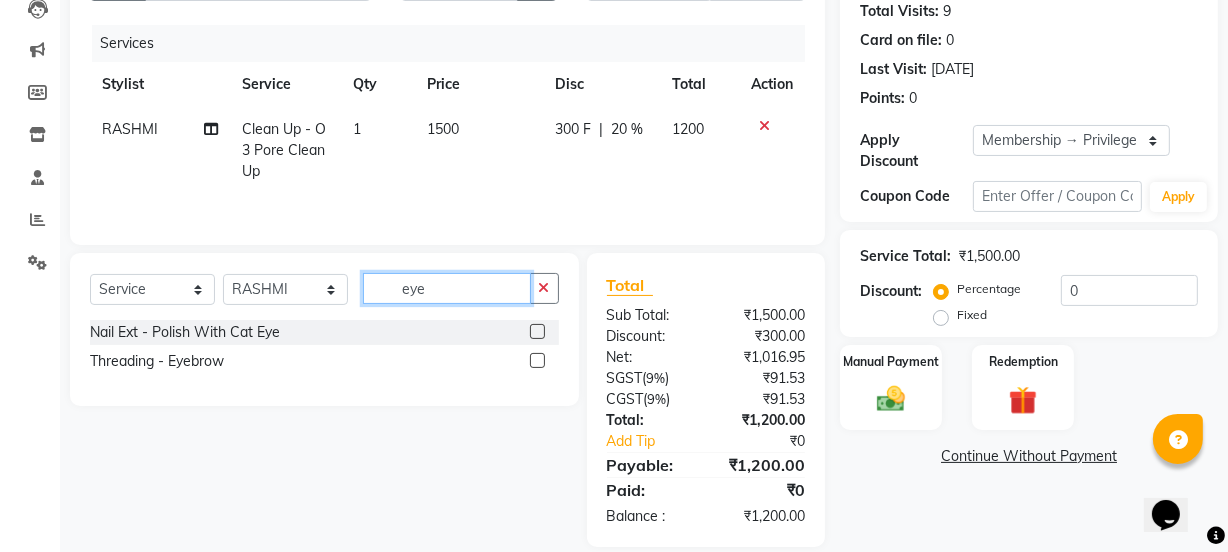 type on "eye" 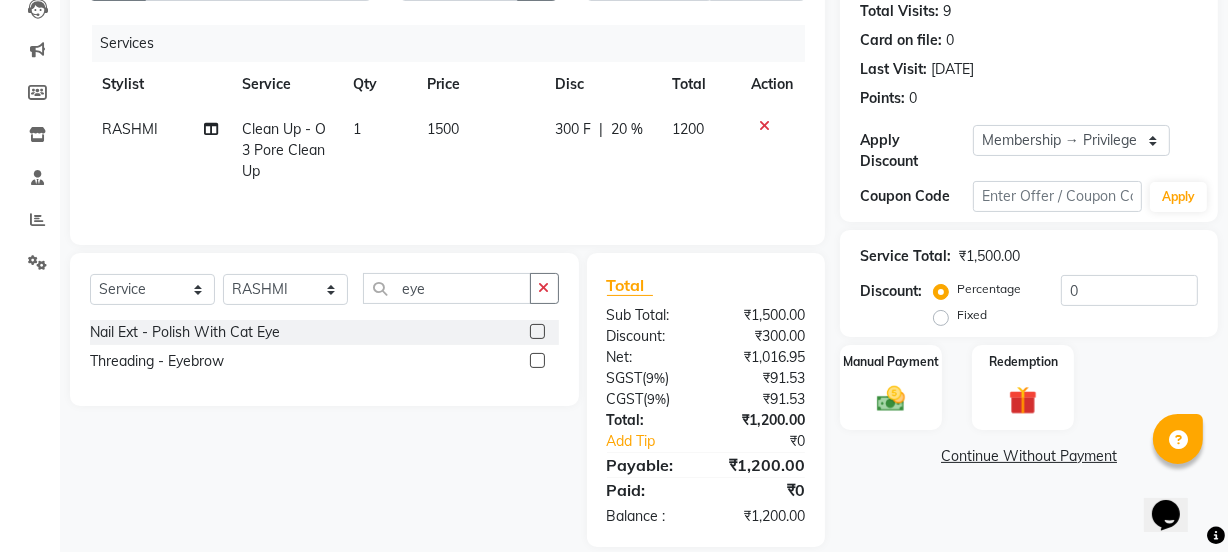 click 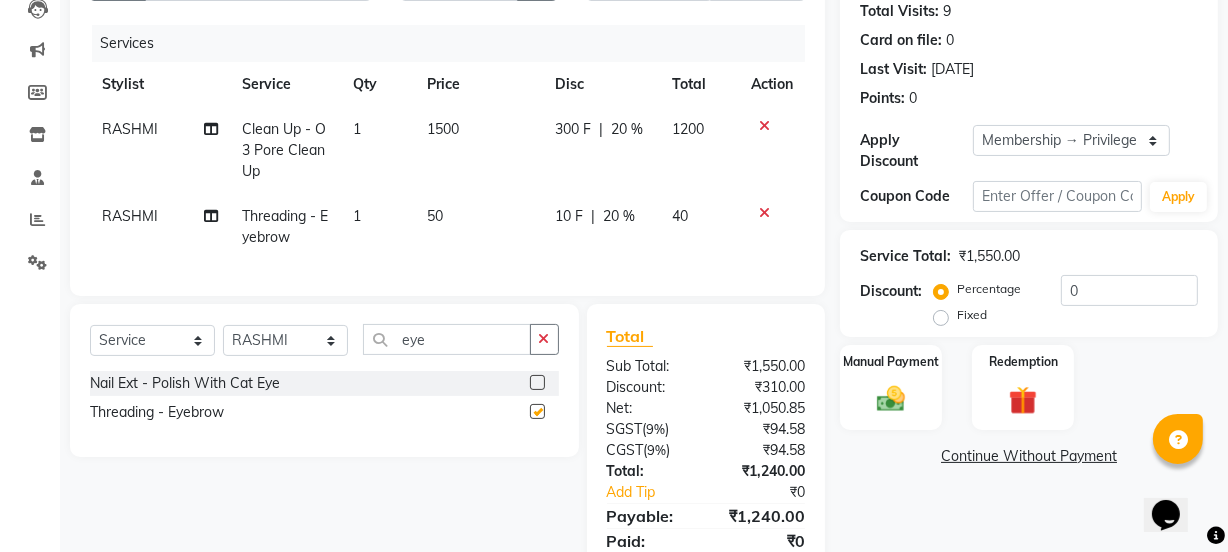 checkbox on "false" 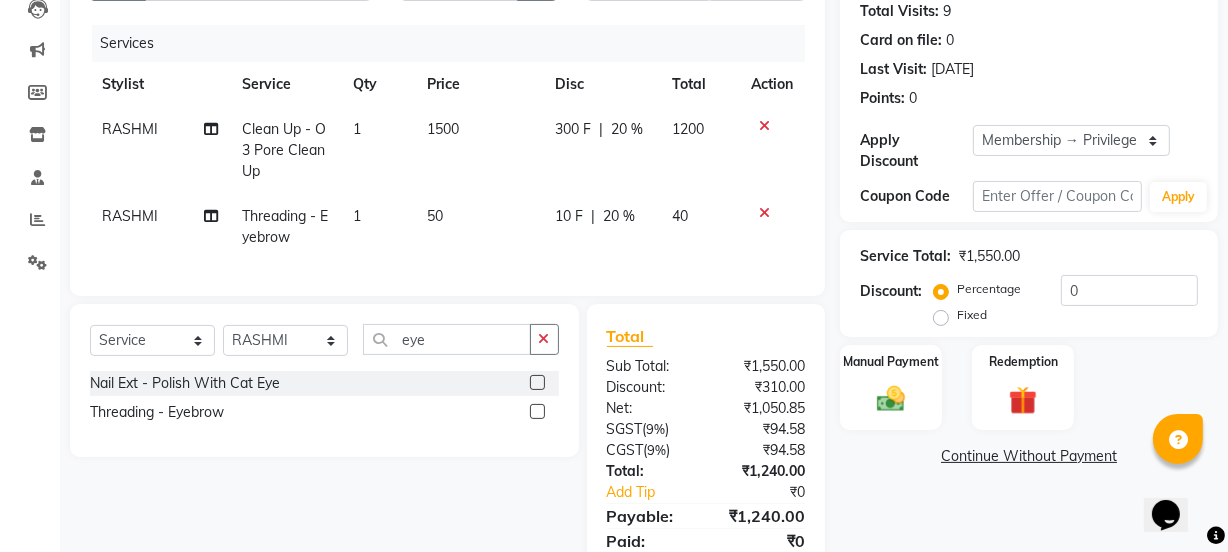 click on "50" 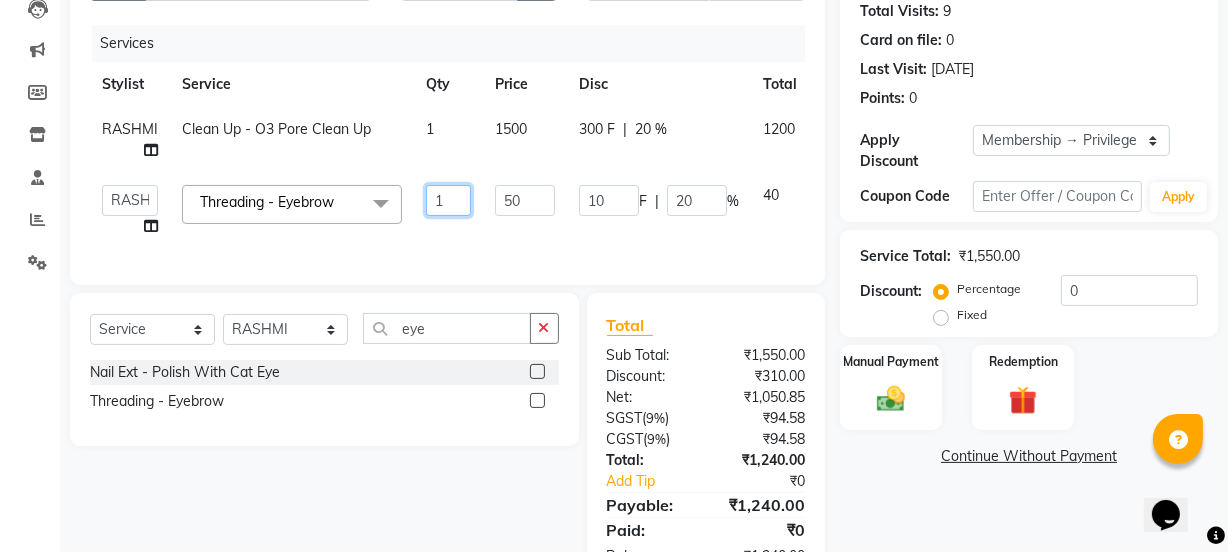 click on "1" 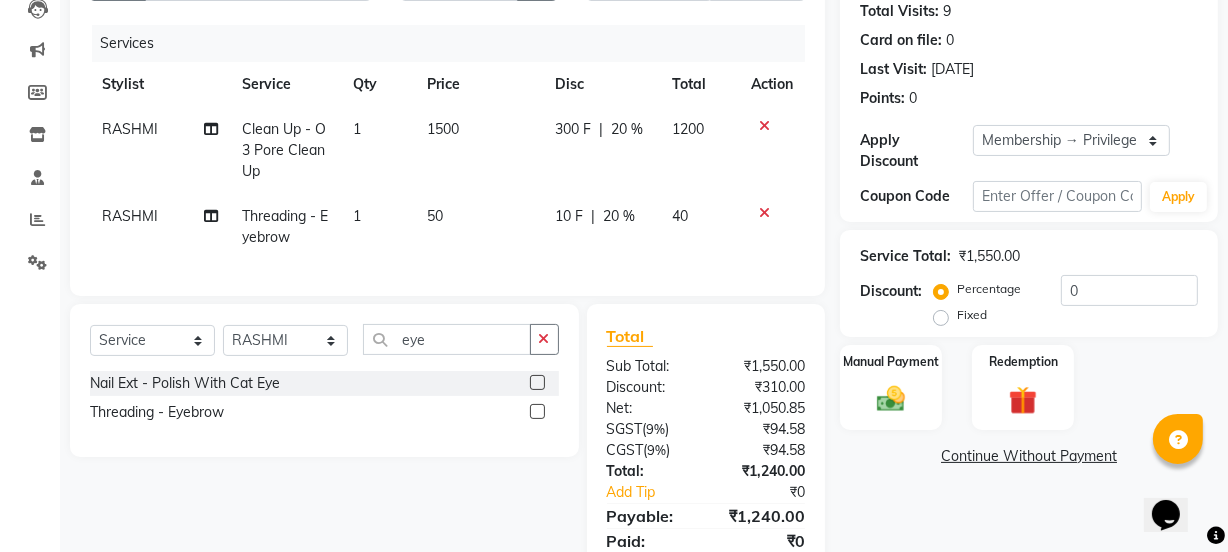 click on "50" 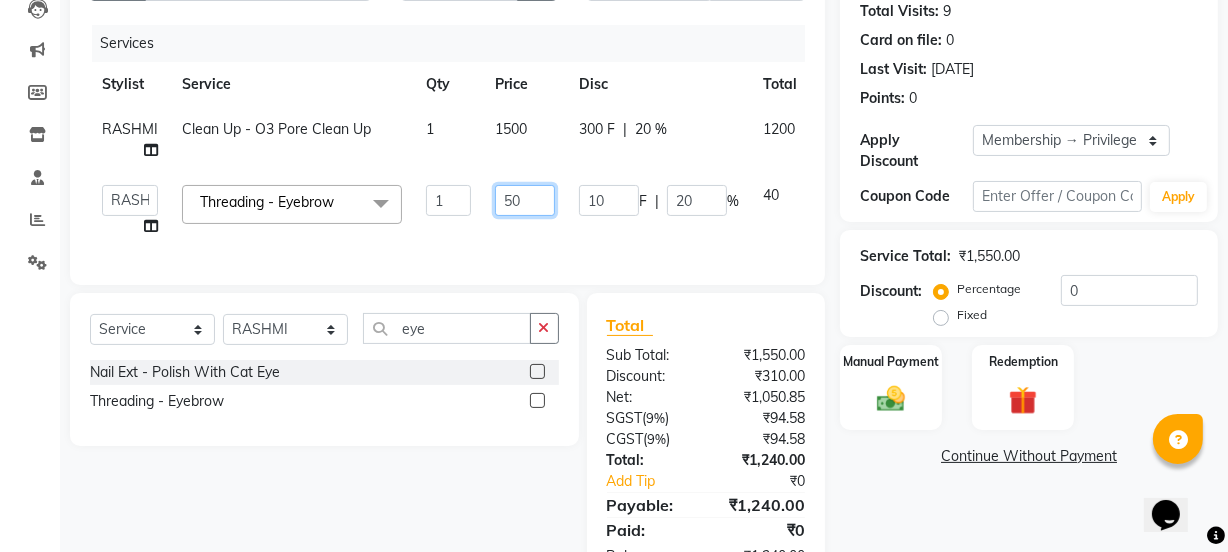 click on "50" 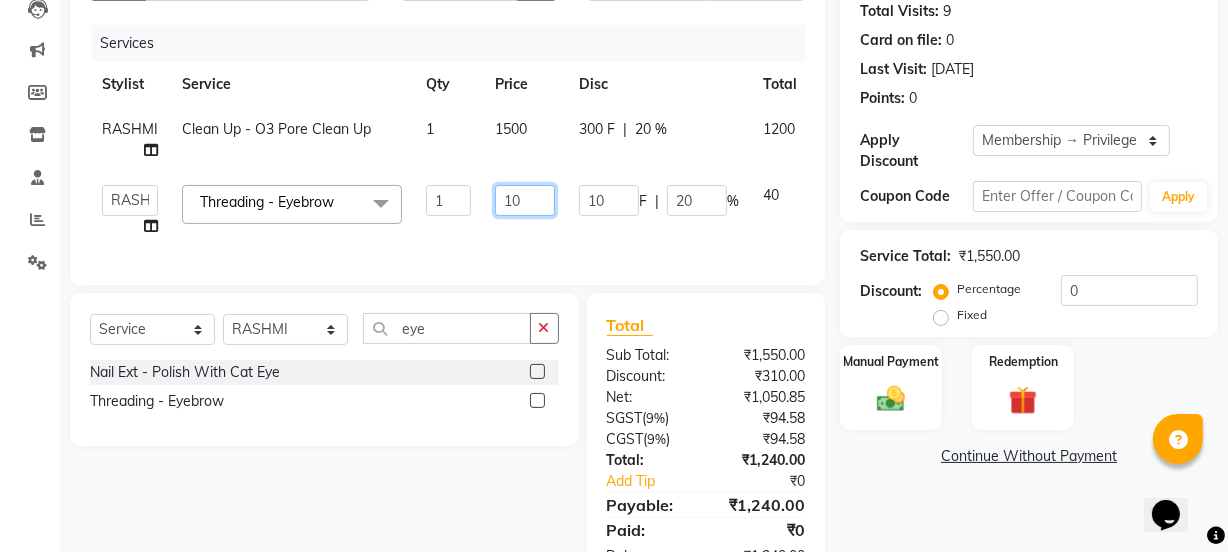 type on "100" 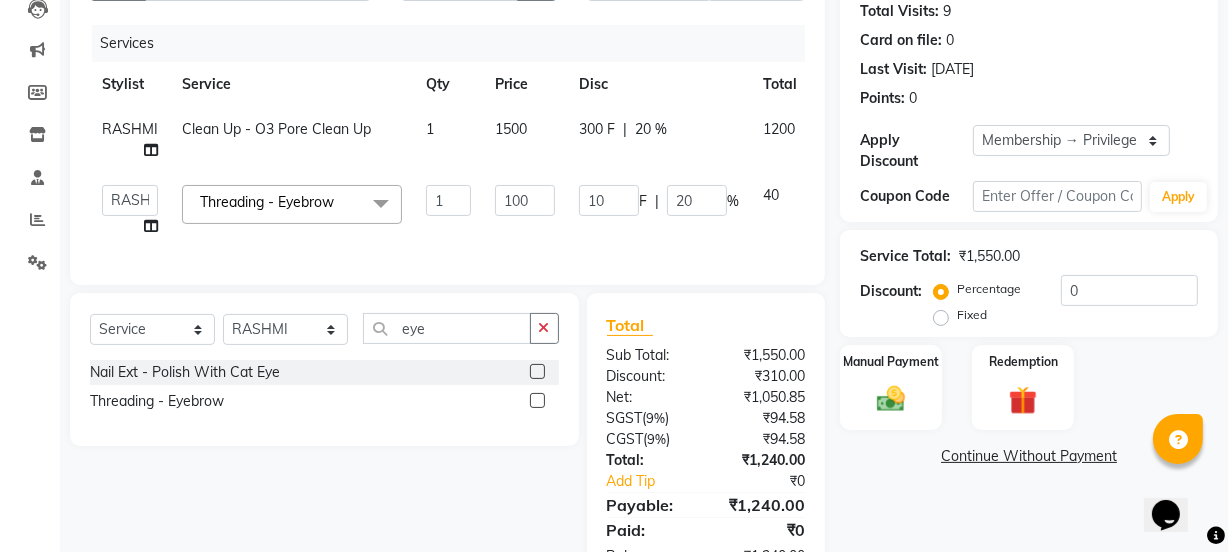 click on "1500" 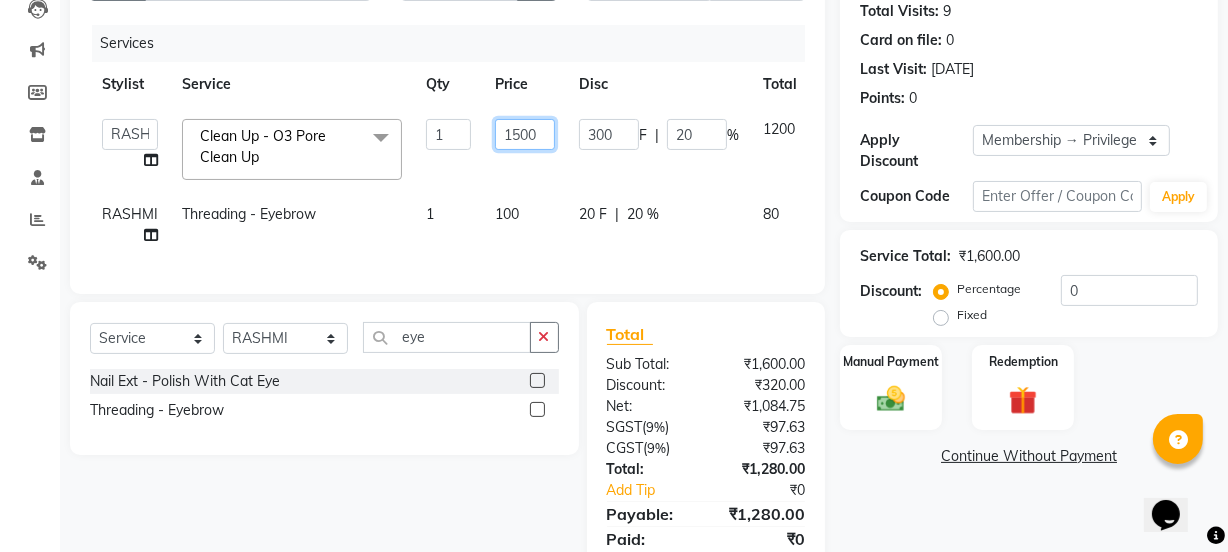 click on "1500" 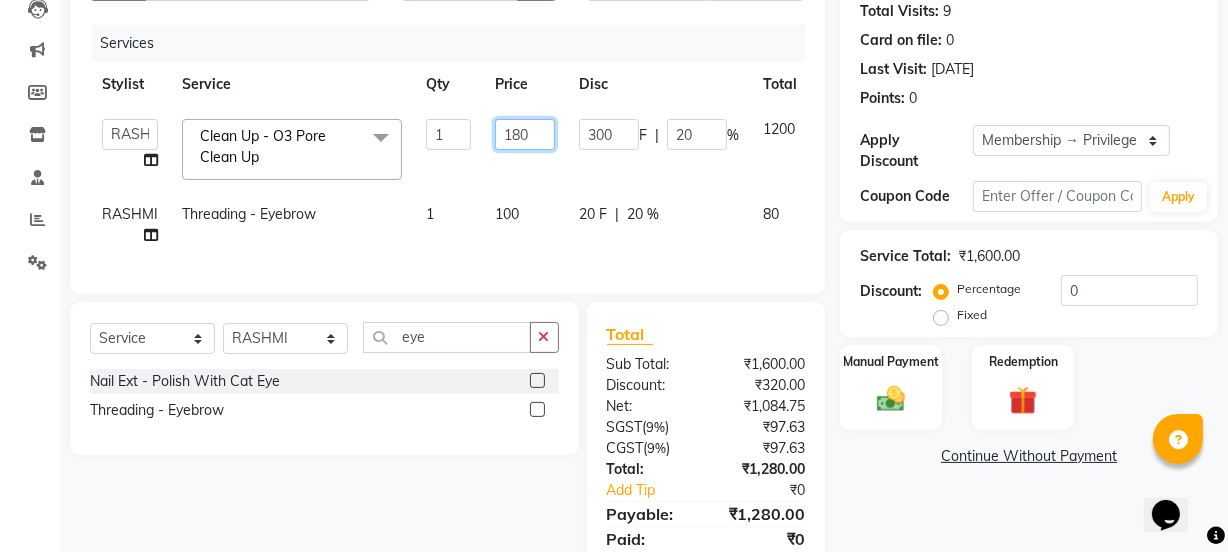 type on "1800" 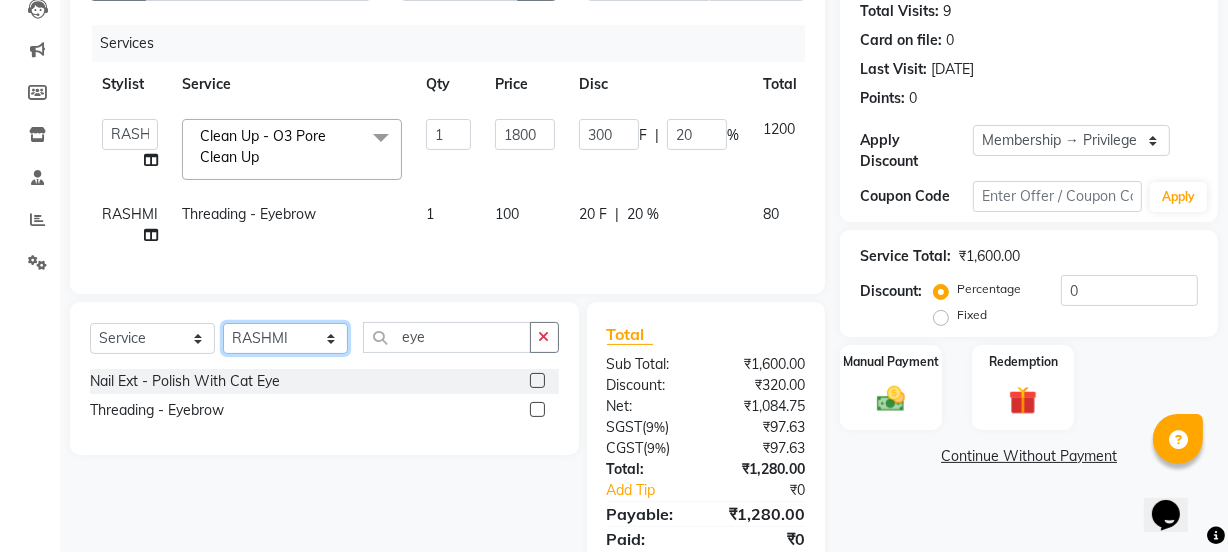 click on "Select Stylist [PERSON_NAME] [PERSON_NAME]" 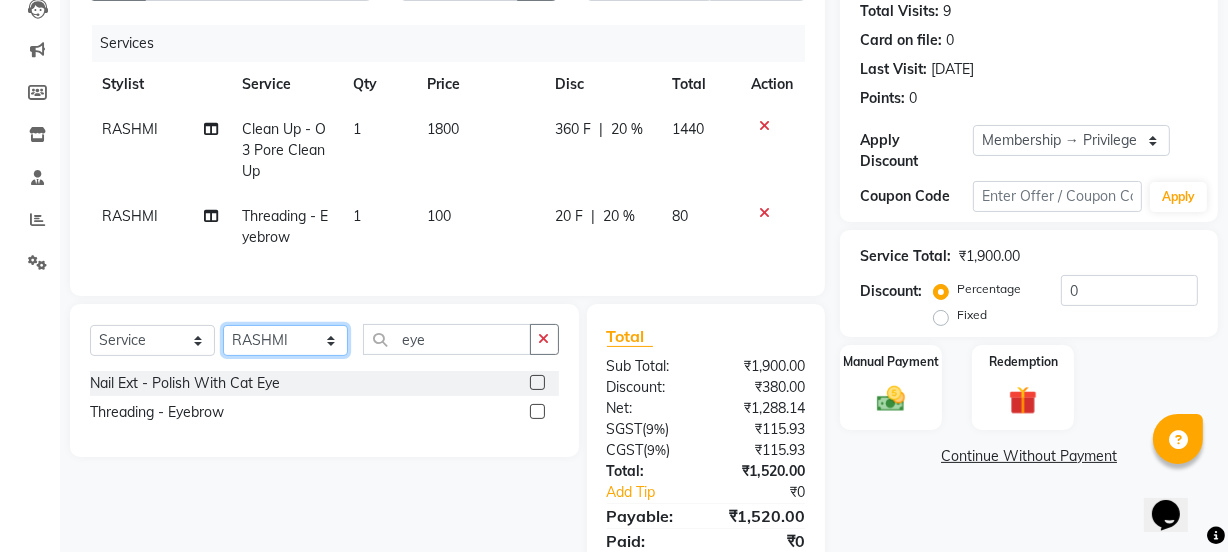 select on "52418" 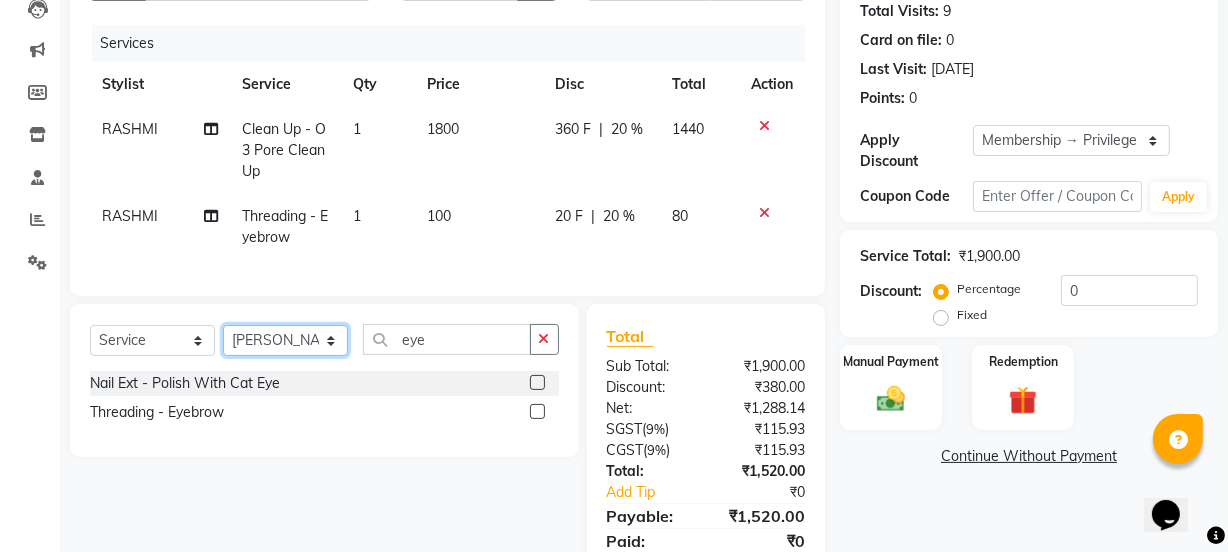 click on "Select Stylist [PERSON_NAME] [PERSON_NAME]" 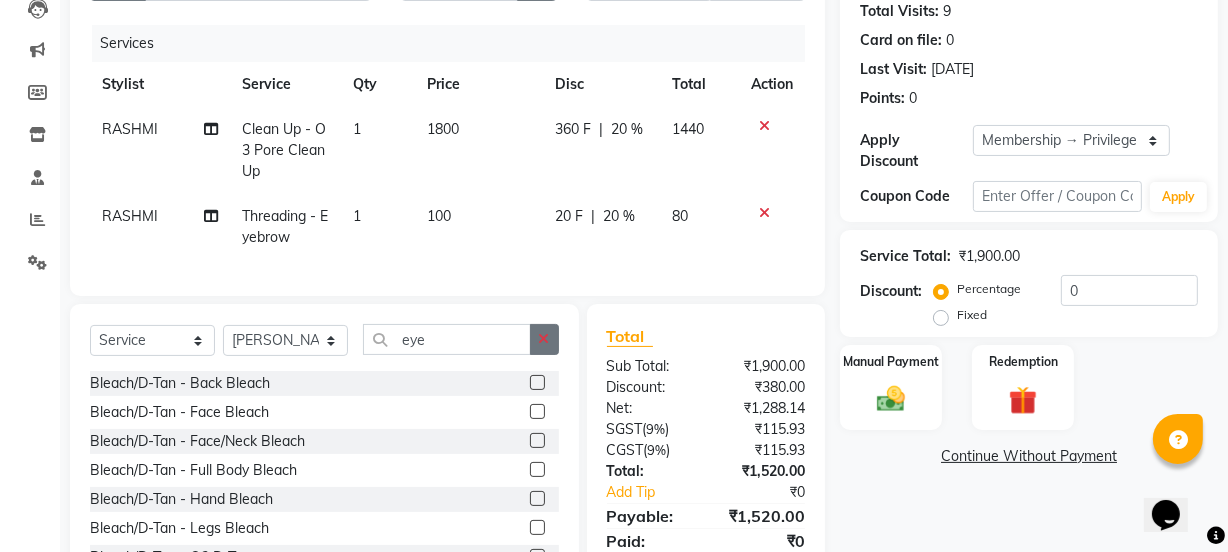 click 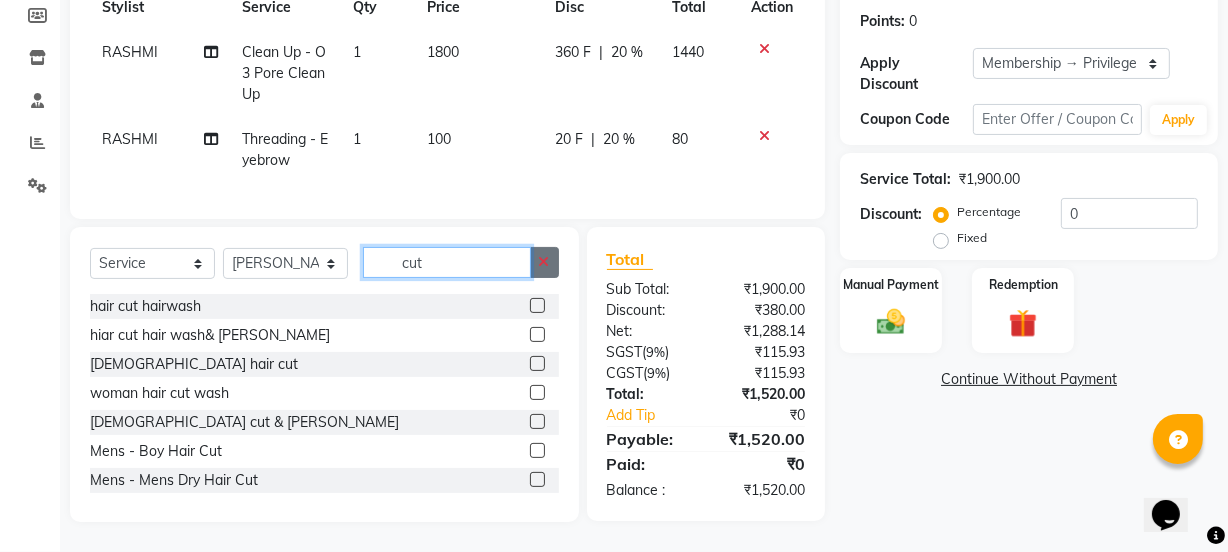 scroll, scrollTop: 314, scrollLeft: 0, axis: vertical 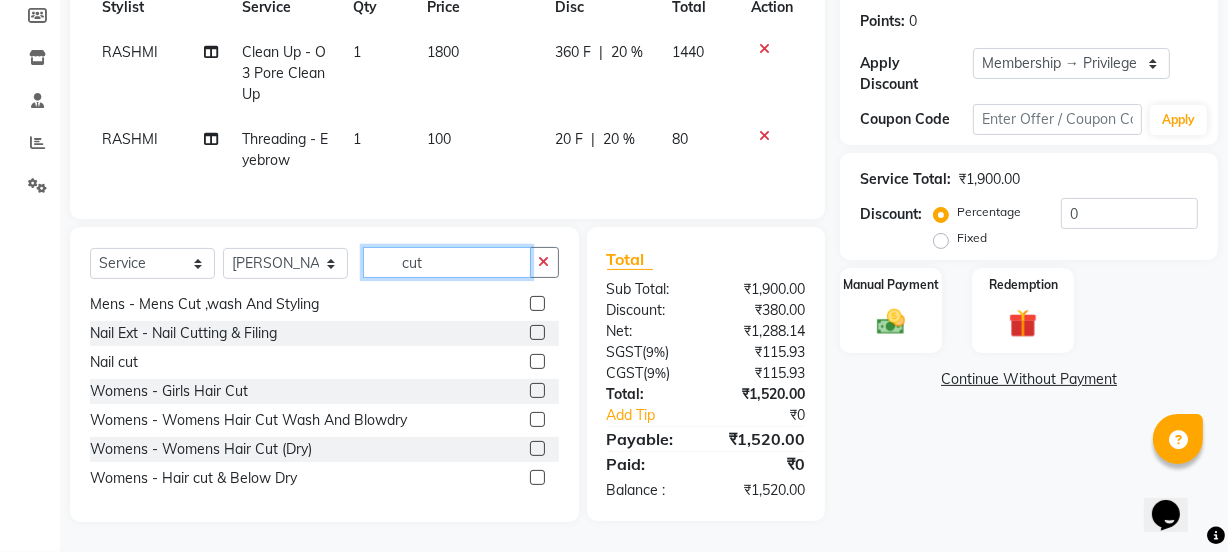 type on "cut" 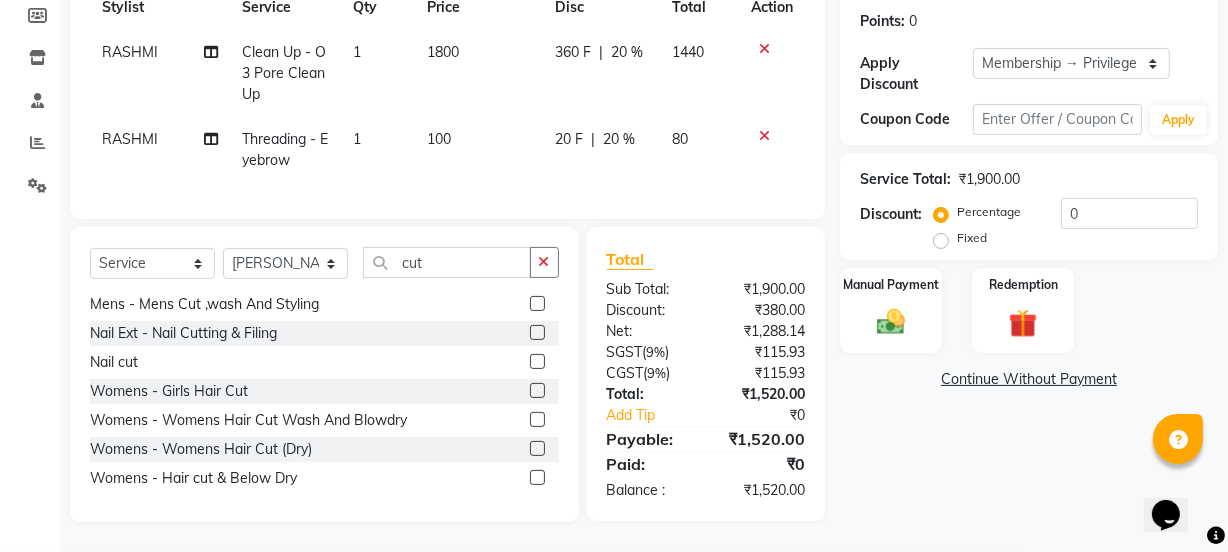 click 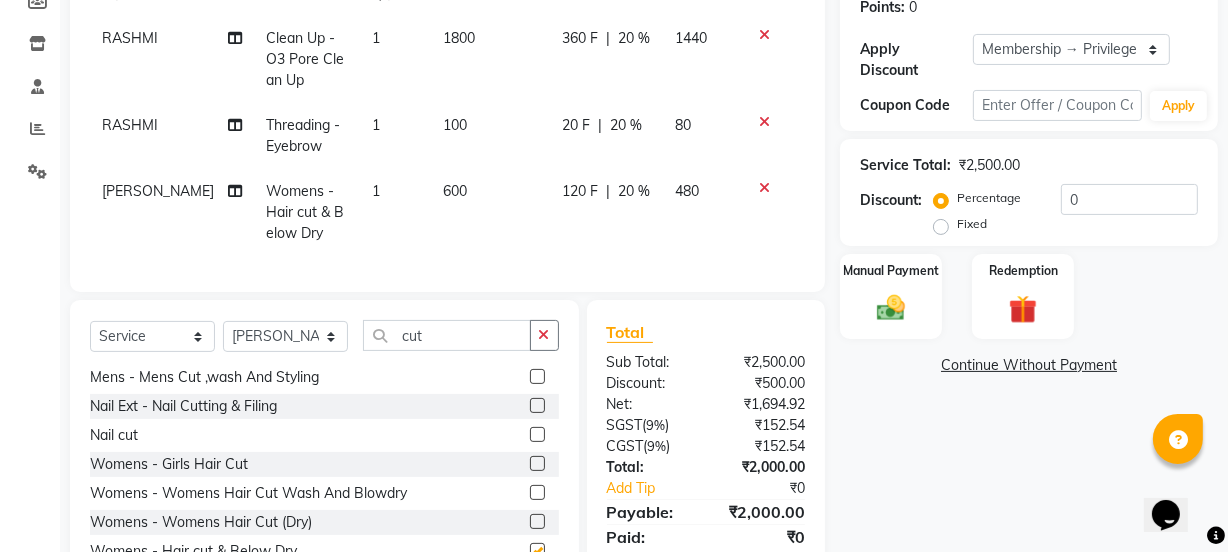 checkbox on "false" 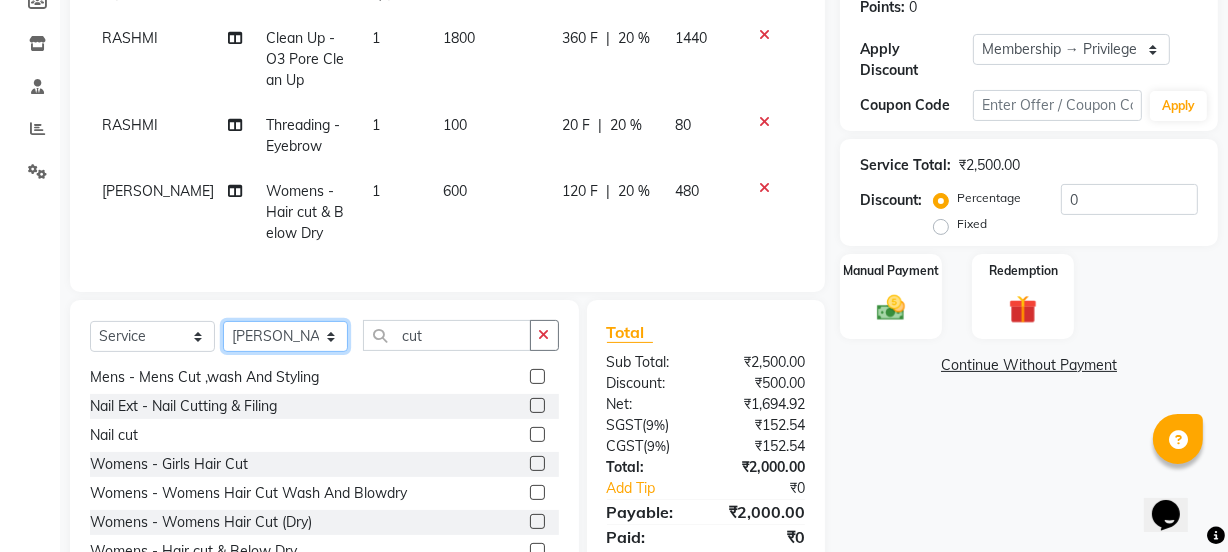 click on "Select Stylist [PERSON_NAME] [PERSON_NAME]" 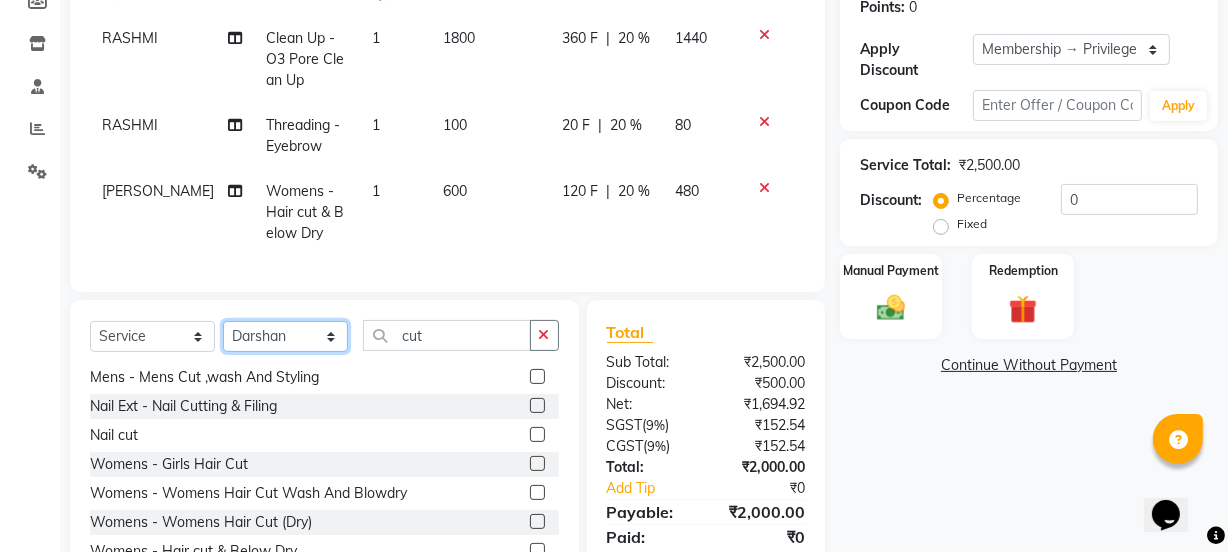 click on "Select Stylist [PERSON_NAME] [PERSON_NAME]" 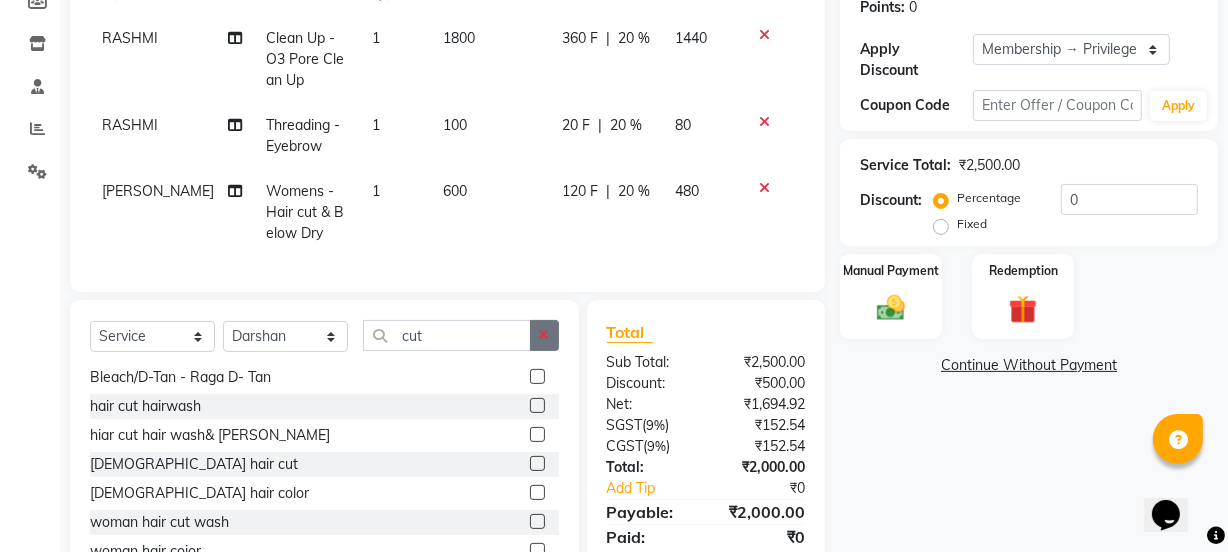 click 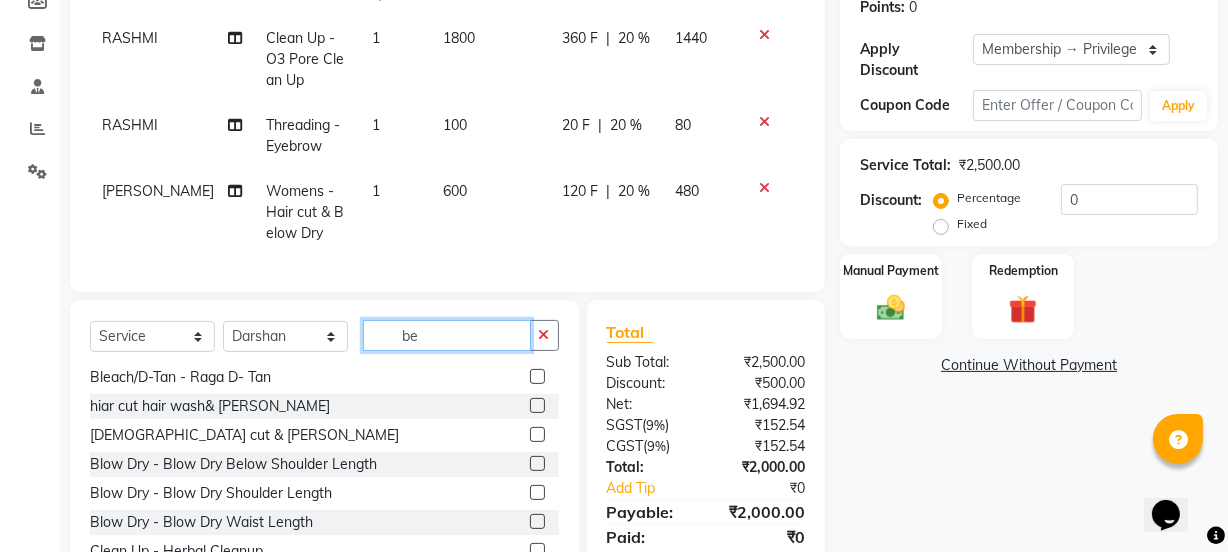 scroll, scrollTop: 0, scrollLeft: 0, axis: both 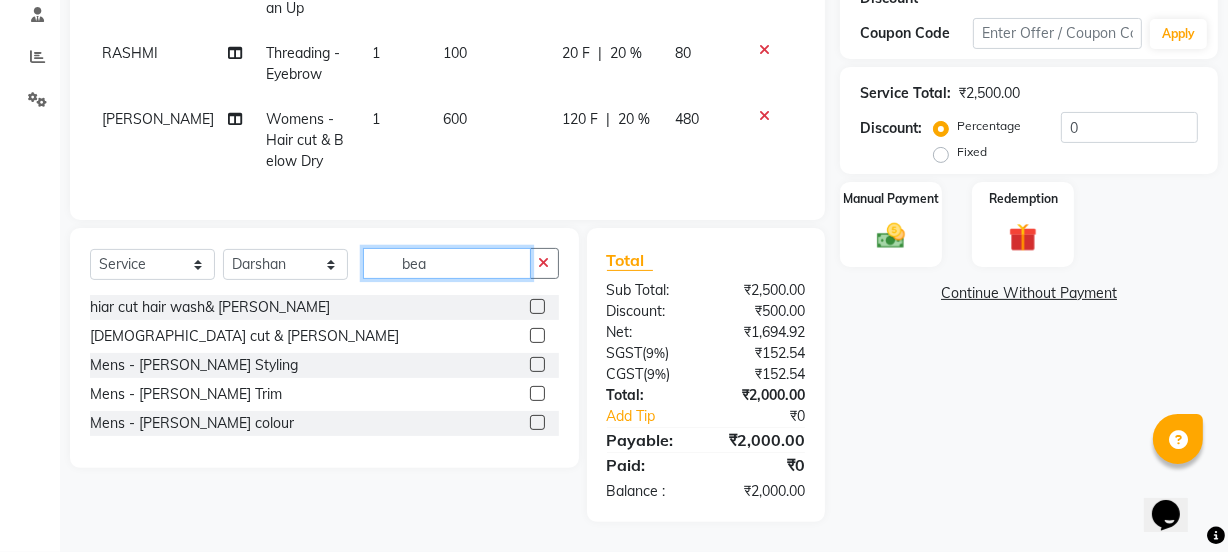 type on "bea" 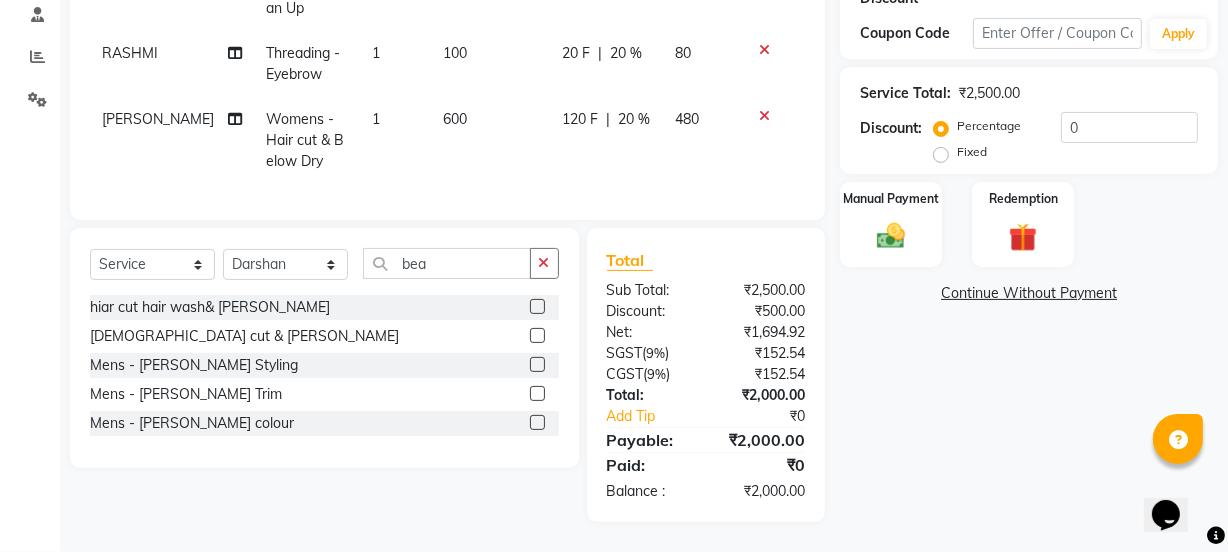 click 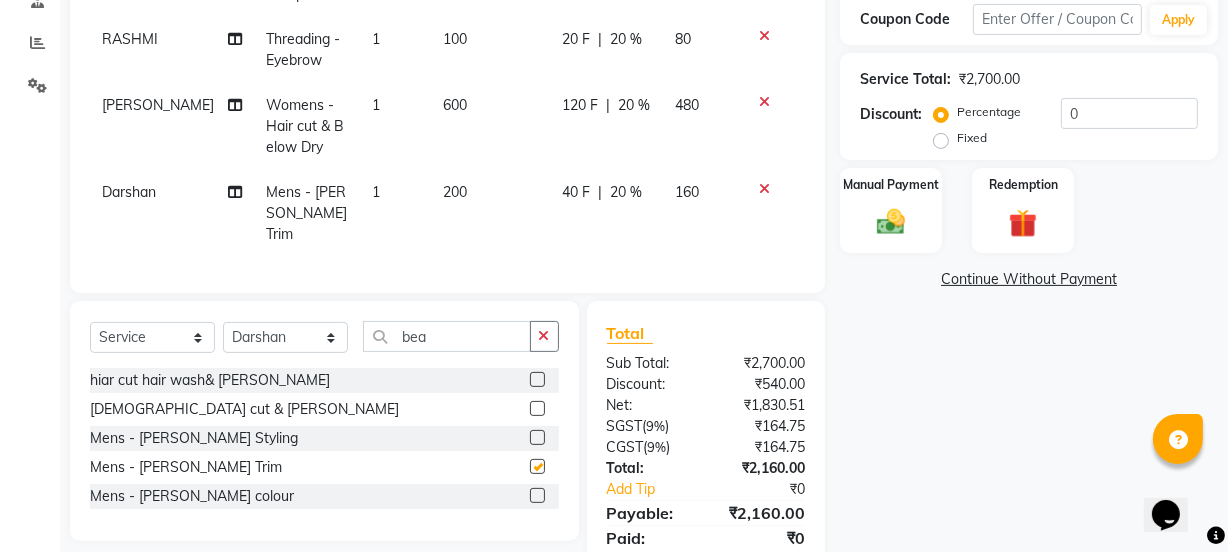 checkbox on "false" 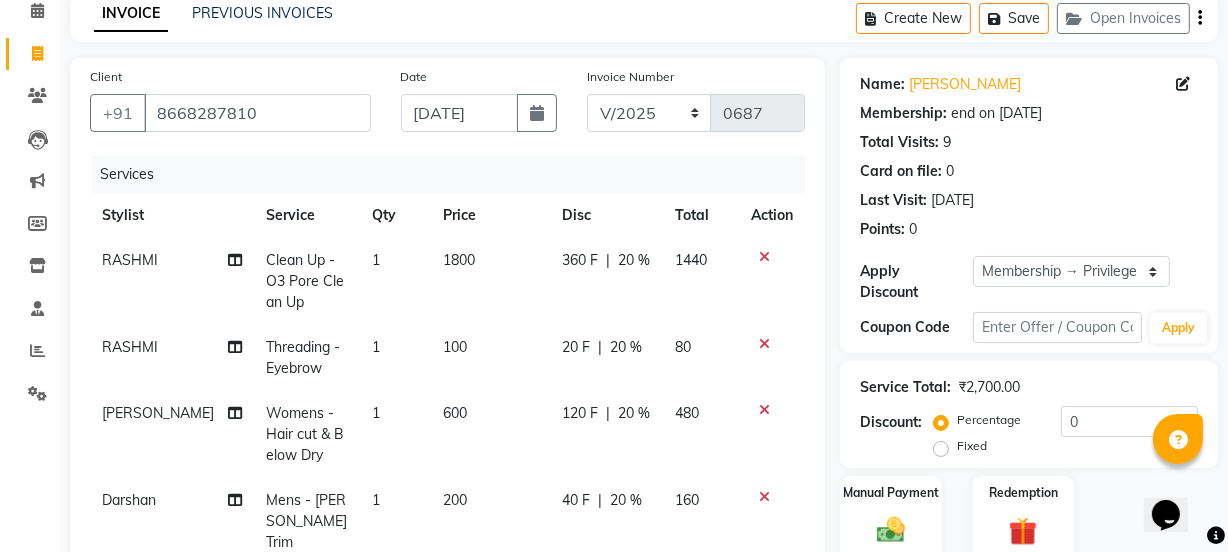 scroll, scrollTop: 85, scrollLeft: 0, axis: vertical 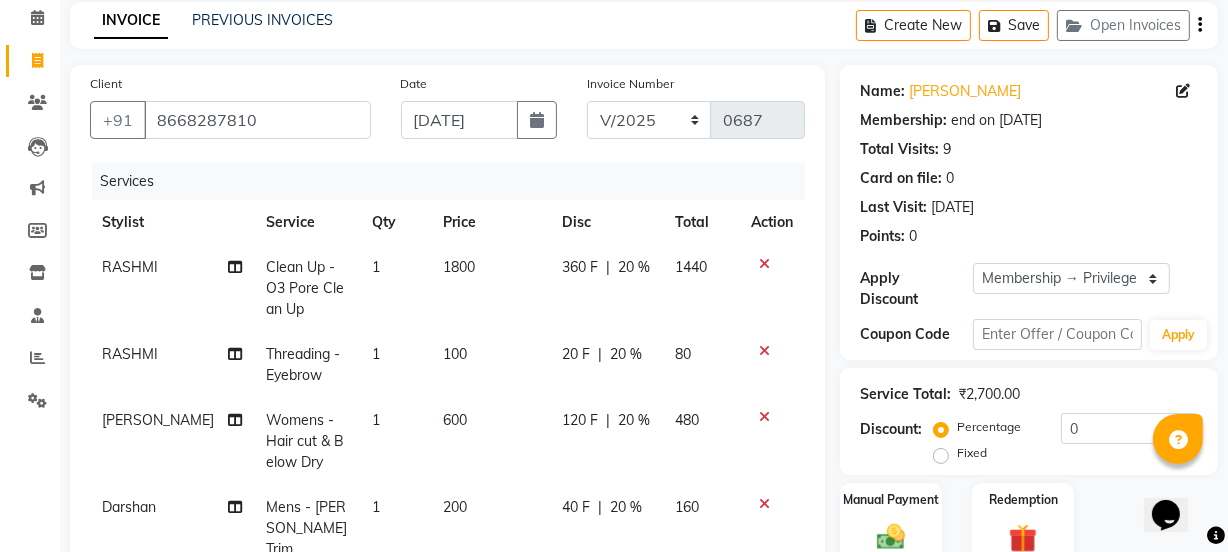 click on "20 %" 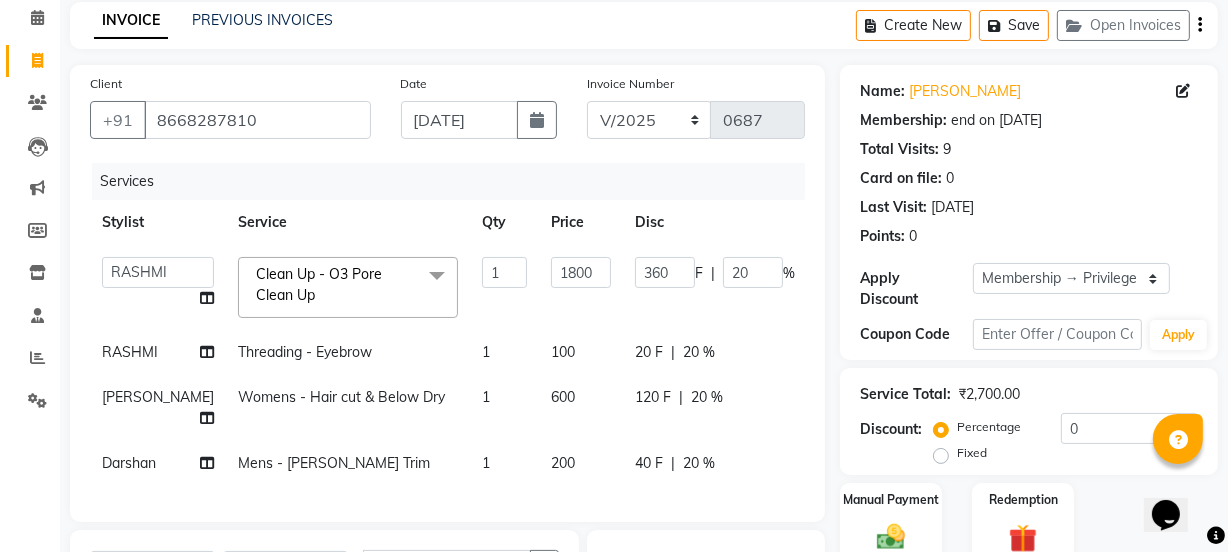 click on "20 %" 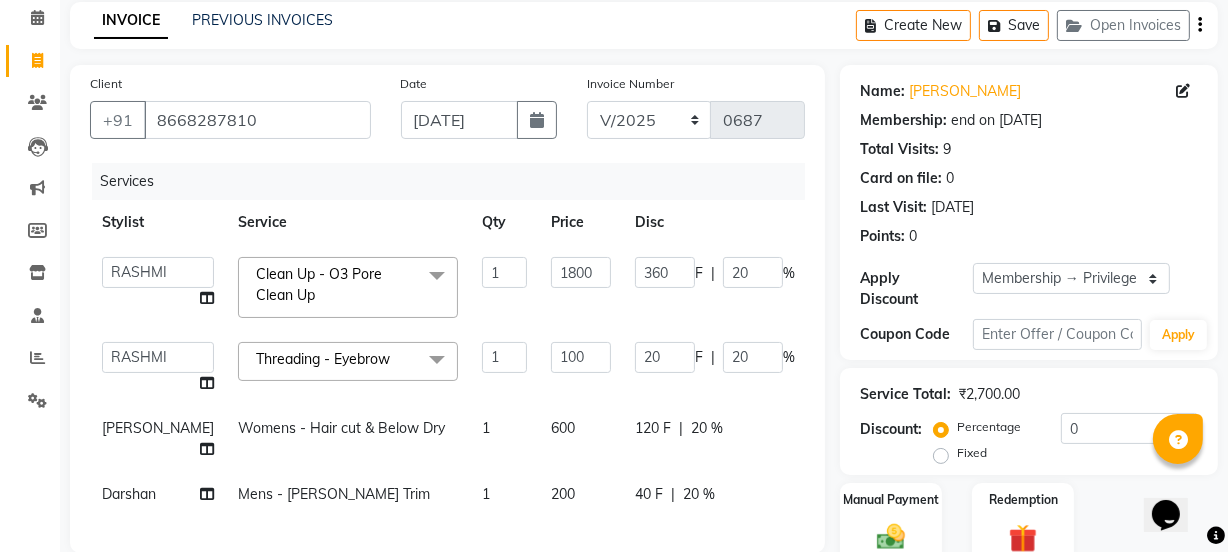 click on "20 %" 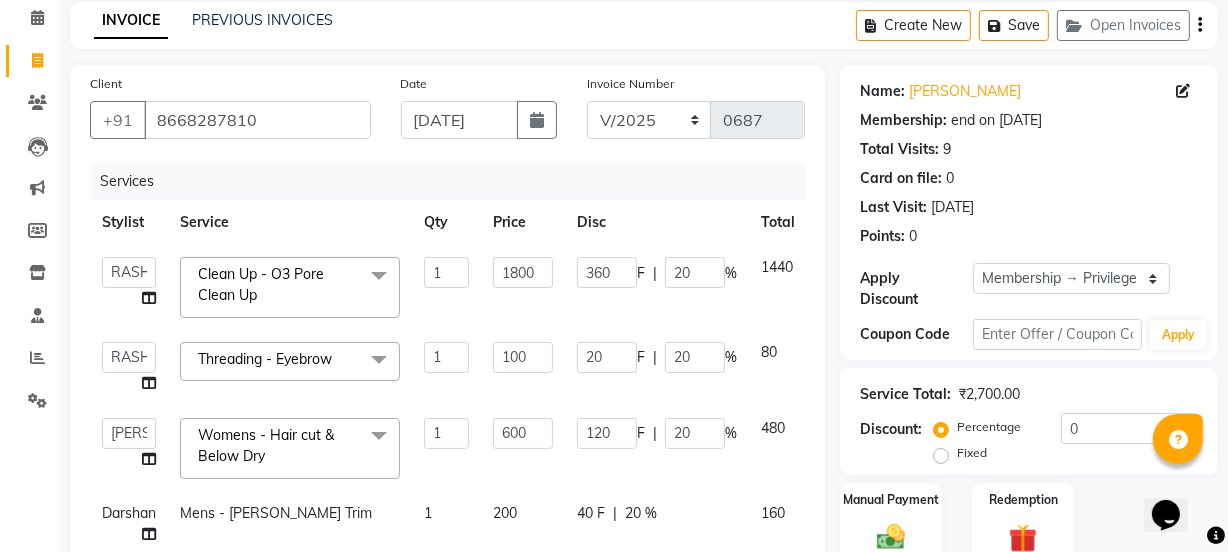 click on "20 %" 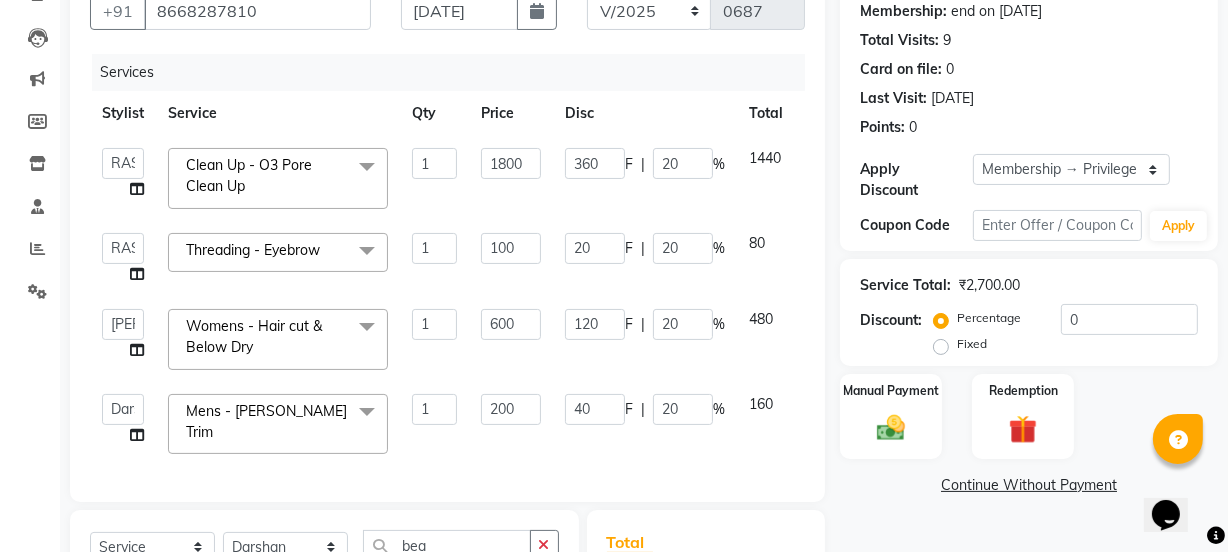 scroll, scrollTop: 215, scrollLeft: 0, axis: vertical 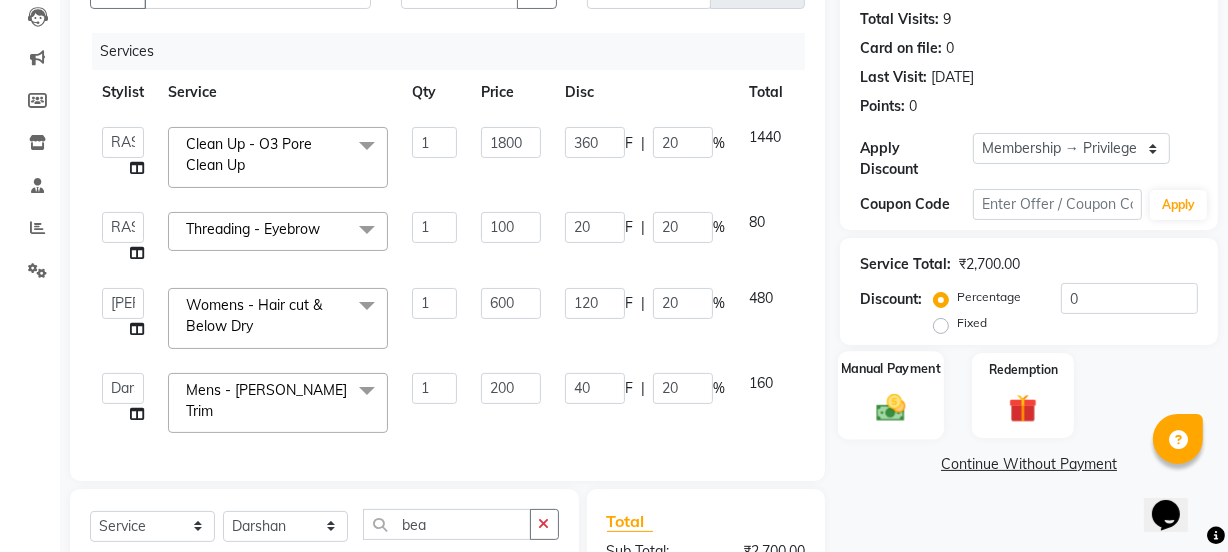 click on "Manual Payment" 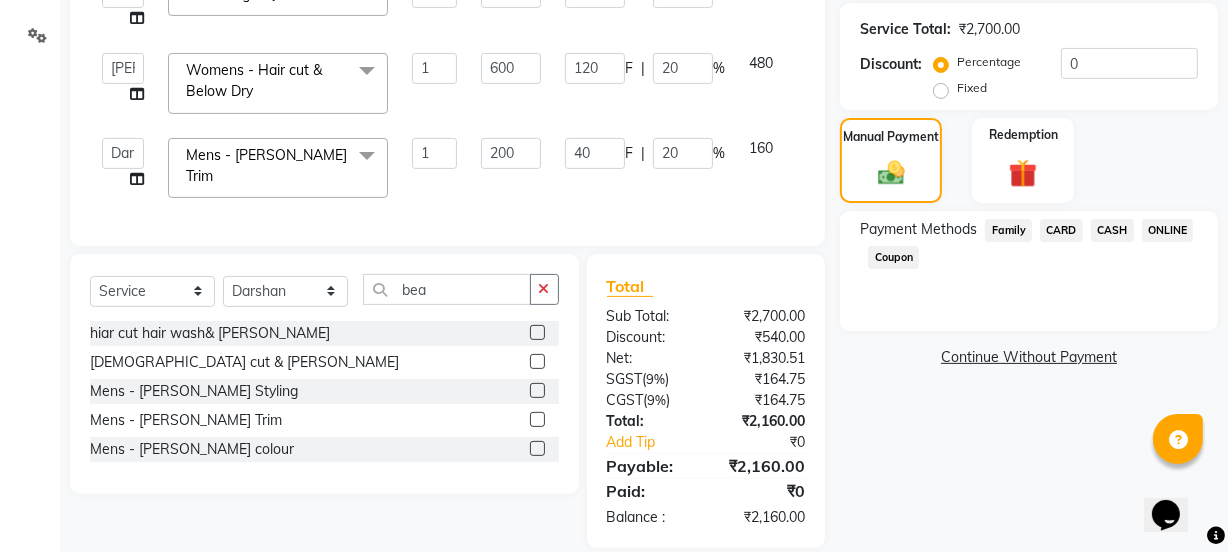 scroll, scrollTop: 466, scrollLeft: 0, axis: vertical 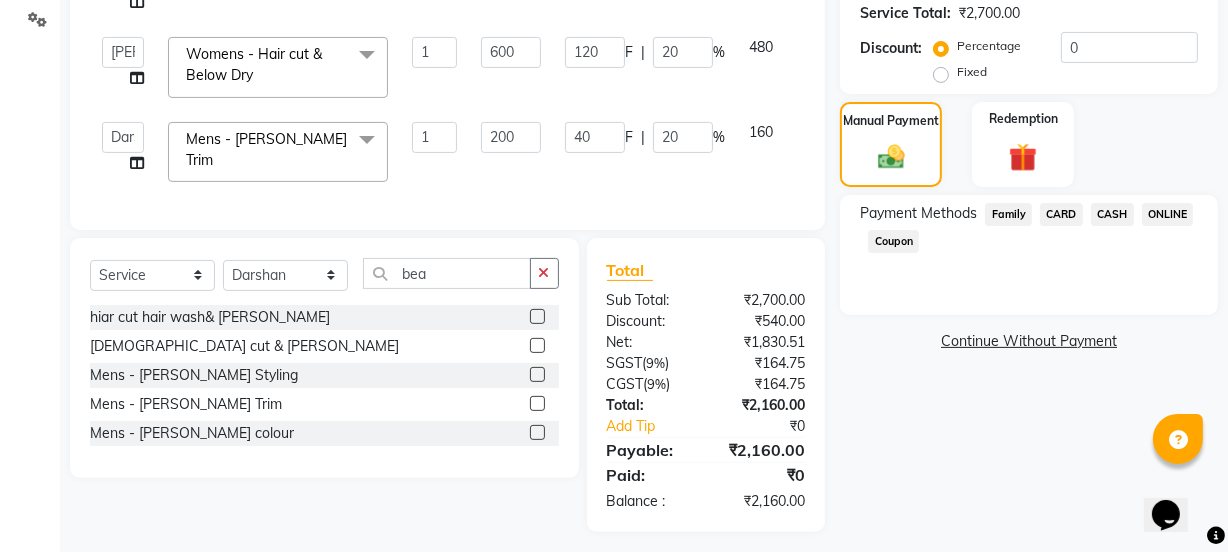 click on "ONLINE" 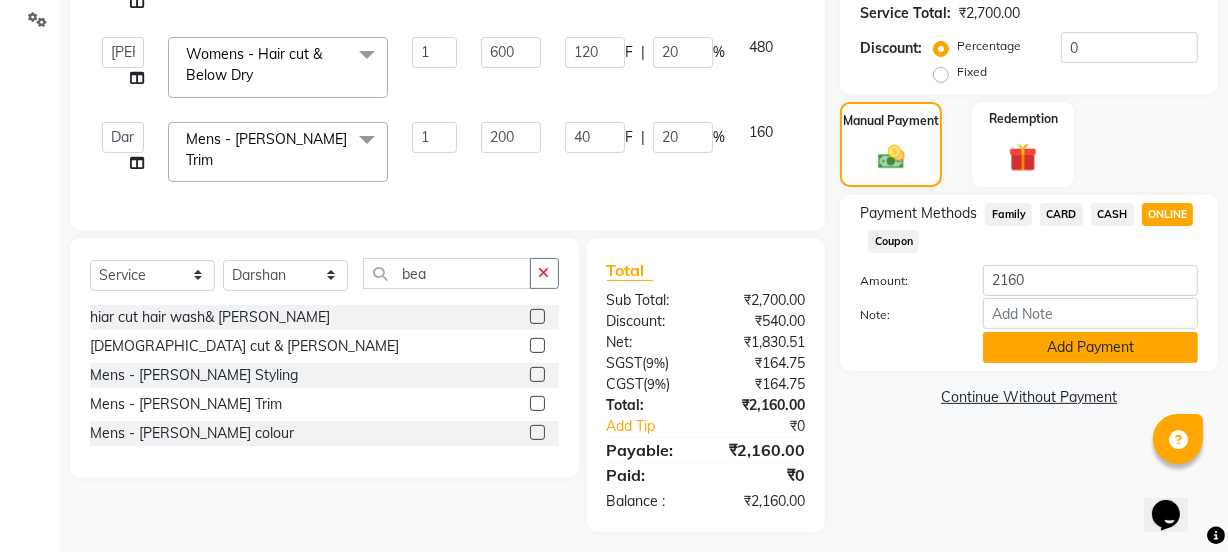 click on "Add Payment" 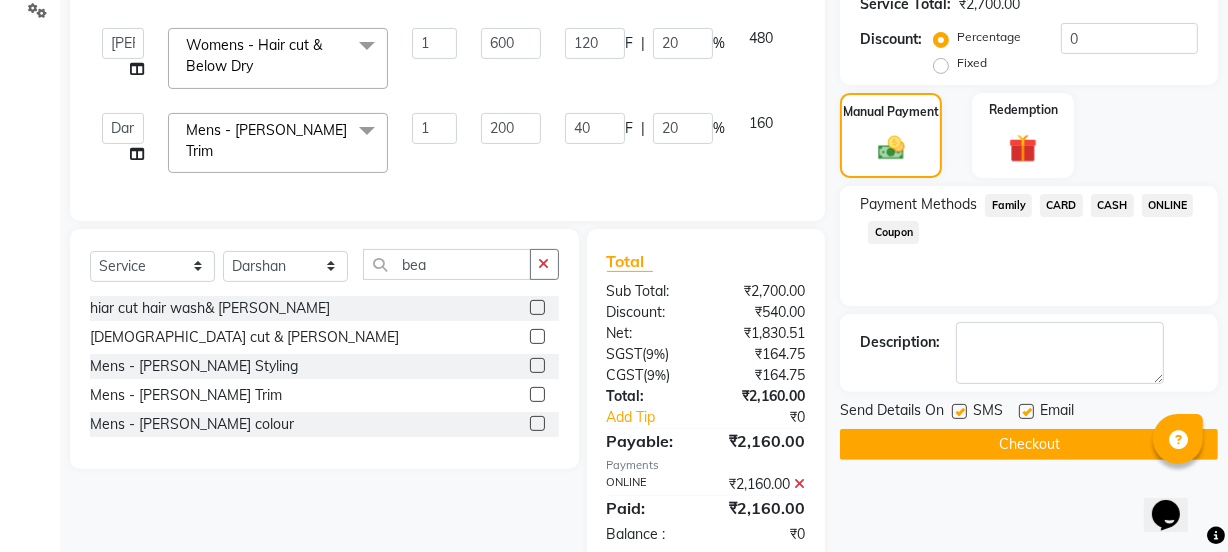 scroll, scrollTop: 523, scrollLeft: 0, axis: vertical 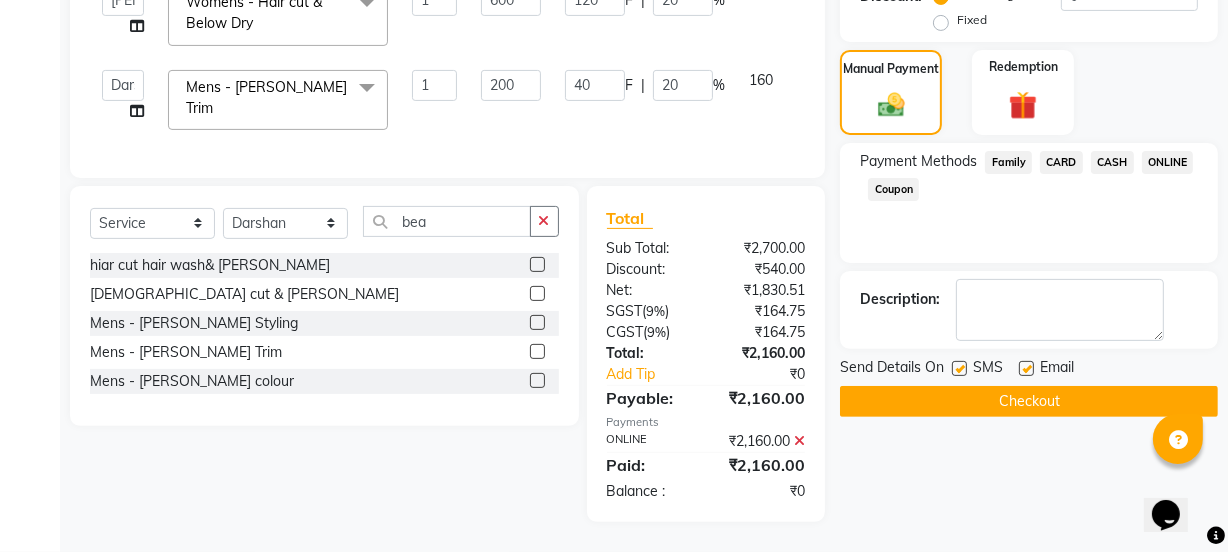 click on "Checkout" 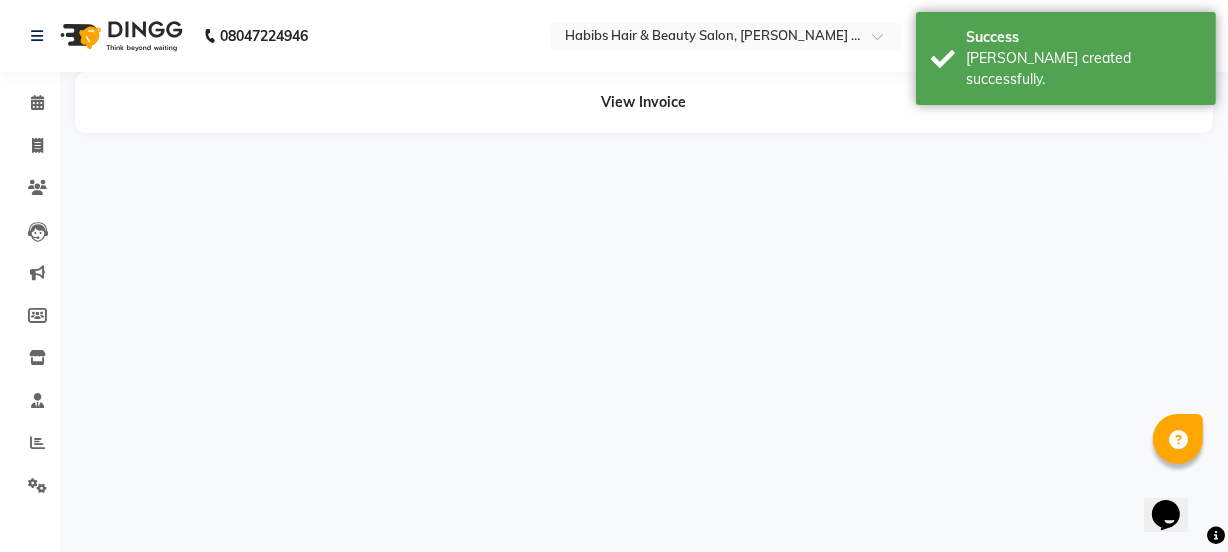 scroll, scrollTop: 0, scrollLeft: 0, axis: both 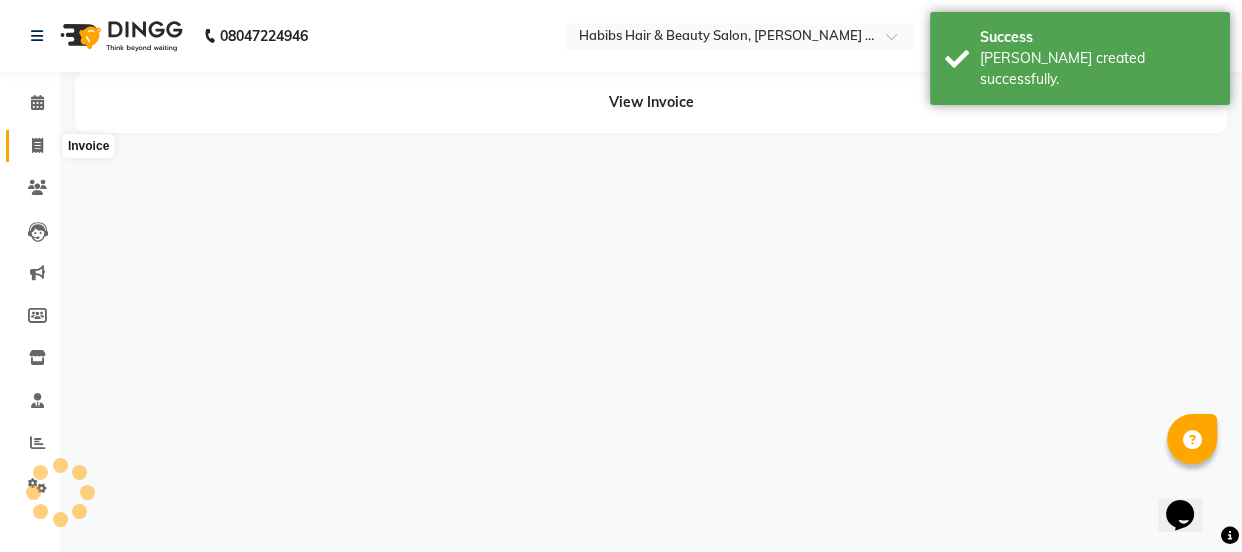 click 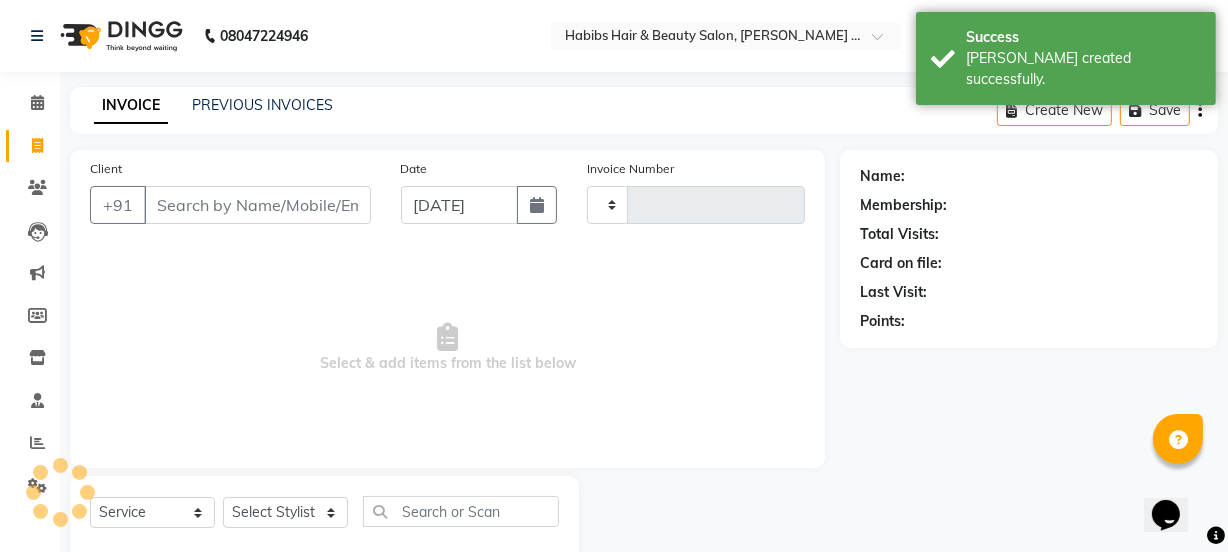 click on "Client" at bounding box center [257, 205] 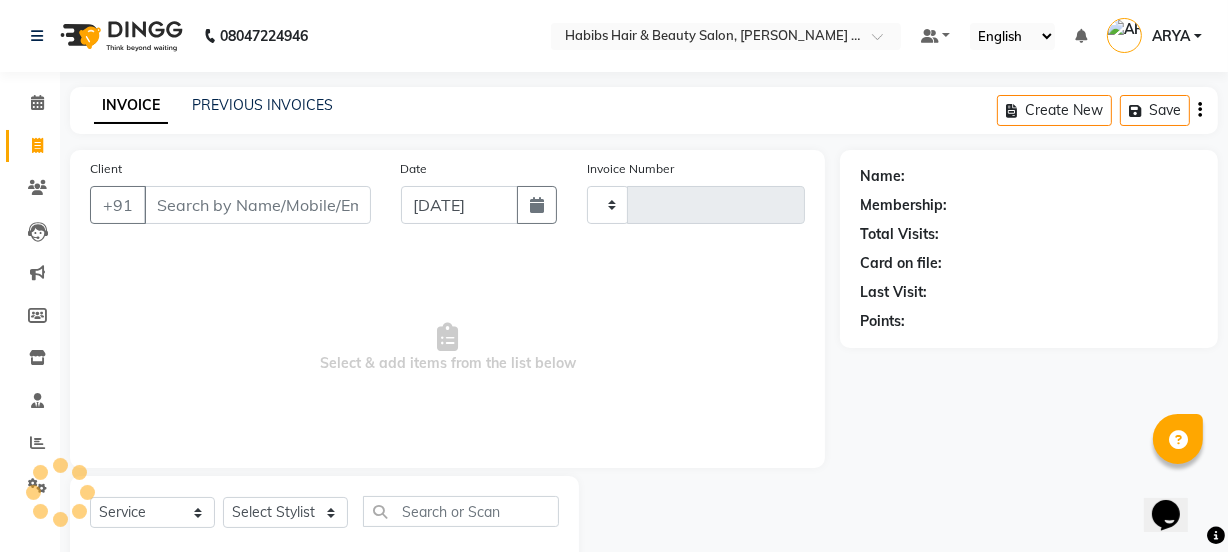type on "0688" 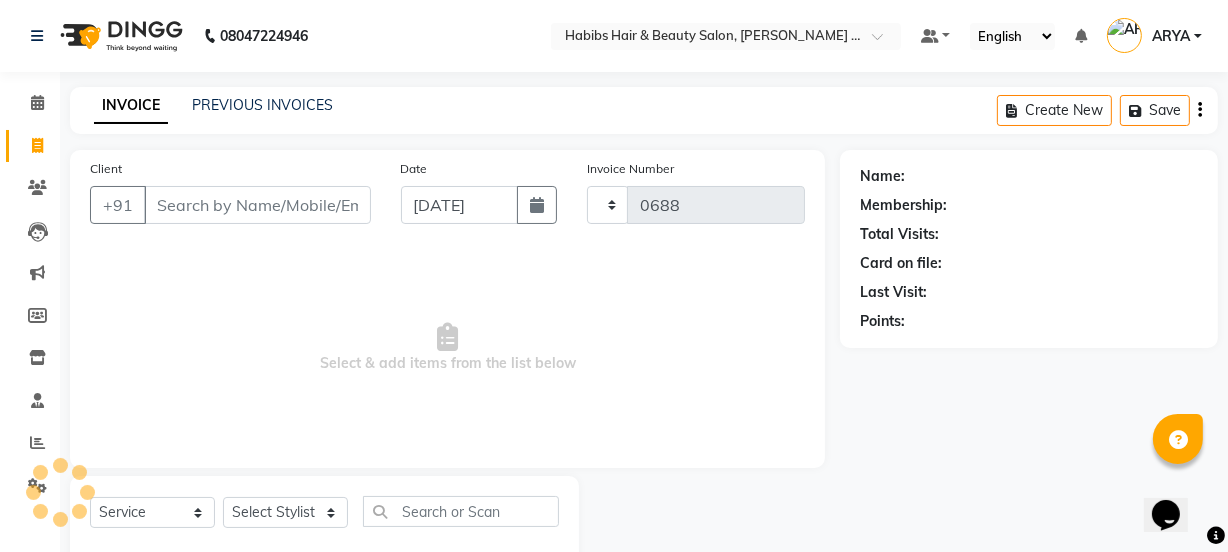 select on "5039" 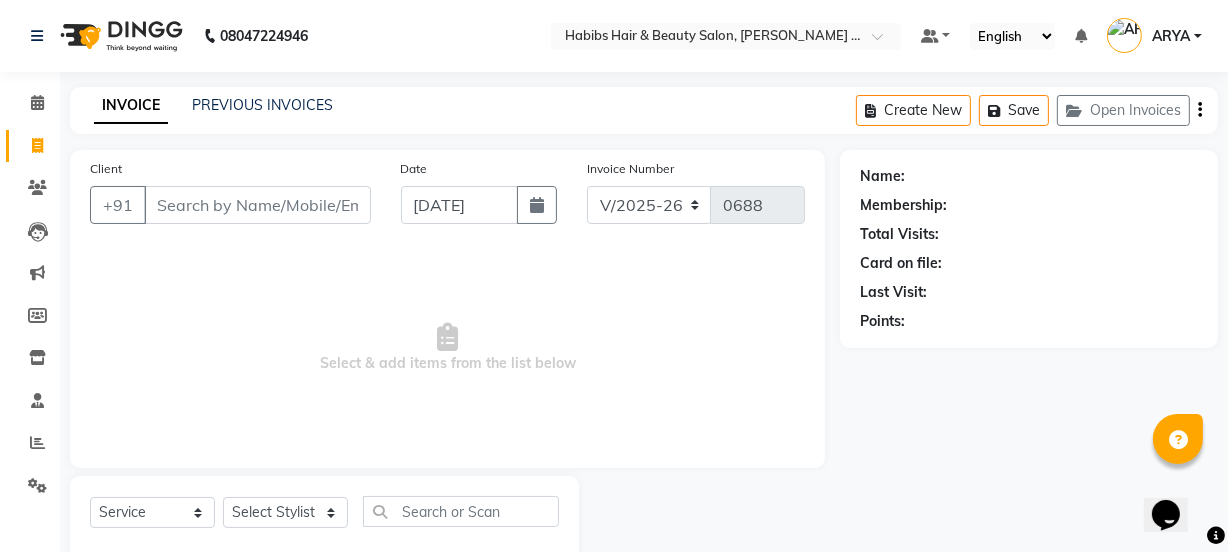 click on "Client" at bounding box center (257, 205) 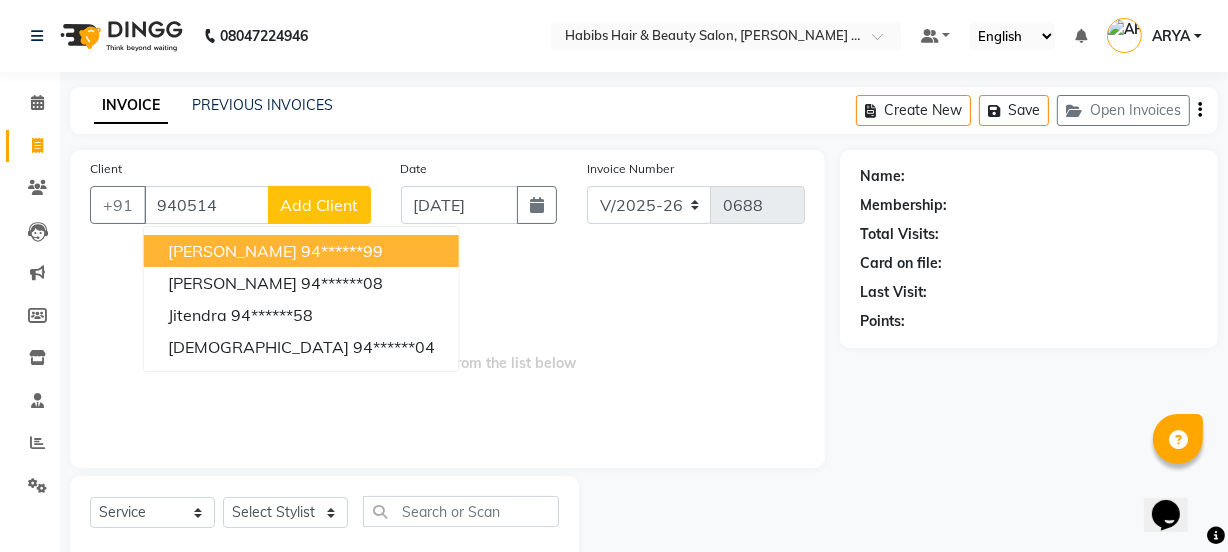 click on "94******99" at bounding box center [342, 251] 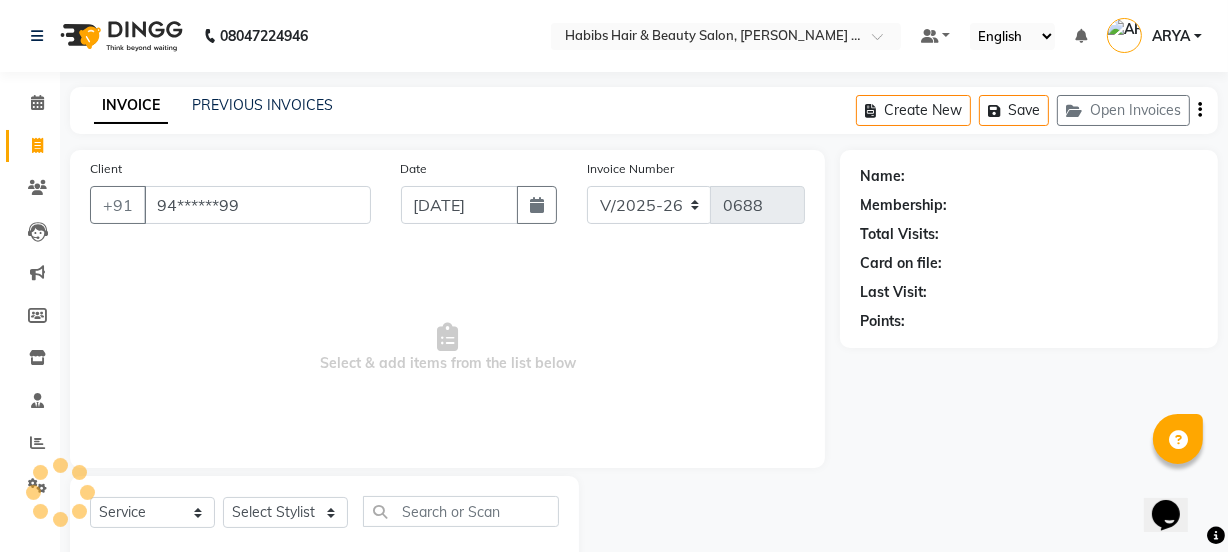 type on "94******99" 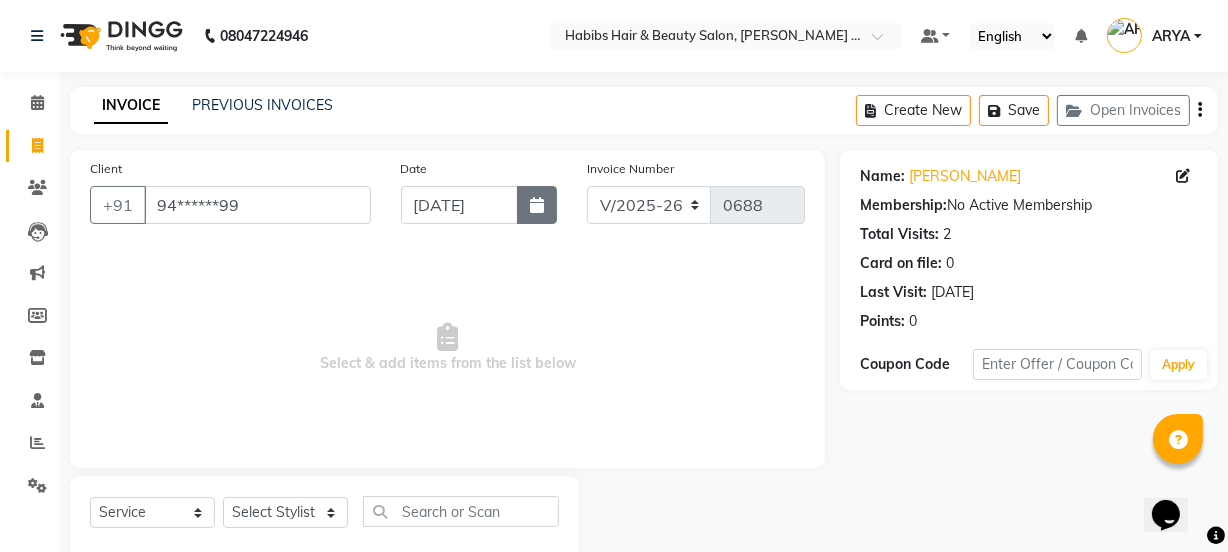click 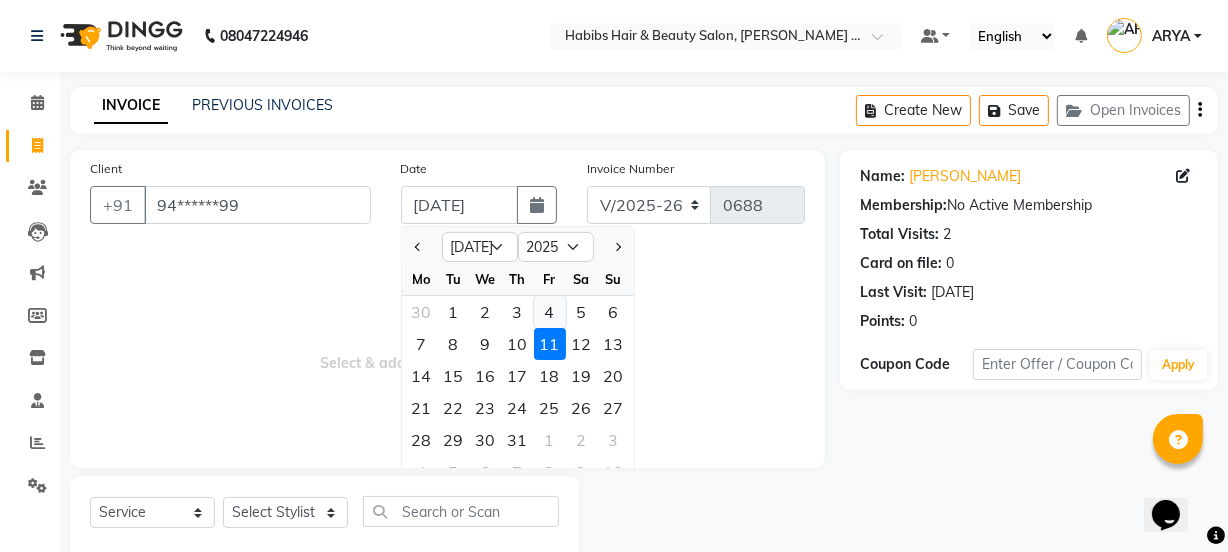 click on "4" 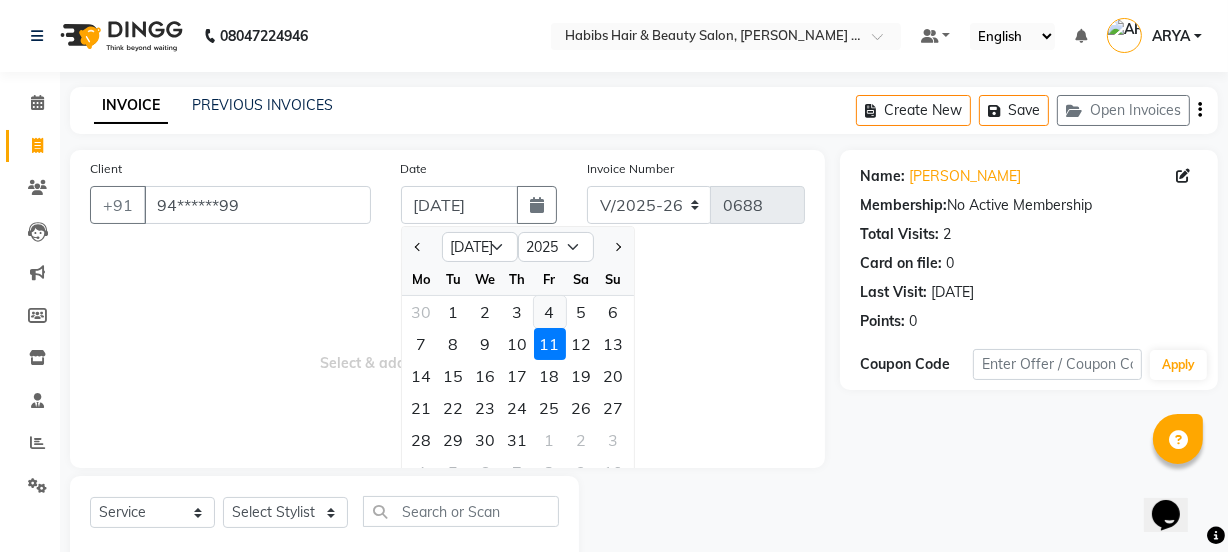 type on "[DATE]" 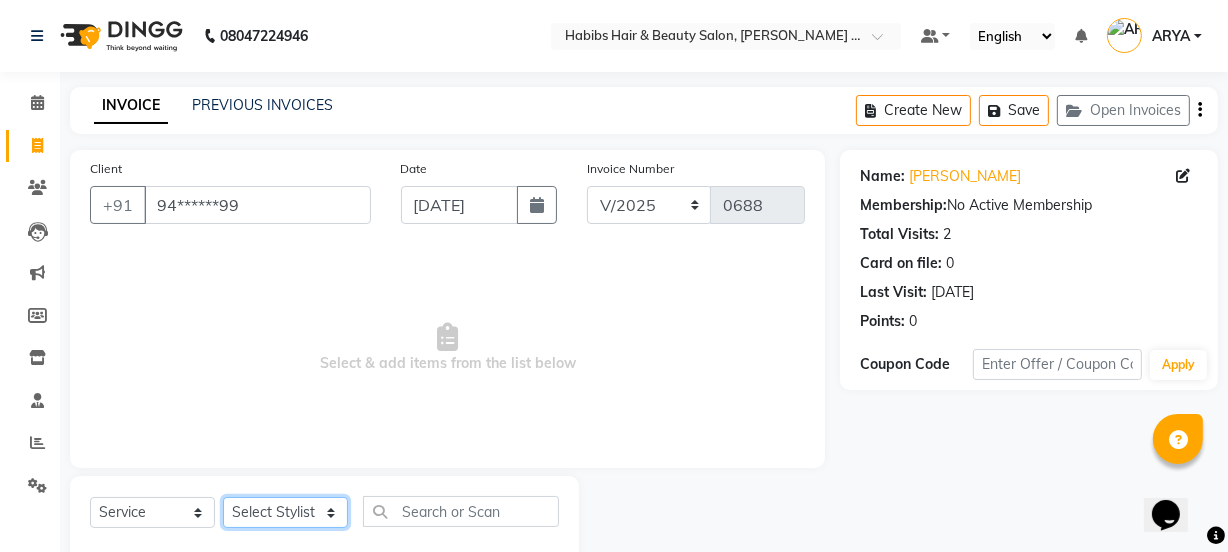 click on "Select Stylist [PERSON_NAME] [PERSON_NAME]" 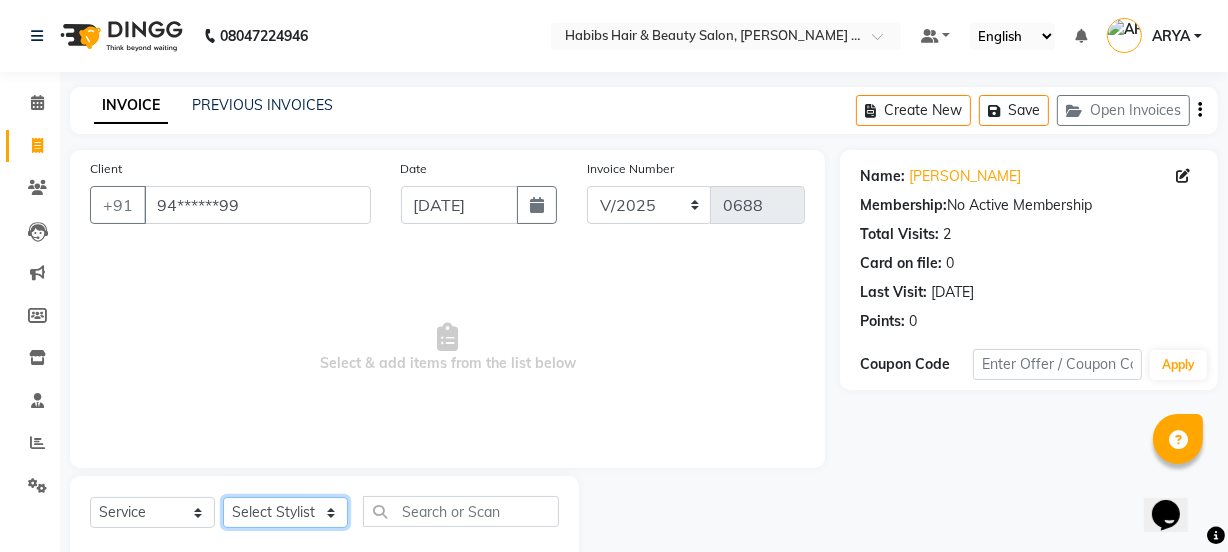 select on "71201" 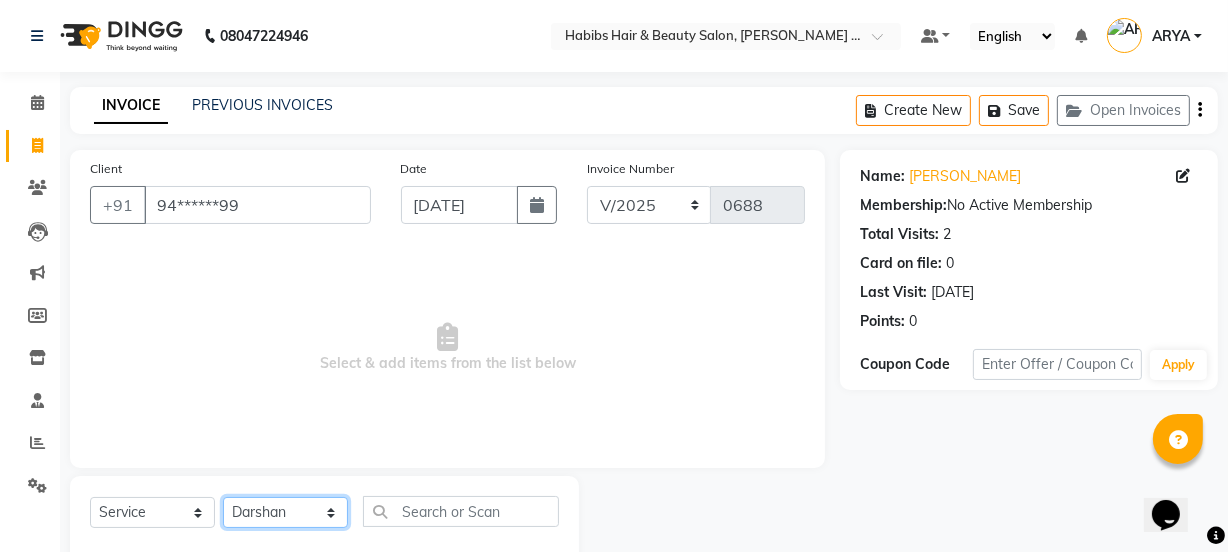 click on "Select Stylist [PERSON_NAME] [PERSON_NAME]" 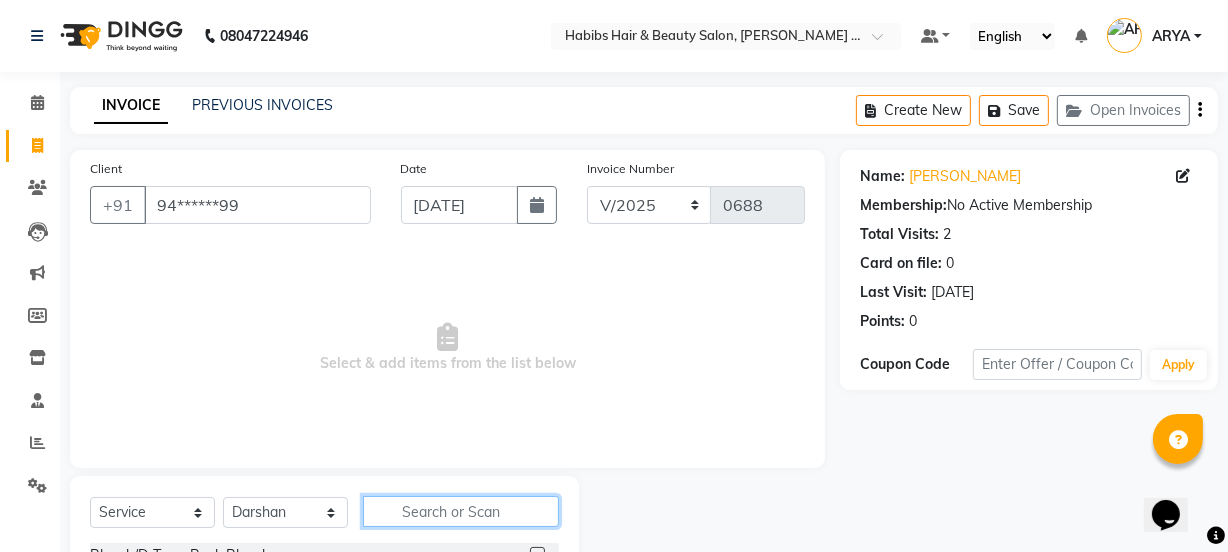click 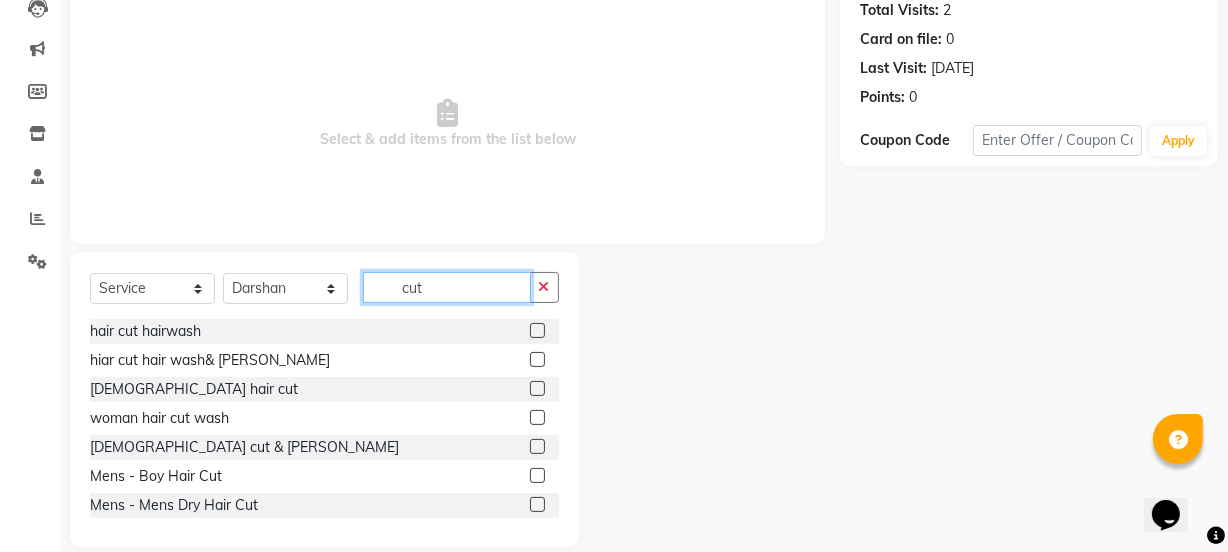 scroll, scrollTop: 250, scrollLeft: 0, axis: vertical 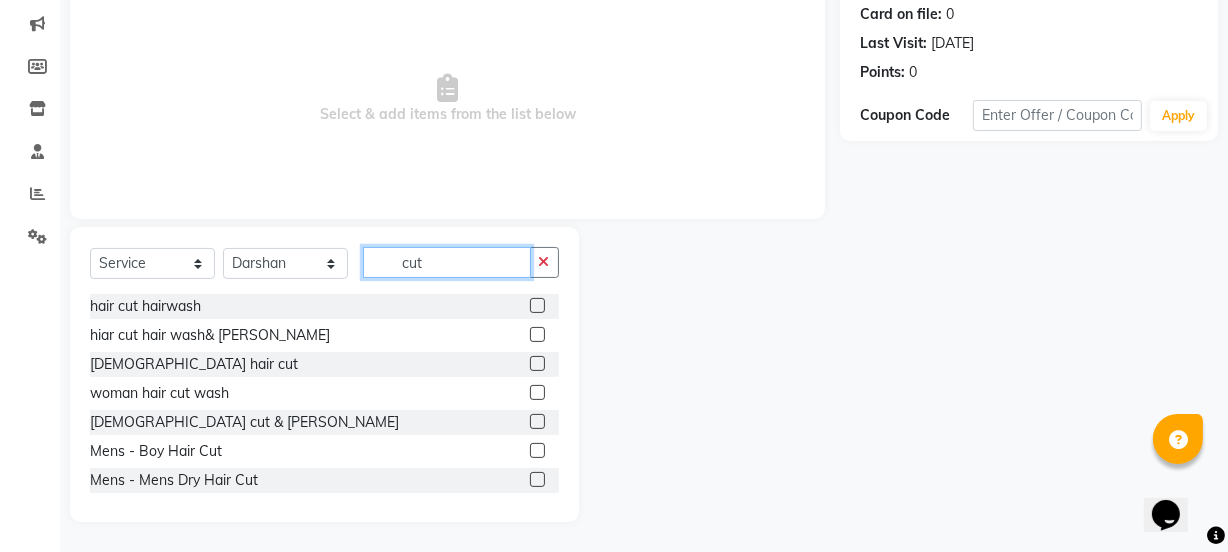 type on "cut" 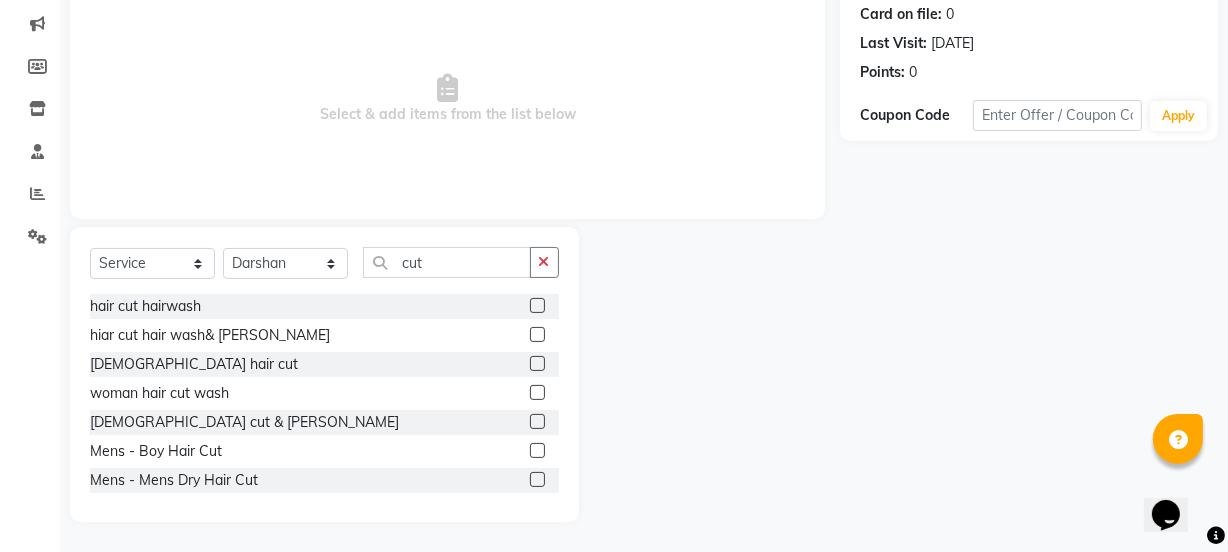 click 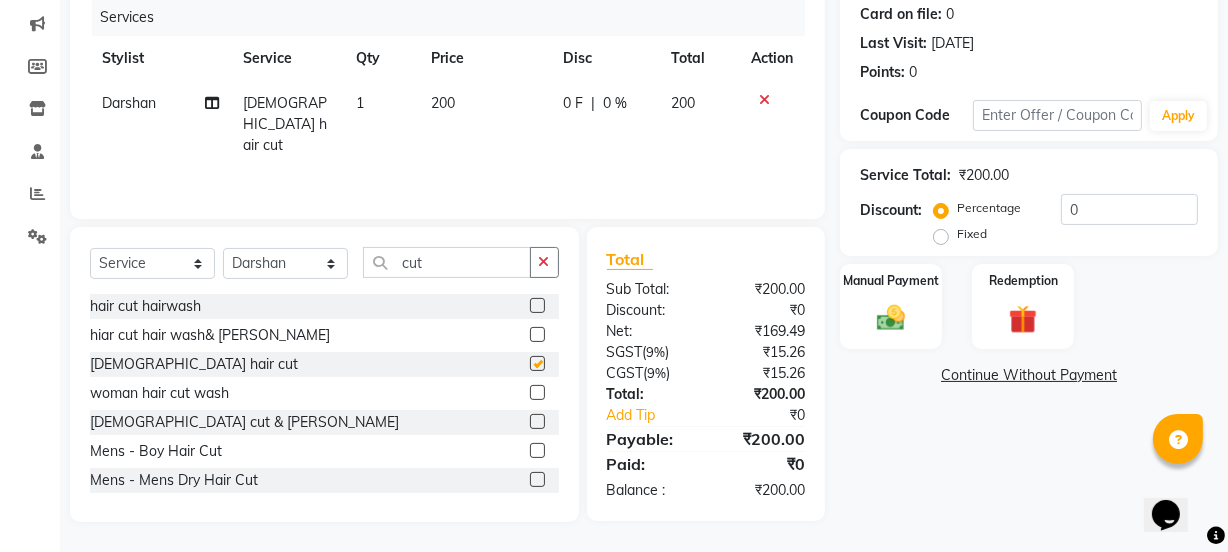 checkbox on "false" 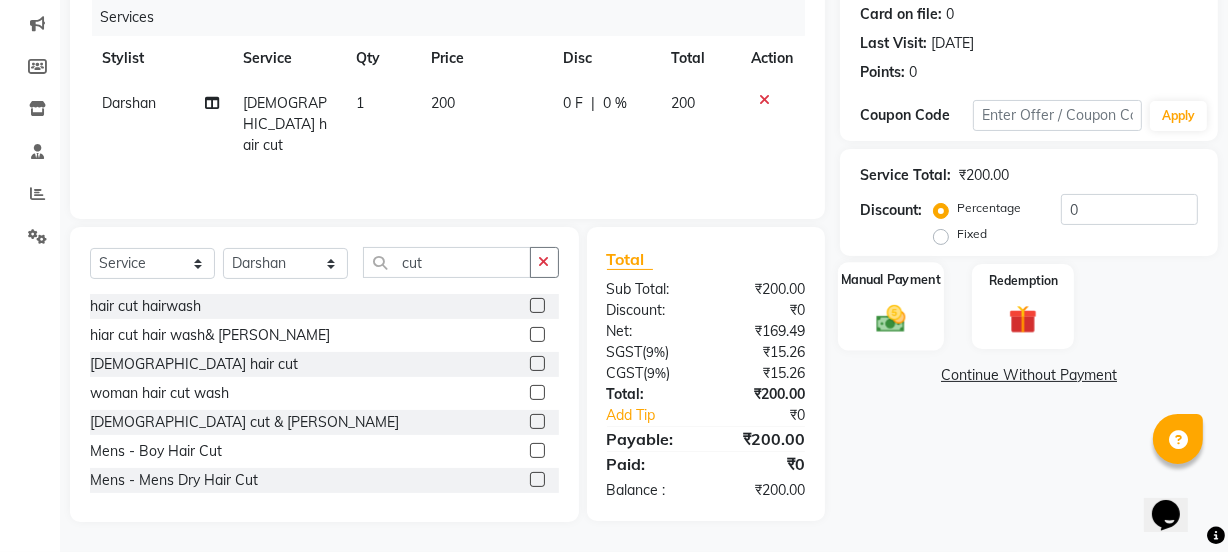 click 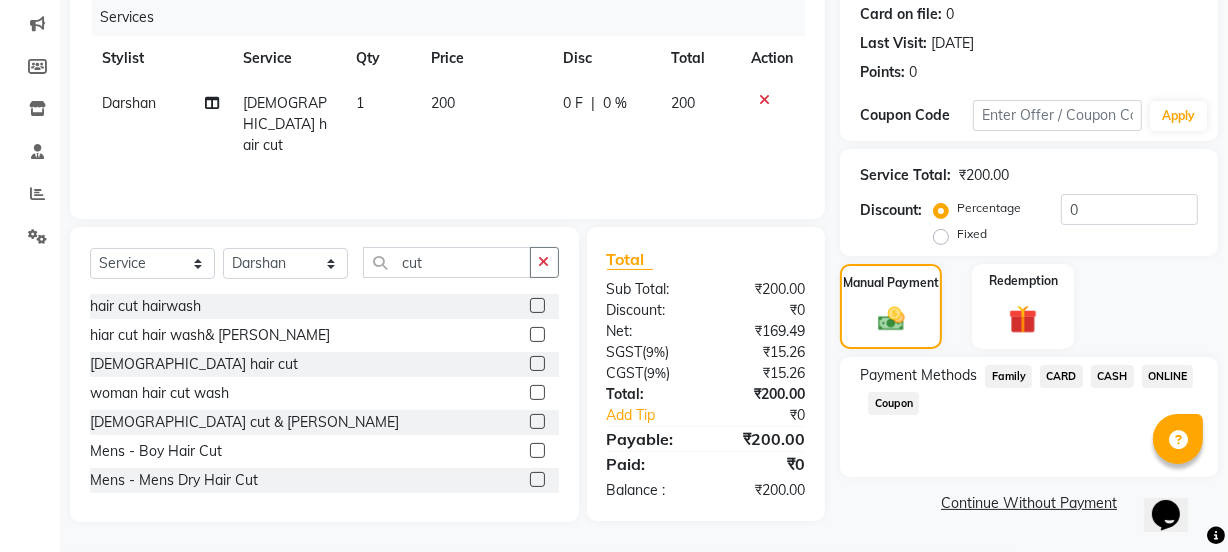 click on "CASH" 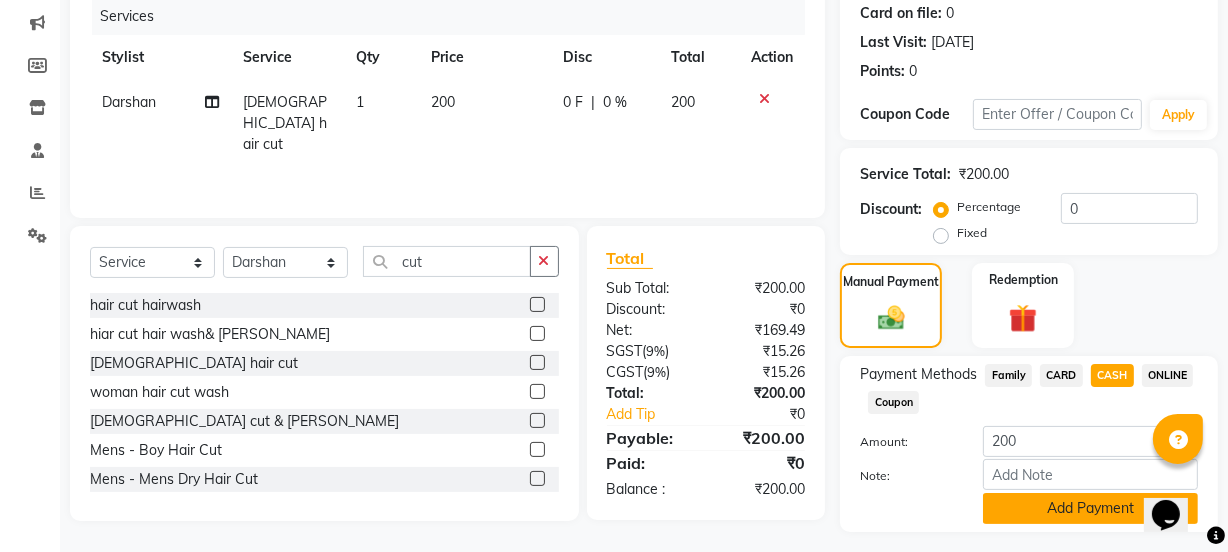 click on "Add Payment" 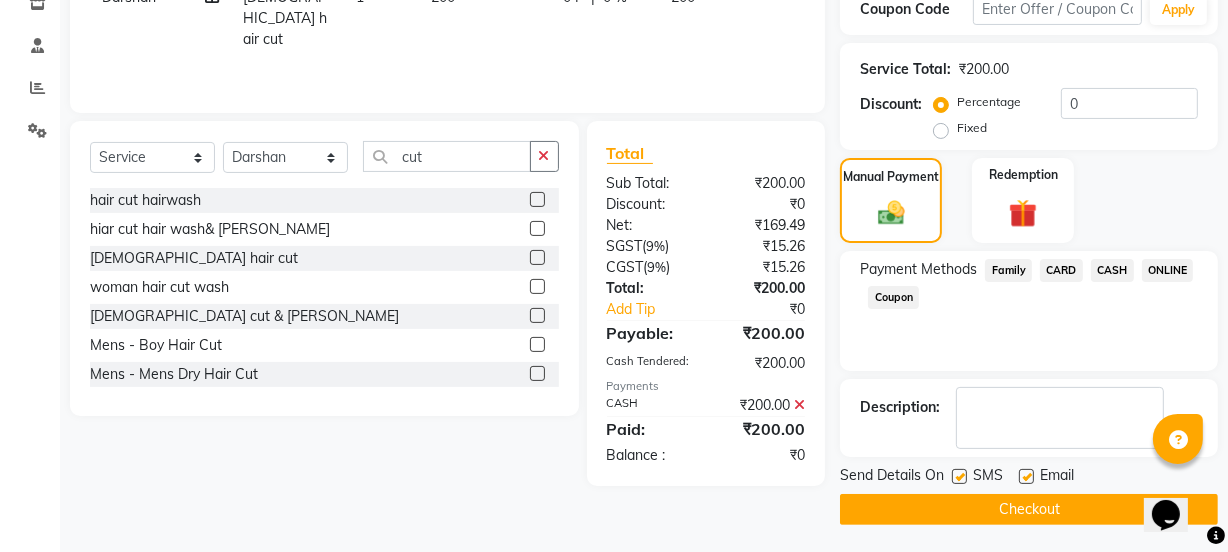 scroll, scrollTop: 357, scrollLeft: 0, axis: vertical 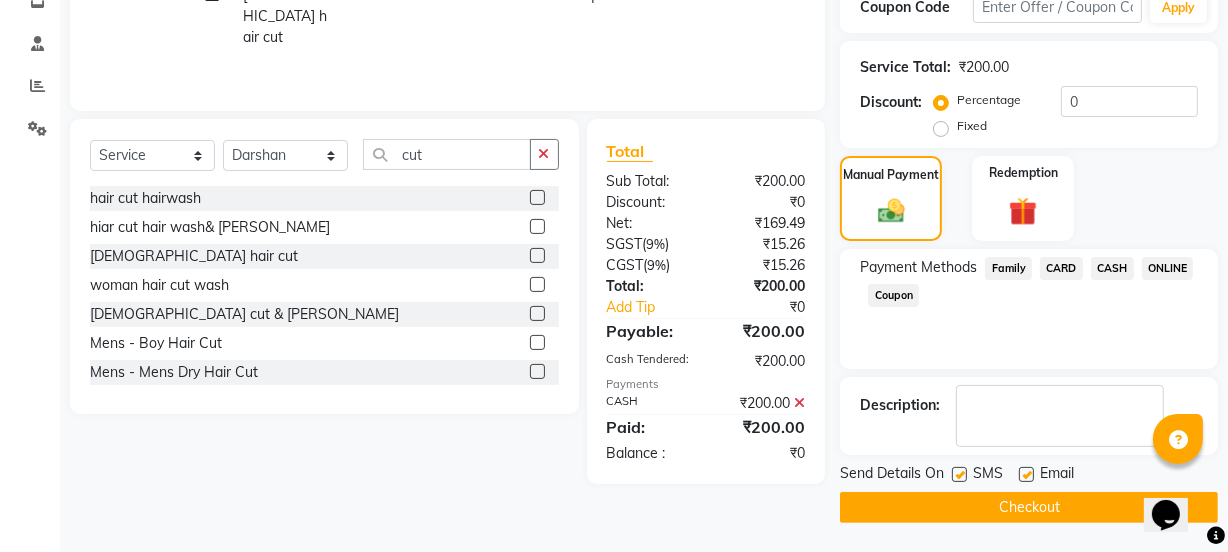 click on "Checkout" 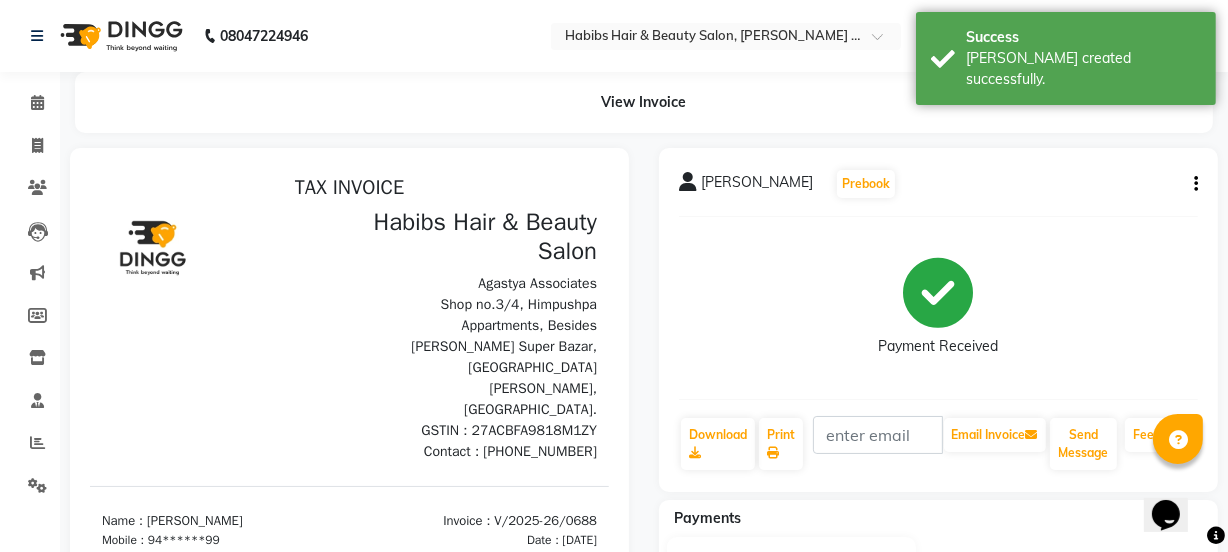 scroll, scrollTop: 0, scrollLeft: 0, axis: both 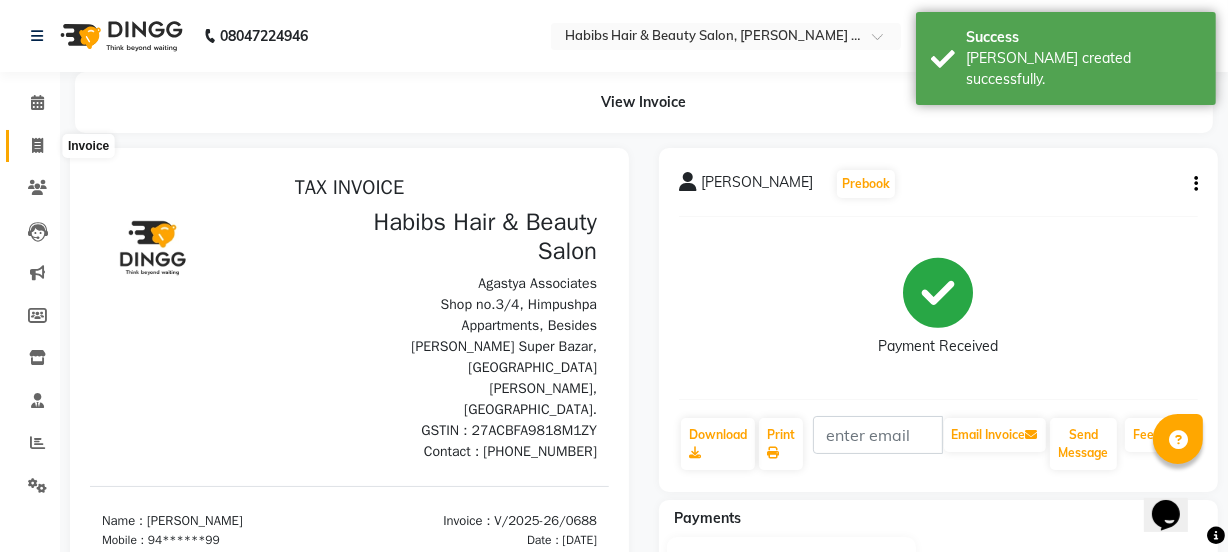 click 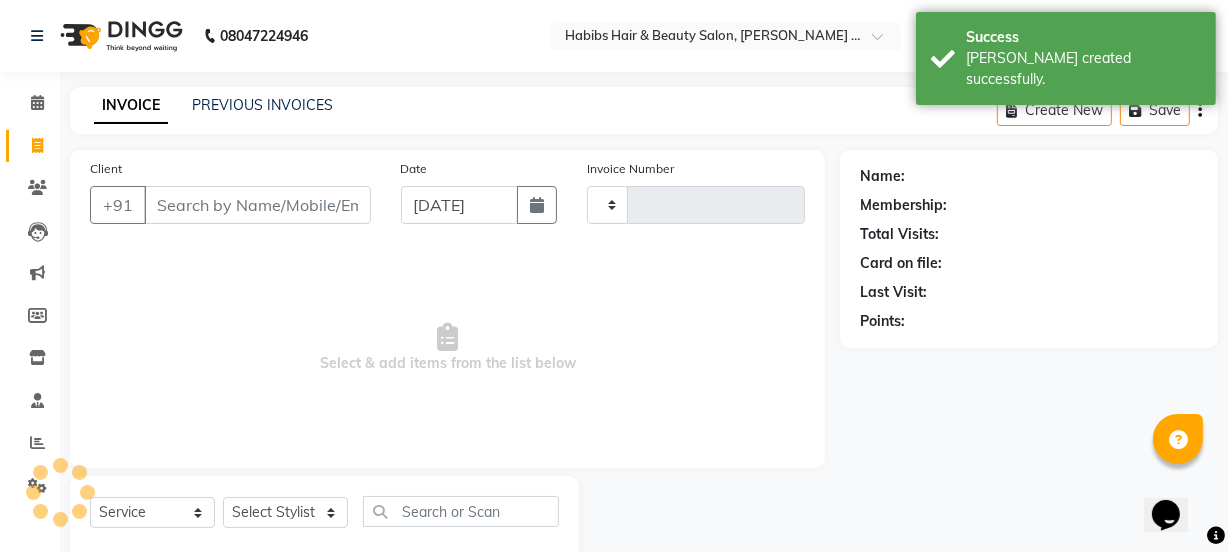 scroll, scrollTop: 50, scrollLeft: 0, axis: vertical 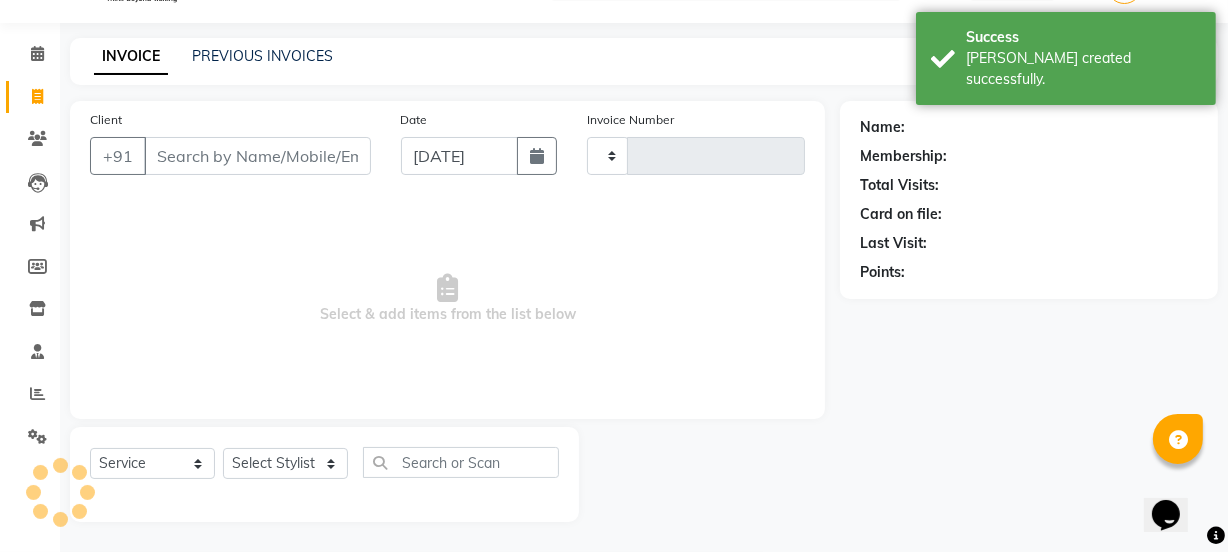 type on "0689" 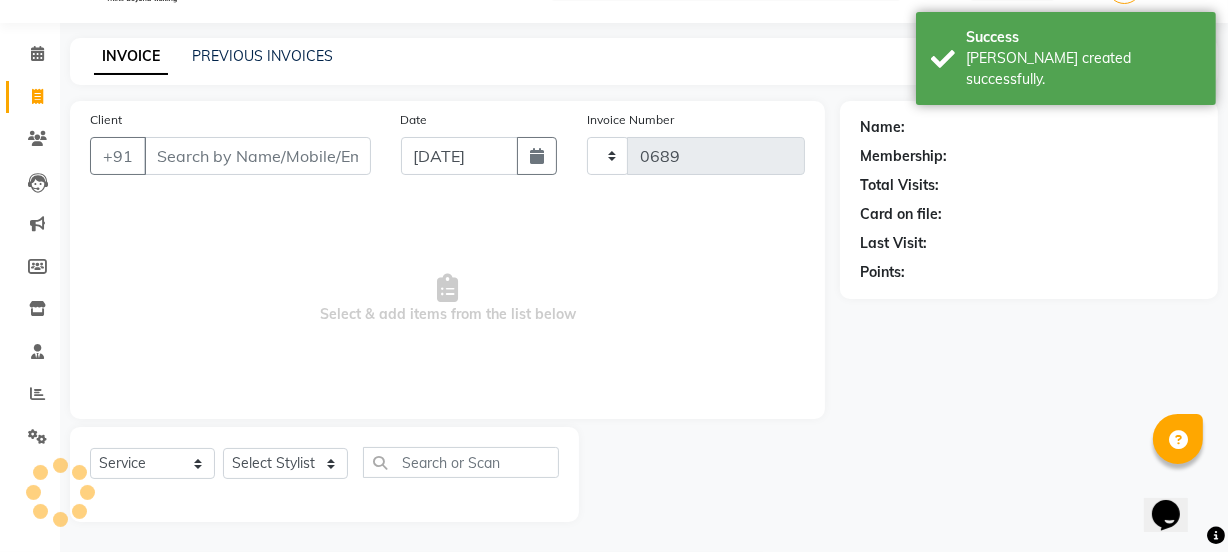 select on "5039" 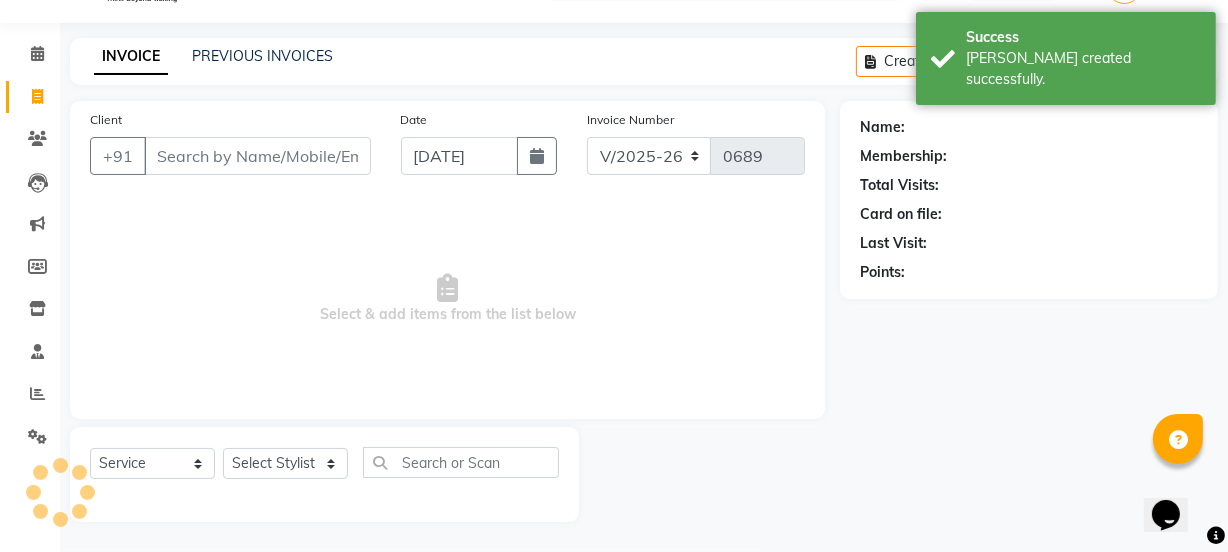 click on "Client" at bounding box center [257, 156] 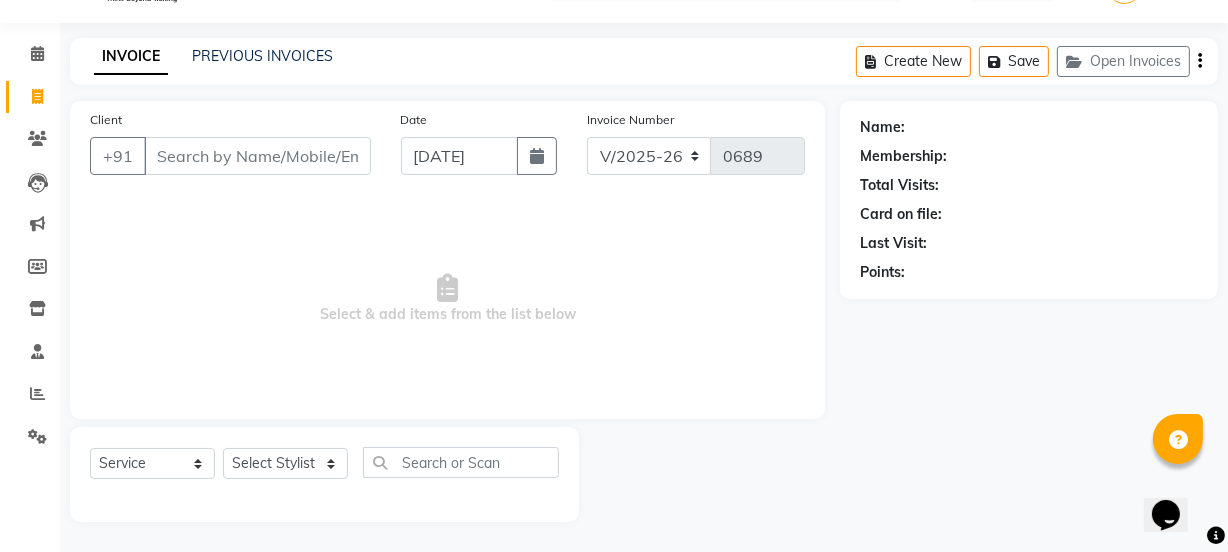 click on "Client" at bounding box center (257, 156) 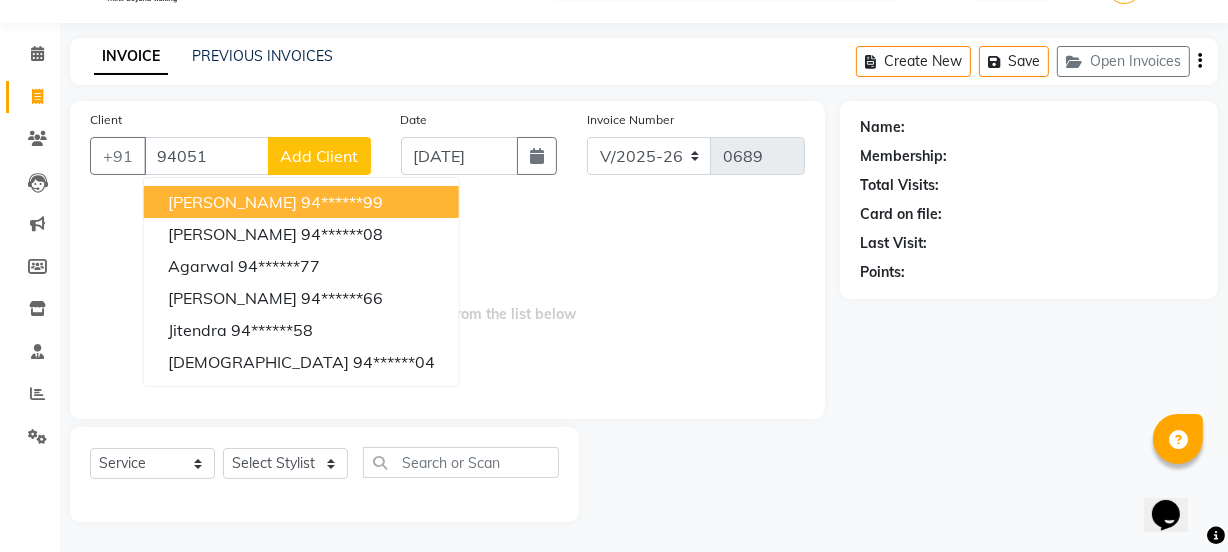 click on "[PERSON_NAME]  94******99 [PERSON_NAME]  94******08 Agarwal  94******77 [PERSON_NAME]  94******66 jitendra  94******58 [PERSON_NAME]  94******04" at bounding box center [301, 282] 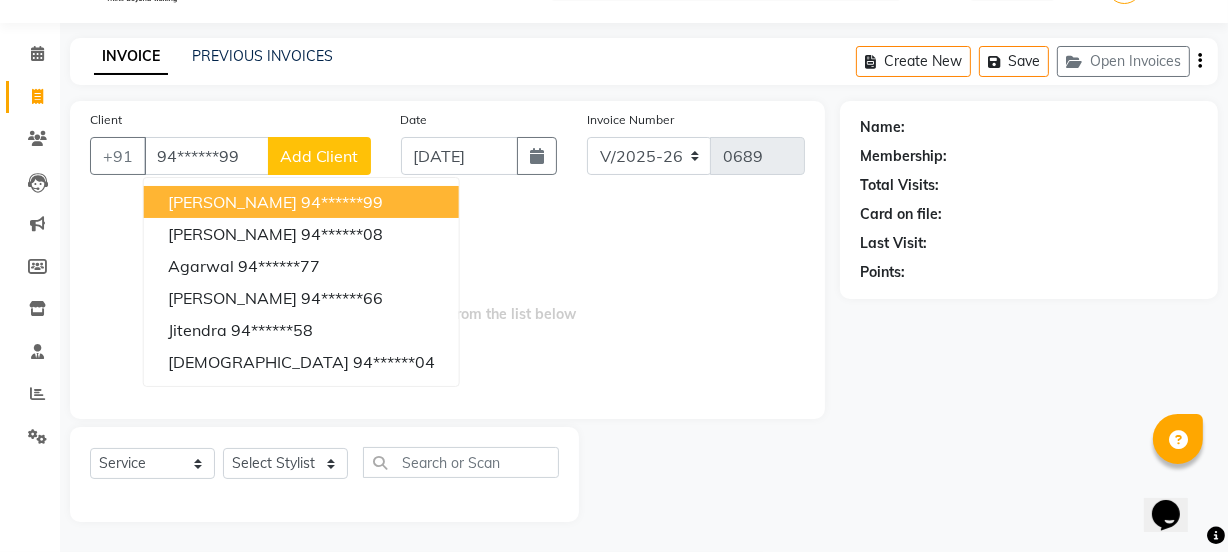 type on "94******99" 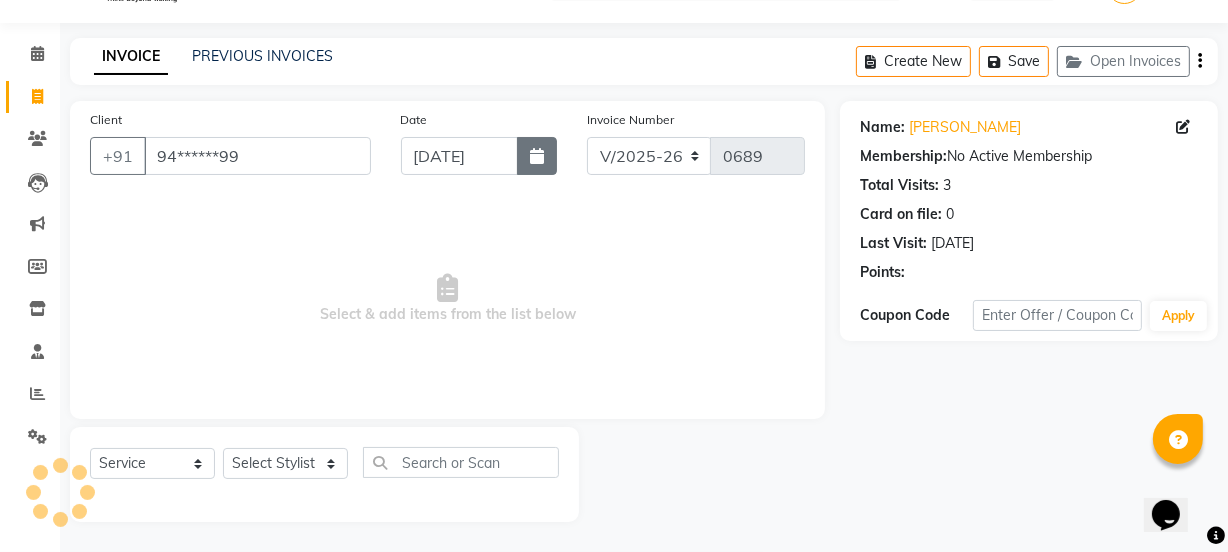 click 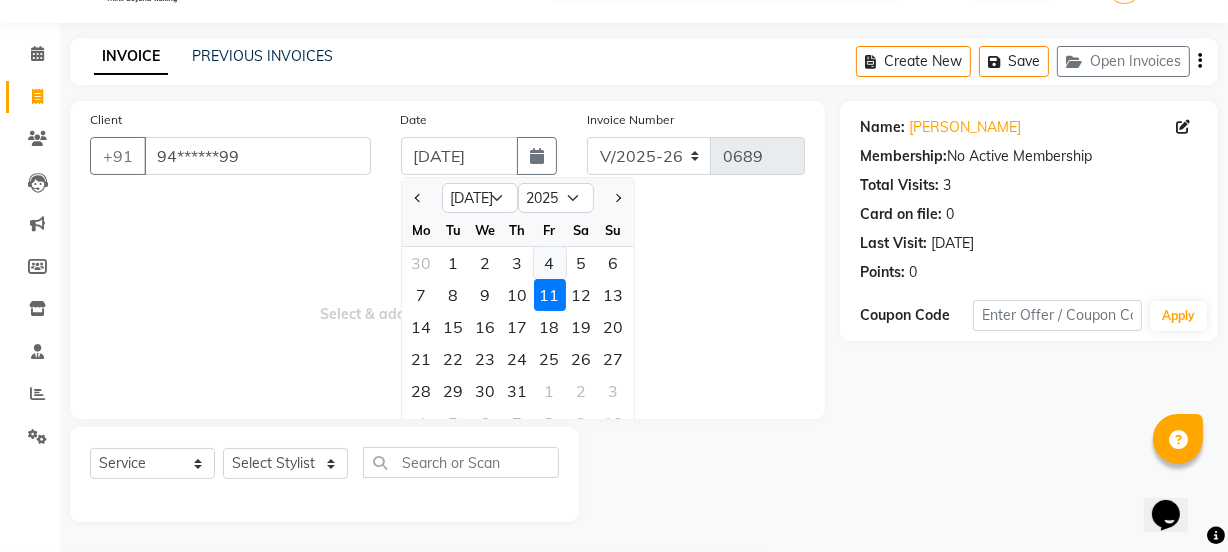 click on "4" 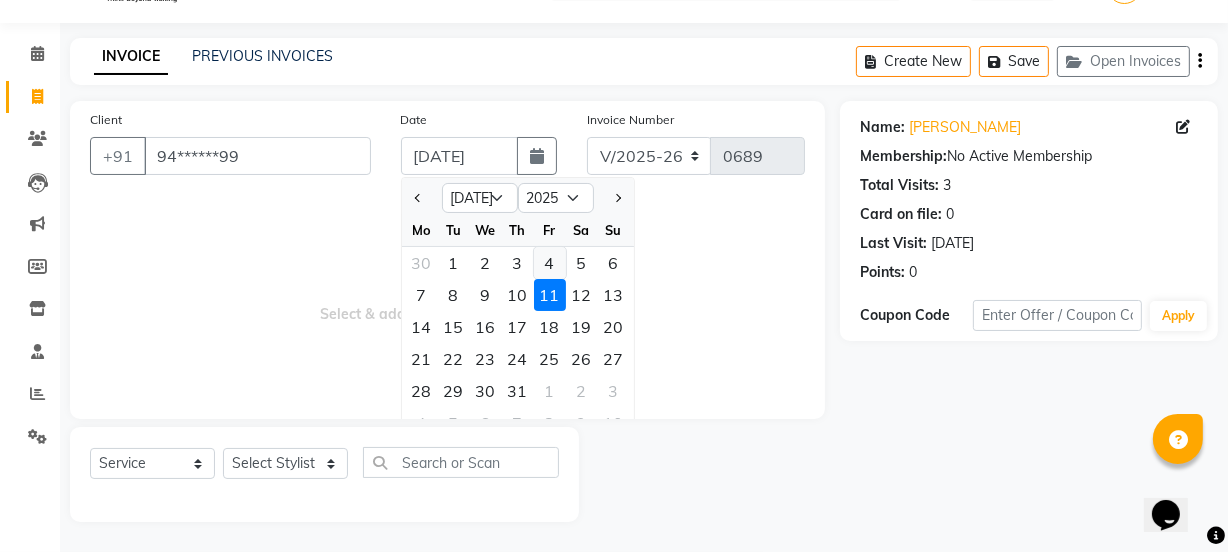 type on "[DATE]" 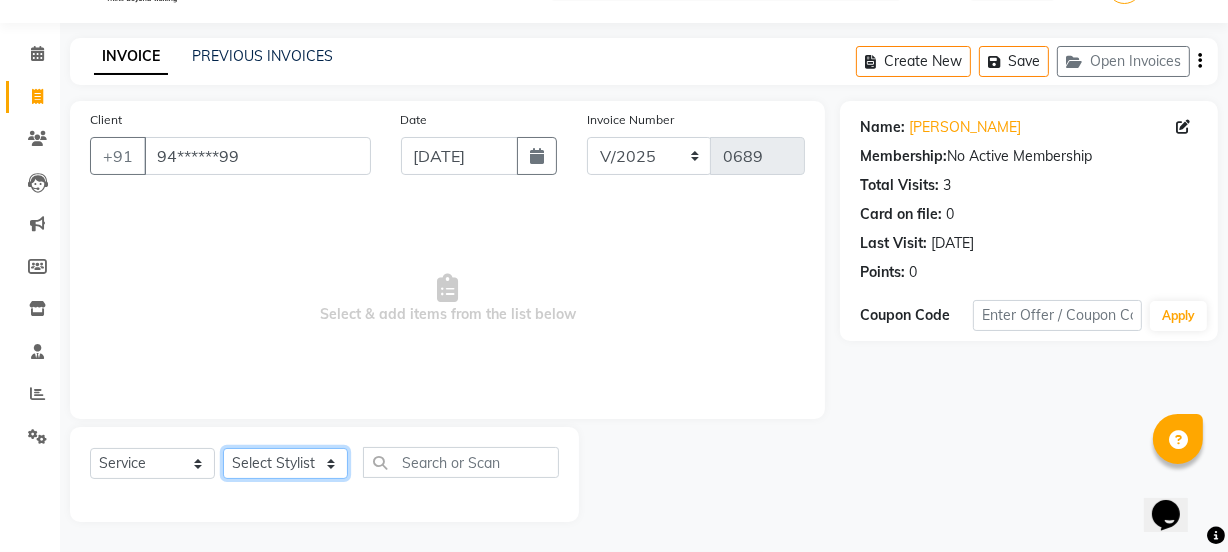 click on "Select Stylist [PERSON_NAME] [PERSON_NAME]" 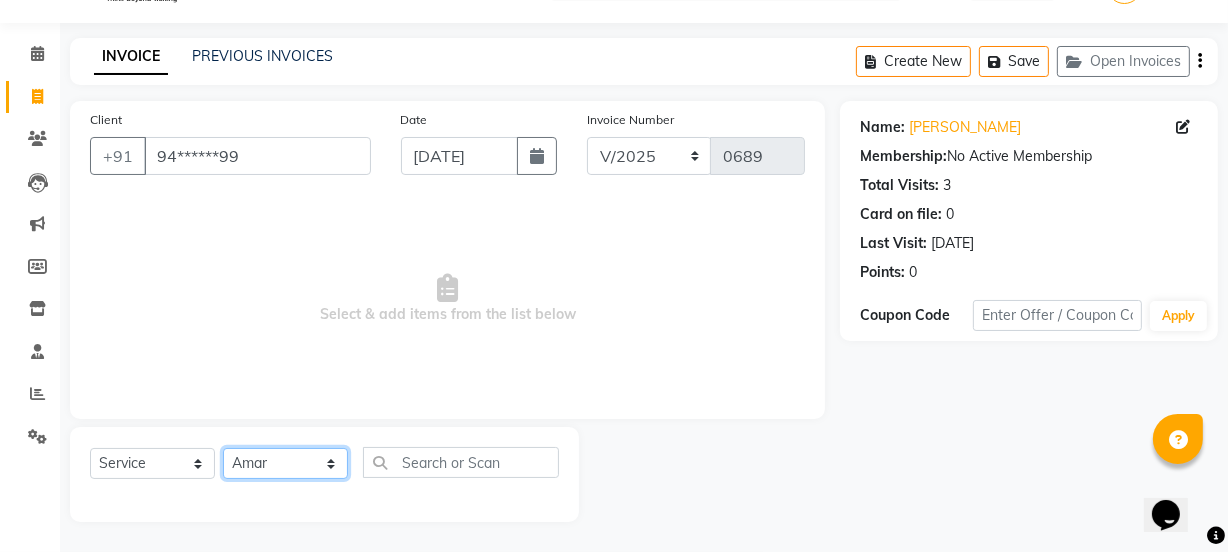 click on "Select Stylist [PERSON_NAME] [PERSON_NAME]" 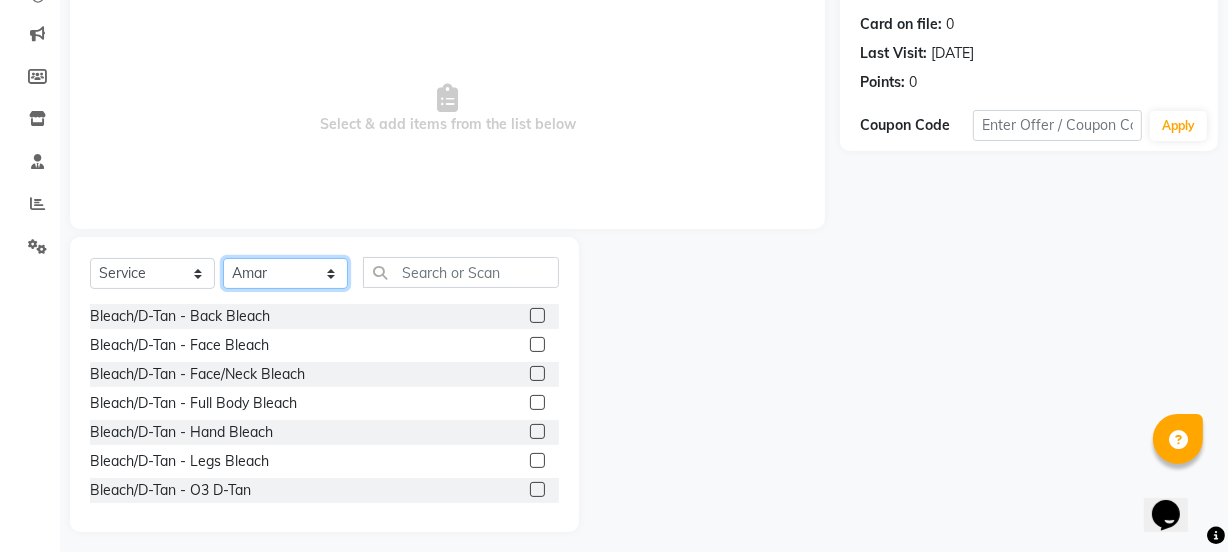 scroll, scrollTop: 250, scrollLeft: 0, axis: vertical 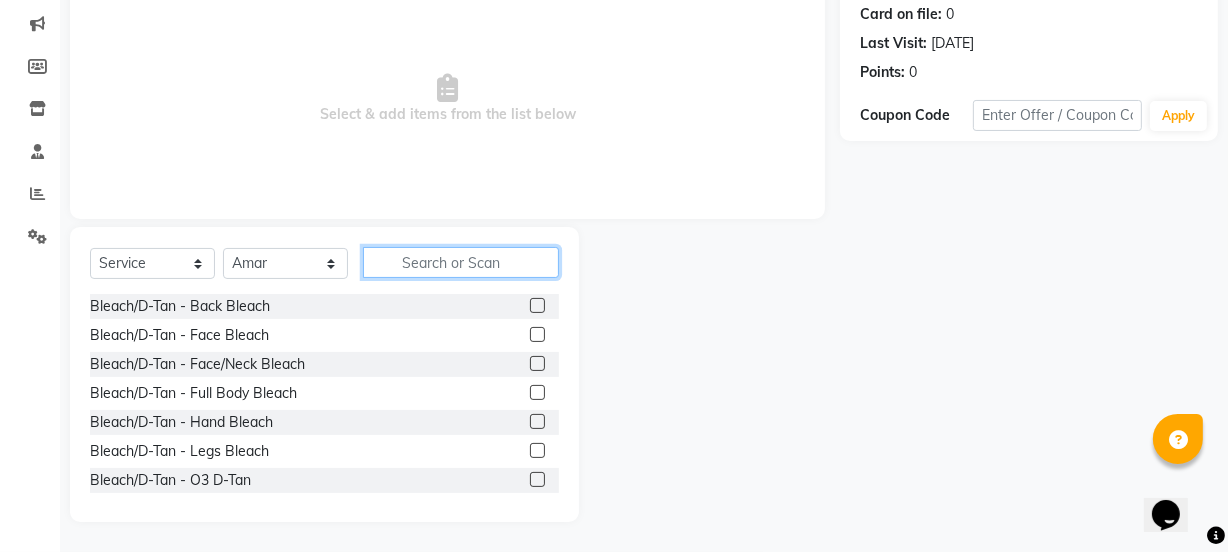 click 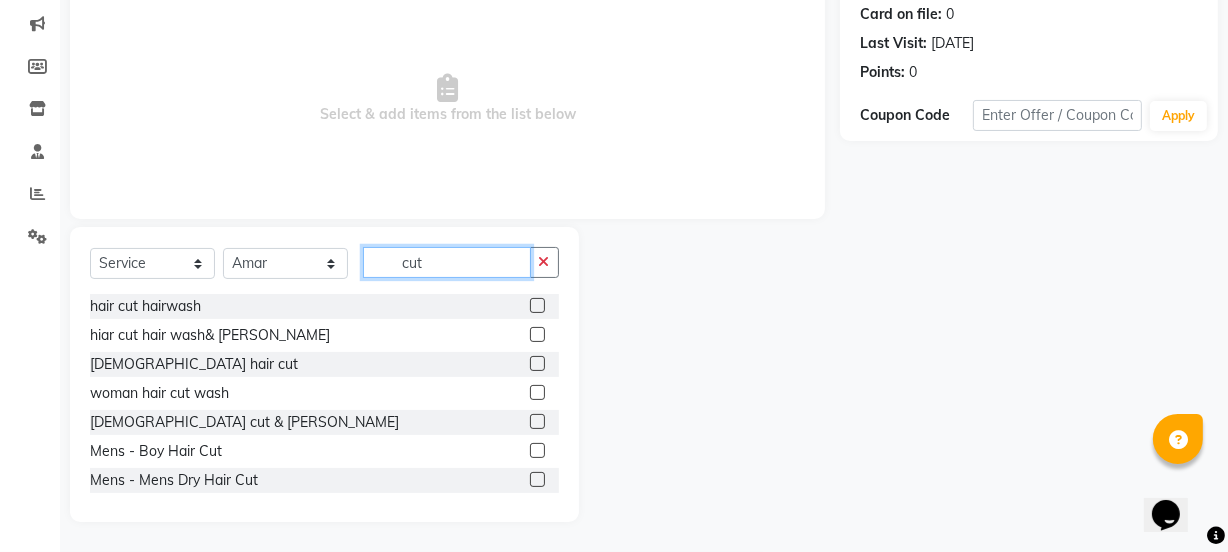 type on "cut" 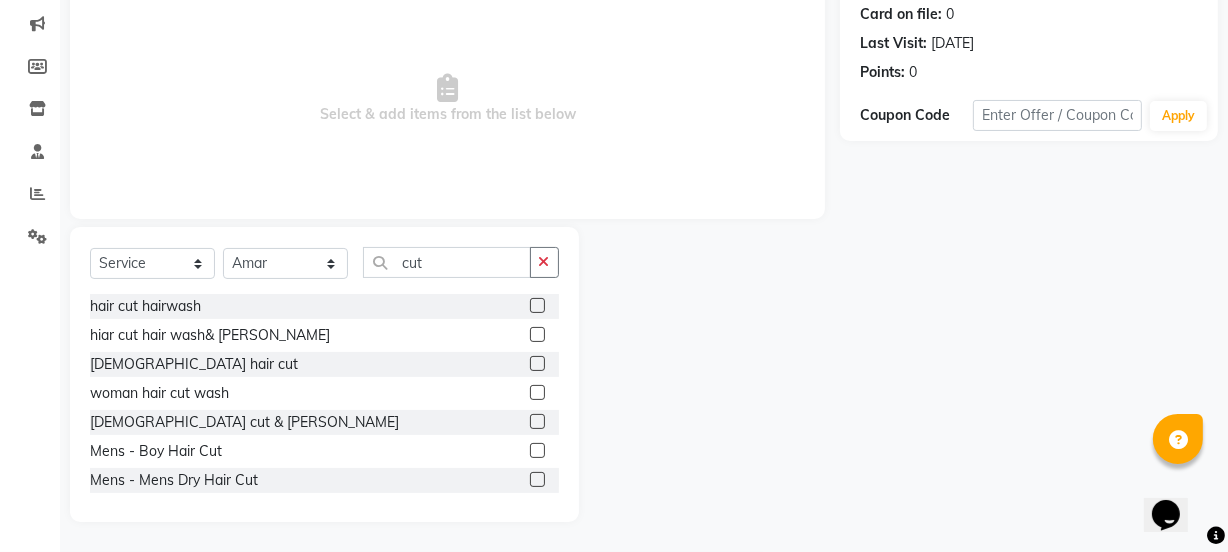click 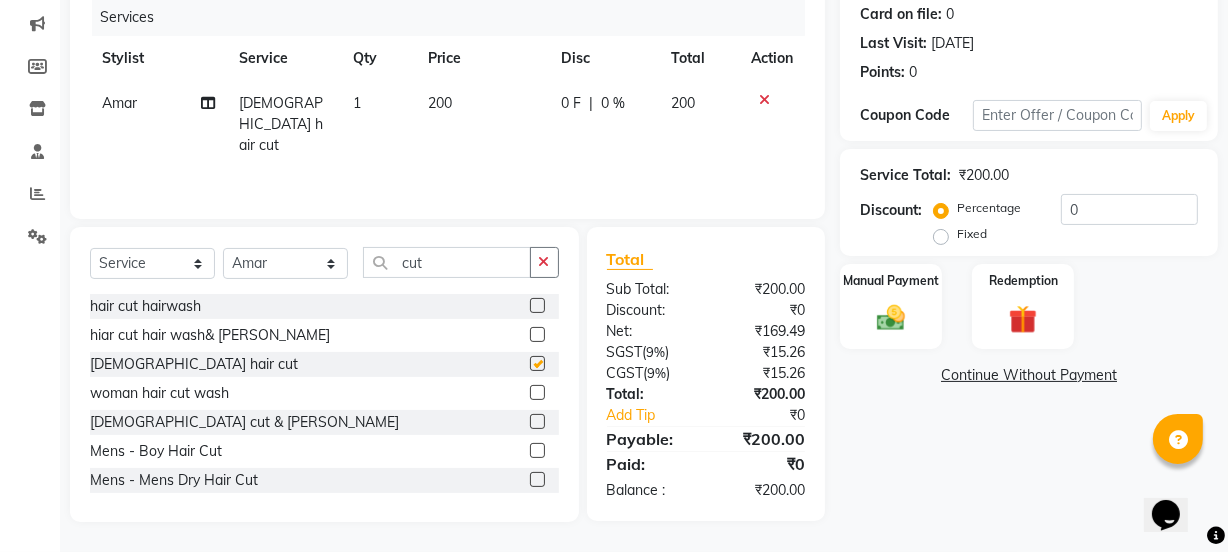 checkbox on "false" 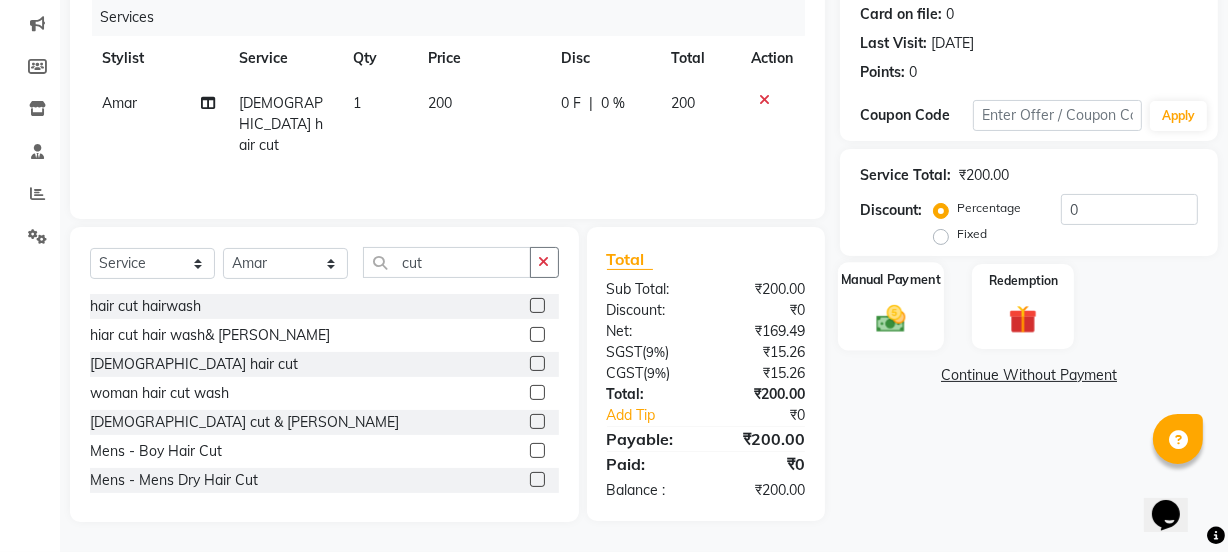 click 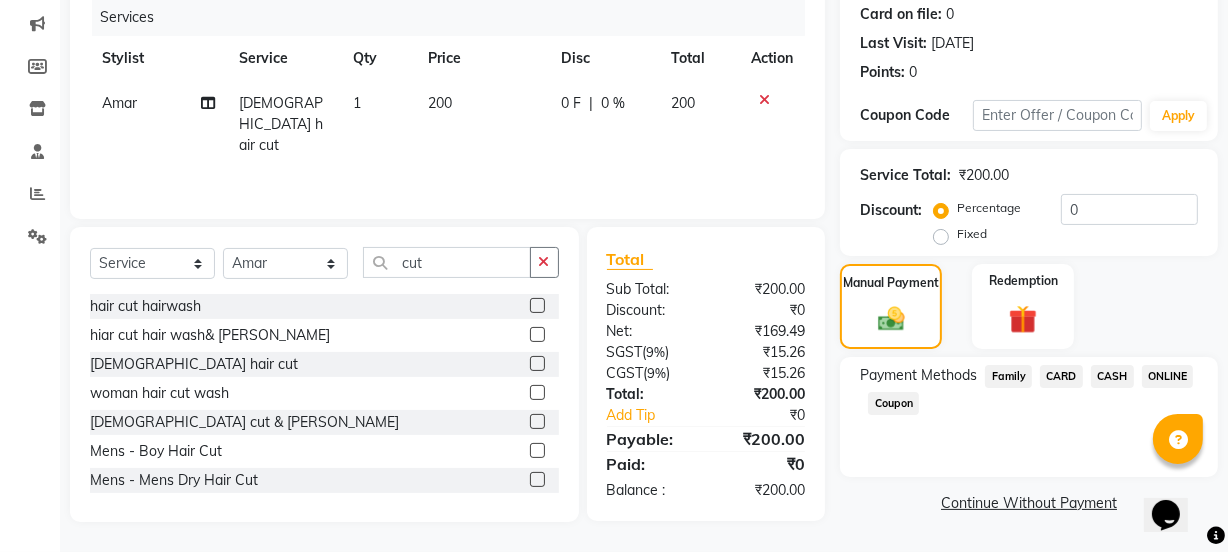 click on "ONLINE" 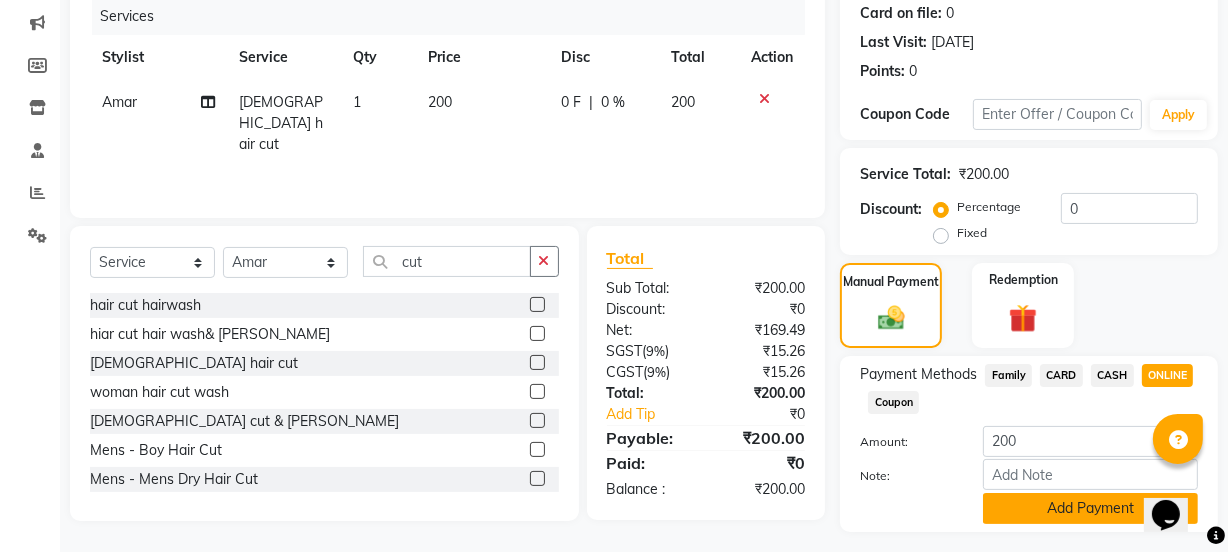 click on "Add Payment" 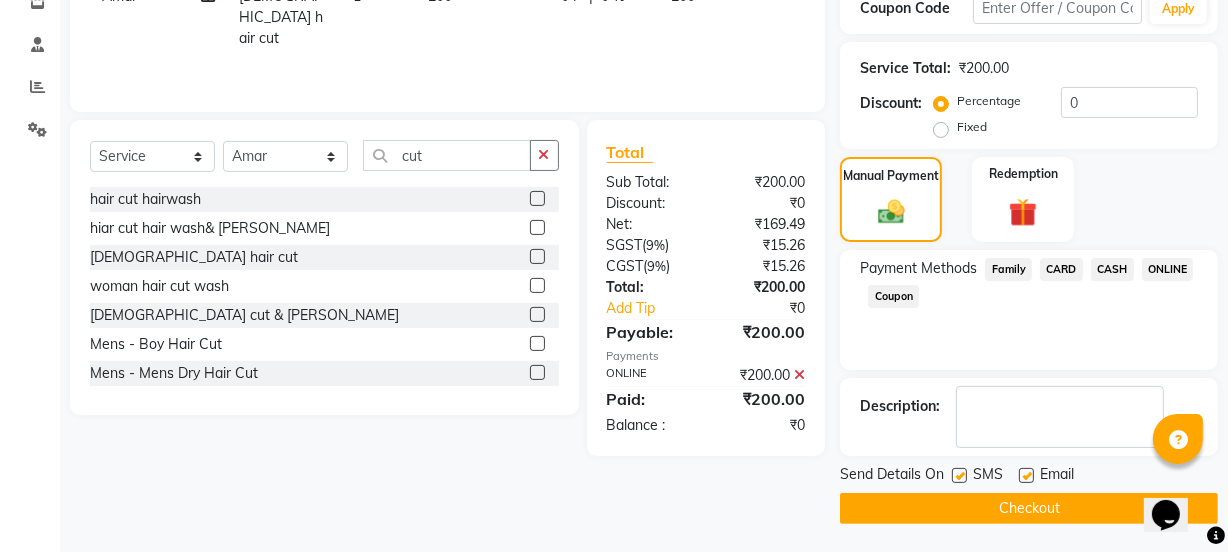 scroll, scrollTop: 357, scrollLeft: 0, axis: vertical 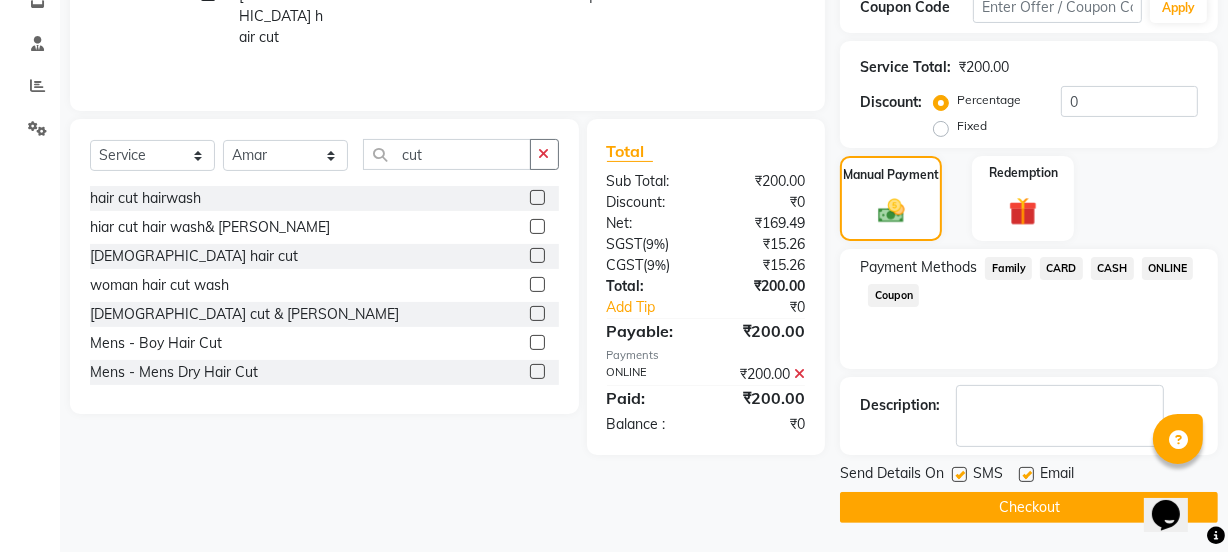 click on "Checkout" 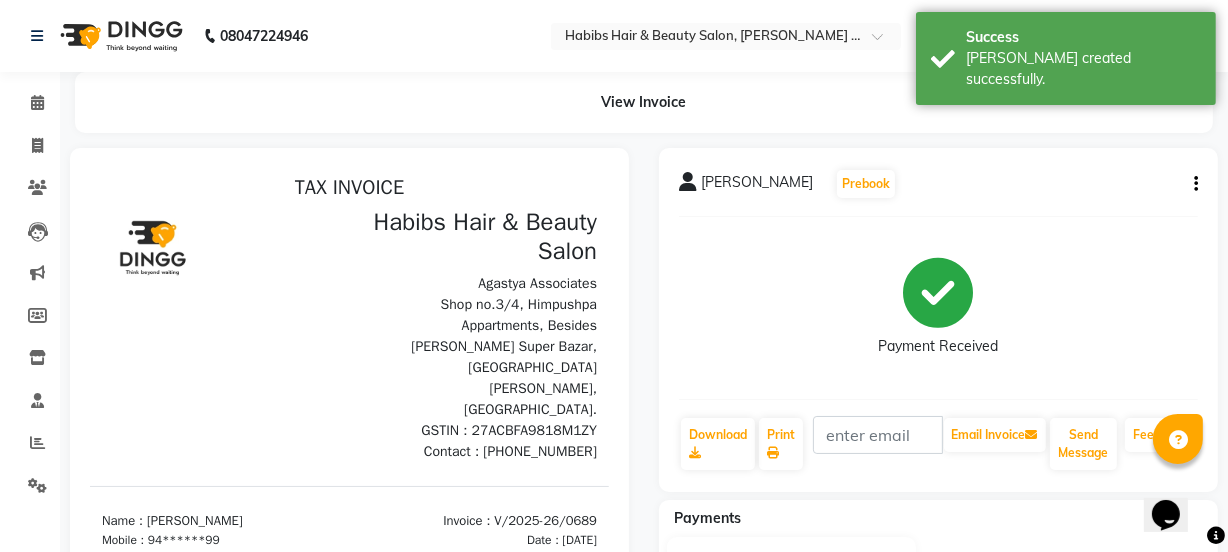 scroll, scrollTop: 0, scrollLeft: 0, axis: both 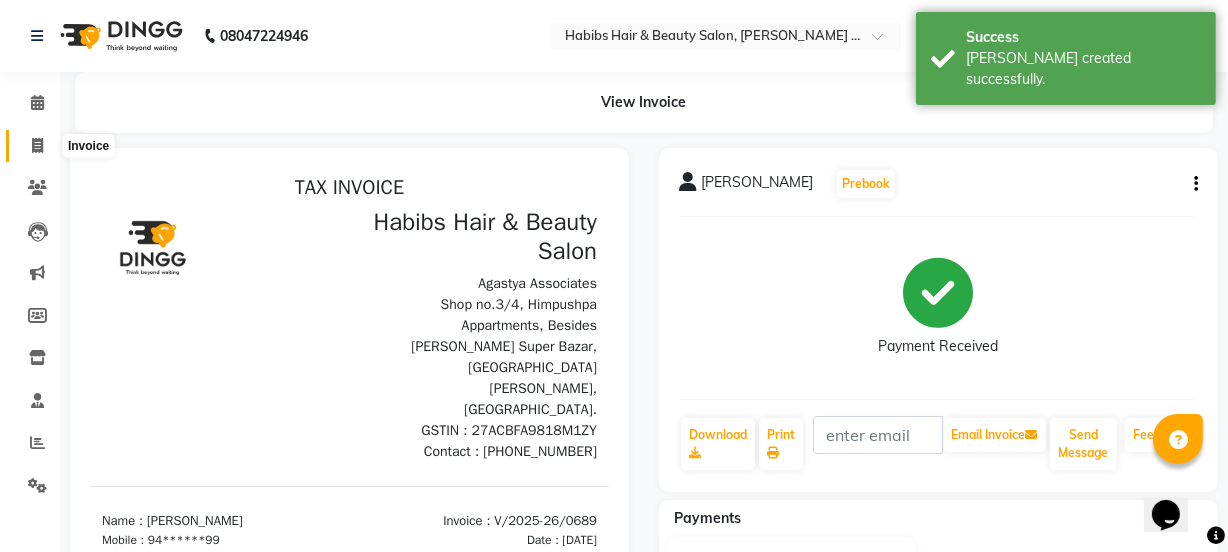 click 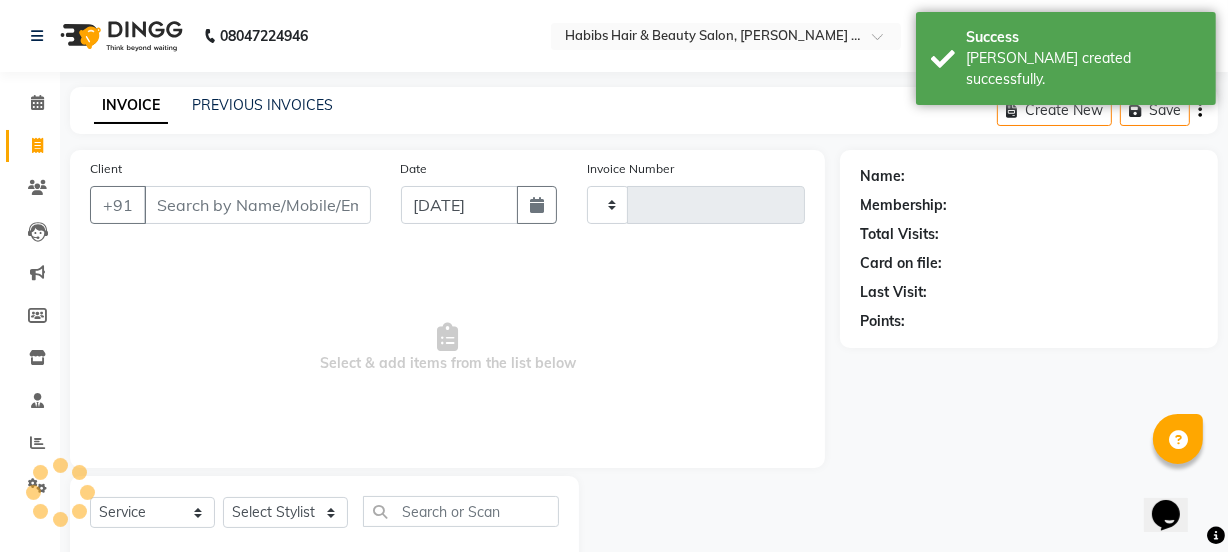 scroll, scrollTop: 50, scrollLeft: 0, axis: vertical 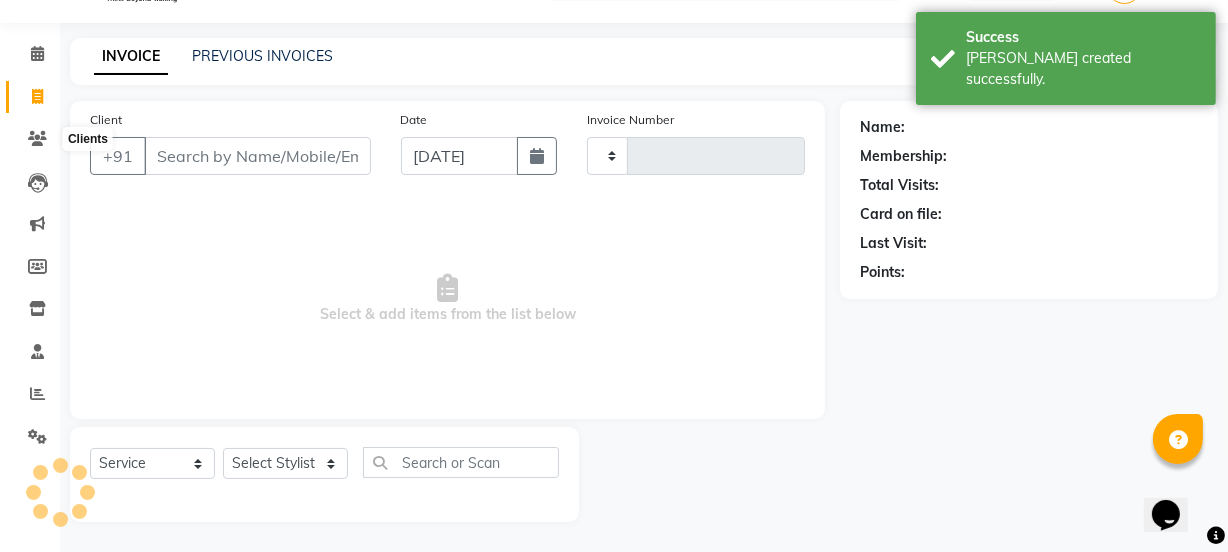 type on "0690" 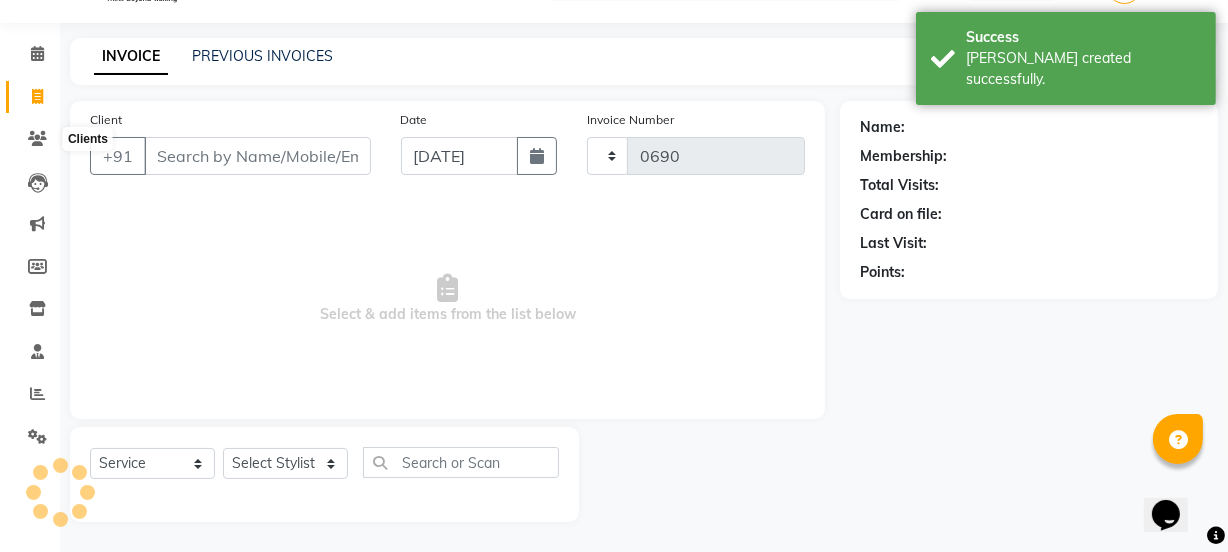 select on "5039" 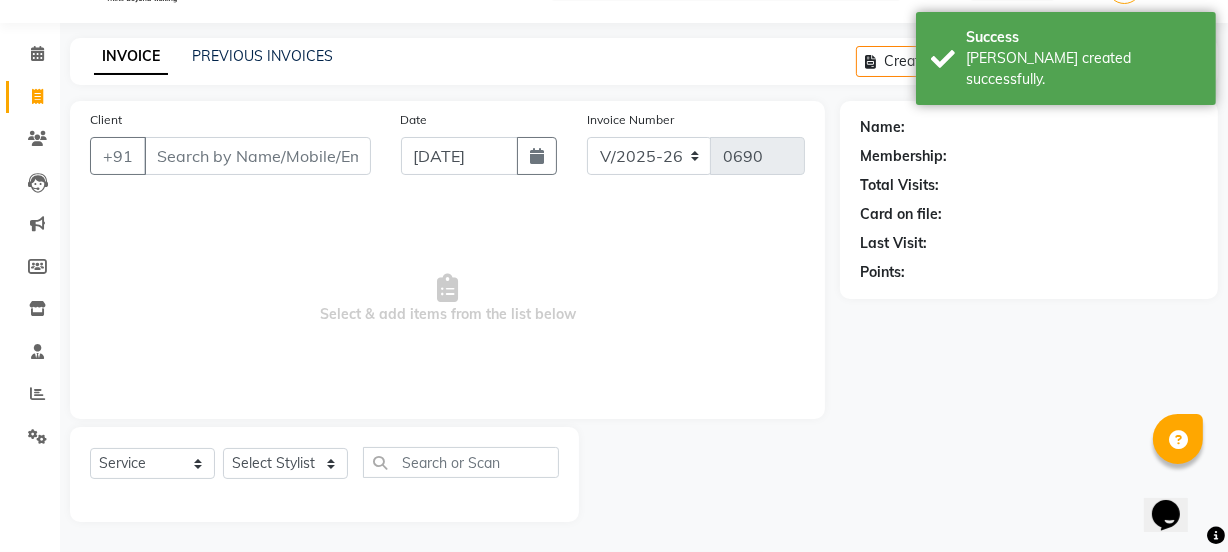 click on "Client" at bounding box center [257, 156] 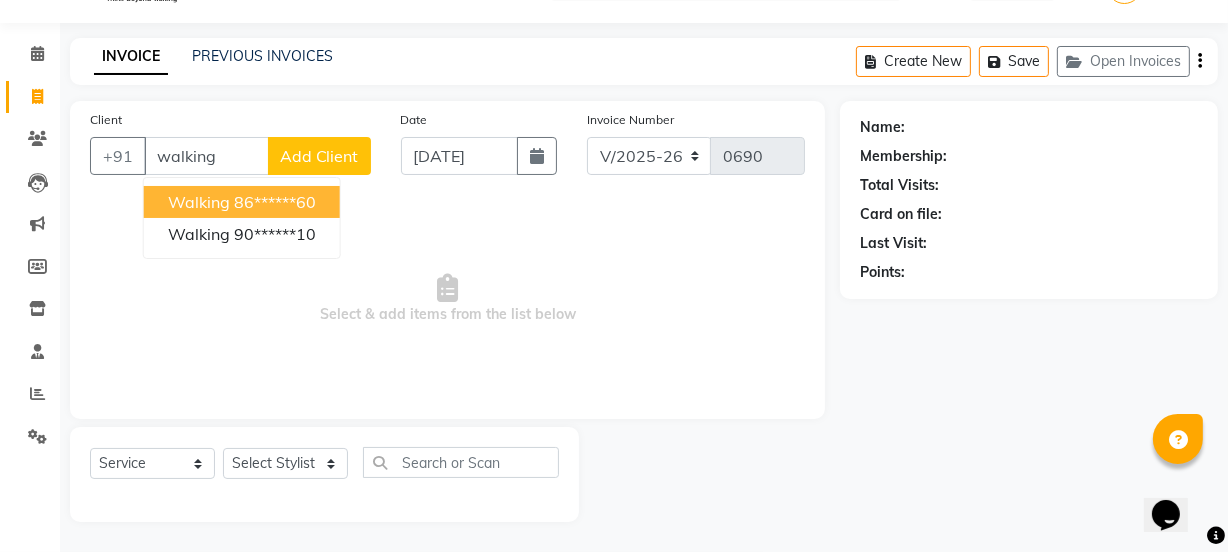 click on "86******60" at bounding box center [275, 202] 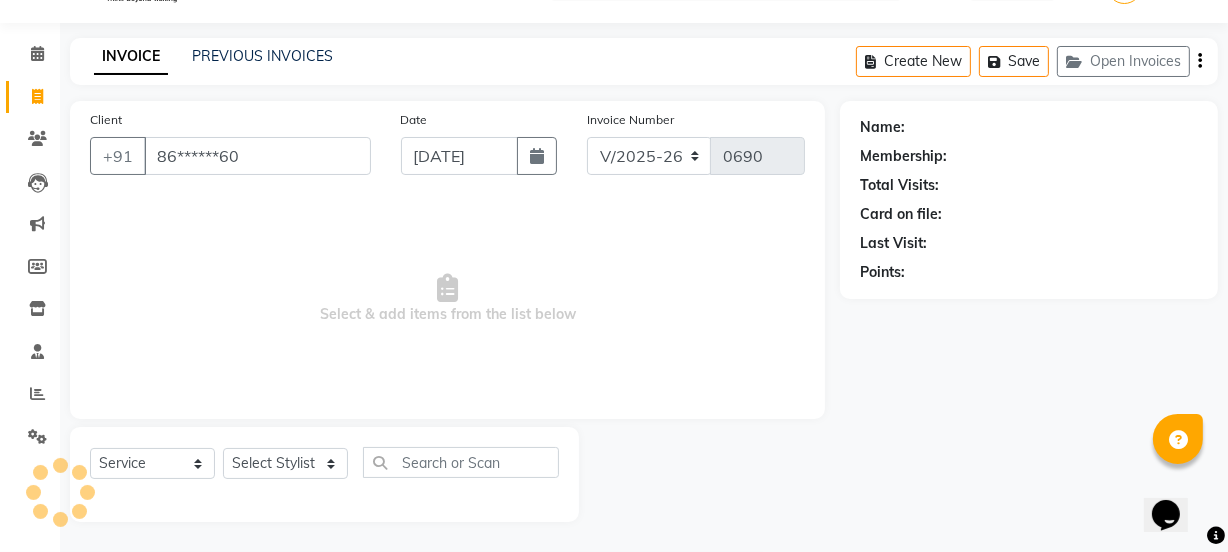 type on "86******60" 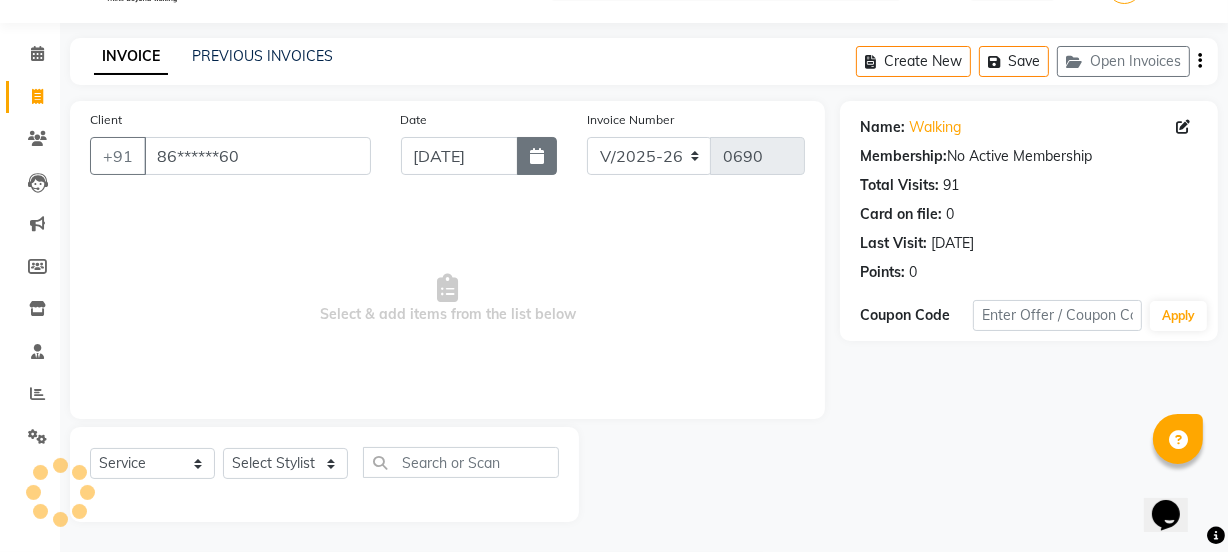 click 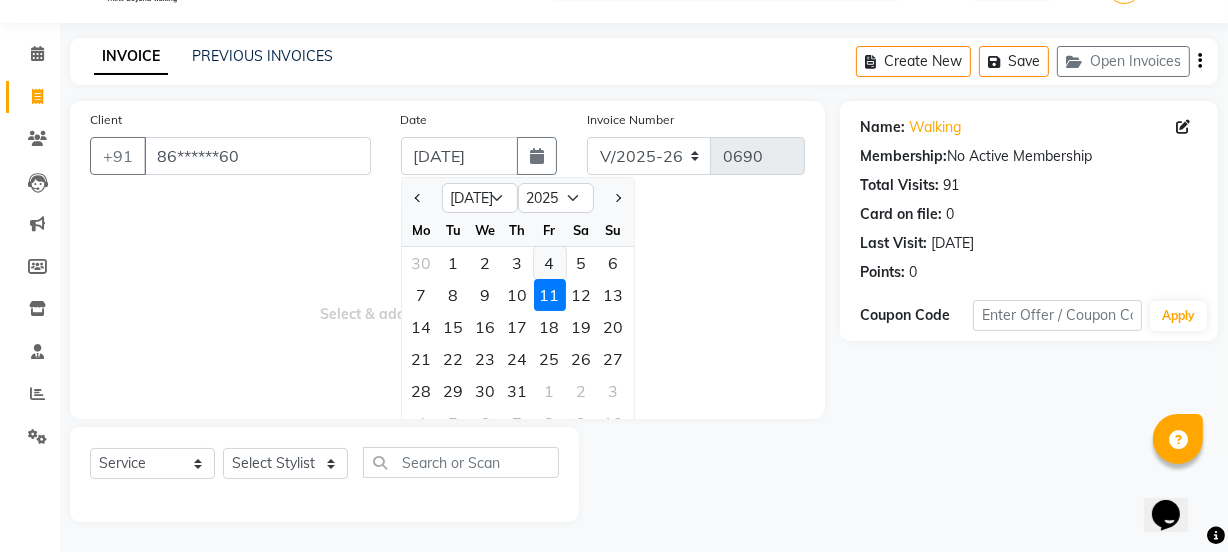 click on "4" 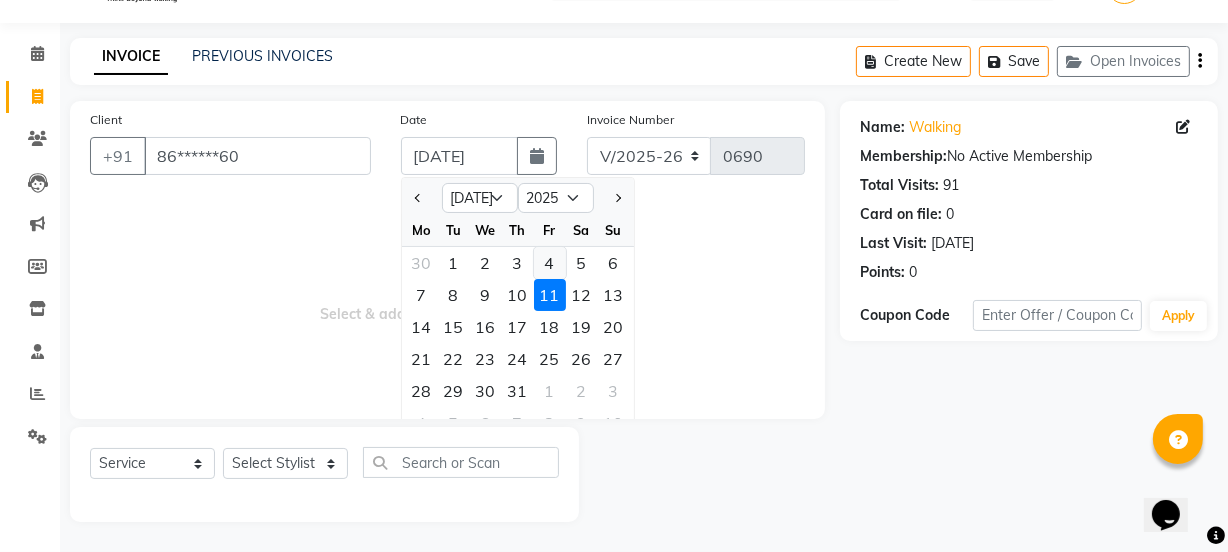 type on "[DATE]" 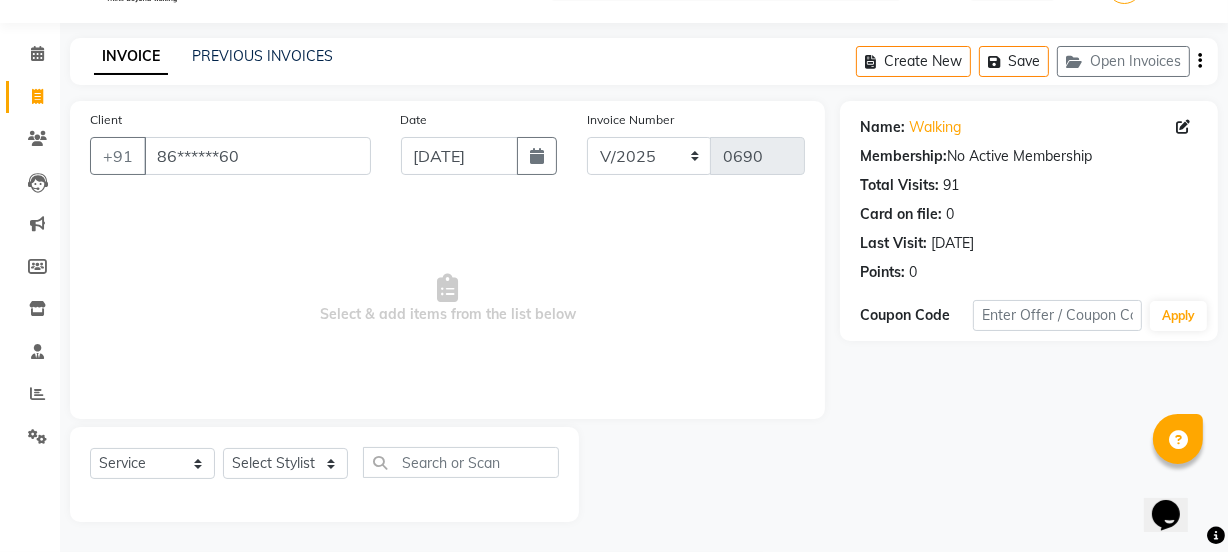 click on "Select & add items from the list below" at bounding box center (447, 299) 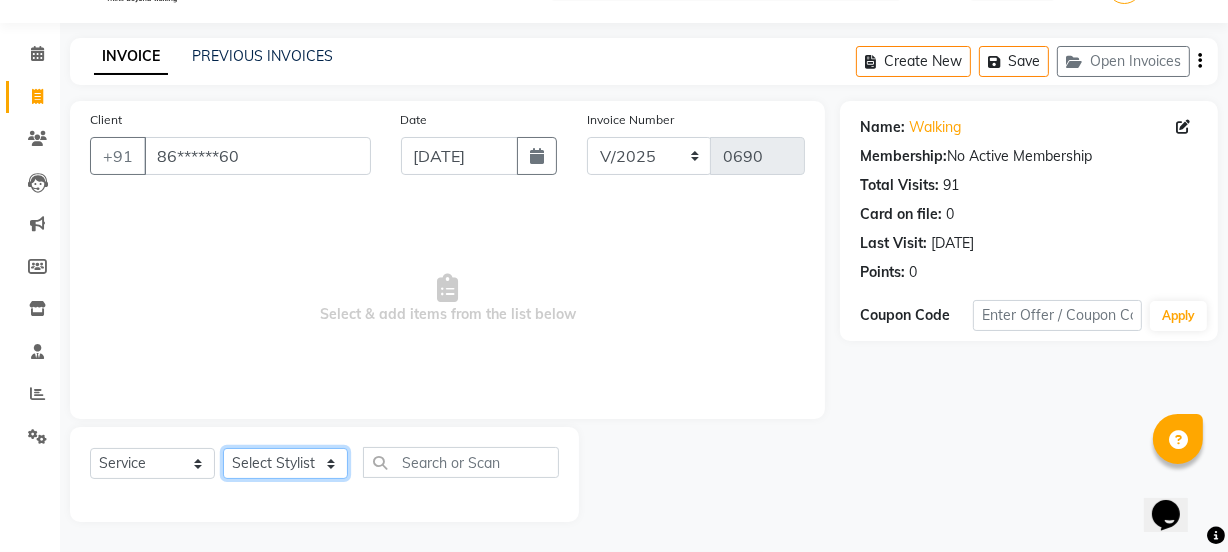 click on "Select Stylist [PERSON_NAME] [PERSON_NAME]" 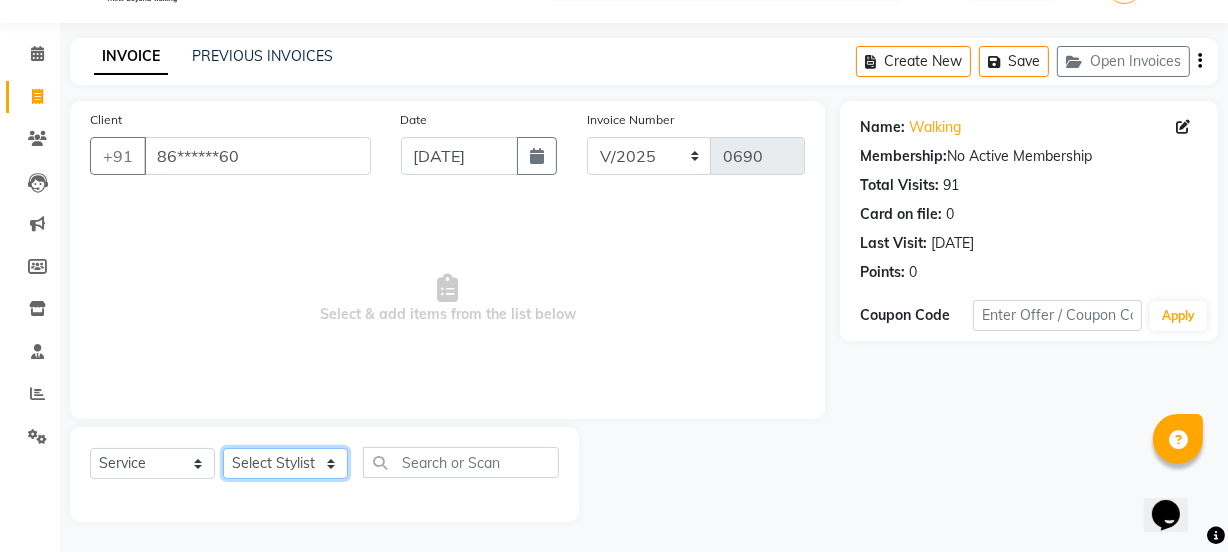 select on "73952" 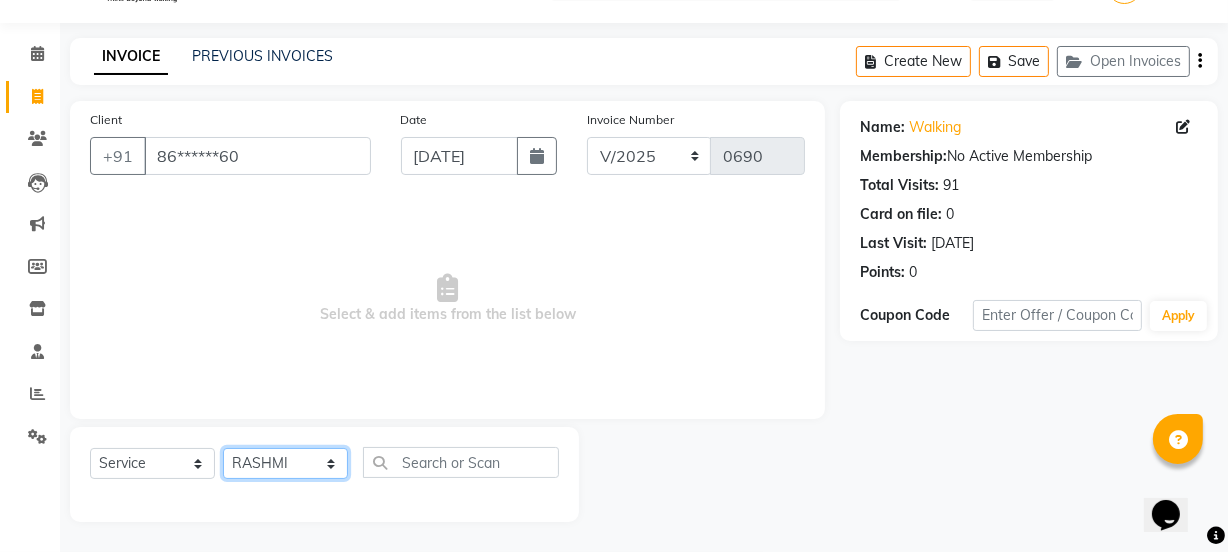 click on "Select Stylist [PERSON_NAME] [PERSON_NAME]" 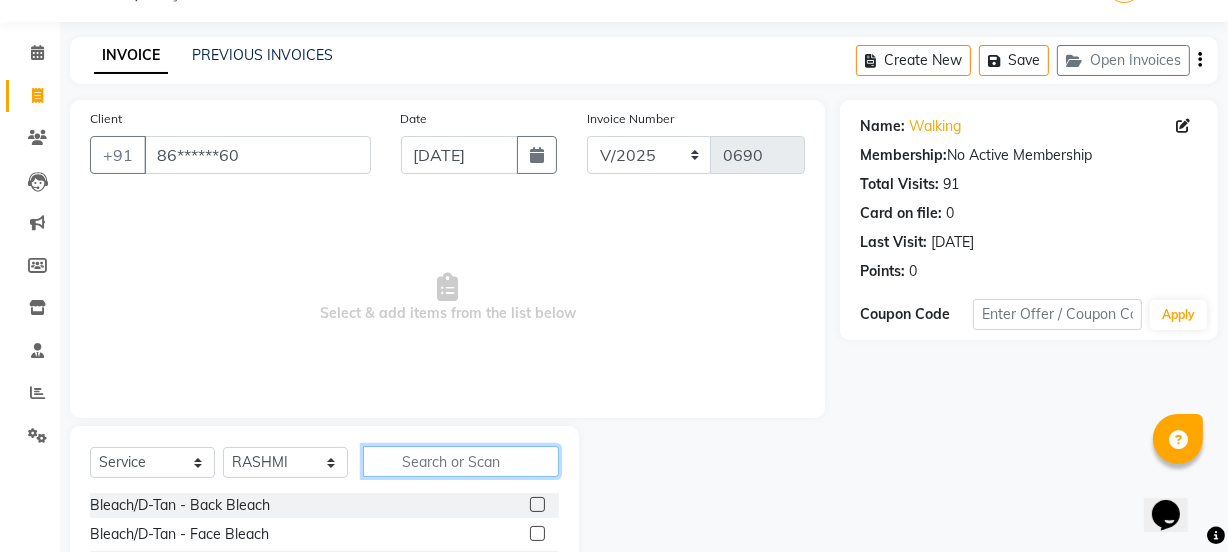 click 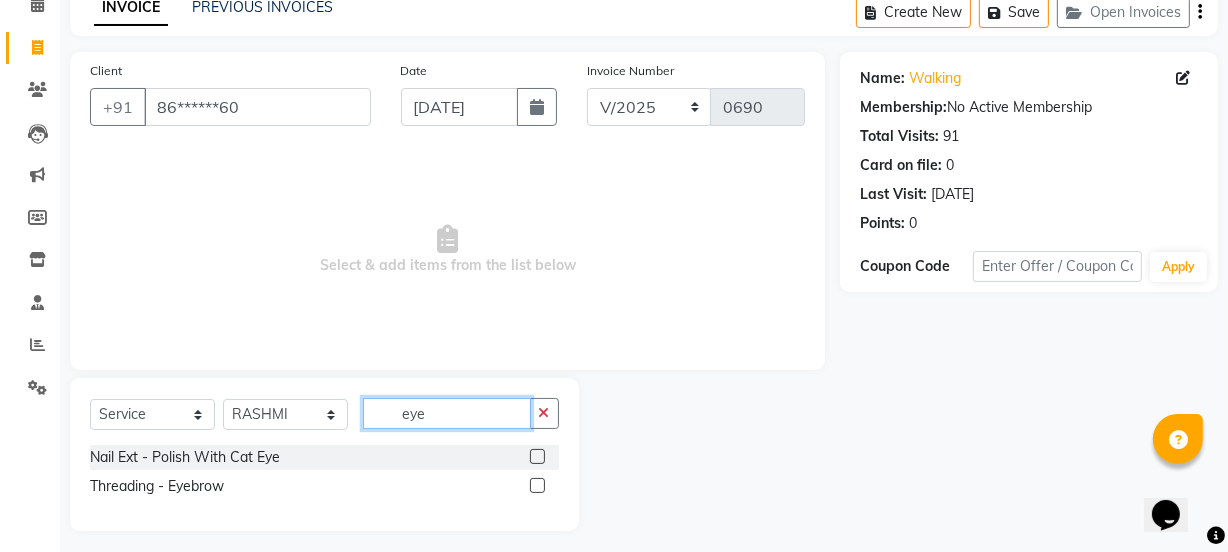 scroll, scrollTop: 107, scrollLeft: 0, axis: vertical 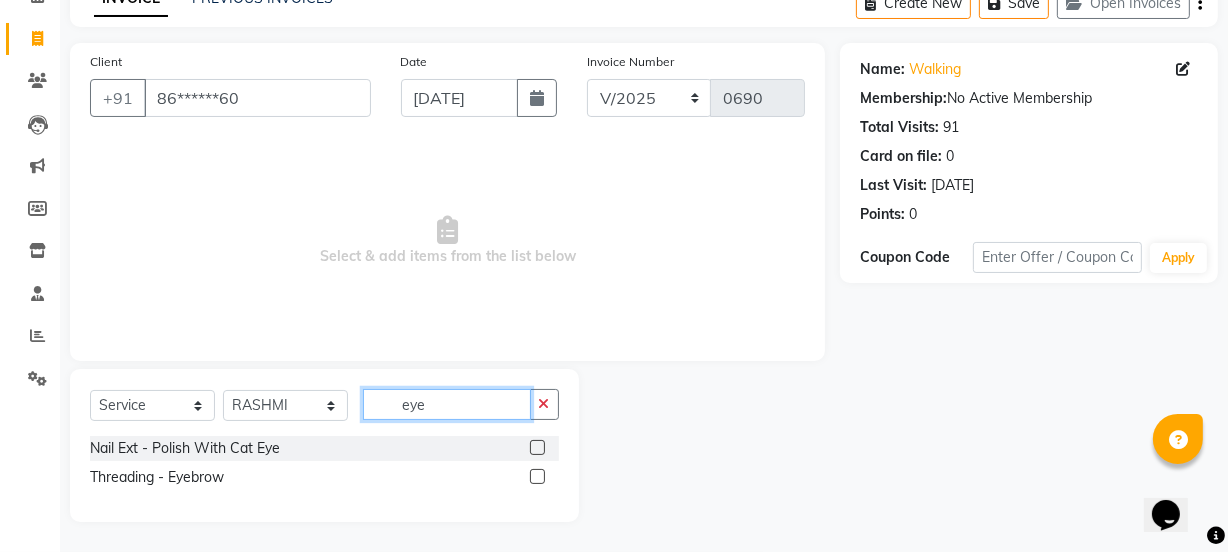 type on "eye" 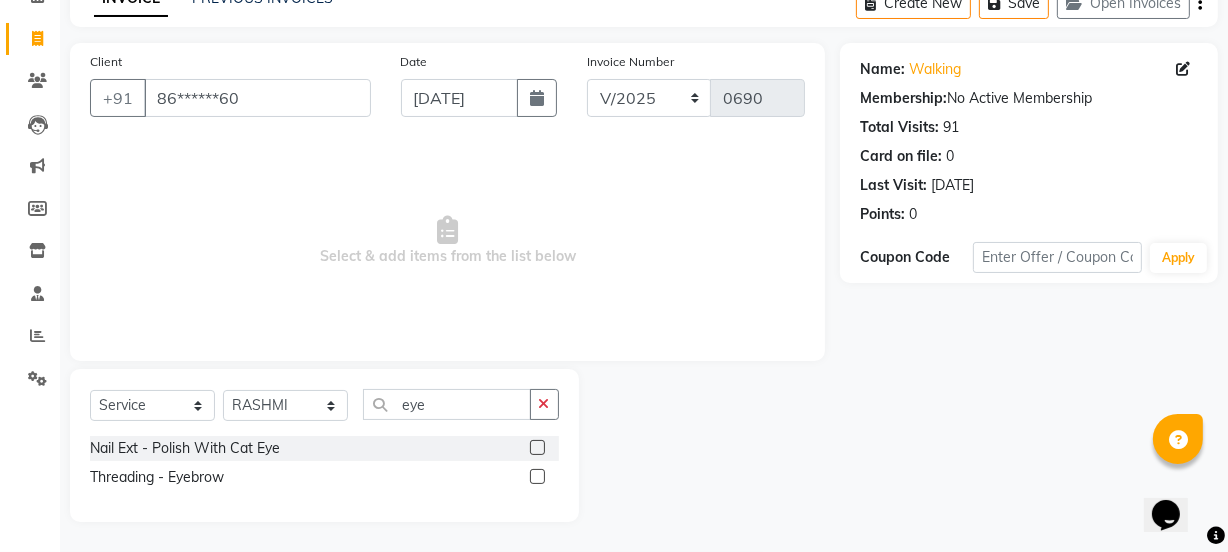 click 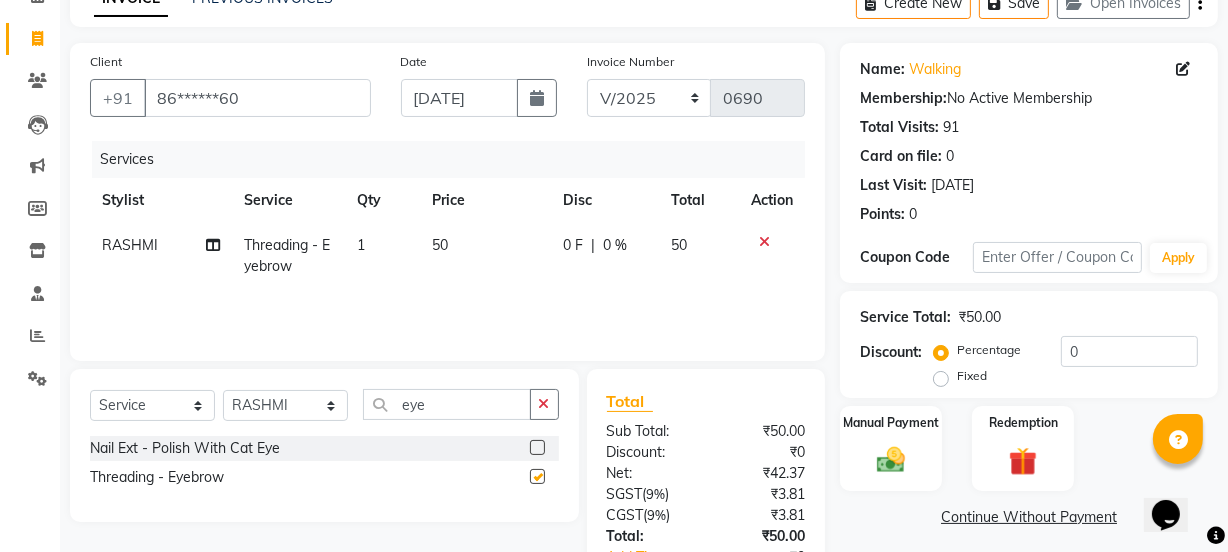 checkbox on "false" 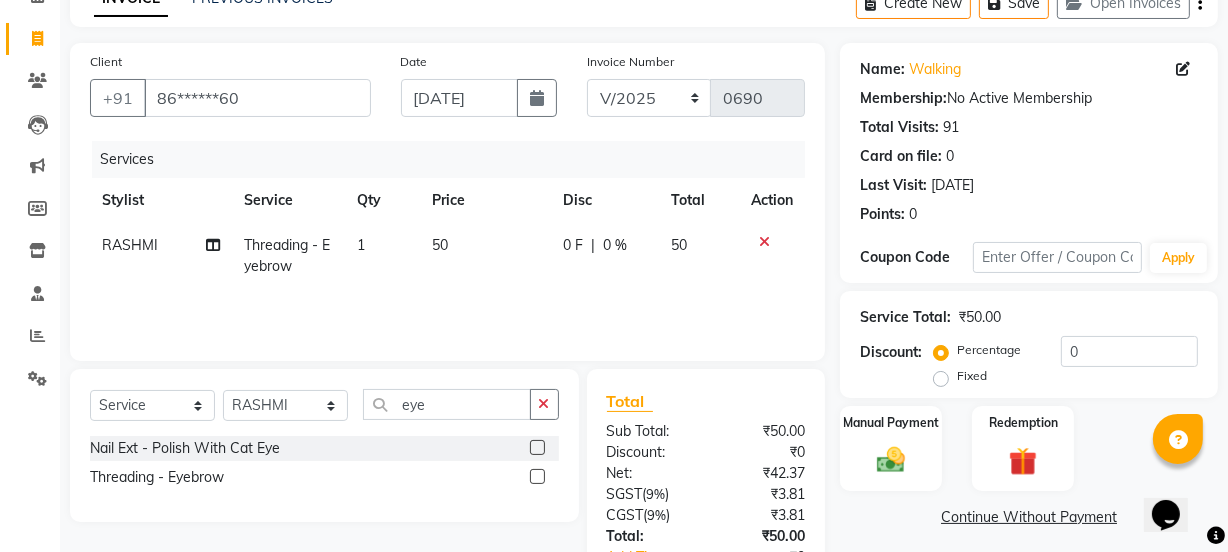 click on "50" 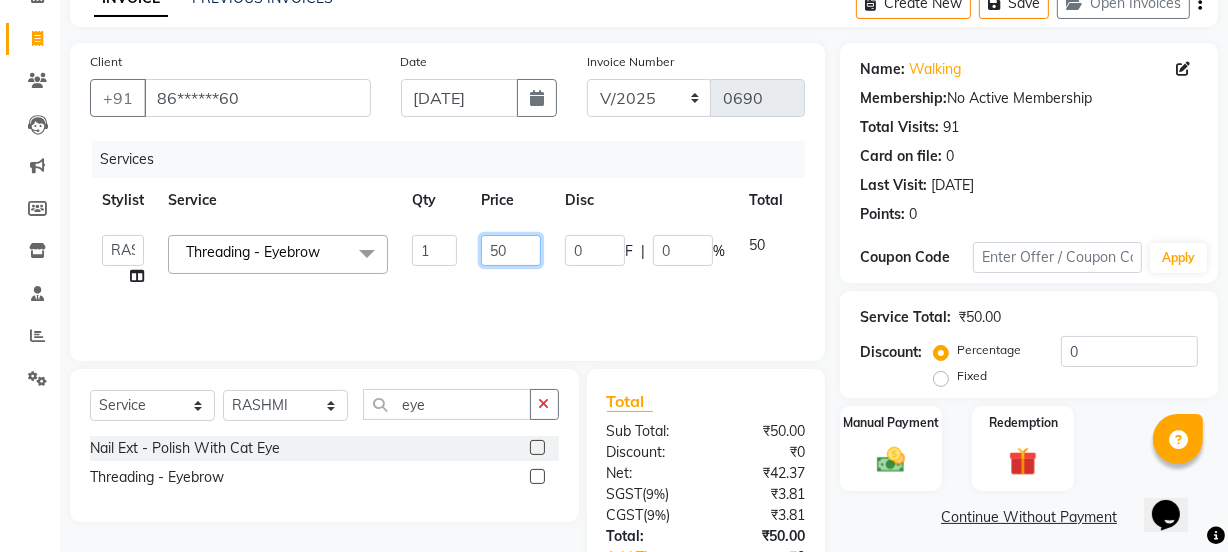 click on "50" 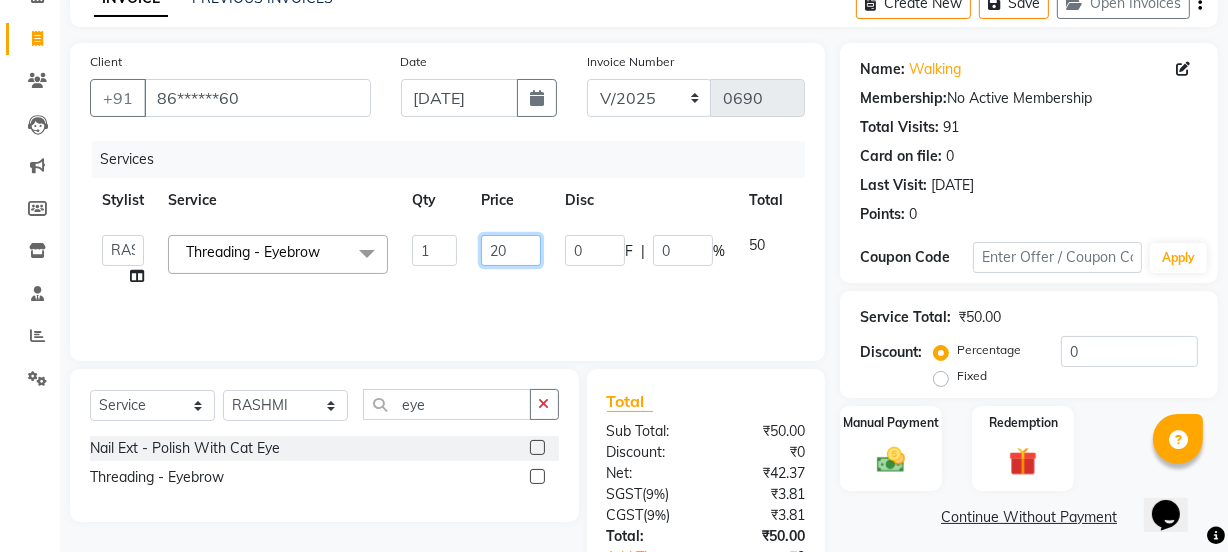 type on "200" 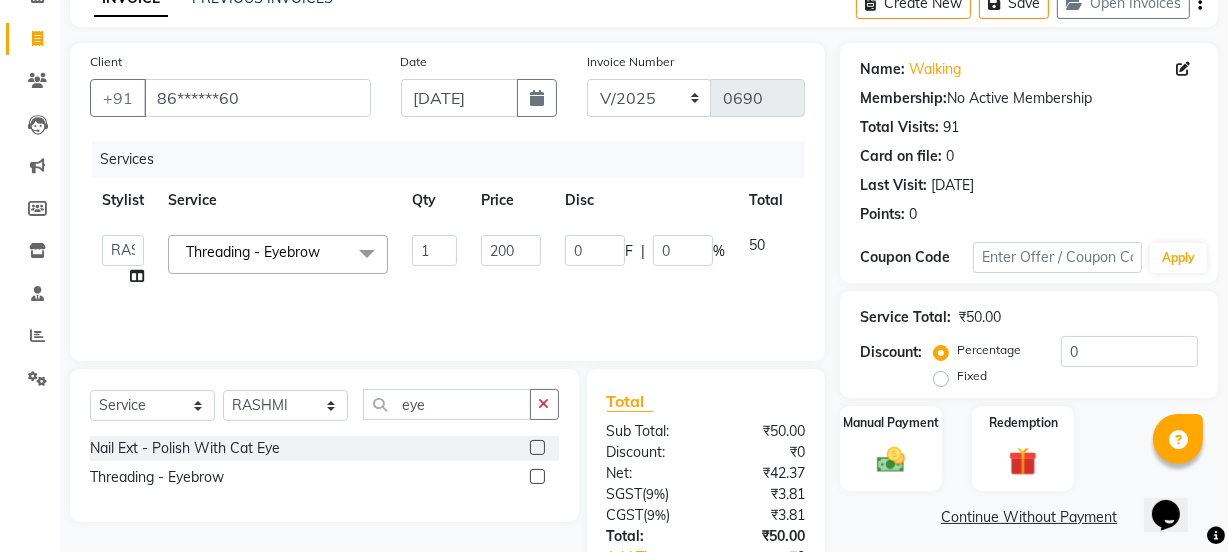 click on "Price" 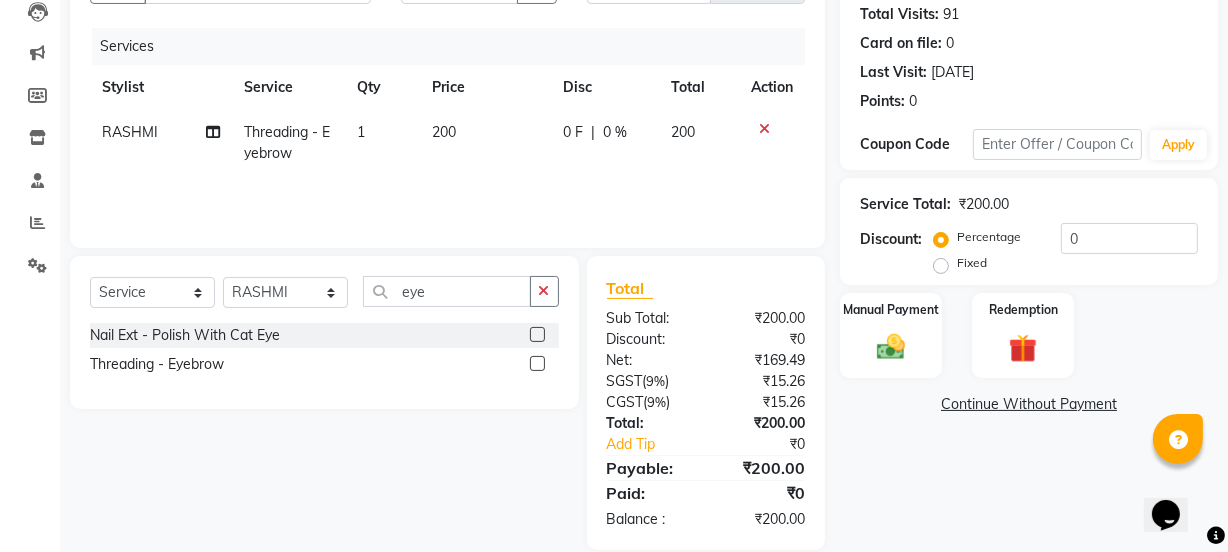 scroll, scrollTop: 249, scrollLeft: 0, axis: vertical 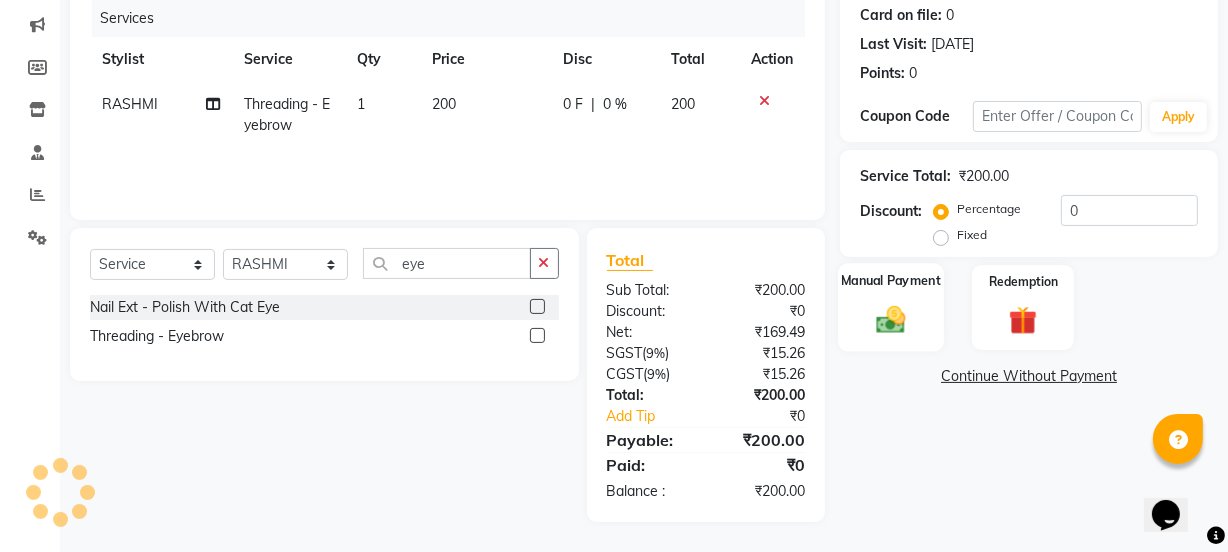 click on "Manual Payment" 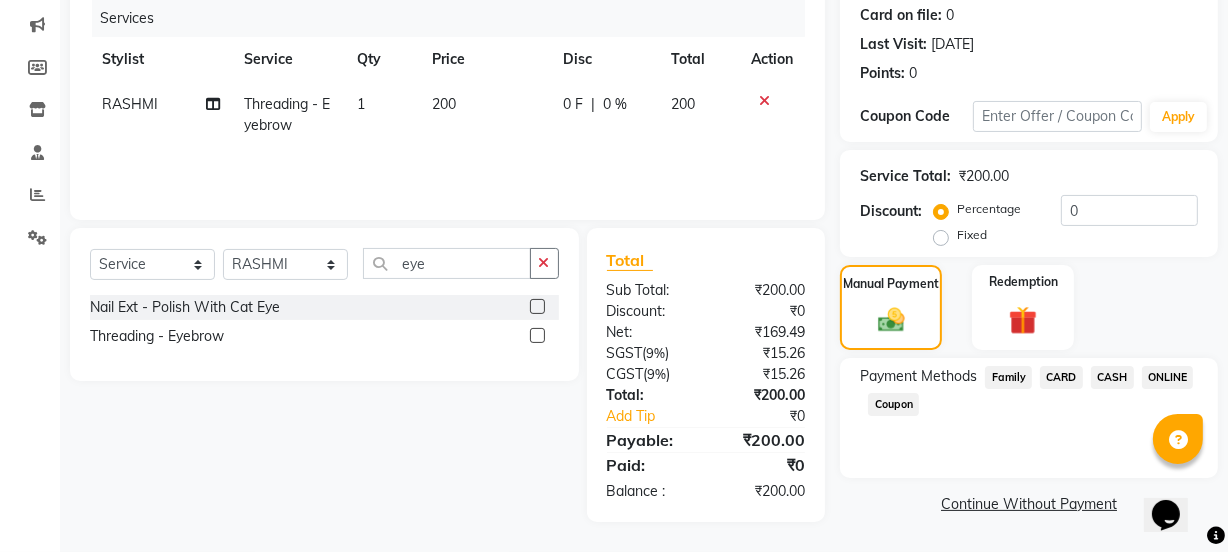 click on "CASH" 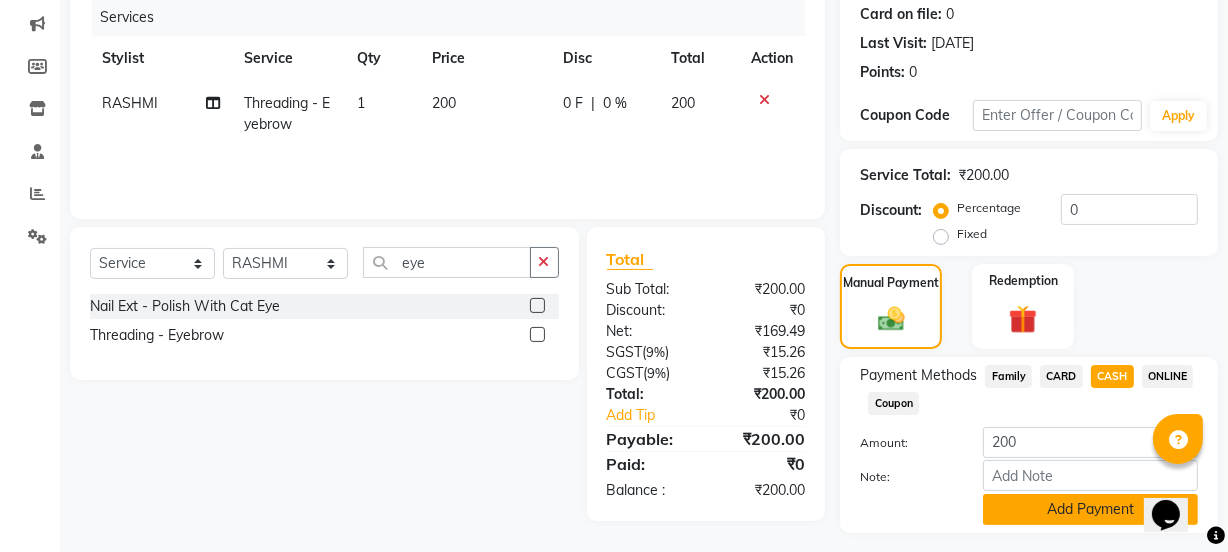click on "Add Payment" 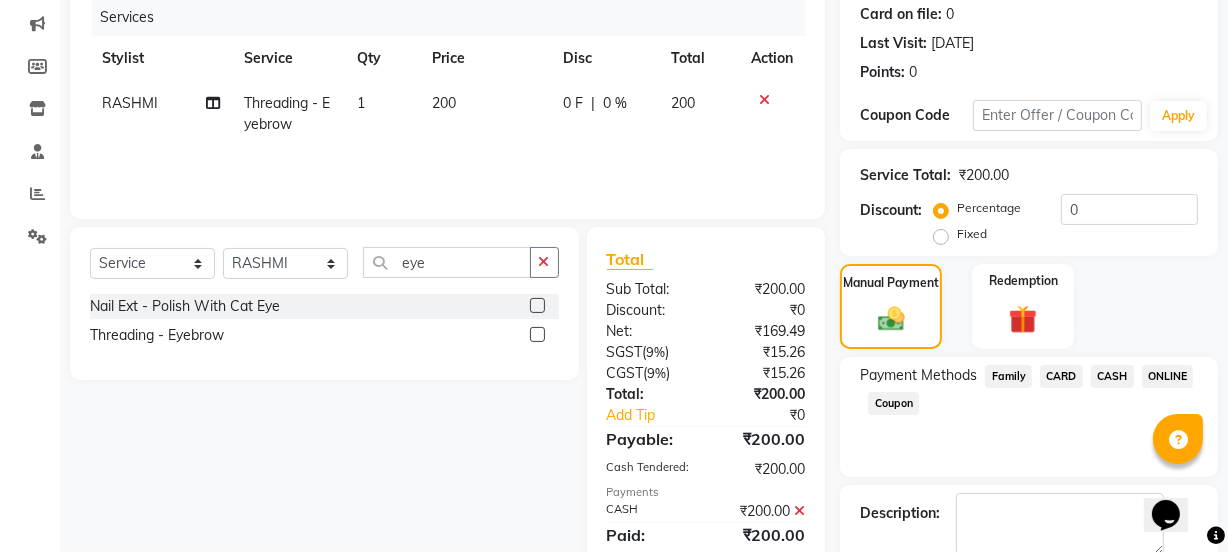 scroll, scrollTop: 357, scrollLeft: 0, axis: vertical 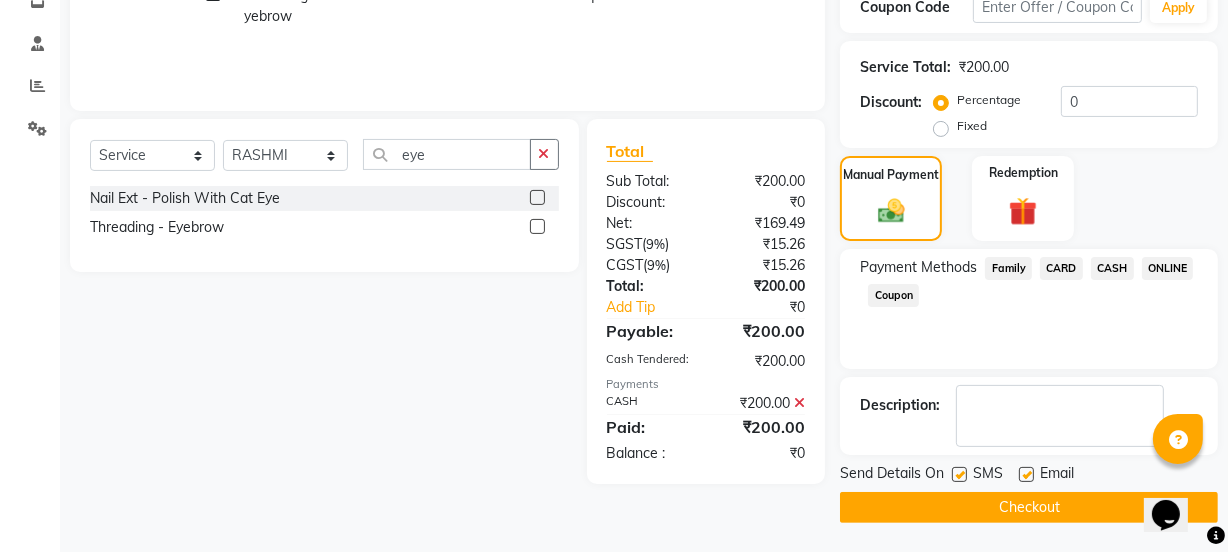 click on "Checkout" 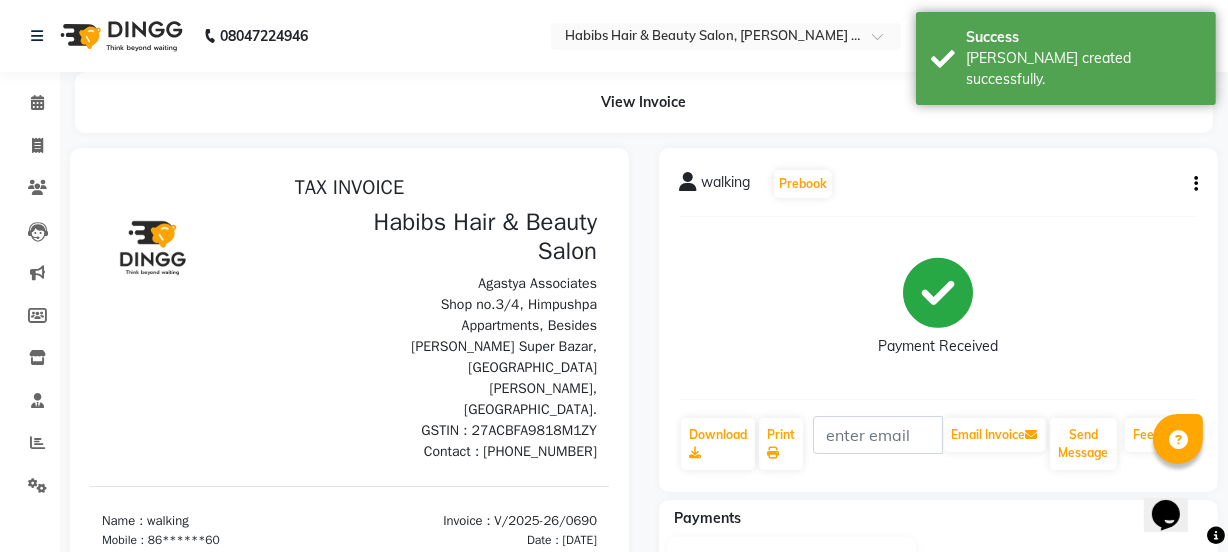 scroll, scrollTop: 0, scrollLeft: 0, axis: both 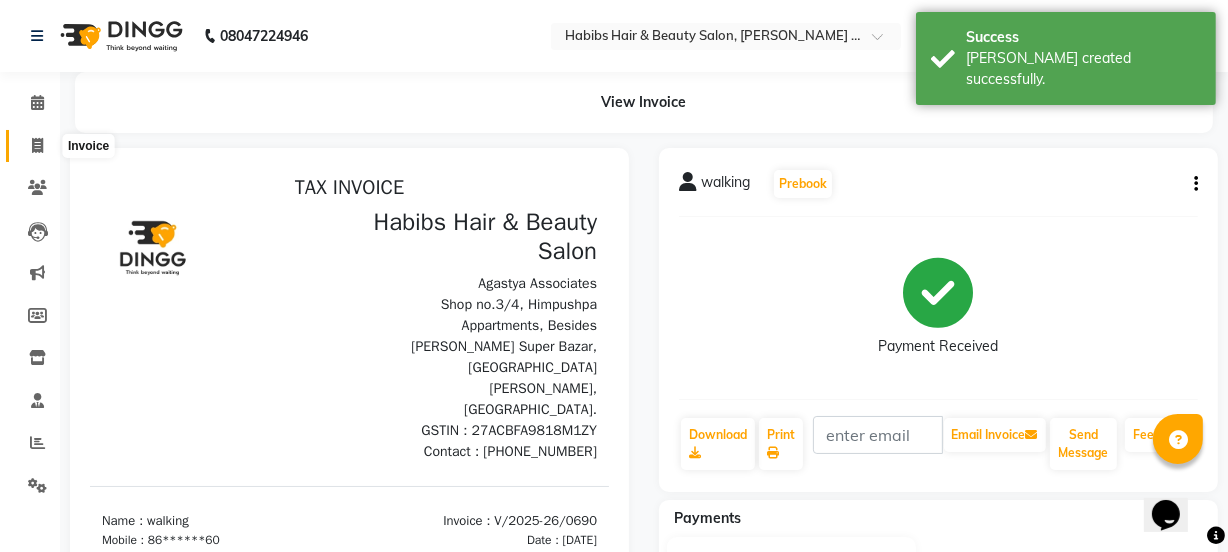 click 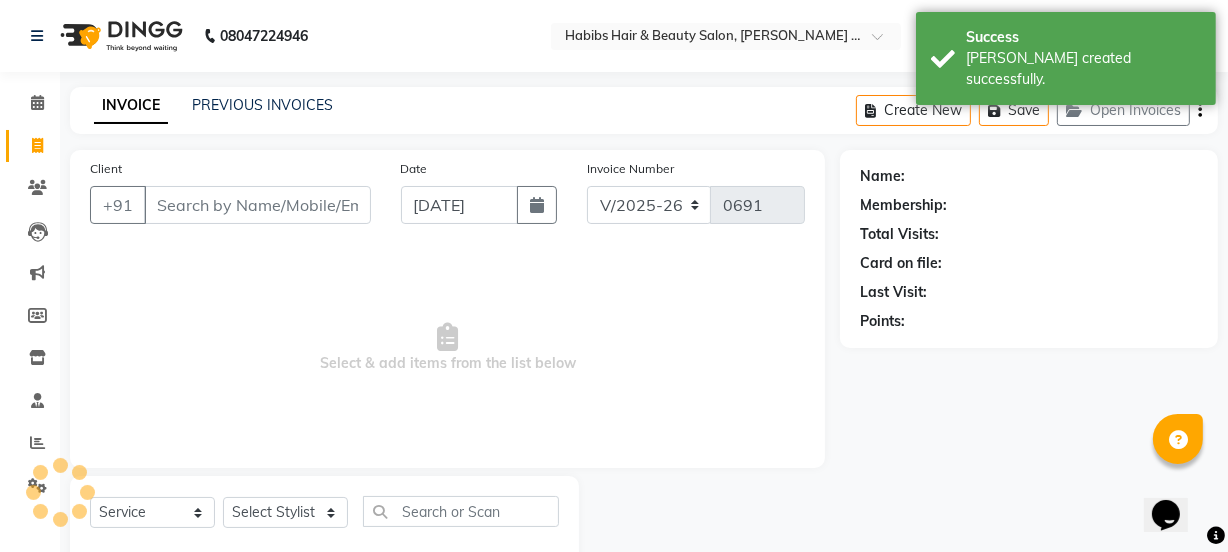 scroll, scrollTop: 50, scrollLeft: 0, axis: vertical 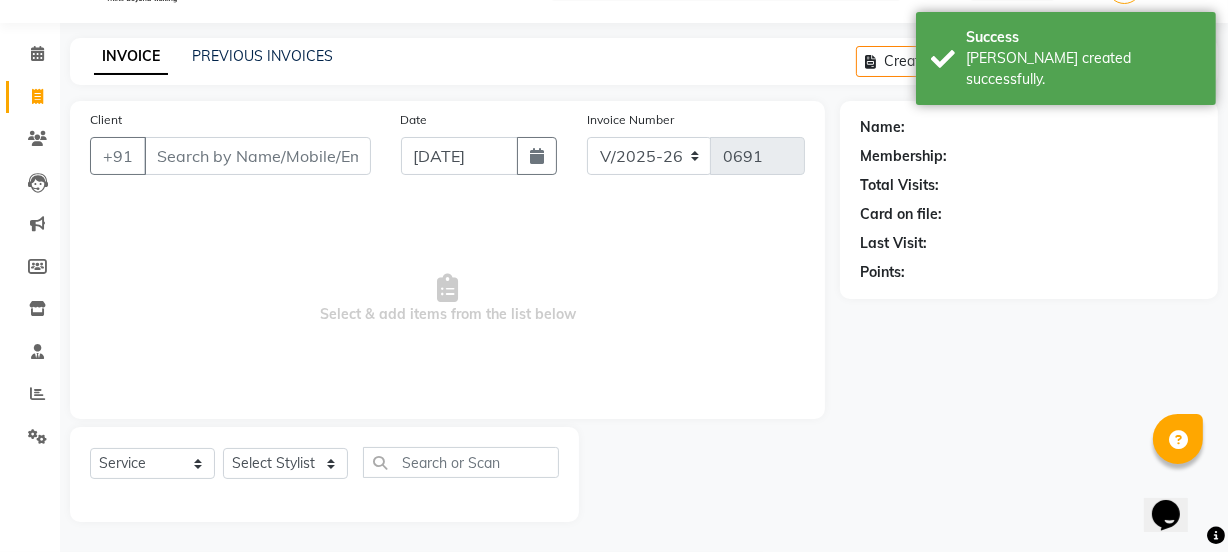 click on "Client" at bounding box center [257, 156] 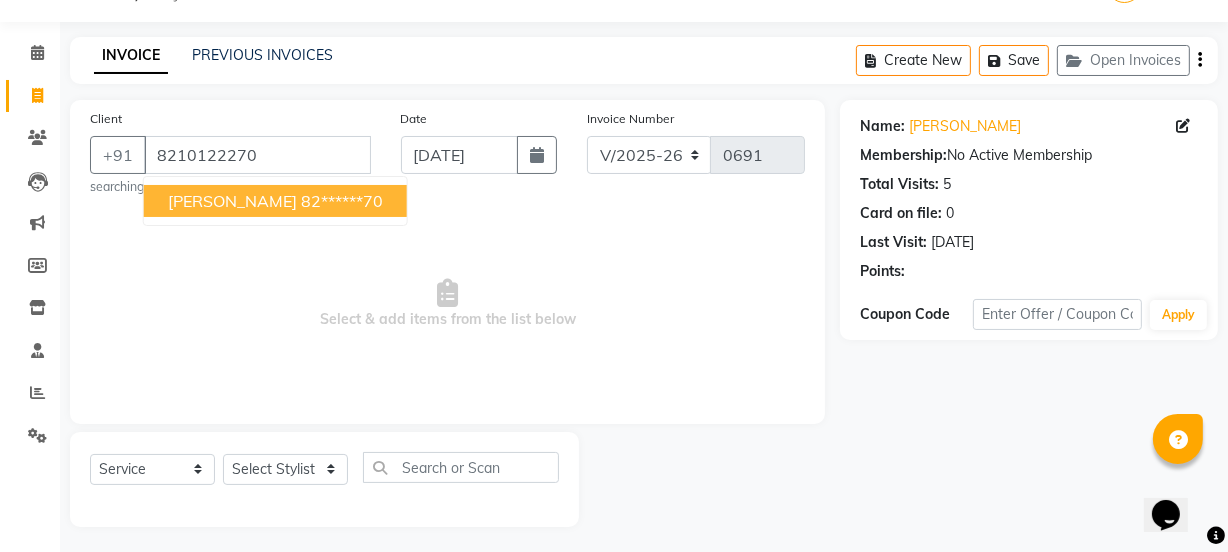 click on "82******70" at bounding box center (342, 201) 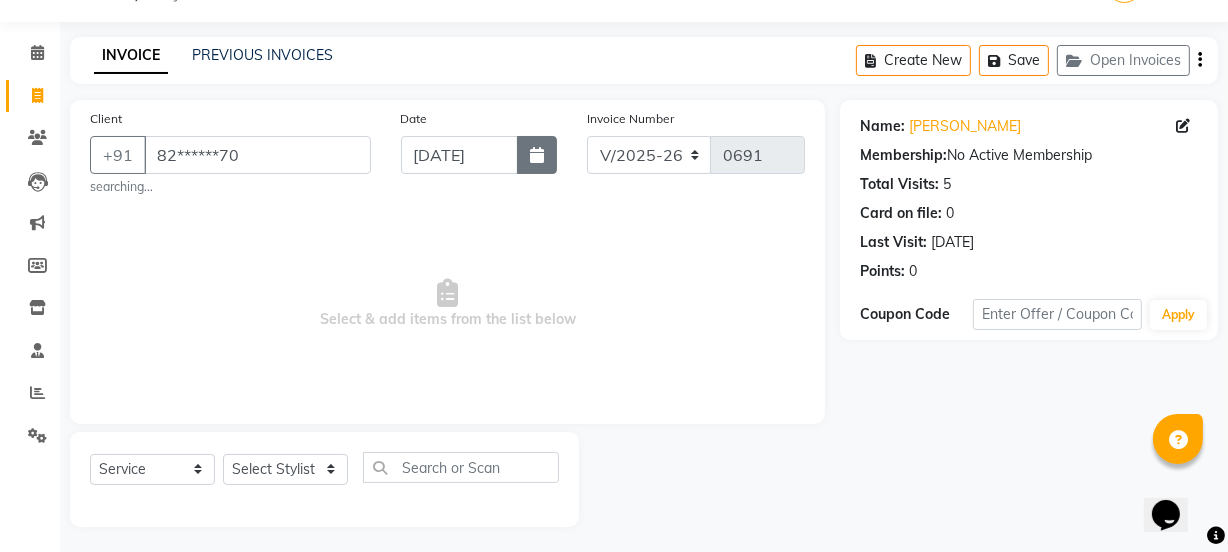 click 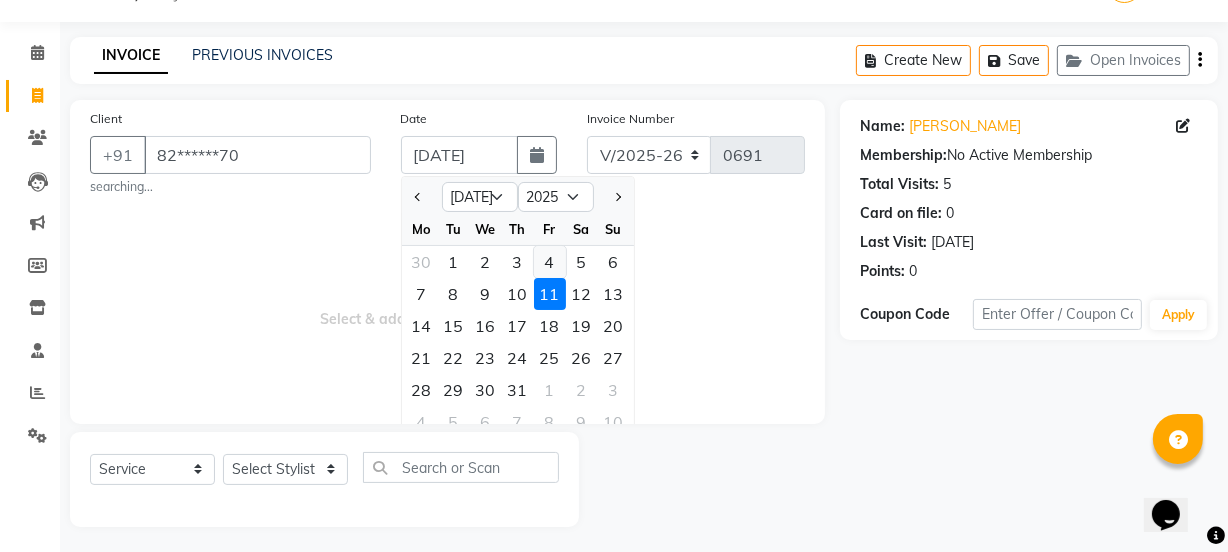 click on "4" 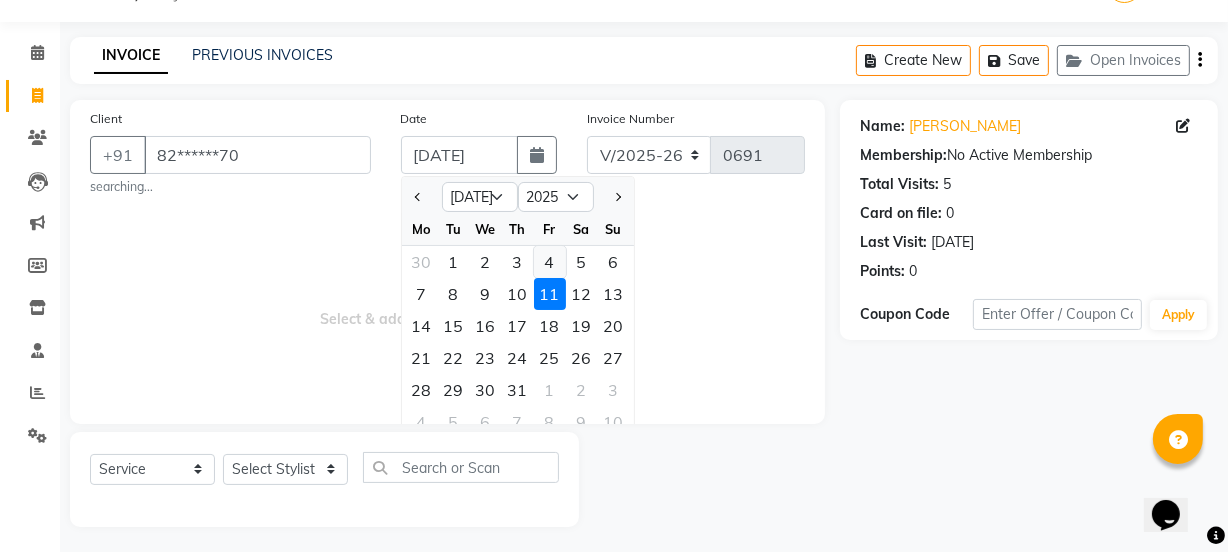 type on "[DATE]" 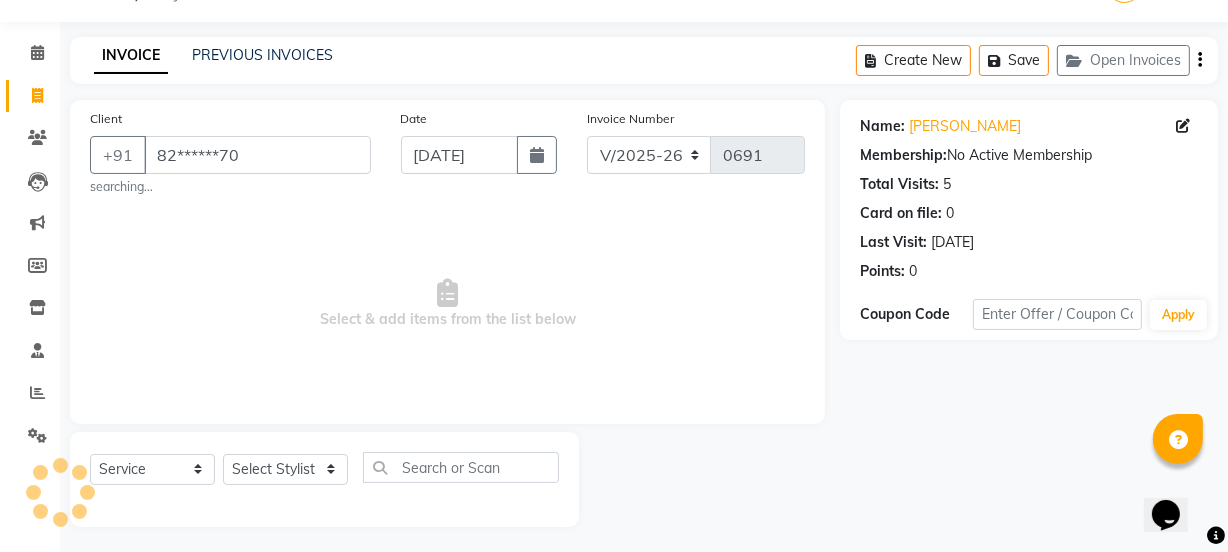 click on "Select & add items from the list below" at bounding box center [447, 304] 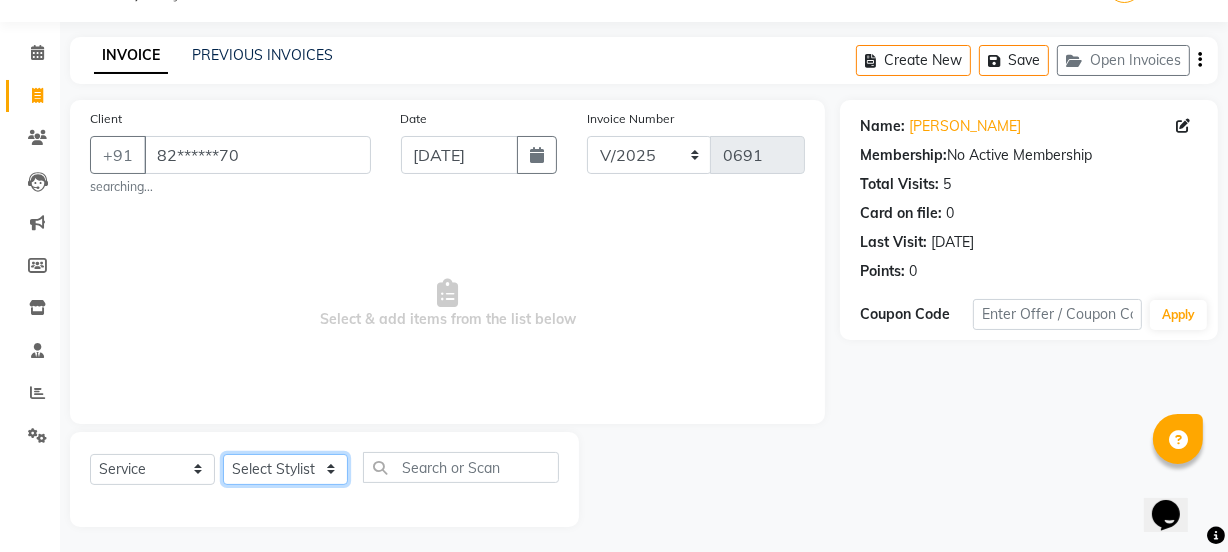 click on "Select Stylist [PERSON_NAME] [PERSON_NAME]" 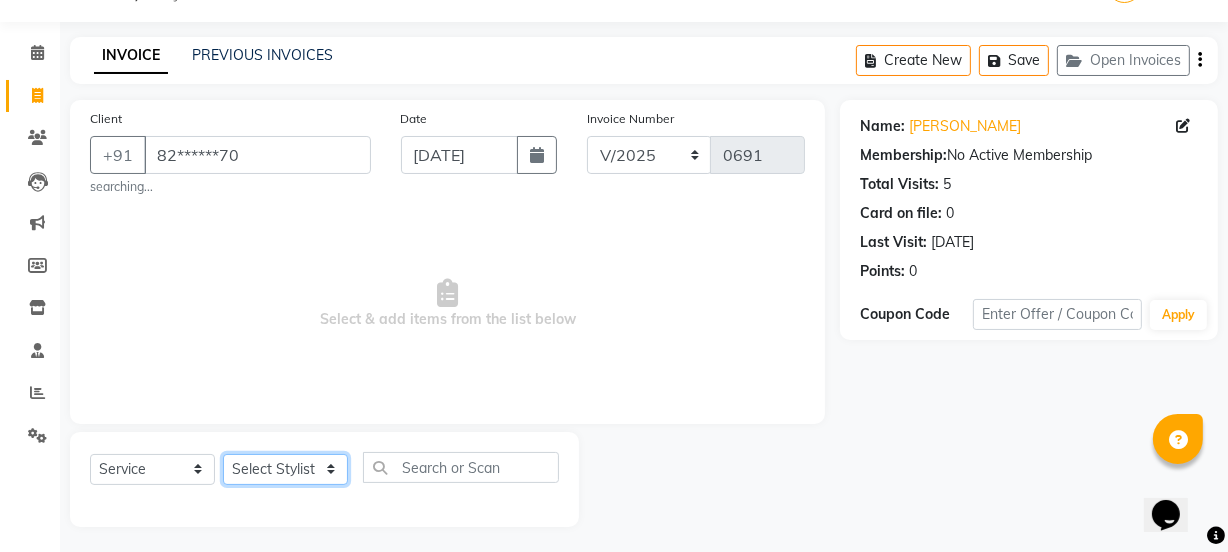 select on "32091" 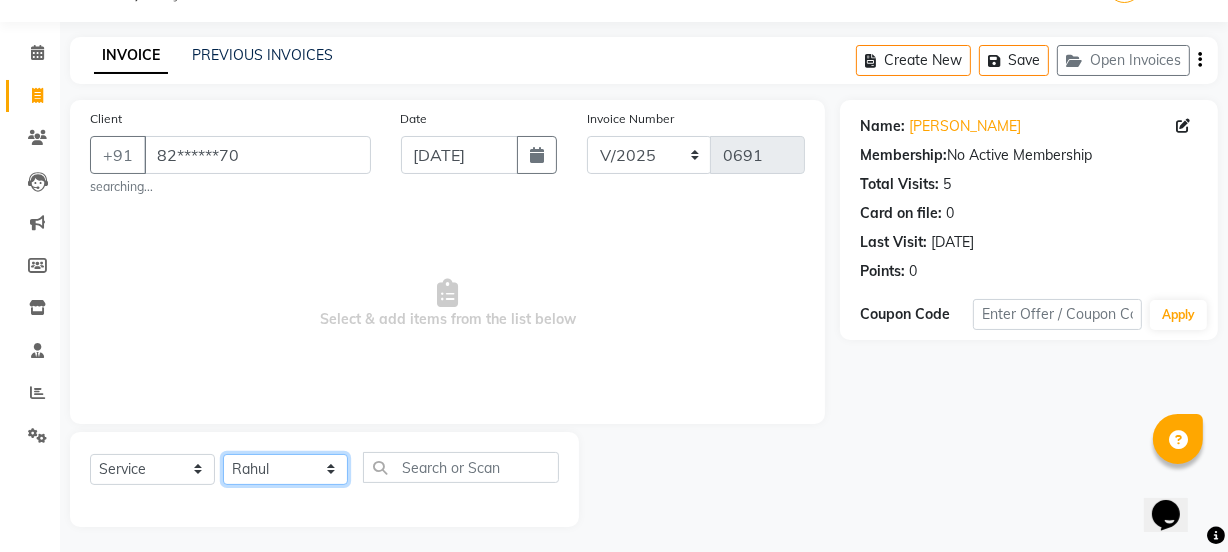 click on "Select Stylist [PERSON_NAME] [PERSON_NAME]" 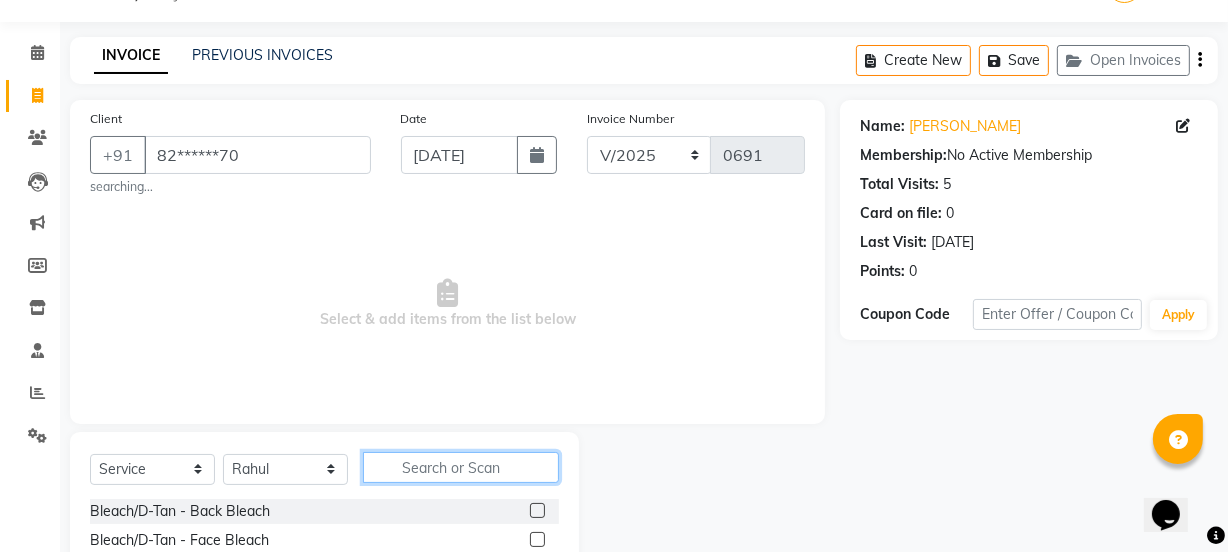 click 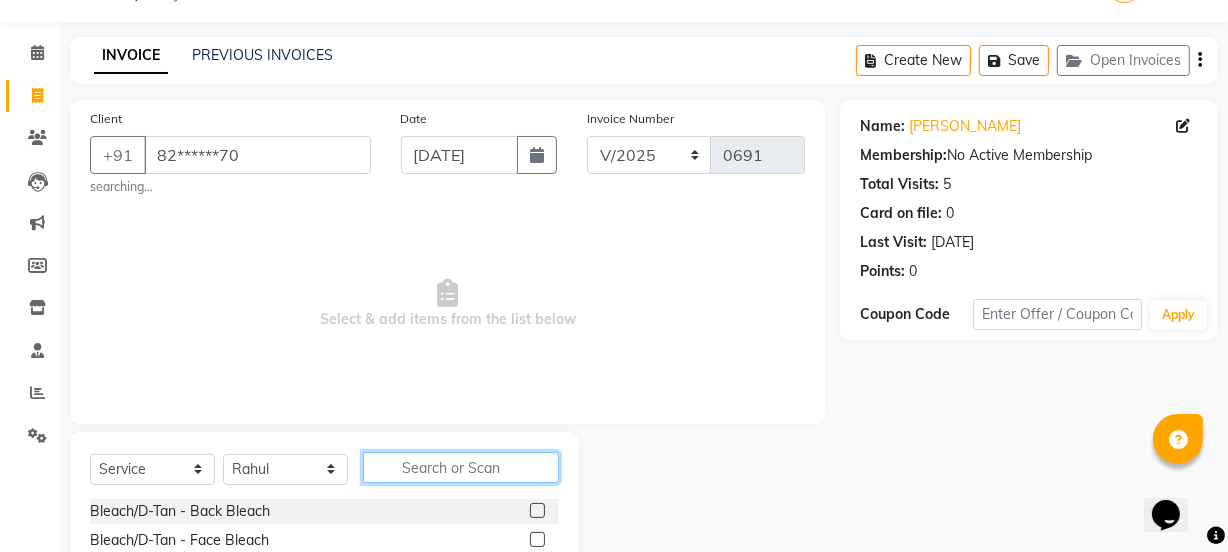 type on "v" 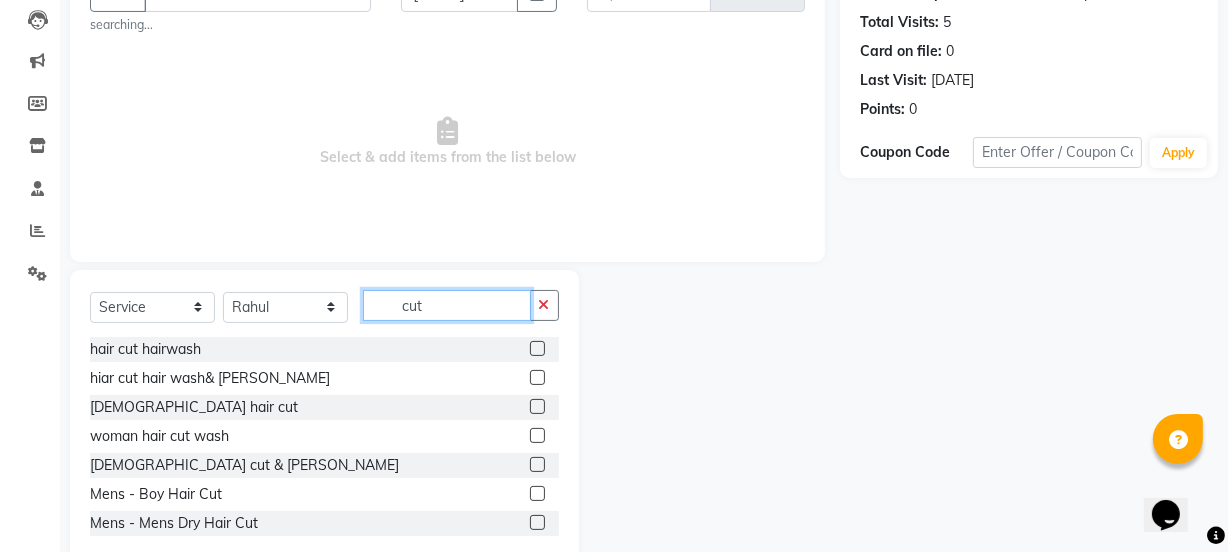 scroll, scrollTop: 213, scrollLeft: 0, axis: vertical 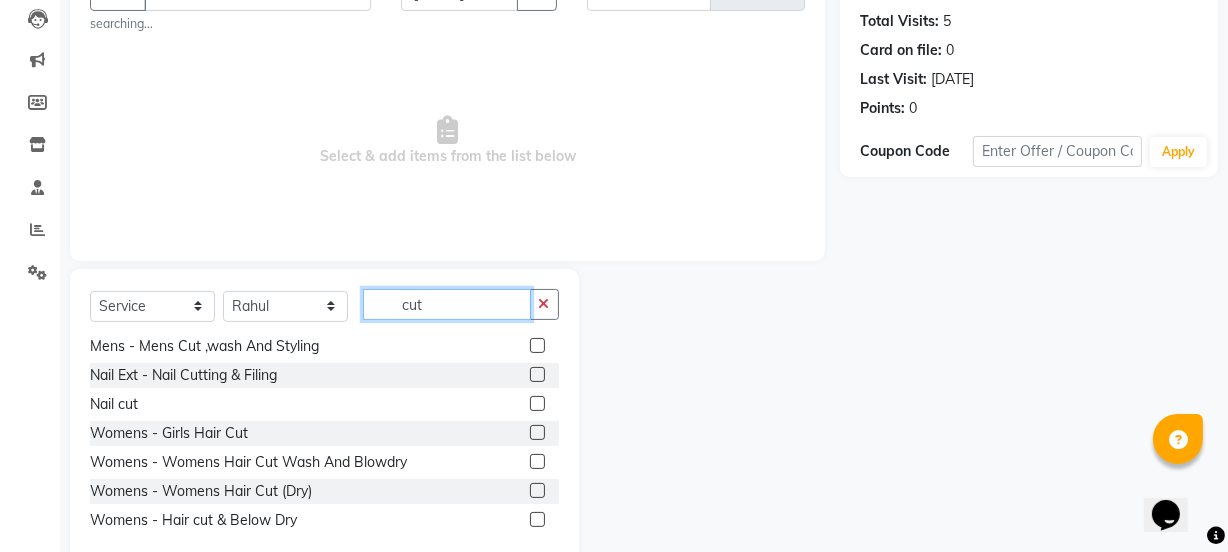 type 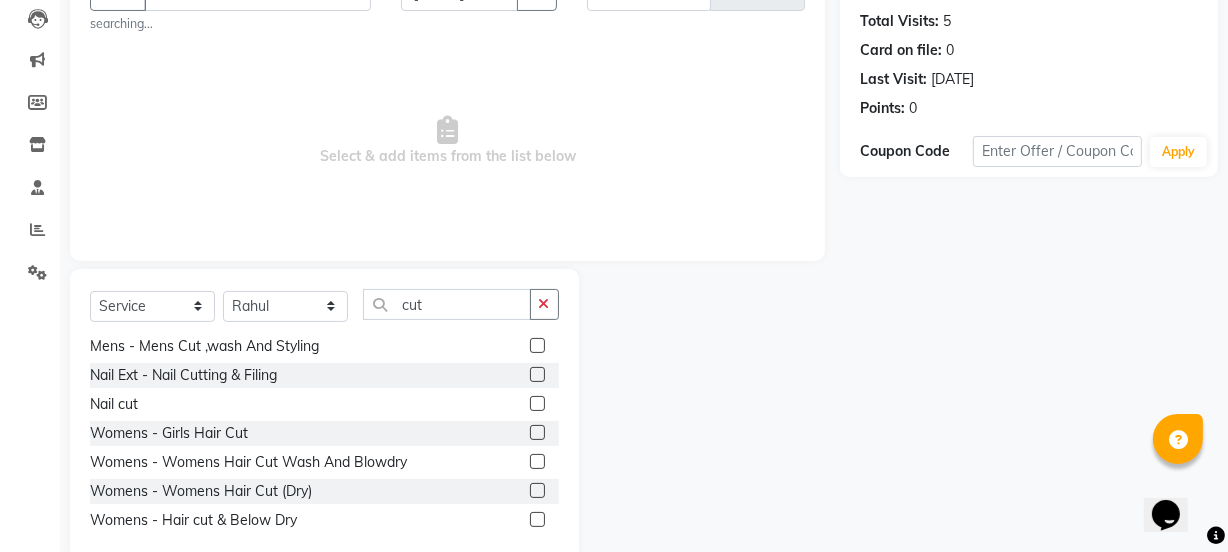 click 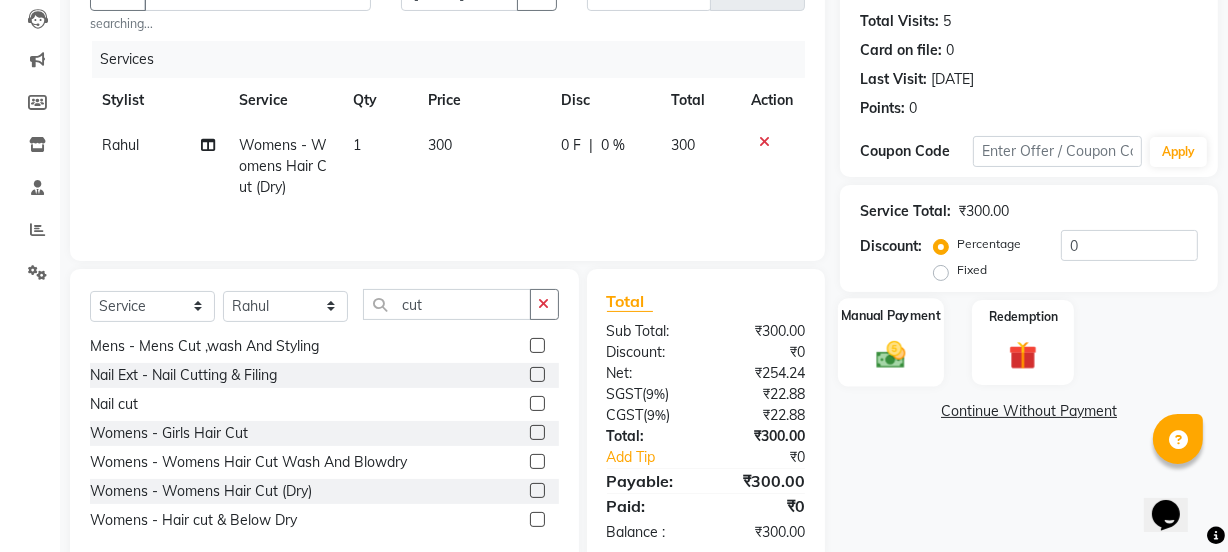 click 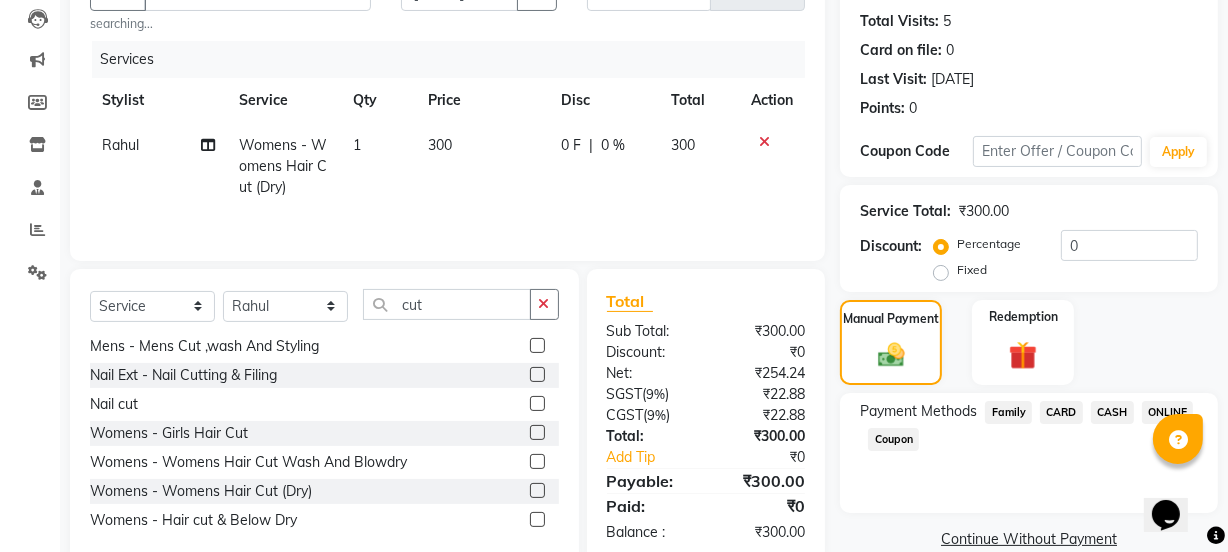 click on "ONLINE" 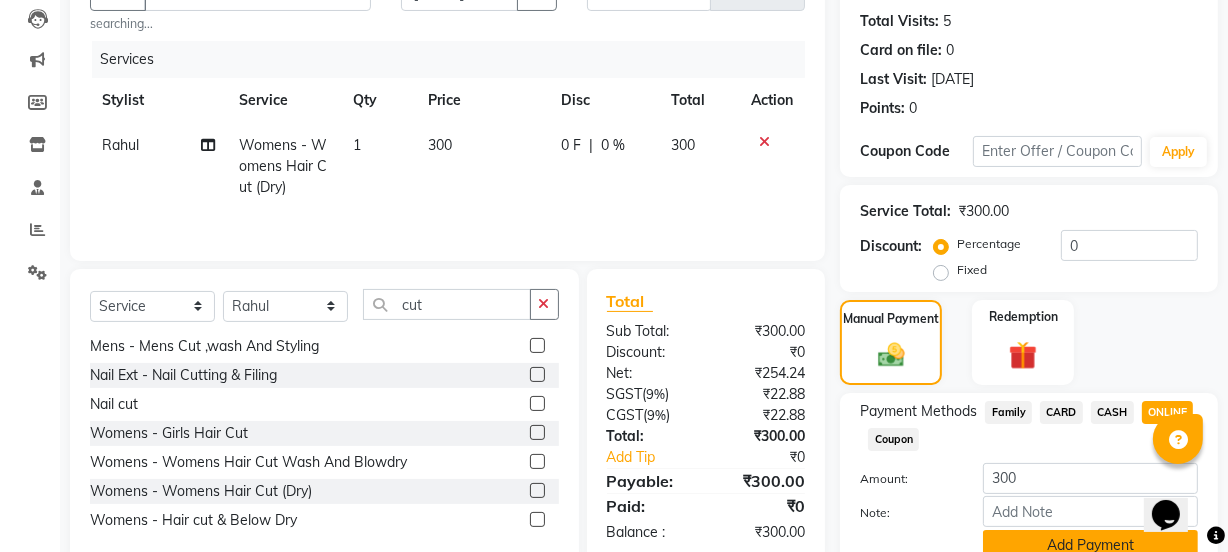 click on "Add Payment" 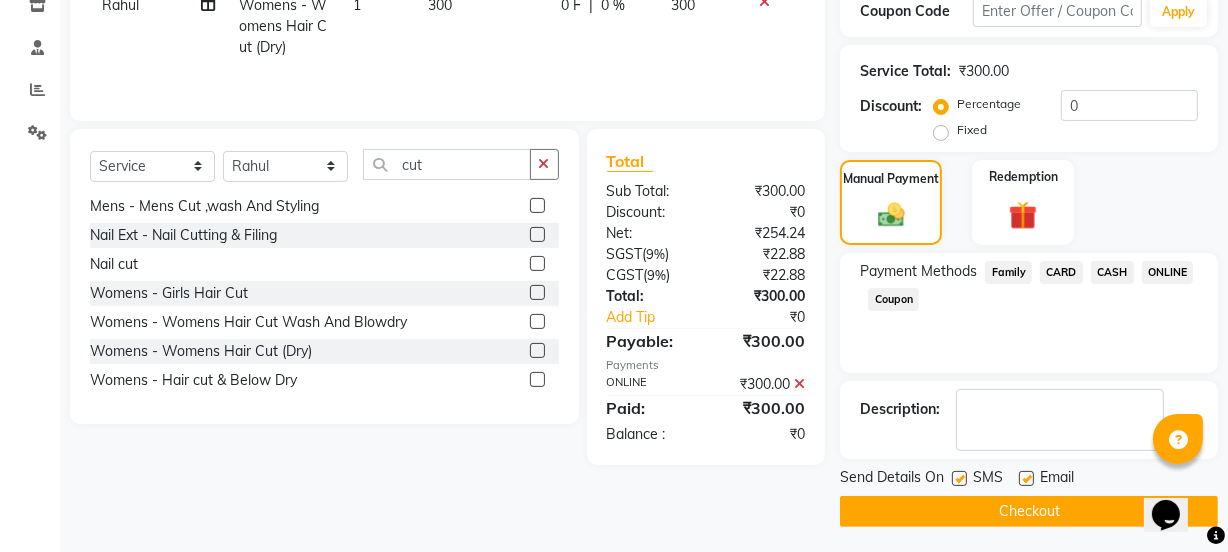 scroll, scrollTop: 357, scrollLeft: 0, axis: vertical 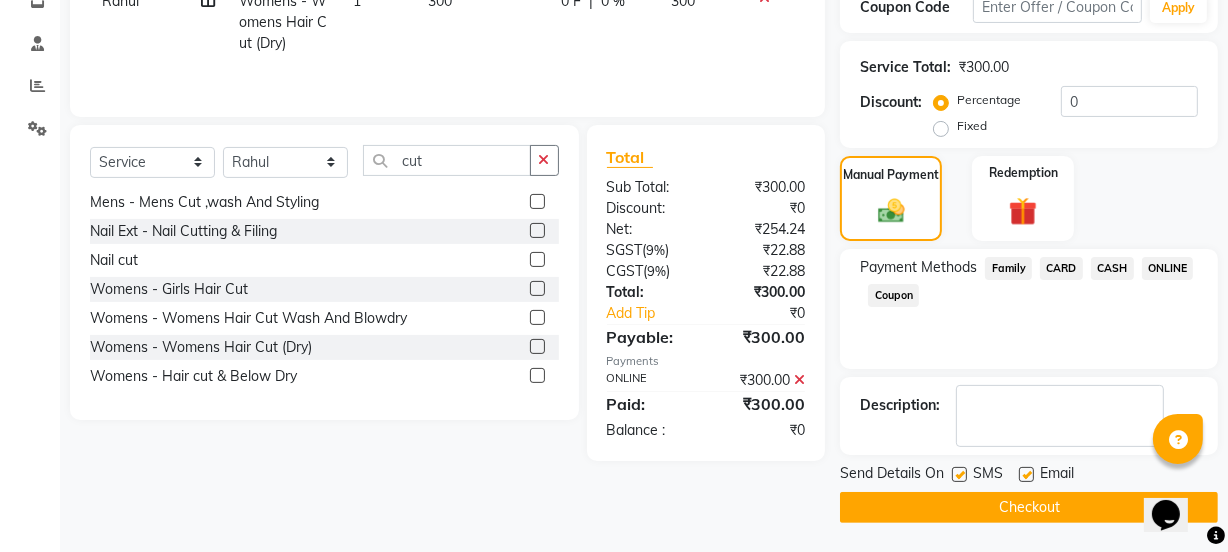 click on "Checkout" 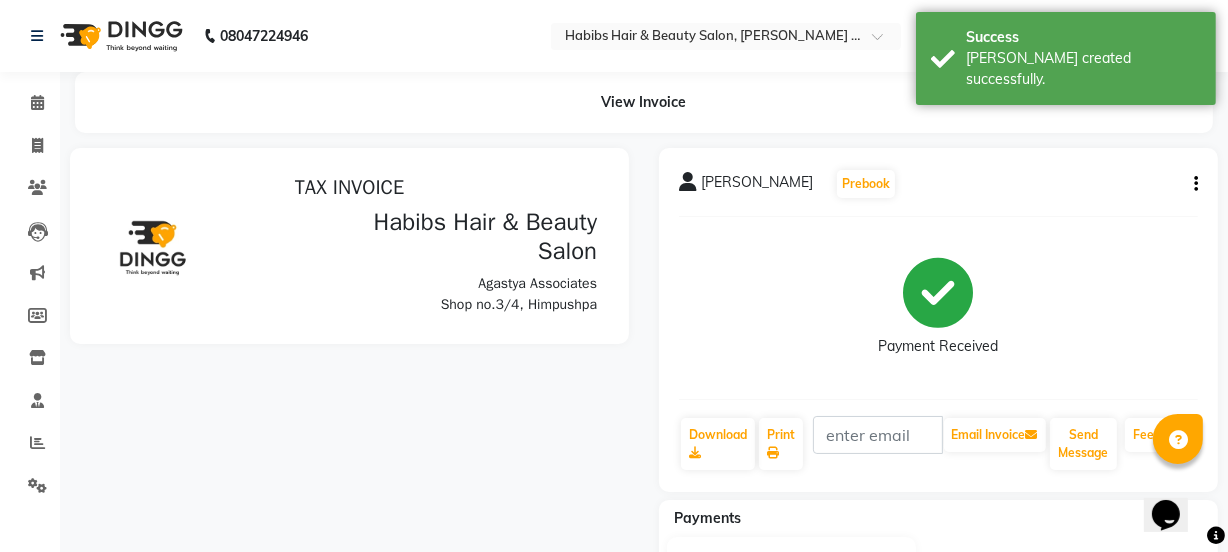 scroll, scrollTop: 0, scrollLeft: 0, axis: both 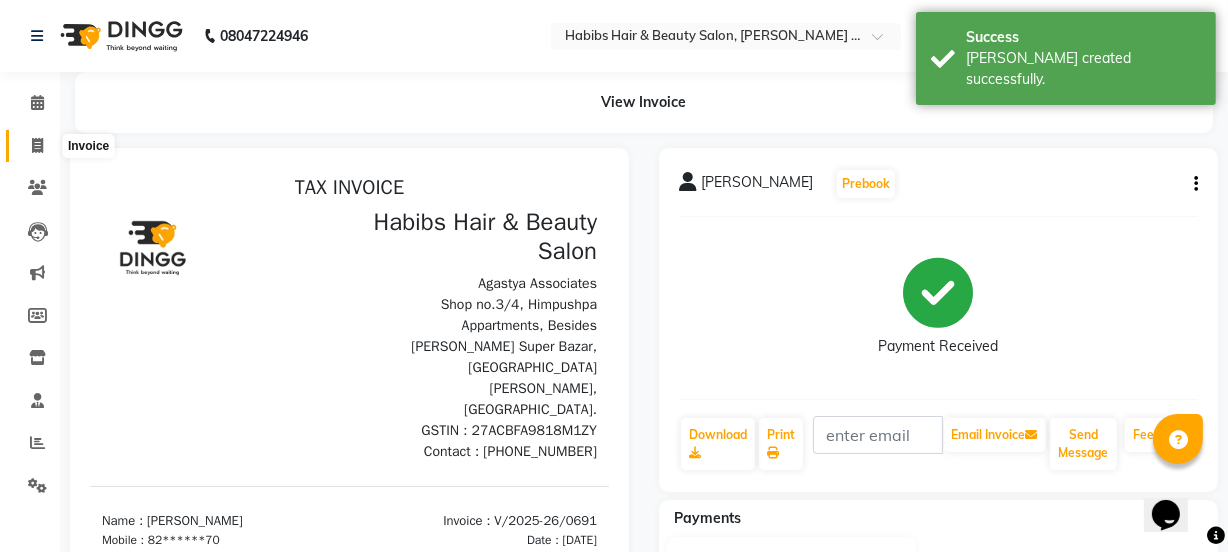 click 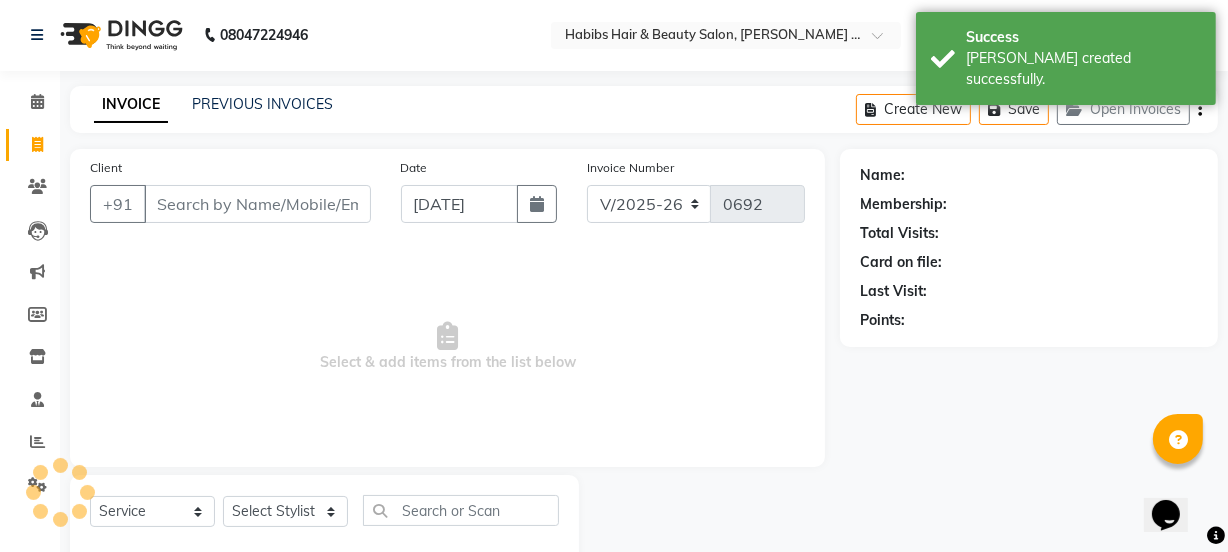 scroll, scrollTop: 50, scrollLeft: 0, axis: vertical 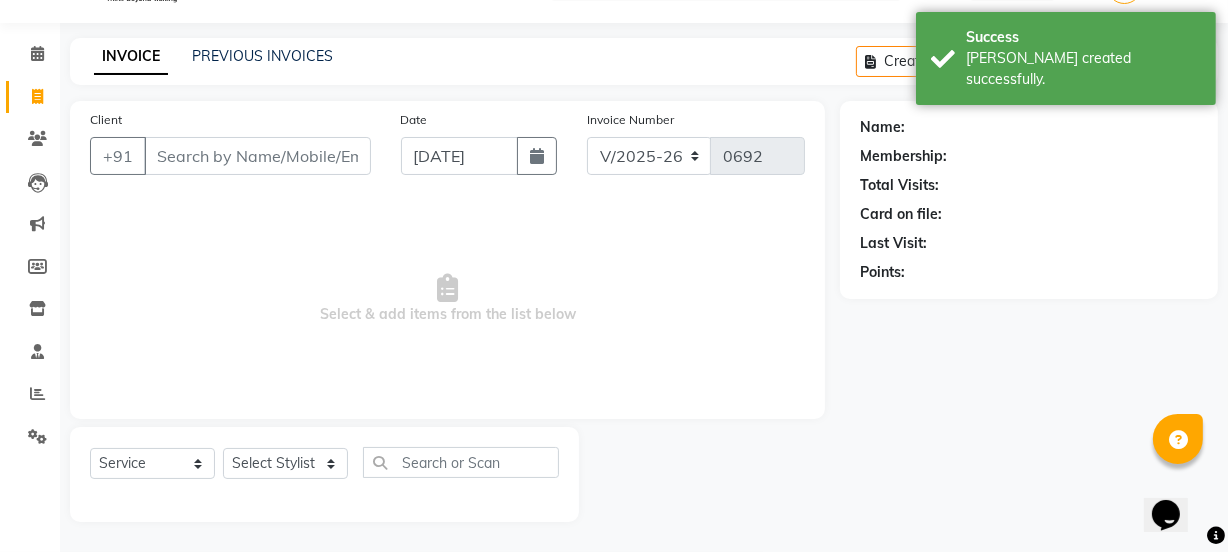 click on "Client" at bounding box center [257, 156] 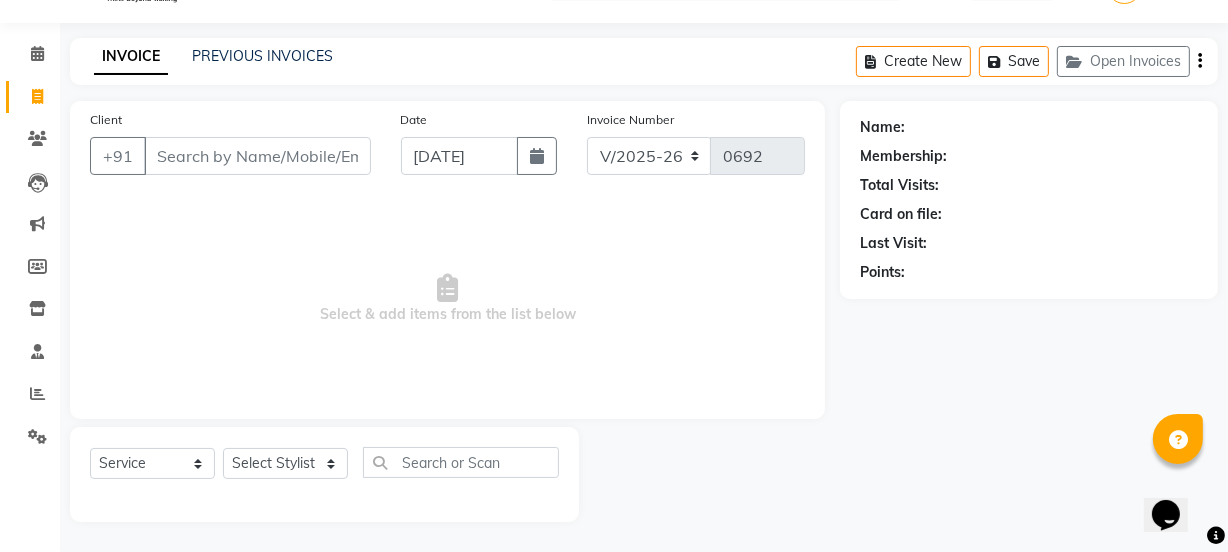 click on "Client" at bounding box center [257, 156] 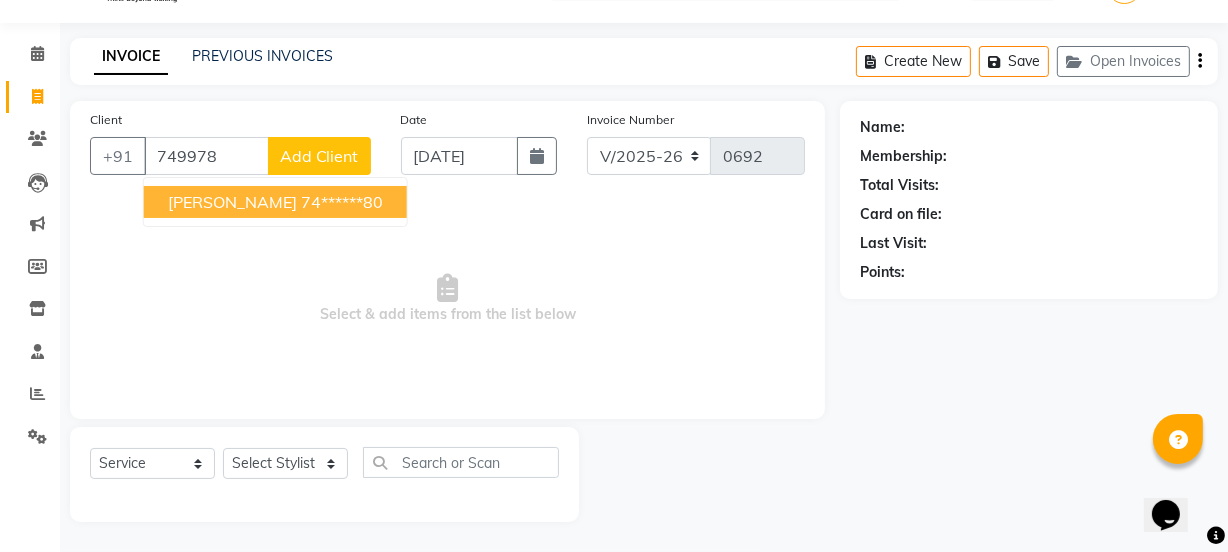 click on "74******80" at bounding box center [342, 202] 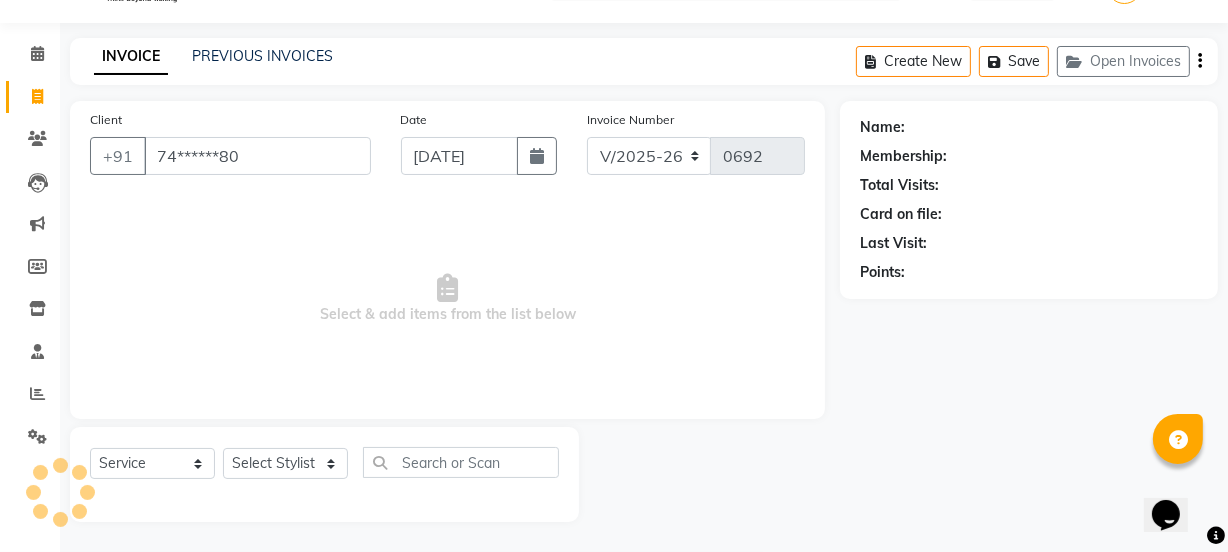 click on "Client +91 74******80 Date [DATE] Invoice Number V/2025 V/[PHONE_NUMBER]  Select & add items from the list below" 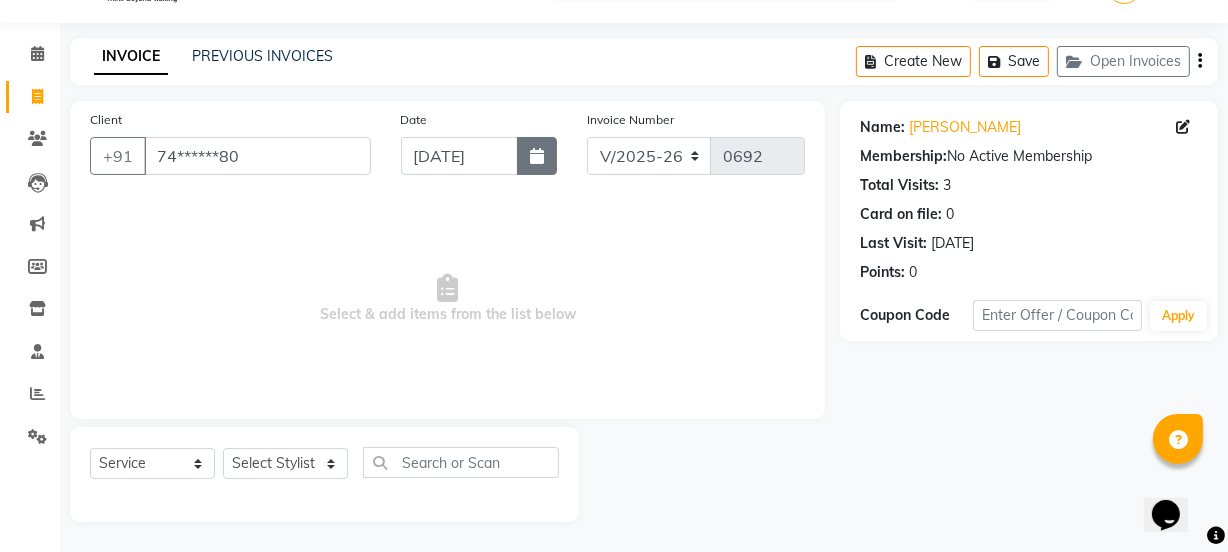 click 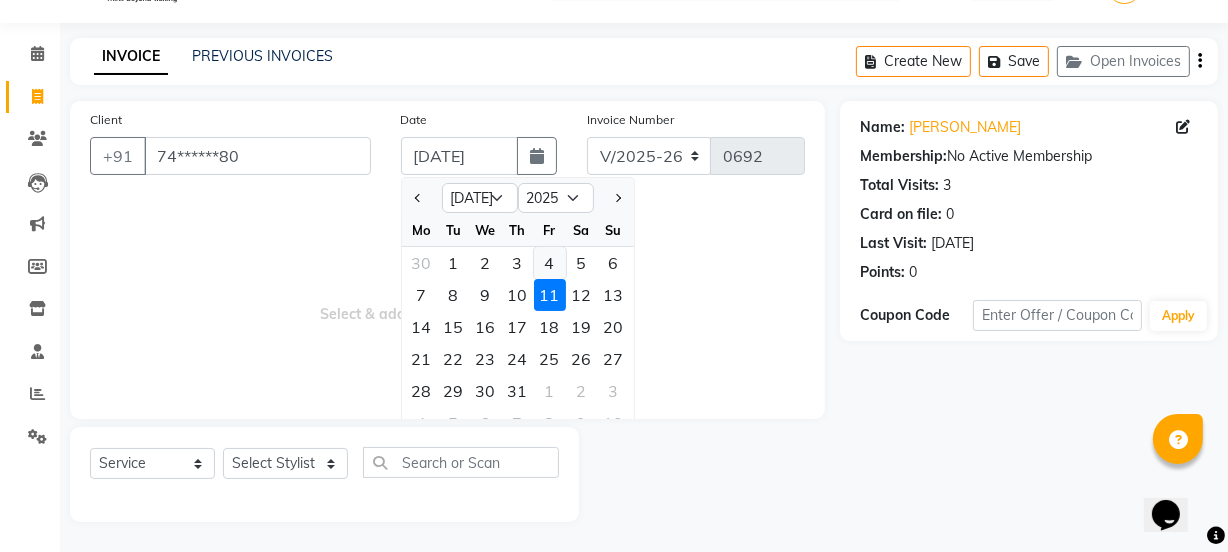 click on "4" 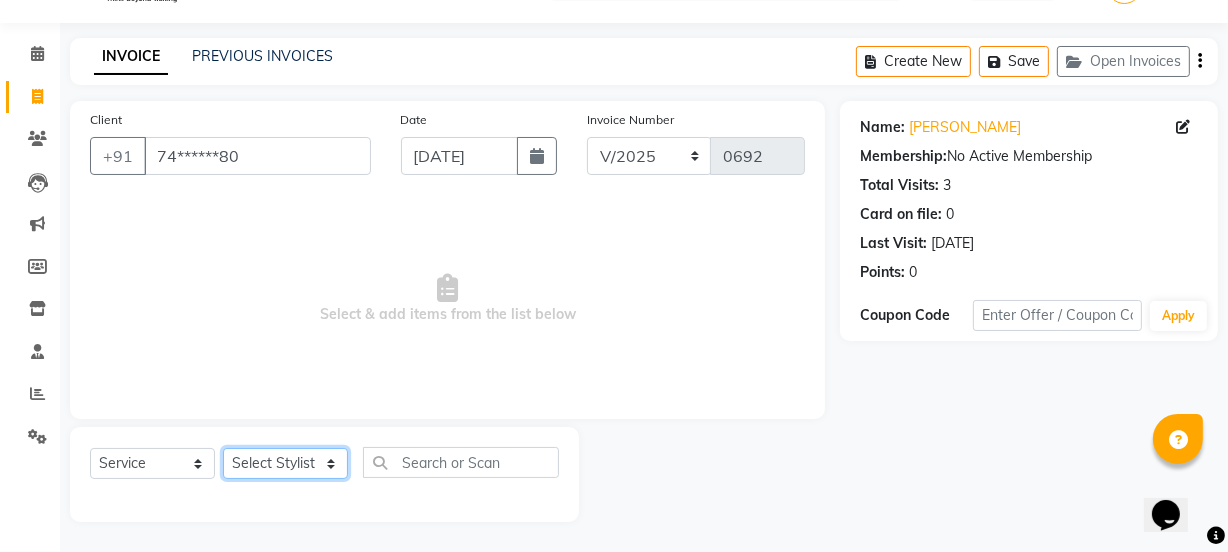 click on "Select Stylist [PERSON_NAME] [PERSON_NAME]" 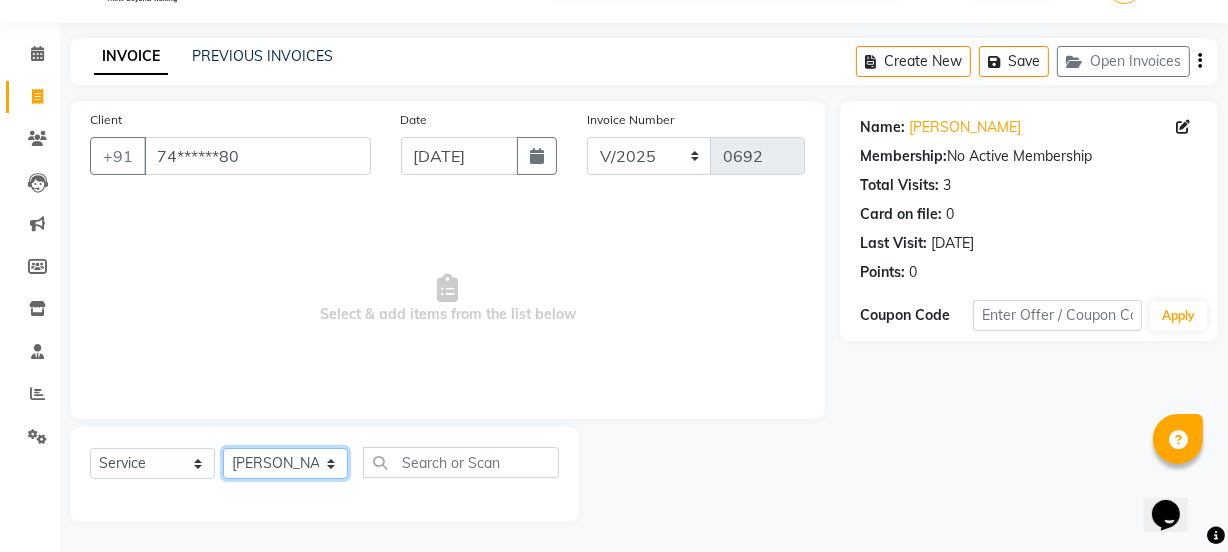 click on "Select Stylist [PERSON_NAME] [PERSON_NAME]" 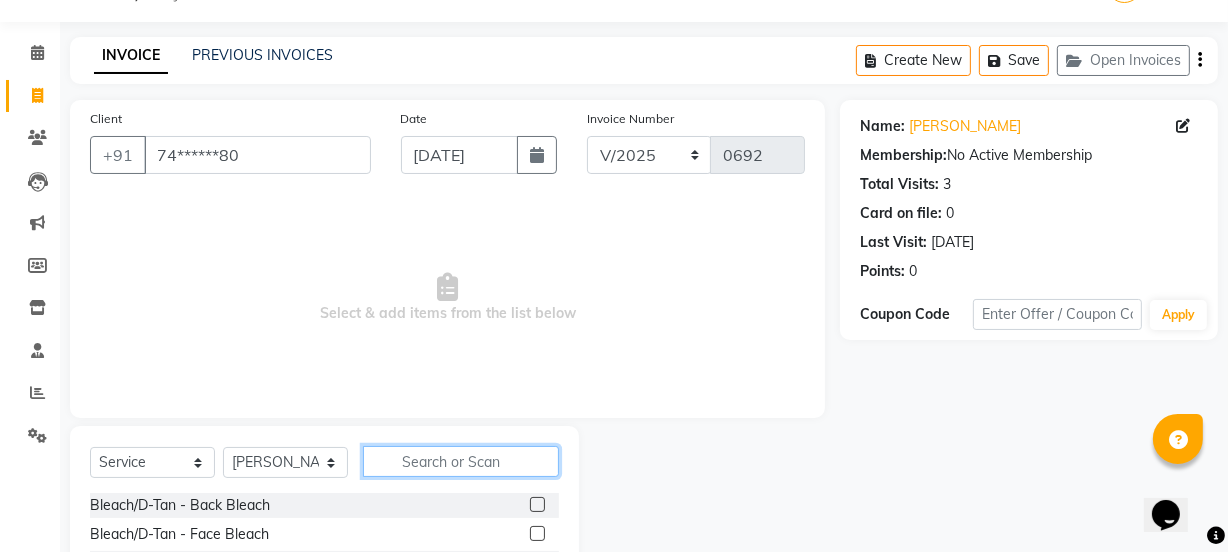 click 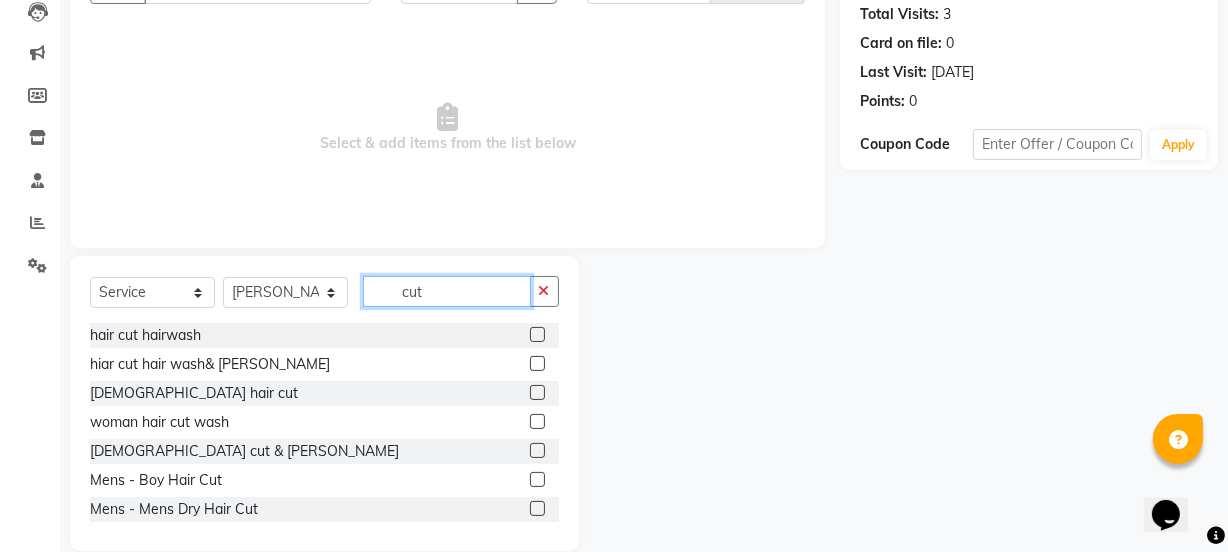 scroll, scrollTop: 250, scrollLeft: 0, axis: vertical 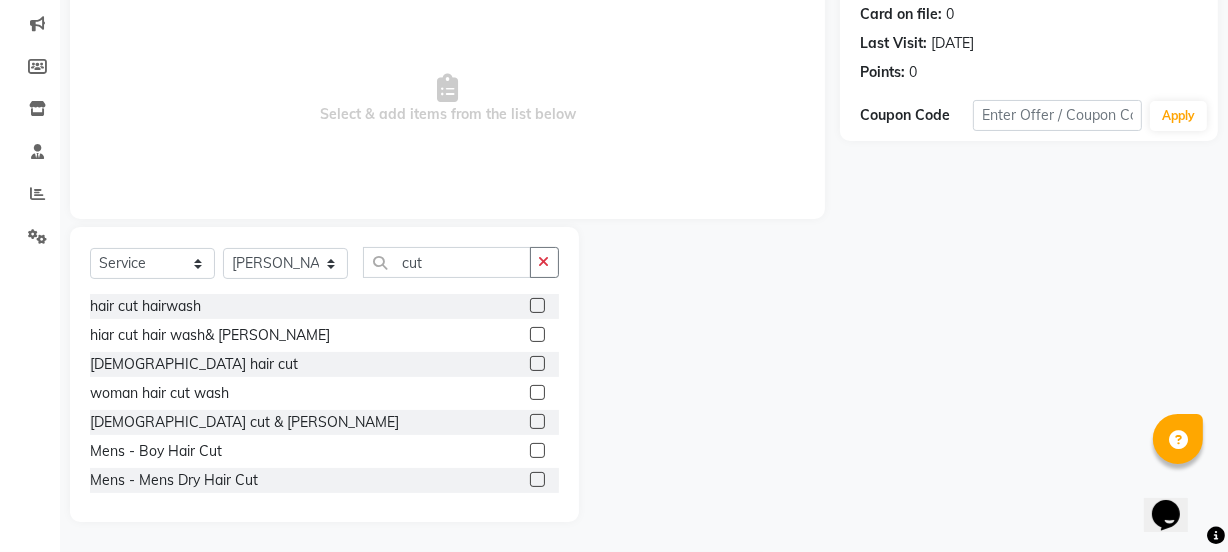 click 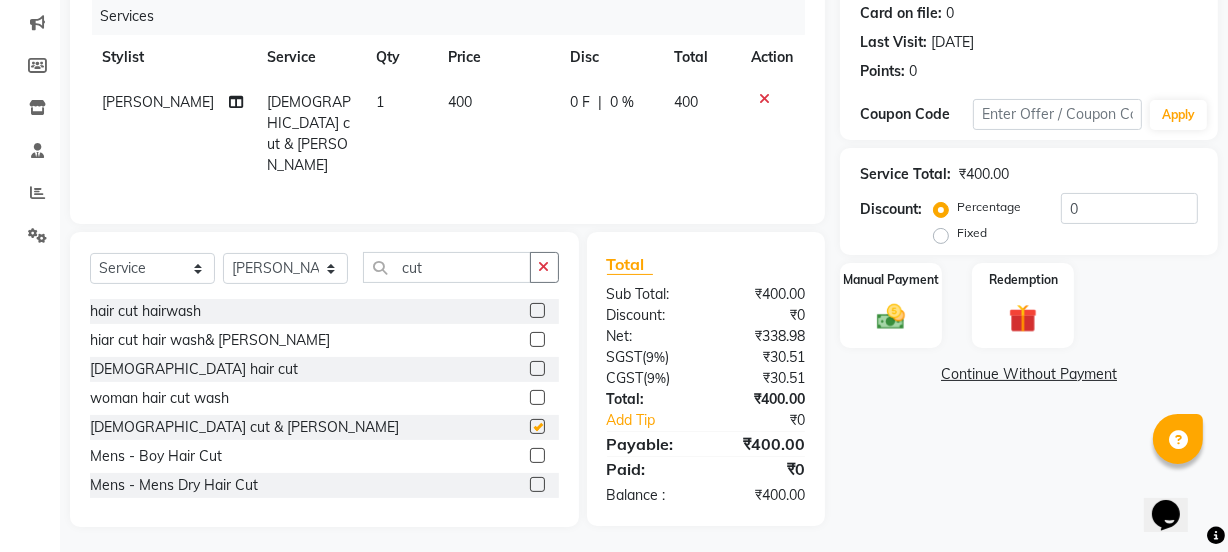 click 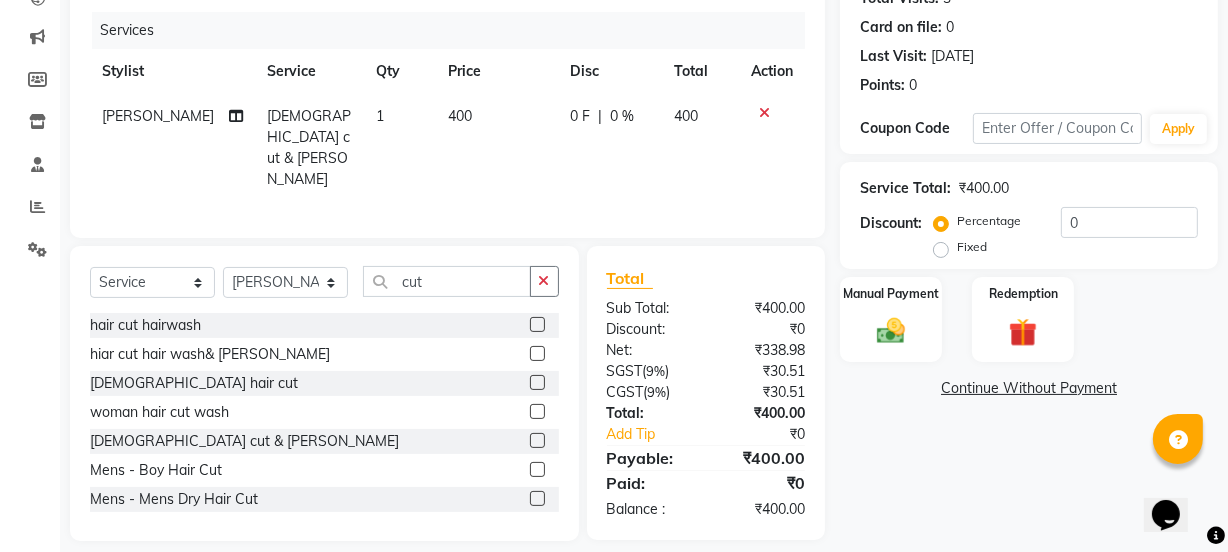 scroll, scrollTop: 250, scrollLeft: 0, axis: vertical 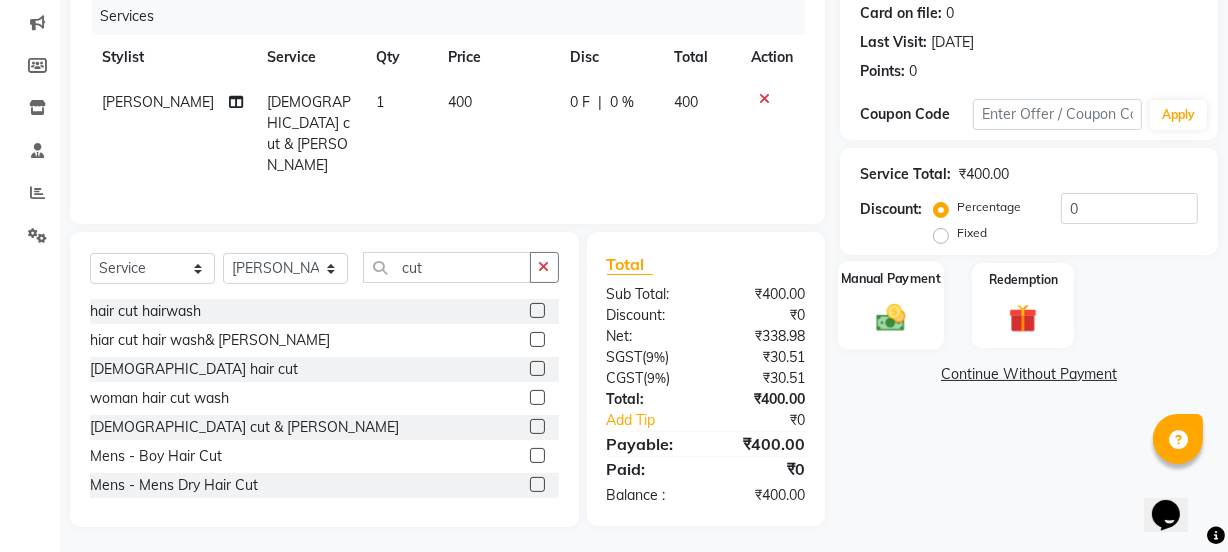 click on "Manual Payment" 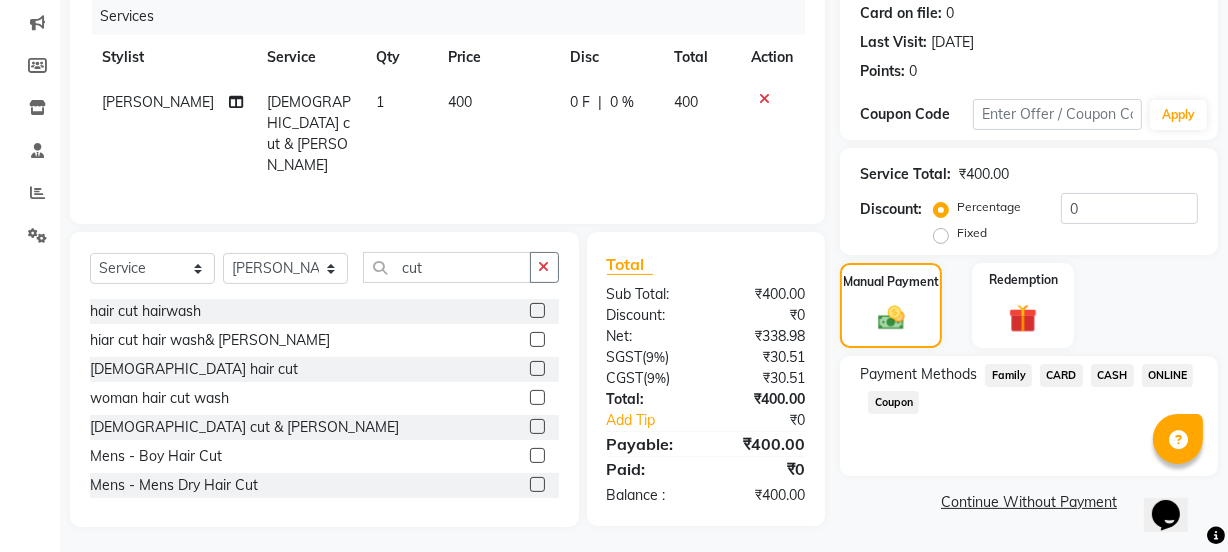 click on "ONLINE" 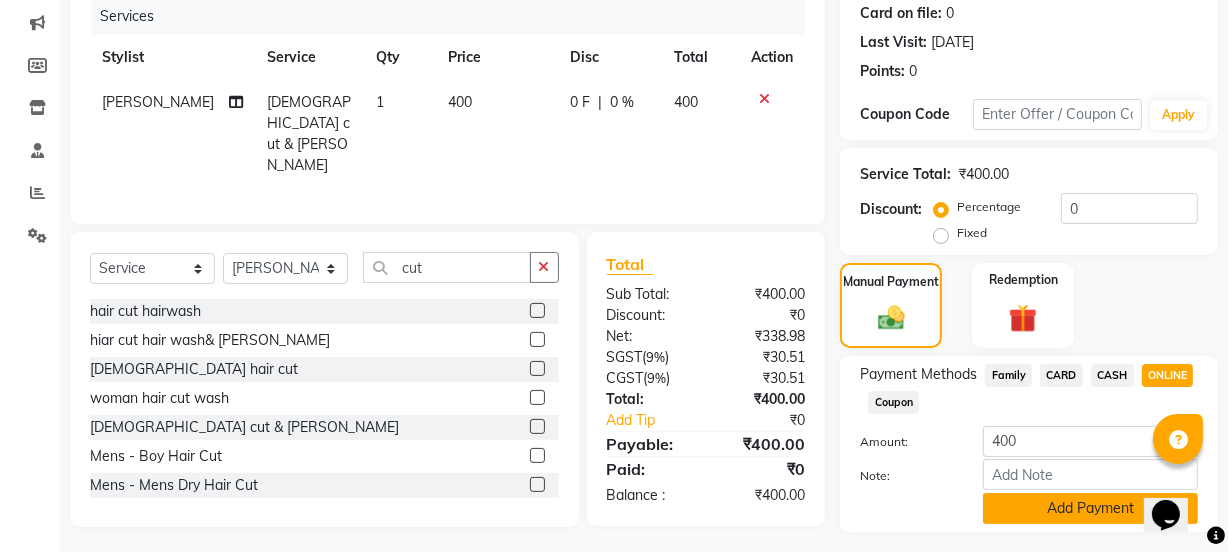 click on "Add Payment" 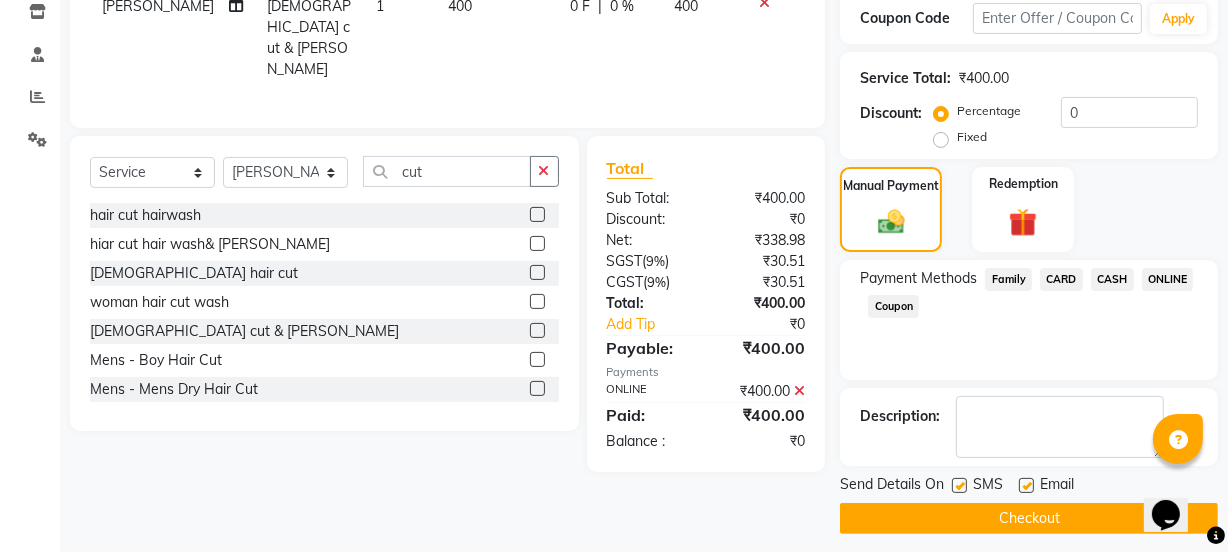 scroll, scrollTop: 357, scrollLeft: 0, axis: vertical 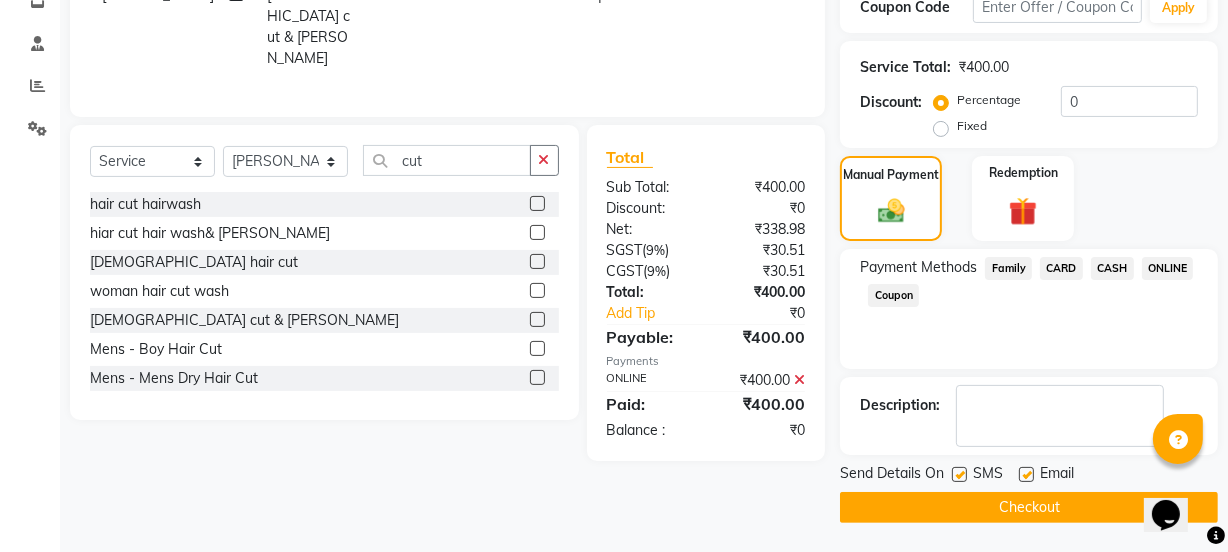 click on "Checkout" 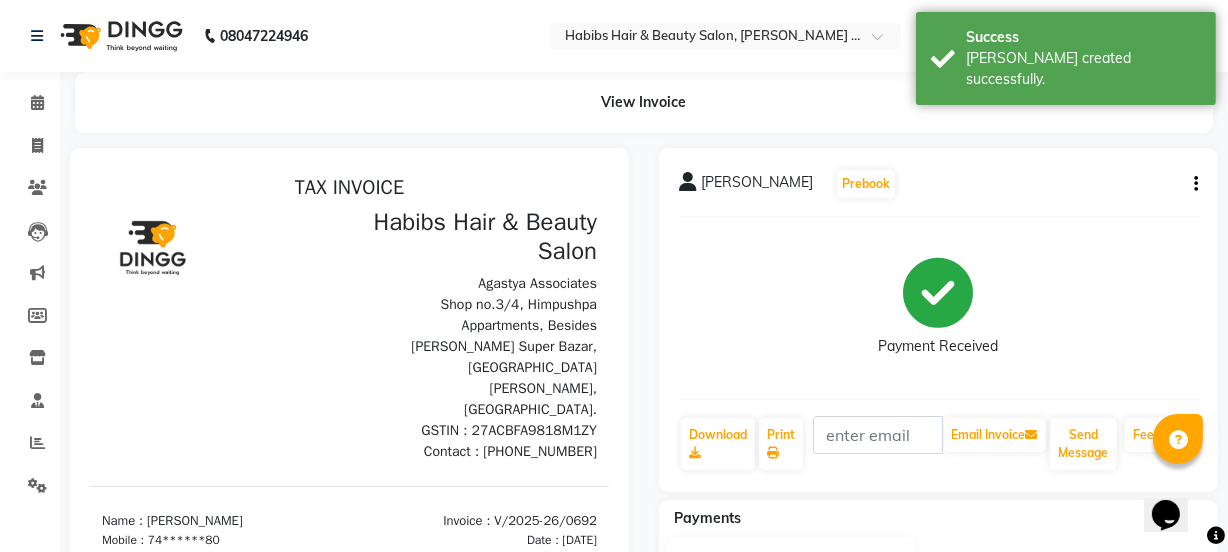 scroll, scrollTop: 0, scrollLeft: 0, axis: both 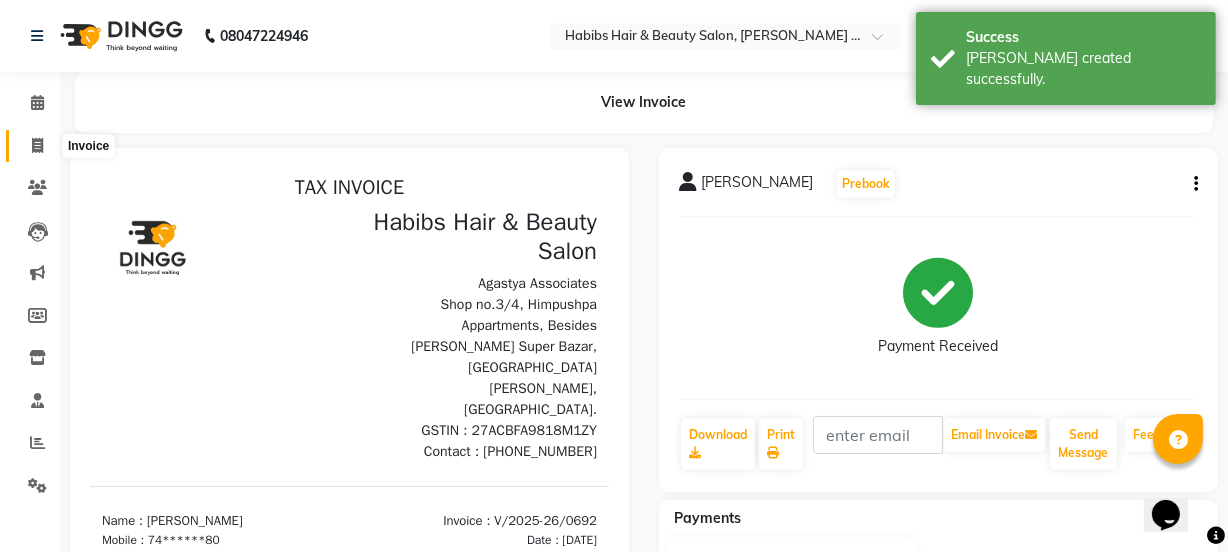 click 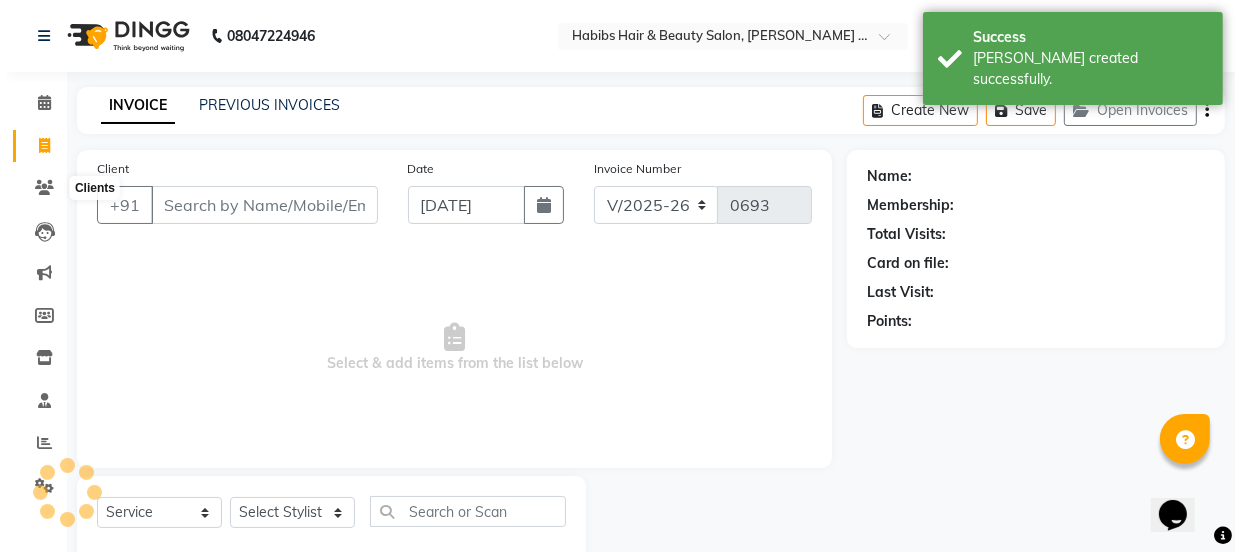 scroll, scrollTop: 50, scrollLeft: 0, axis: vertical 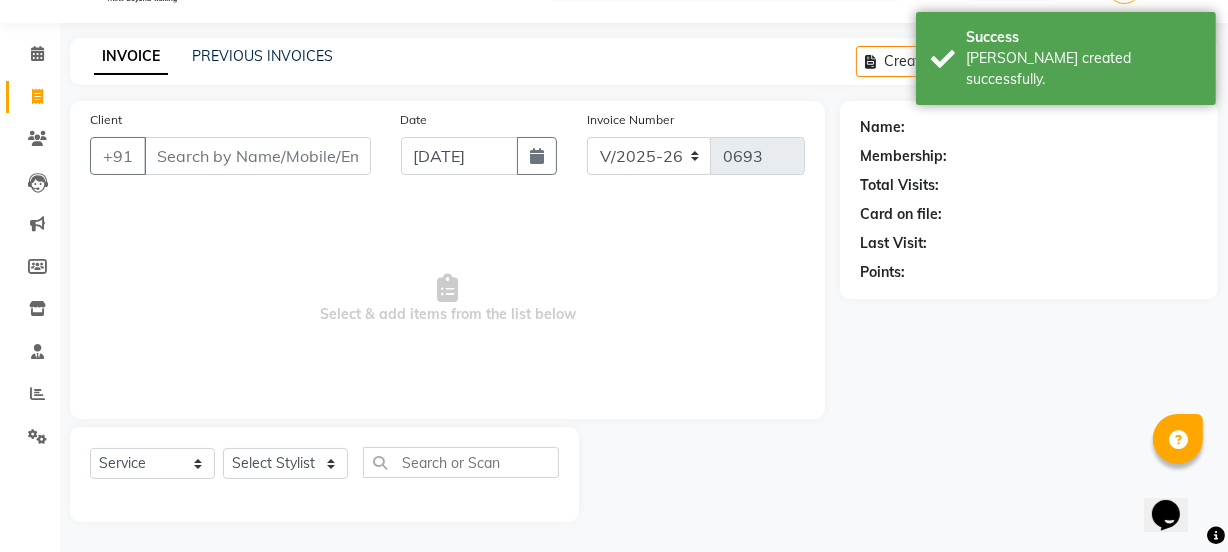 click on "Client" at bounding box center (257, 156) 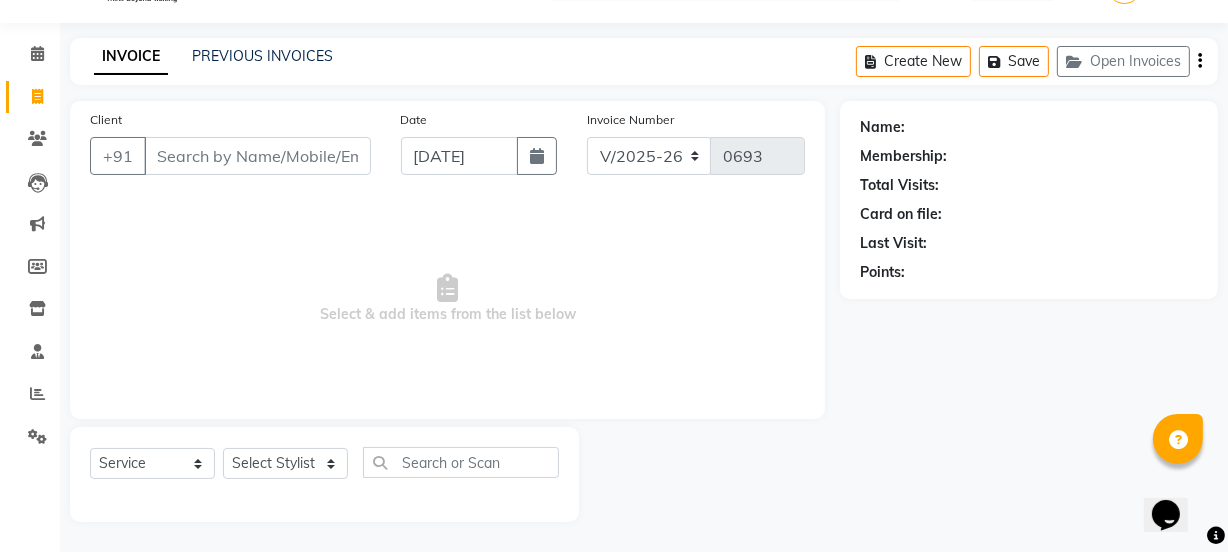 click on "Client" at bounding box center (257, 156) 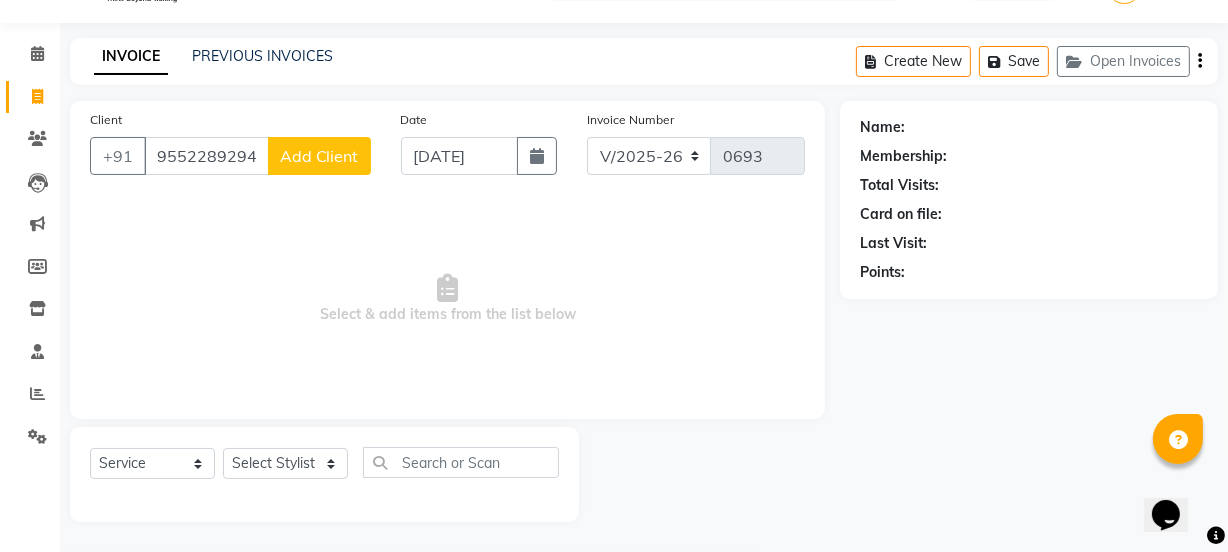 click on "Add Client" 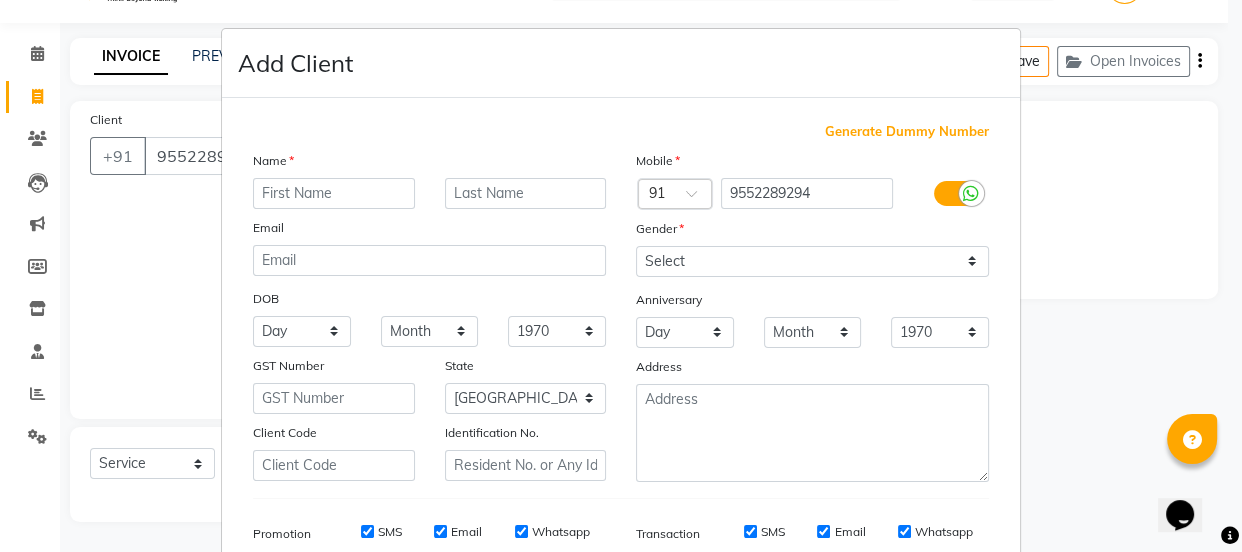 click at bounding box center [334, 193] 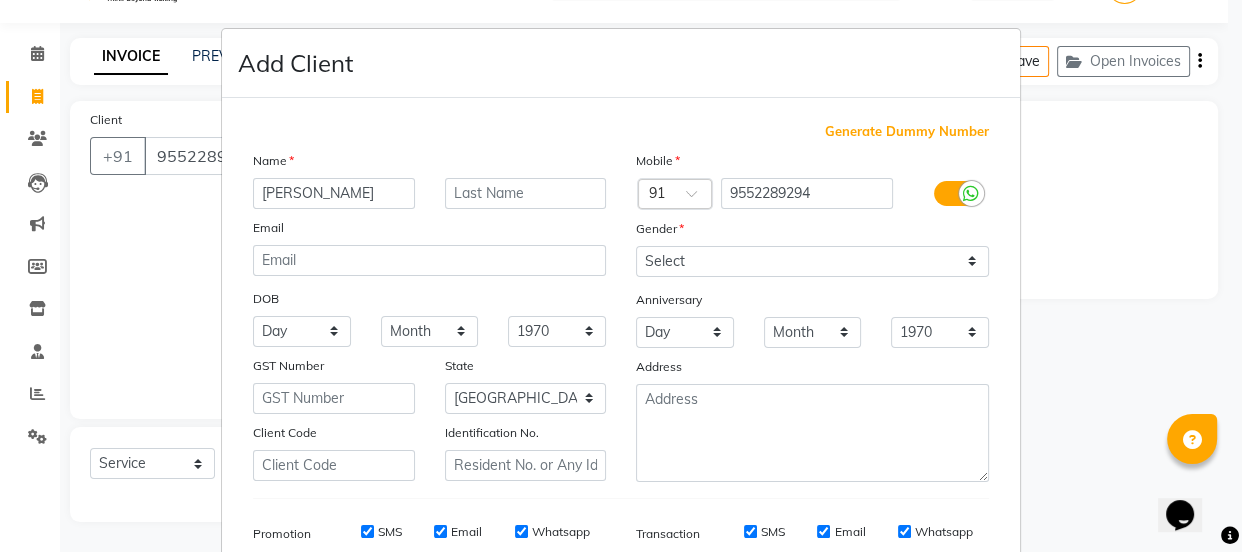 click on "Gender" at bounding box center (812, 232) 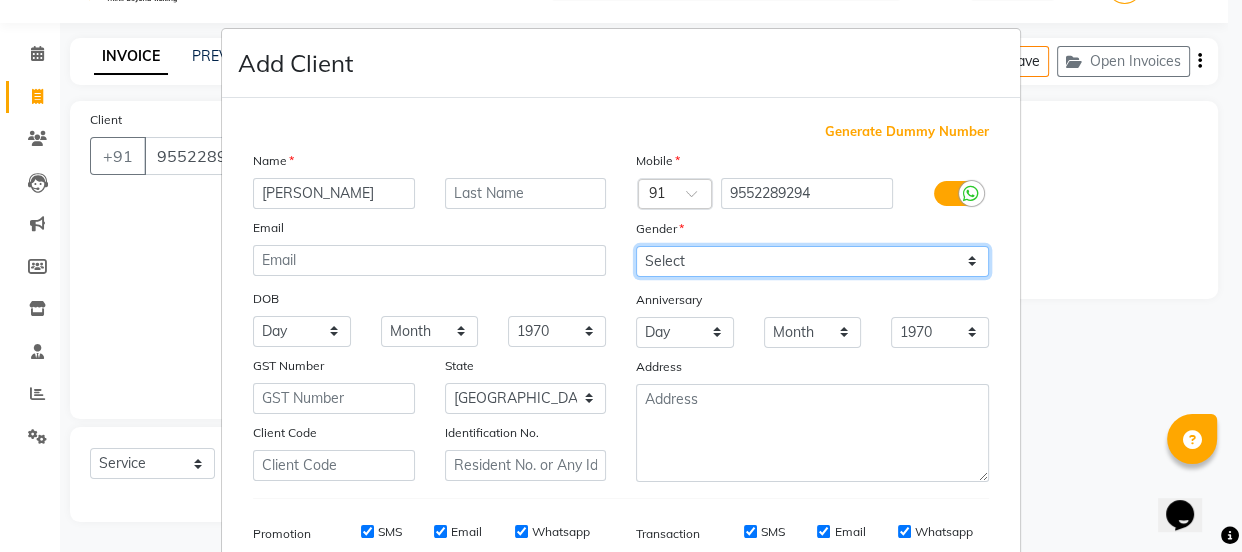 click on "Select [DEMOGRAPHIC_DATA] [DEMOGRAPHIC_DATA] Other Prefer Not To Say" at bounding box center (812, 261) 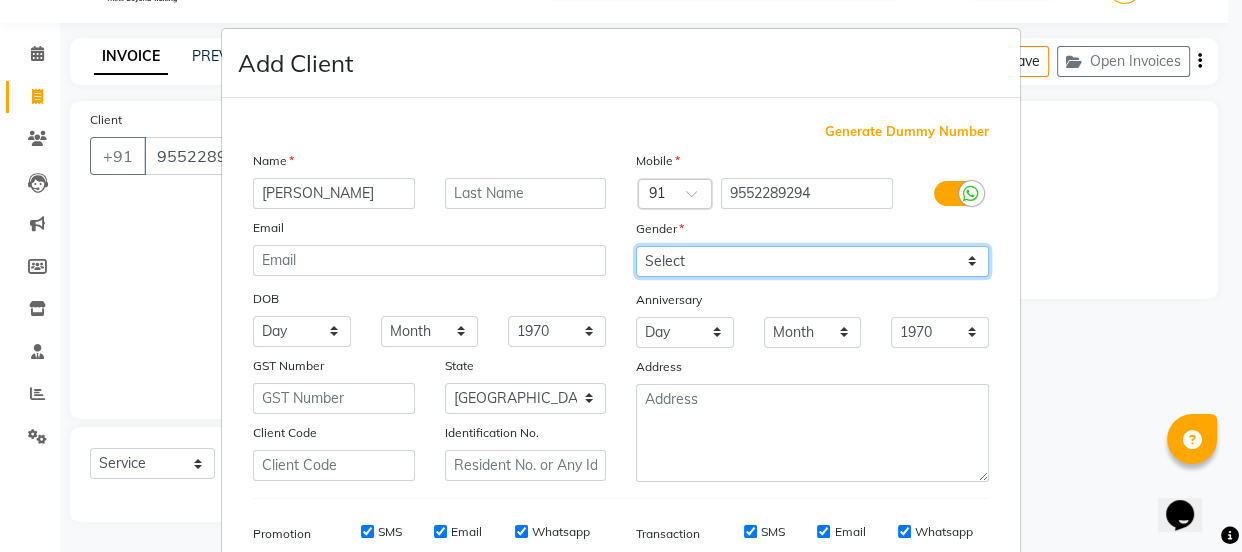 click on "Select [DEMOGRAPHIC_DATA] [DEMOGRAPHIC_DATA] Other Prefer Not To Say" at bounding box center [812, 261] 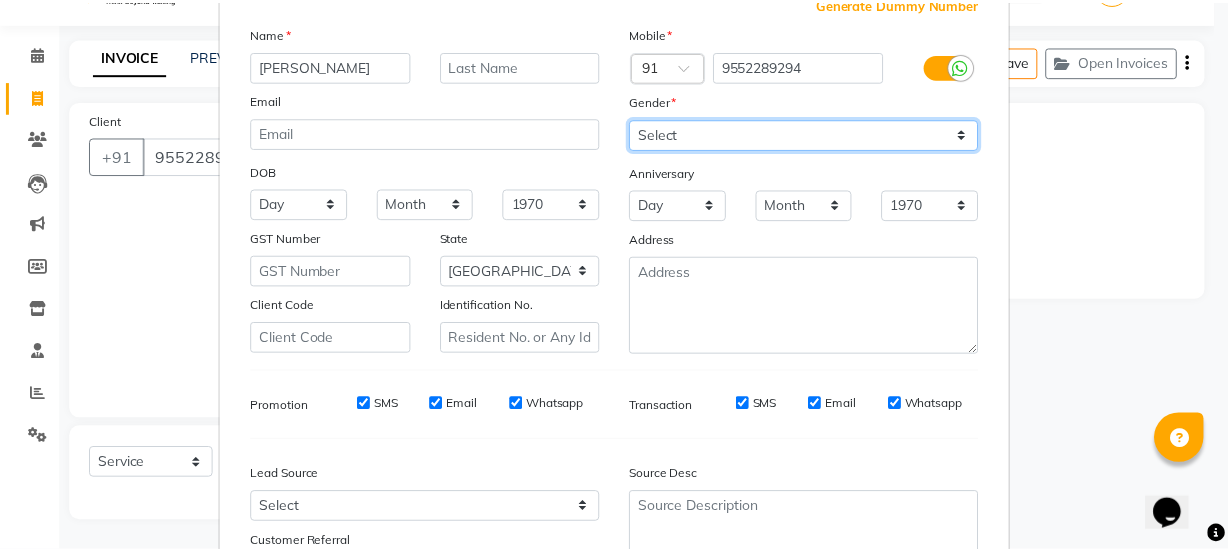 scroll, scrollTop: 301, scrollLeft: 0, axis: vertical 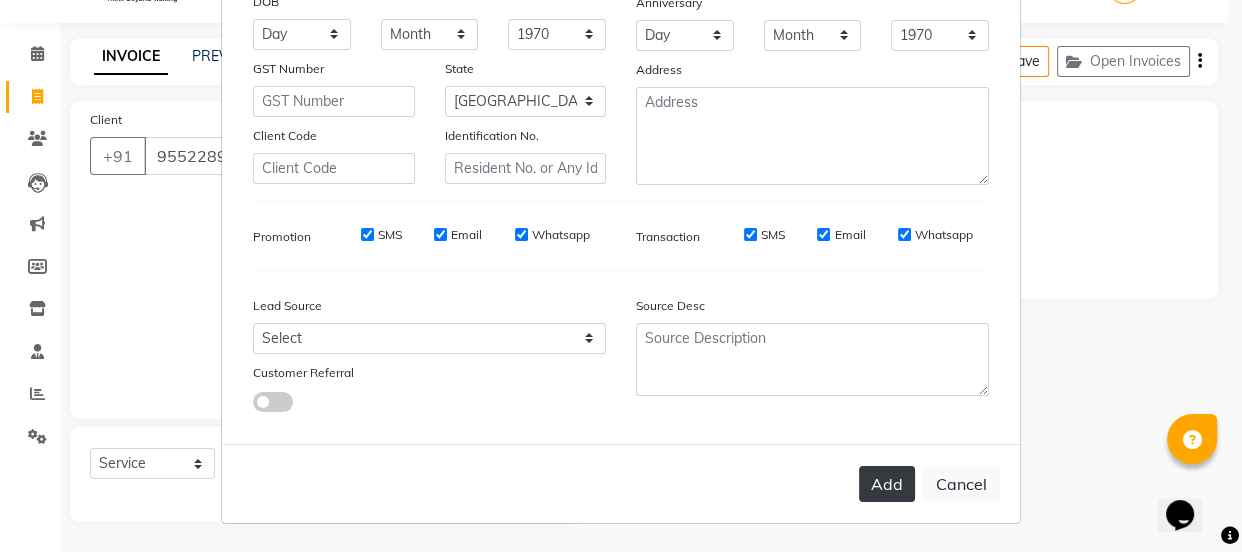 click on "Add" at bounding box center (887, 484) 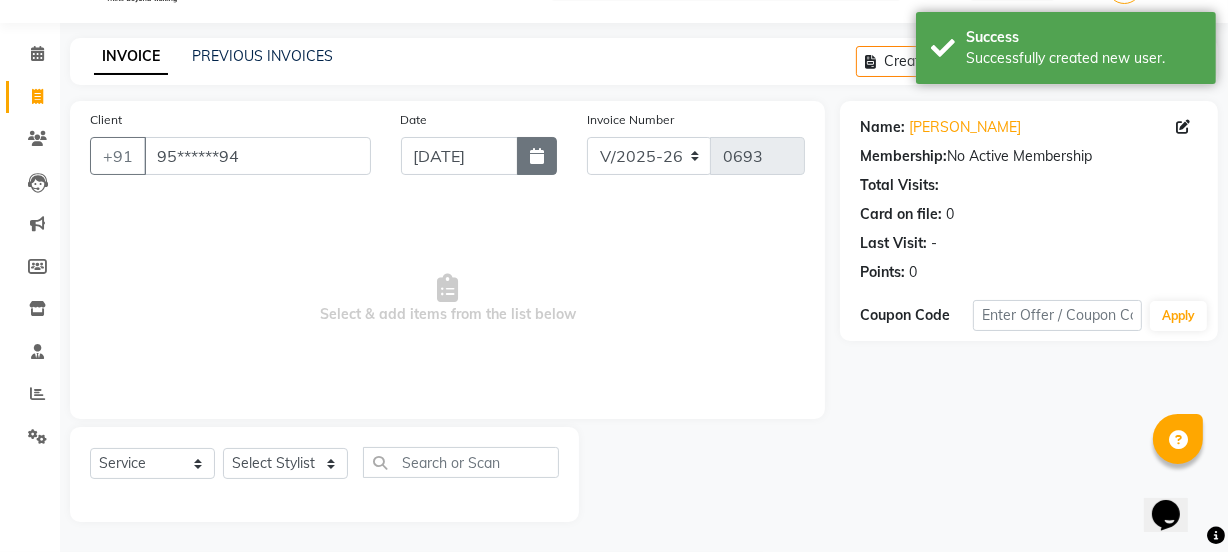 click 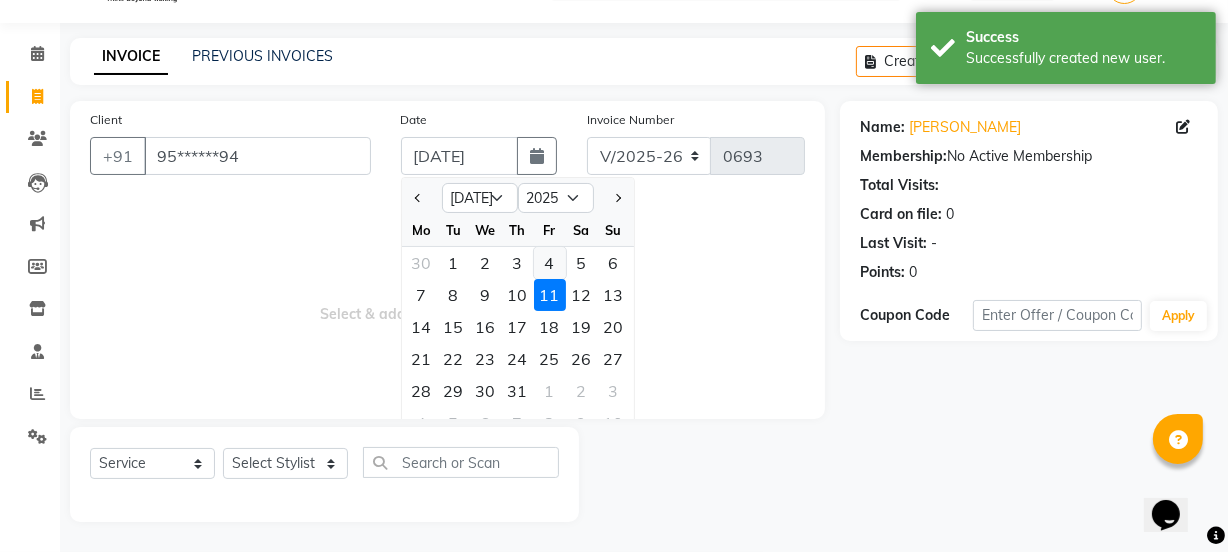 click on "4" 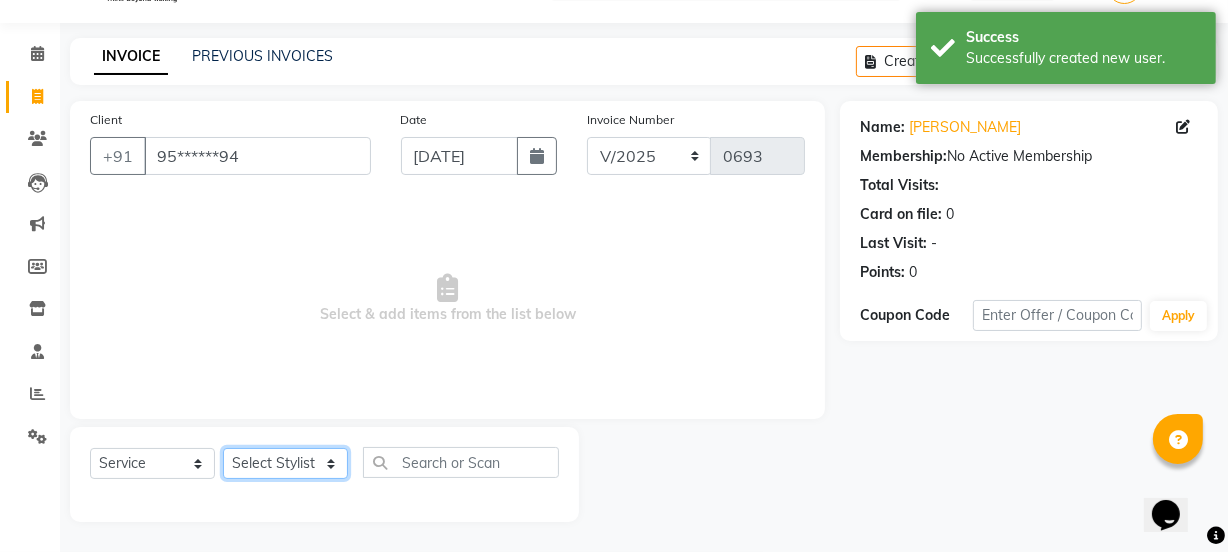 click on "Select Stylist [PERSON_NAME] [PERSON_NAME]" 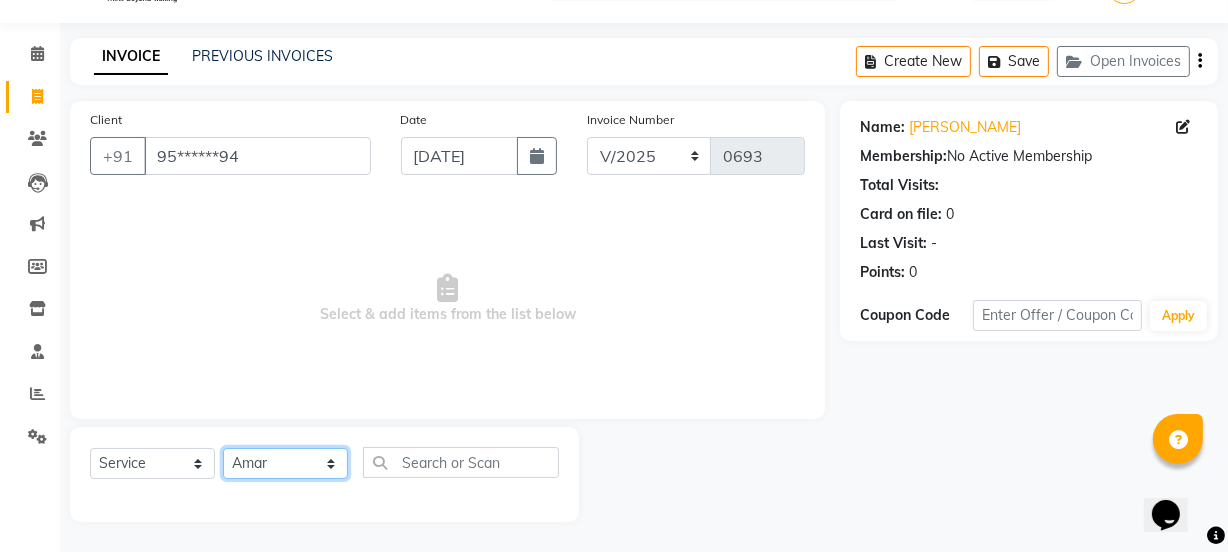 click on "Select Stylist [PERSON_NAME] [PERSON_NAME]" 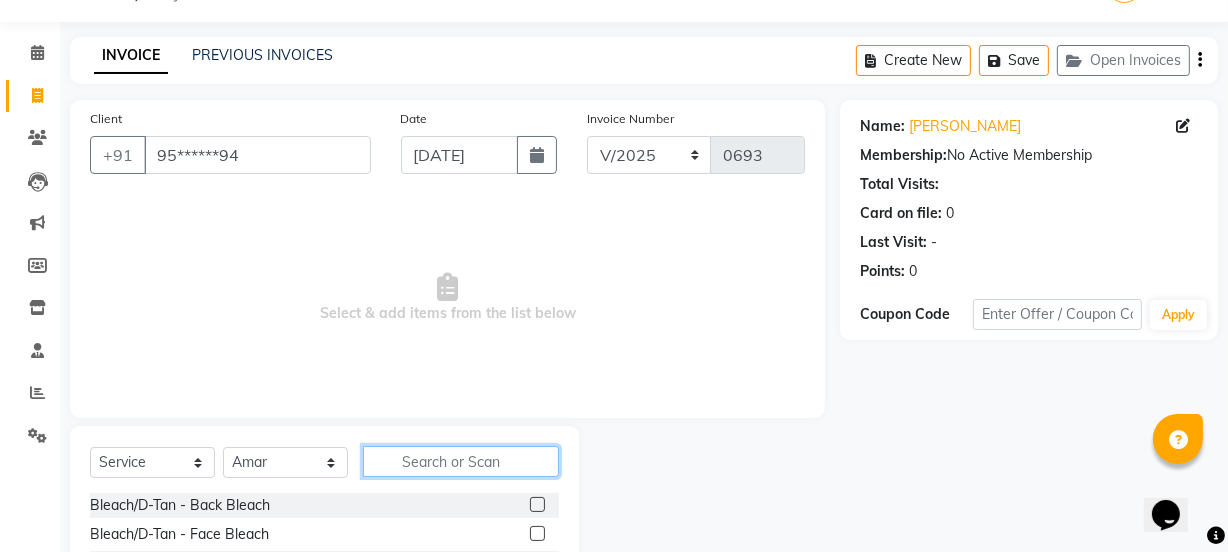 click 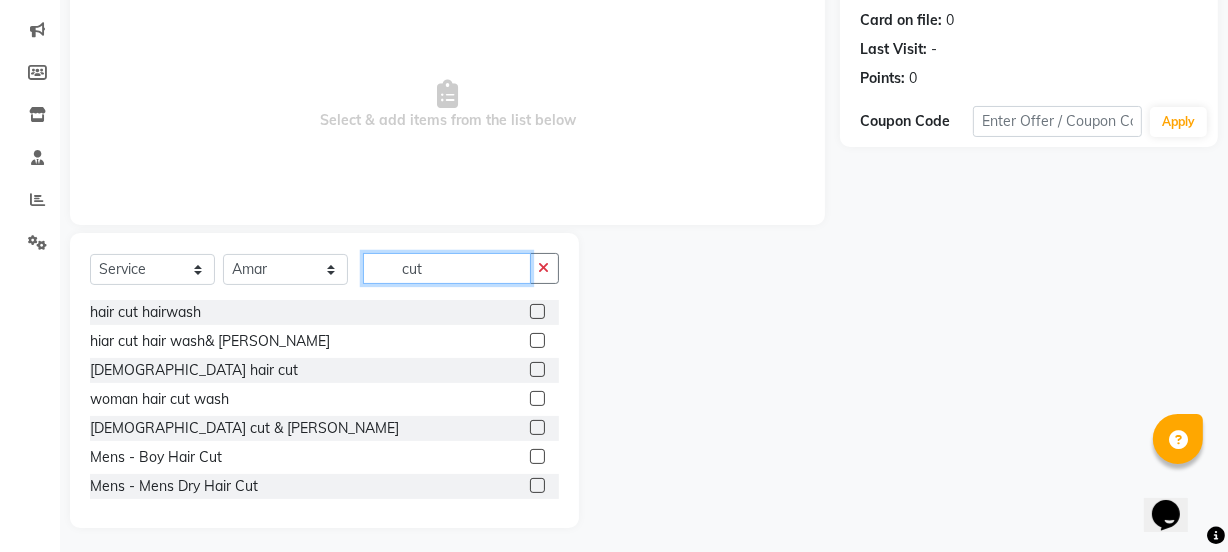 scroll, scrollTop: 250, scrollLeft: 0, axis: vertical 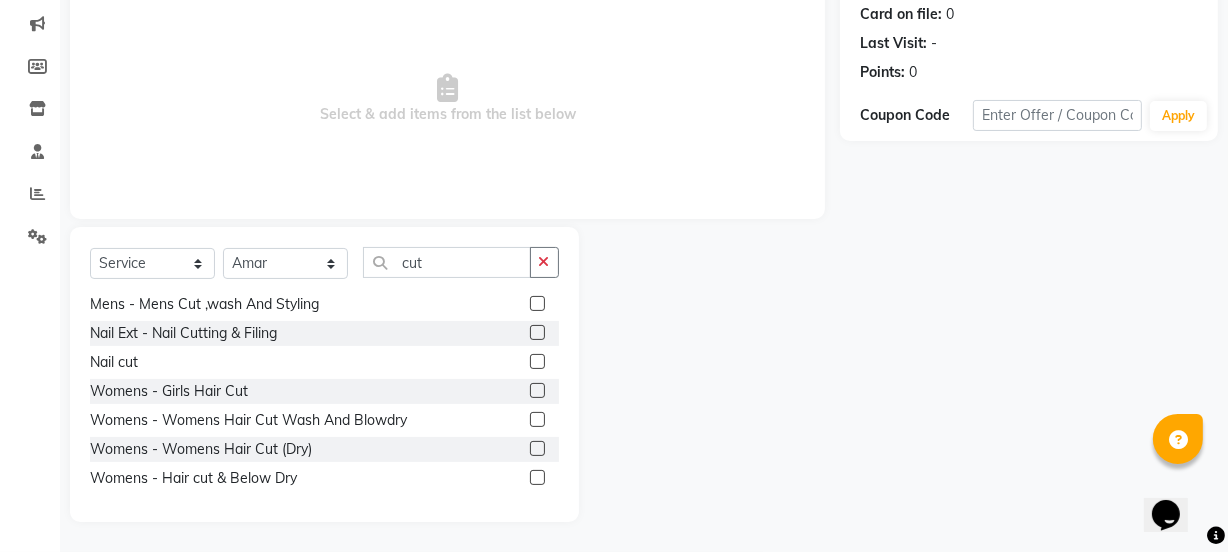 click 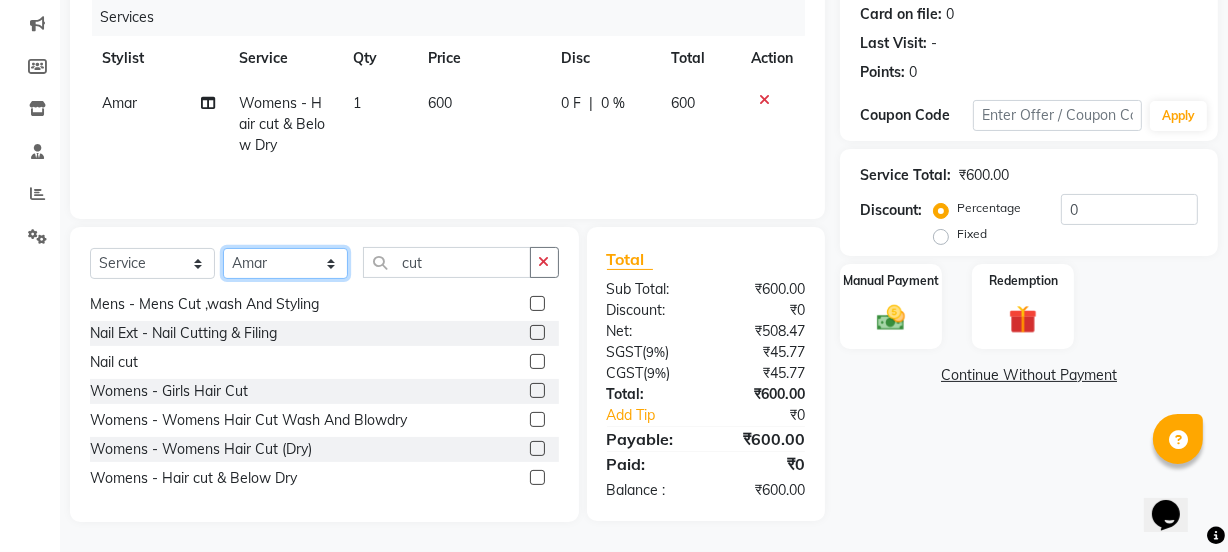 click on "Select Stylist [PERSON_NAME] [PERSON_NAME]" 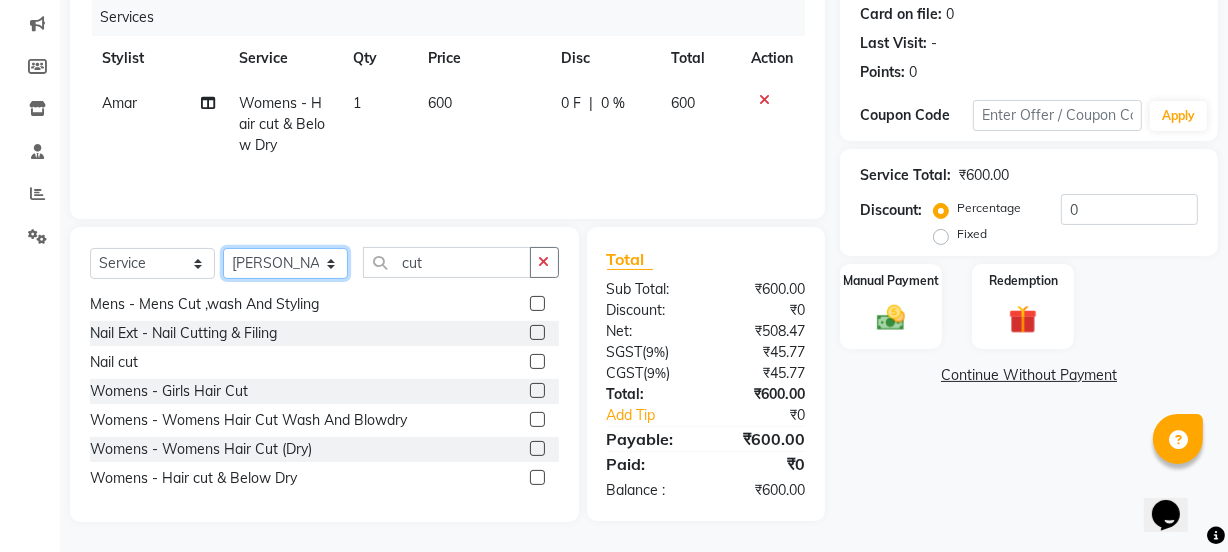 click on "Select Stylist [PERSON_NAME] [PERSON_NAME]" 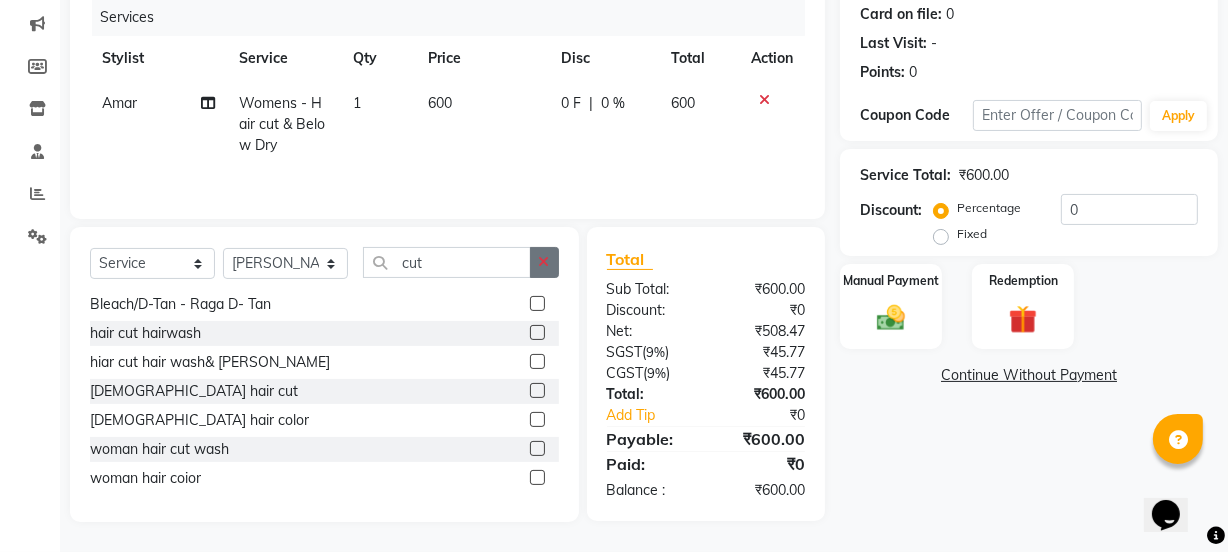 click 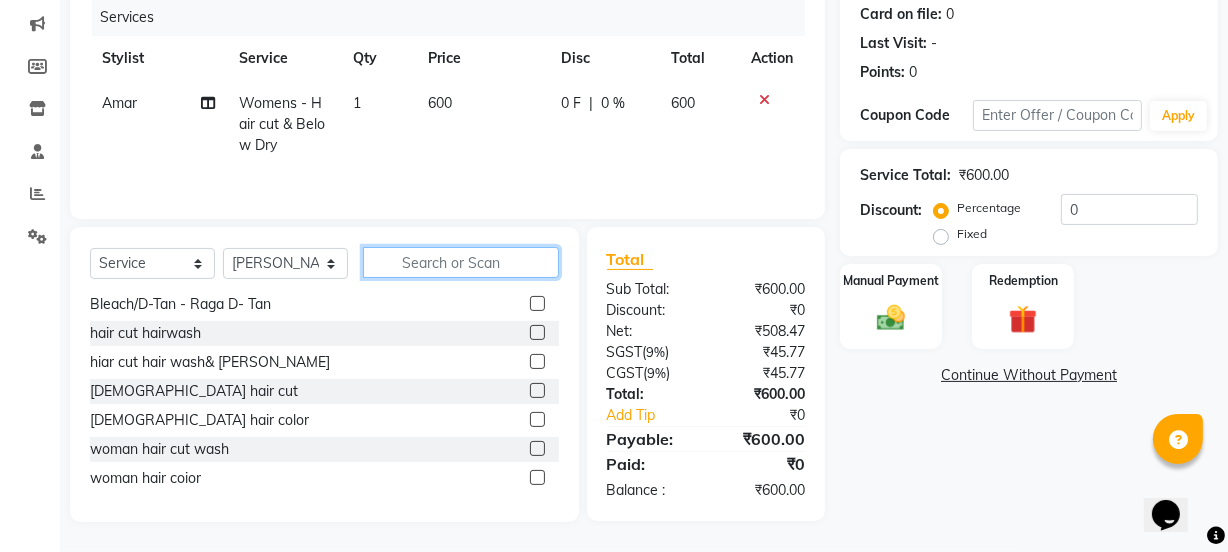 click 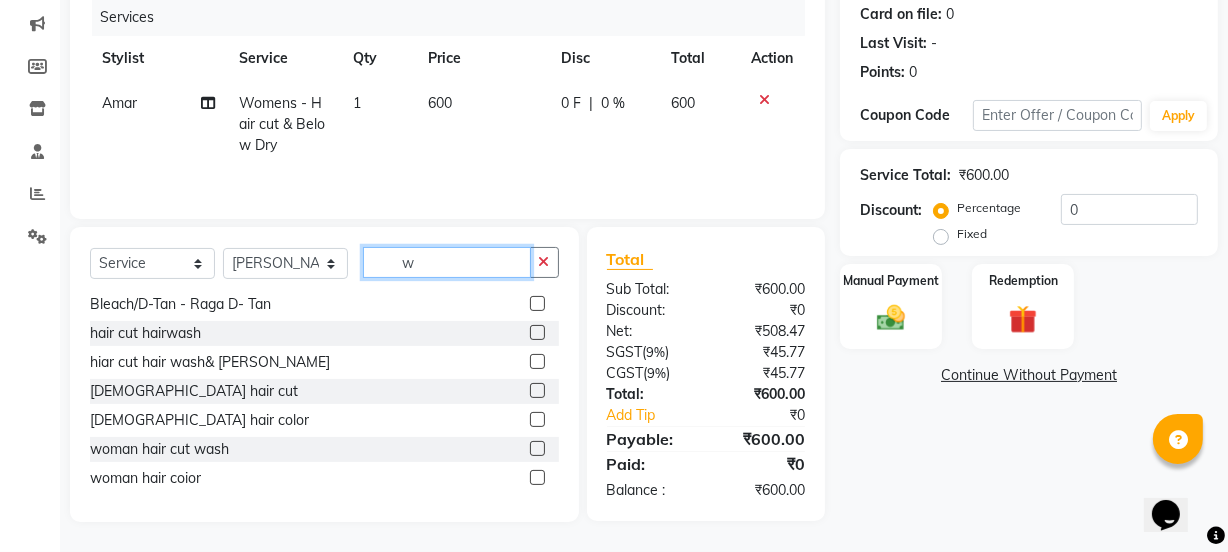 scroll, scrollTop: 0, scrollLeft: 0, axis: both 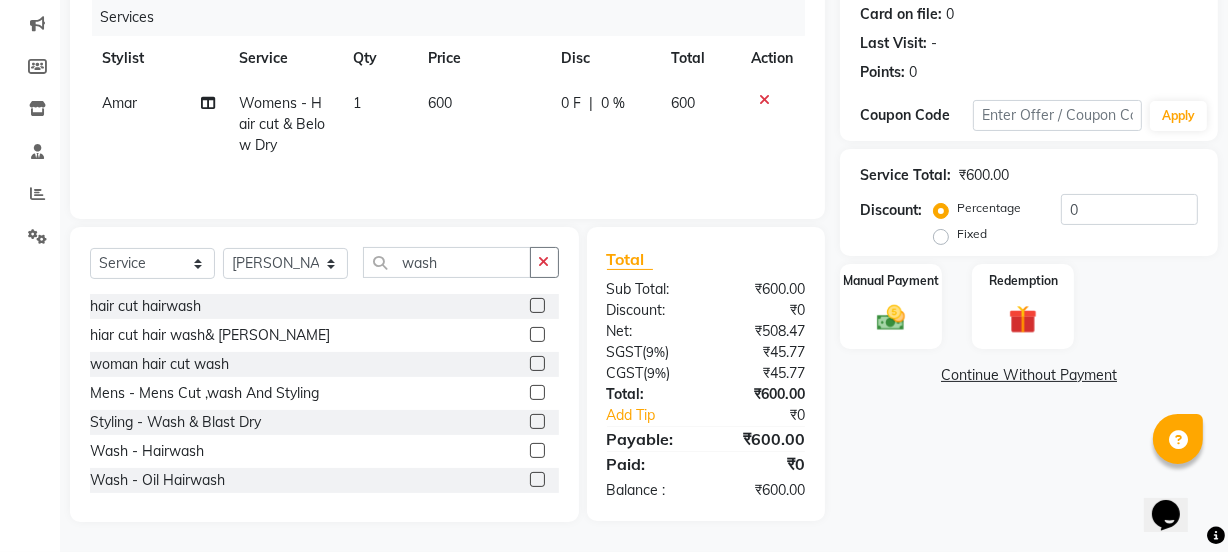 click 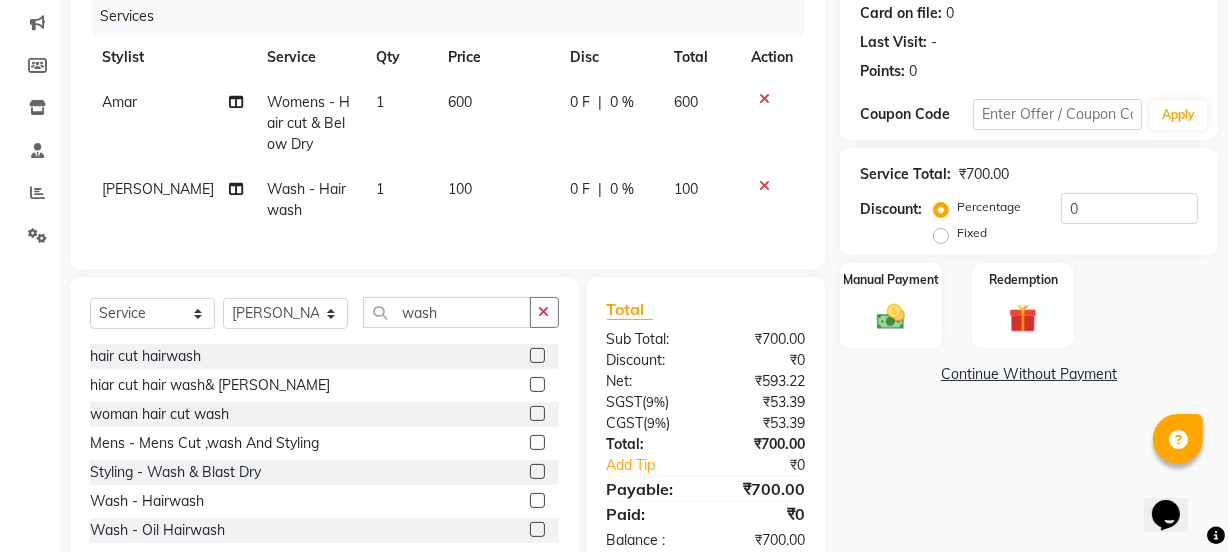 click on "100" 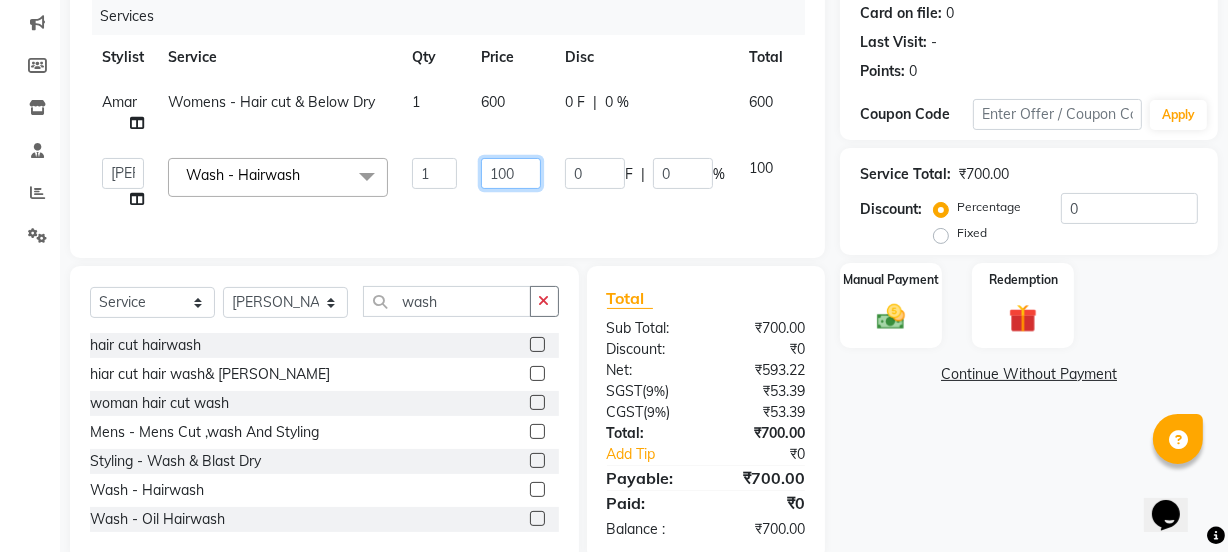 click on "100" 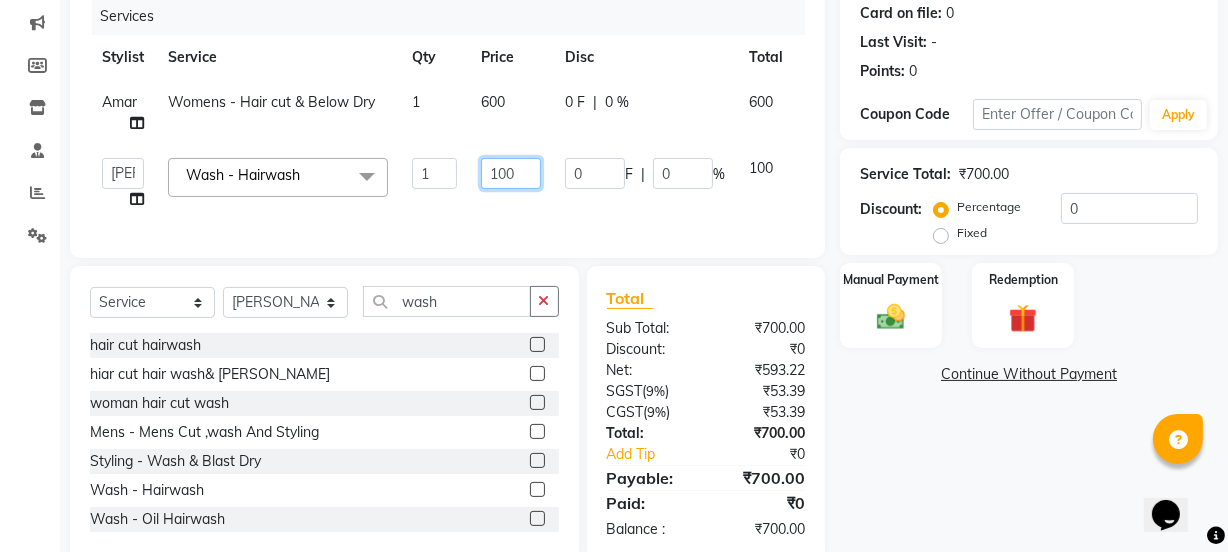 click on "100" 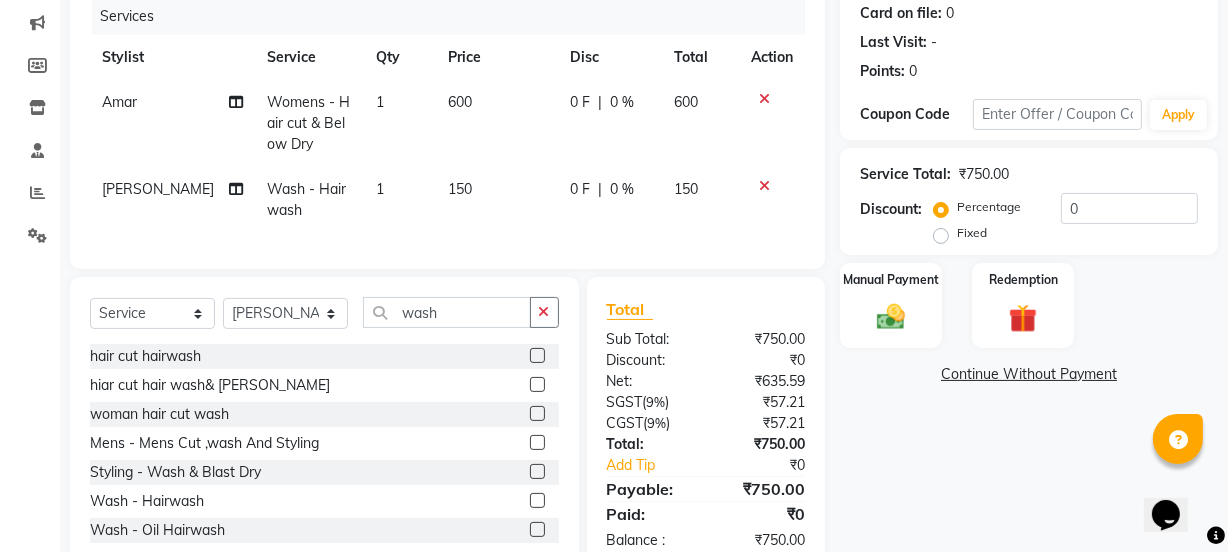 click on "600" 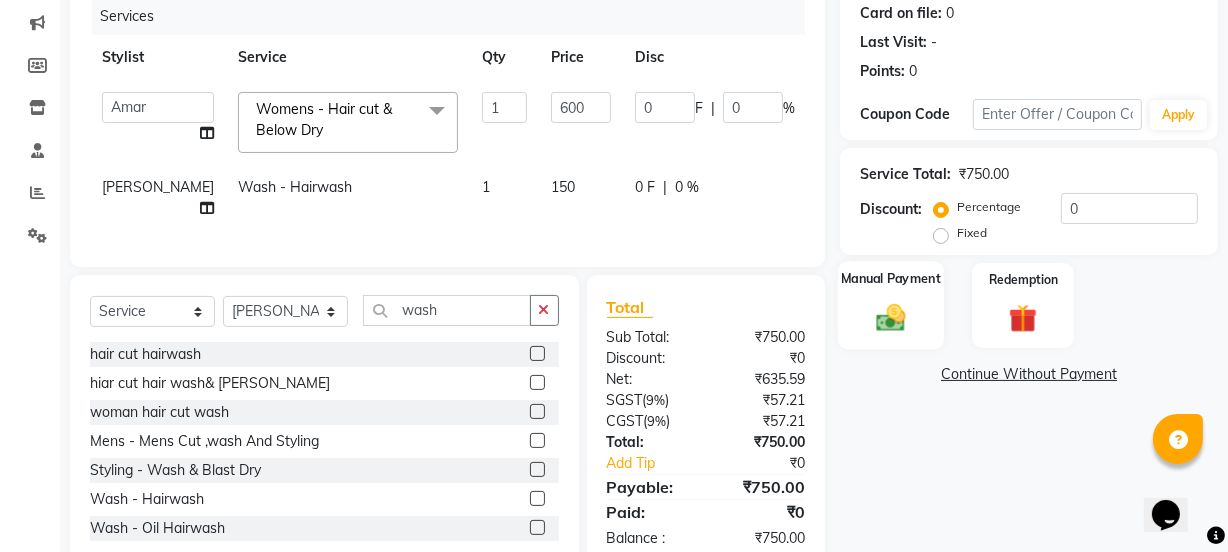 click on "Manual Payment" 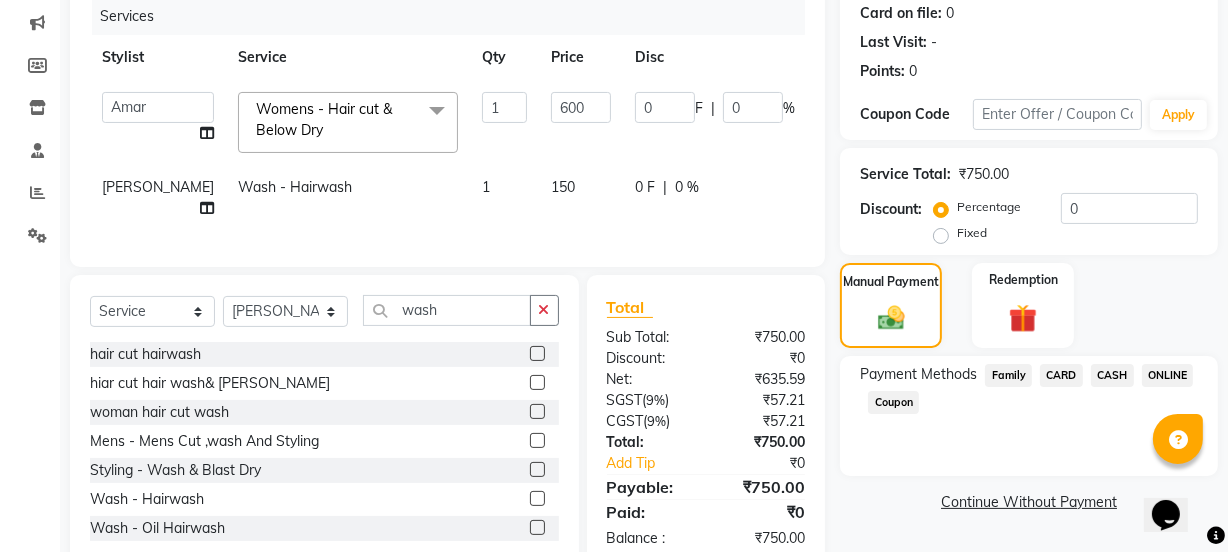 click on "ONLINE" 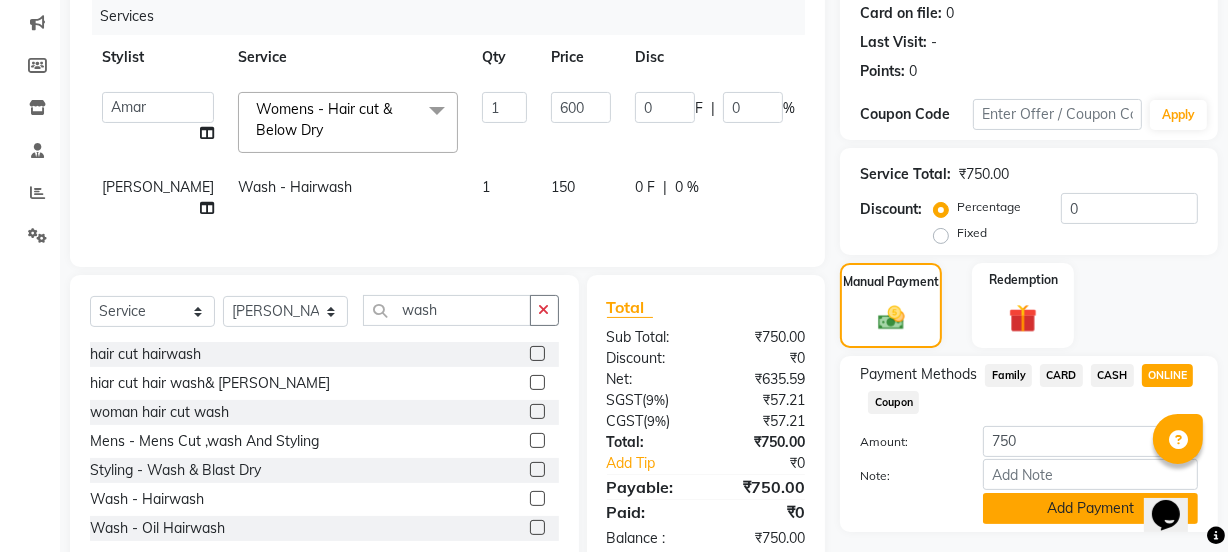 click on "Add Payment" 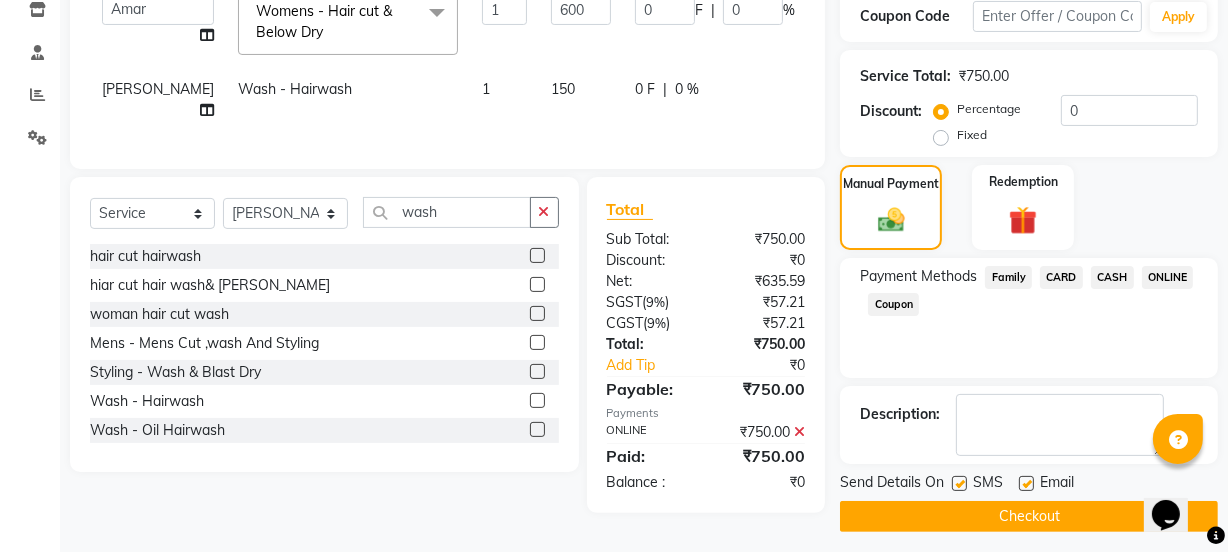 scroll, scrollTop: 357, scrollLeft: 0, axis: vertical 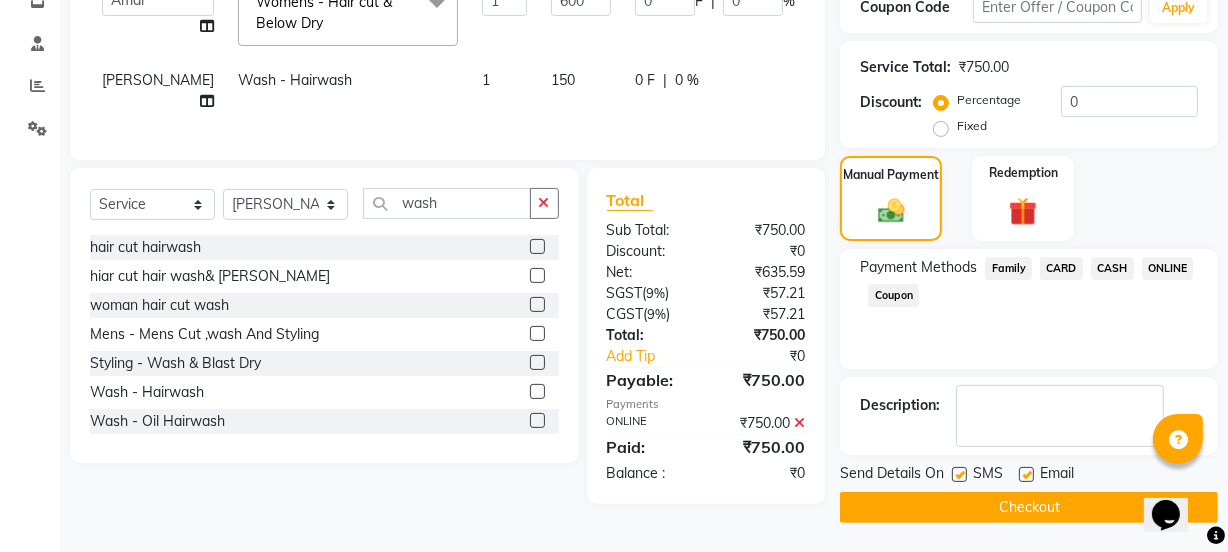 click on "Checkout" 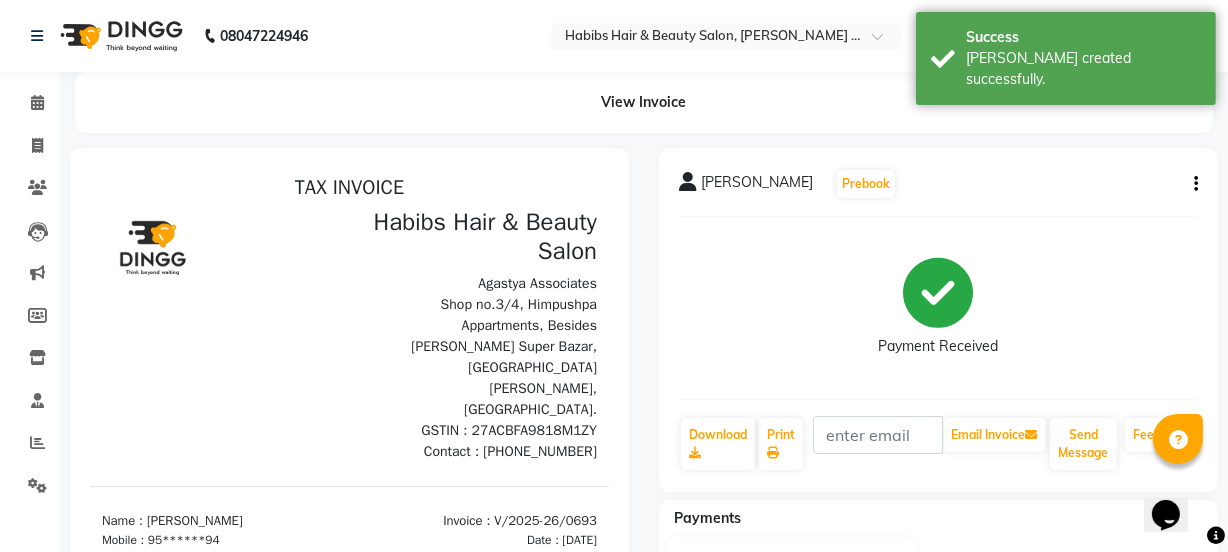 scroll, scrollTop: 0, scrollLeft: 0, axis: both 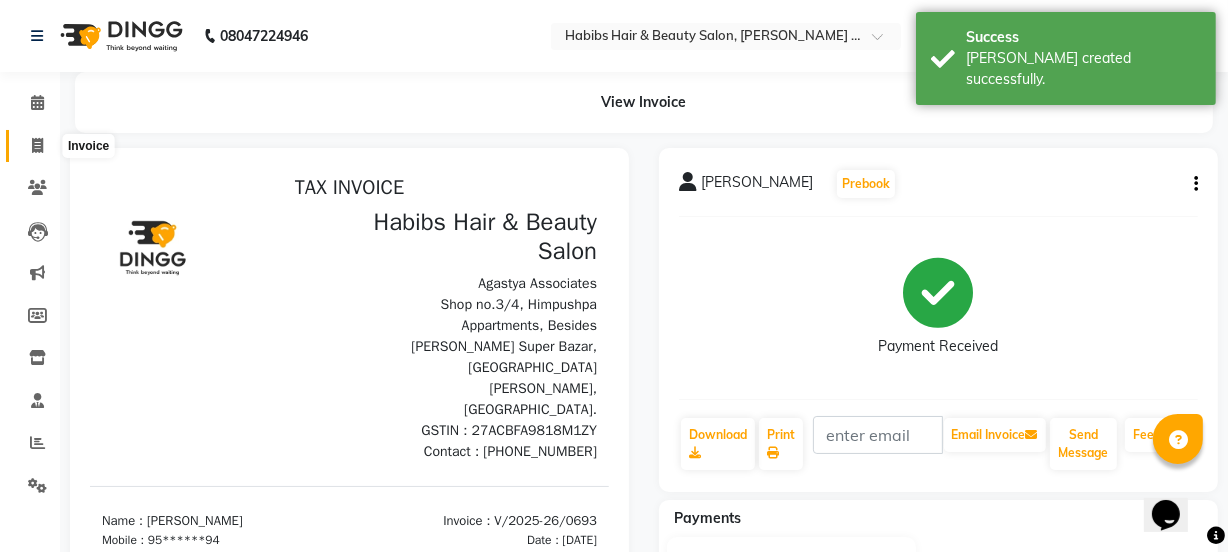 click 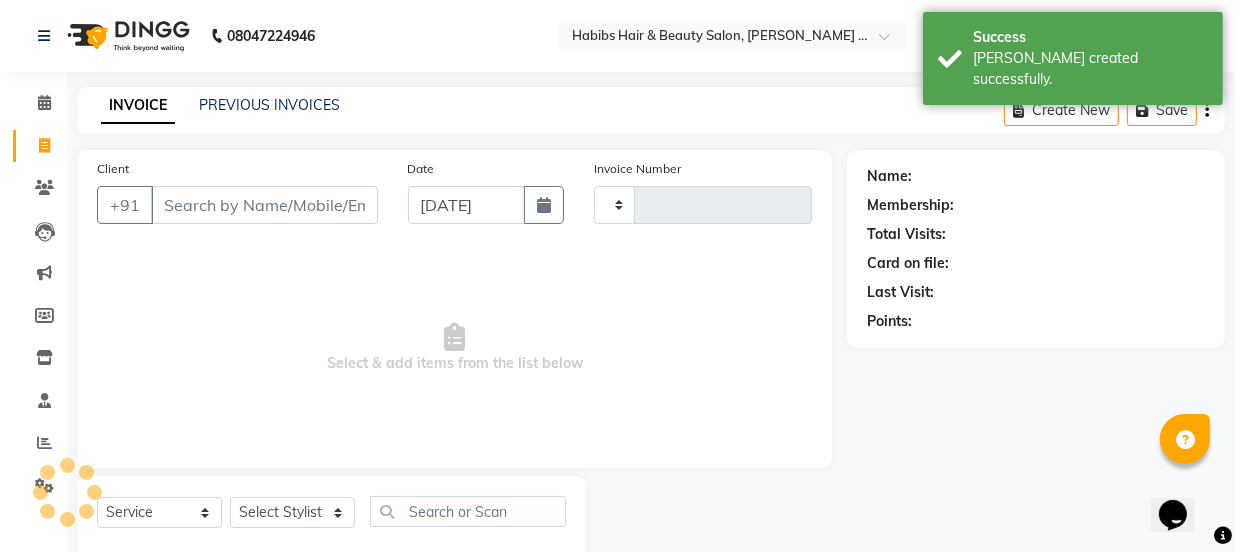 scroll, scrollTop: 50, scrollLeft: 0, axis: vertical 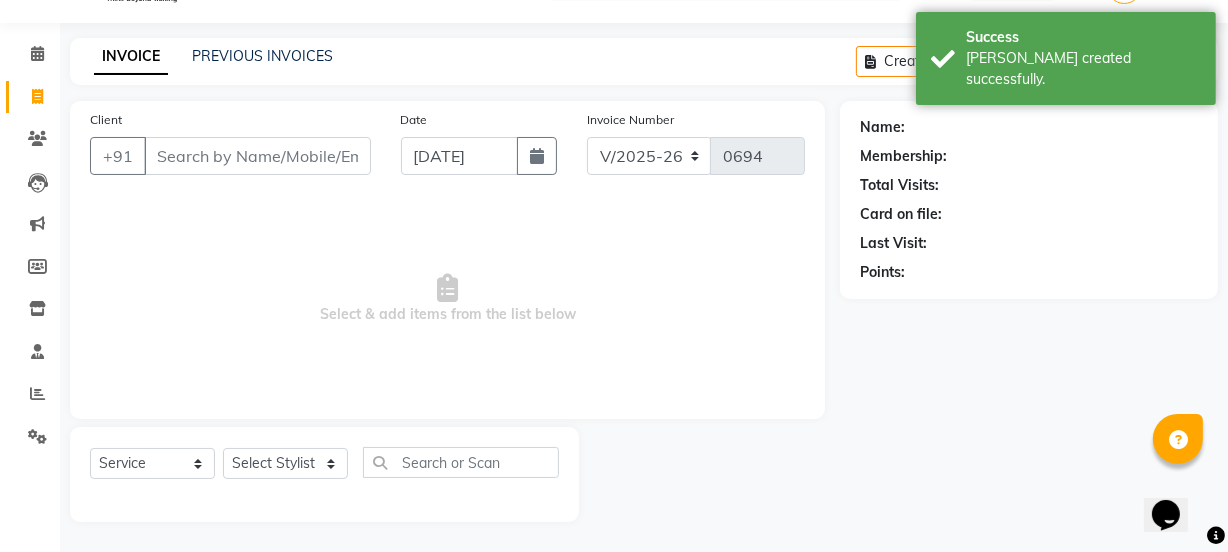 click on "Client" at bounding box center (257, 156) 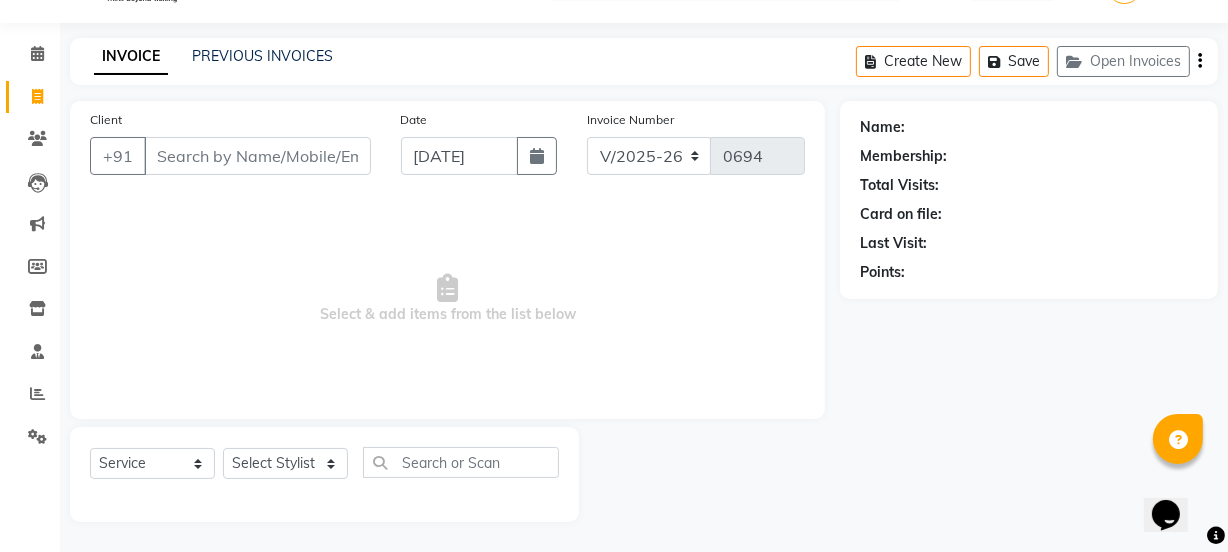 click on "Client" at bounding box center [257, 156] 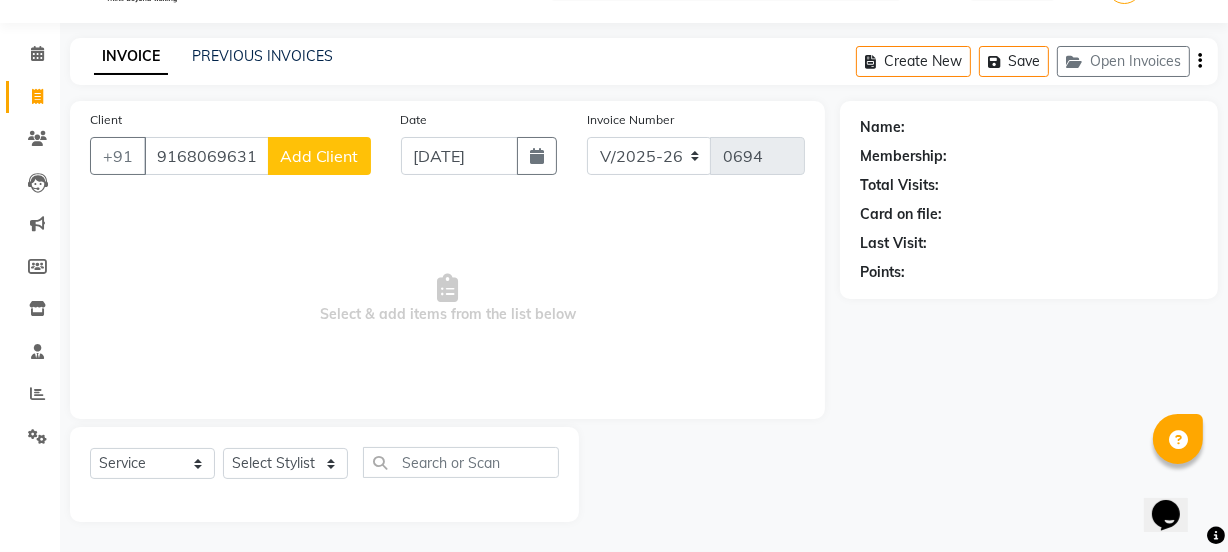 click on "Add Client" 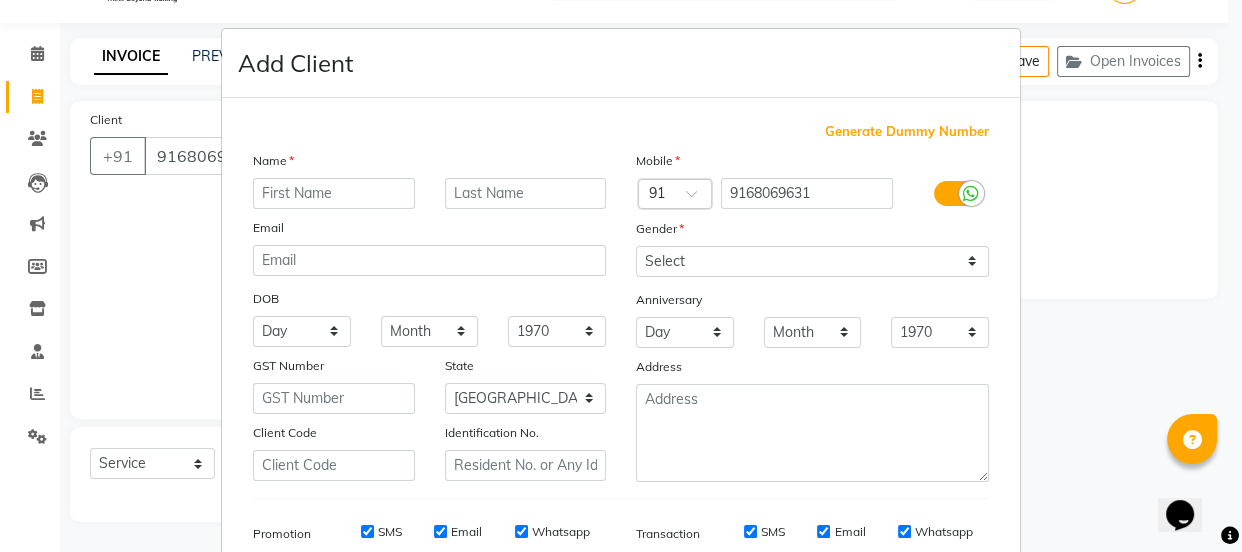 click at bounding box center [334, 193] 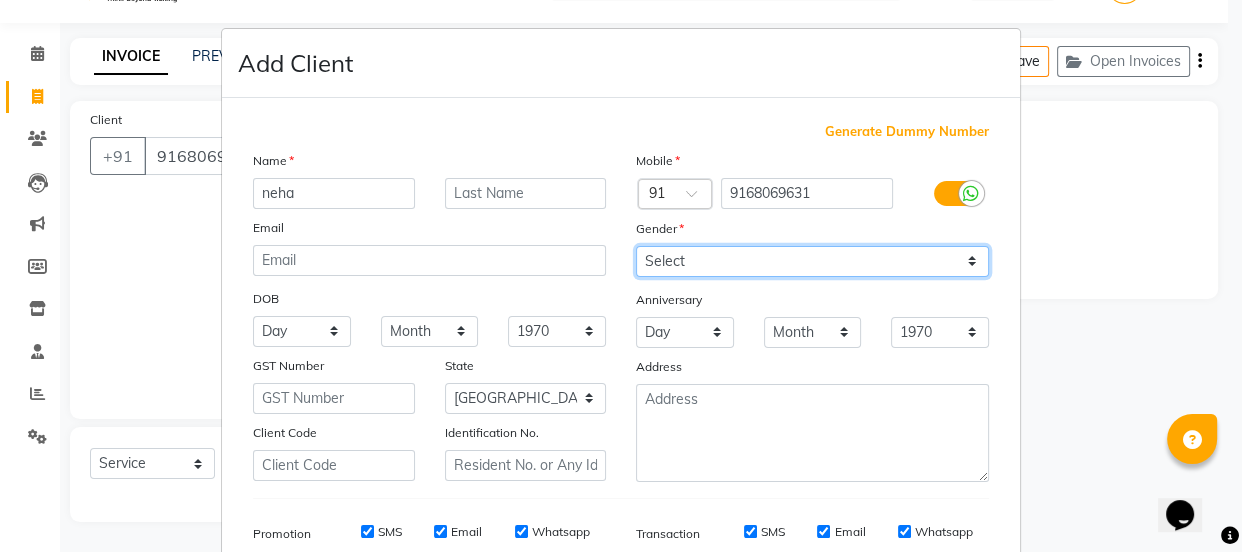click on "Select [DEMOGRAPHIC_DATA] [DEMOGRAPHIC_DATA] Other Prefer Not To Say" at bounding box center [812, 261] 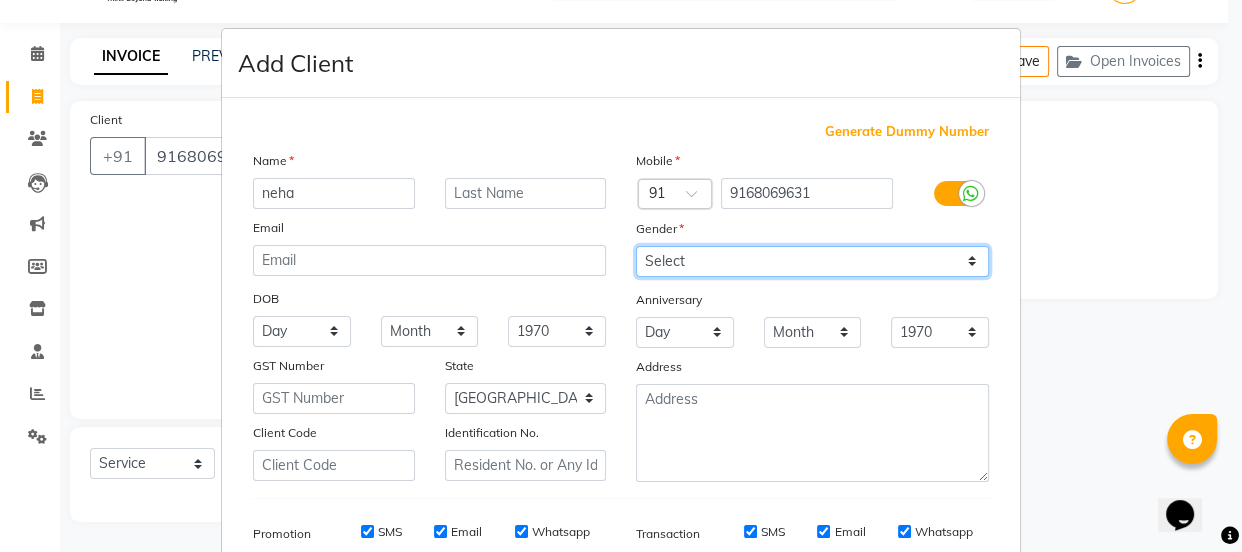 click on "Select [DEMOGRAPHIC_DATA] [DEMOGRAPHIC_DATA] Other Prefer Not To Say" at bounding box center [812, 261] 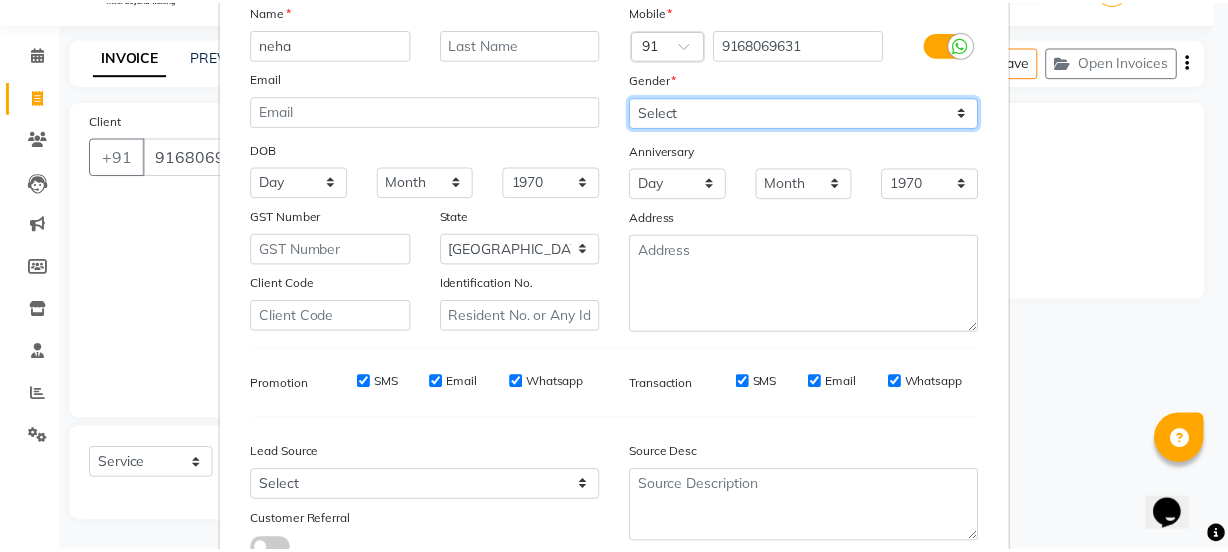 scroll, scrollTop: 301, scrollLeft: 0, axis: vertical 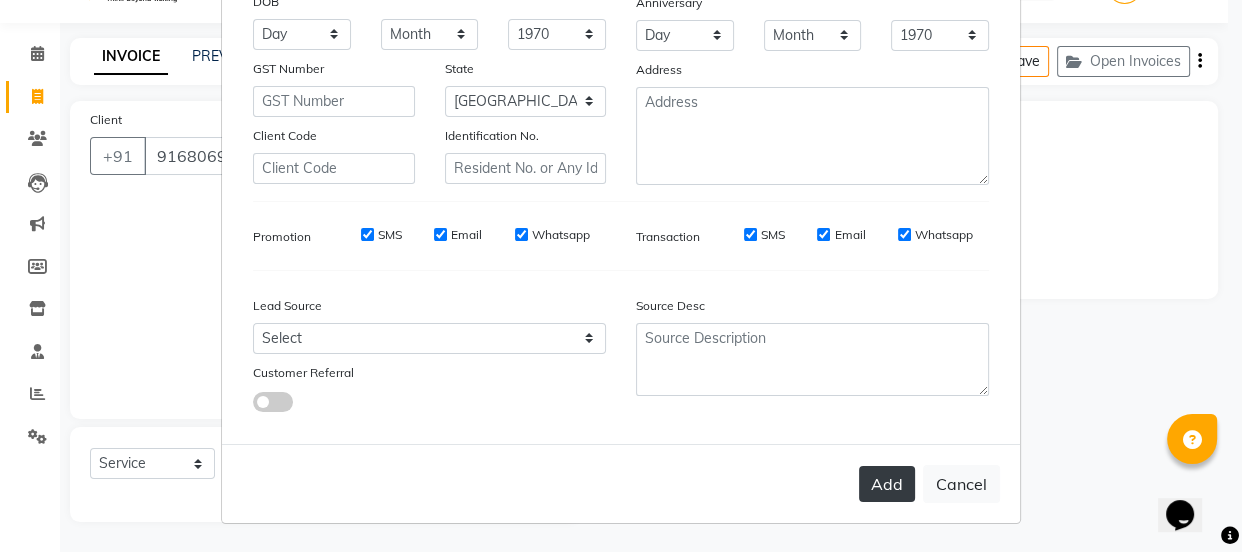 click on "Add" at bounding box center (887, 484) 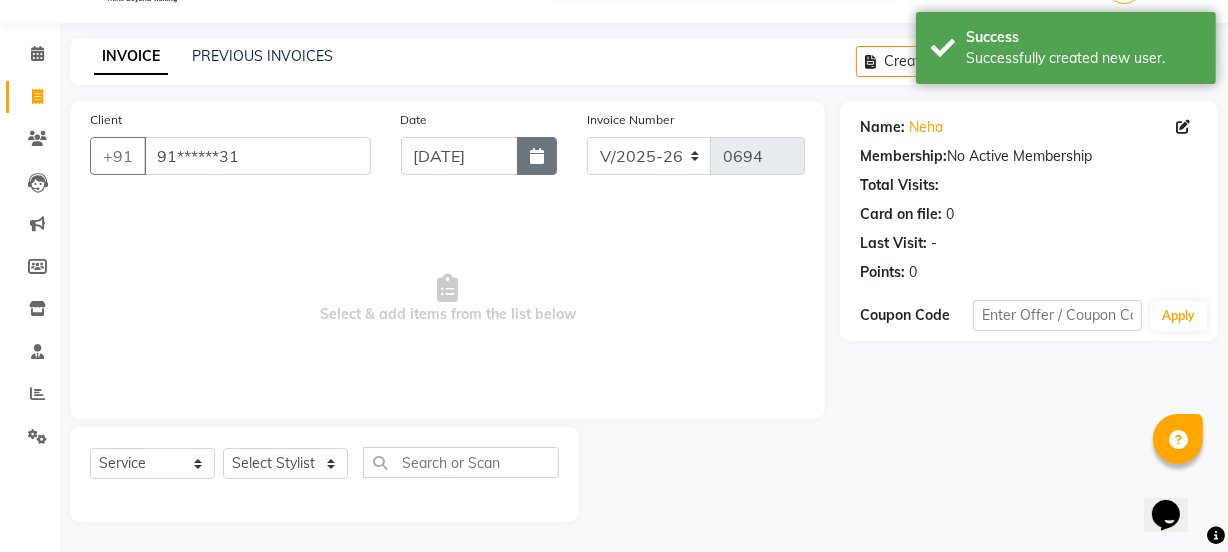 click 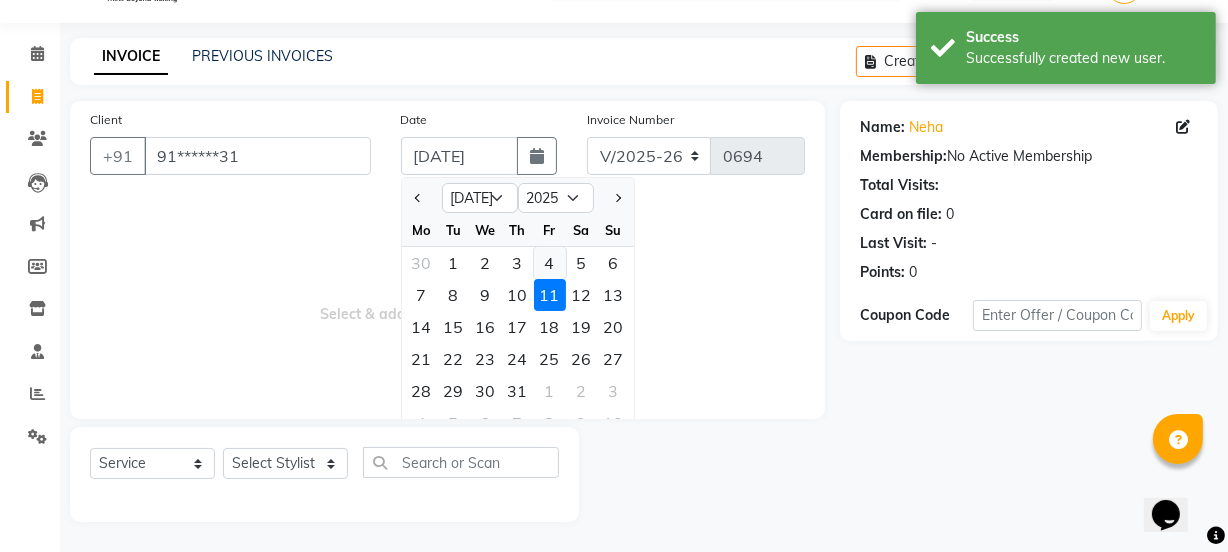 click on "4" 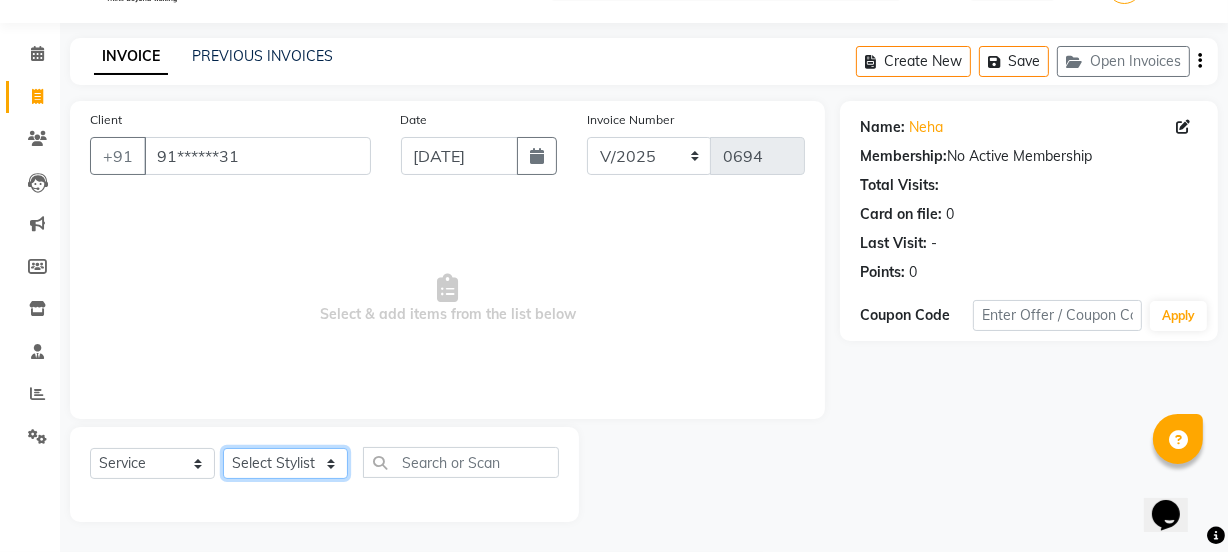 click on "Select Stylist [PERSON_NAME] [PERSON_NAME]" 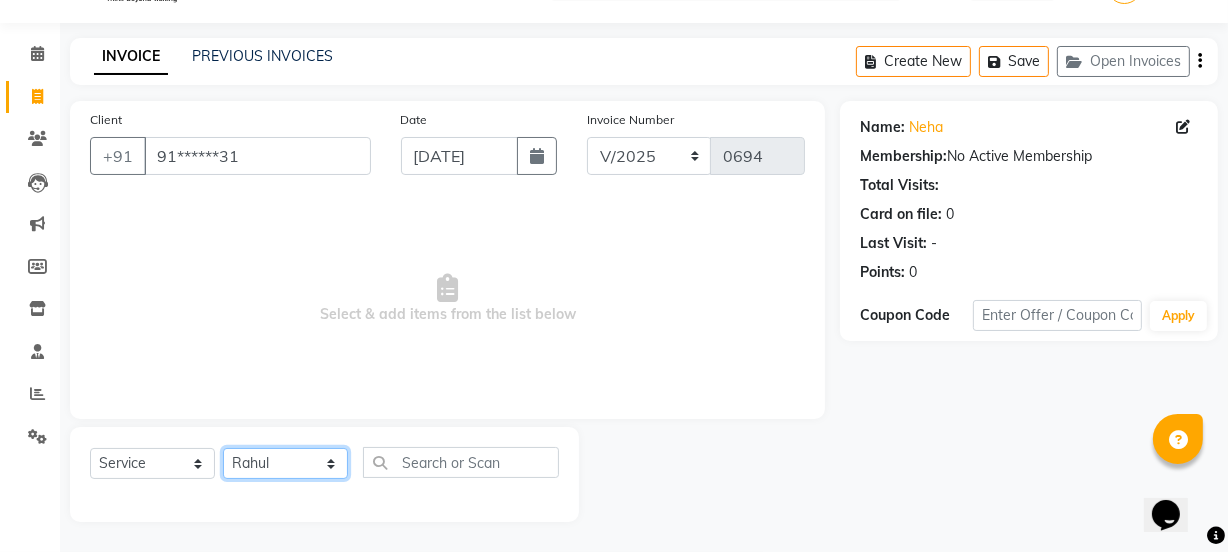 click on "Select Stylist [PERSON_NAME] [PERSON_NAME]" 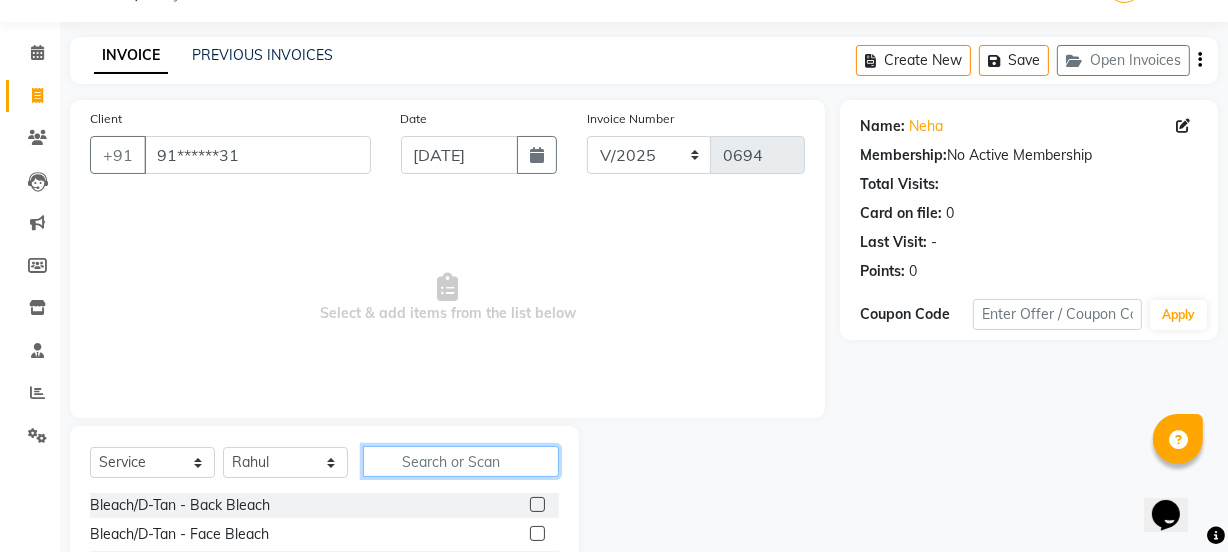 click 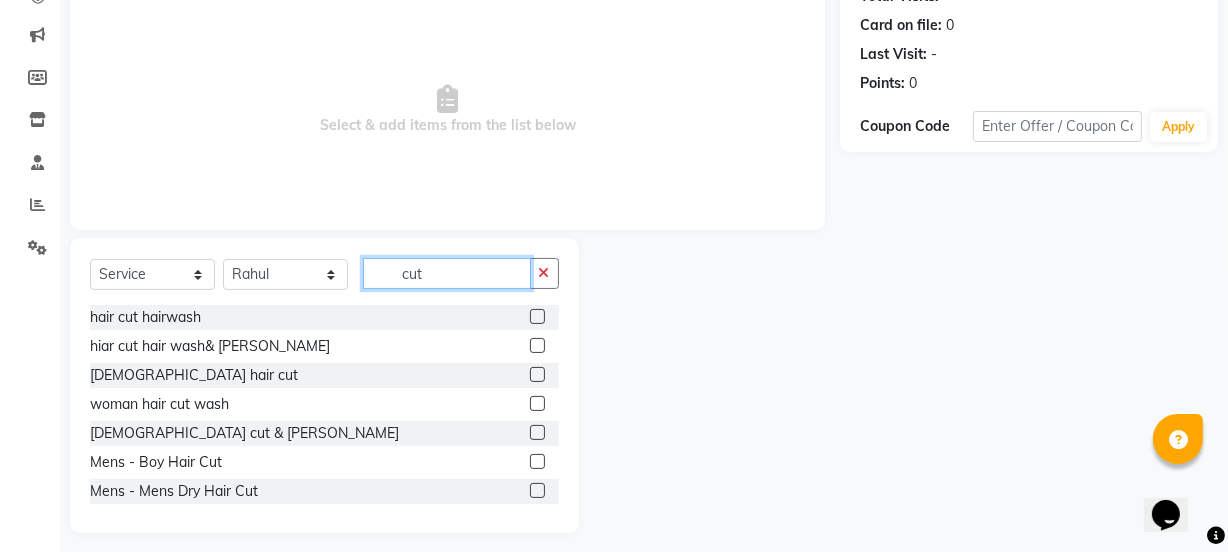scroll, scrollTop: 250, scrollLeft: 0, axis: vertical 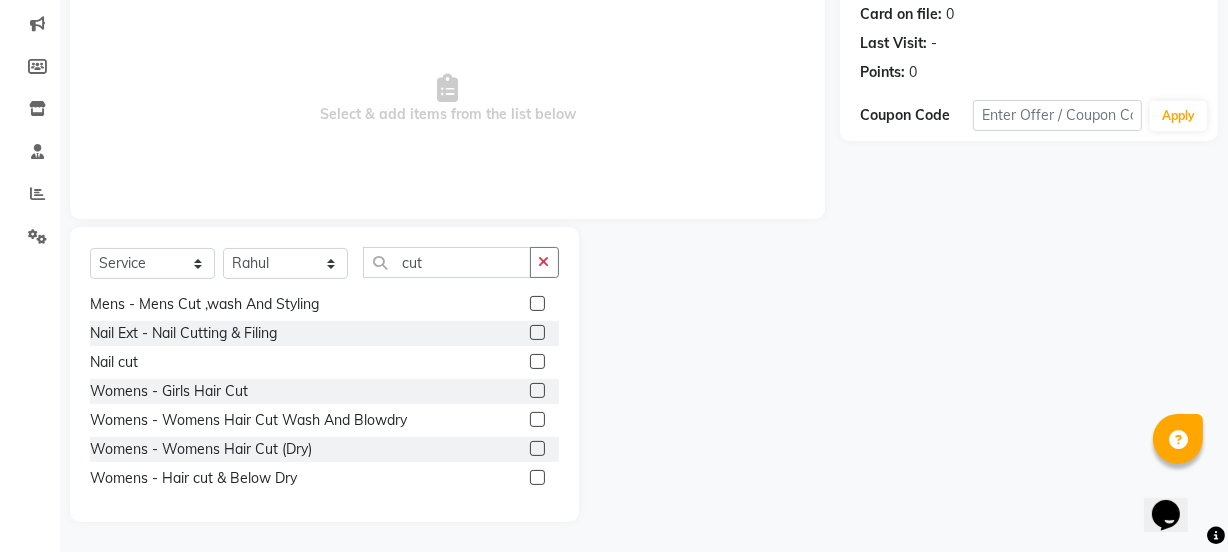 click 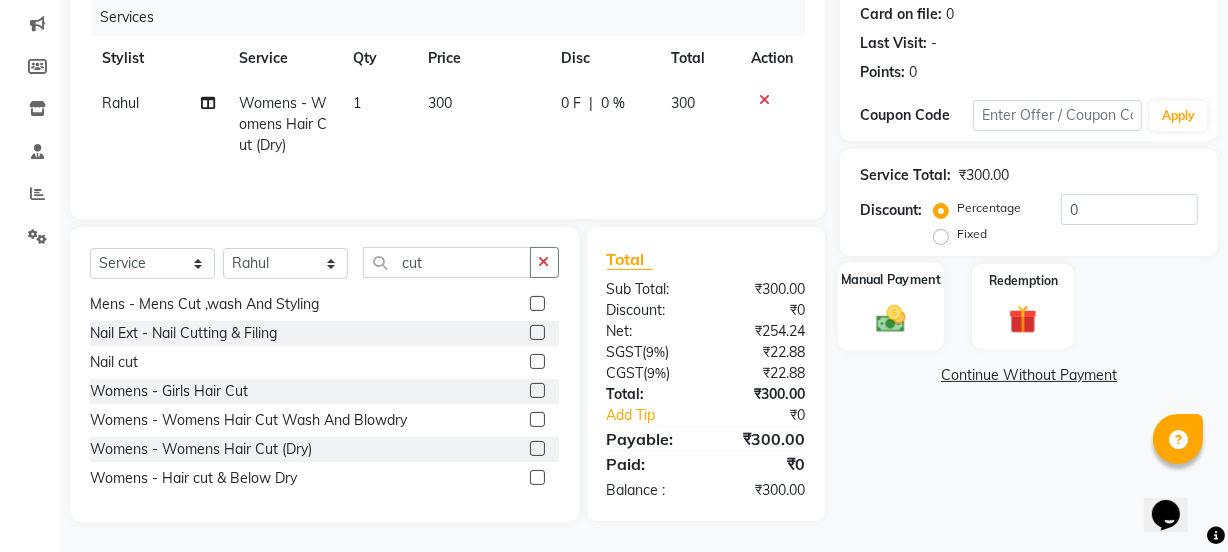 click on "Manual Payment" 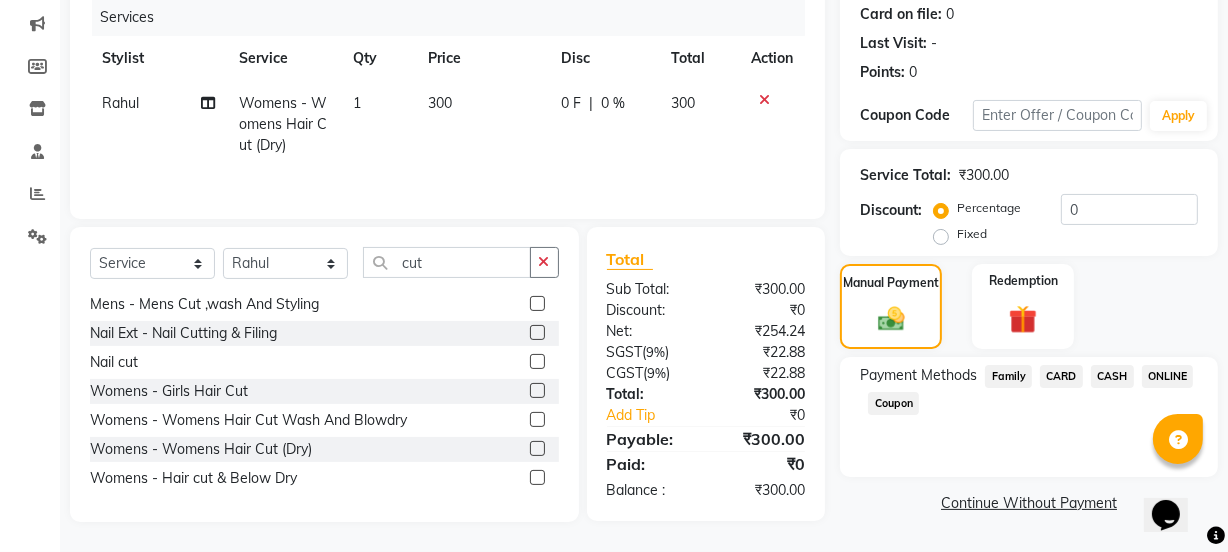 click on "ONLINE" 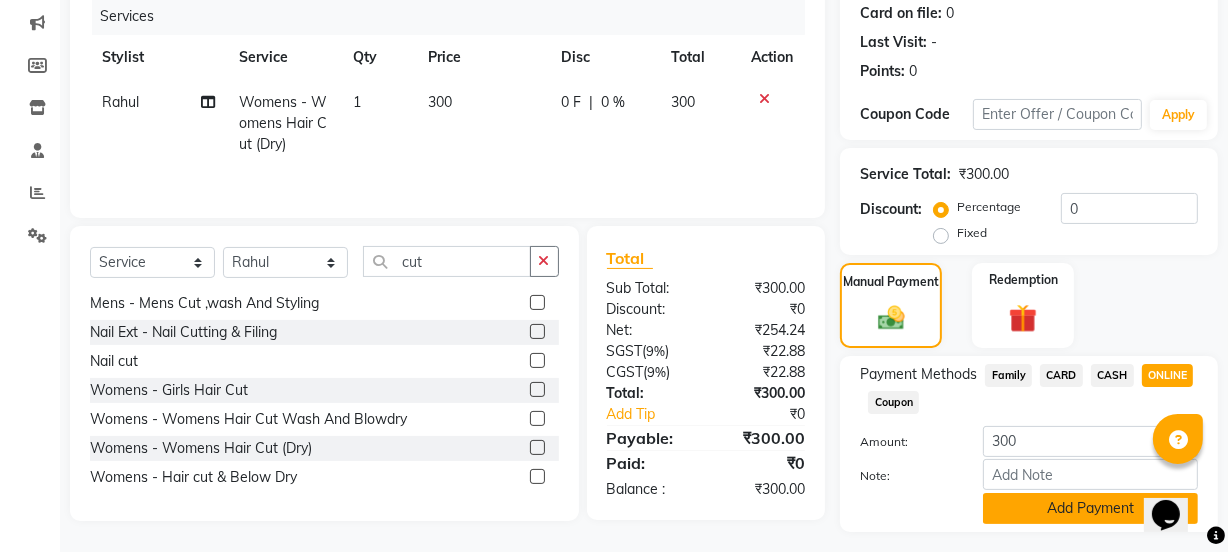 click on "Add Payment" 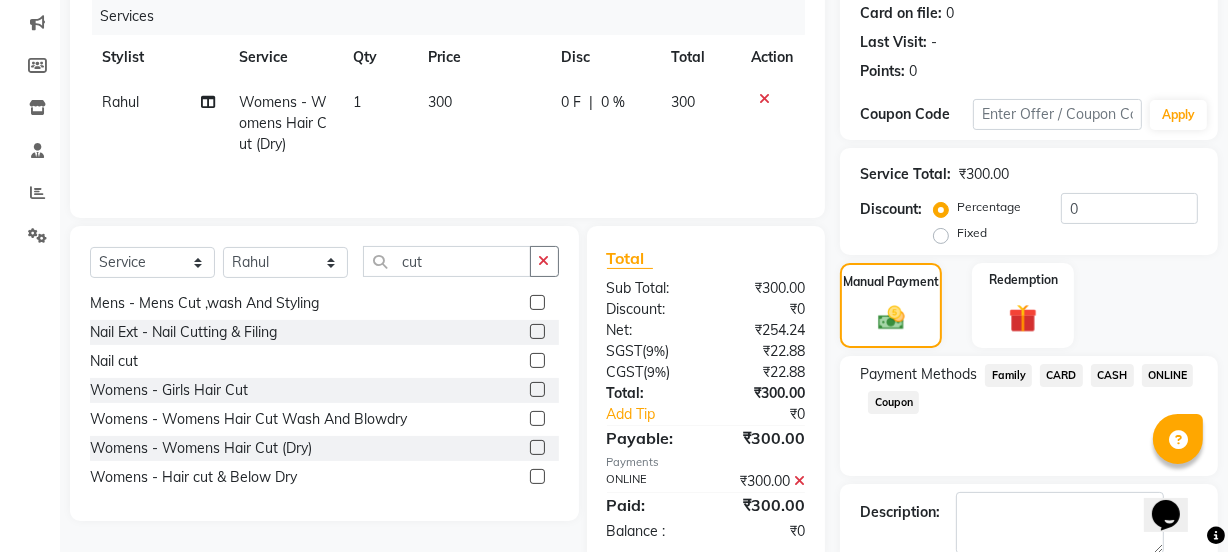scroll, scrollTop: 357, scrollLeft: 0, axis: vertical 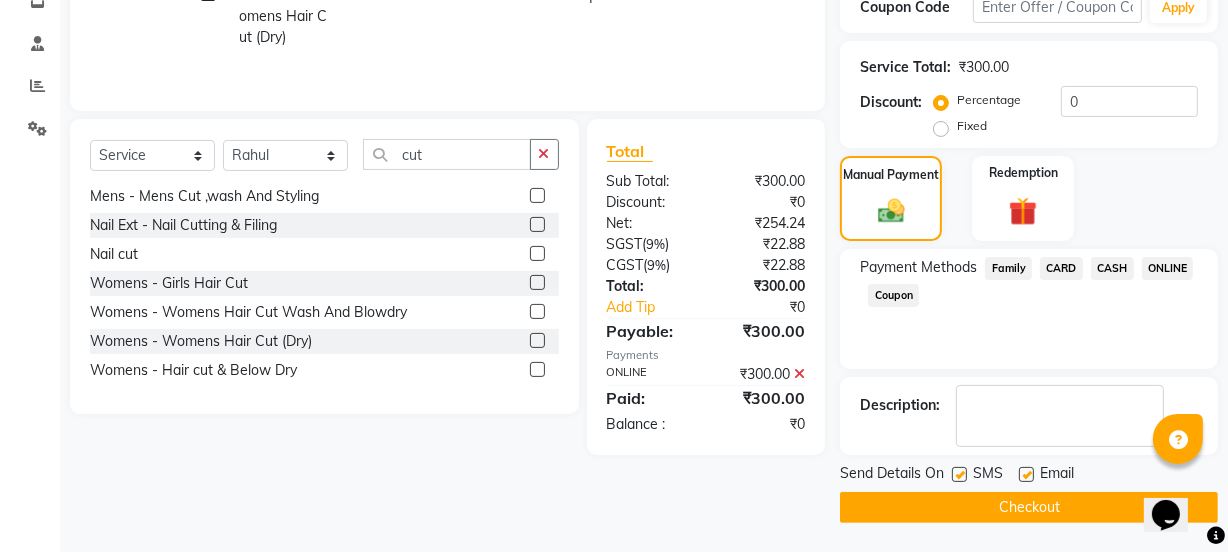 click on "Checkout" 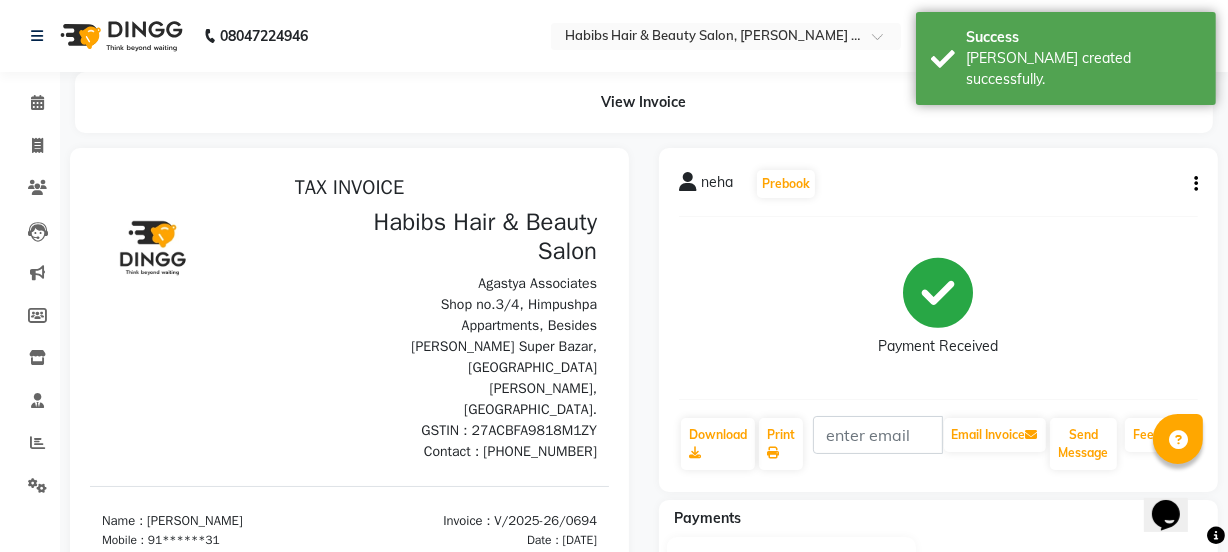 scroll, scrollTop: 0, scrollLeft: 0, axis: both 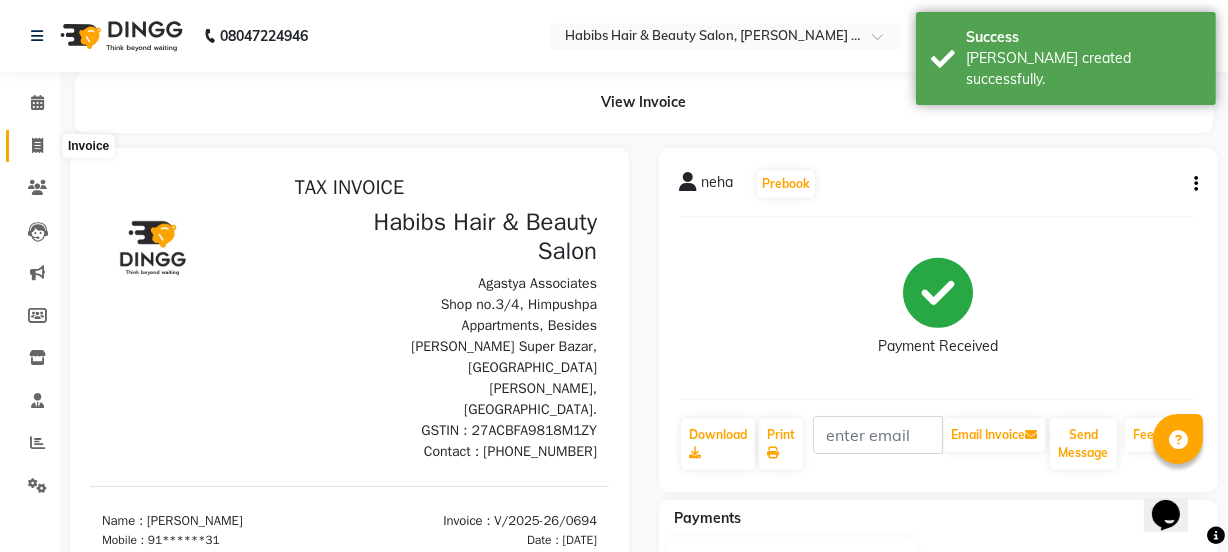 click 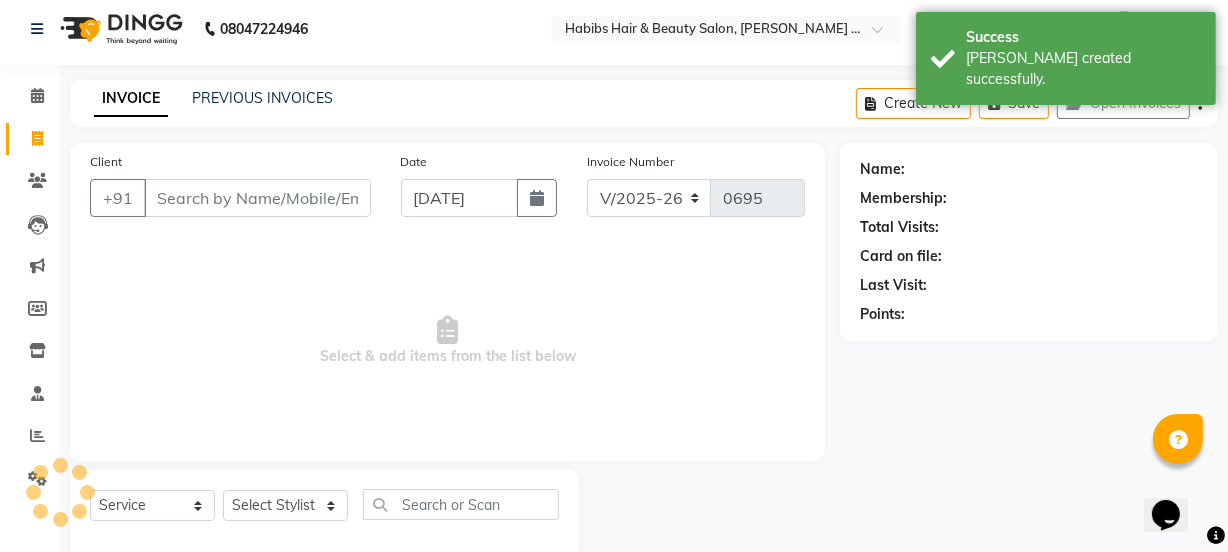 scroll, scrollTop: 50, scrollLeft: 0, axis: vertical 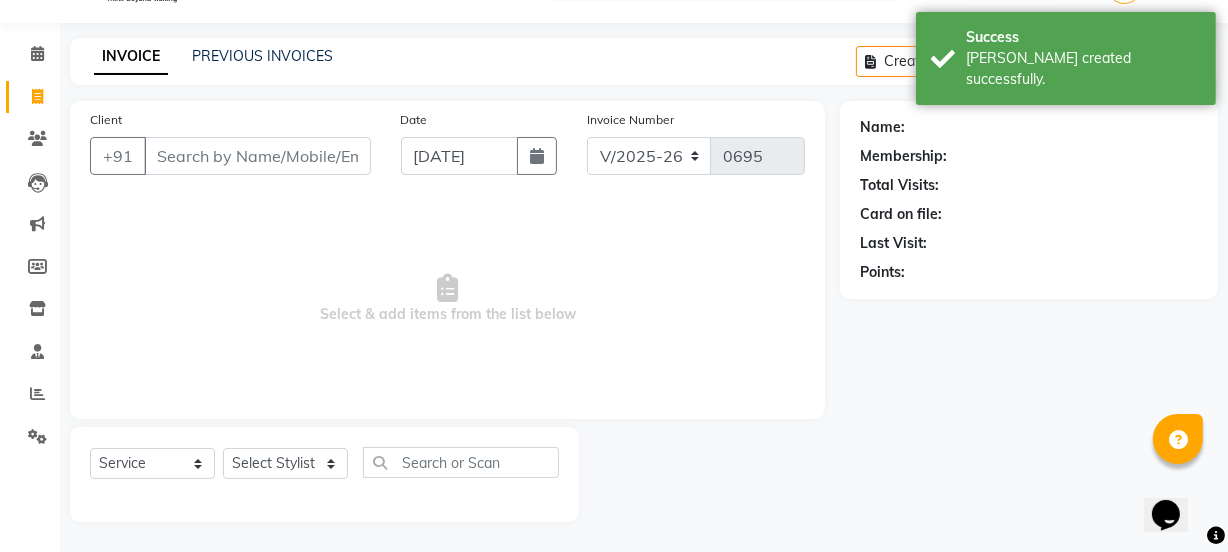 click on "Client" at bounding box center (257, 156) 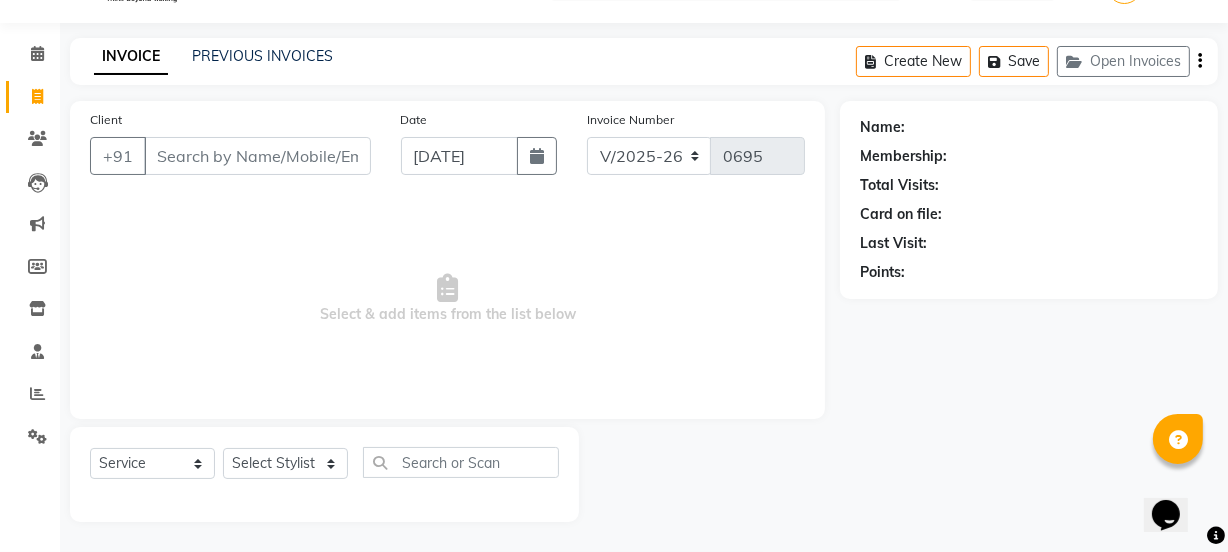 click on "Client" at bounding box center [257, 156] 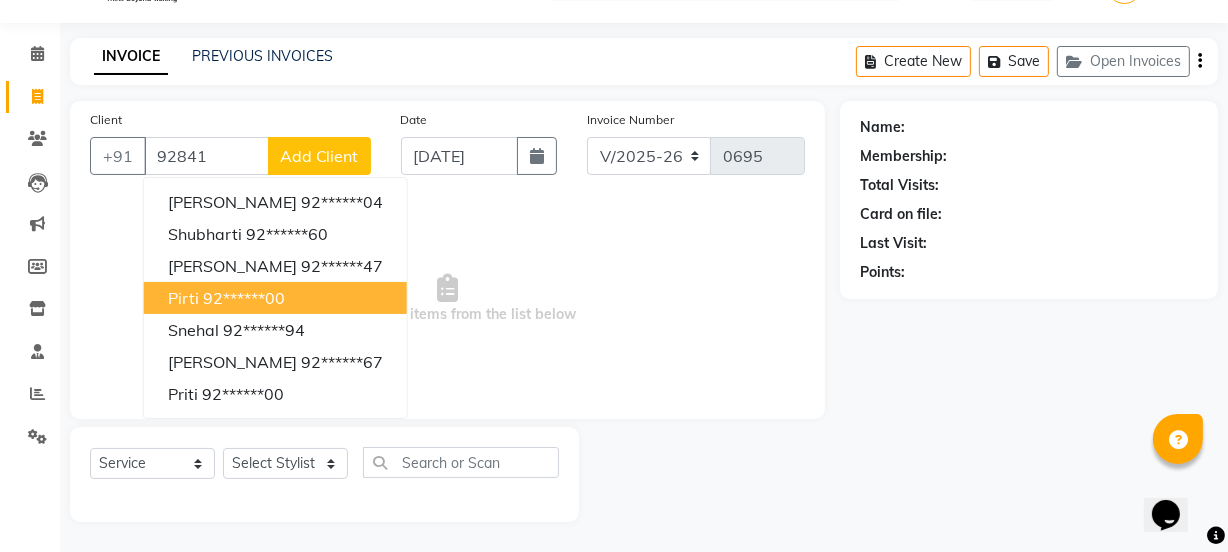 click on "Pirti  92******00" at bounding box center (275, 298) 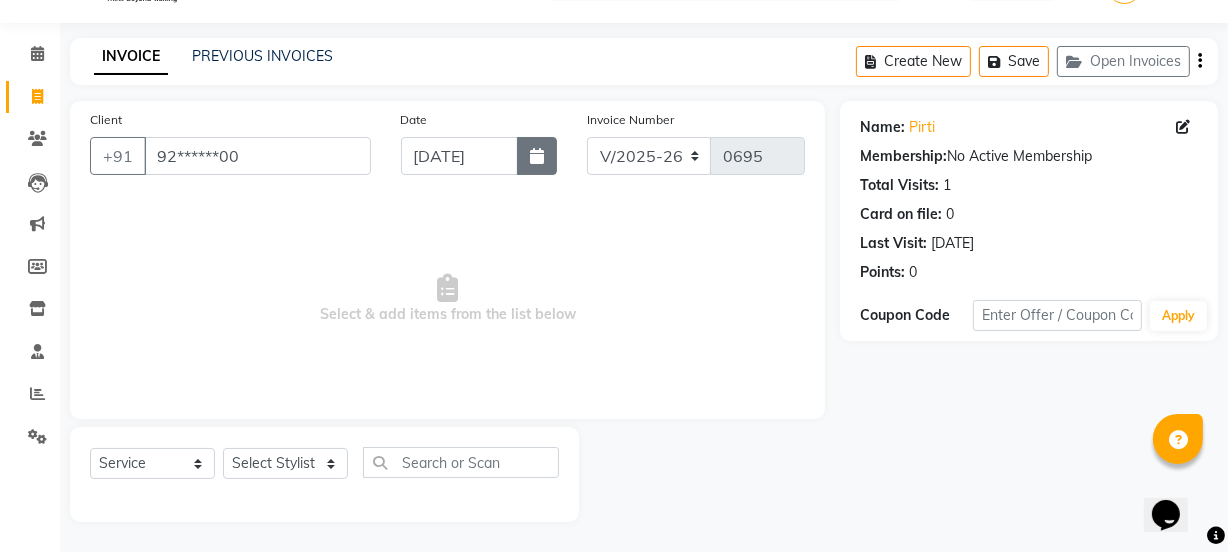 click 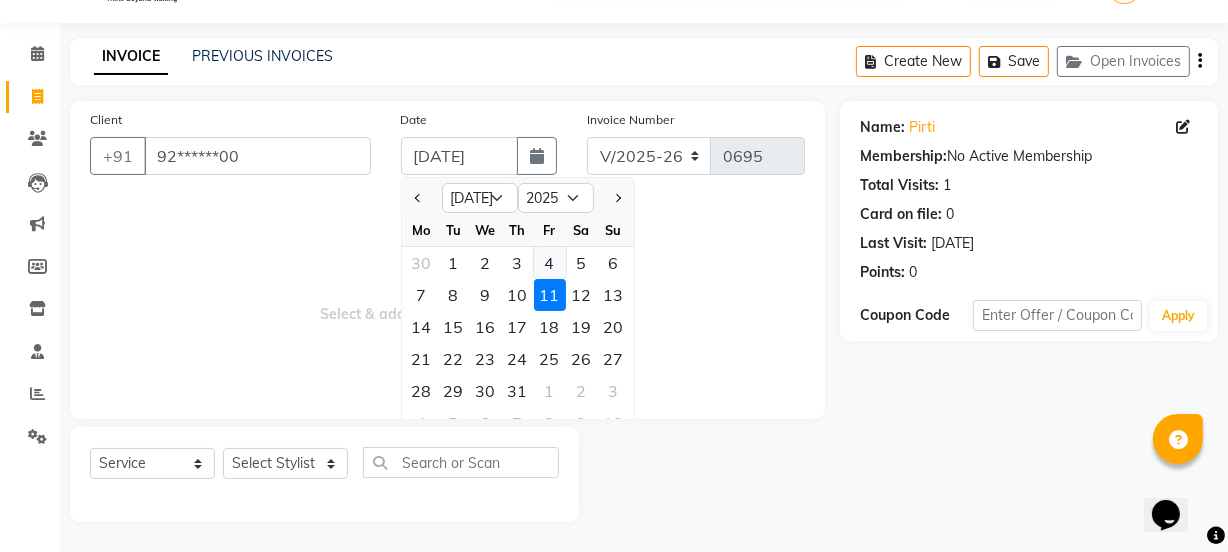 click on "4" 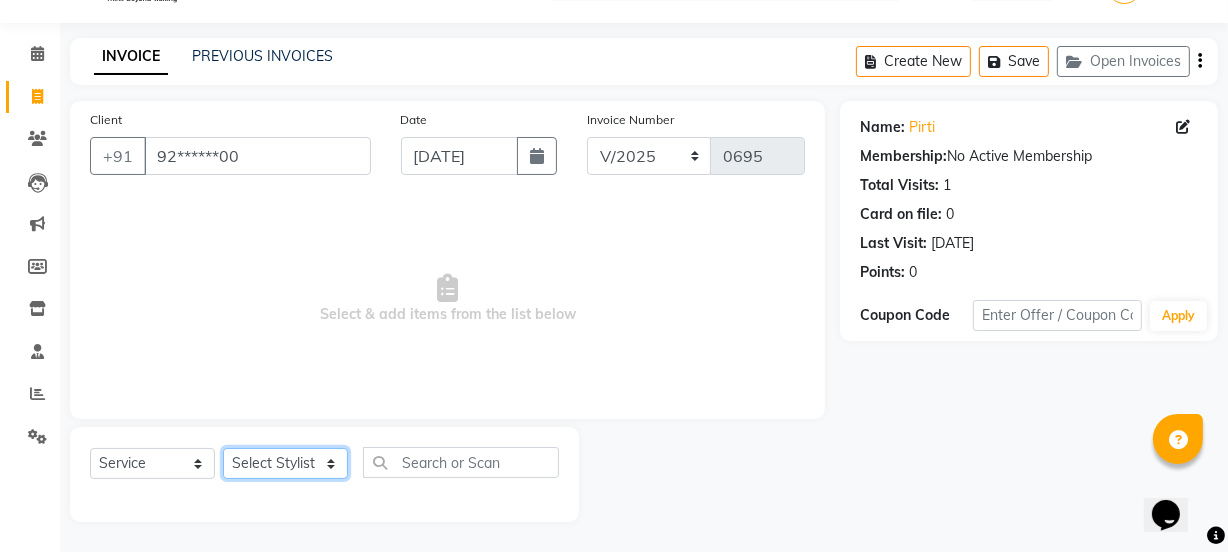 click on "Select Stylist [PERSON_NAME] [PERSON_NAME]" 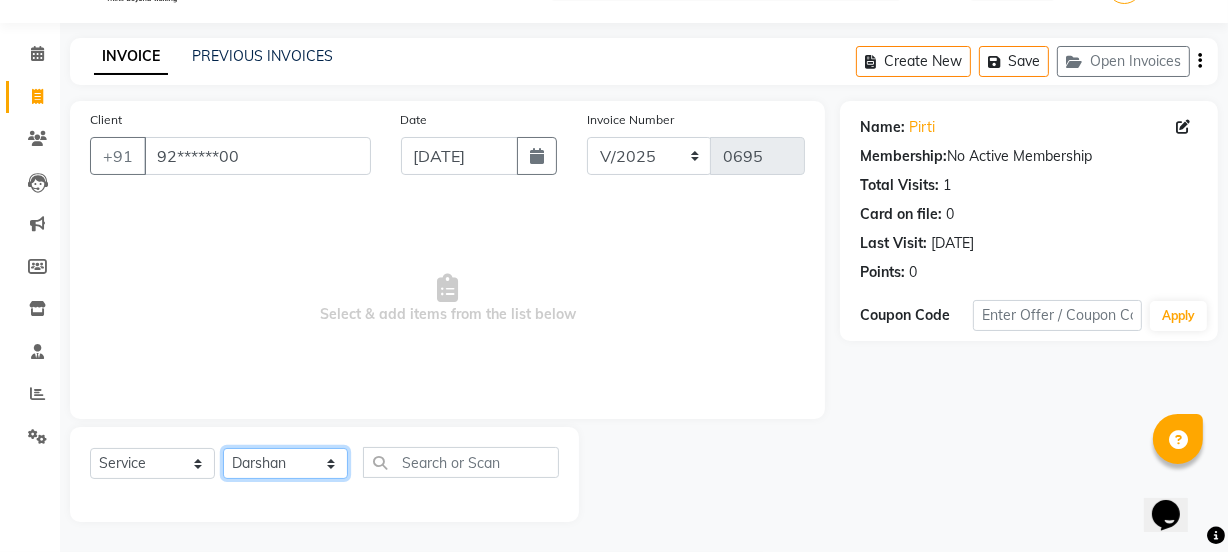 click on "Select Stylist [PERSON_NAME] [PERSON_NAME]" 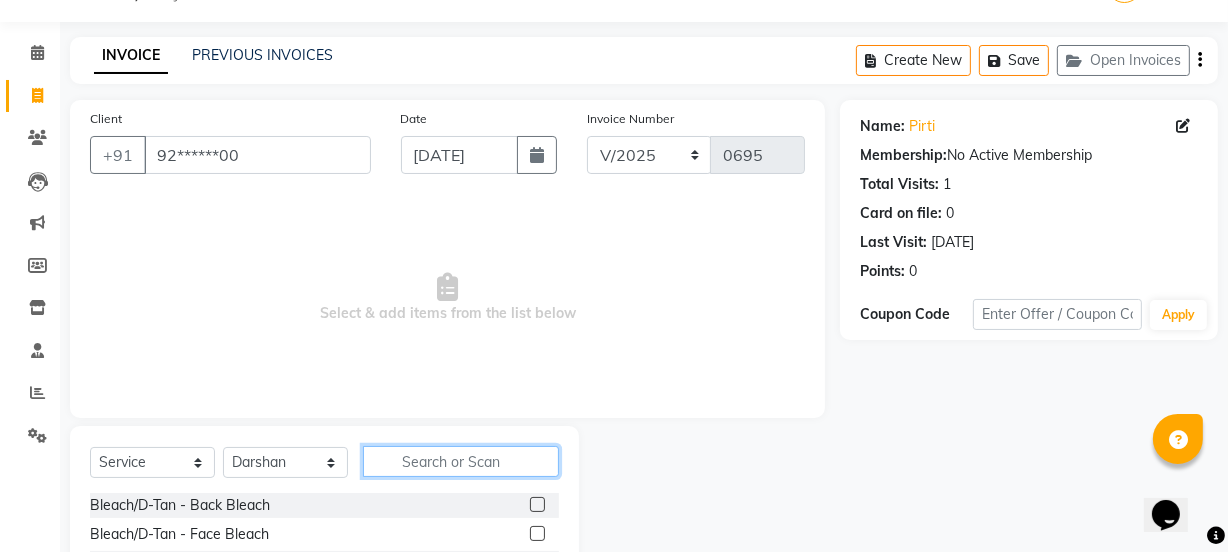 click 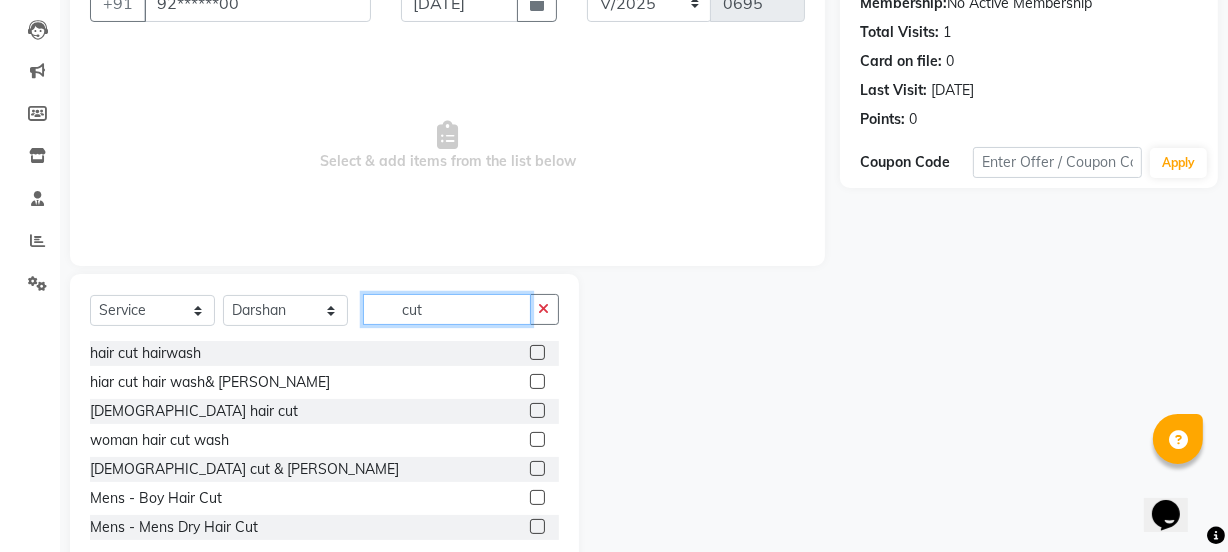 scroll, scrollTop: 250, scrollLeft: 0, axis: vertical 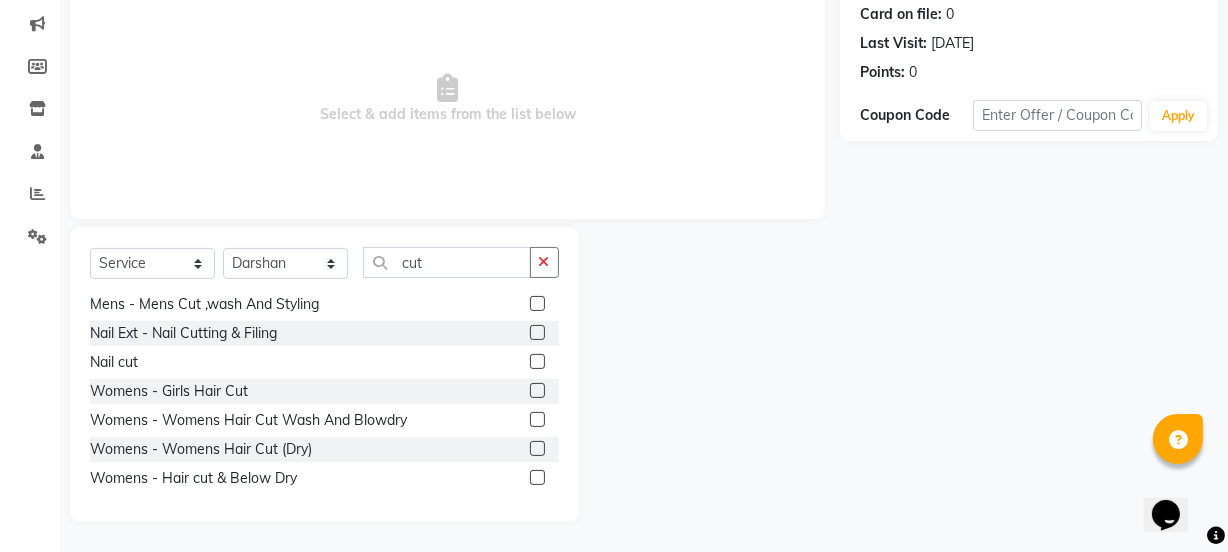 click 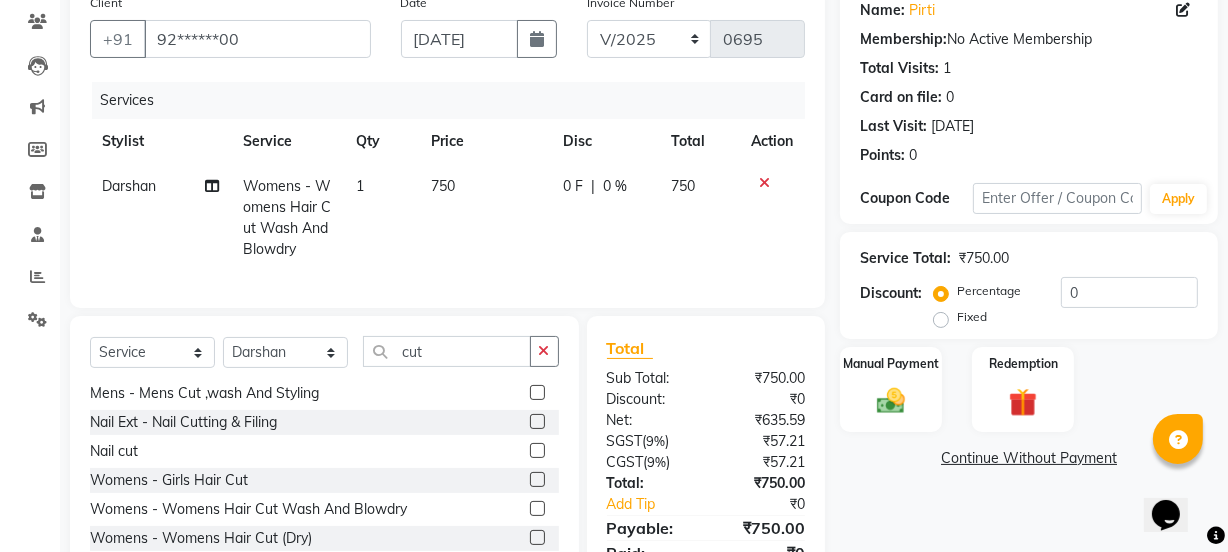 scroll, scrollTop: 269, scrollLeft: 0, axis: vertical 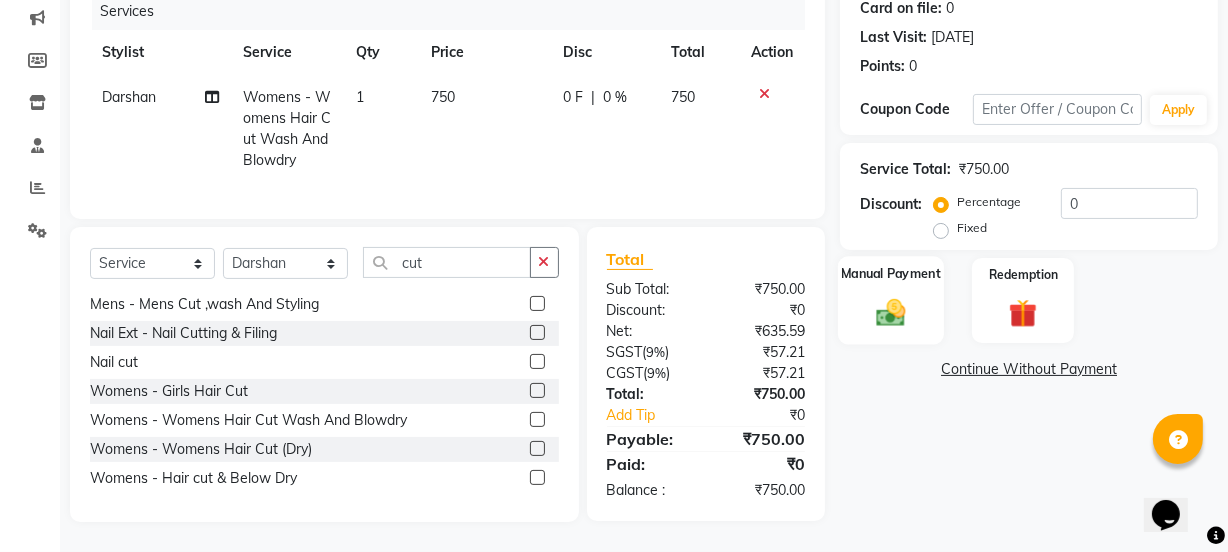 click on "Manual Payment" 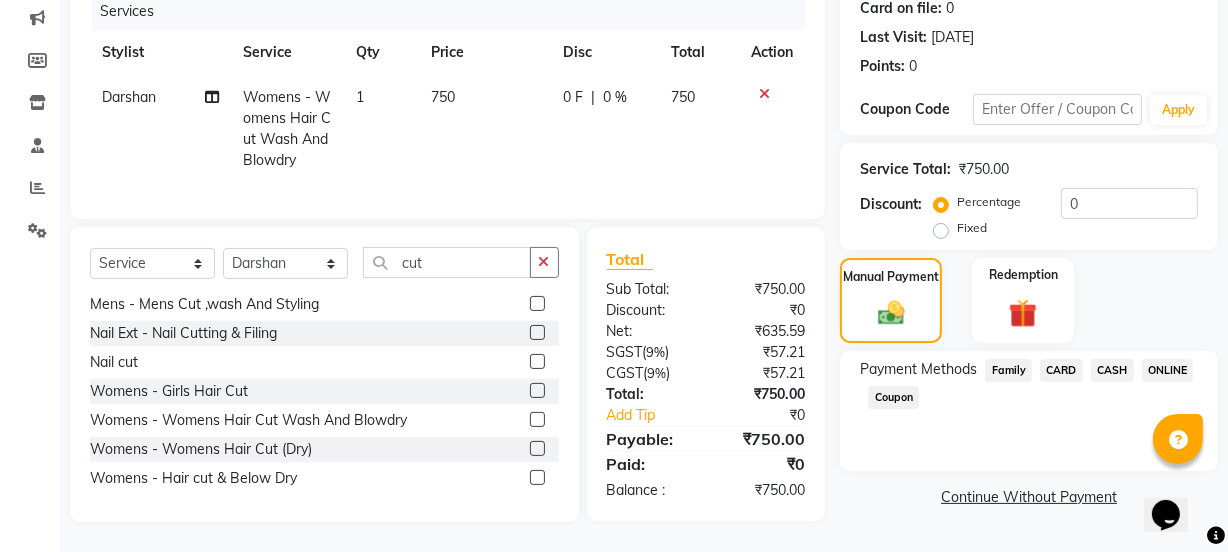 click on "ONLINE" 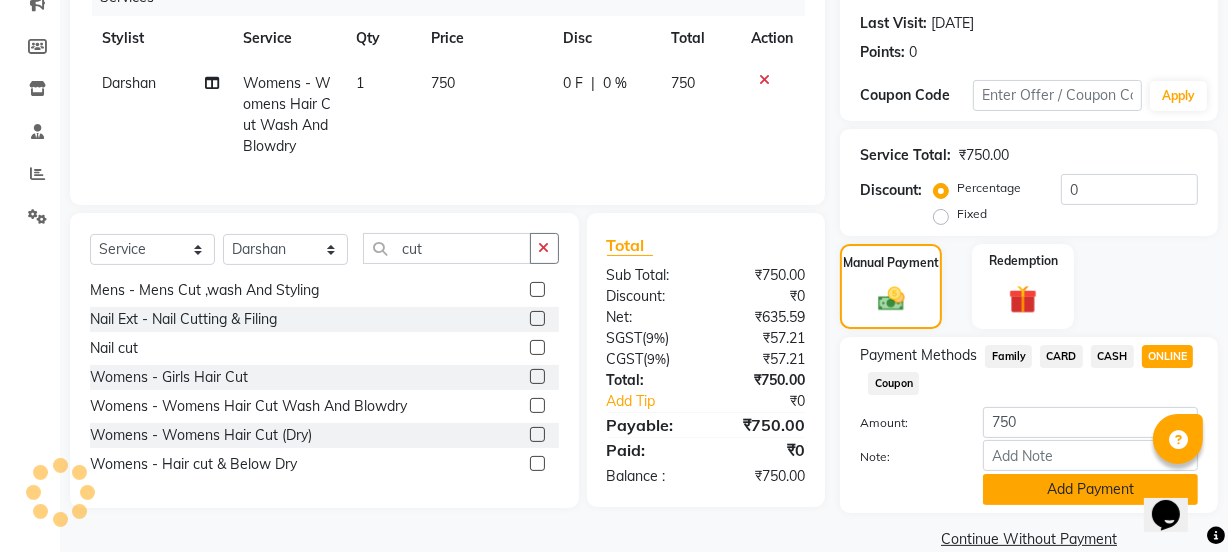 click on "Add Payment" 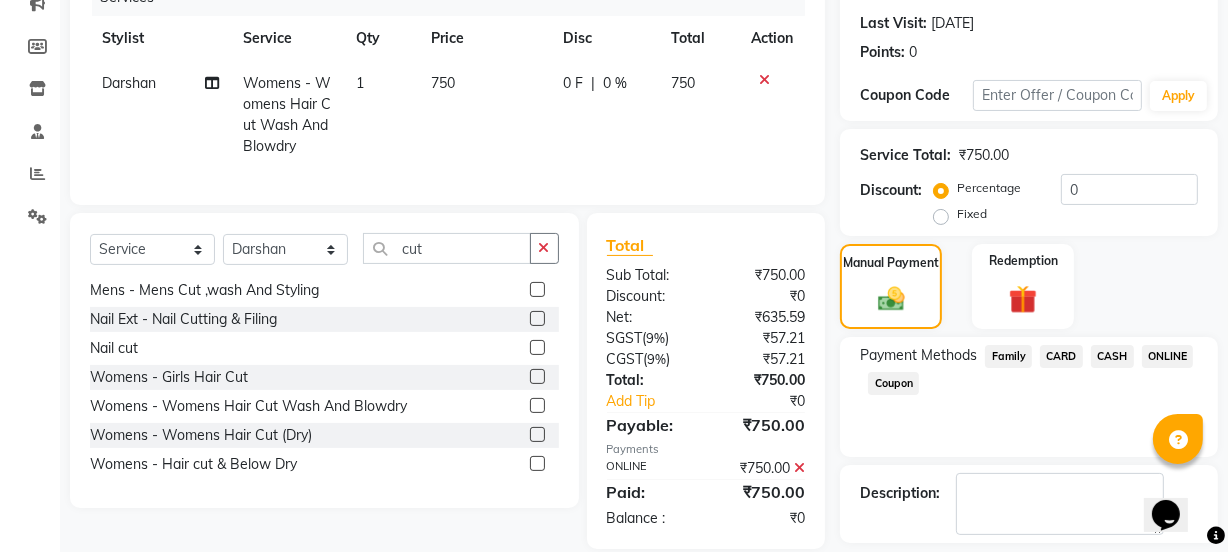 scroll, scrollTop: 357, scrollLeft: 0, axis: vertical 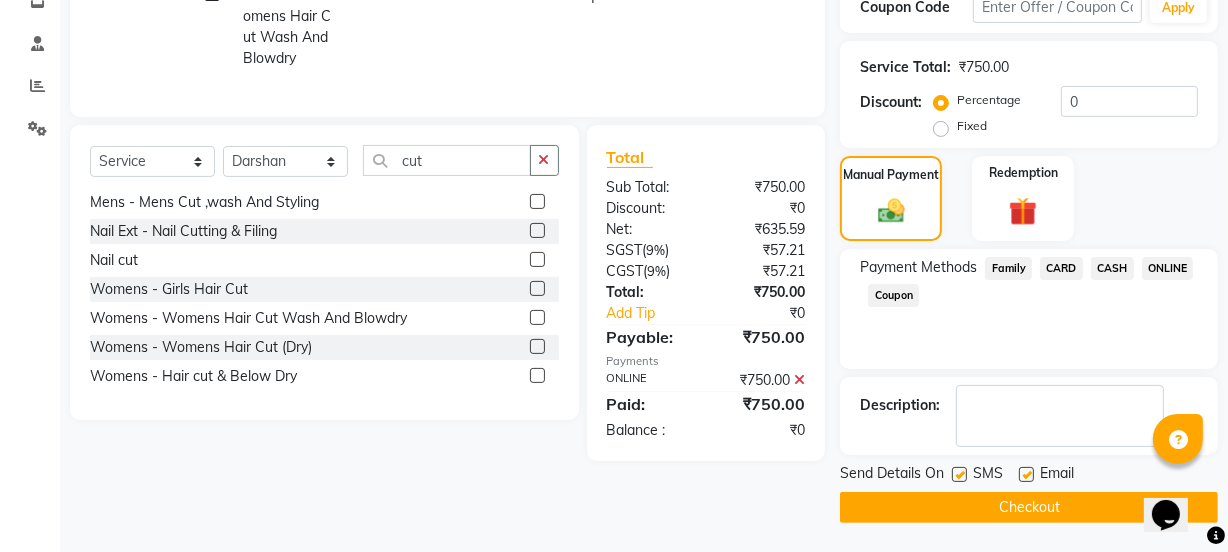 click on "Checkout" 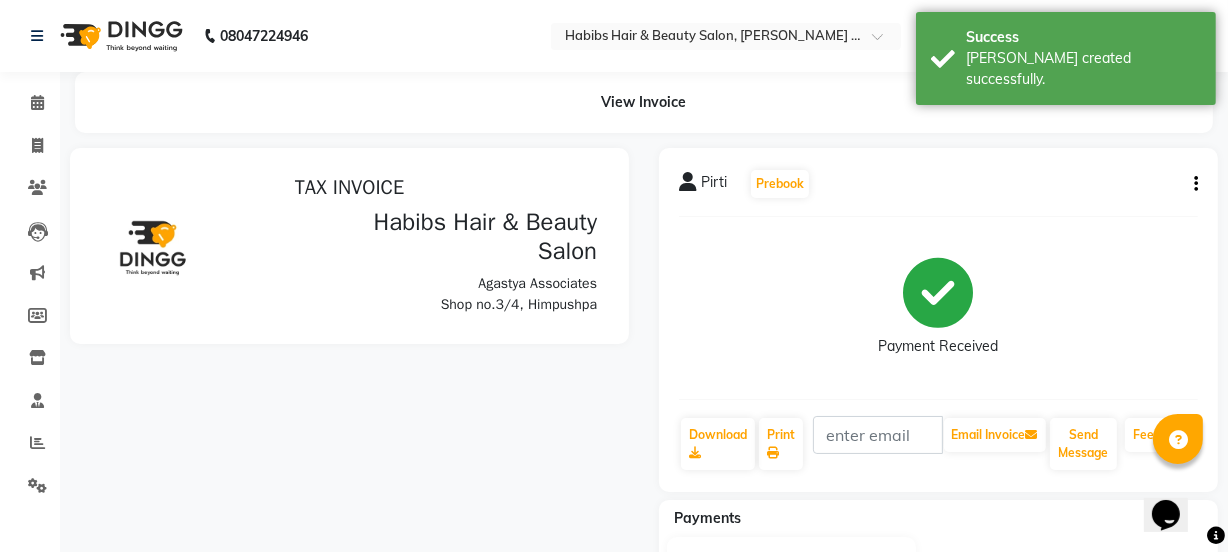 scroll, scrollTop: 0, scrollLeft: 0, axis: both 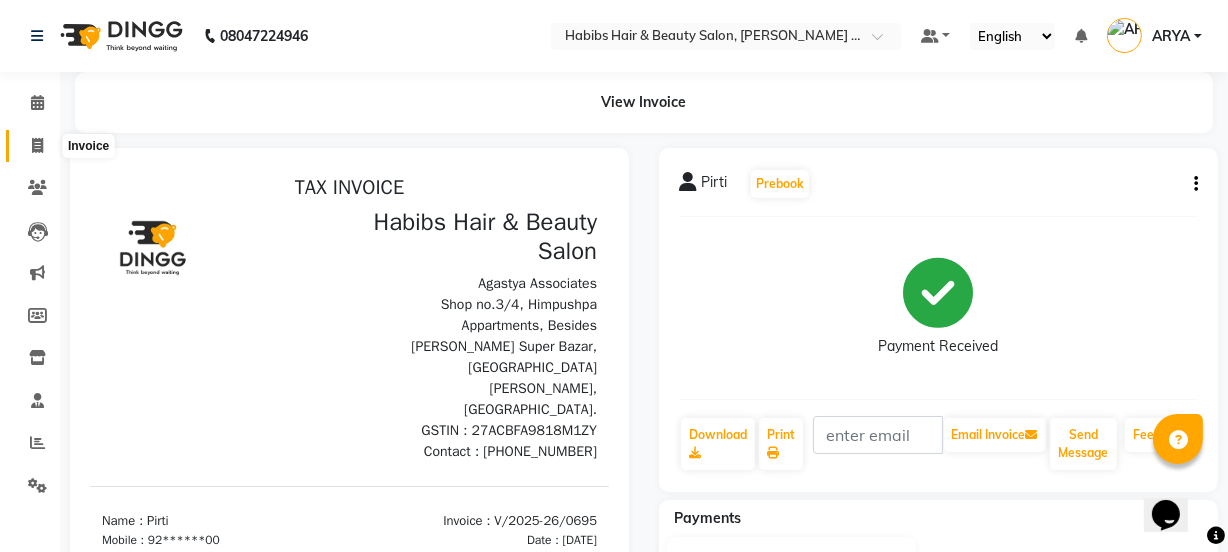 click 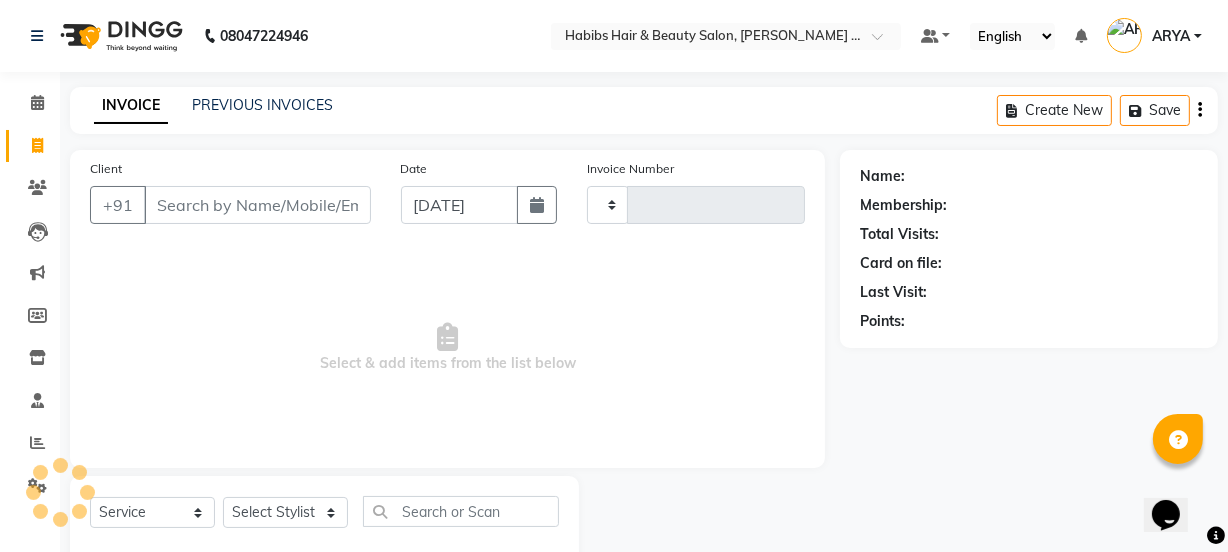 scroll, scrollTop: 50, scrollLeft: 0, axis: vertical 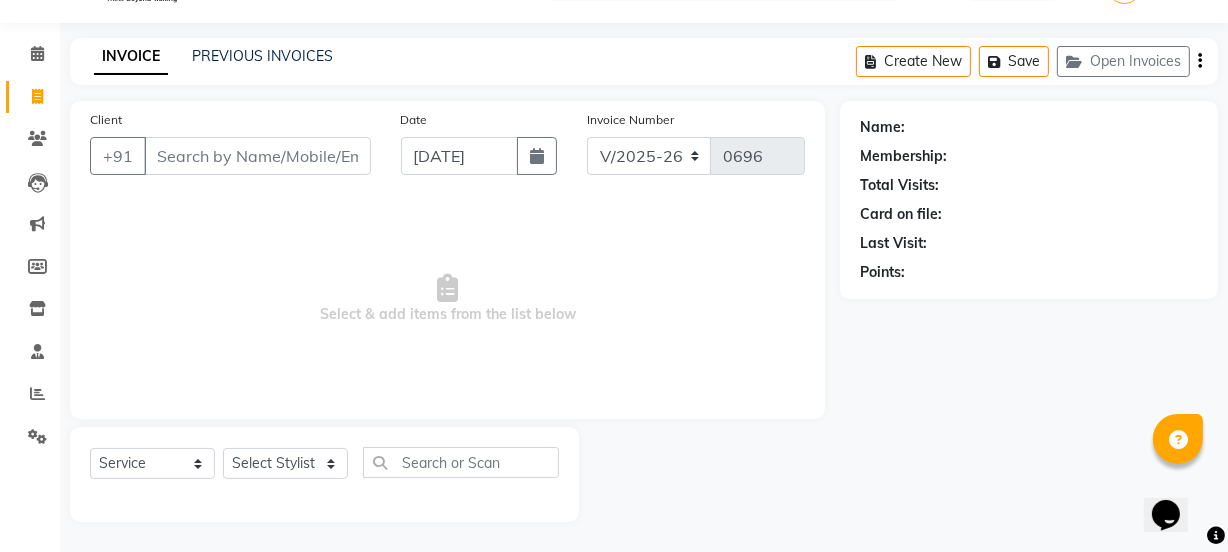 click on "Client" at bounding box center [257, 156] 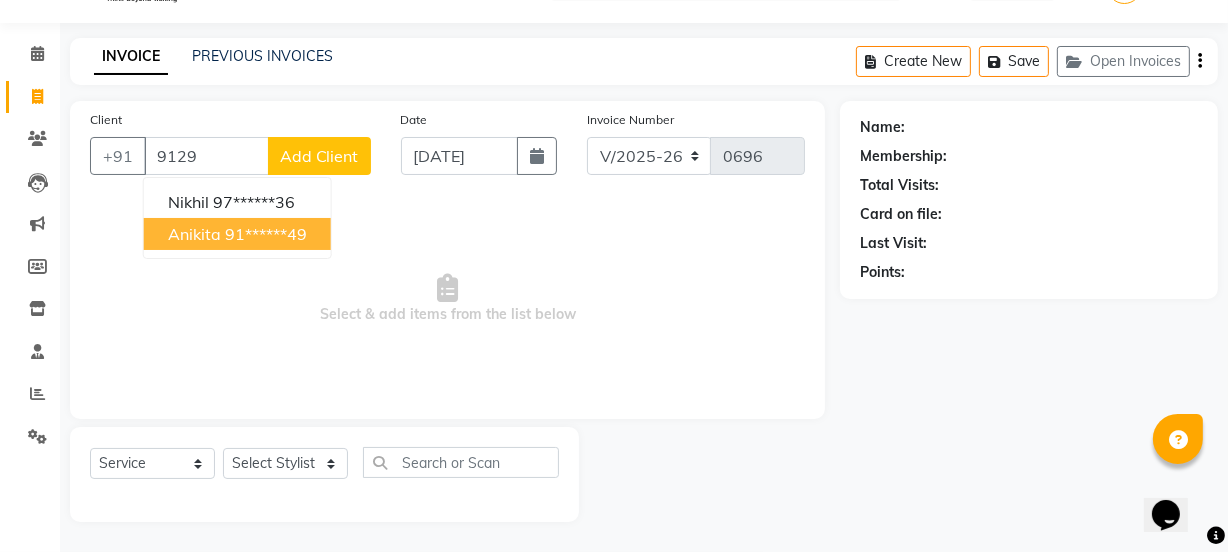 click on "91******49" at bounding box center [266, 234] 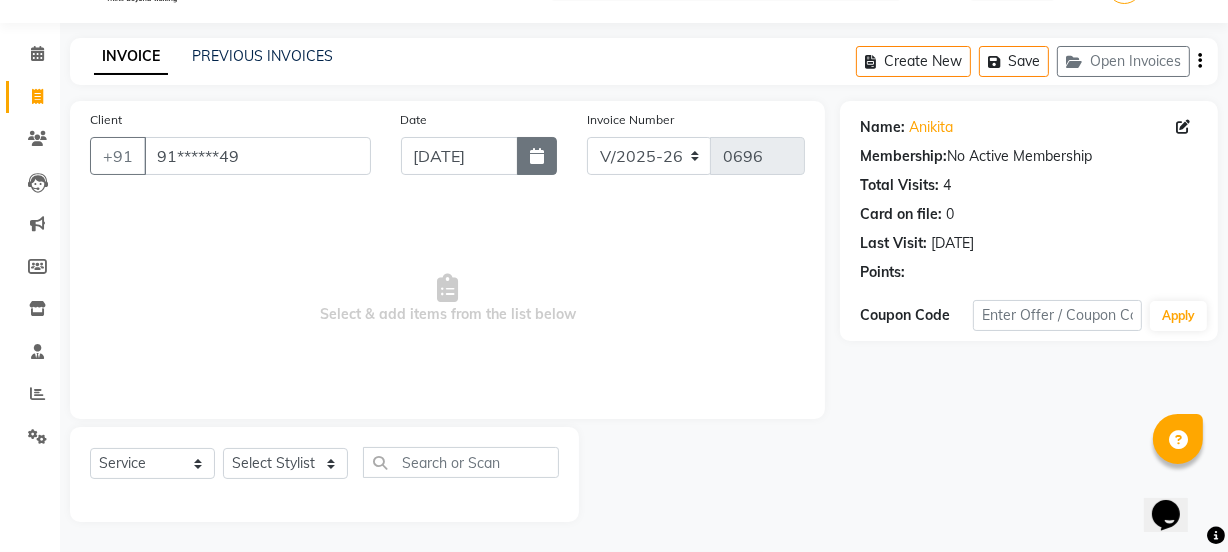click 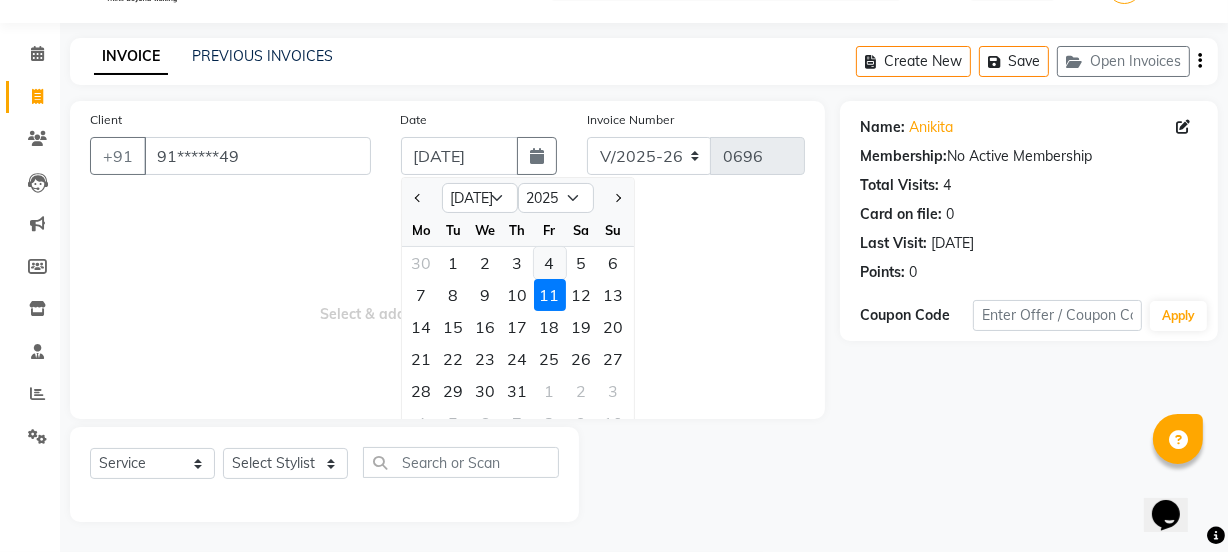 click on "4" 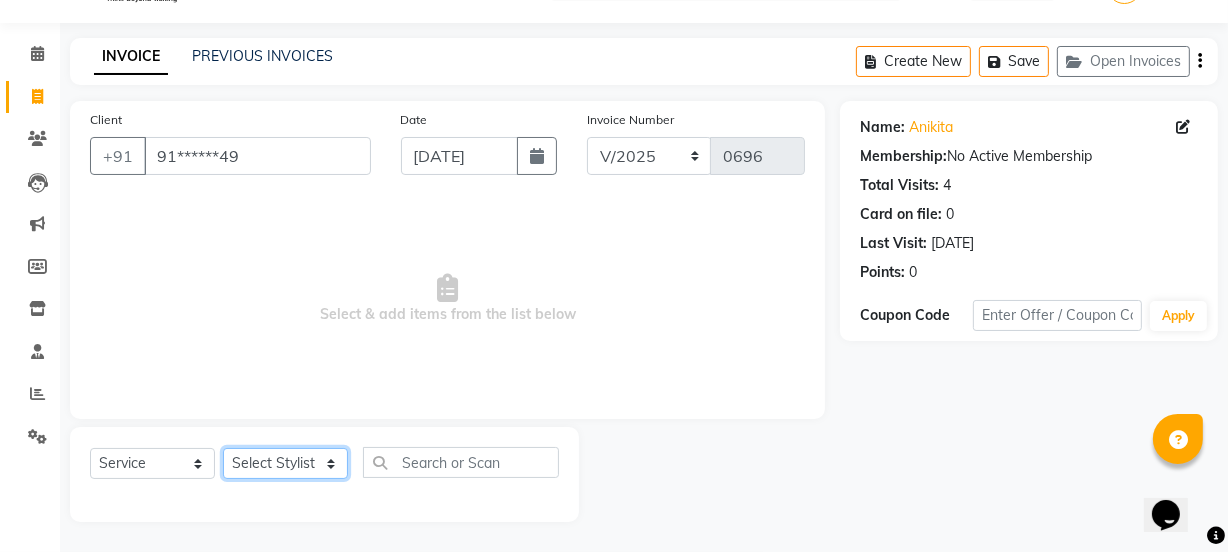 click on "Select Stylist [PERSON_NAME] [PERSON_NAME]" 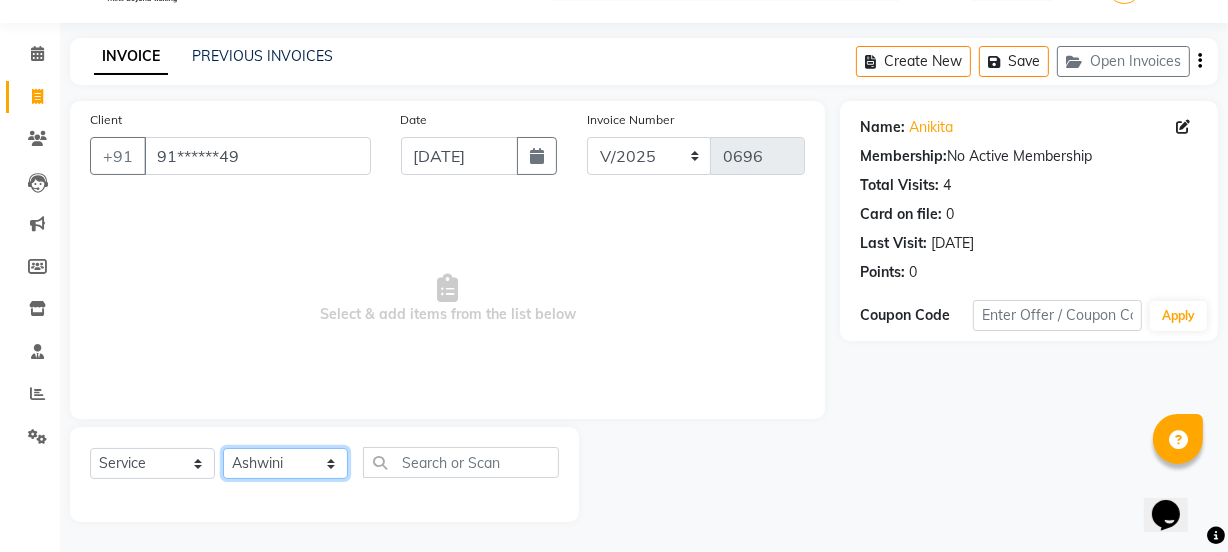 click on "Select Stylist [PERSON_NAME] [PERSON_NAME]" 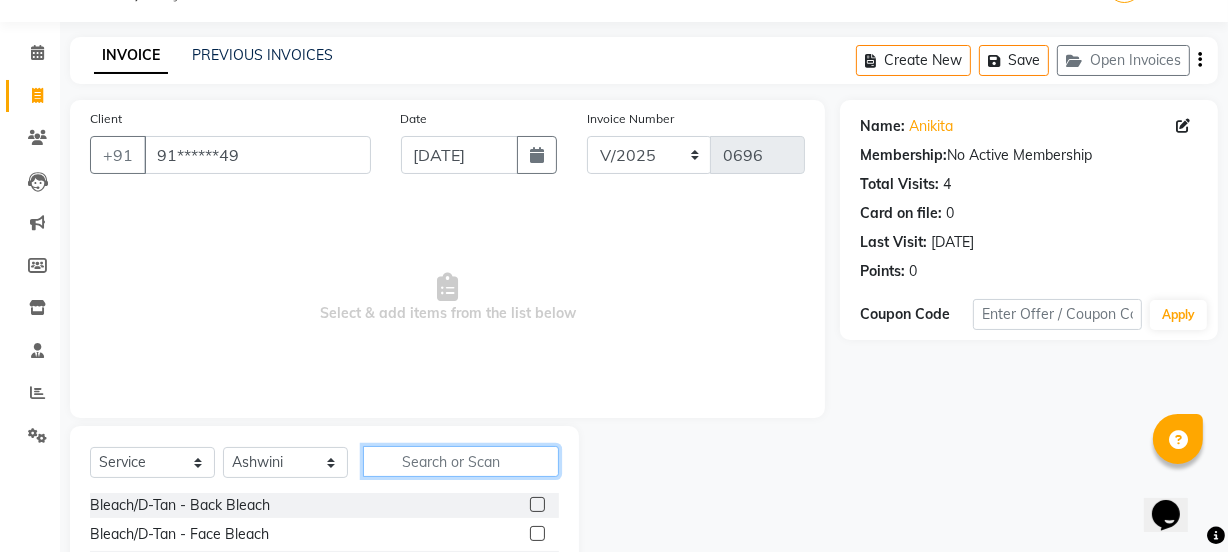 click 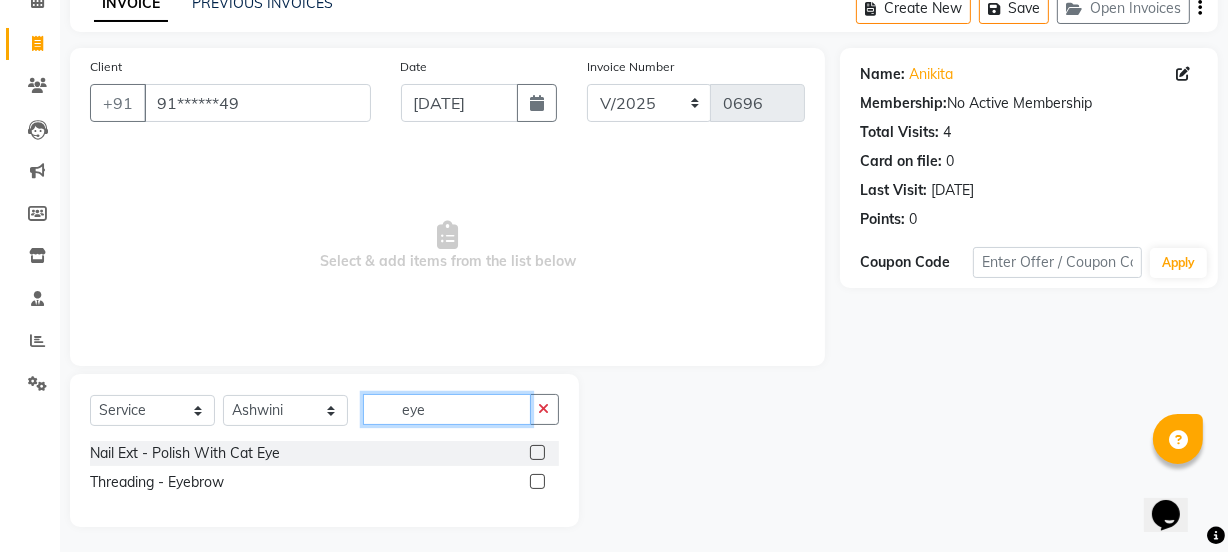 scroll, scrollTop: 107, scrollLeft: 0, axis: vertical 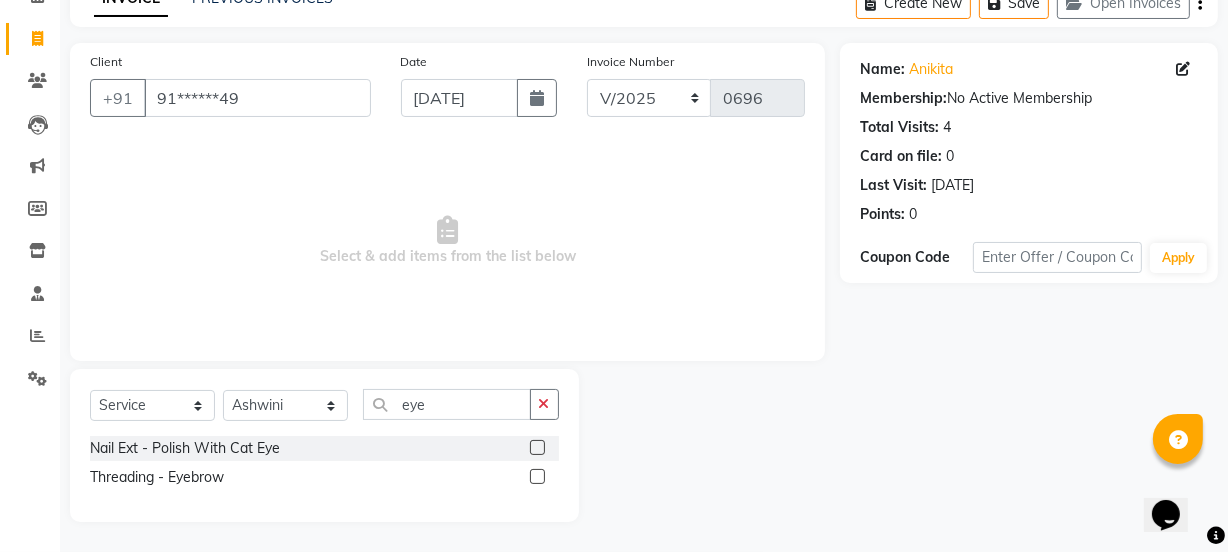click 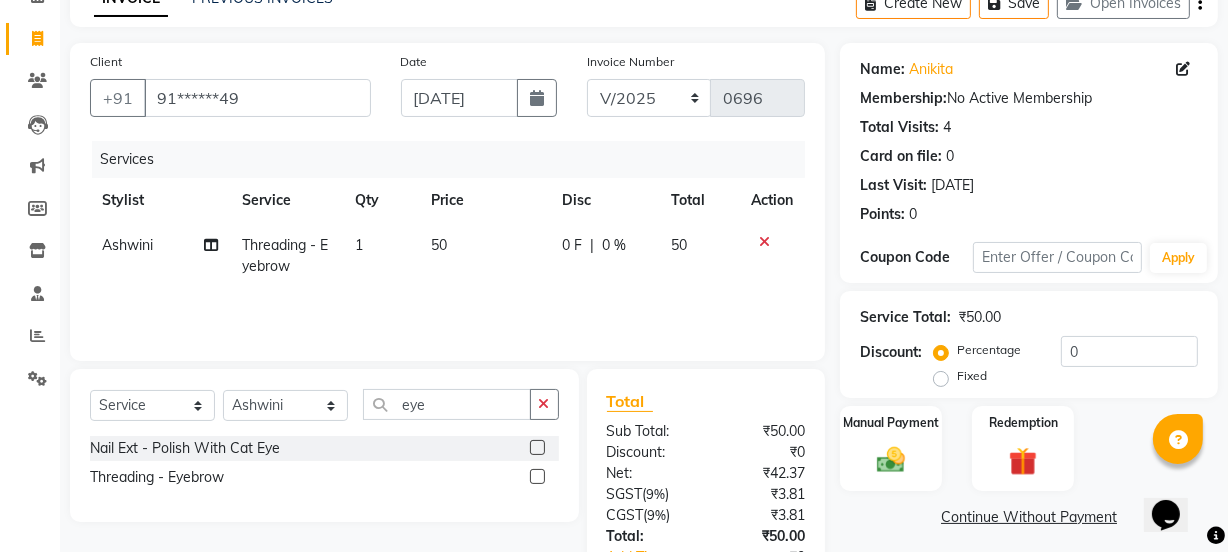 click on "50" 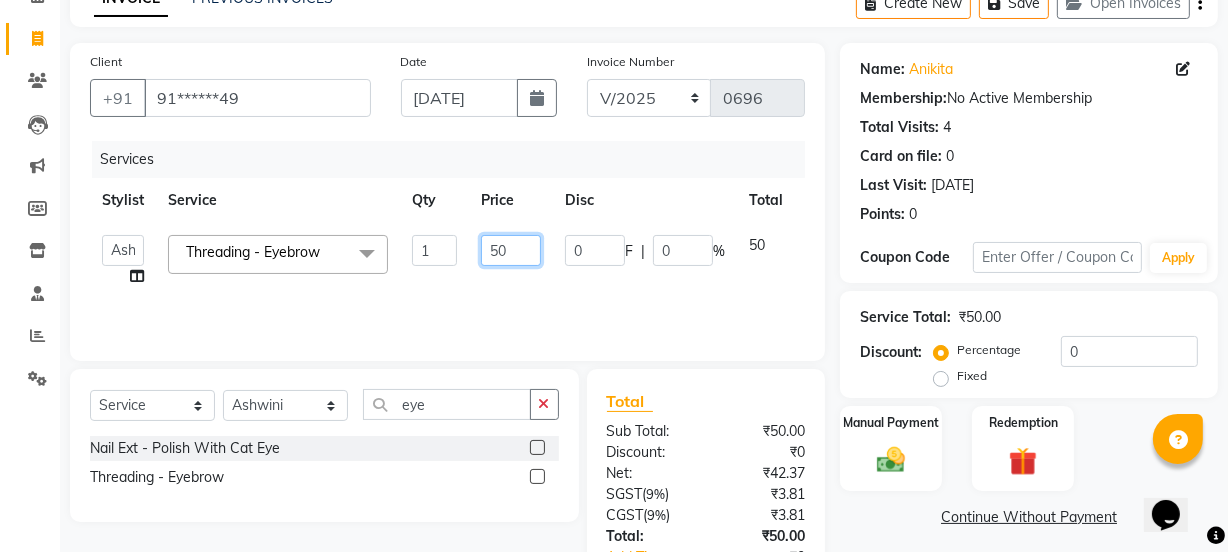 click on "50" 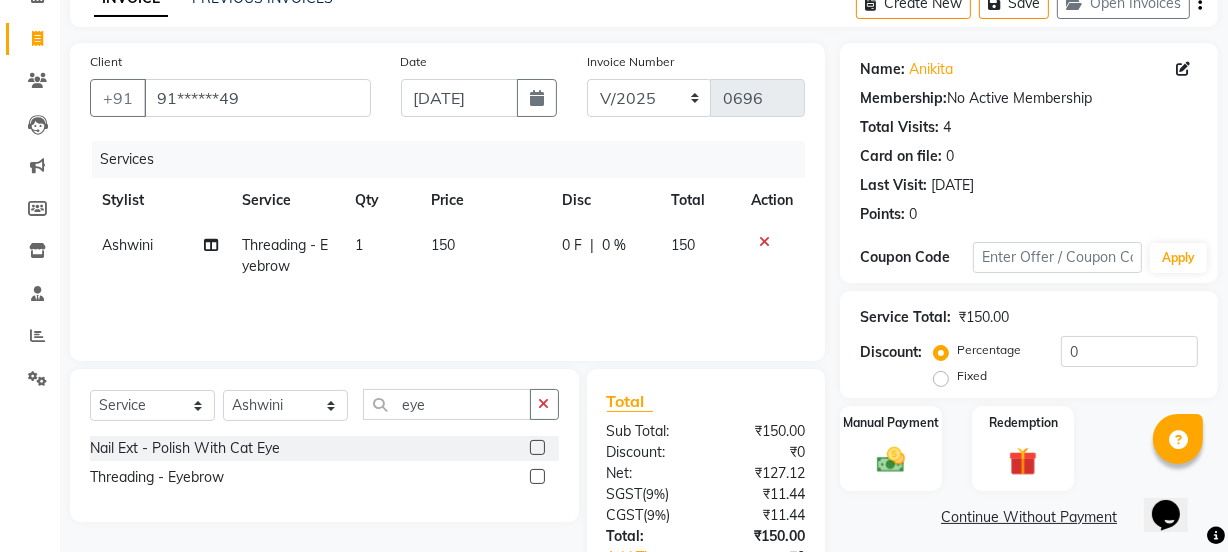 click on "150" 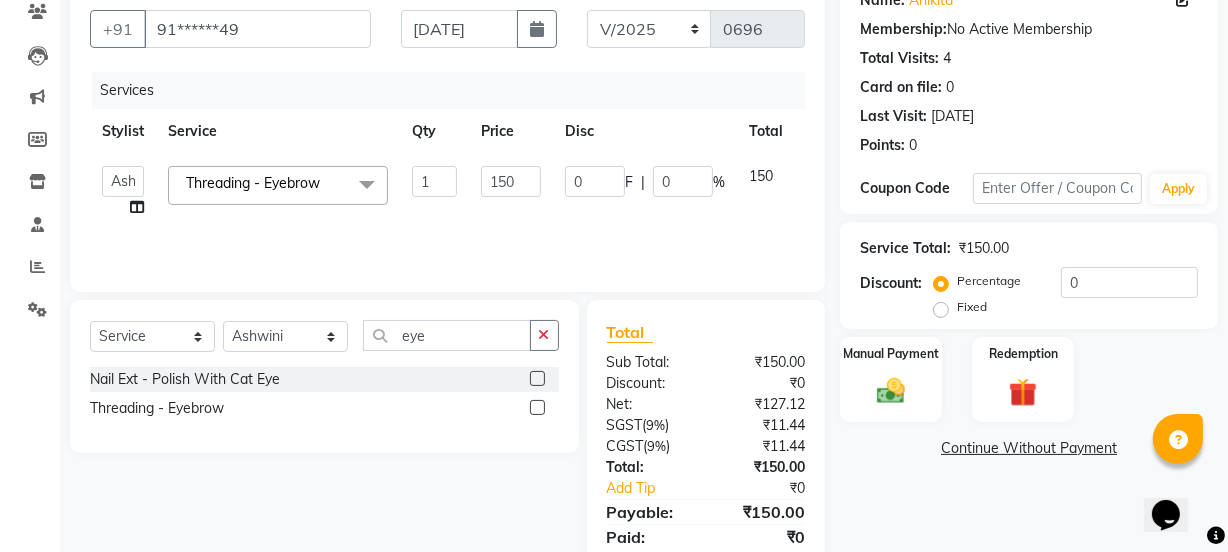 scroll, scrollTop: 249, scrollLeft: 0, axis: vertical 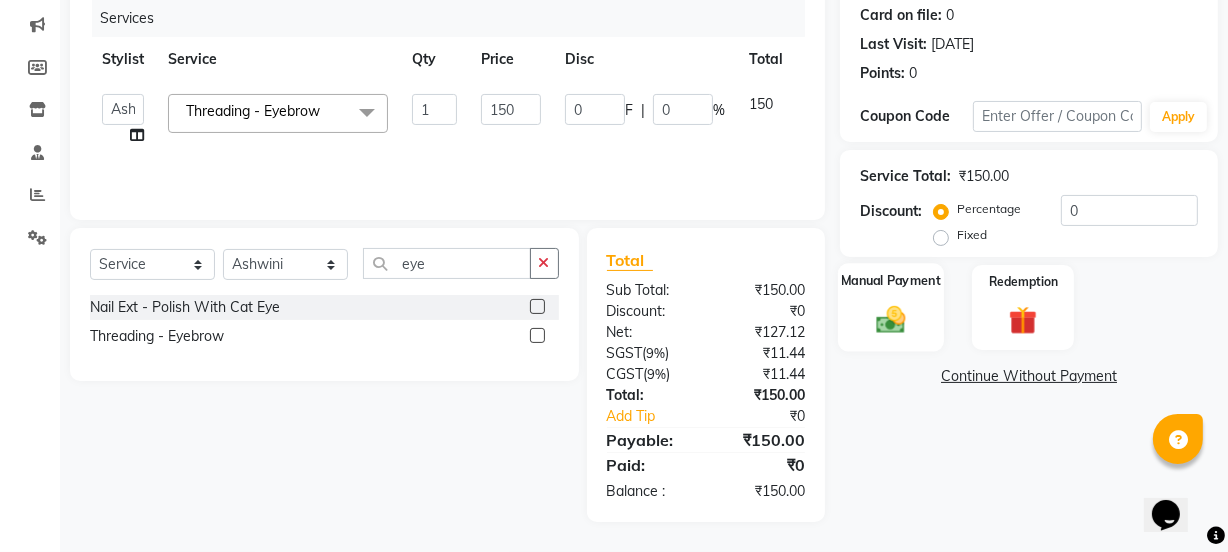 click on "Manual Payment" 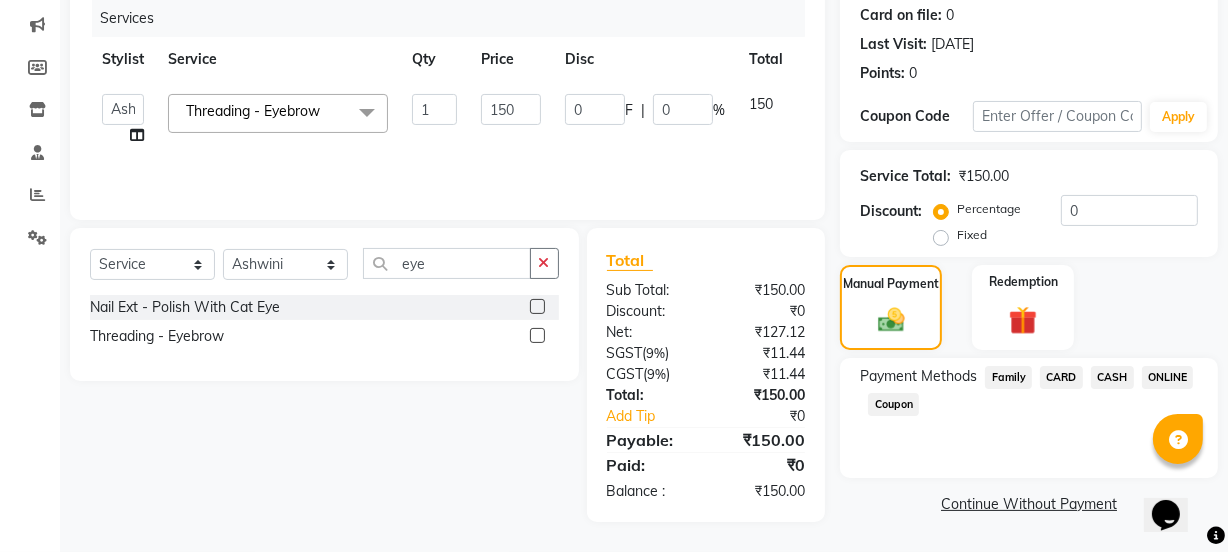 click on "ONLINE" 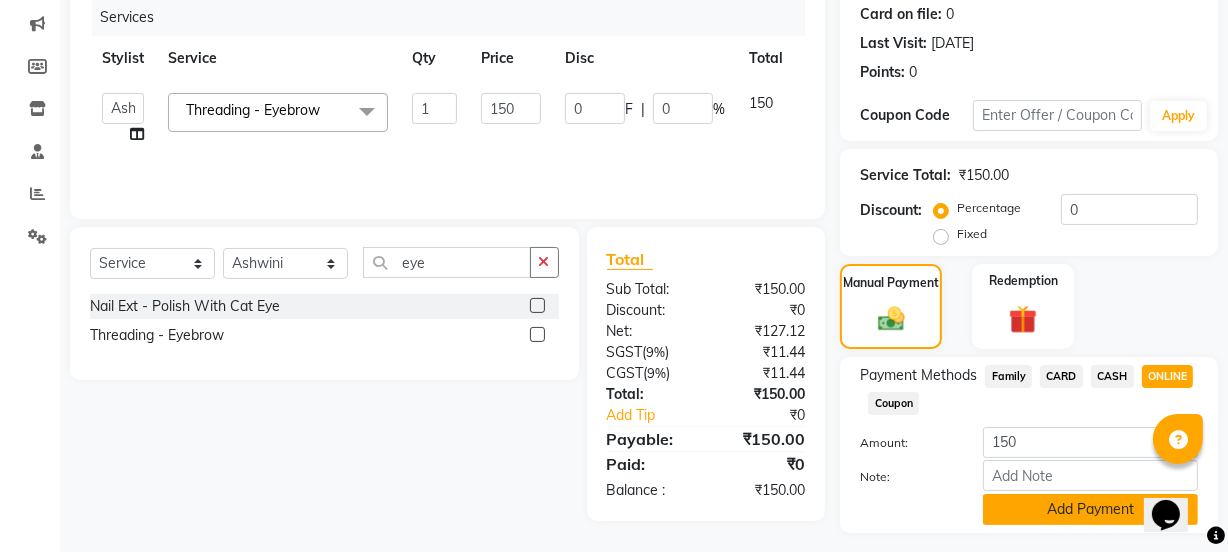click on "Add Payment" 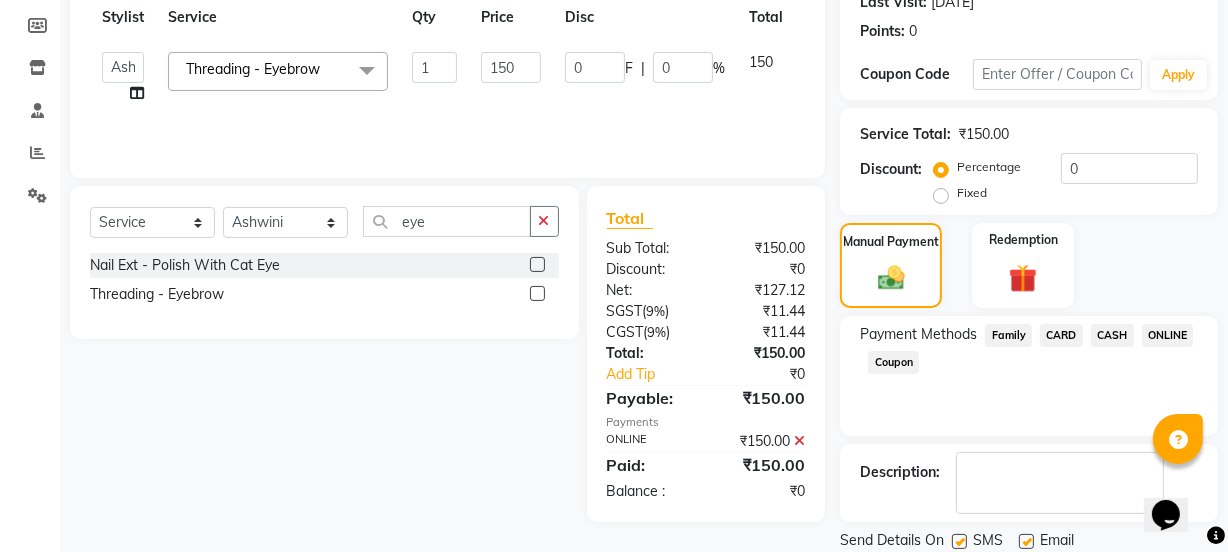 scroll, scrollTop: 357, scrollLeft: 0, axis: vertical 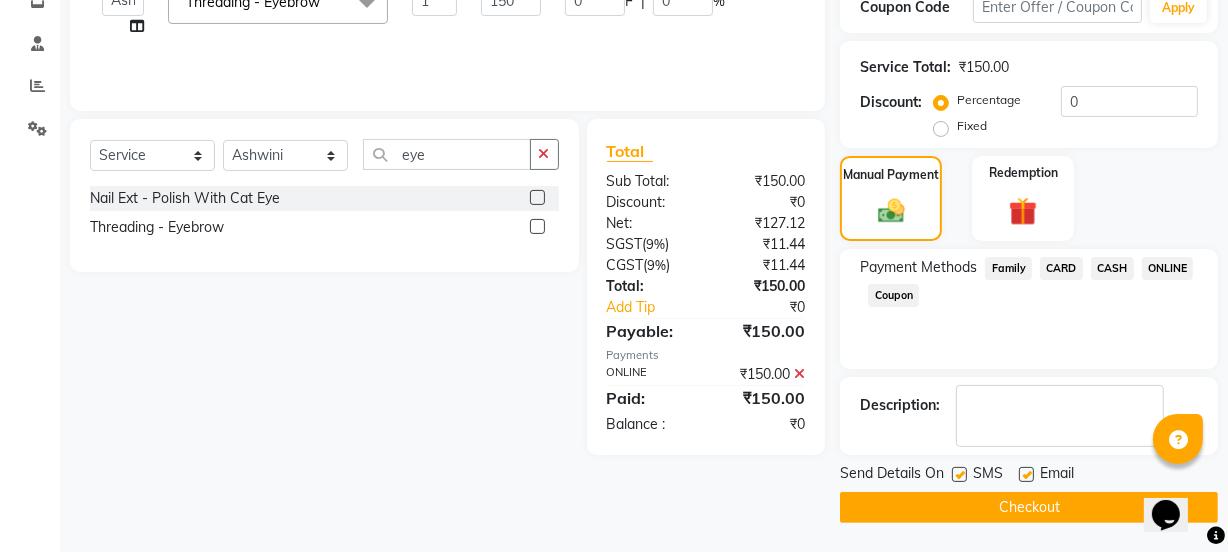 click on "Checkout" 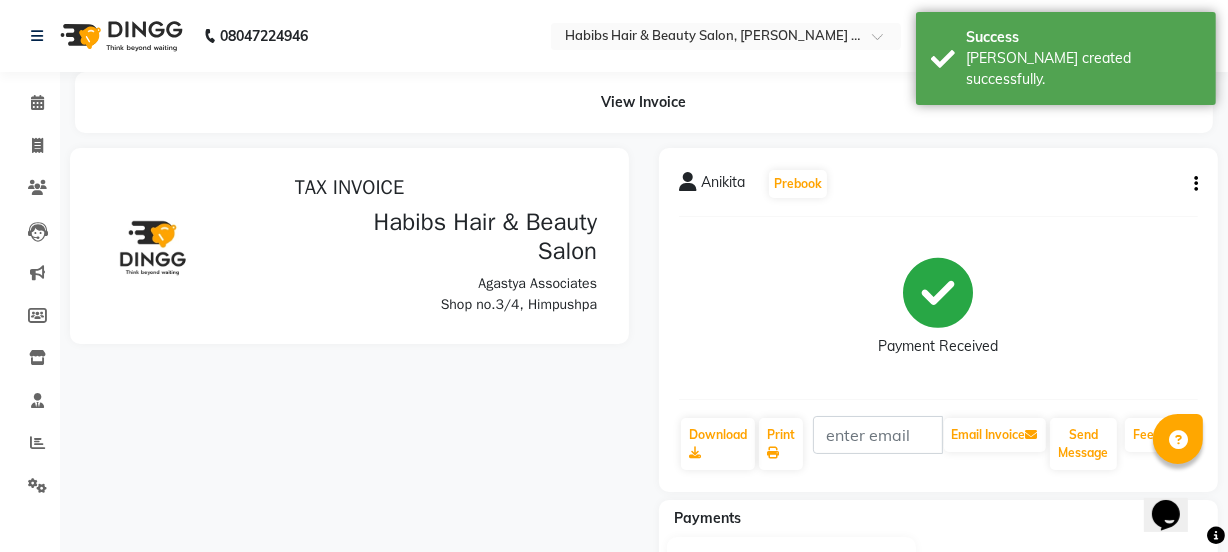scroll, scrollTop: 0, scrollLeft: 0, axis: both 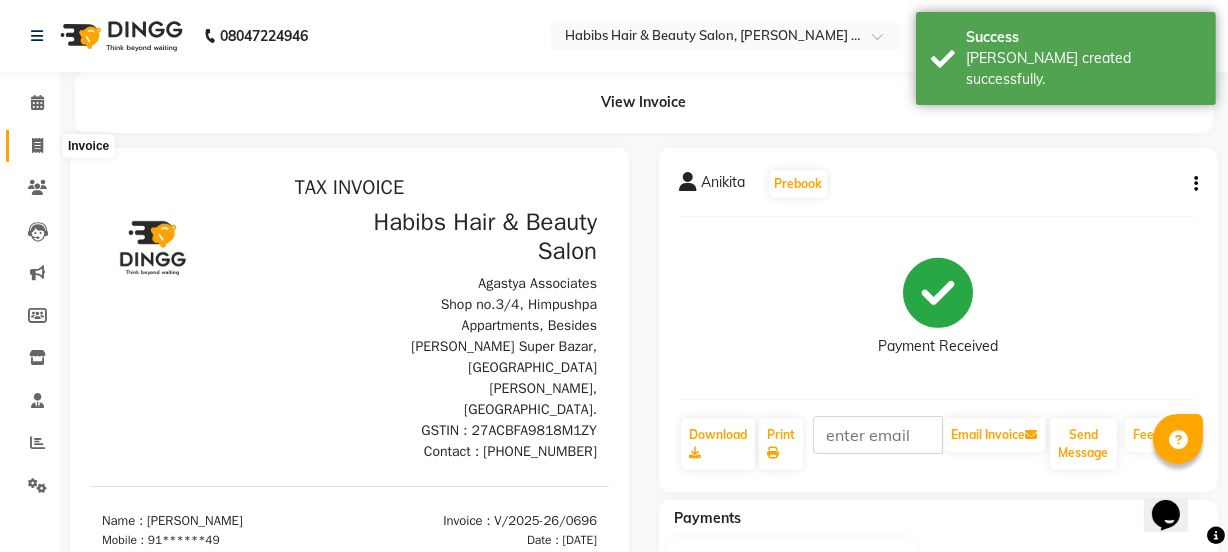 click 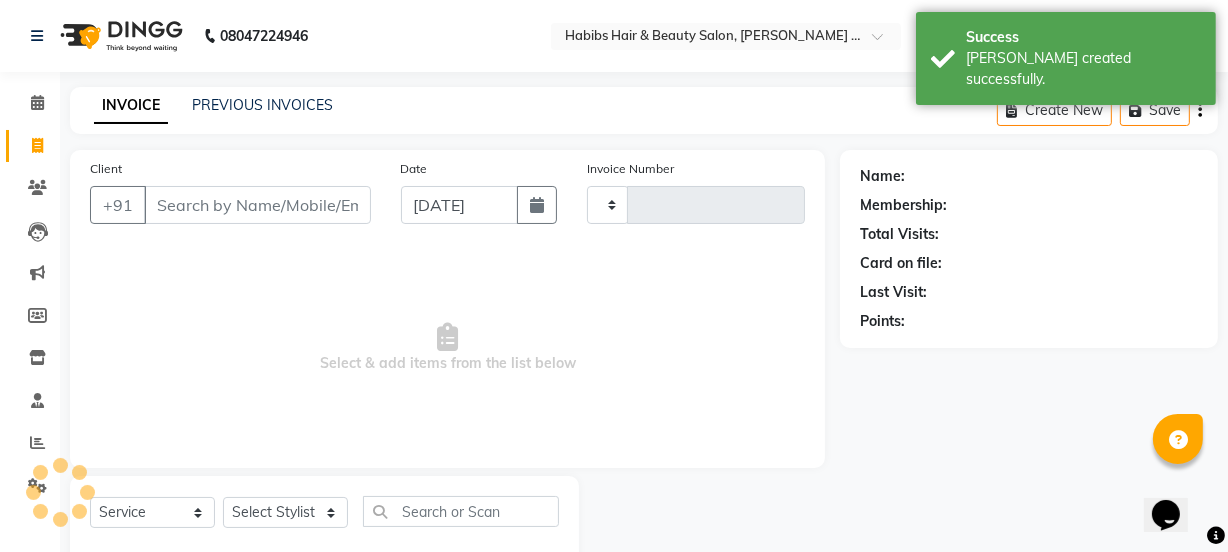 scroll, scrollTop: 50, scrollLeft: 0, axis: vertical 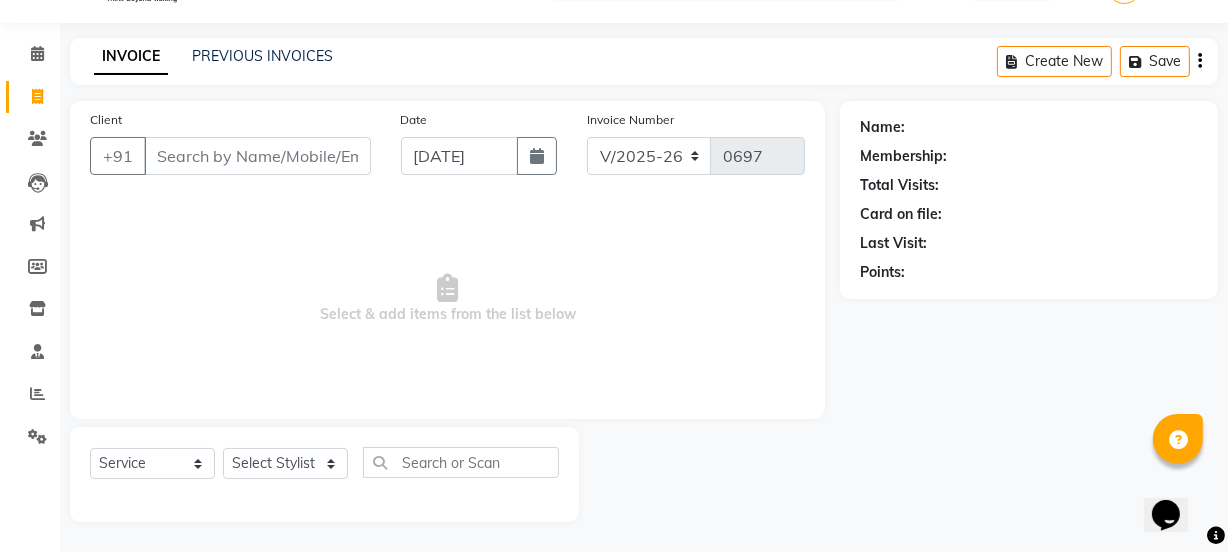 click on "Client" at bounding box center (257, 156) 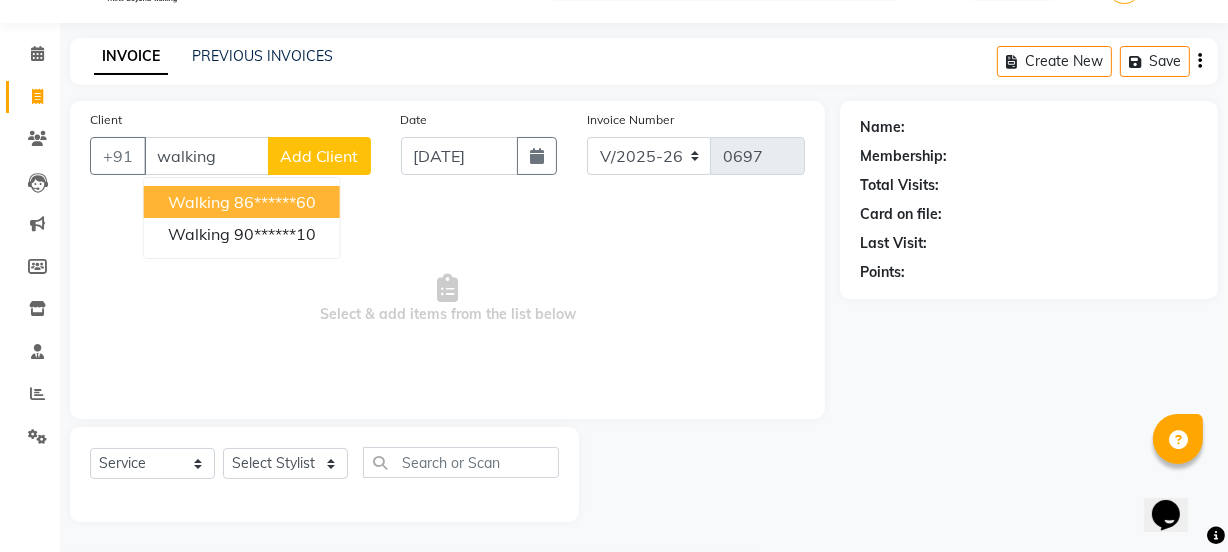 click on "walking  86******60" at bounding box center (242, 202) 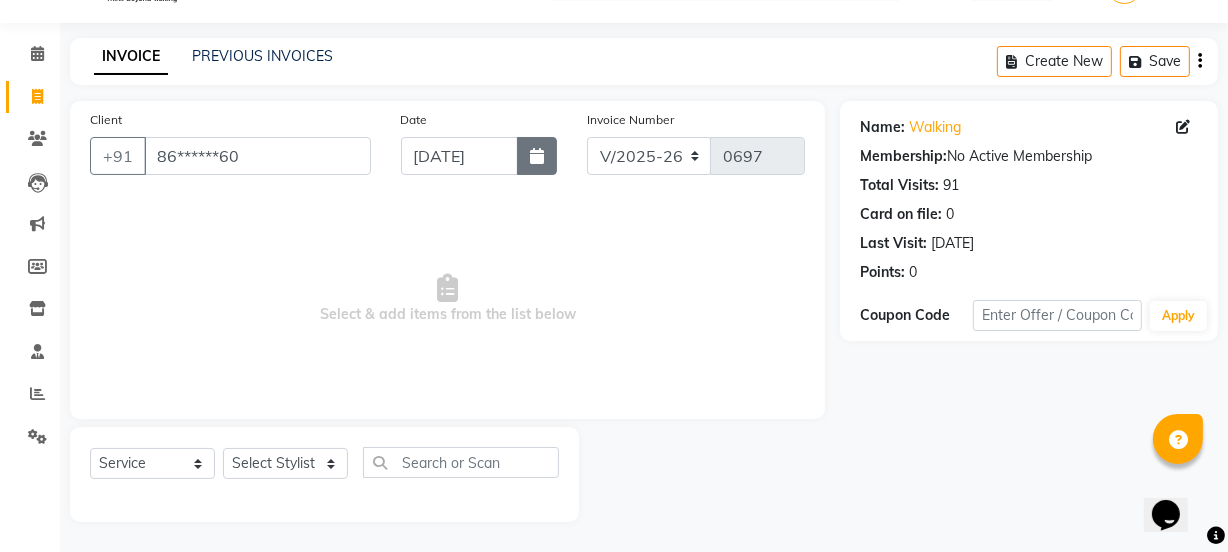 click 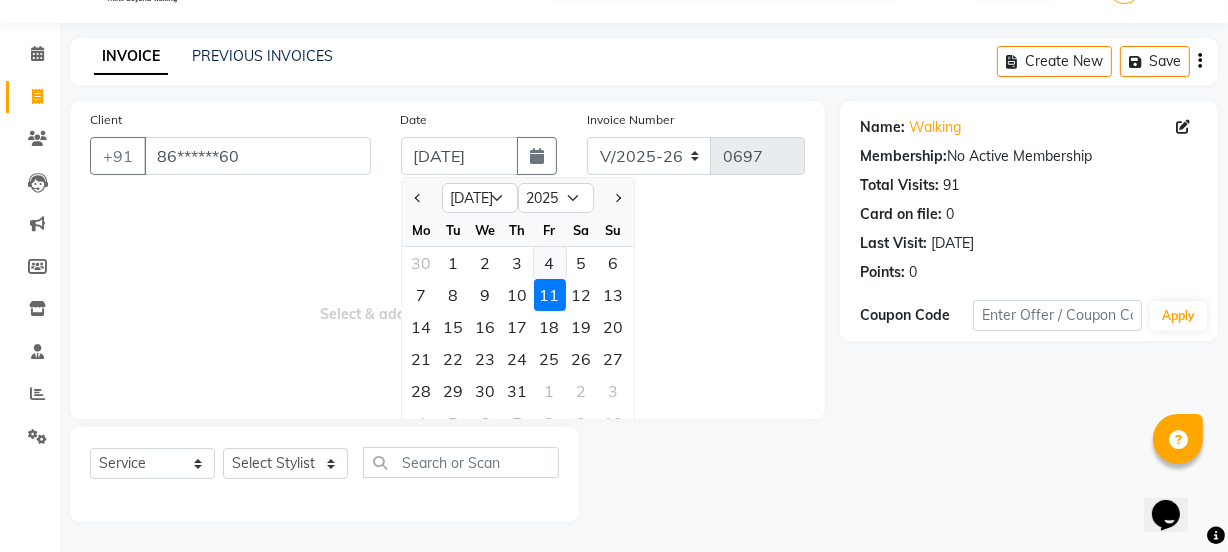 click on "4" 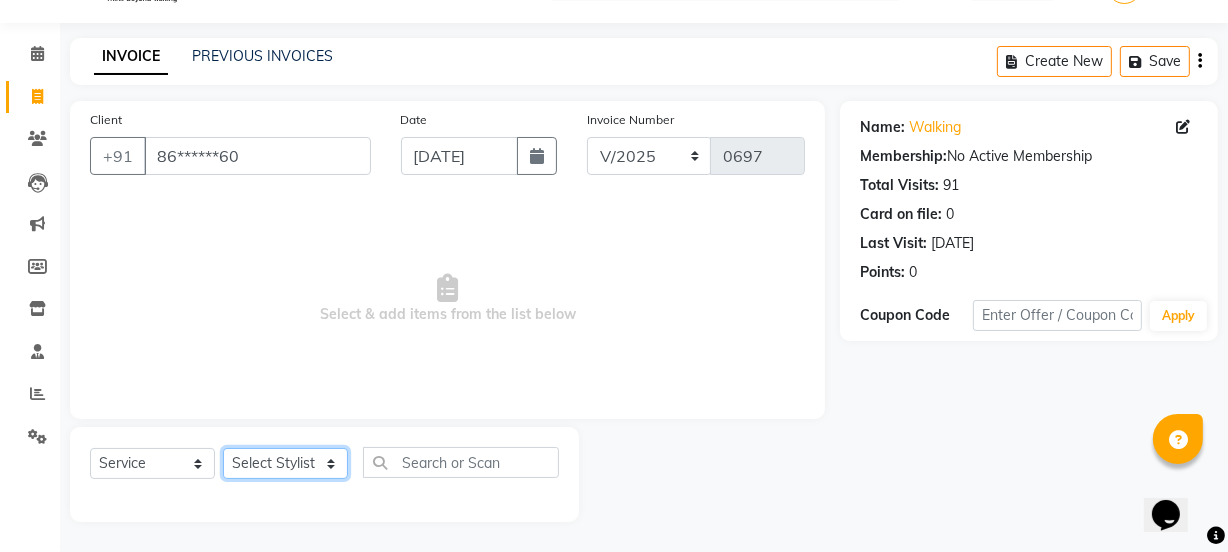 click on "Select Stylist [PERSON_NAME] [PERSON_NAME]" 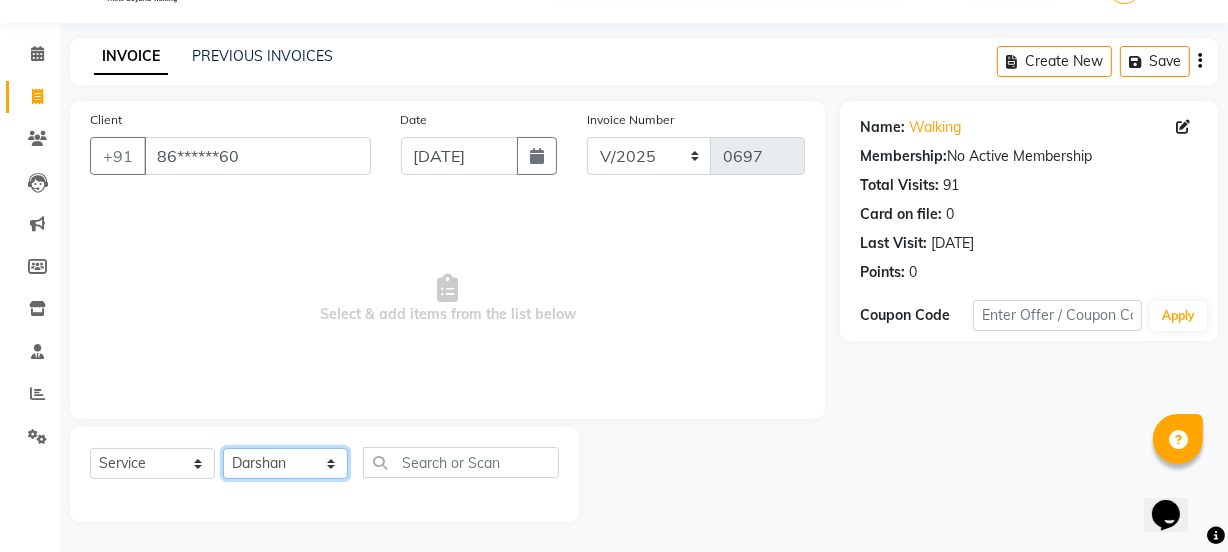 click on "Select Stylist [PERSON_NAME] [PERSON_NAME]" 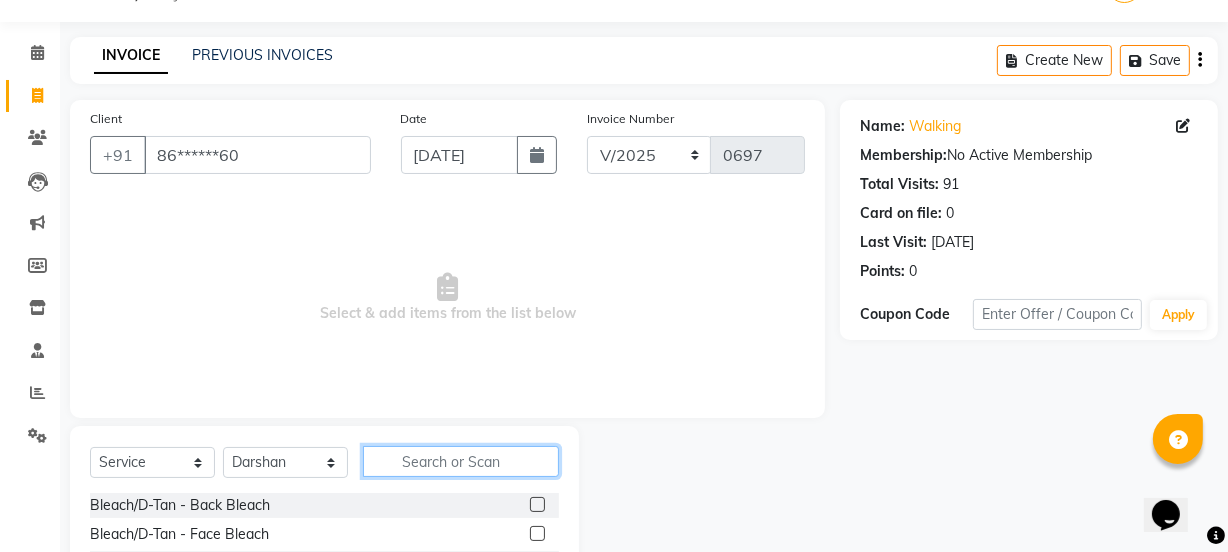 click 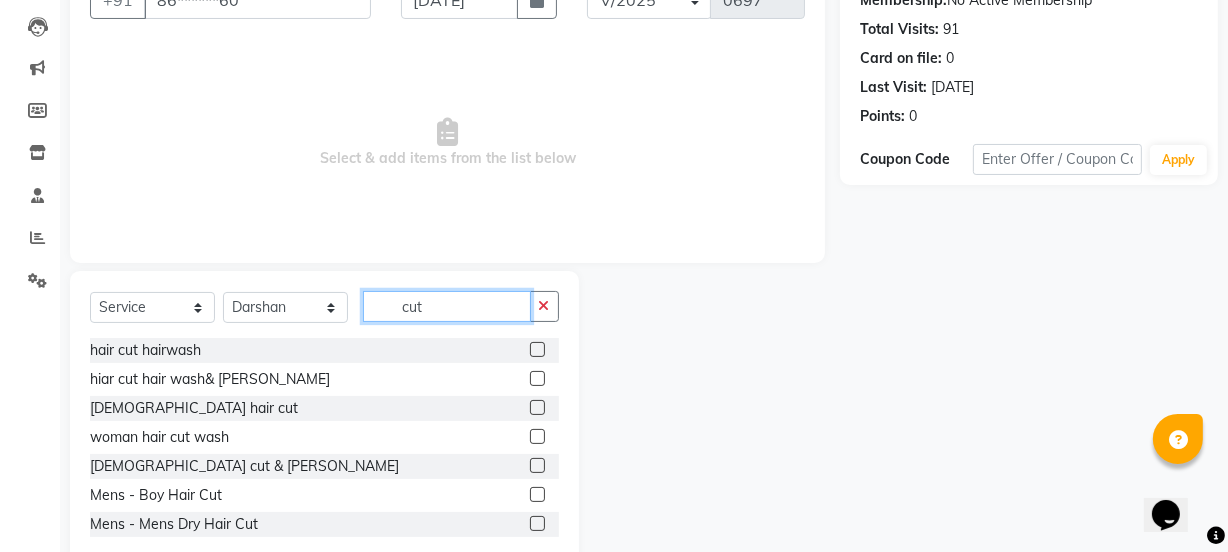 scroll, scrollTop: 250, scrollLeft: 0, axis: vertical 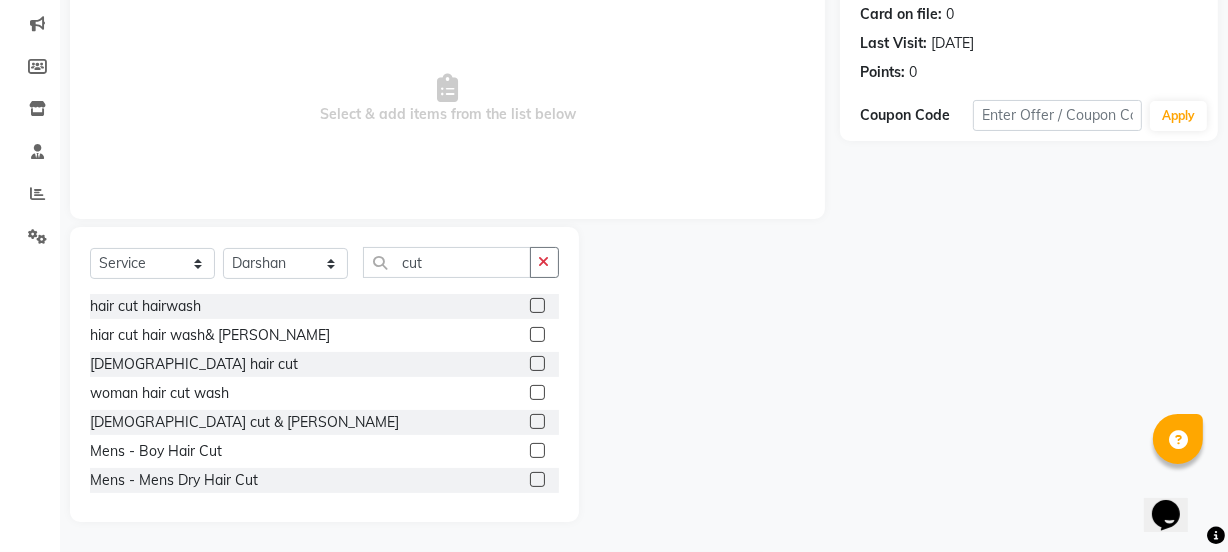 click 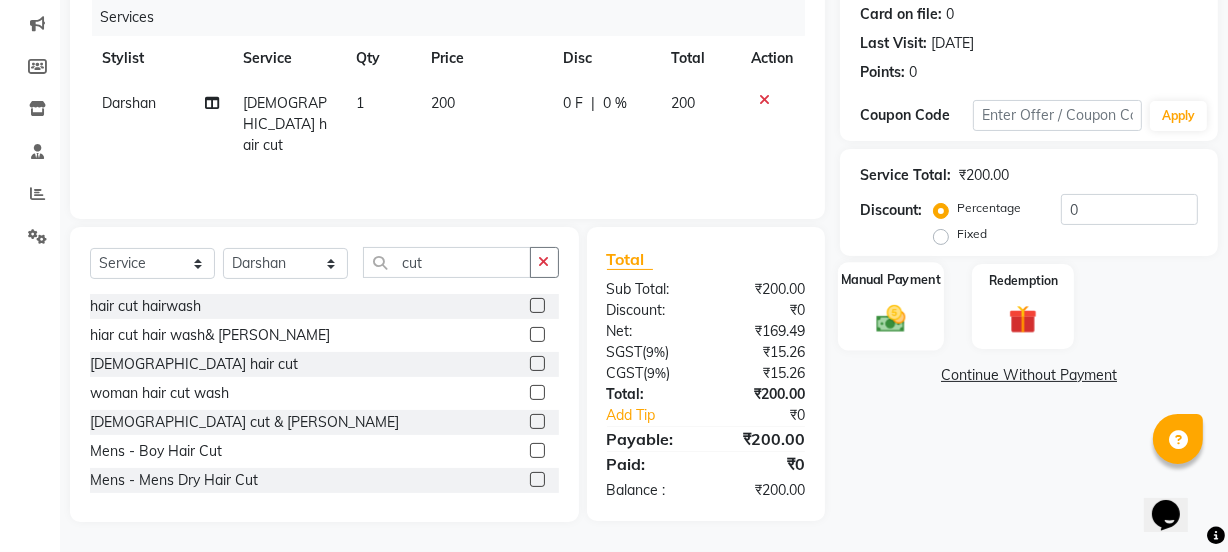 click 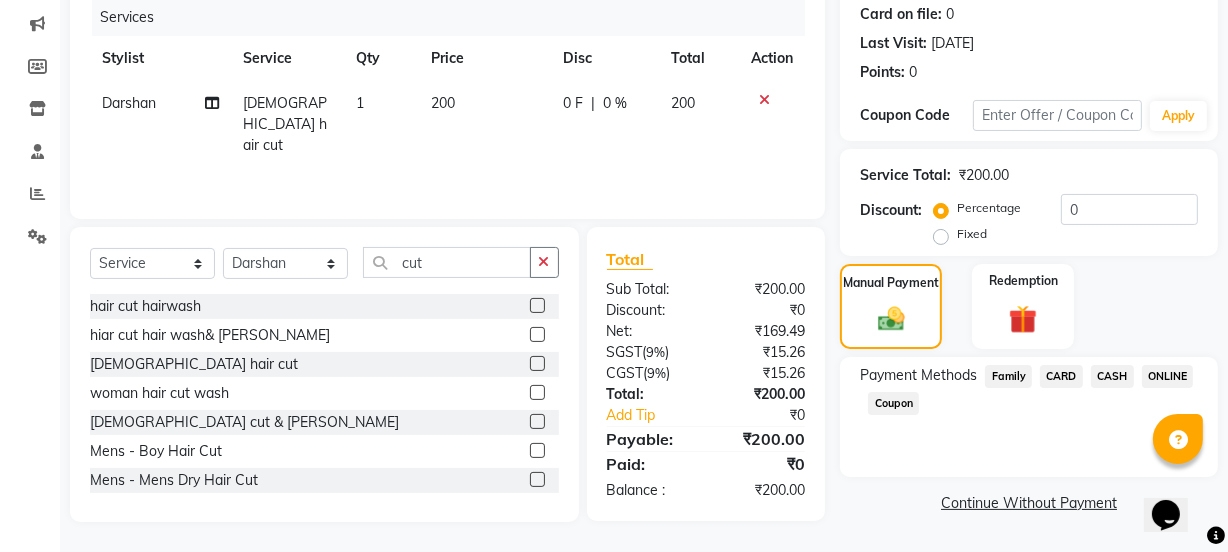 click on "CASH" 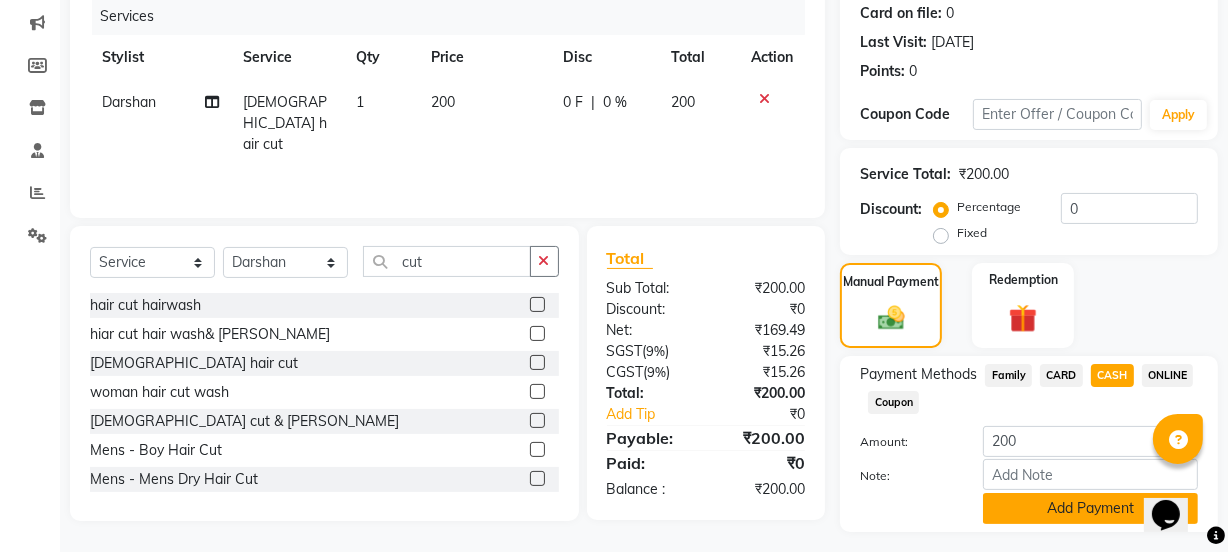 click on "Add Payment" 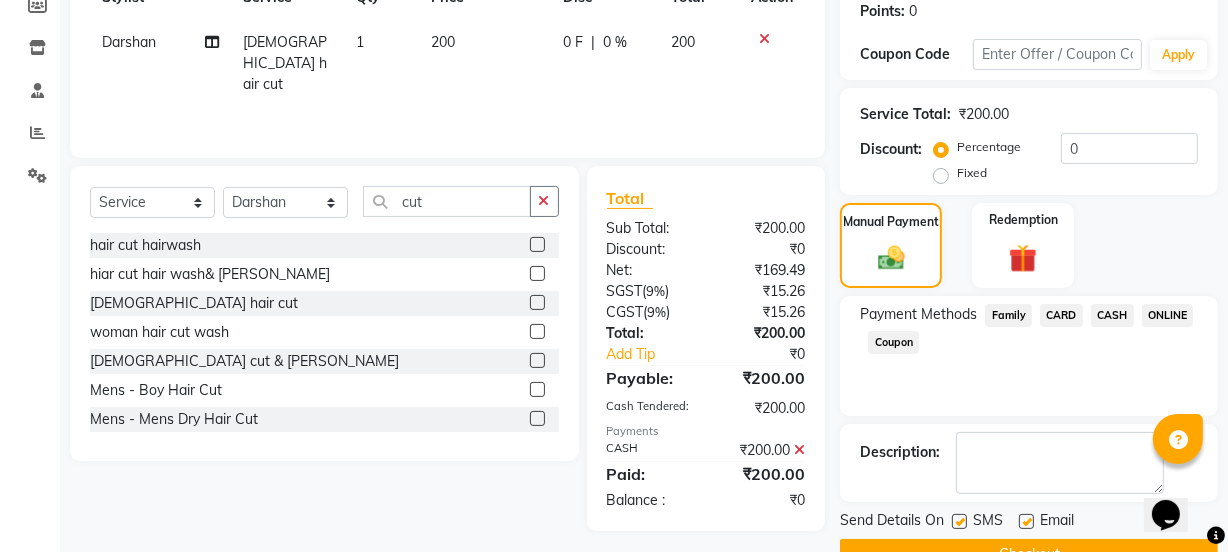 scroll, scrollTop: 357, scrollLeft: 0, axis: vertical 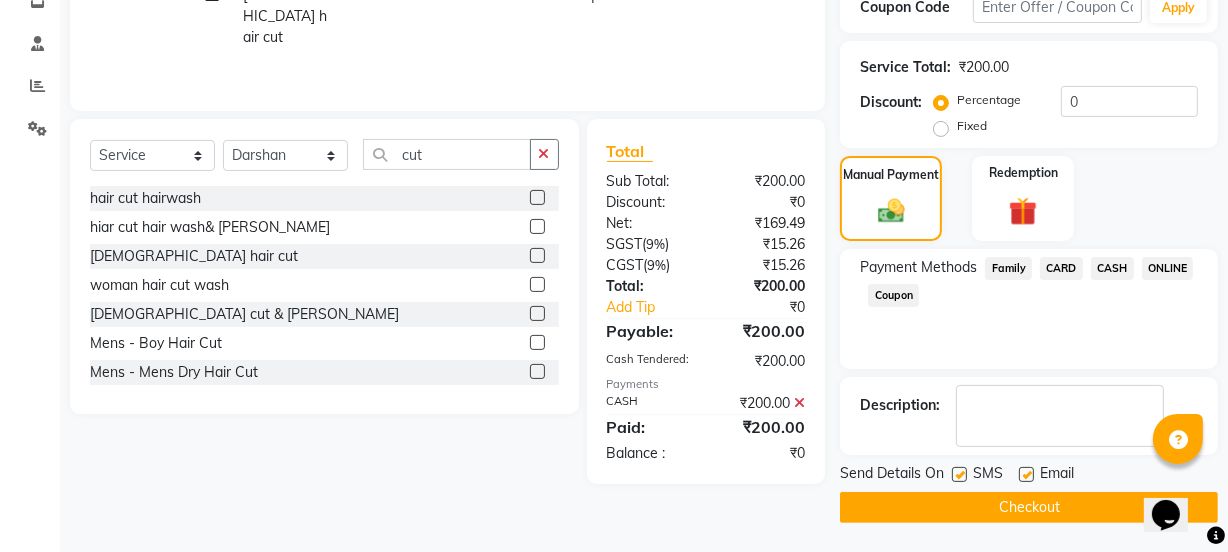 click on "Checkout" 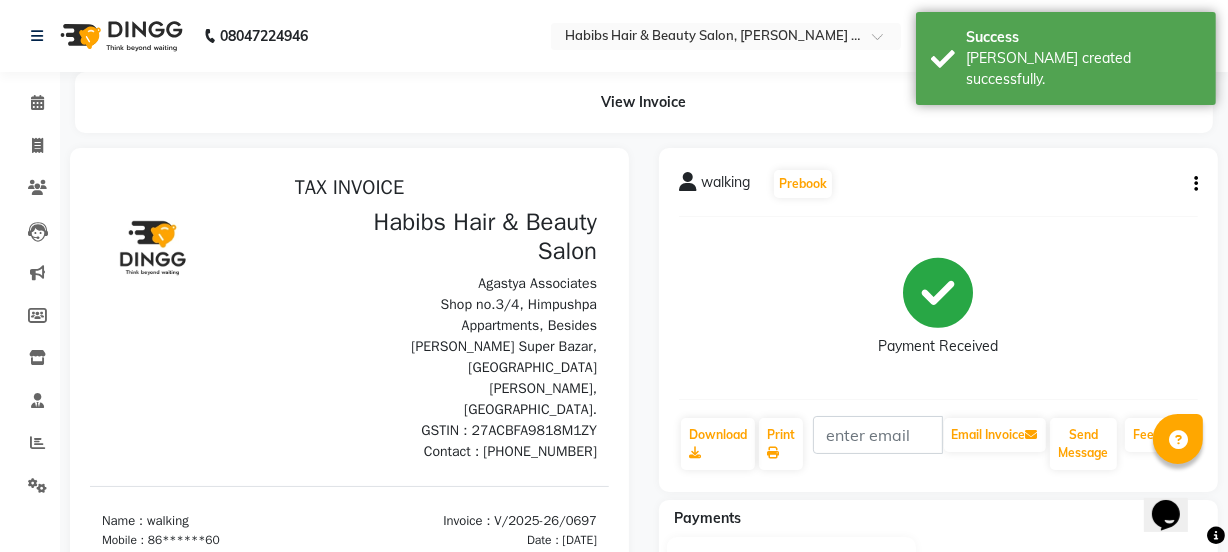 scroll, scrollTop: 0, scrollLeft: 0, axis: both 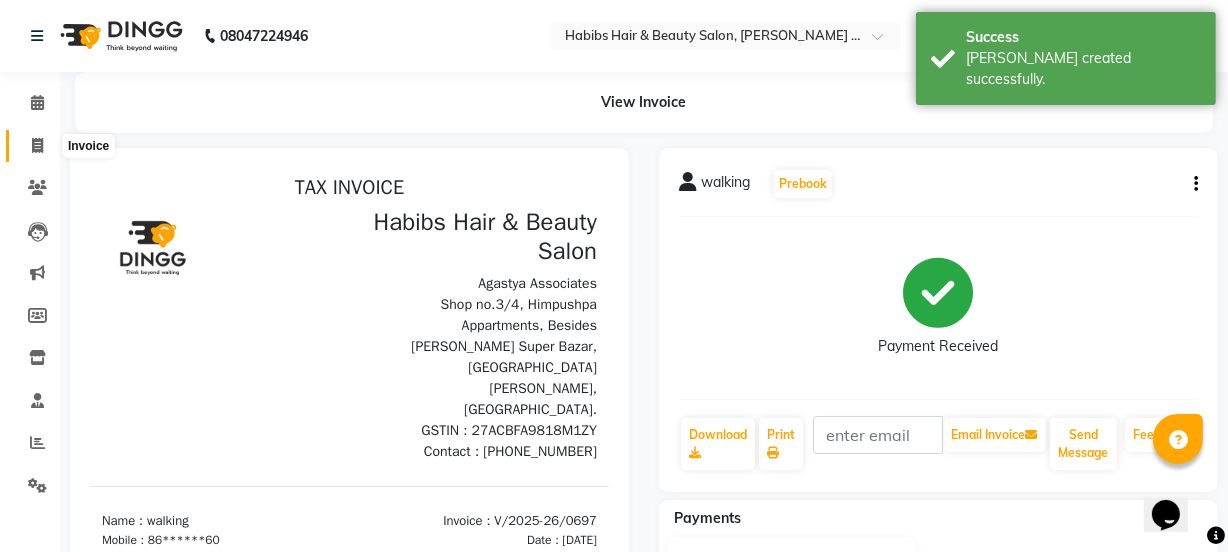 click 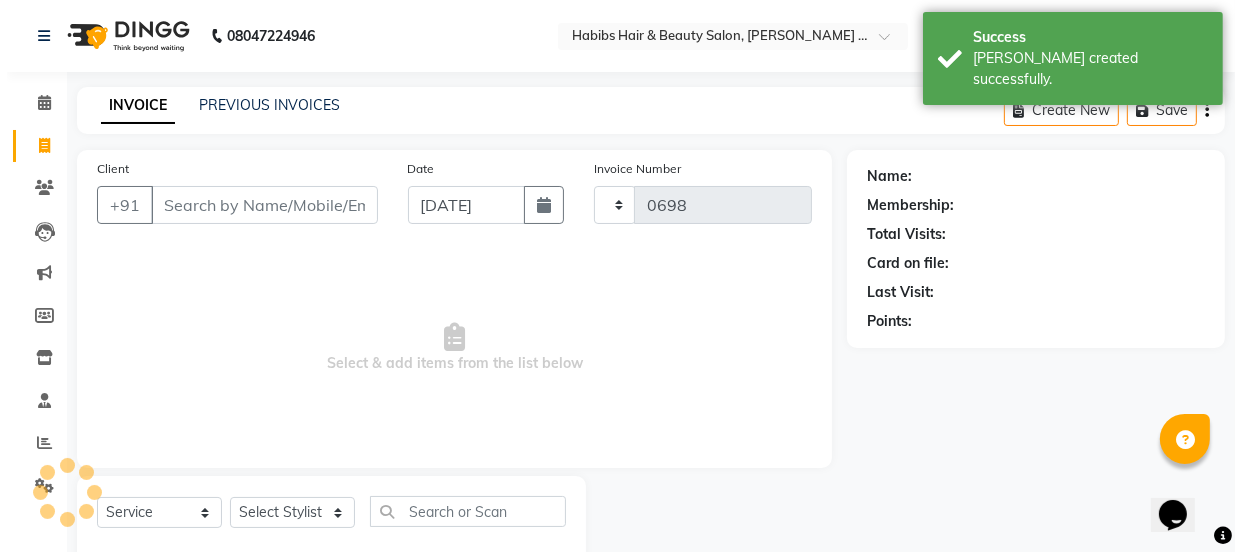 scroll, scrollTop: 50, scrollLeft: 0, axis: vertical 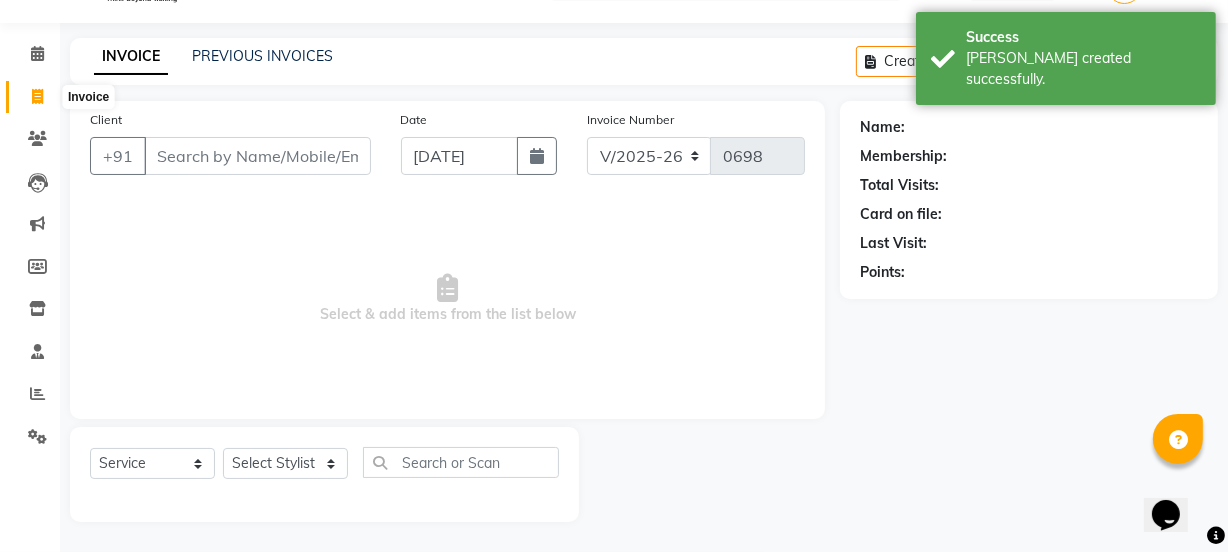click 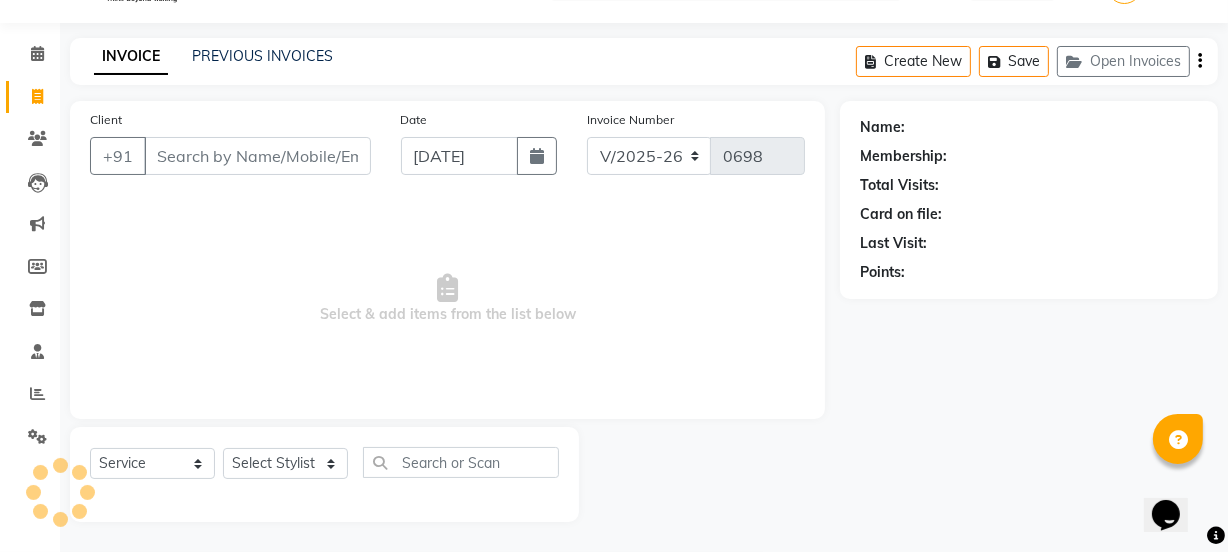 click on "Client" at bounding box center (257, 156) 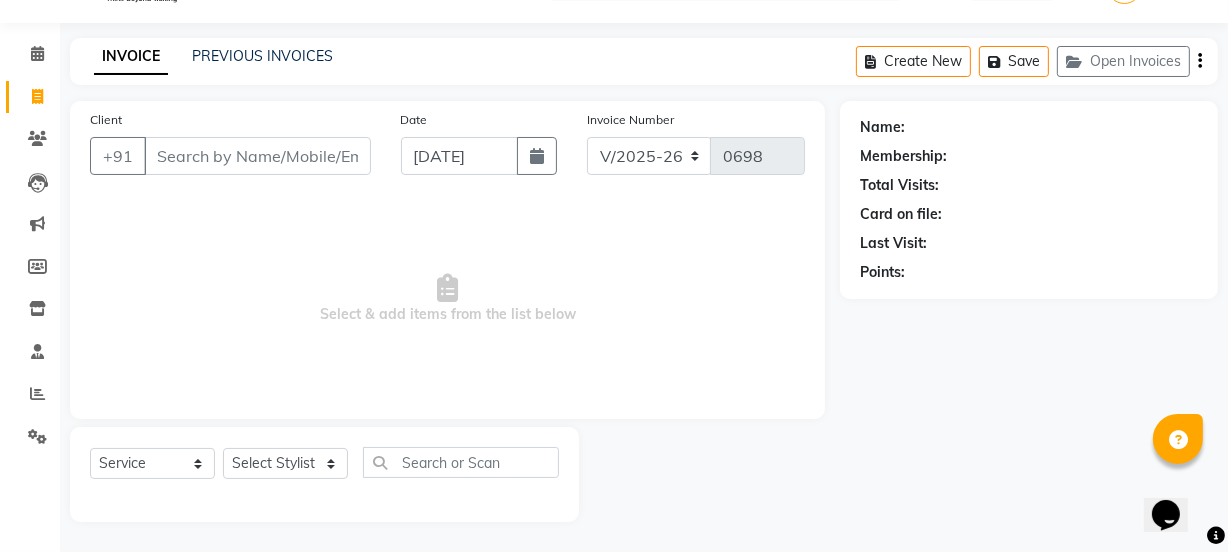 click on "Client" at bounding box center [257, 156] 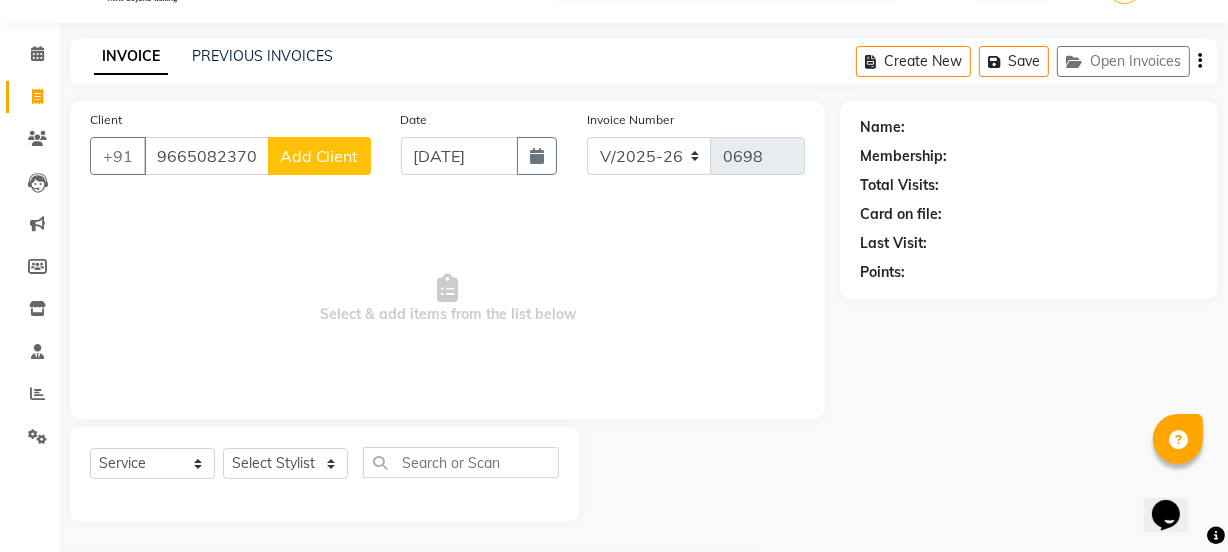 click on "Add Client" 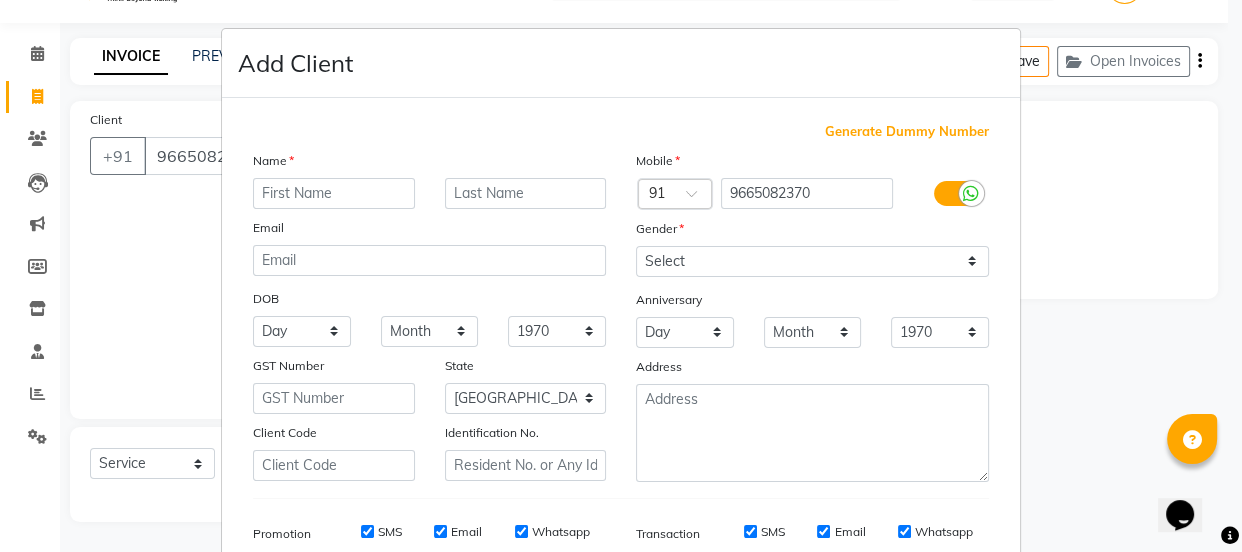 click at bounding box center (334, 193) 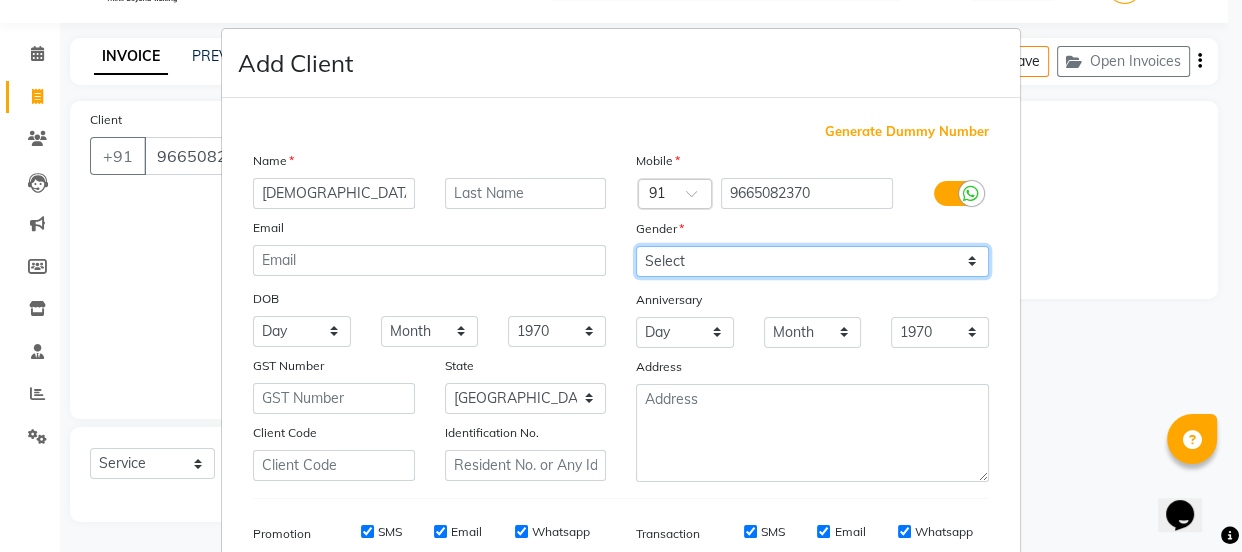 click on "Select [DEMOGRAPHIC_DATA] [DEMOGRAPHIC_DATA] Other Prefer Not To Say" at bounding box center [812, 261] 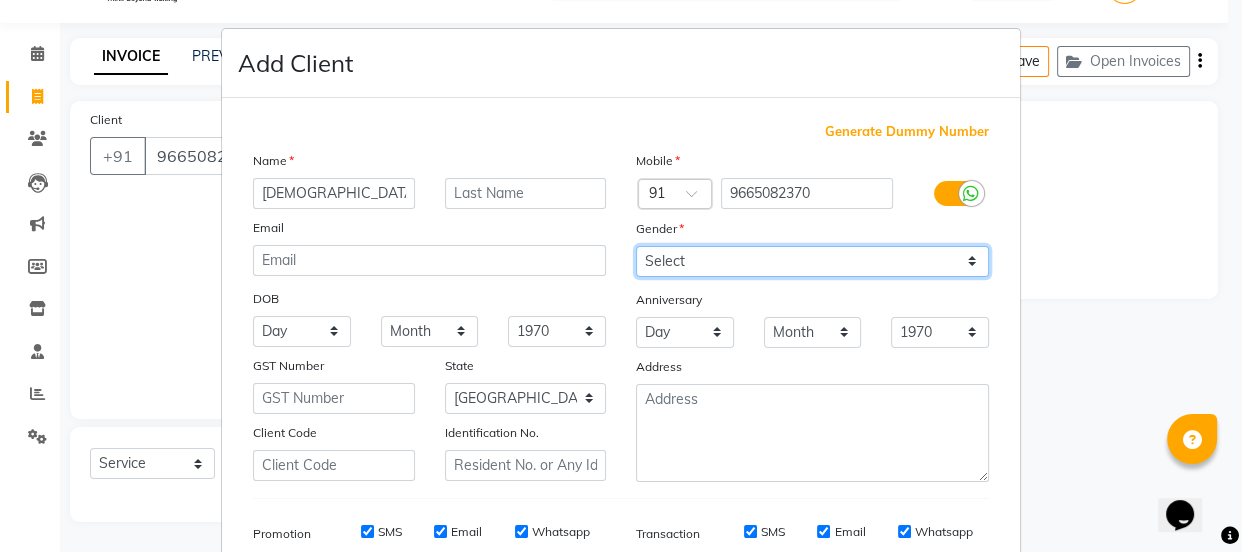 click on "Select [DEMOGRAPHIC_DATA] [DEMOGRAPHIC_DATA] Other Prefer Not To Say" at bounding box center (812, 261) 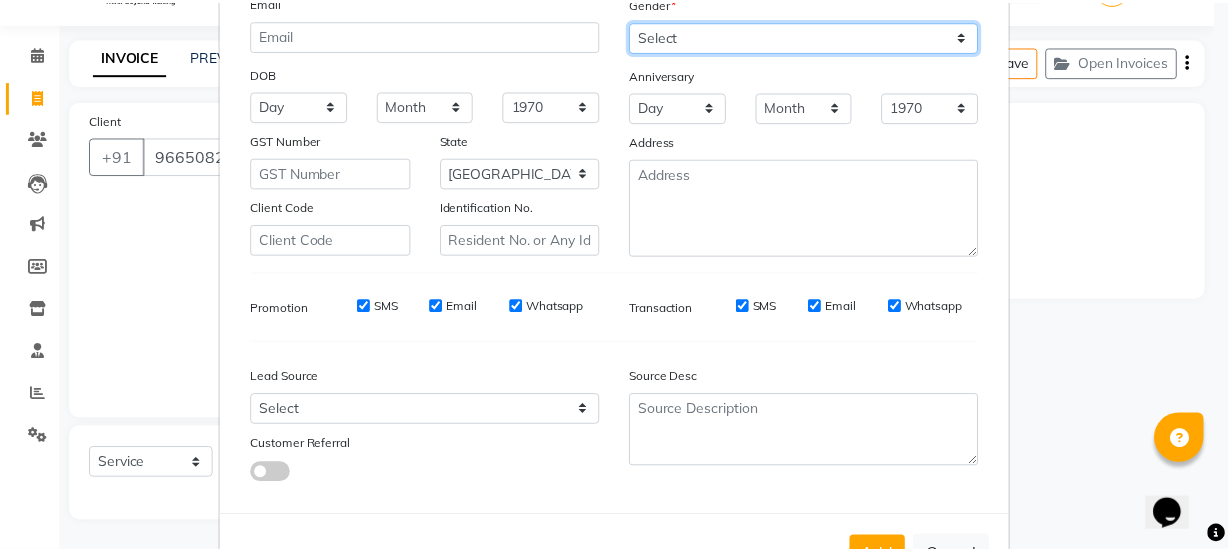 scroll, scrollTop: 301, scrollLeft: 0, axis: vertical 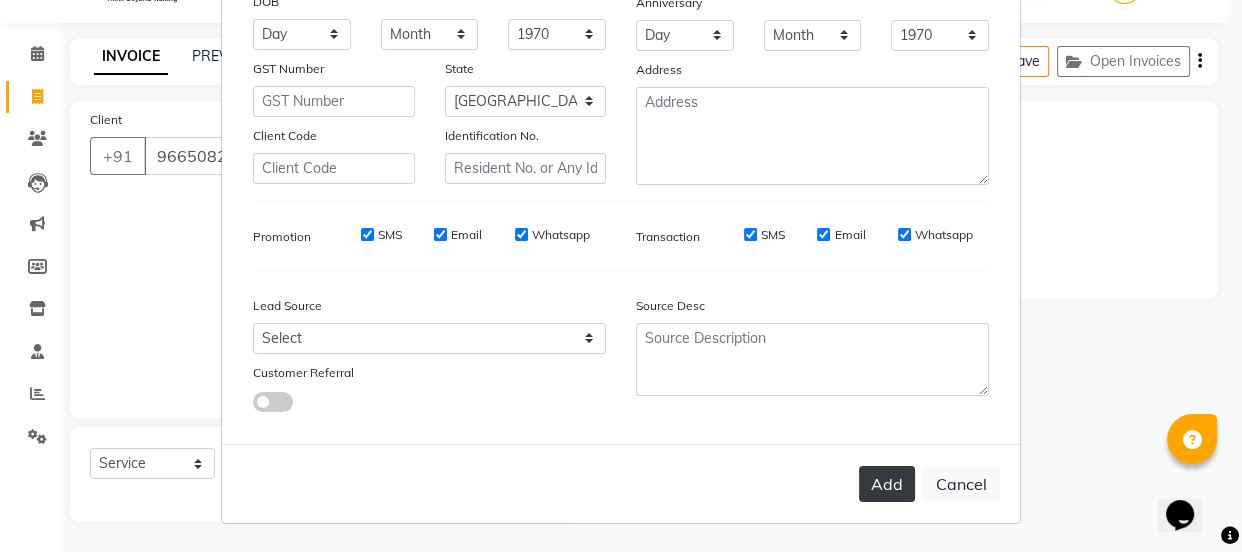 click on "Add" at bounding box center [887, 484] 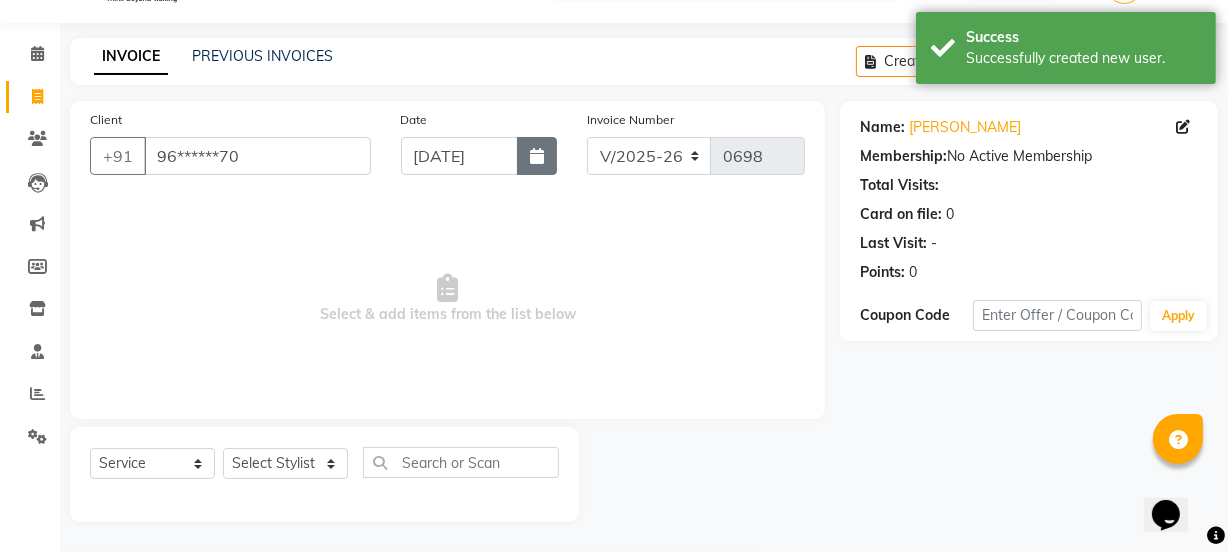 click 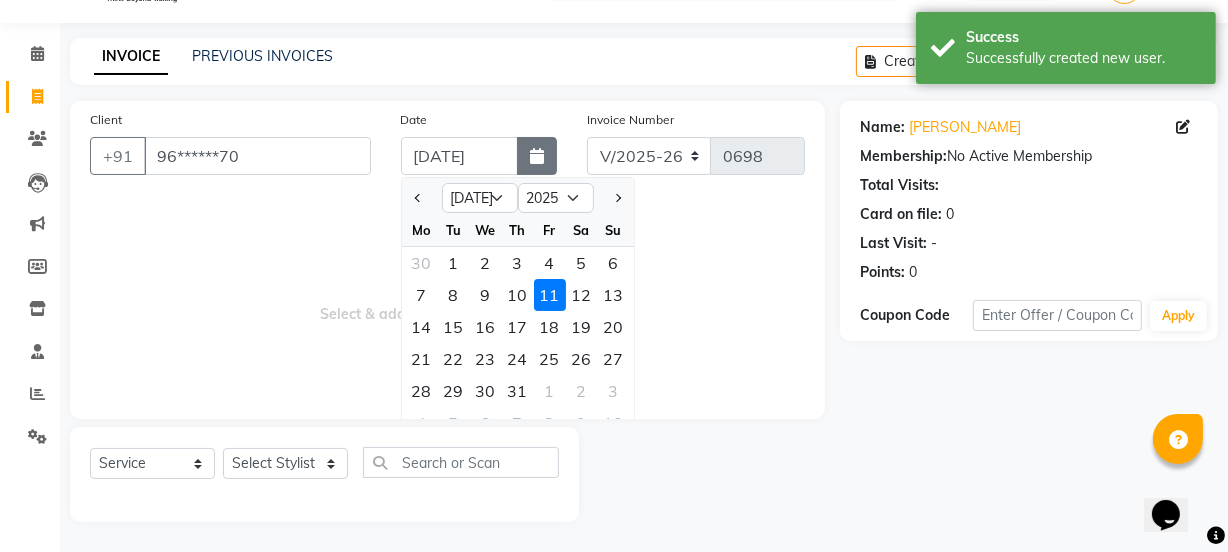 click 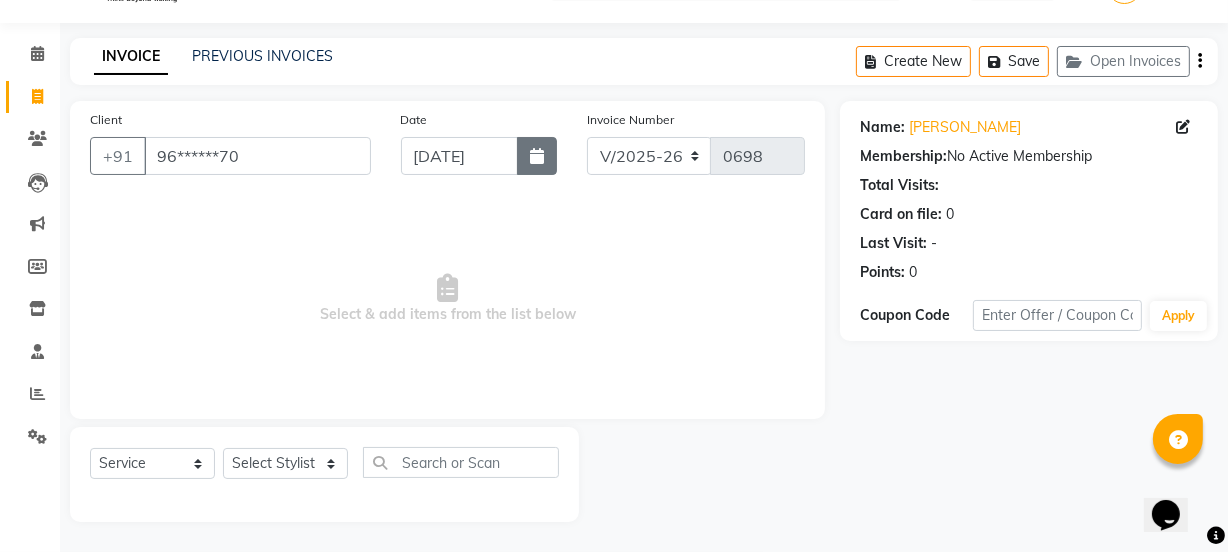 click 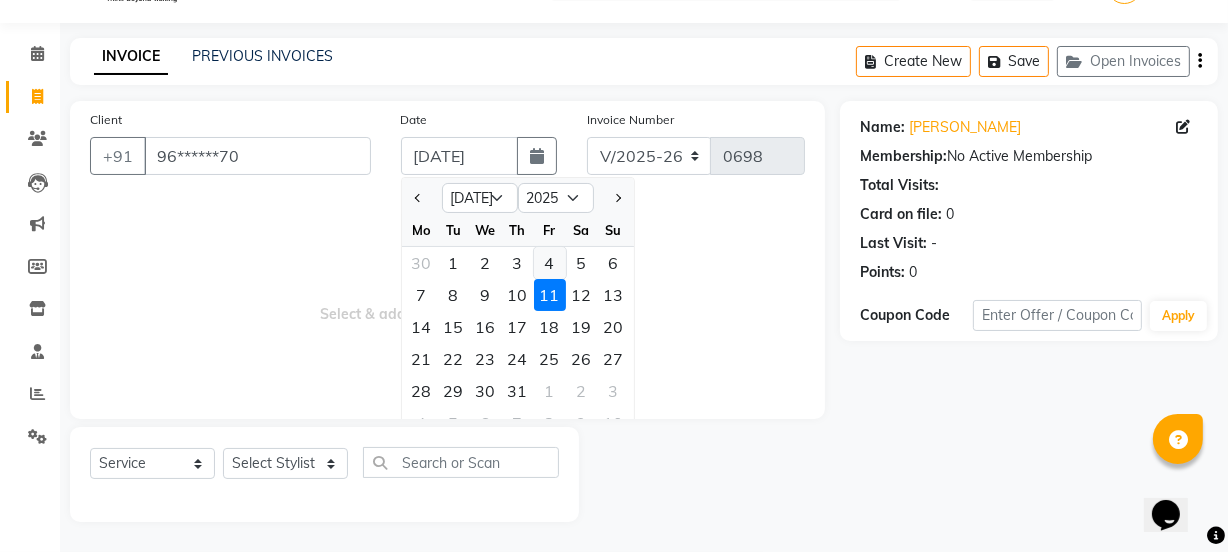 click on "4" 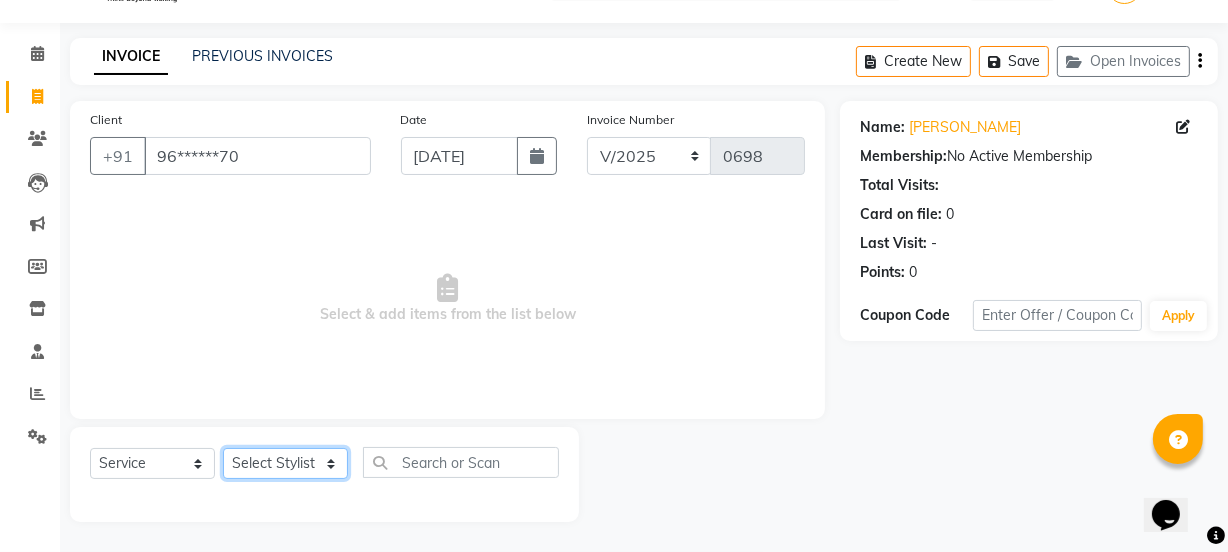 click on "Select Stylist [PERSON_NAME] [PERSON_NAME]" 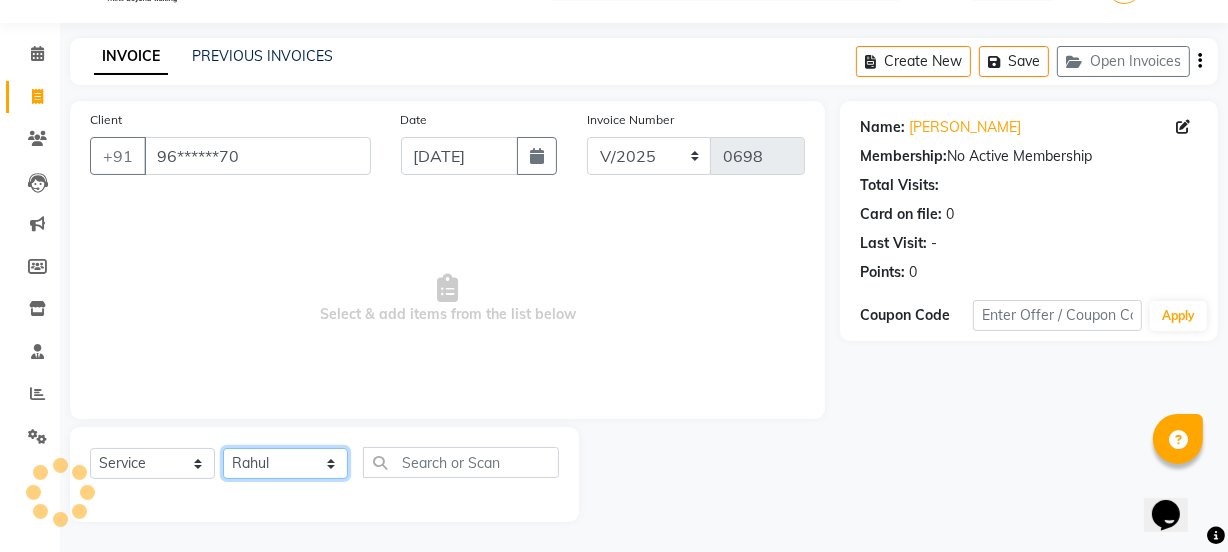 click on "Select Stylist [PERSON_NAME] [PERSON_NAME]" 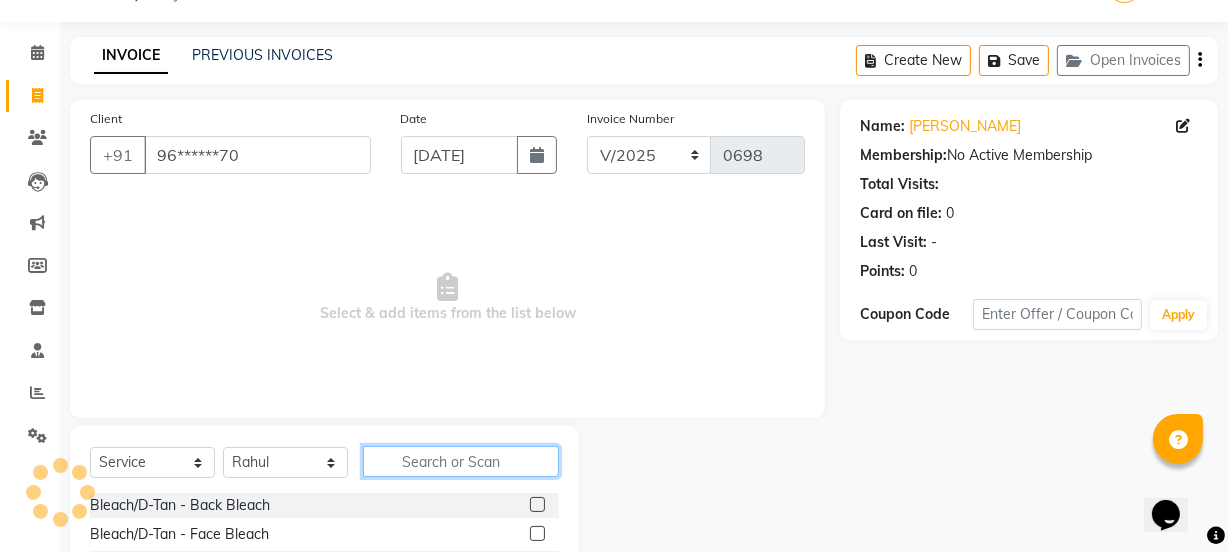 click 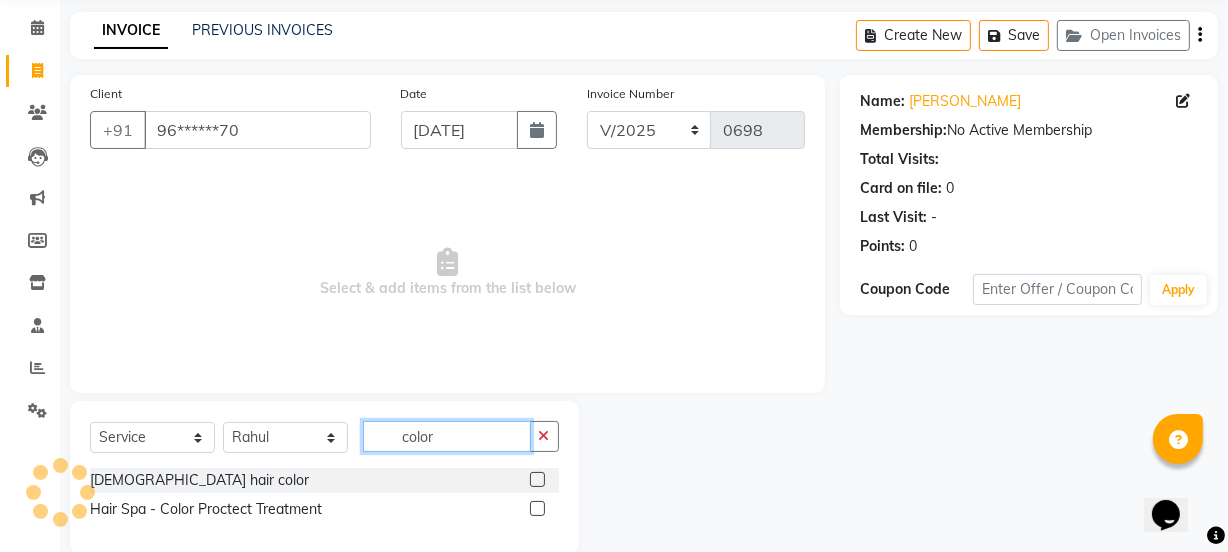 scroll, scrollTop: 107, scrollLeft: 0, axis: vertical 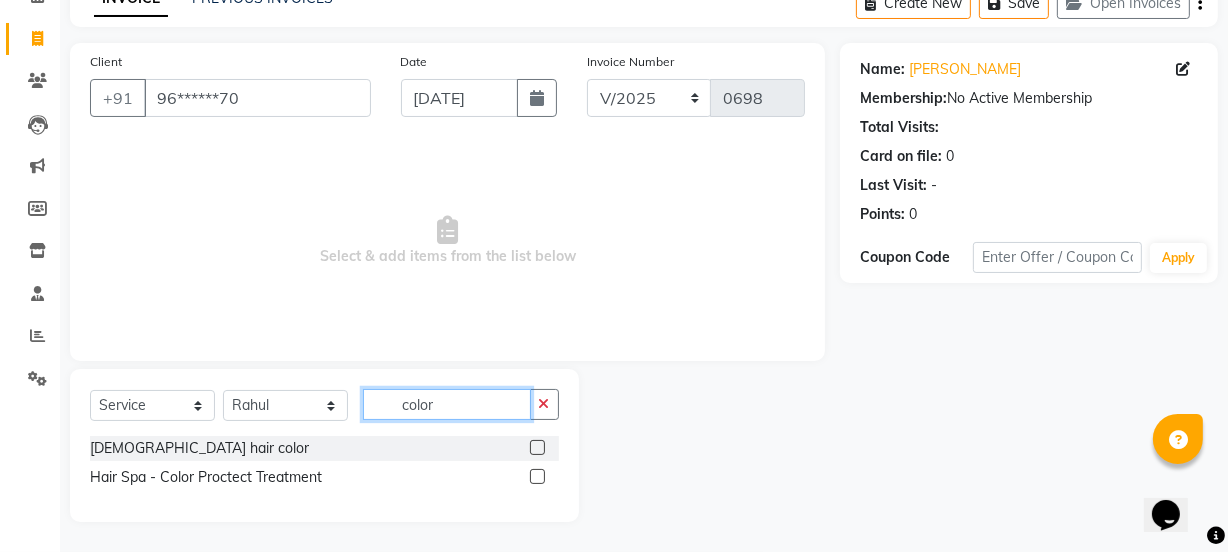 click on "color" 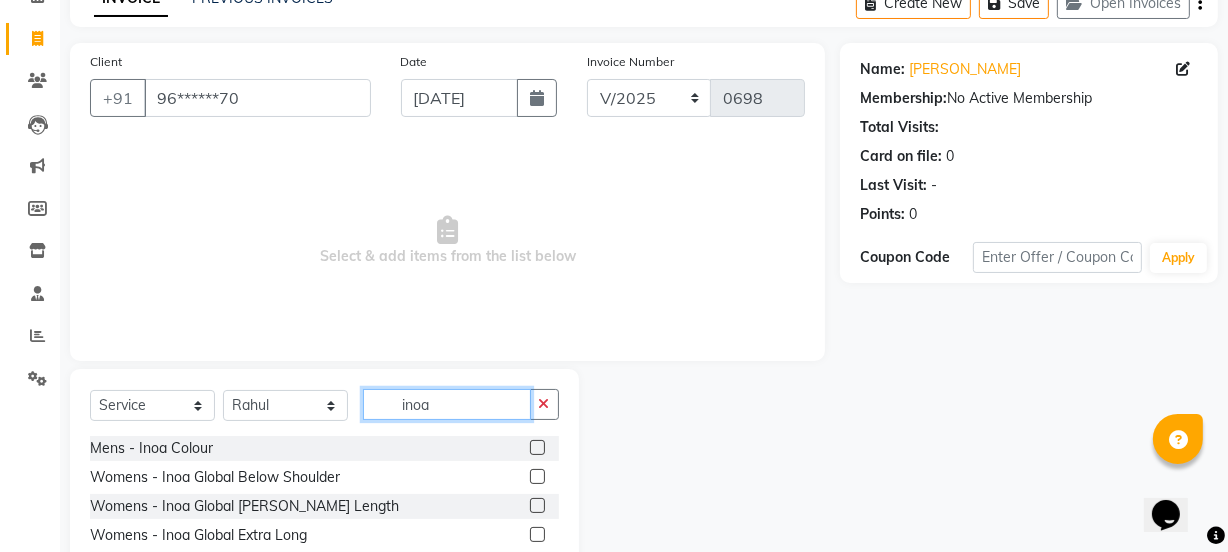 scroll, scrollTop: 2, scrollLeft: 0, axis: vertical 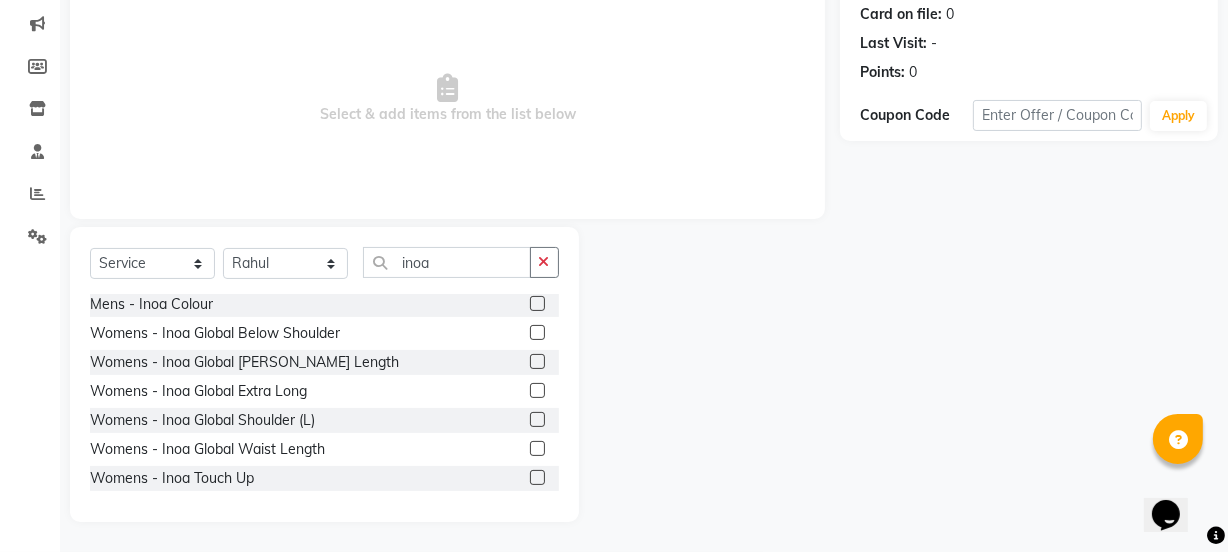 click 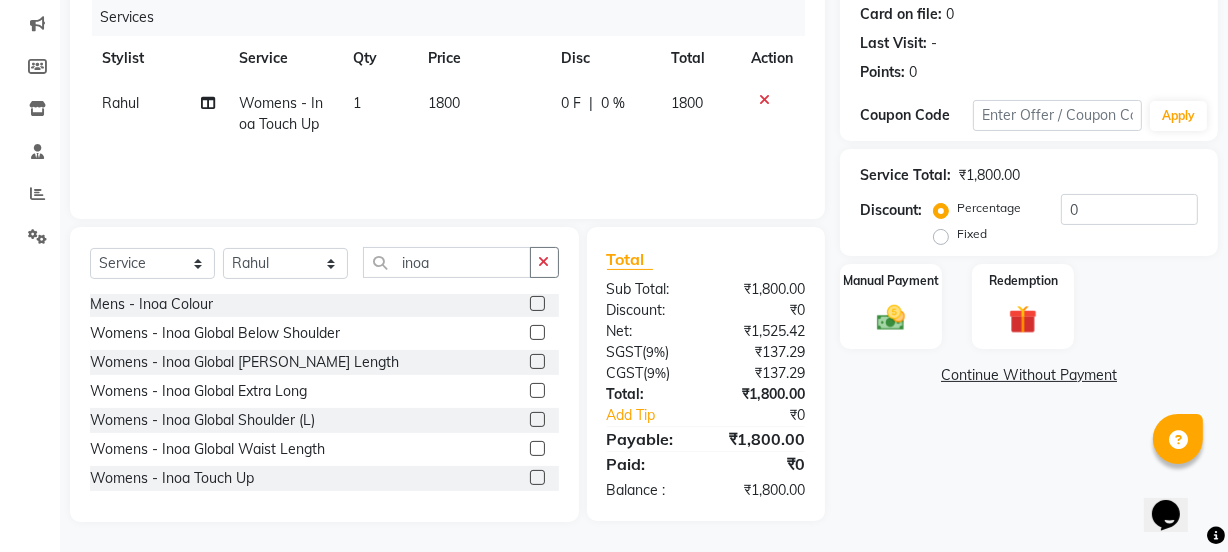 click on "1800" 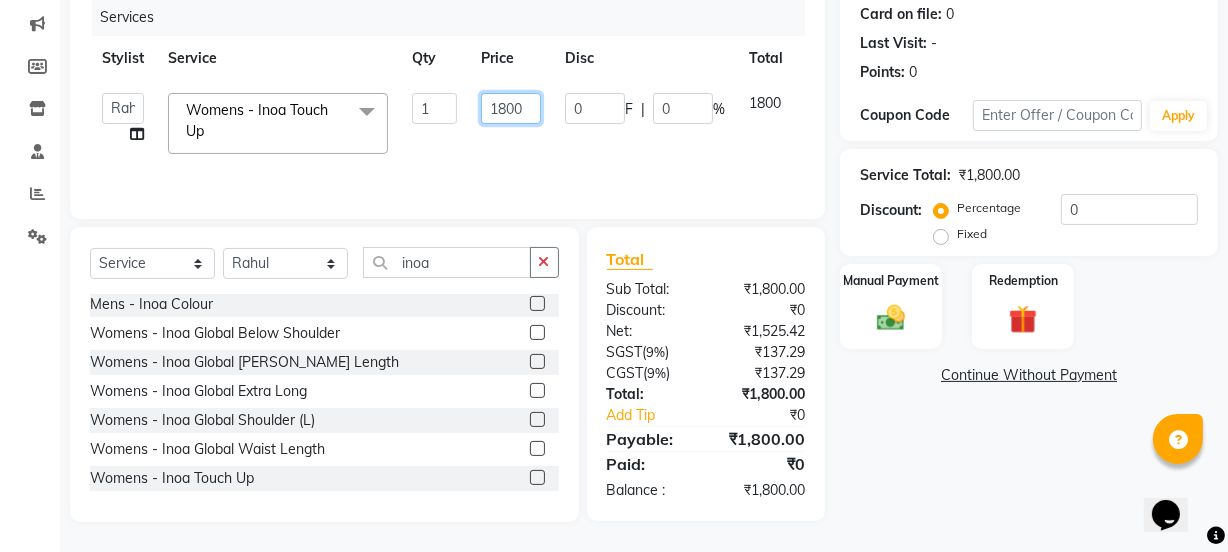 click on "1800" 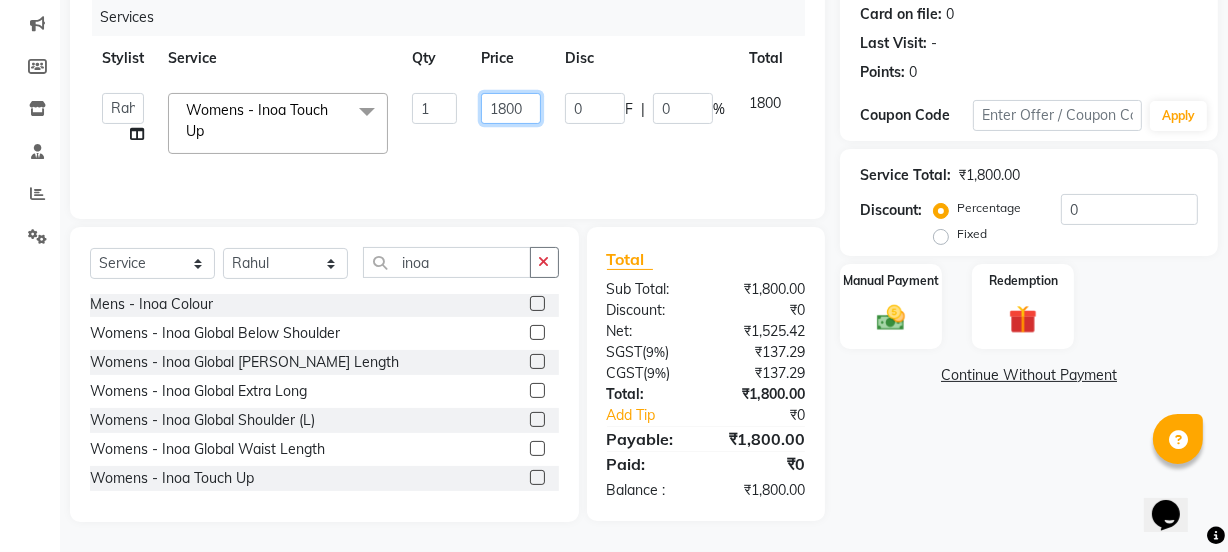 click on "1800" 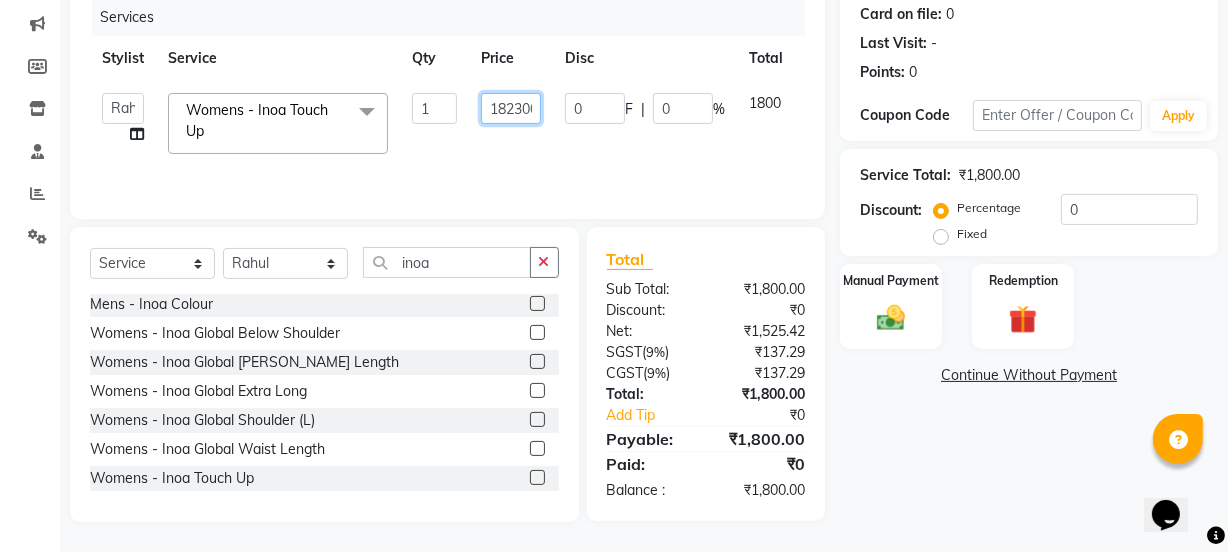 scroll, scrollTop: 0, scrollLeft: 9, axis: horizontal 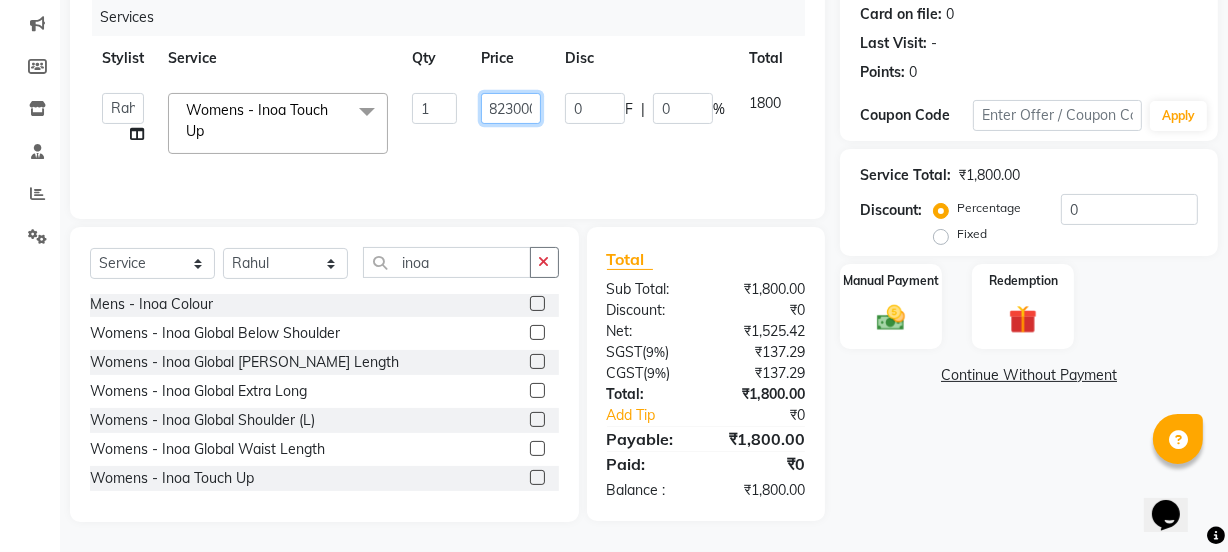 click on "18230000" 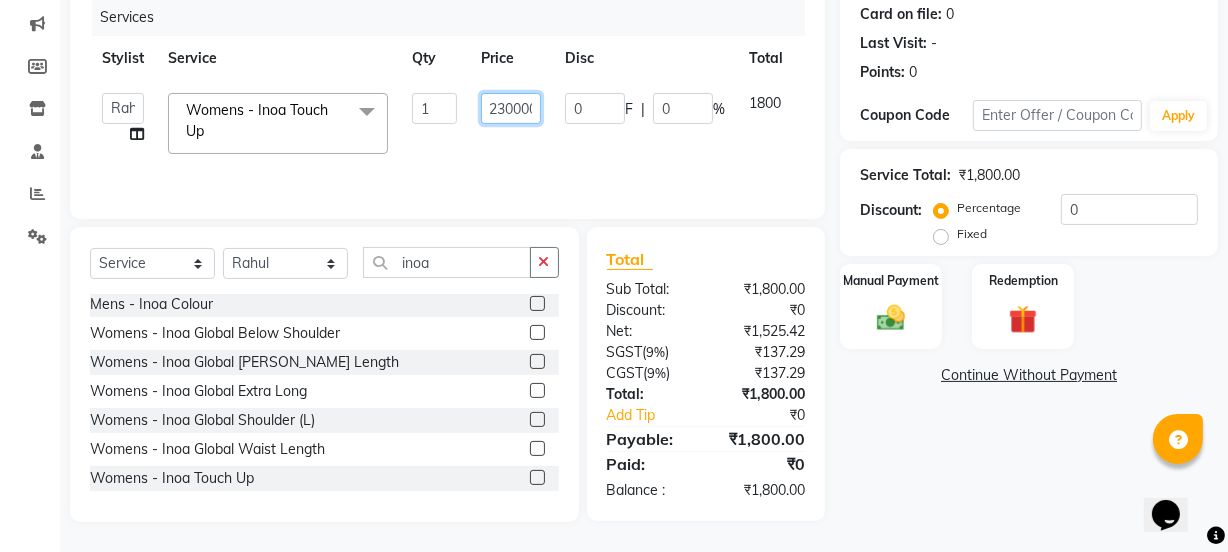 scroll, scrollTop: 0, scrollLeft: 8, axis: horizontal 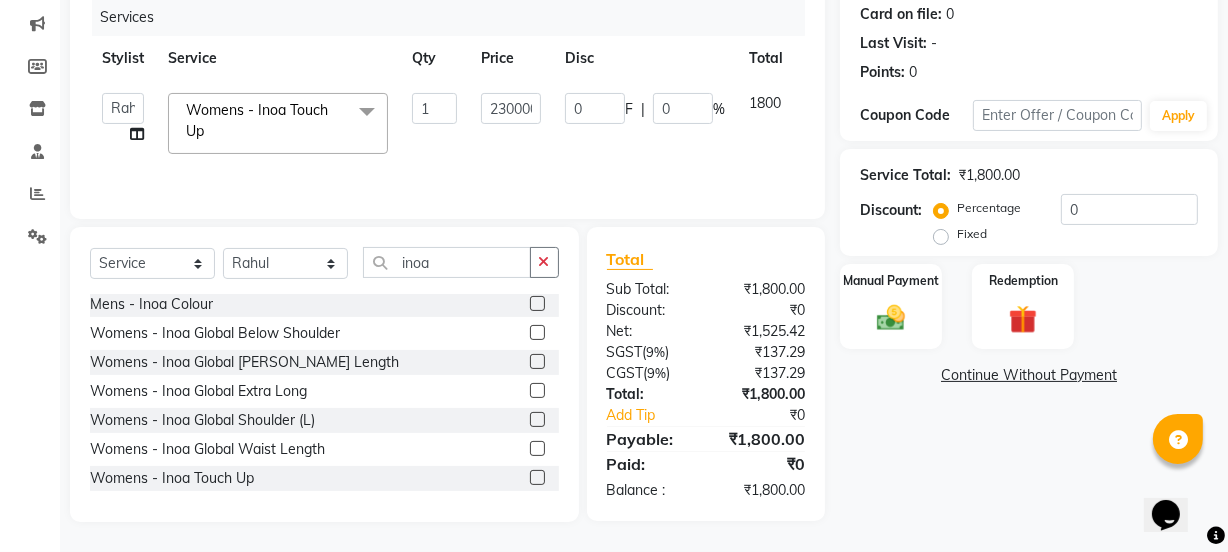 click on "Price" 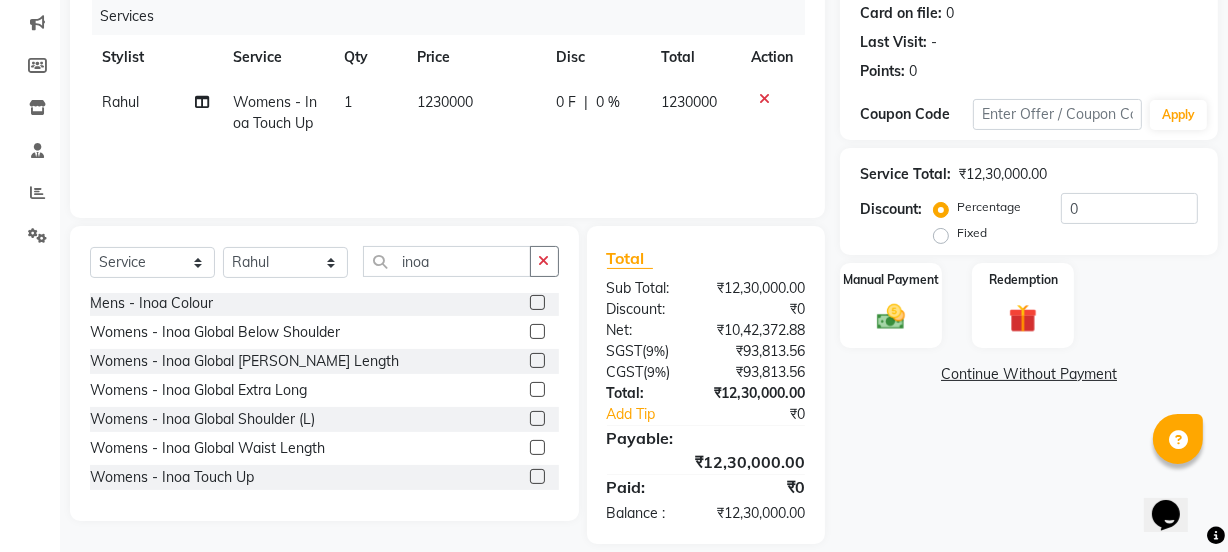 click on "1230000" 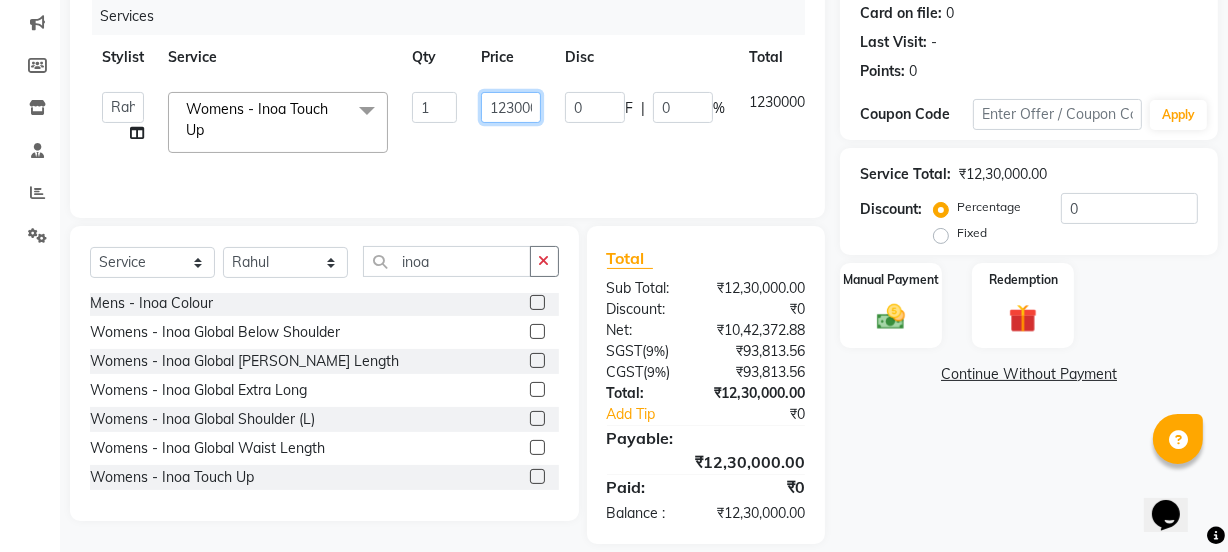 click on "1230000" 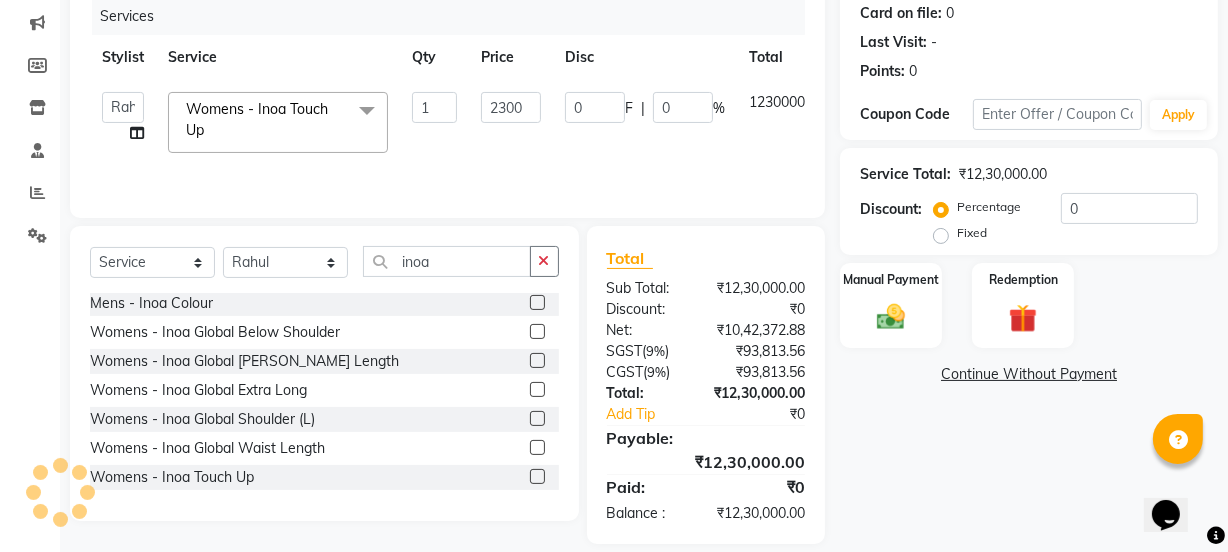 click on "Price" 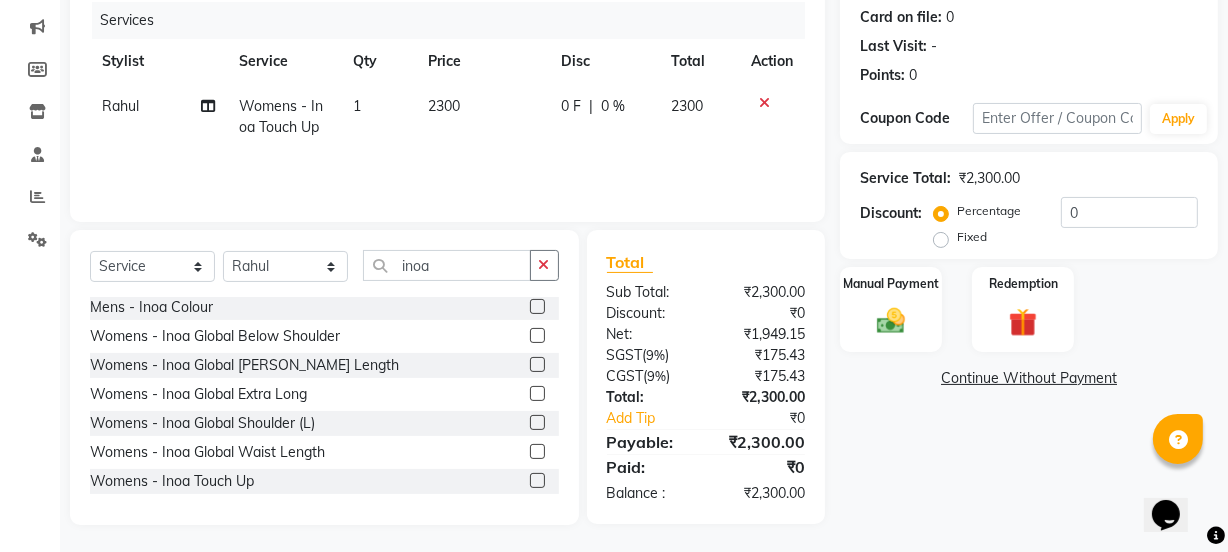 scroll, scrollTop: 250, scrollLeft: 0, axis: vertical 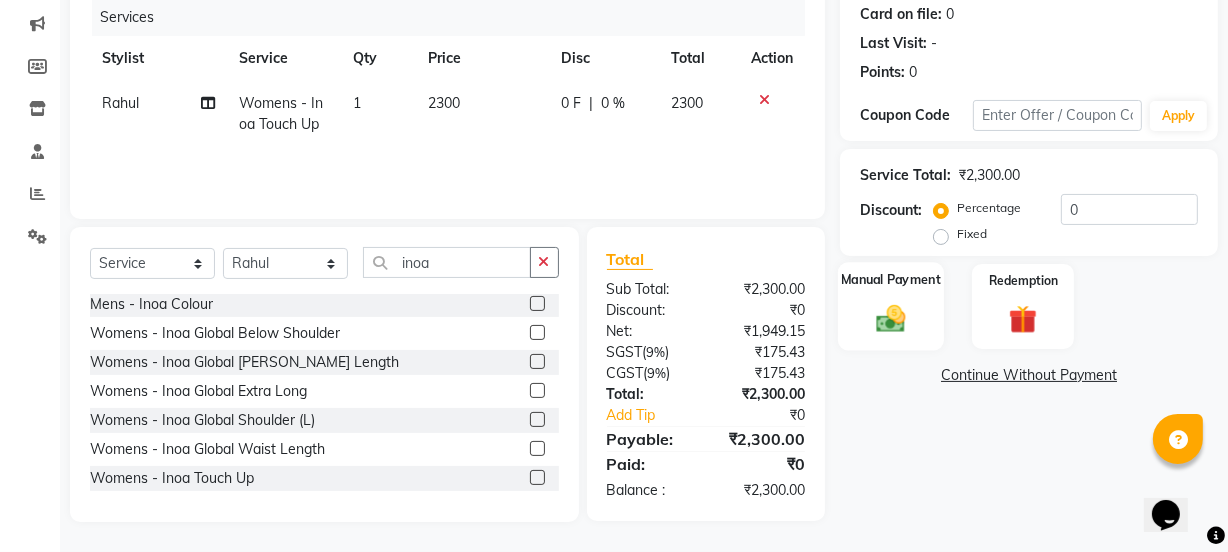 click on "Manual Payment" 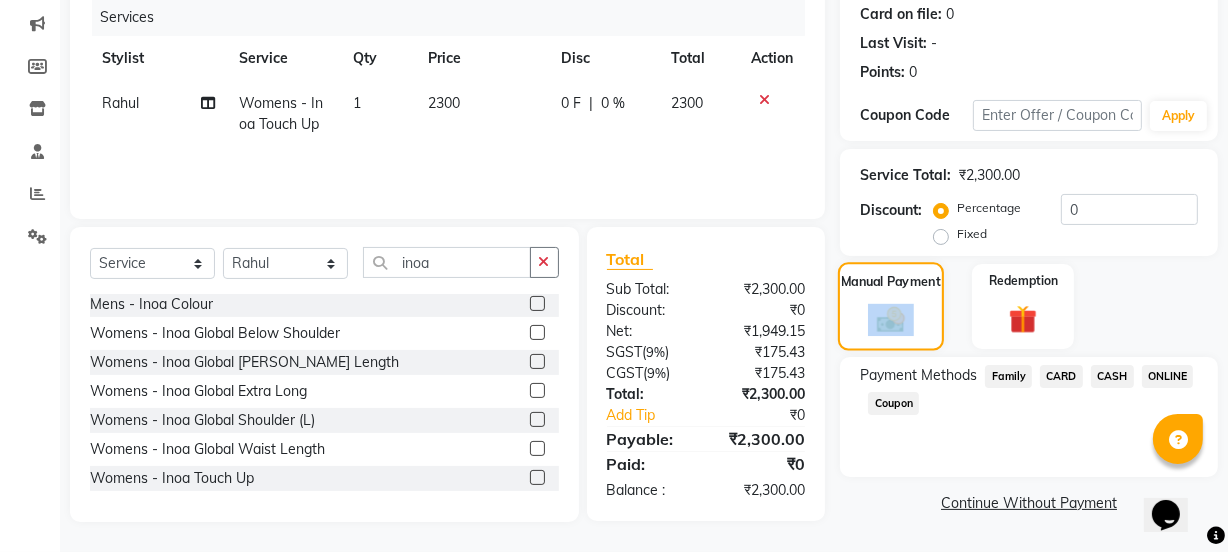 click on "Manual Payment" 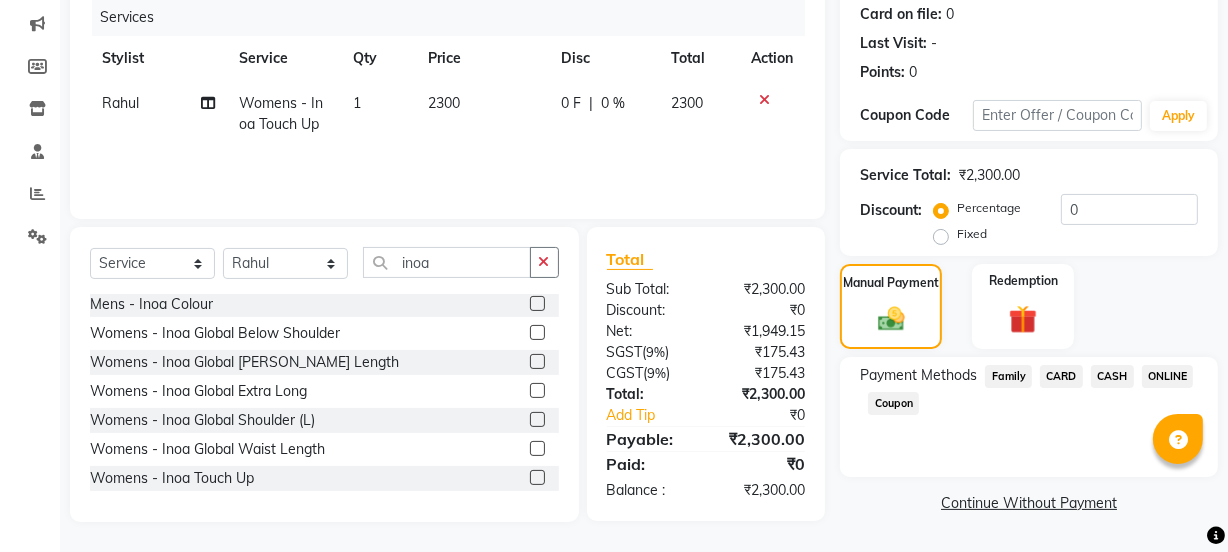 click on "CARD" 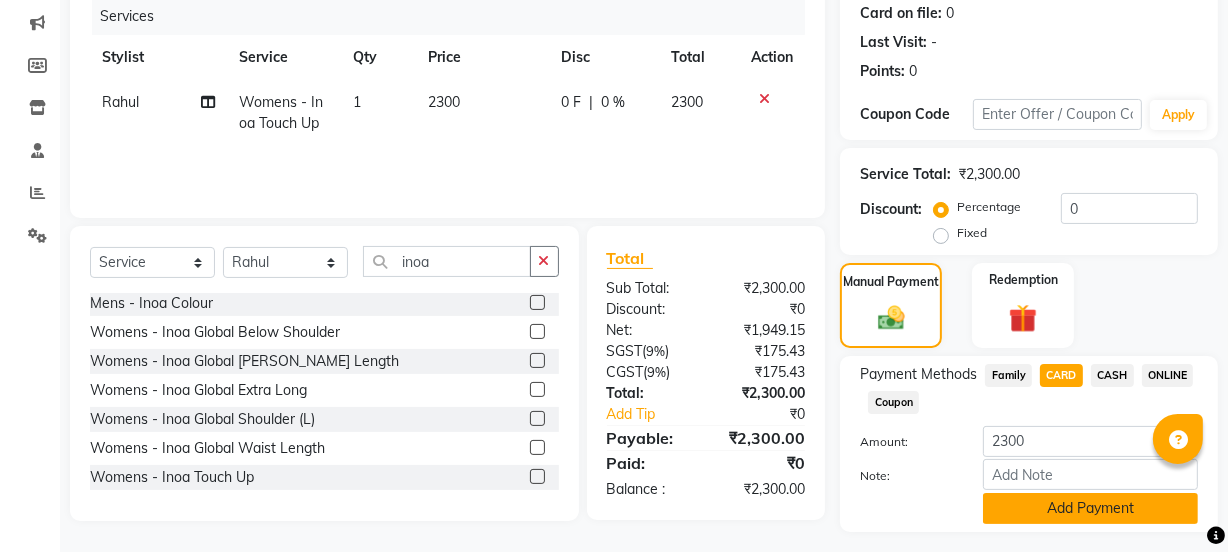 click on "Add Payment" 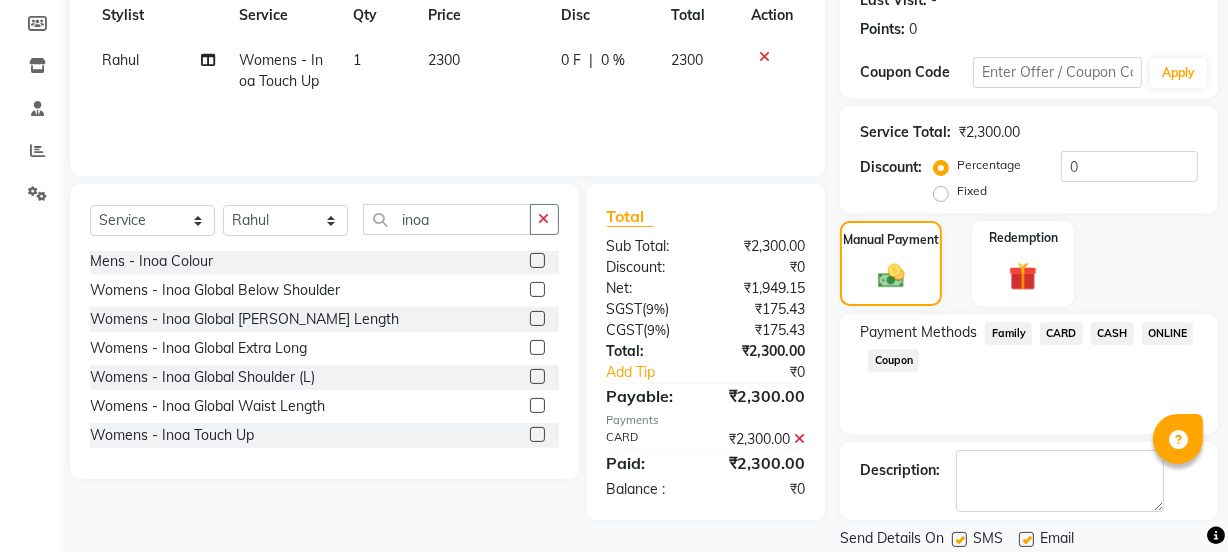 scroll, scrollTop: 357, scrollLeft: 0, axis: vertical 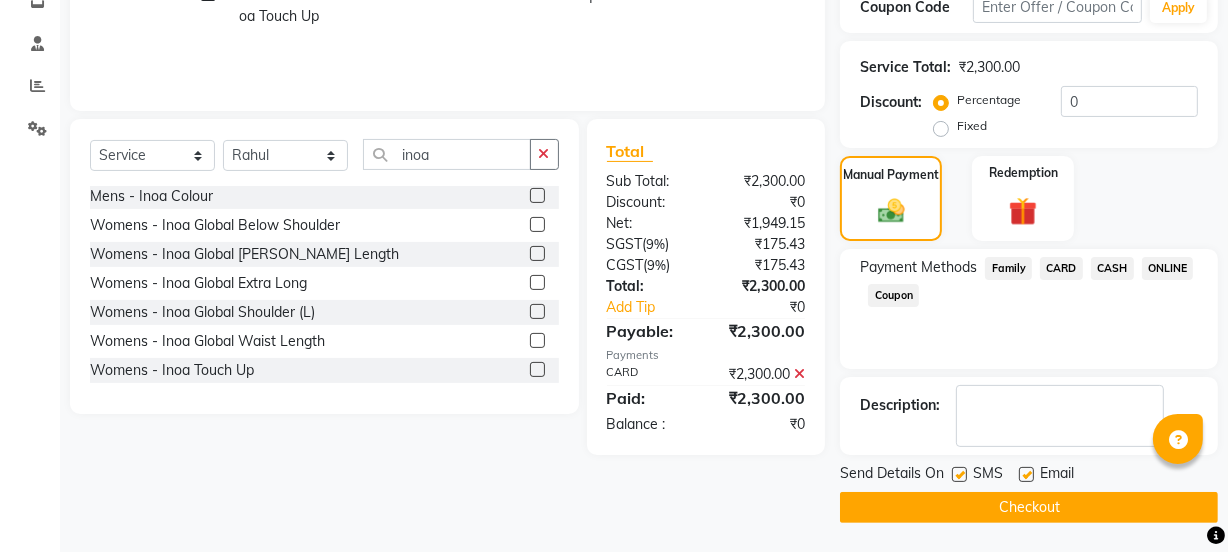 click on "Checkout" 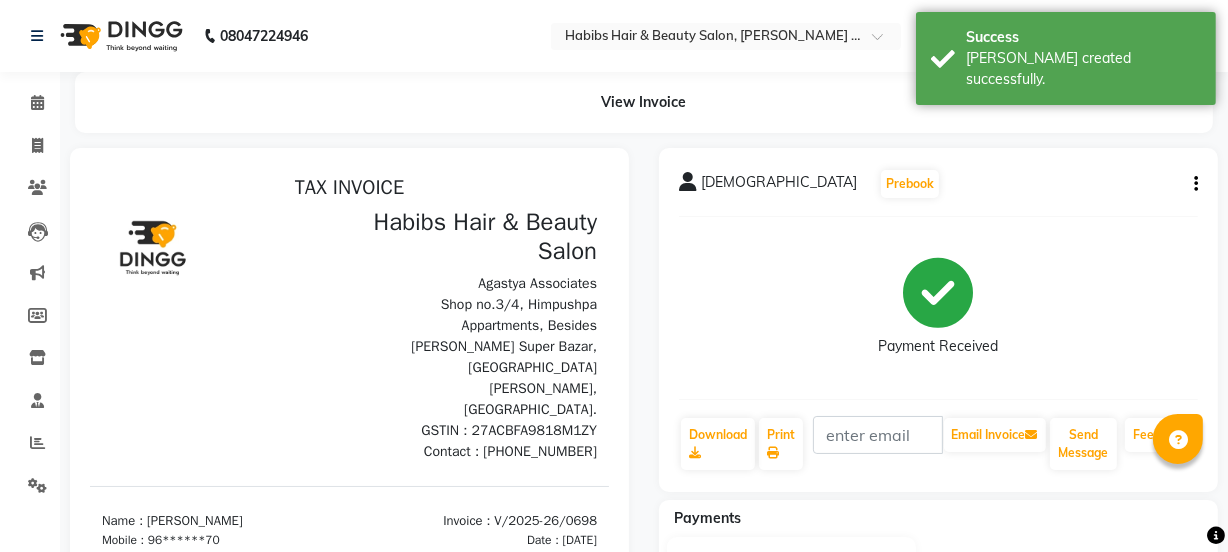 scroll, scrollTop: 0, scrollLeft: 0, axis: both 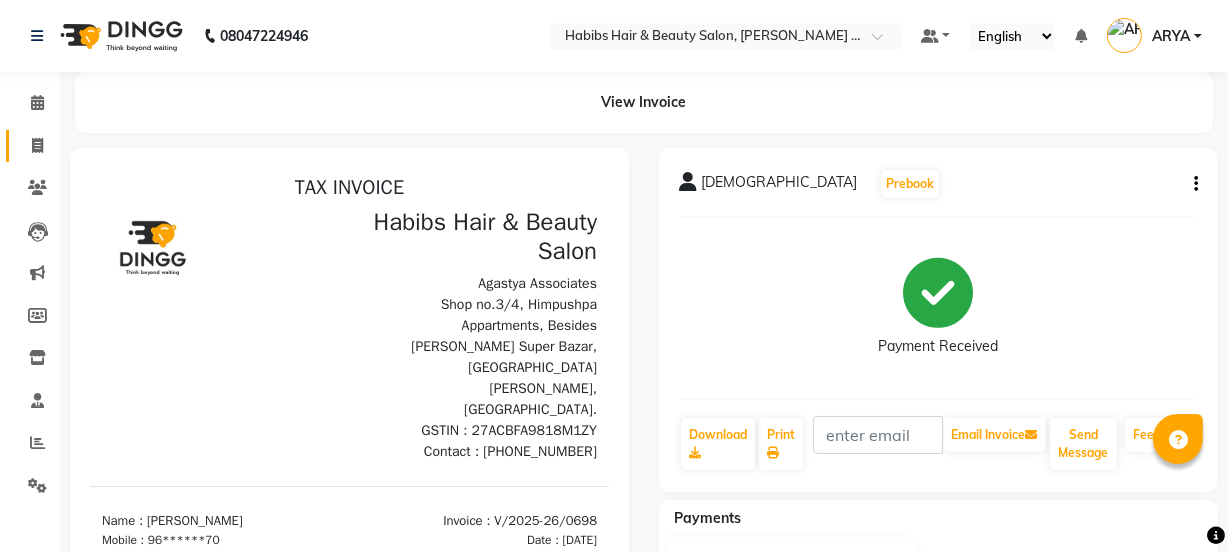 click 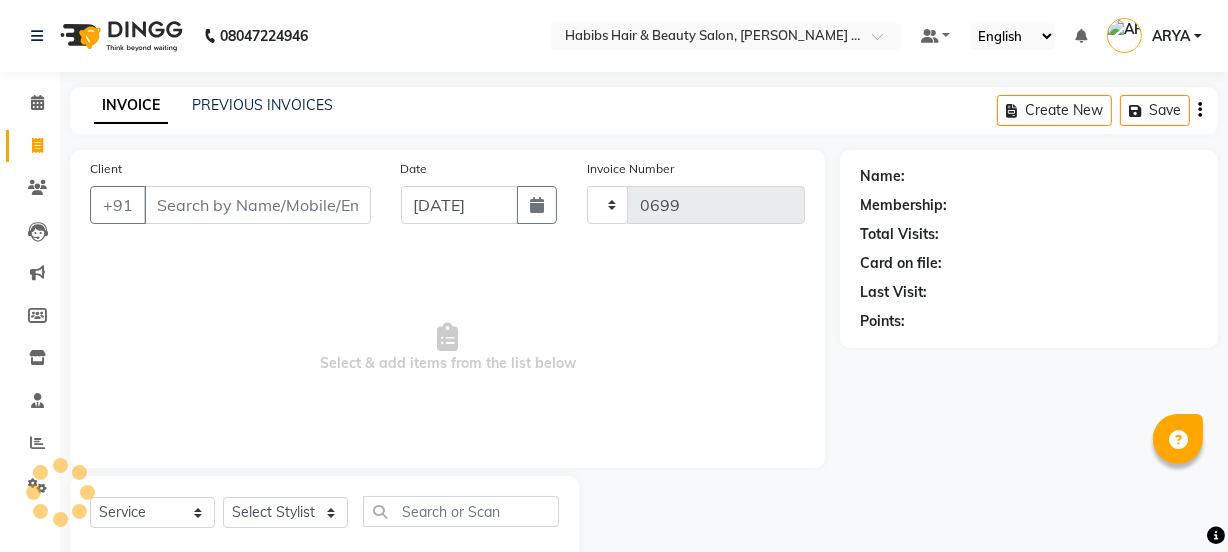 scroll, scrollTop: 50, scrollLeft: 0, axis: vertical 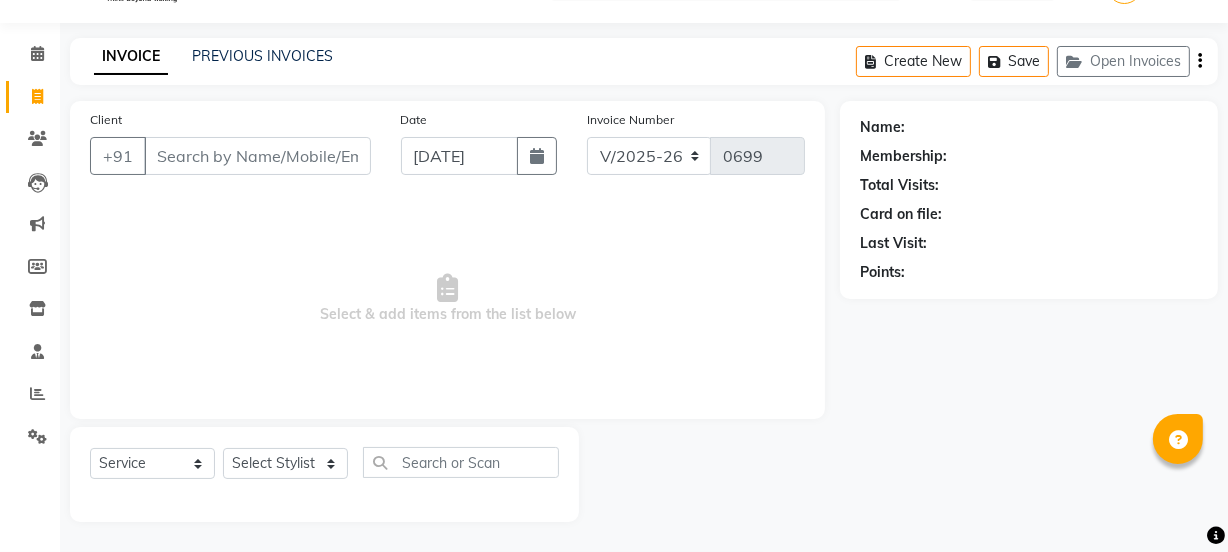 click on "Client" at bounding box center (257, 156) 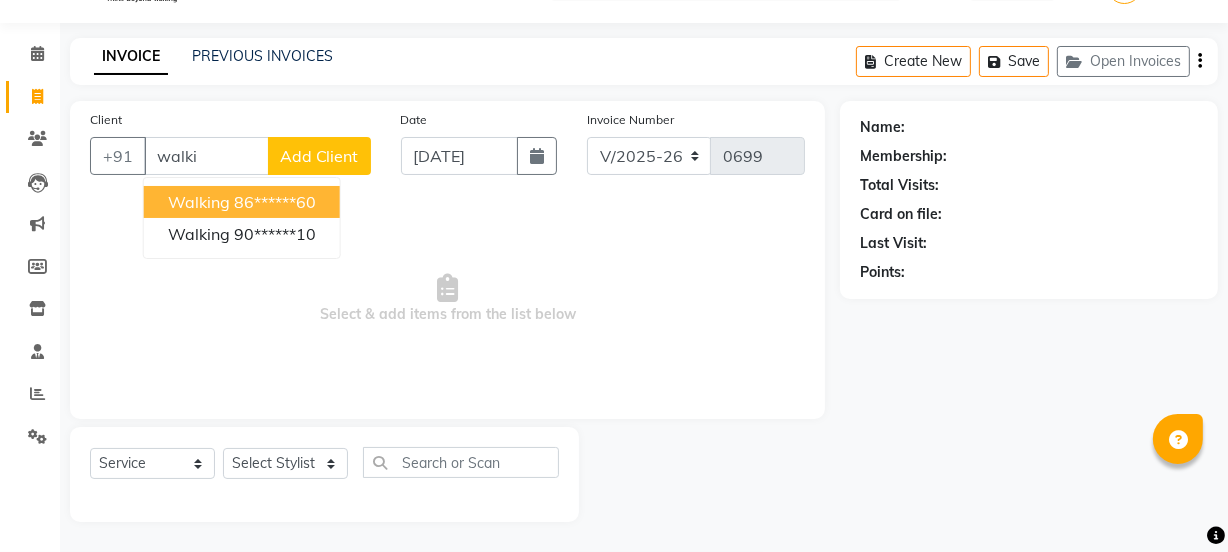 click on "walking" at bounding box center (199, 202) 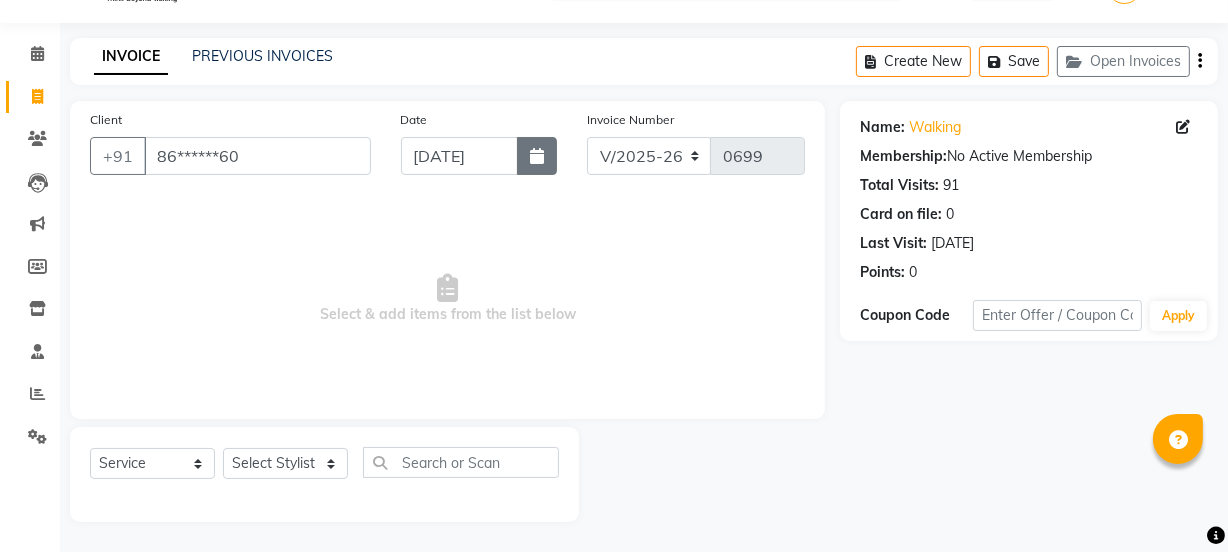 click 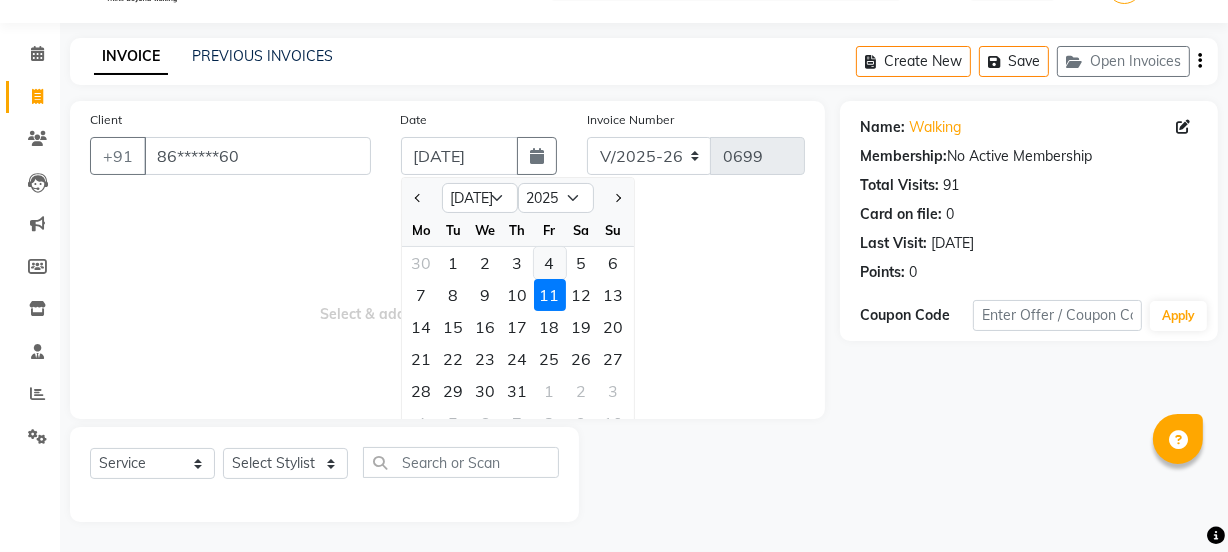 click on "4" 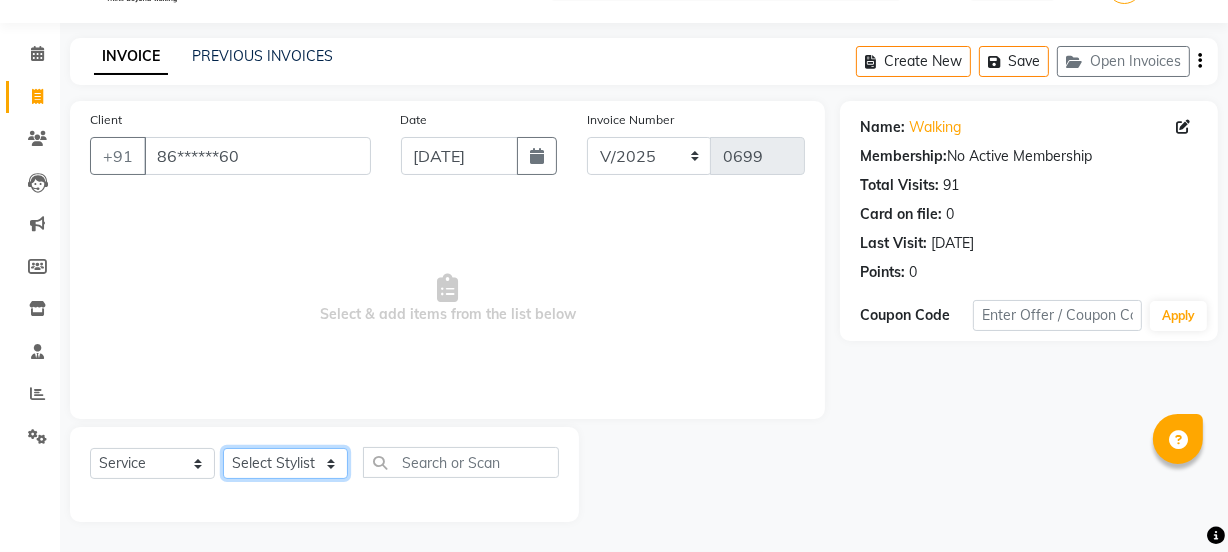 click on "Select Stylist [PERSON_NAME] [PERSON_NAME]" 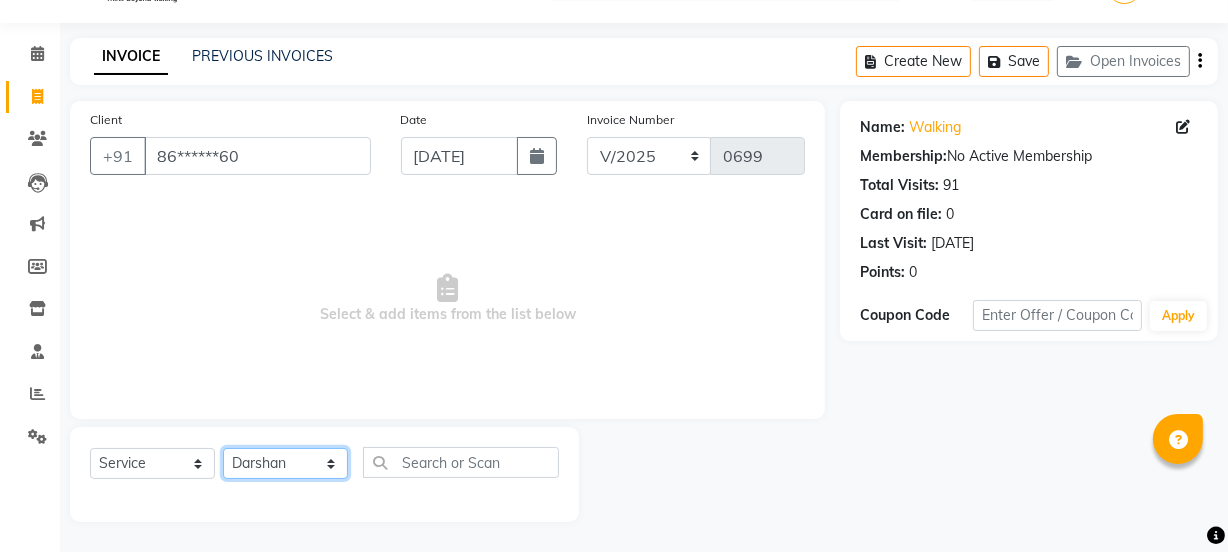 click on "Select Stylist [PERSON_NAME] [PERSON_NAME]" 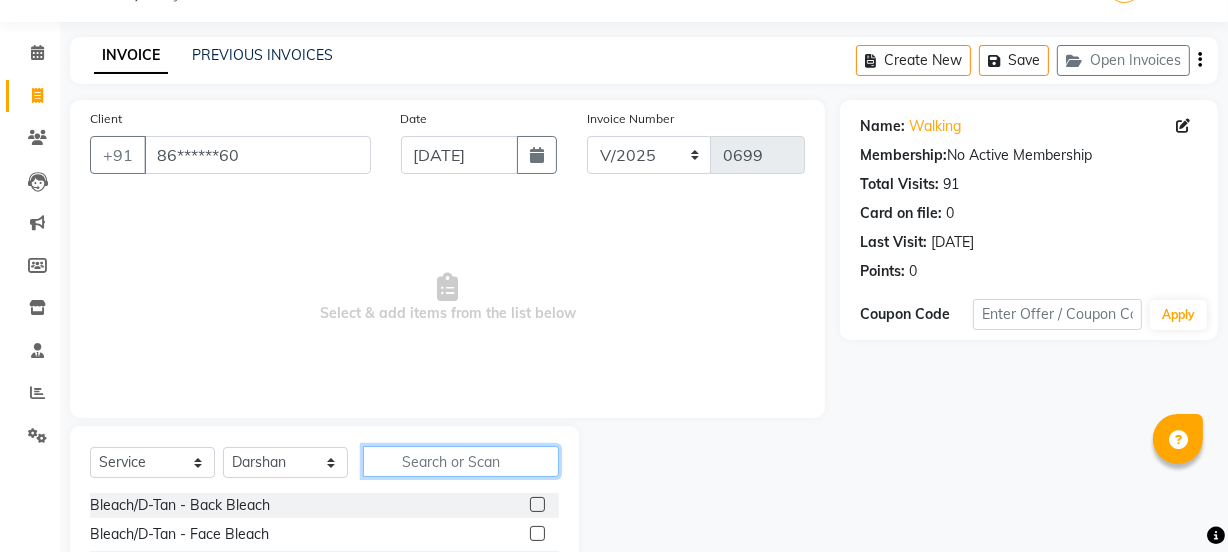 click 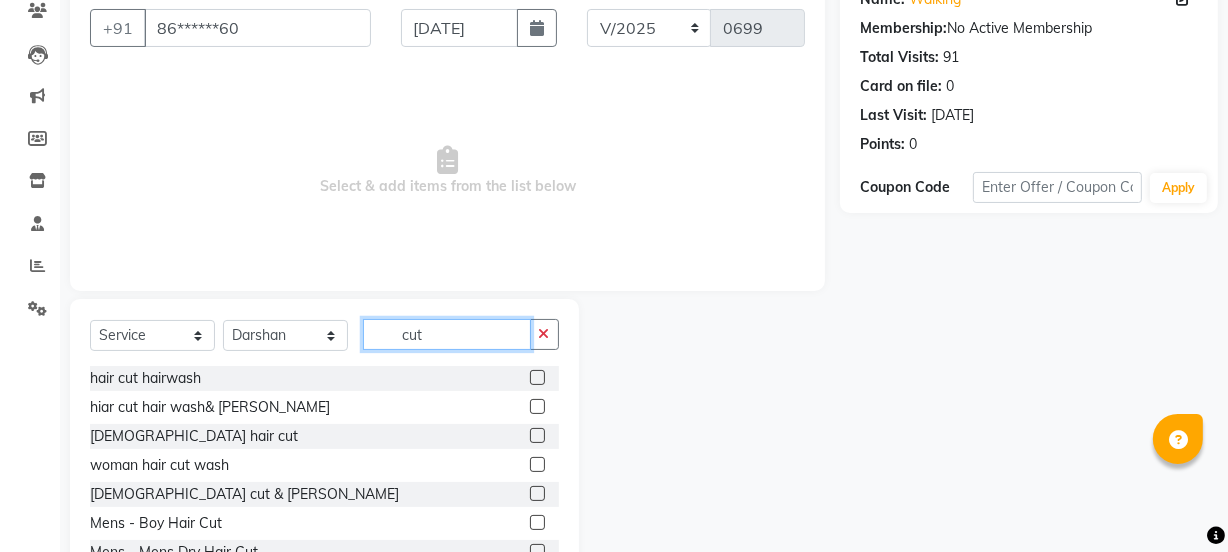 scroll, scrollTop: 207, scrollLeft: 0, axis: vertical 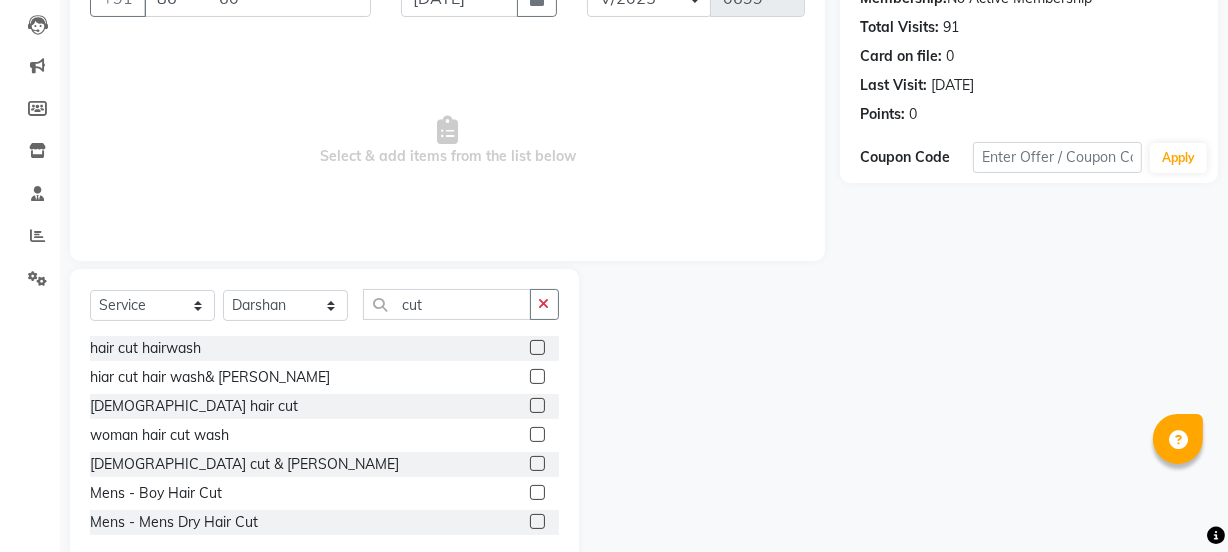 click 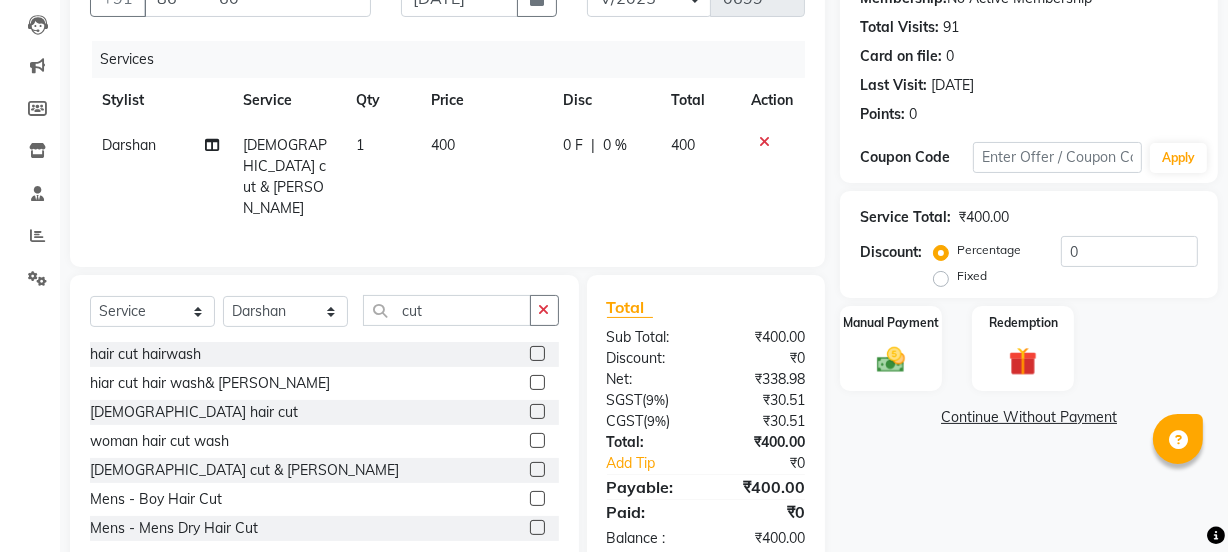 click on "0 %" 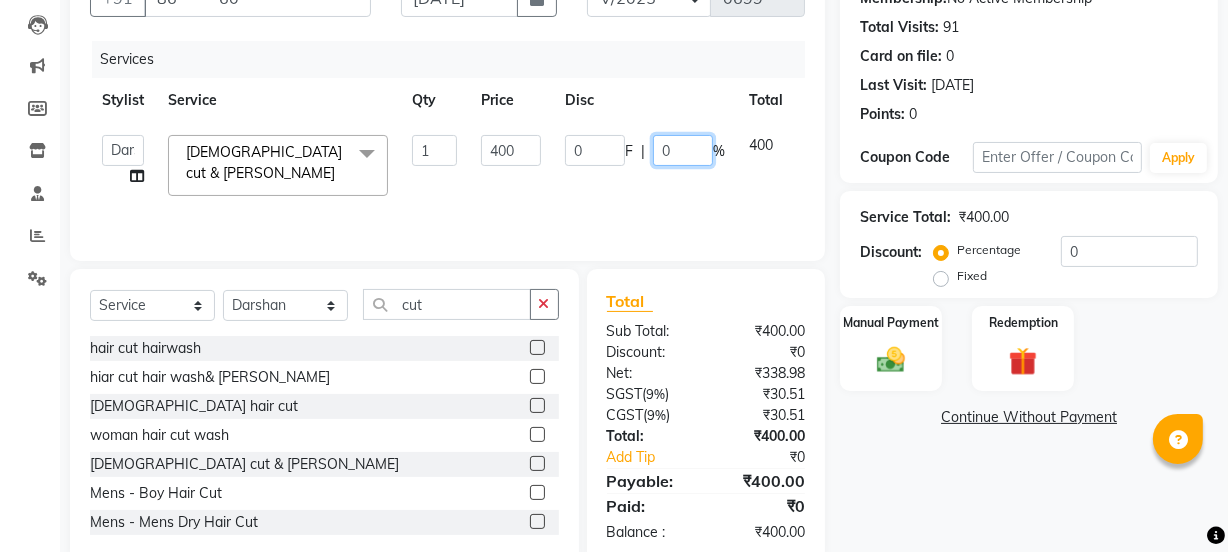 click on "0" 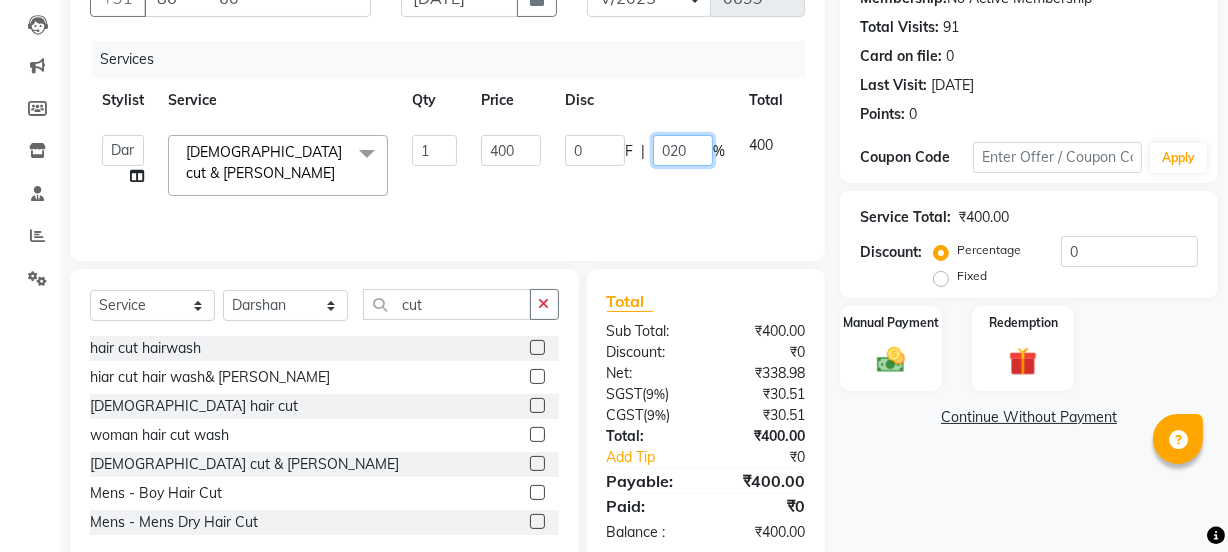 click on "020" 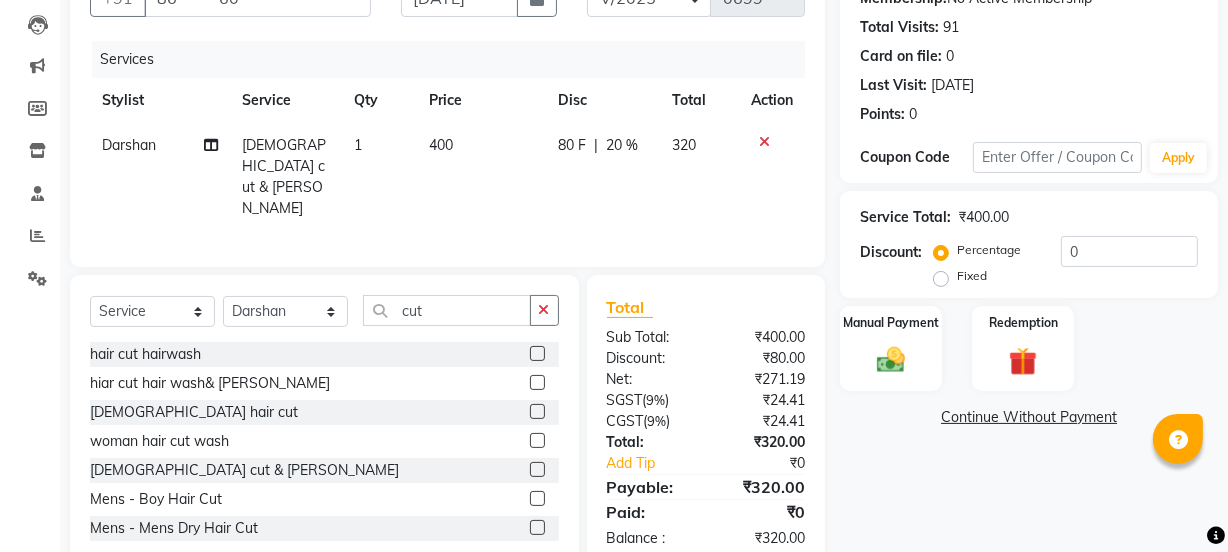click on "Services" 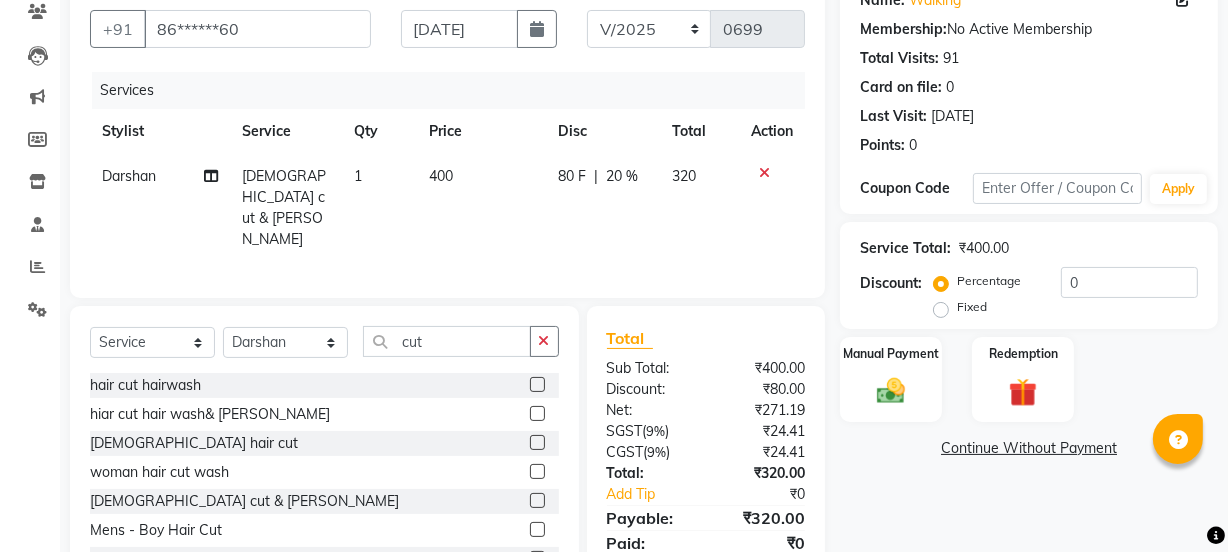 scroll, scrollTop: 250, scrollLeft: 0, axis: vertical 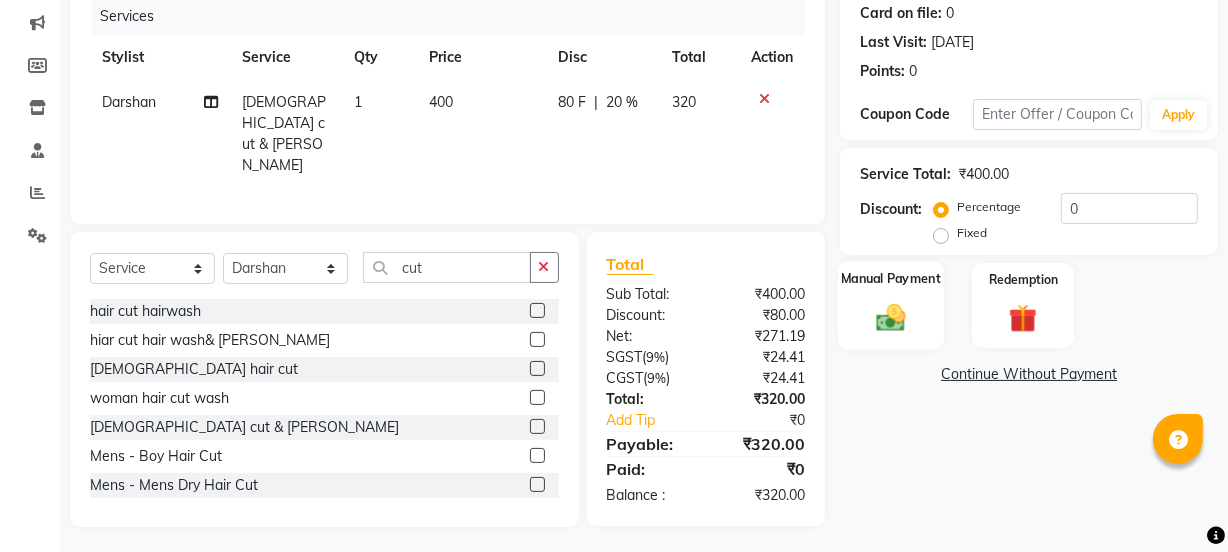 click 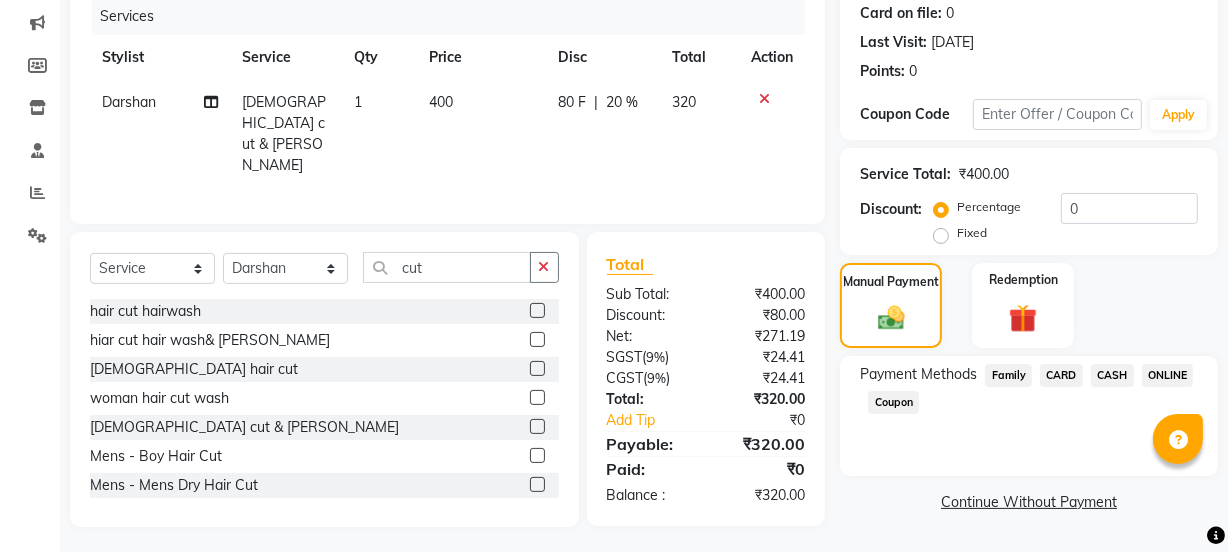 click on "CASH" 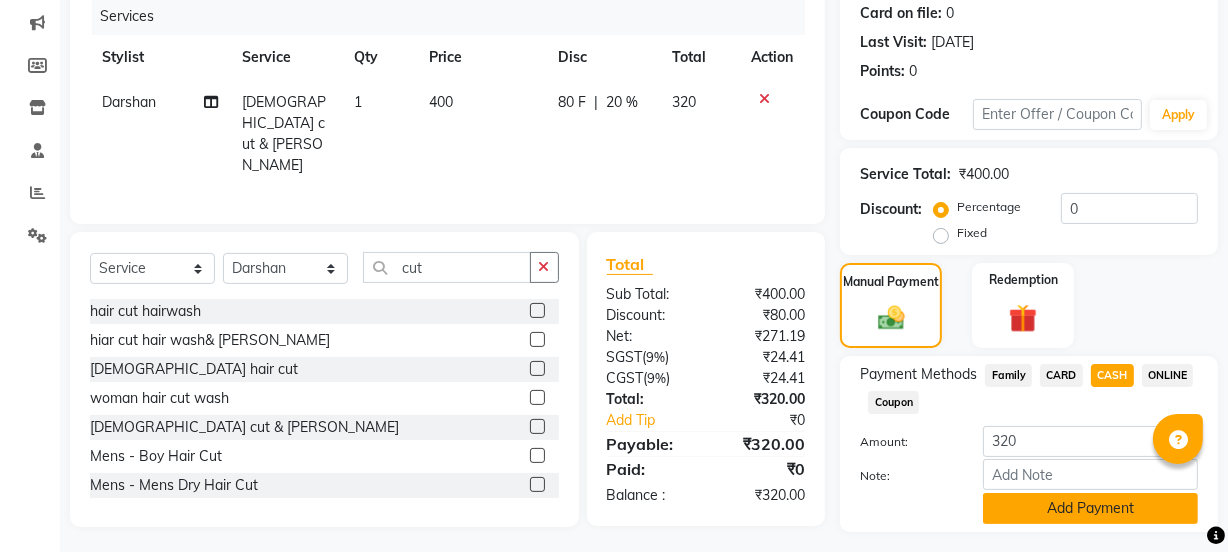 click on "Add Payment" 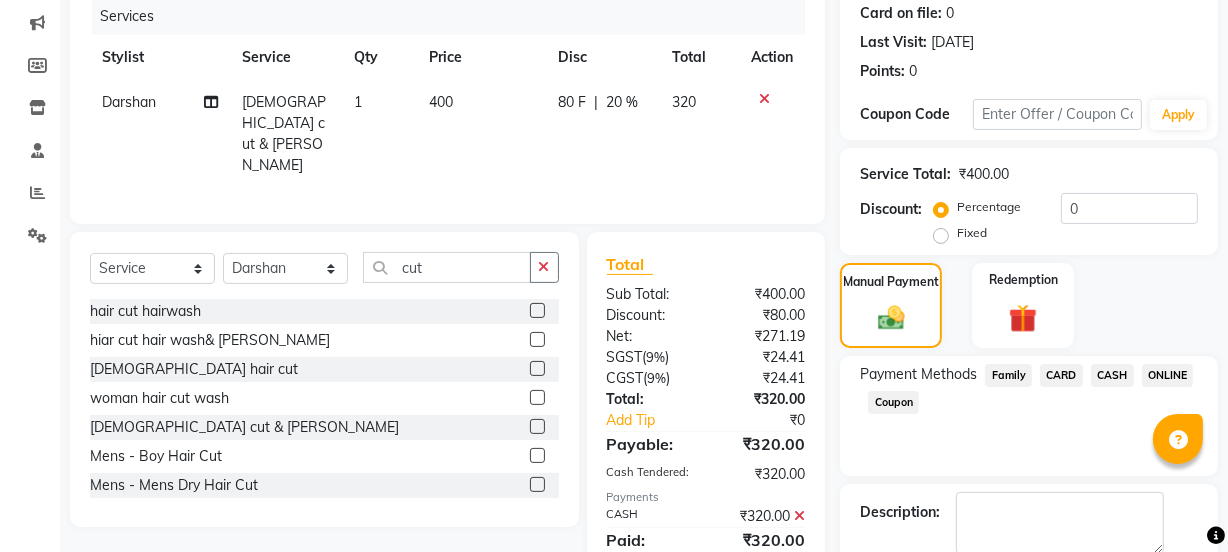 scroll, scrollTop: 357, scrollLeft: 0, axis: vertical 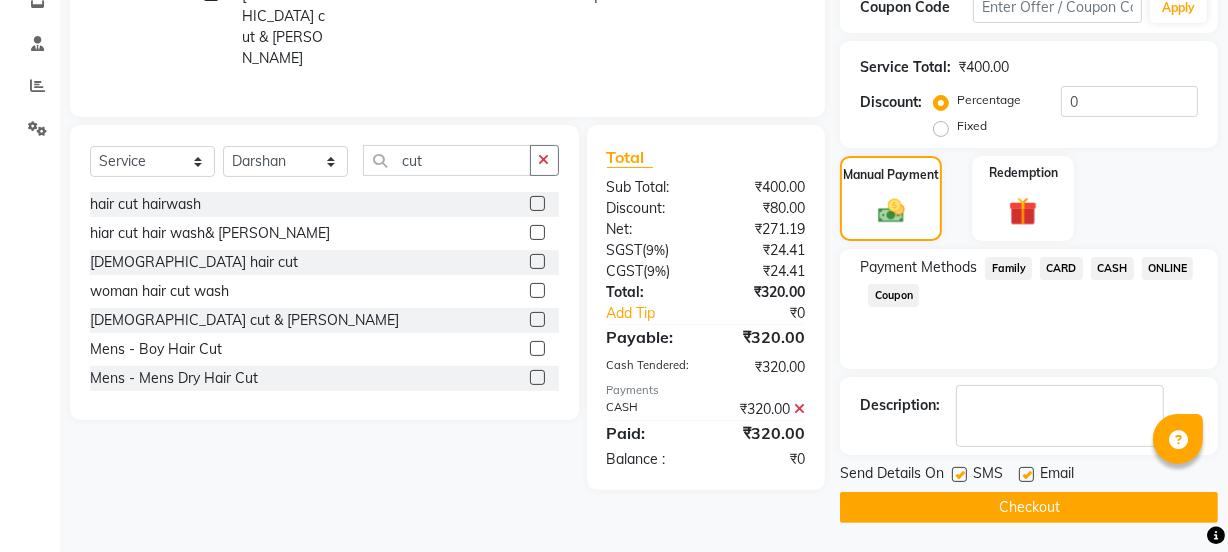 click on "Checkout" 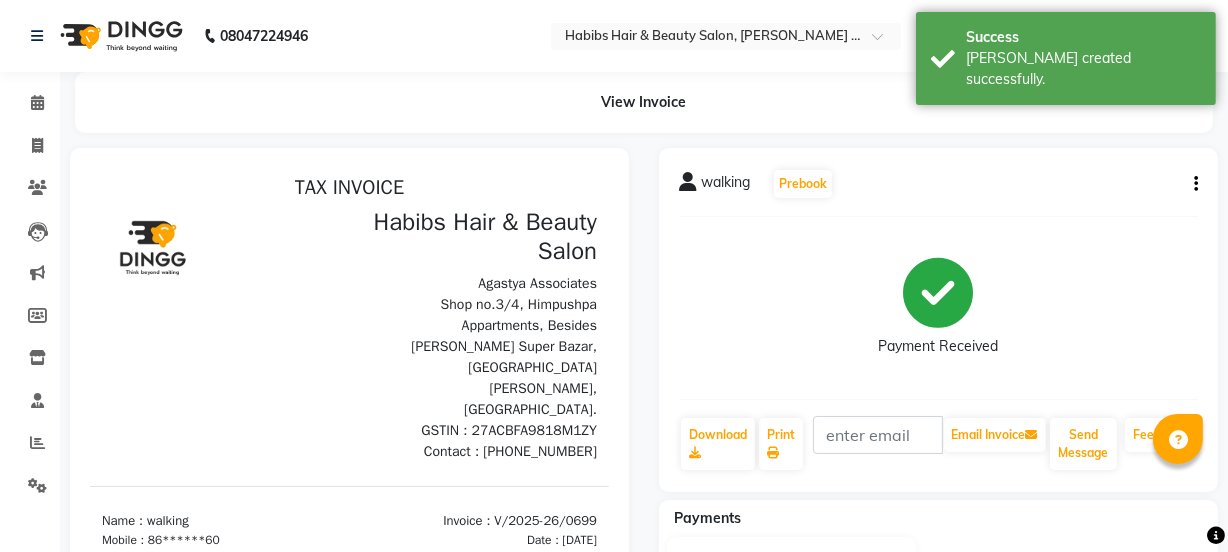 scroll, scrollTop: 0, scrollLeft: 0, axis: both 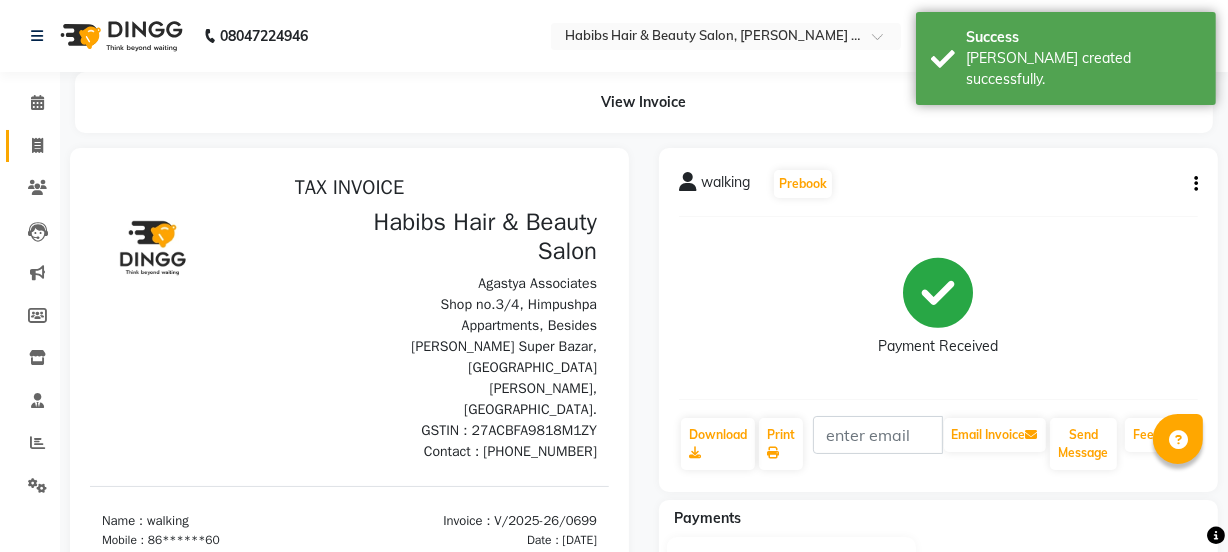 click 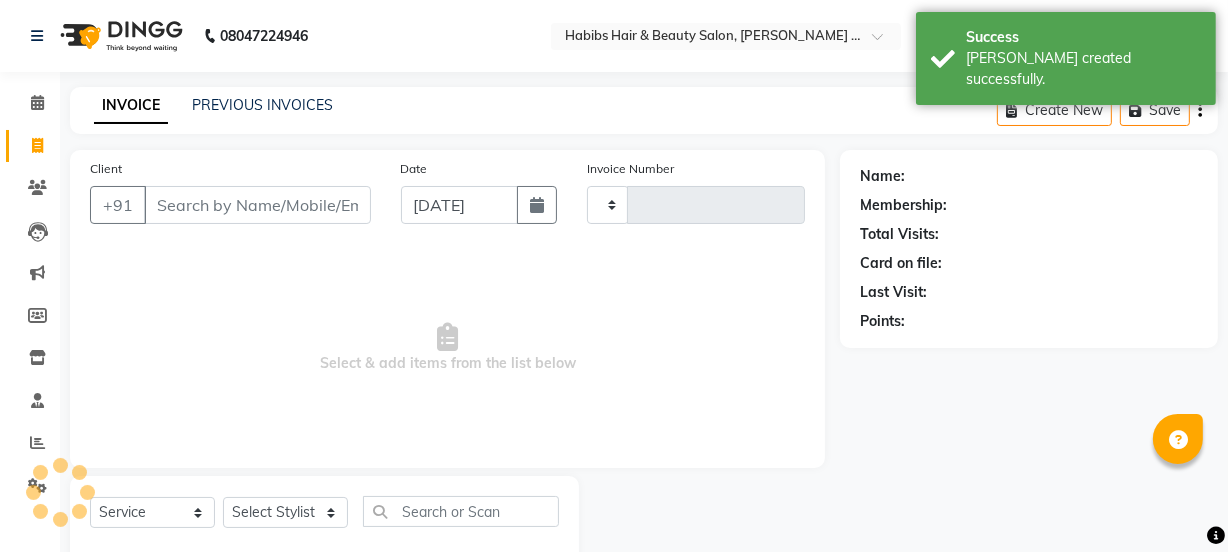 scroll, scrollTop: 50, scrollLeft: 0, axis: vertical 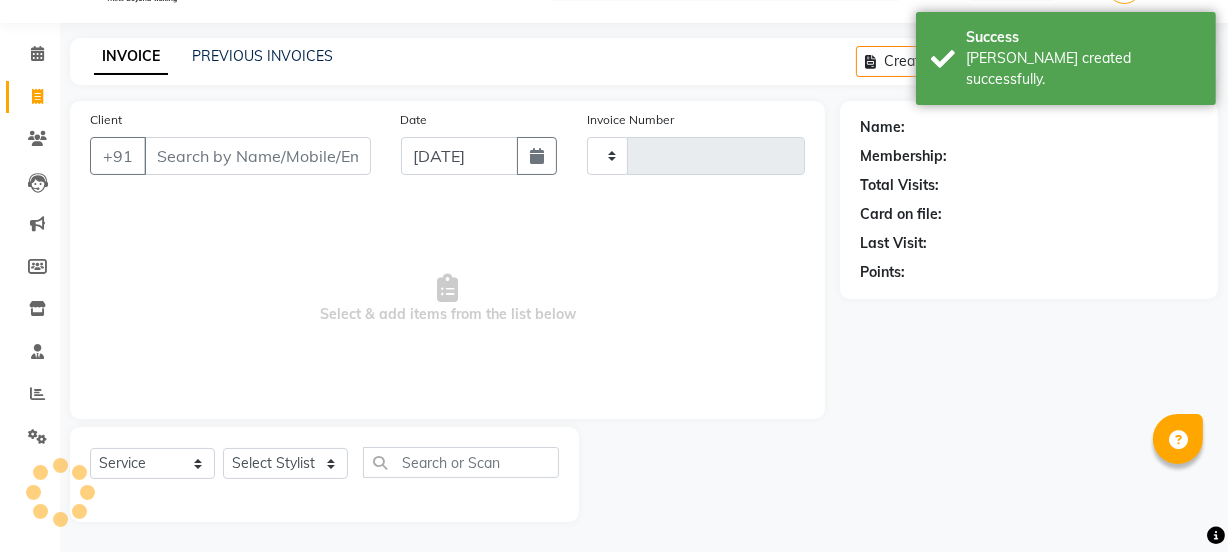 click on "Client" at bounding box center (257, 156) 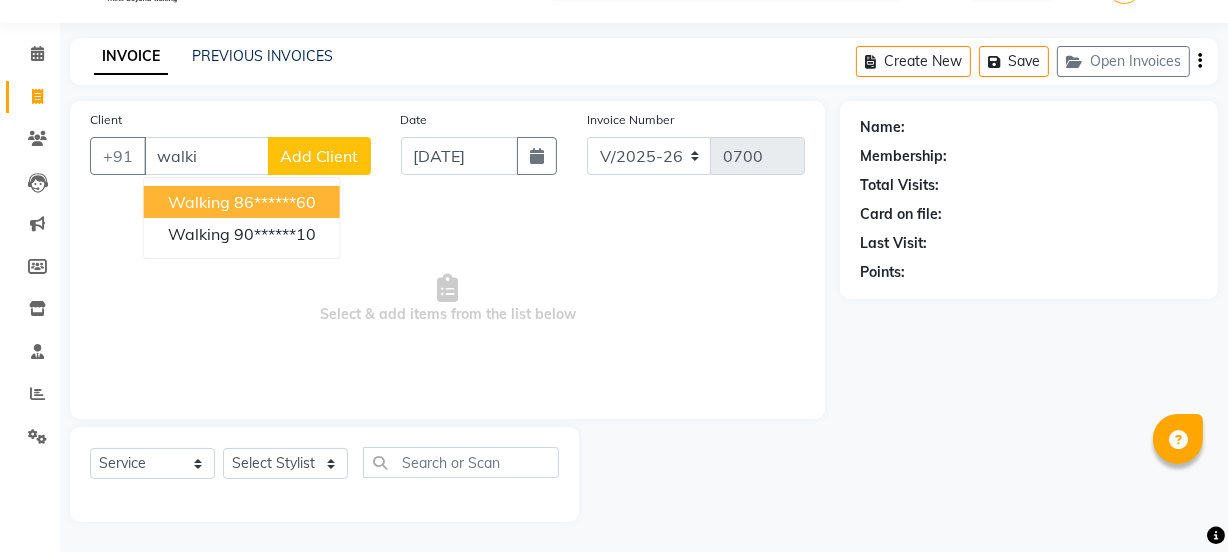 click on "walking  86******60" at bounding box center [242, 202] 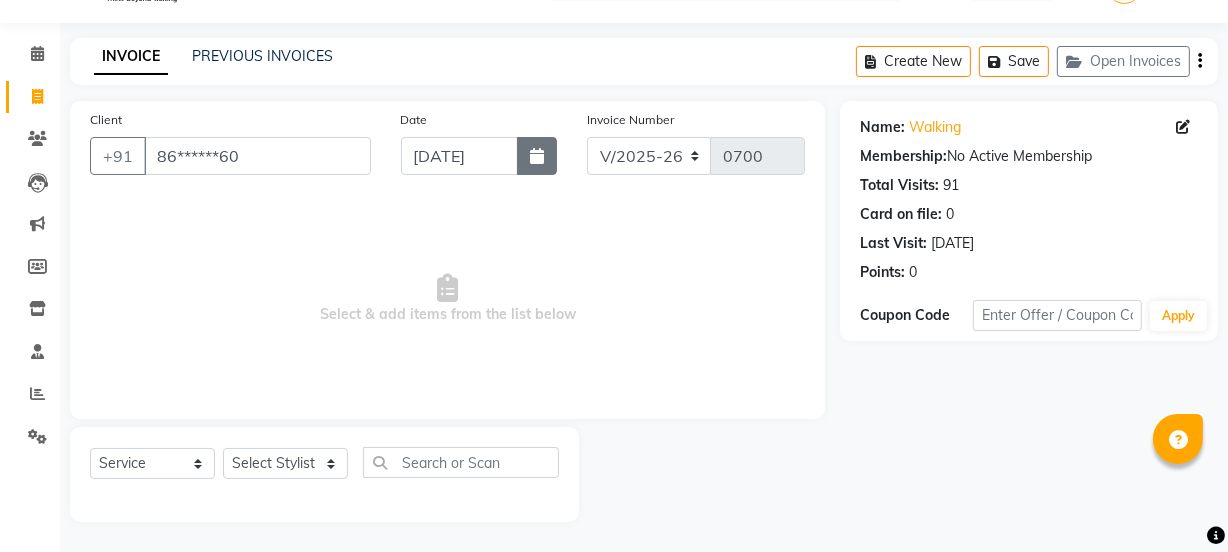 click 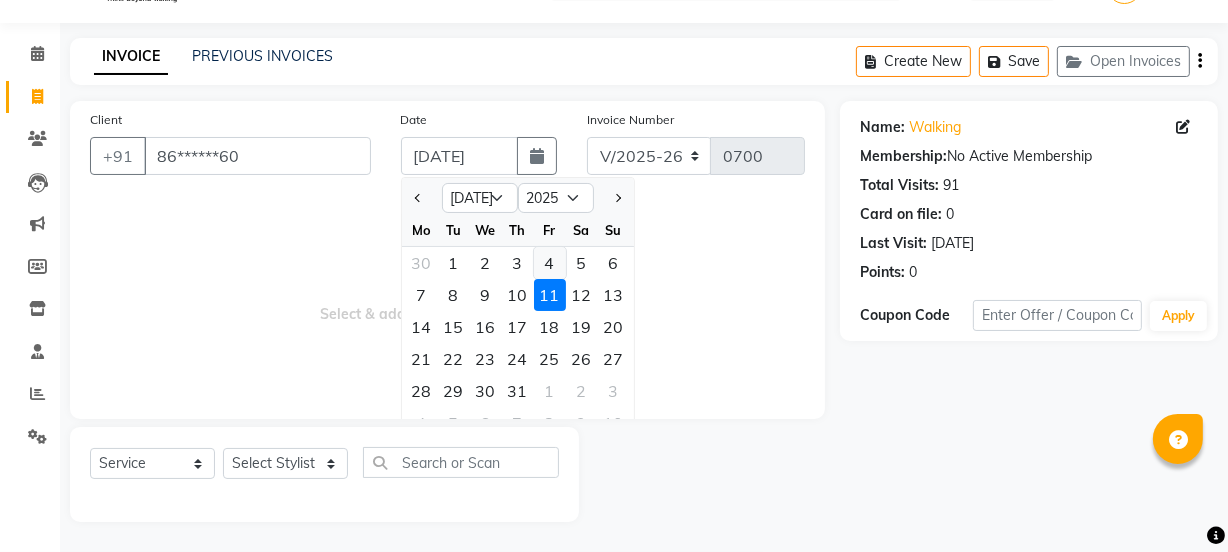 click on "4" 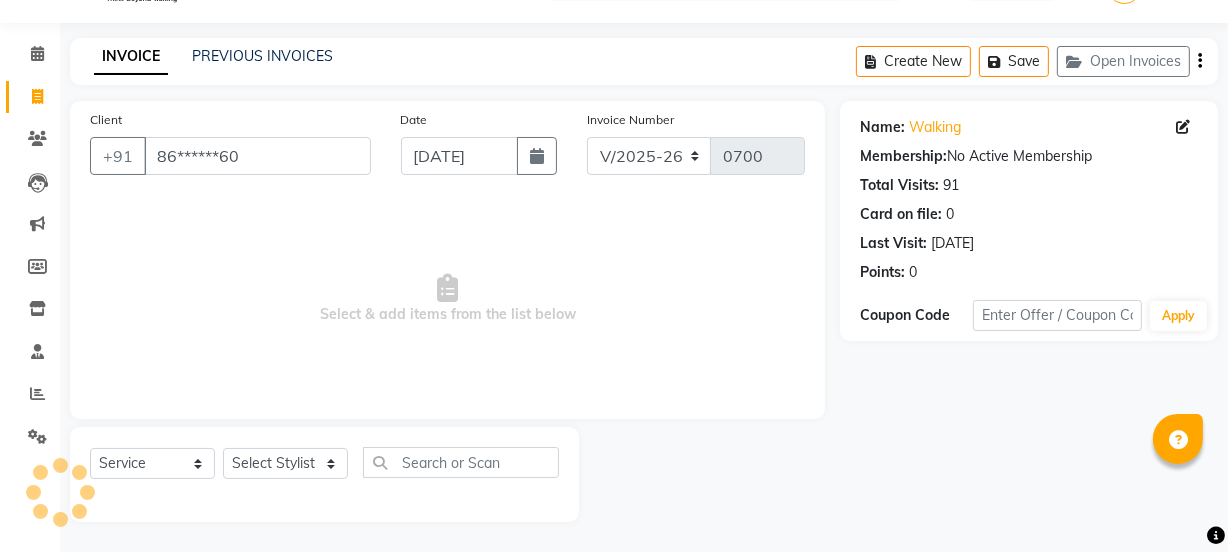 click on "Select & add items from the list below" at bounding box center [447, 299] 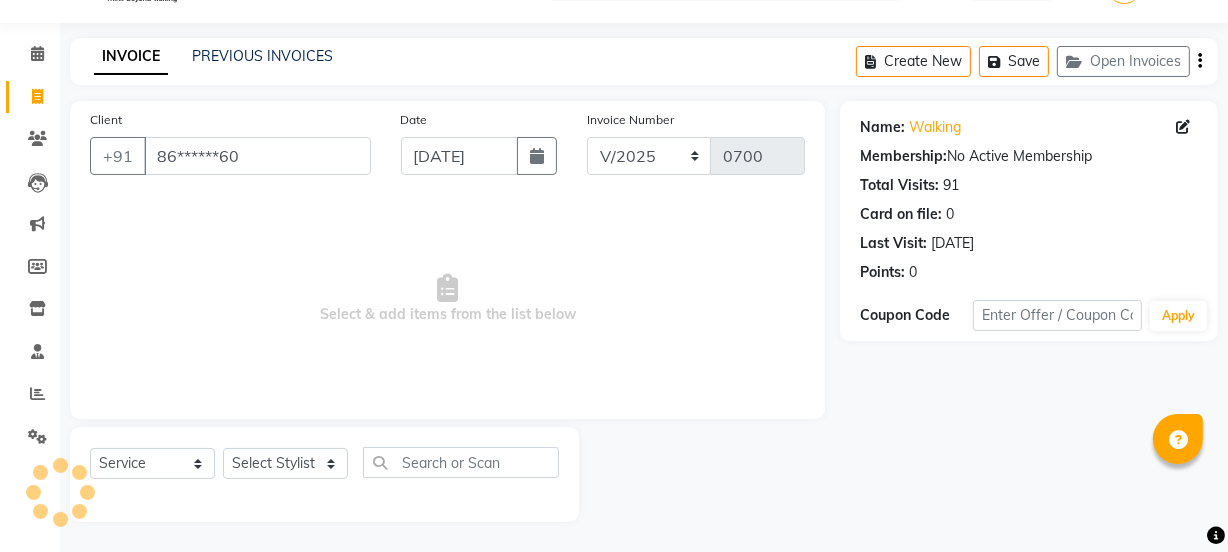 click on "Select & add items from the list below" at bounding box center (447, 299) 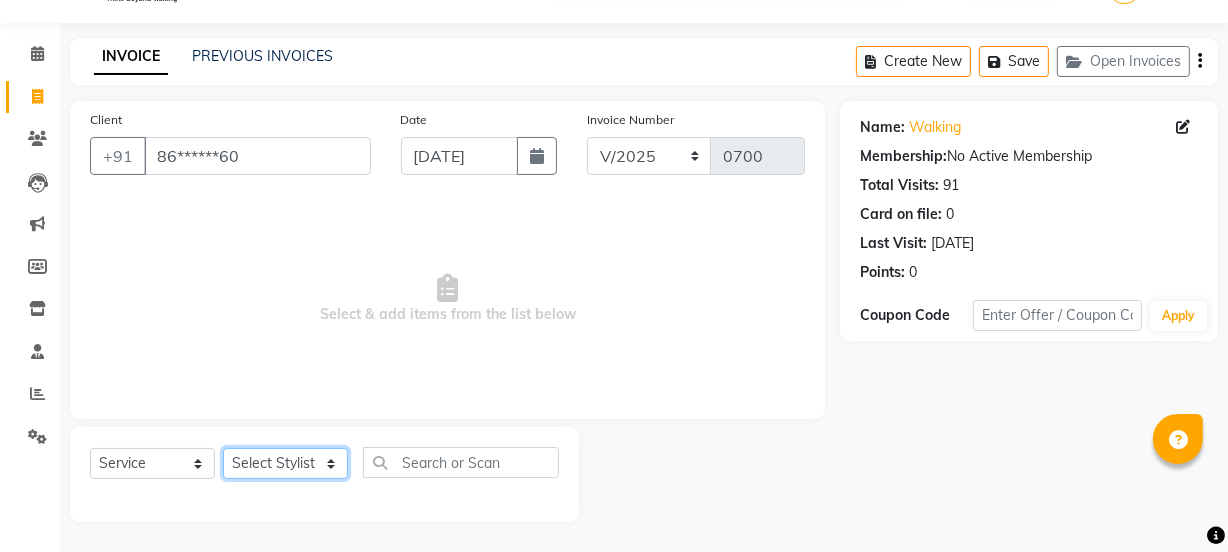 click on "Select Stylist [PERSON_NAME] [PERSON_NAME]" 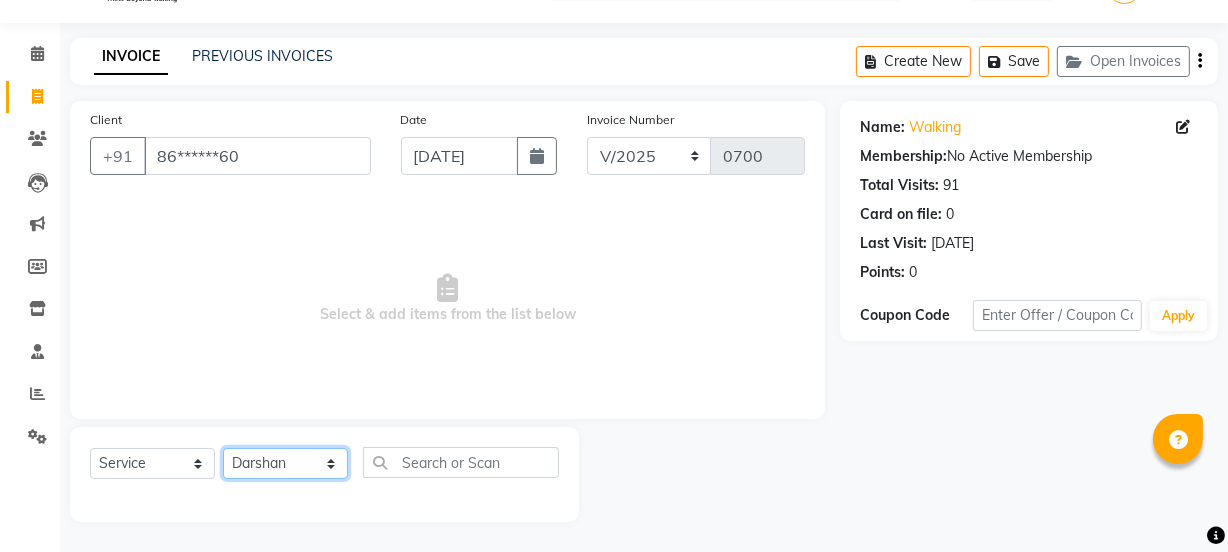 click on "Select Stylist [PERSON_NAME] [PERSON_NAME]" 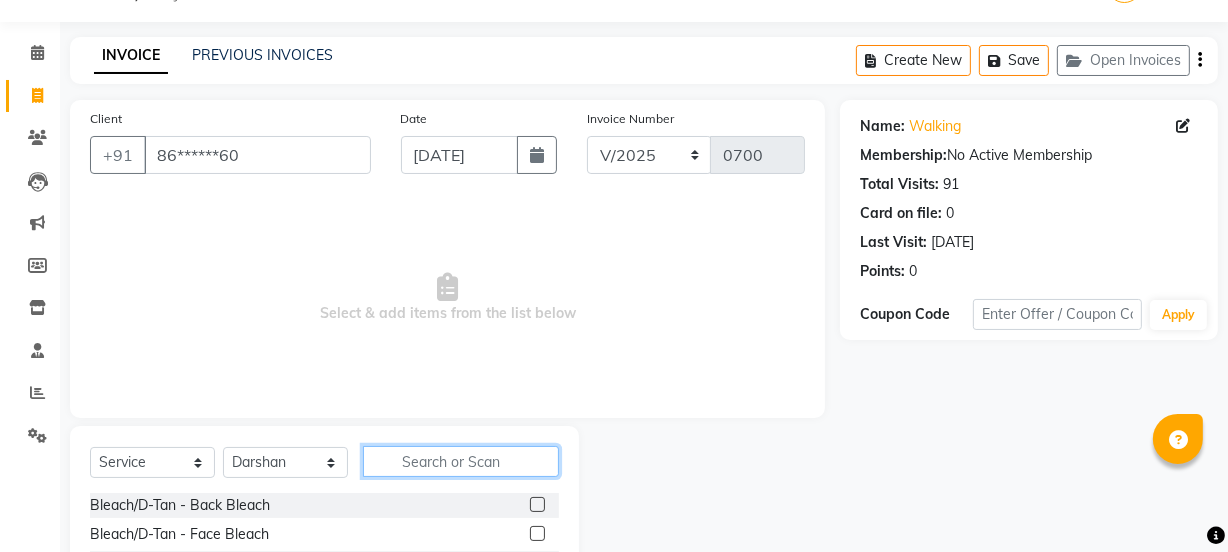 click 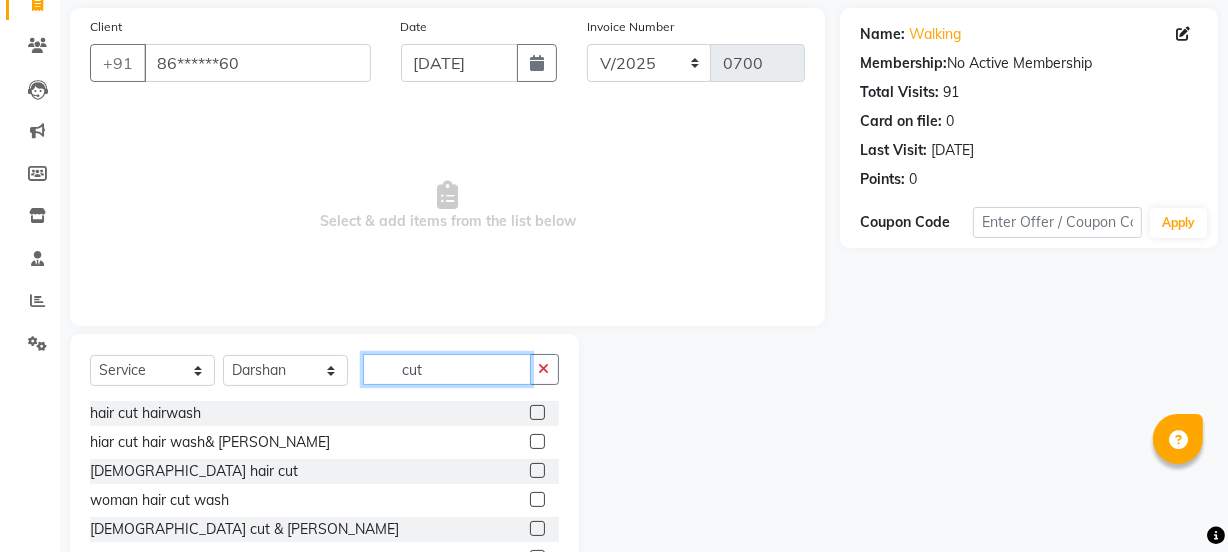 scroll, scrollTop: 250, scrollLeft: 0, axis: vertical 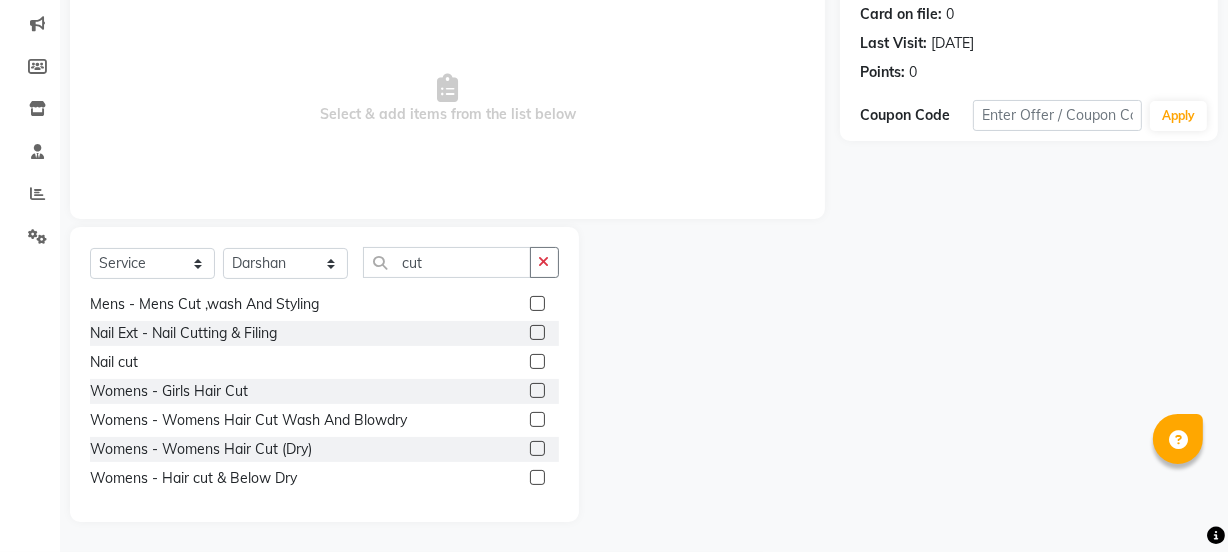 click 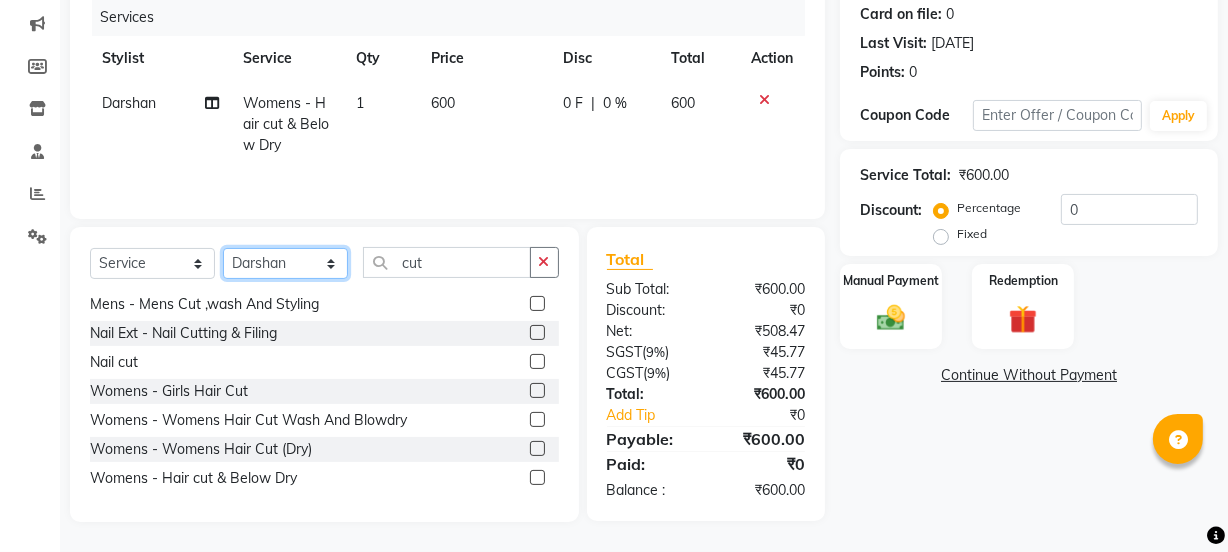 click on "Select Stylist [PERSON_NAME] [PERSON_NAME]" 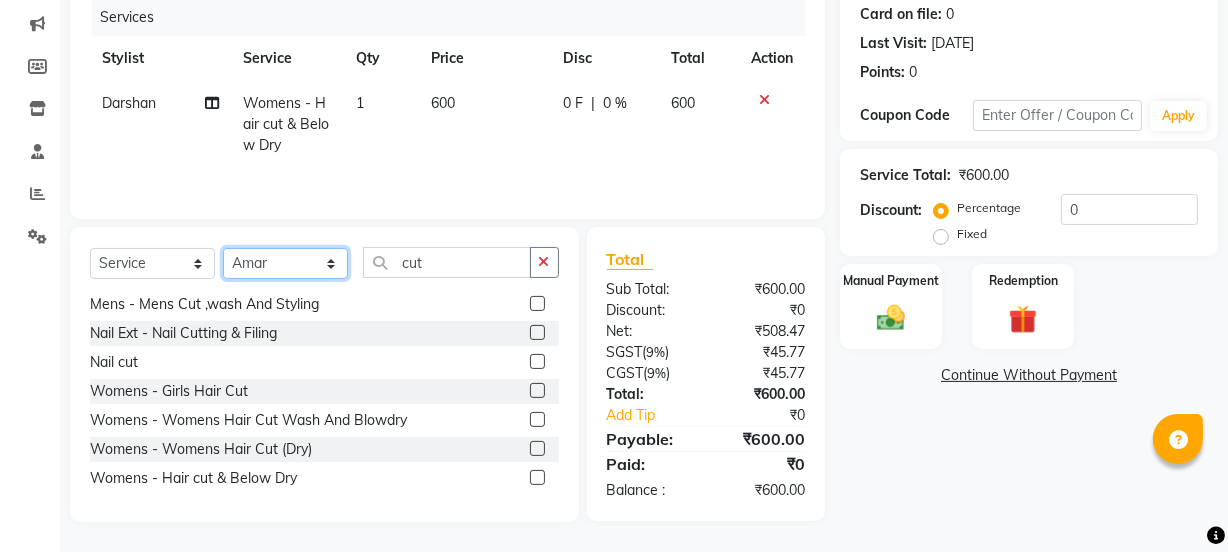 click on "Select Stylist [PERSON_NAME] [PERSON_NAME]" 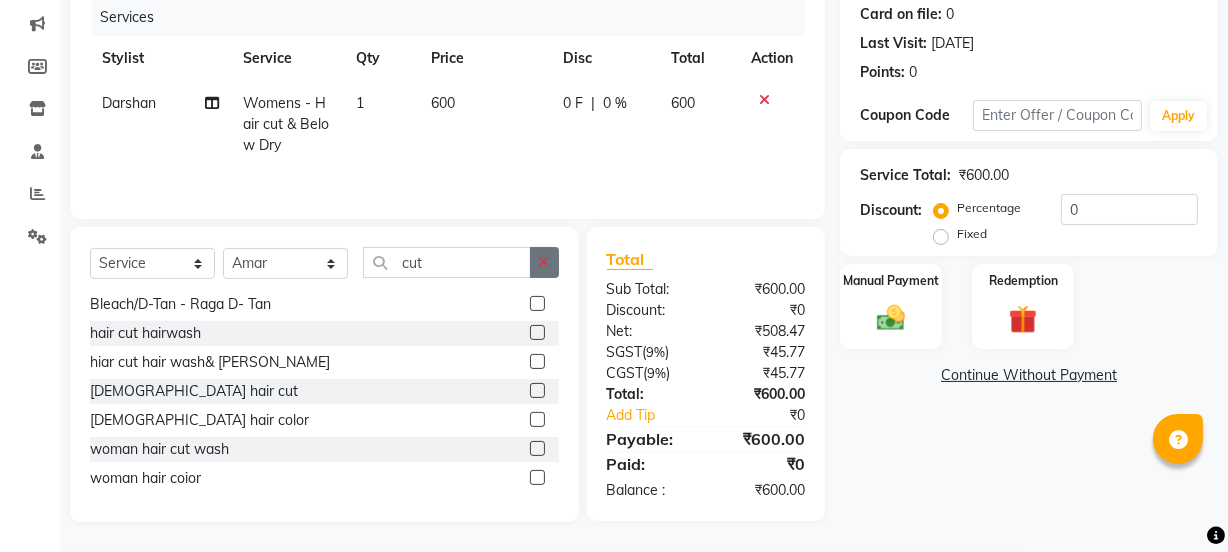 click 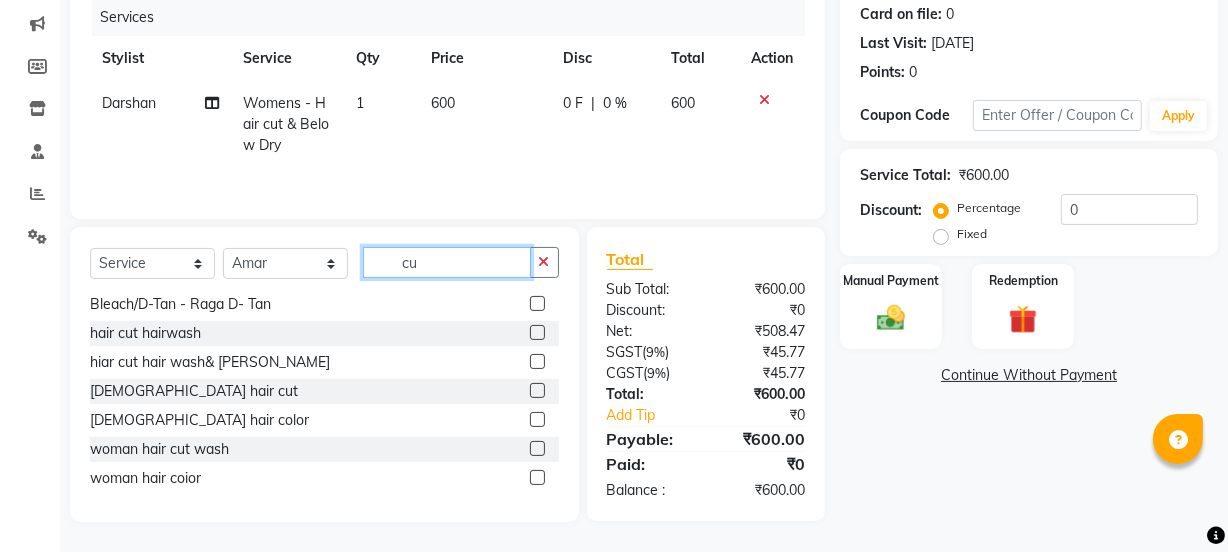 scroll, scrollTop: 0, scrollLeft: 0, axis: both 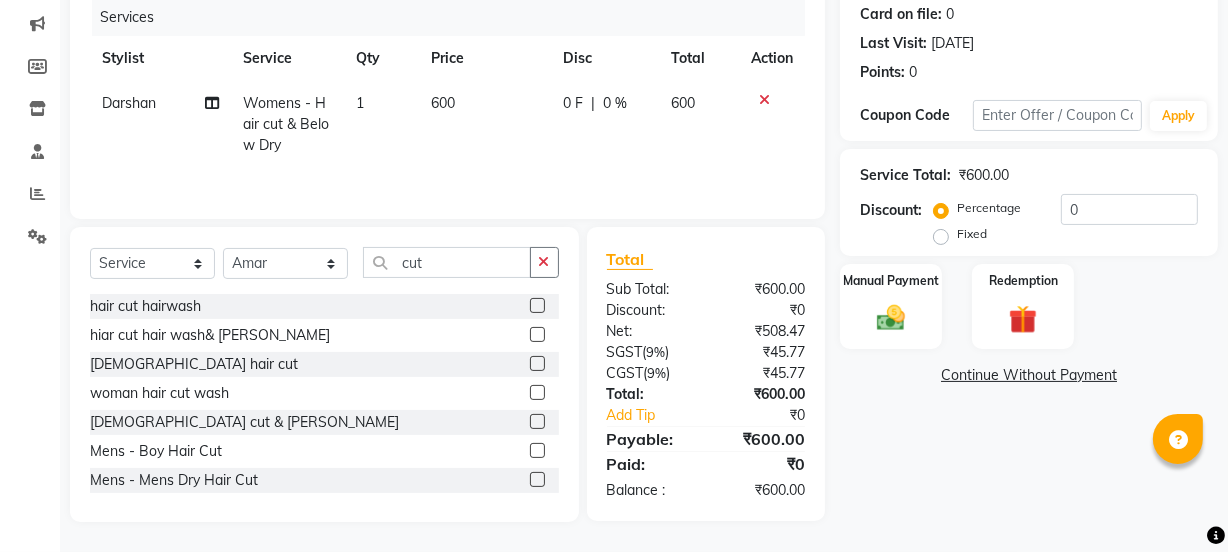 click 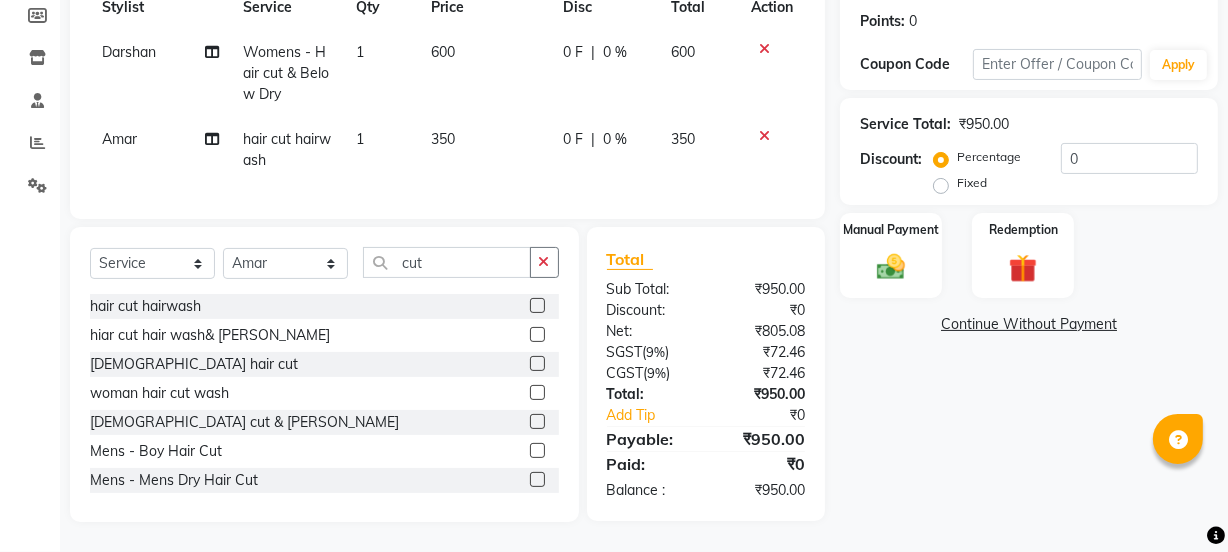 scroll, scrollTop: 314, scrollLeft: 0, axis: vertical 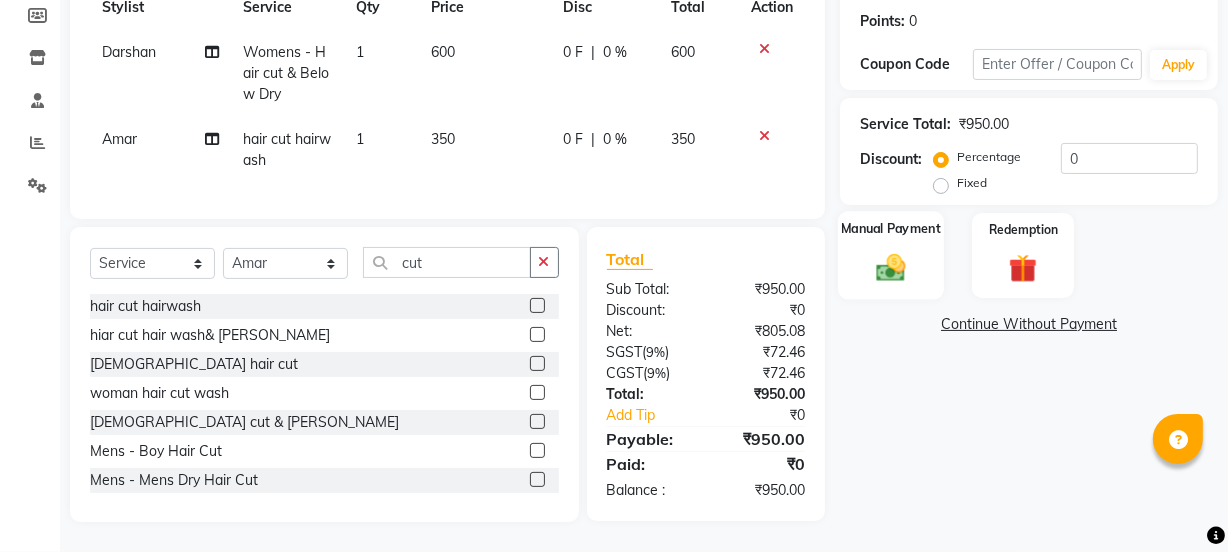 click on "Manual Payment" 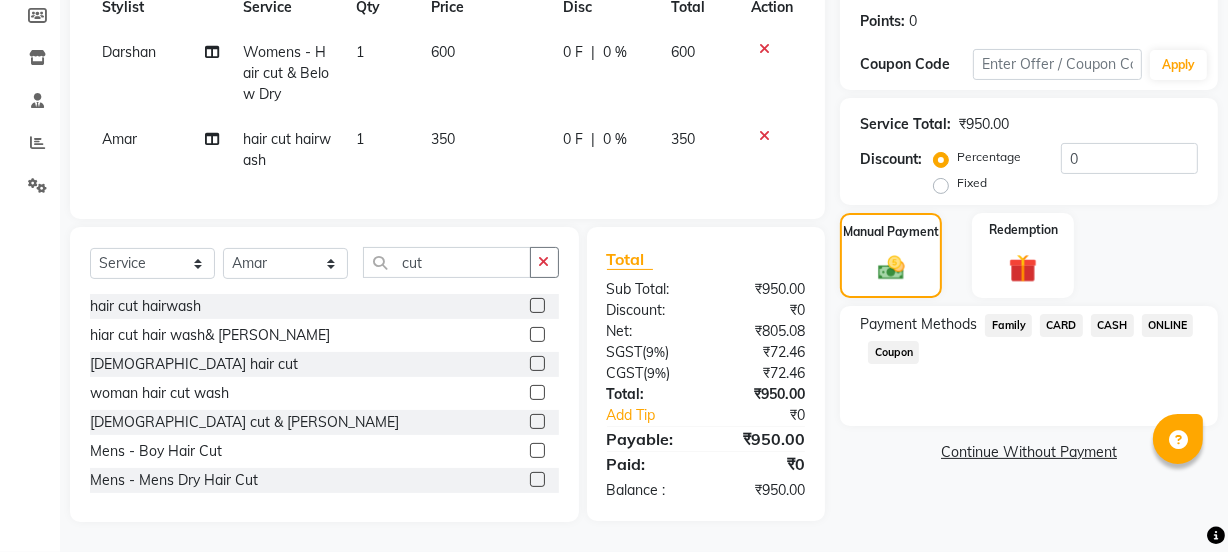 click on "ONLINE" 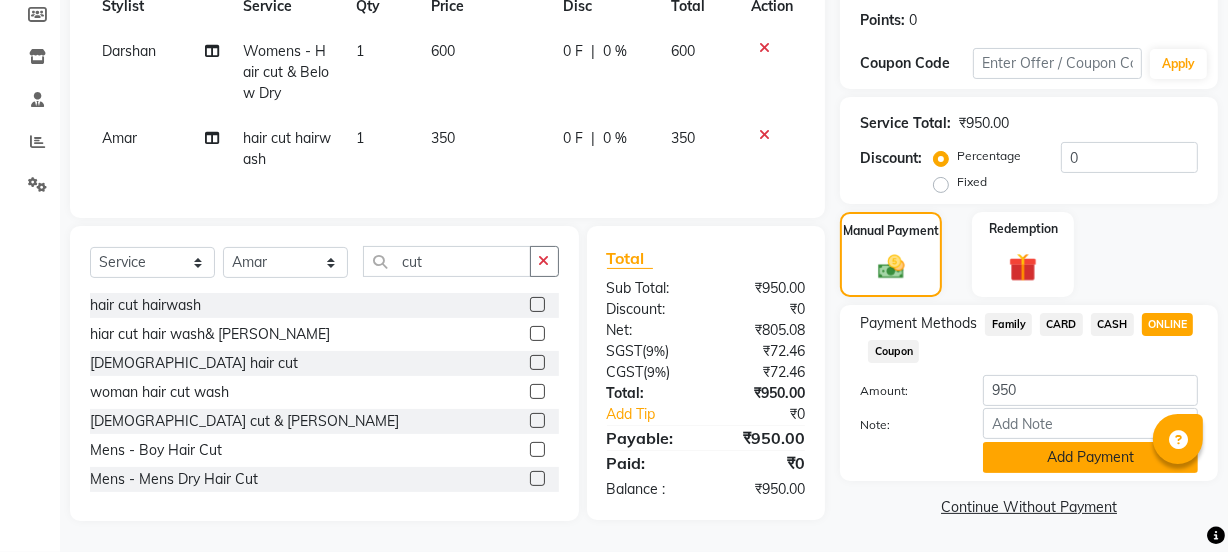 click on "Add Payment" 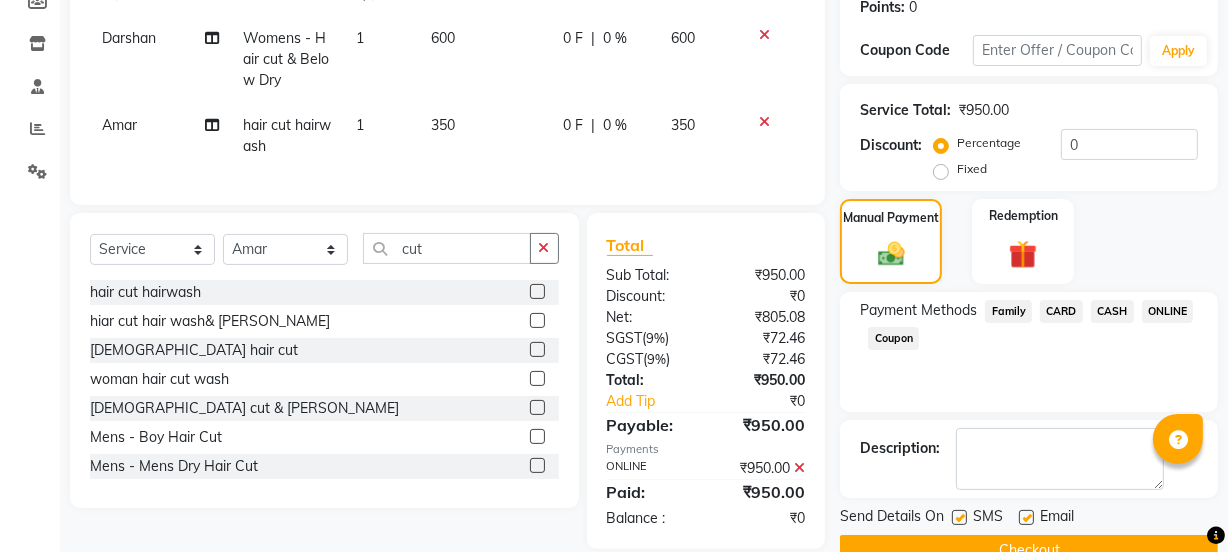 scroll, scrollTop: 357, scrollLeft: 0, axis: vertical 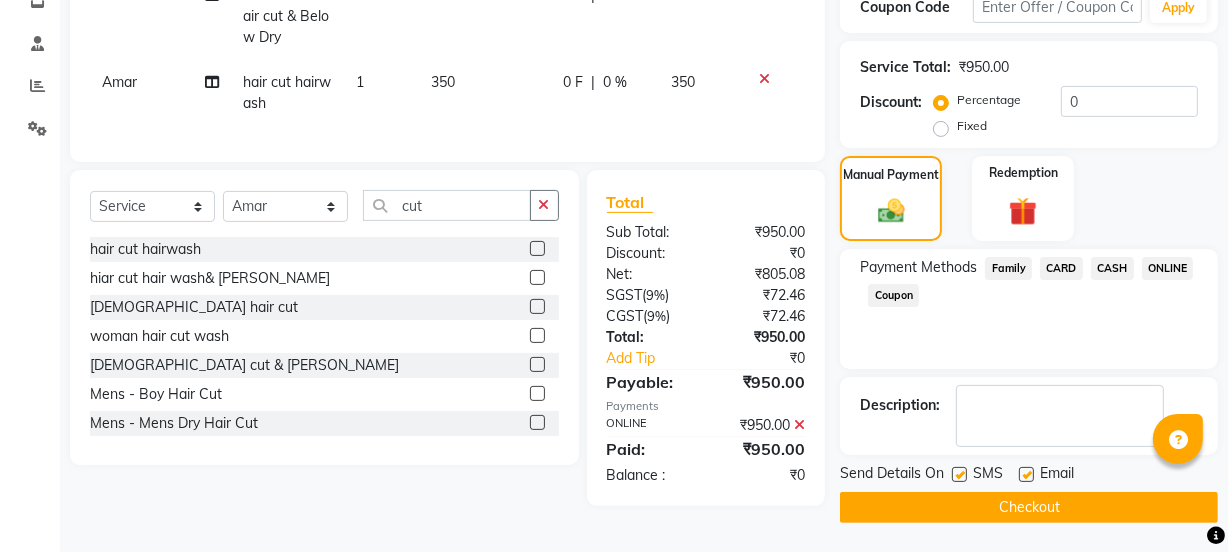 click on "Checkout" 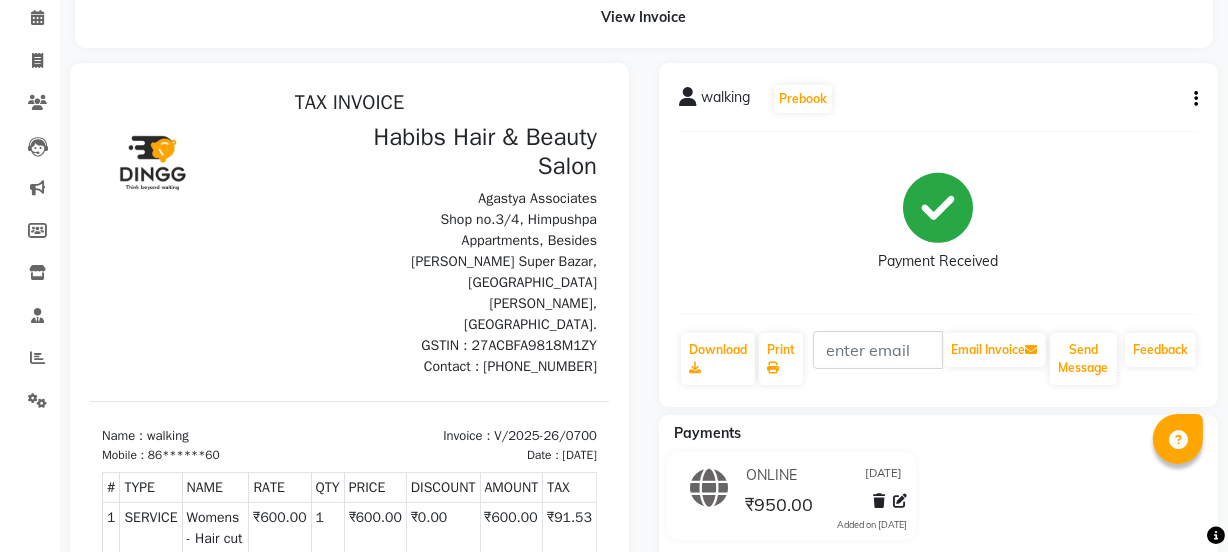 scroll, scrollTop: 499, scrollLeft: 0, axis: vertical 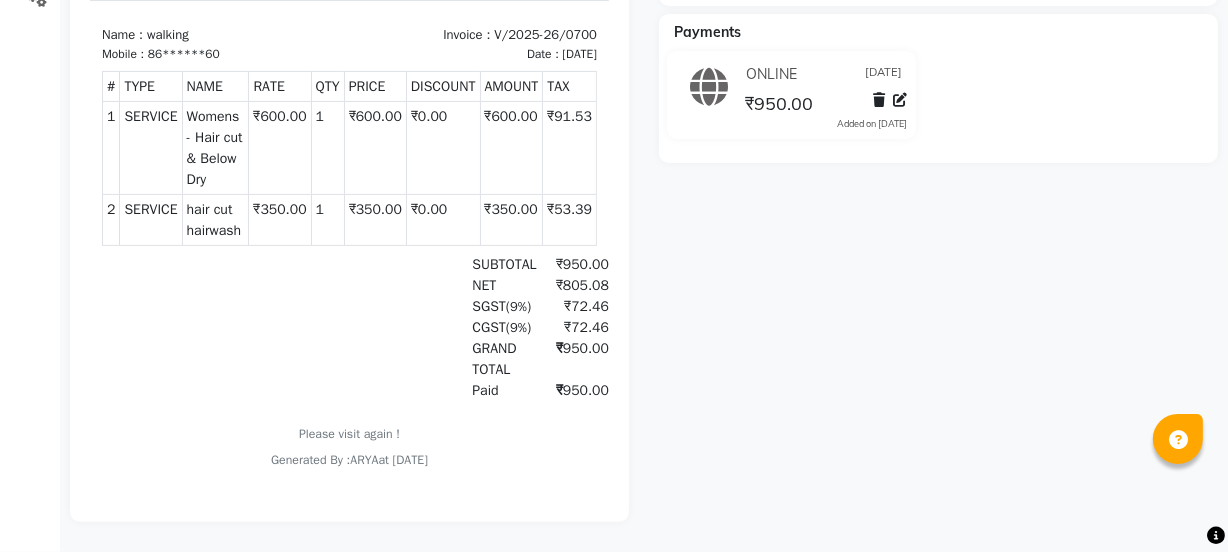 click on "walking   Prebook   Payment Received  Download  Print   Email Invoice   Send Message Feedback  Payments ONLINE [DATE] ₹950.00  Added on [DATE]" 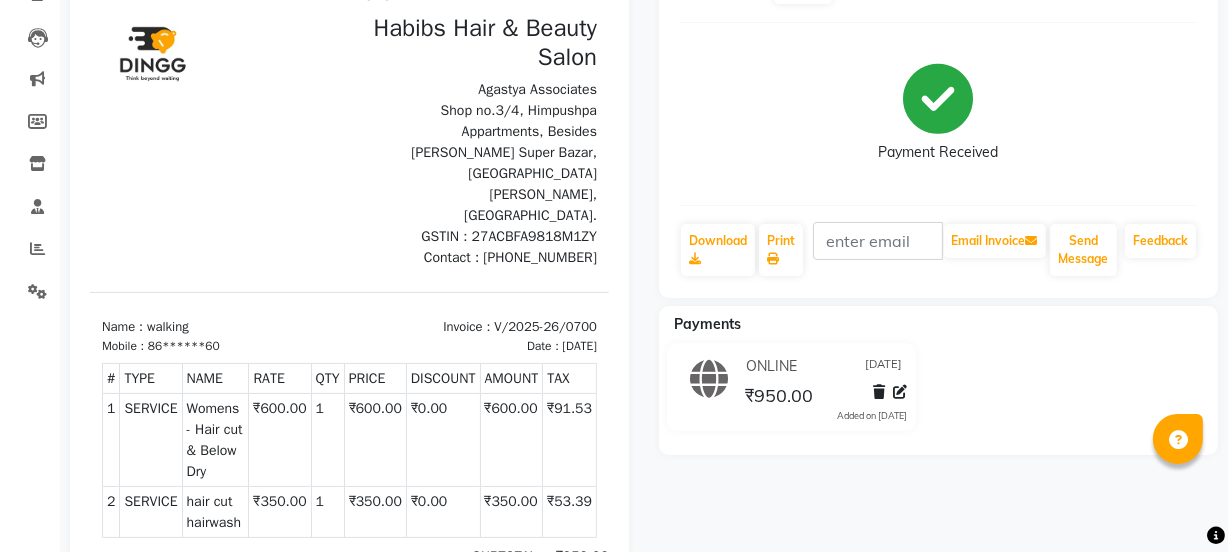 scroll, scrollTop: 0, scrollLeft: 0, axis: both 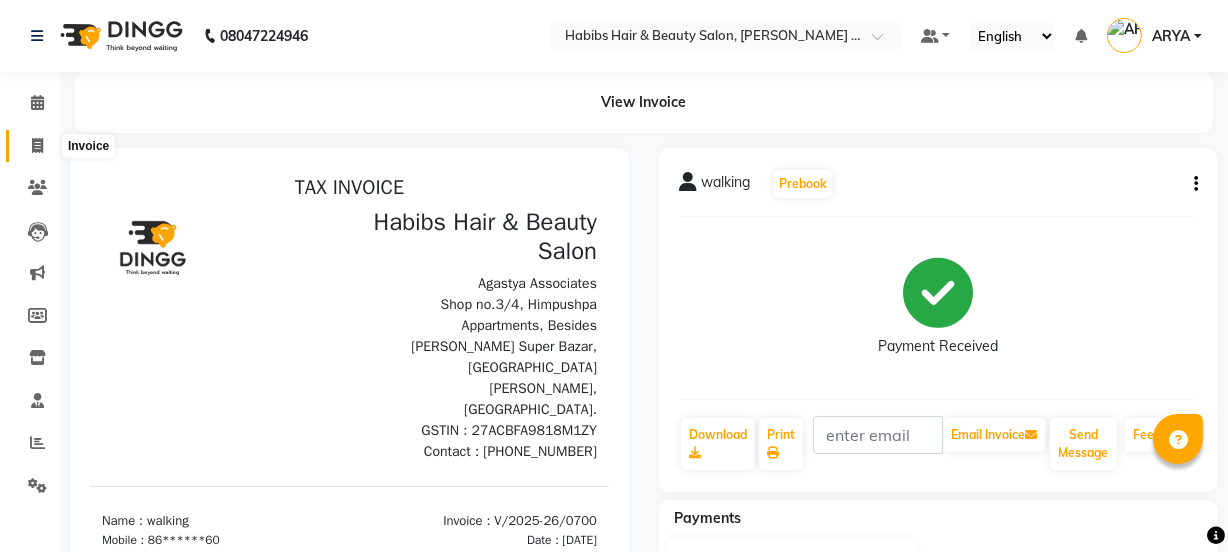 click 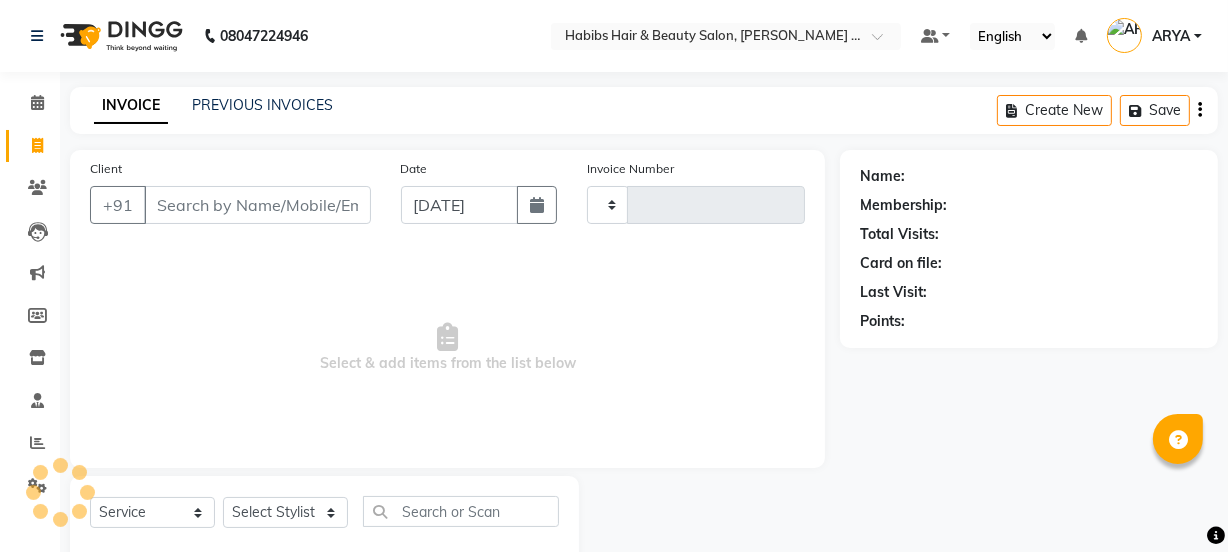 scroll, scrollTop: 50, scrollLeft: 0, axis: vertical 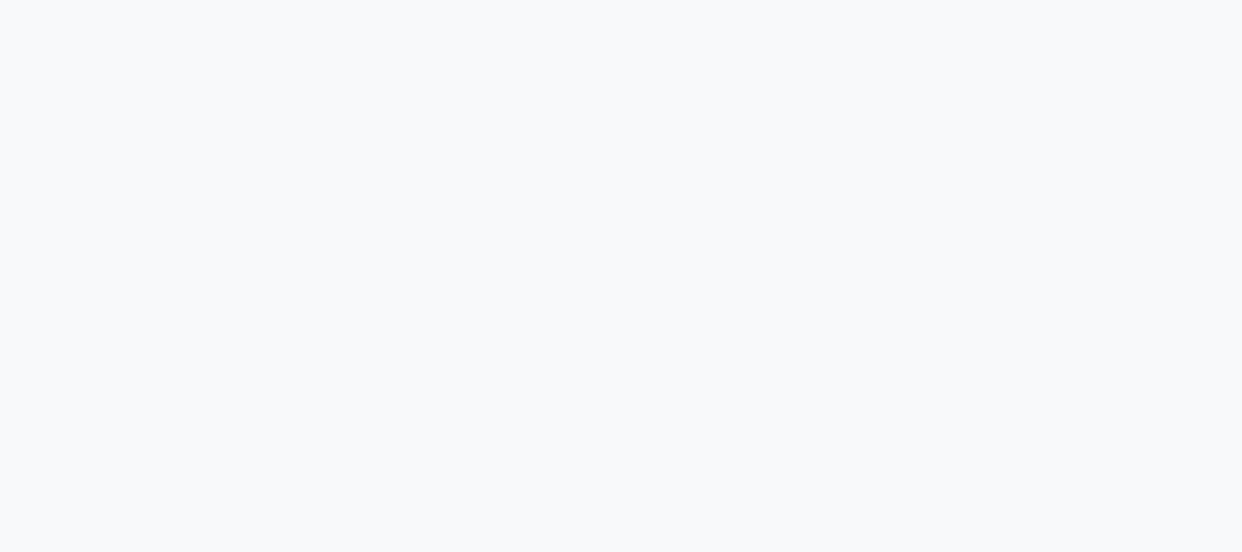 select on "service" 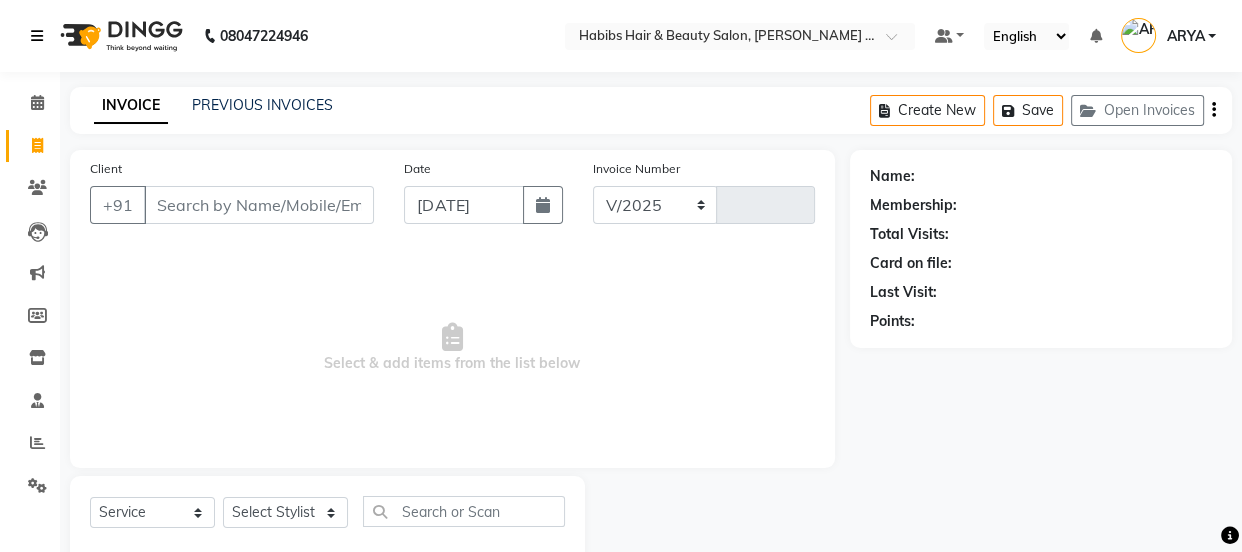 select on "5039" 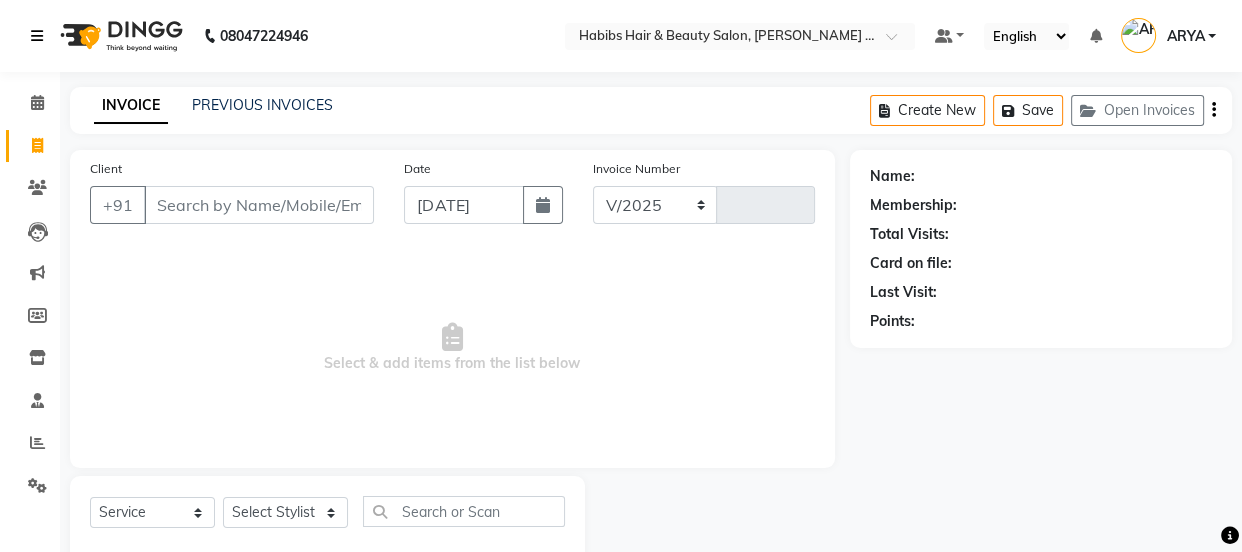 type on "0701" 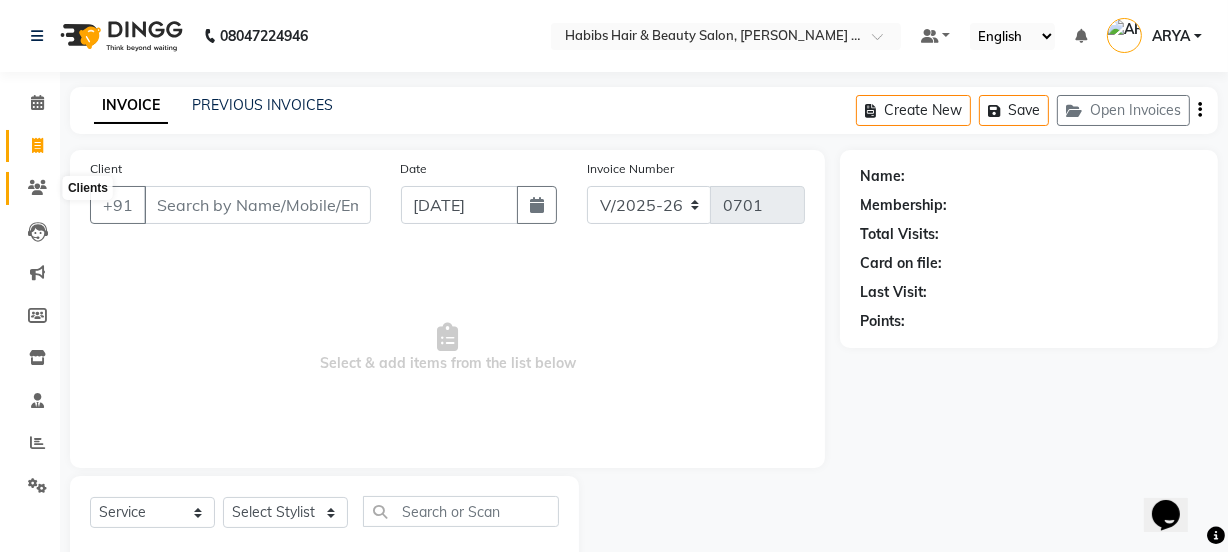 scroll, scrollTop: 0, scrollLeft: 0, axis: both 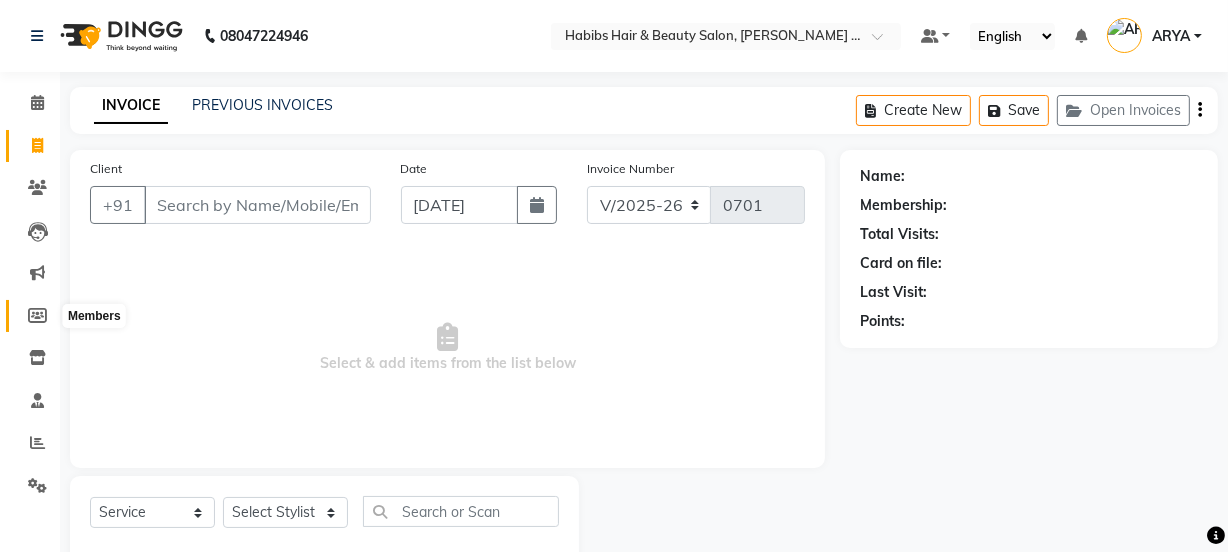 click 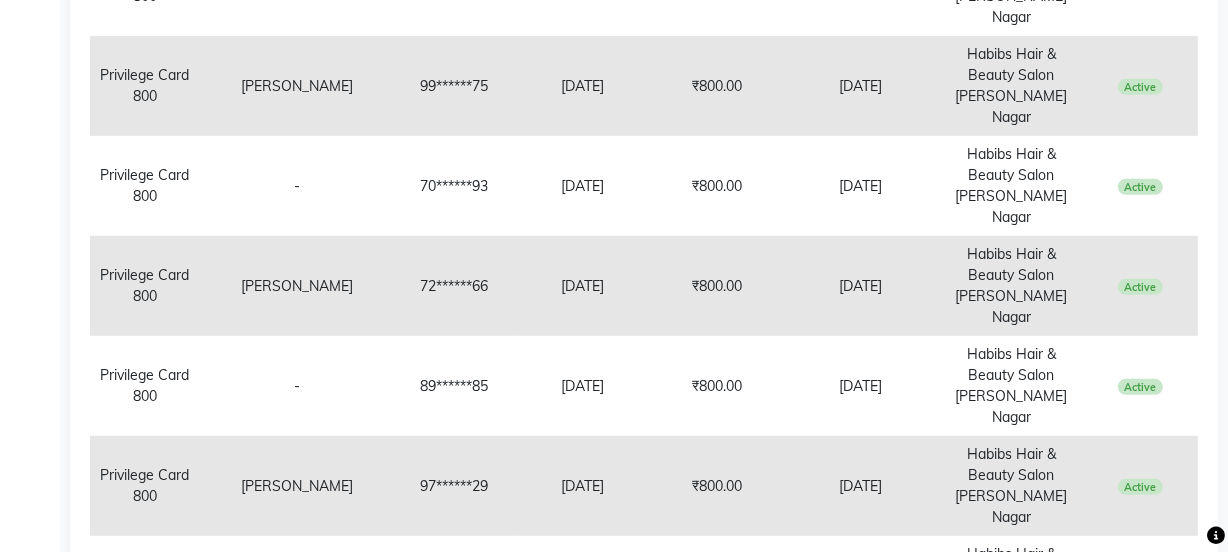scroll, scrollTop: 847, scrollLeft: 0, axis: vertical 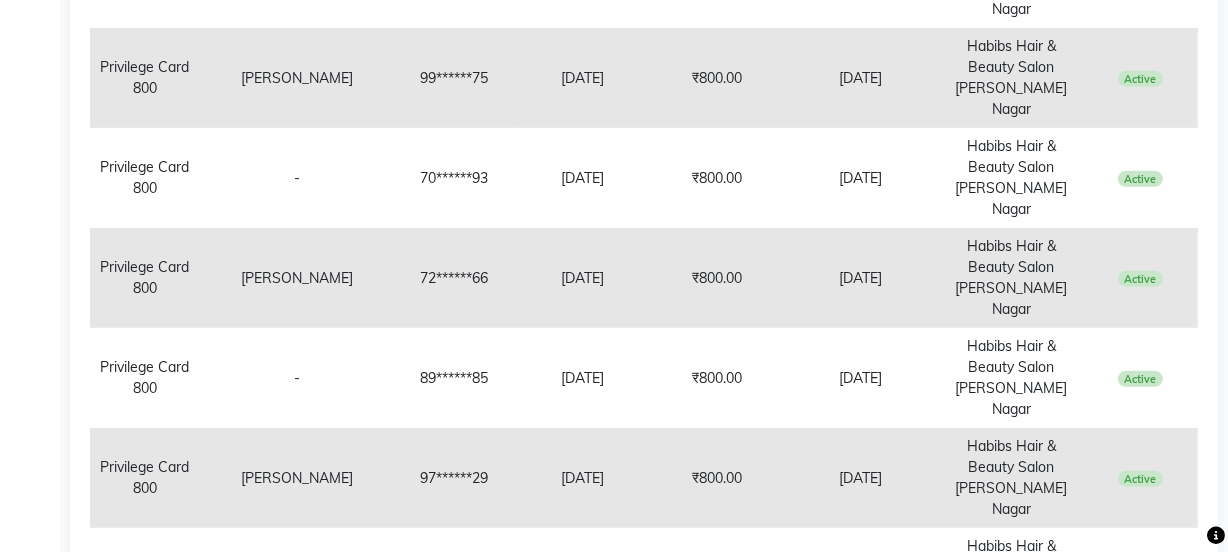 click on "10 20 50 100" 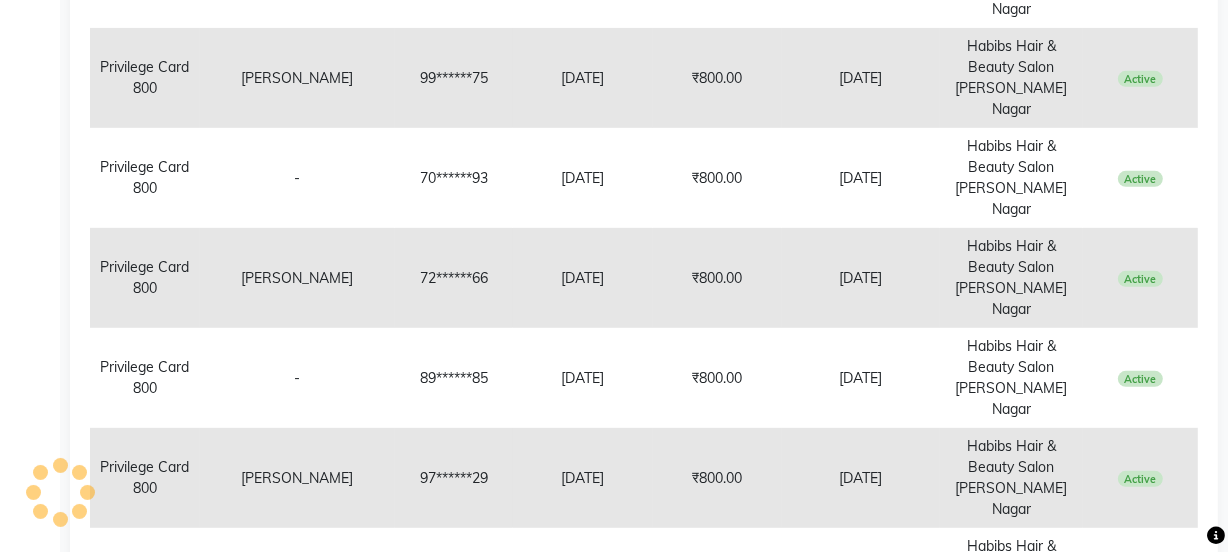 click on "Next" 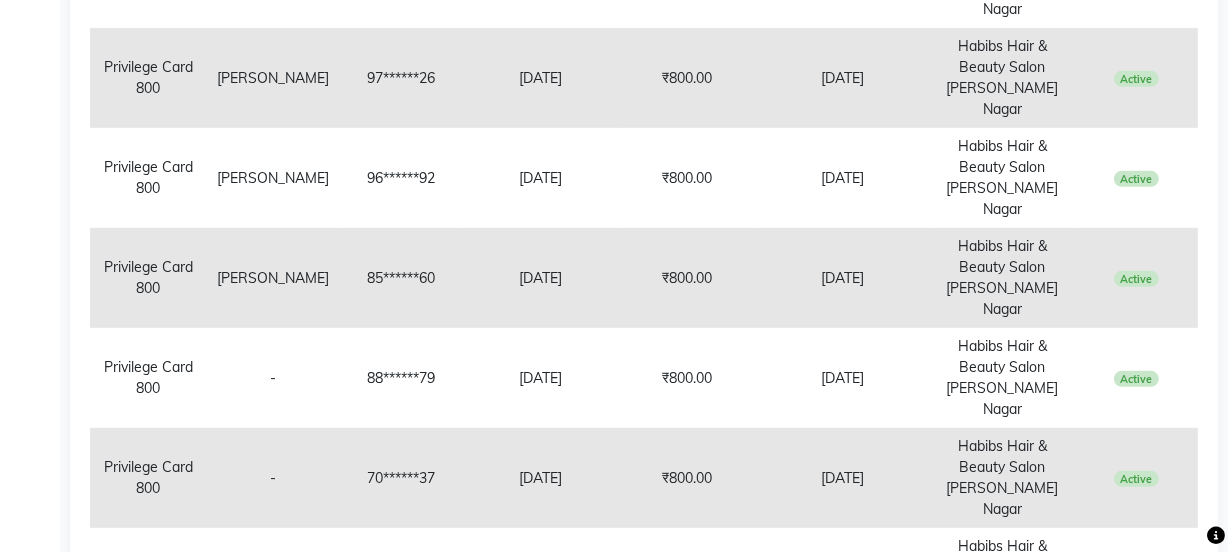 click on "Next" 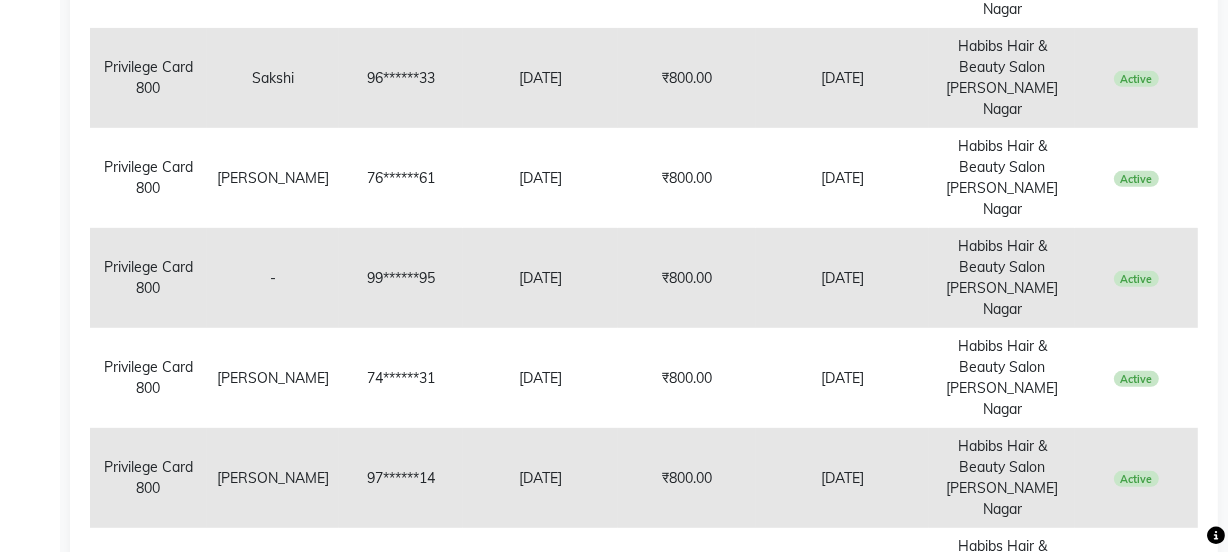 click on "Next" 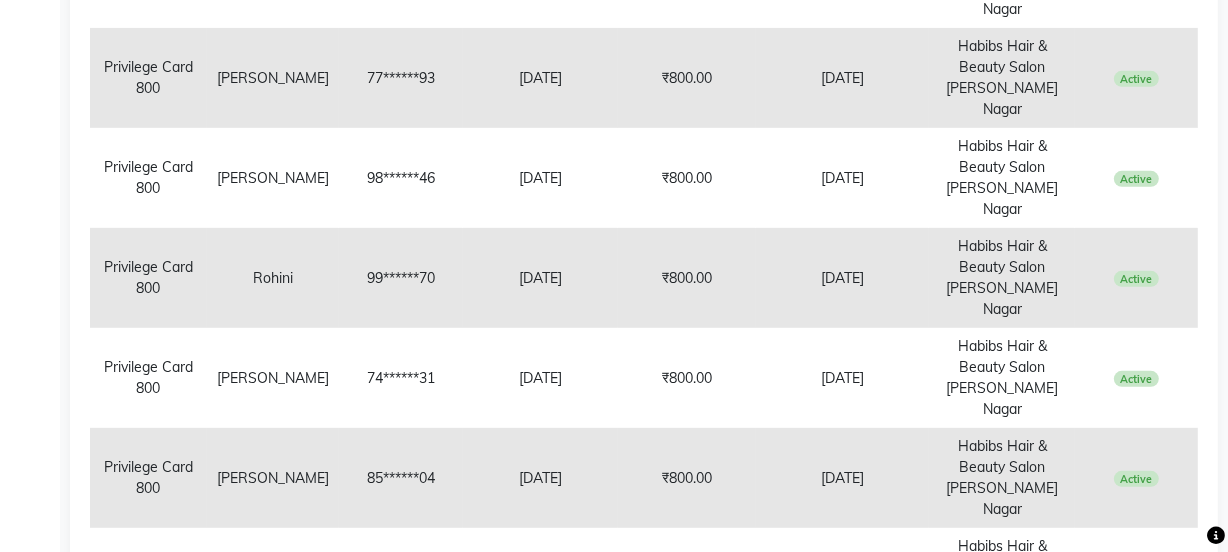 click on "Next" 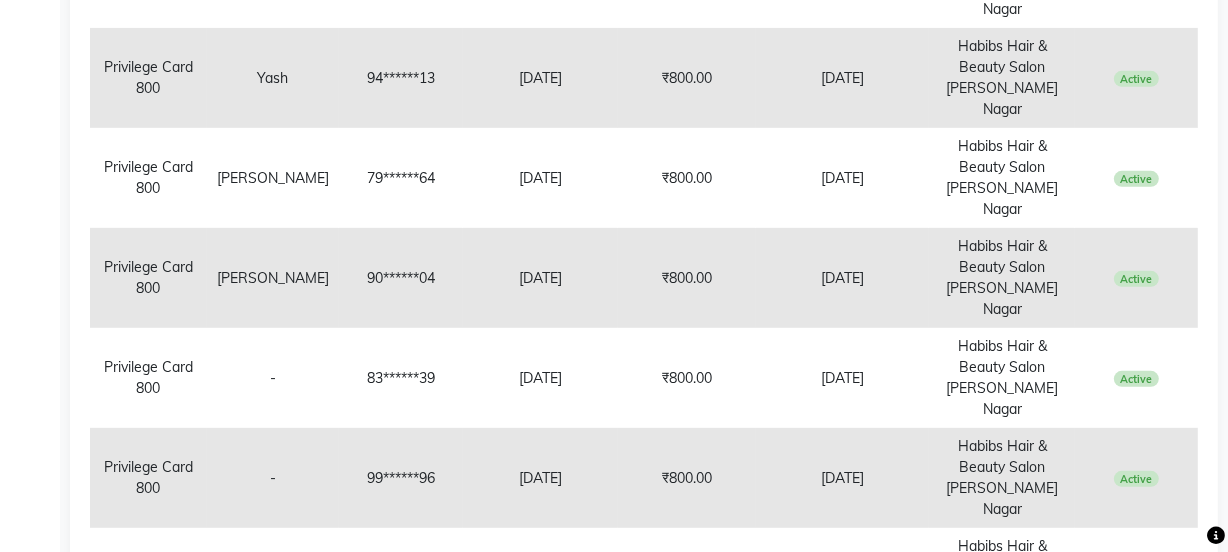 click on "Next" 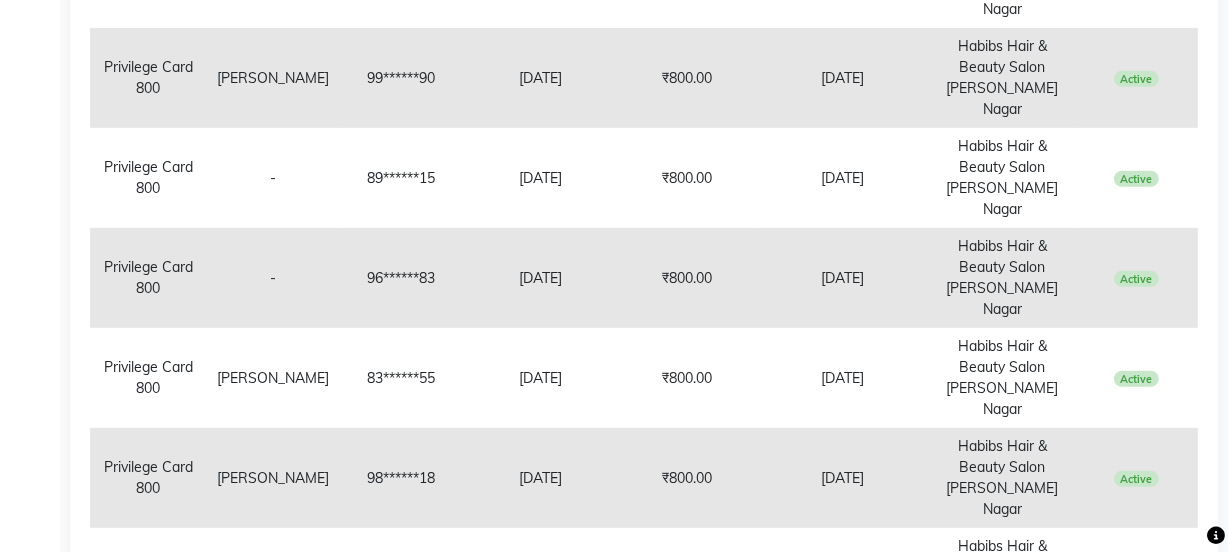 click on "Next" 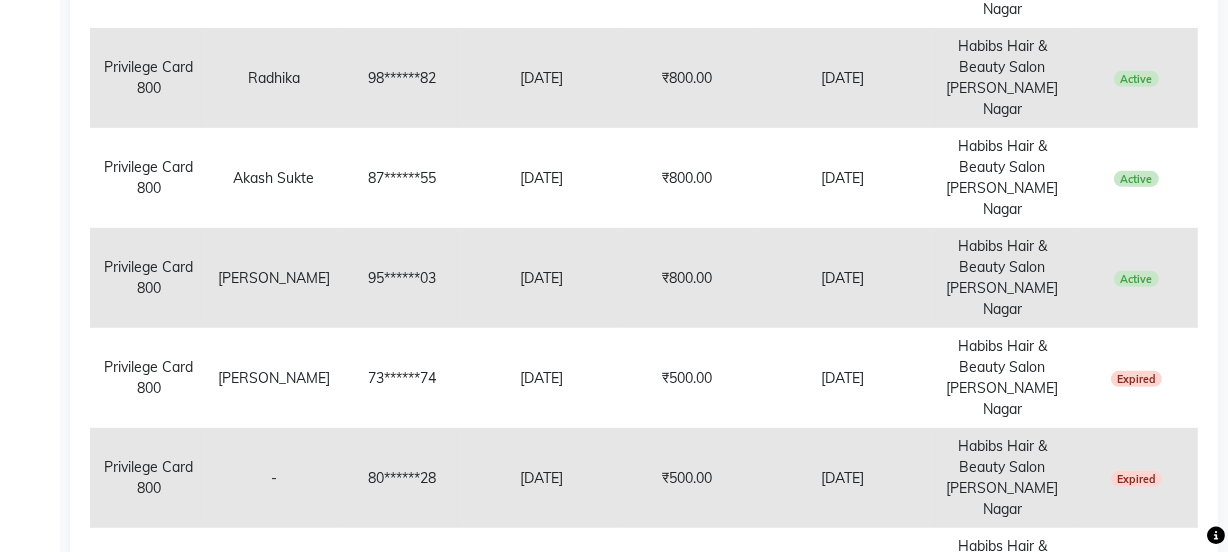 click on "Next" 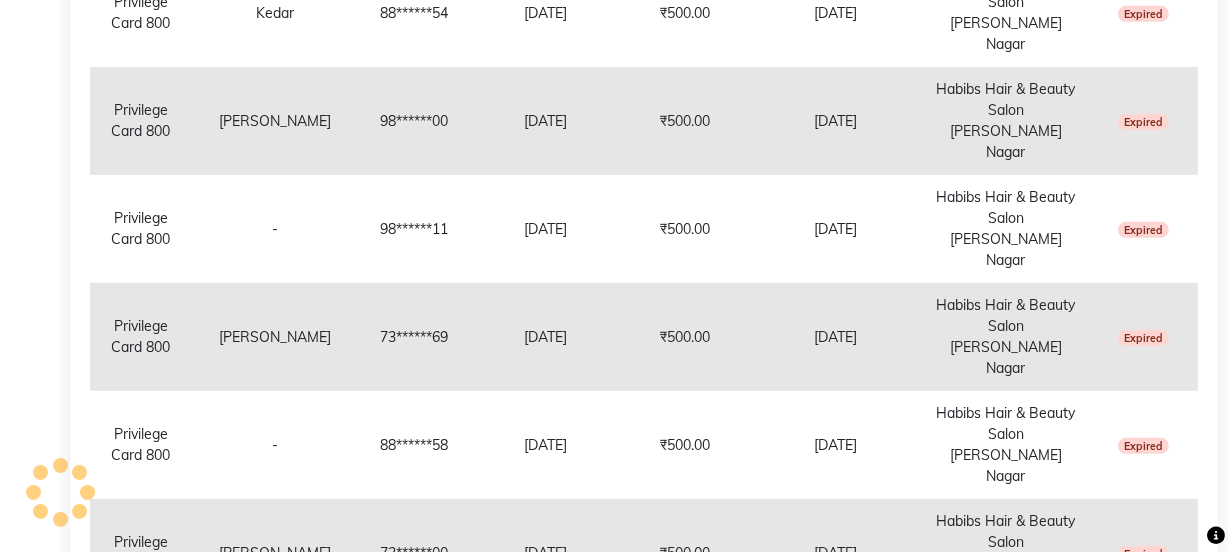 click on "Next" 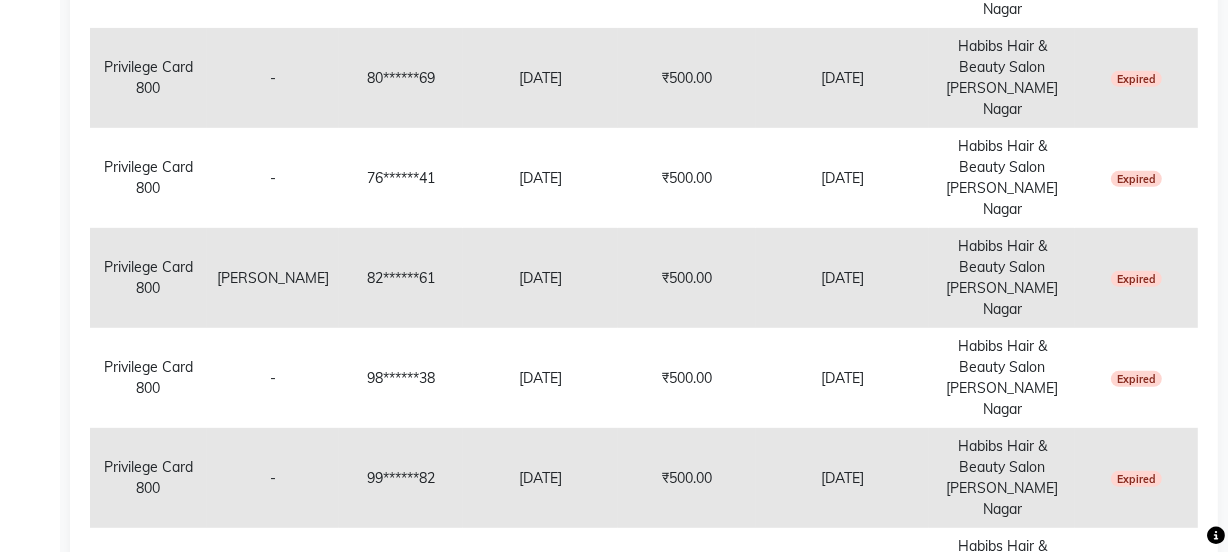 click on "Next" 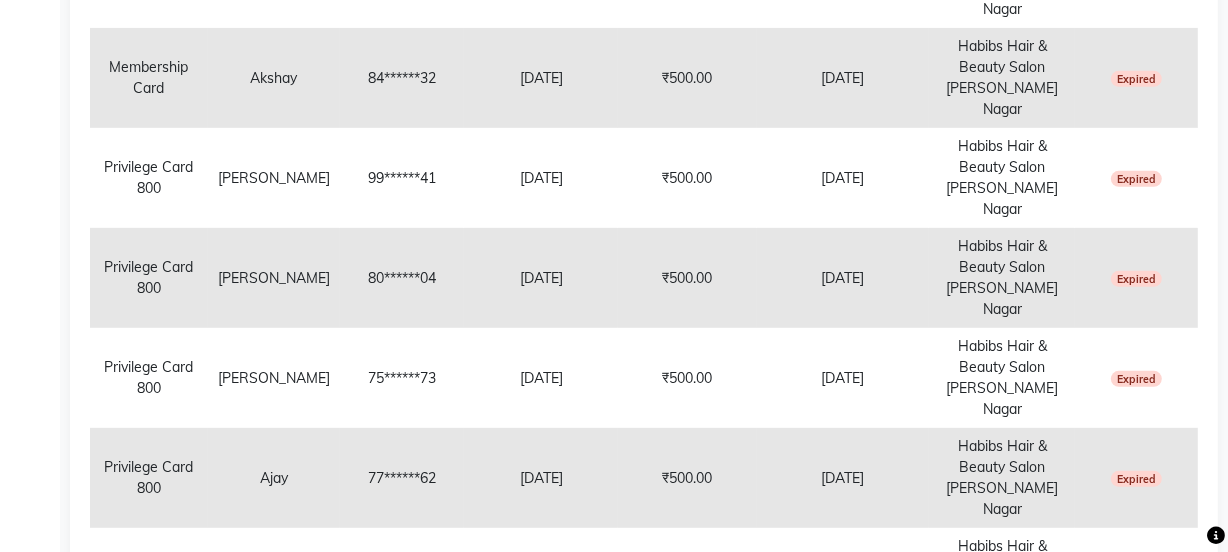 click on "Next" 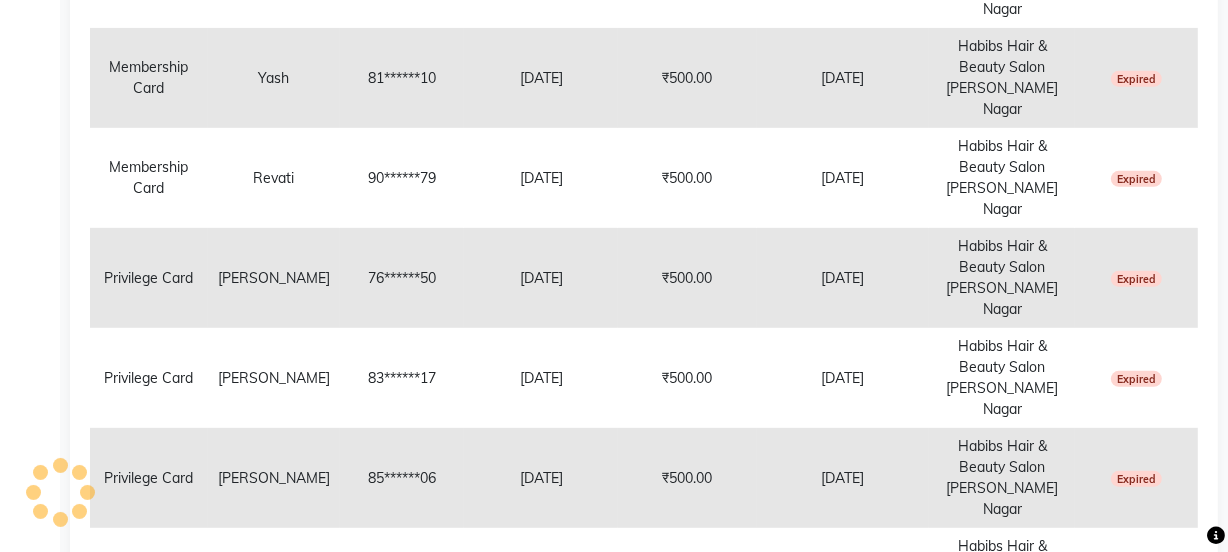 click on "Next" 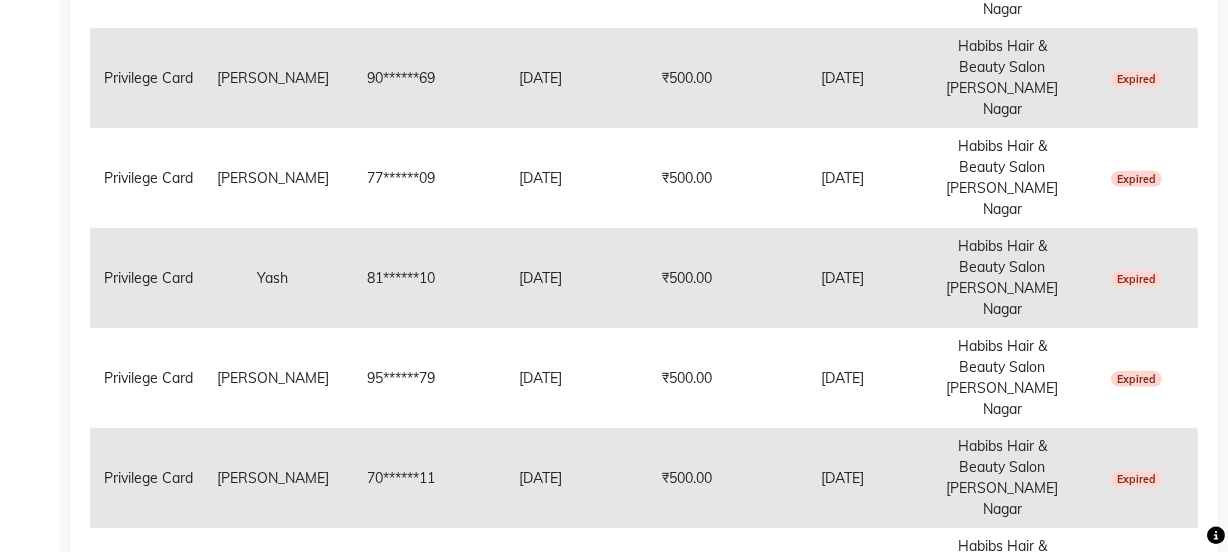 click on "Next" 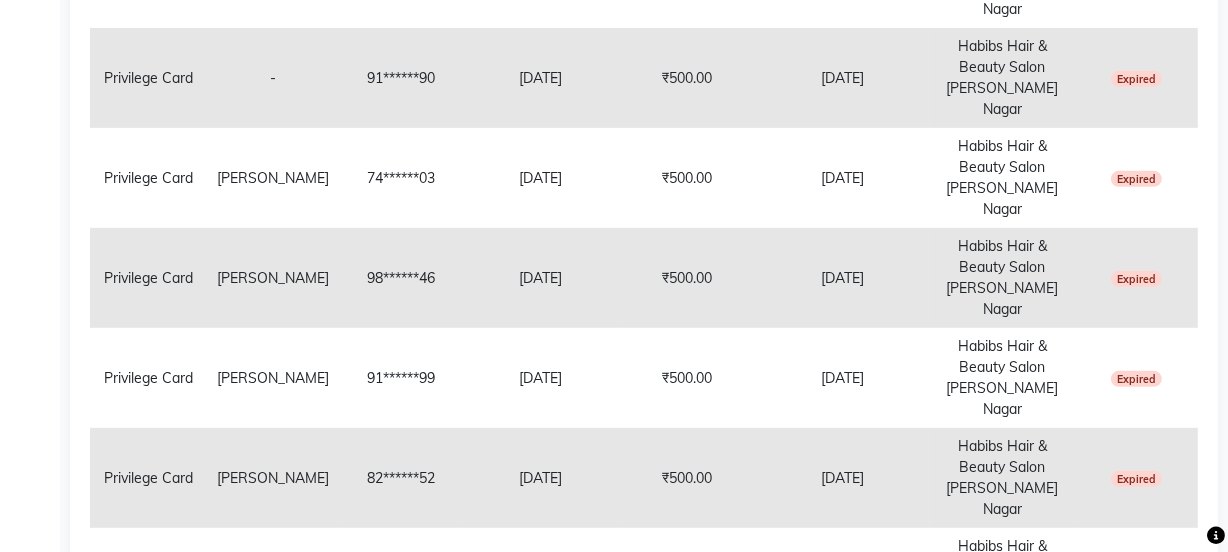 click on "Next" 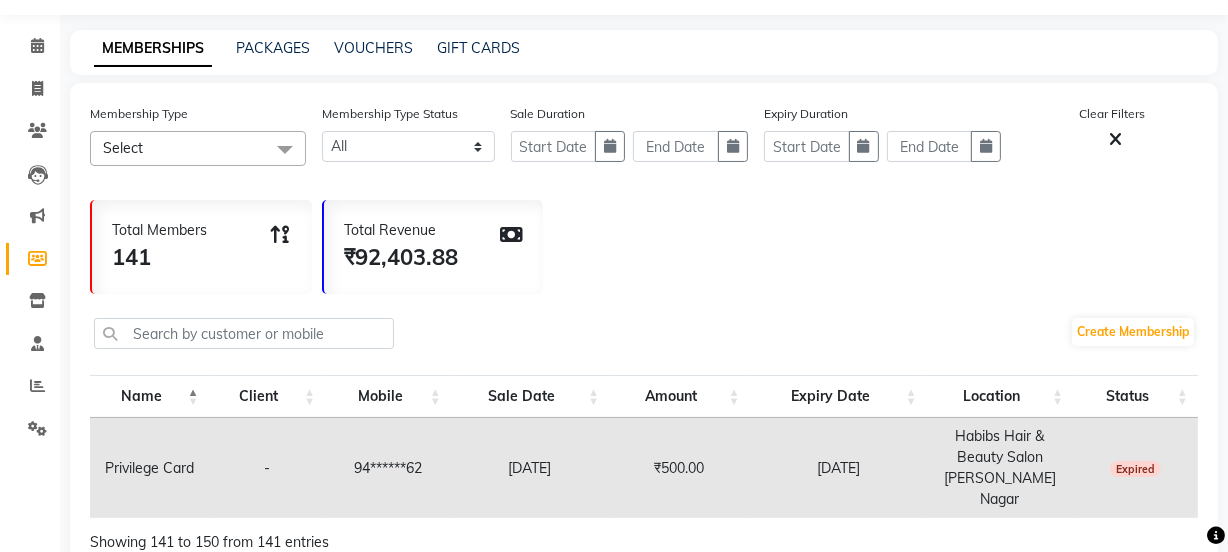 scroll, scrollTop: 135, scrollLeft: 0, axis: vertical 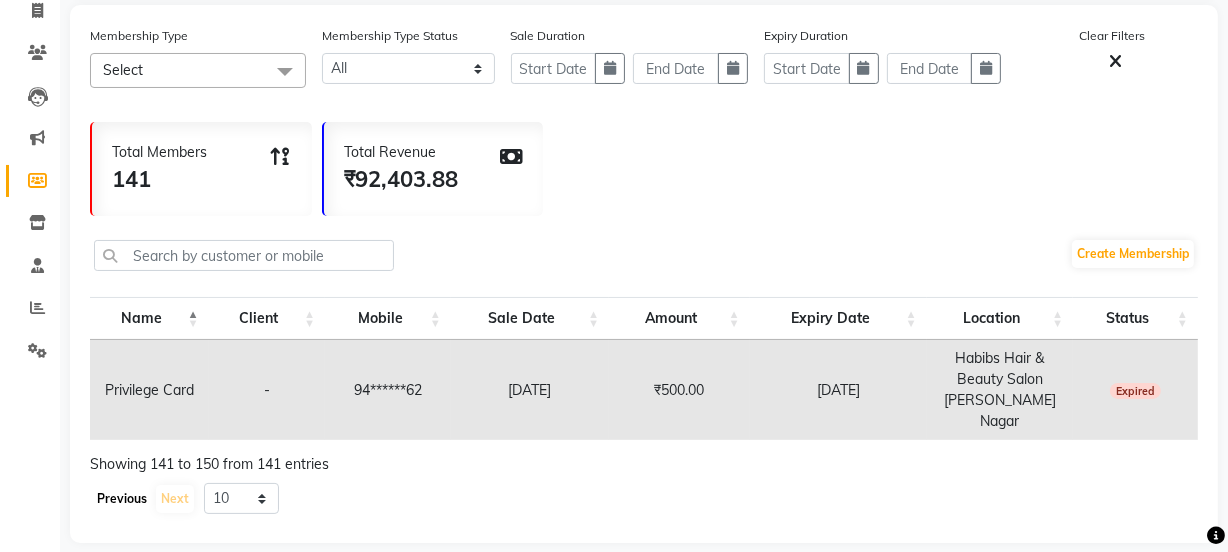 click on "Previous" 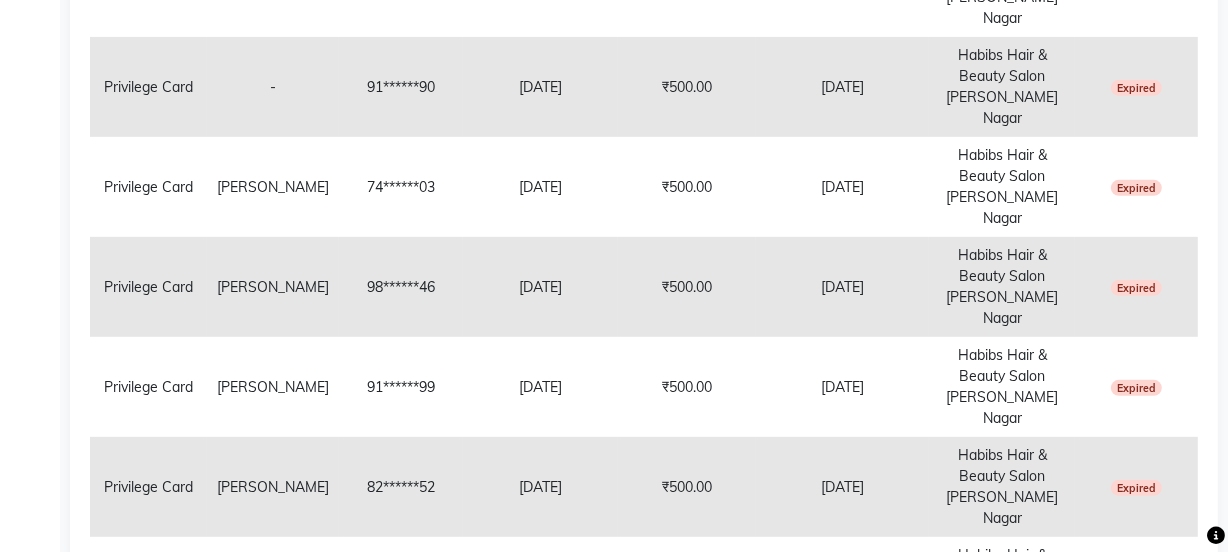scroll, scrollTop: 847, scrollLeft: 0, axis: vertical 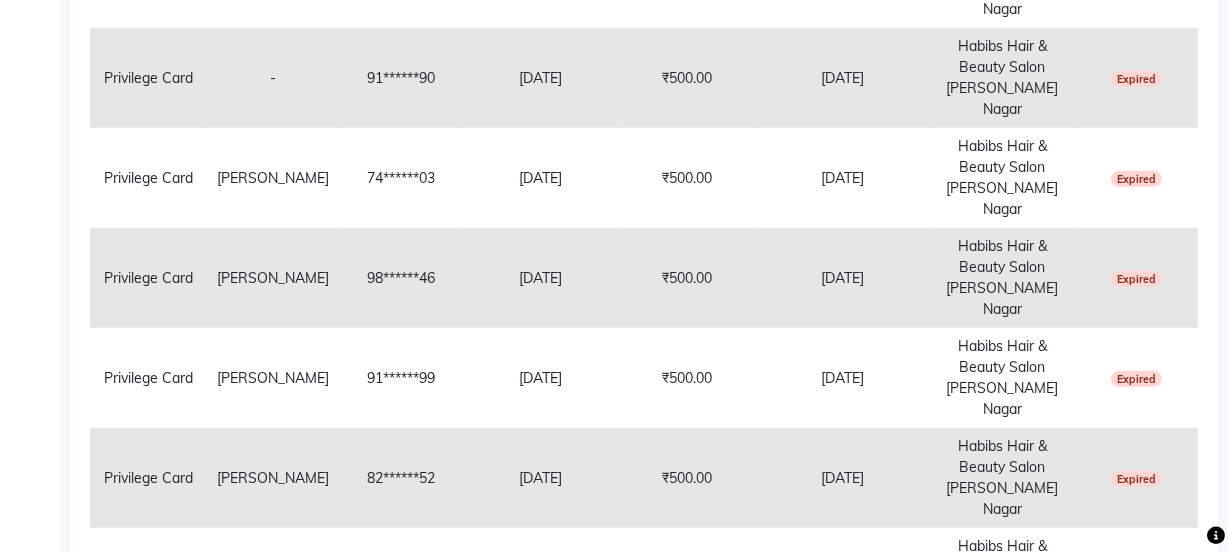 click on "Previous" 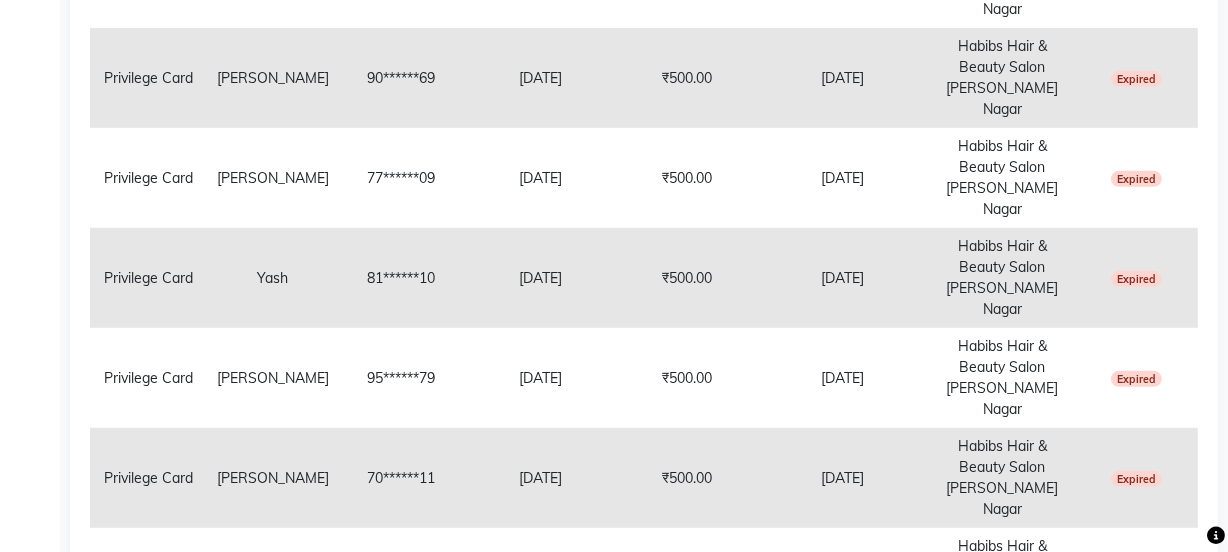 click on "Previous" 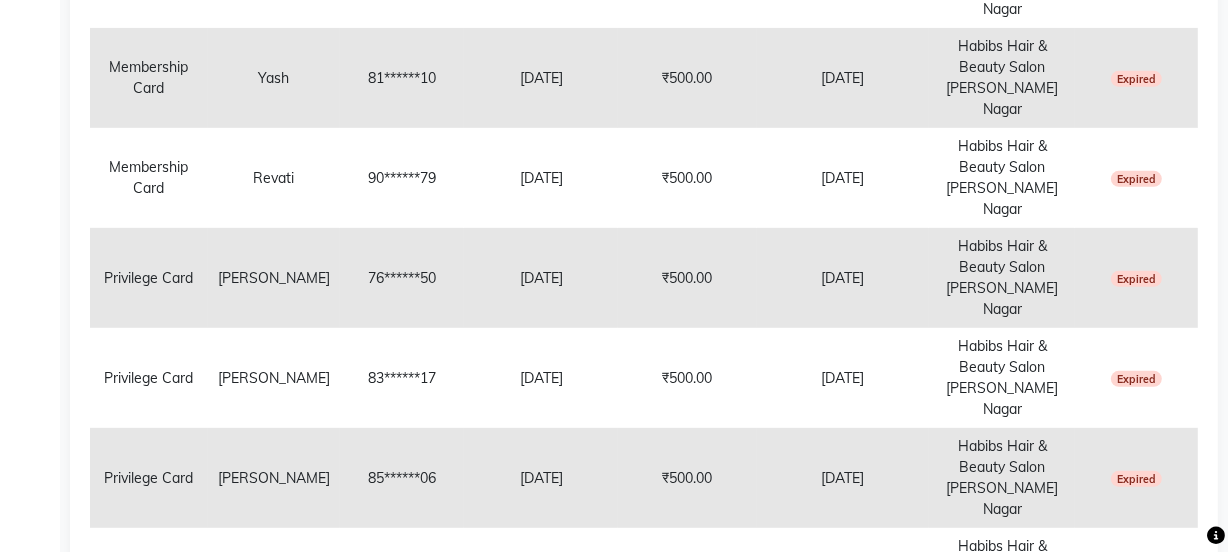 click on "Previous" 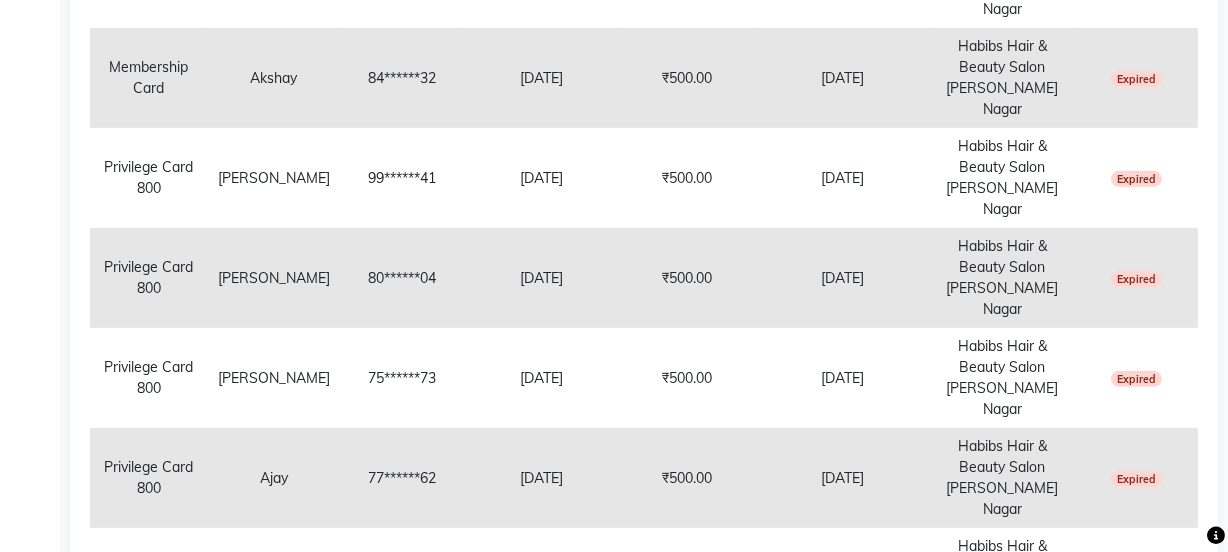 click on "Previous" 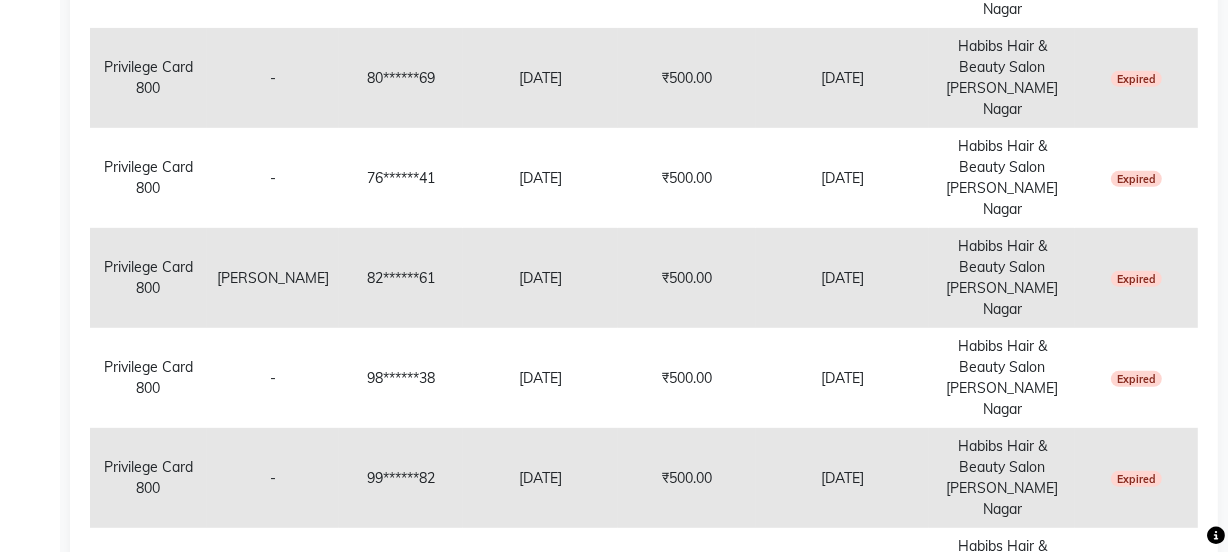 click on "Previous" 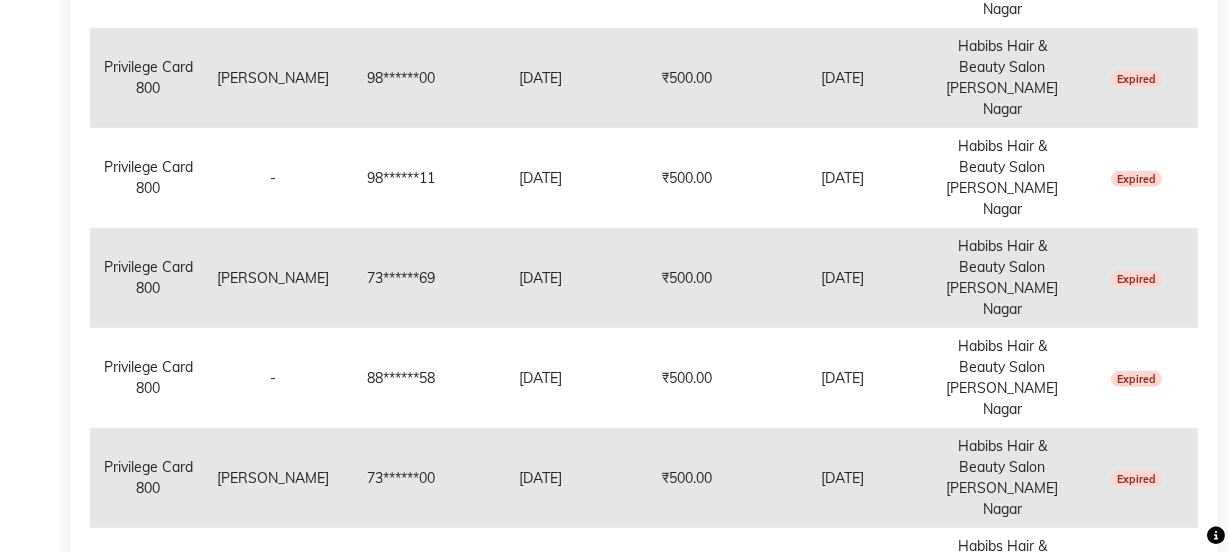 click on "Previous" 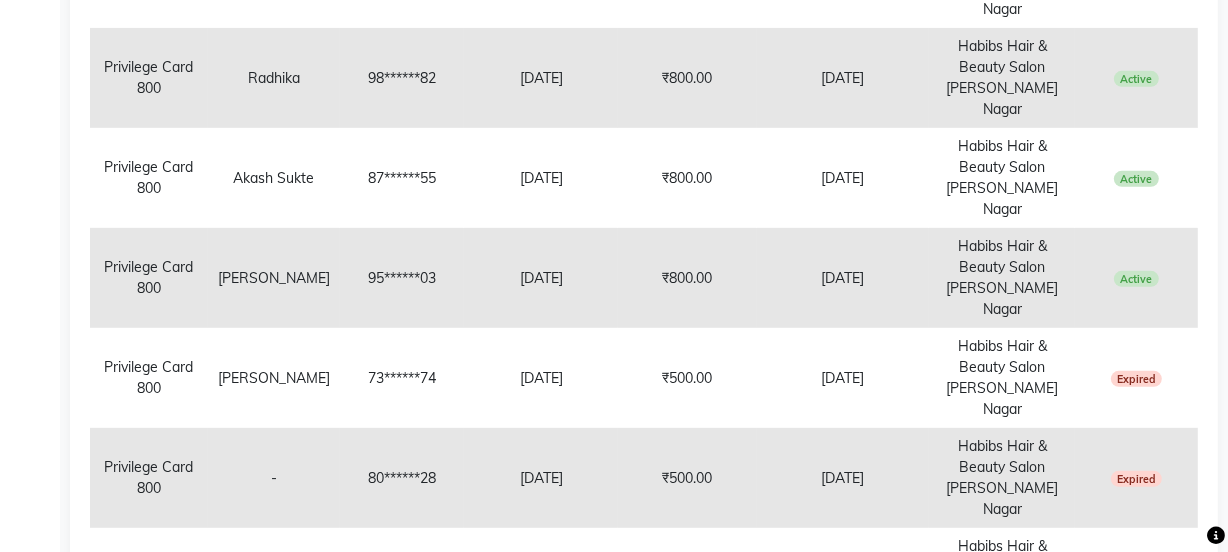 click on "Previous" 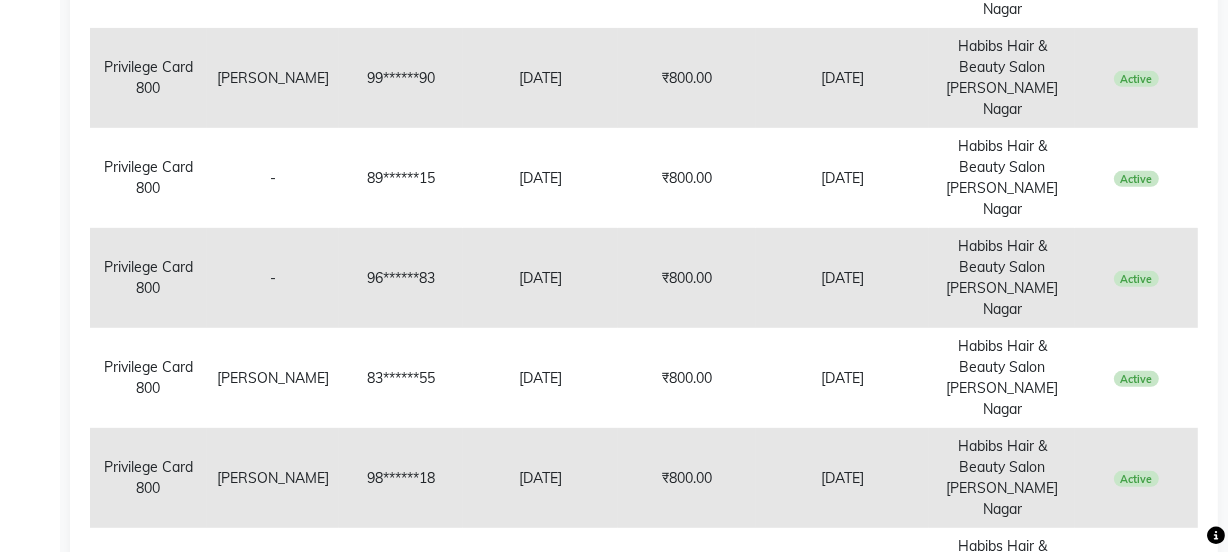 click on "Previous" 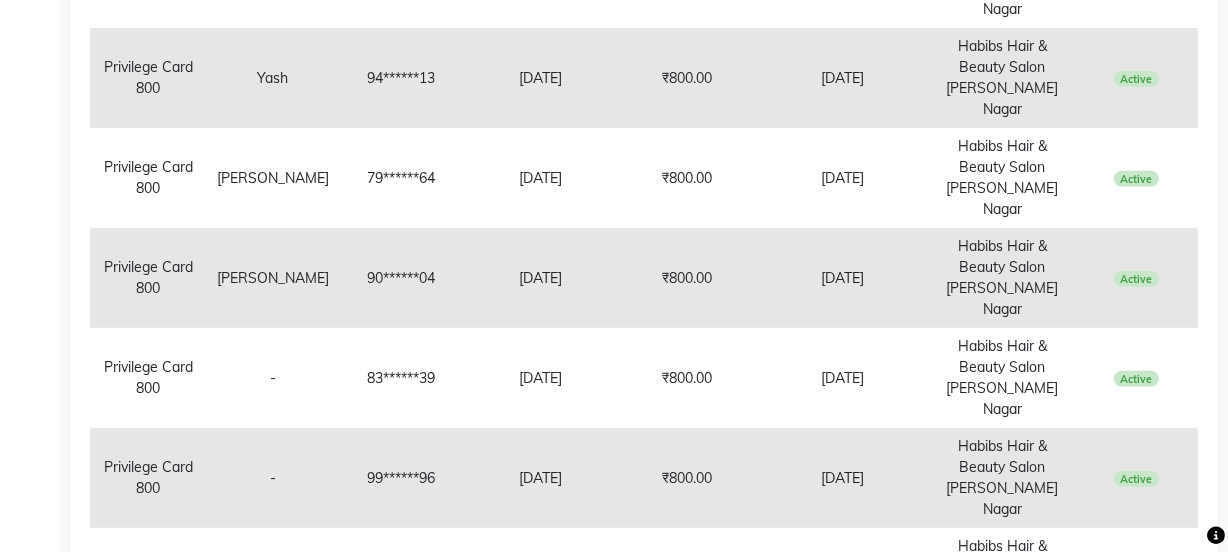 click on "Previous" 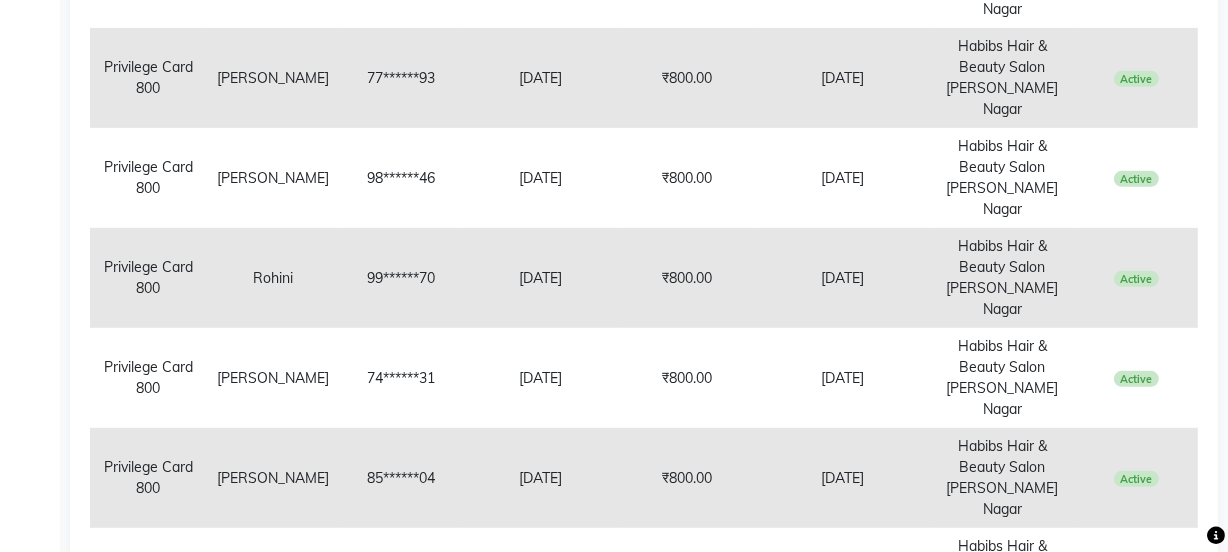 click on "Previous" 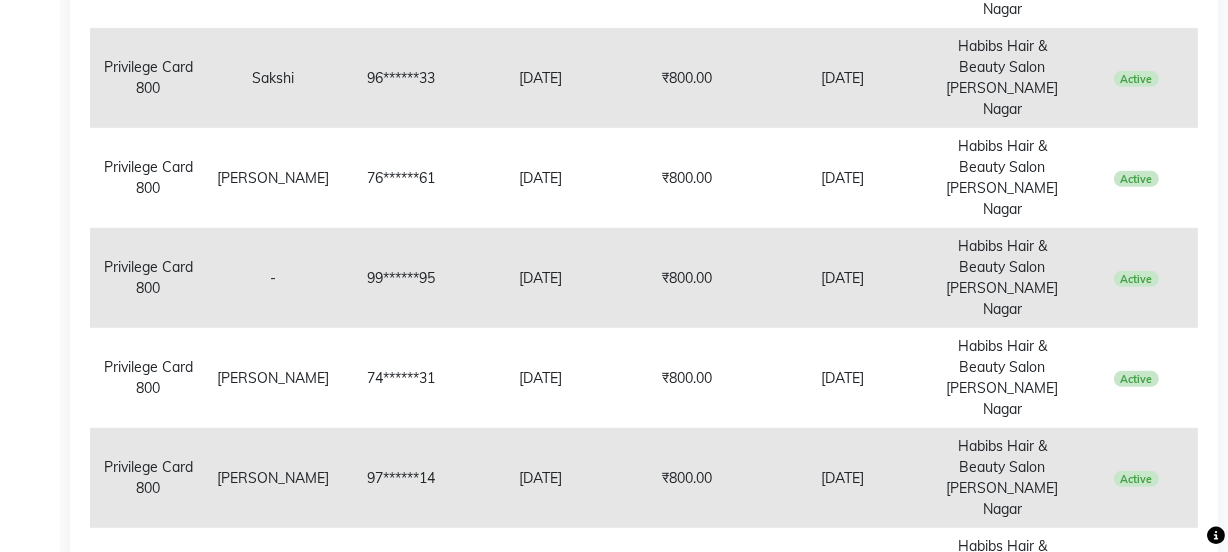 click on "Previous" 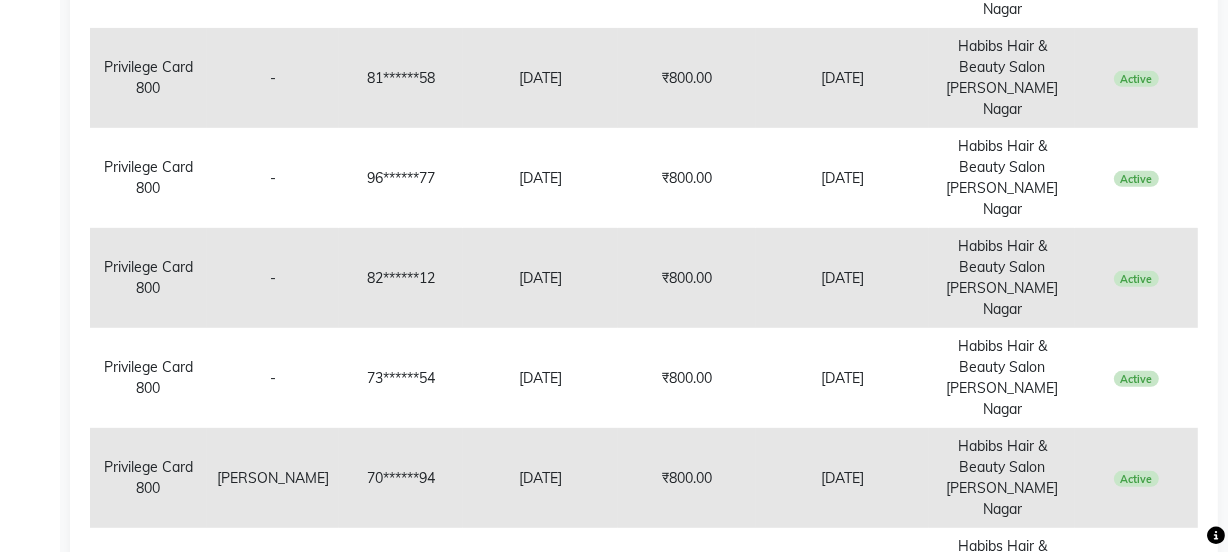 click on "Previous" 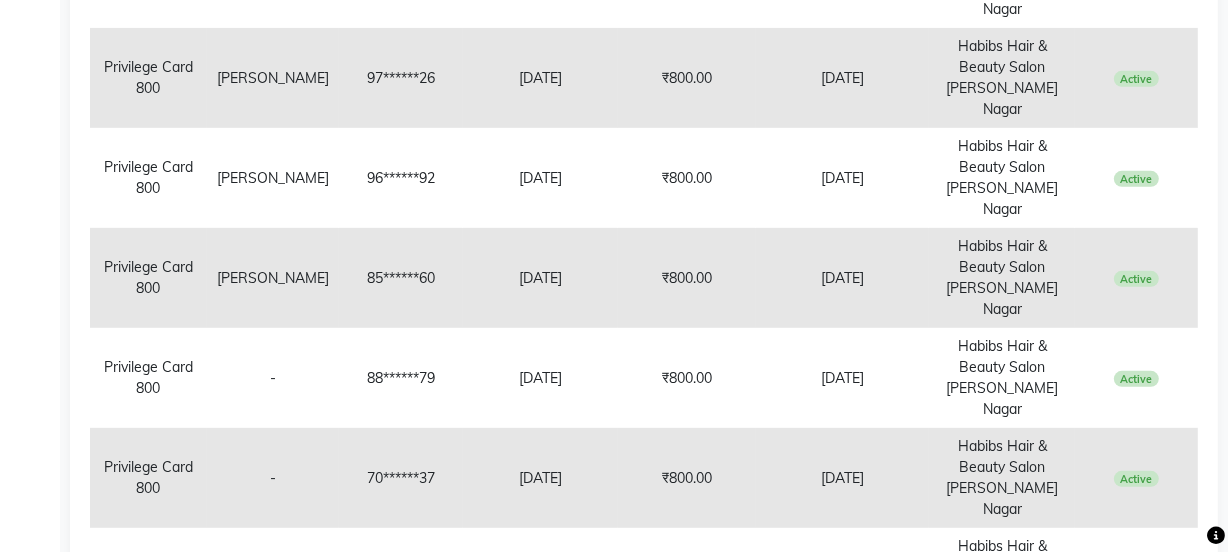 click on "Previous" 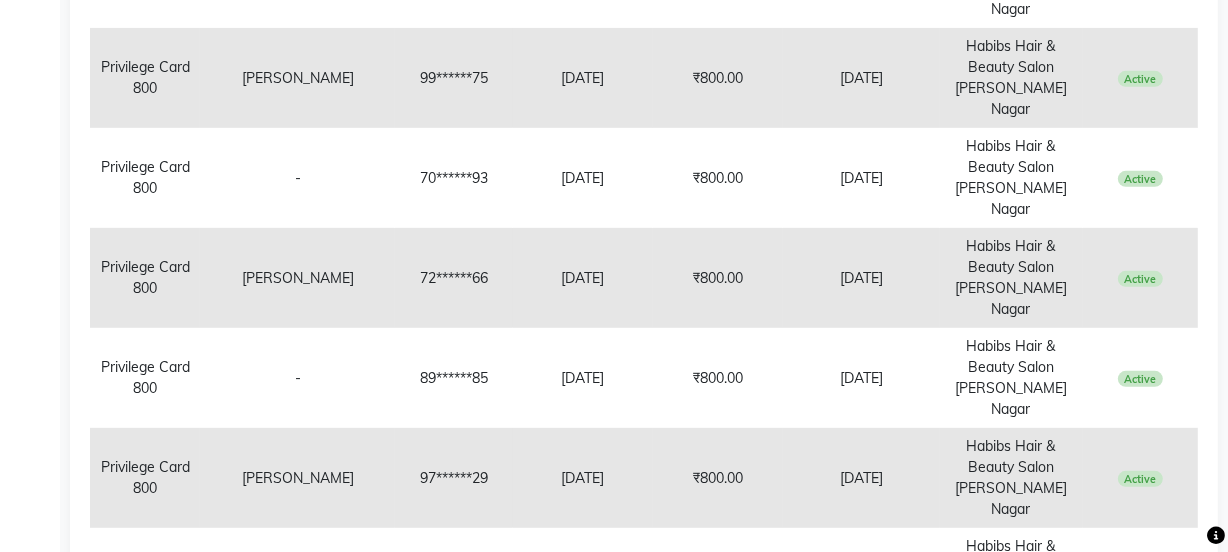 scroll, scrollTop: 0, scrollLeft: 0, axis: both 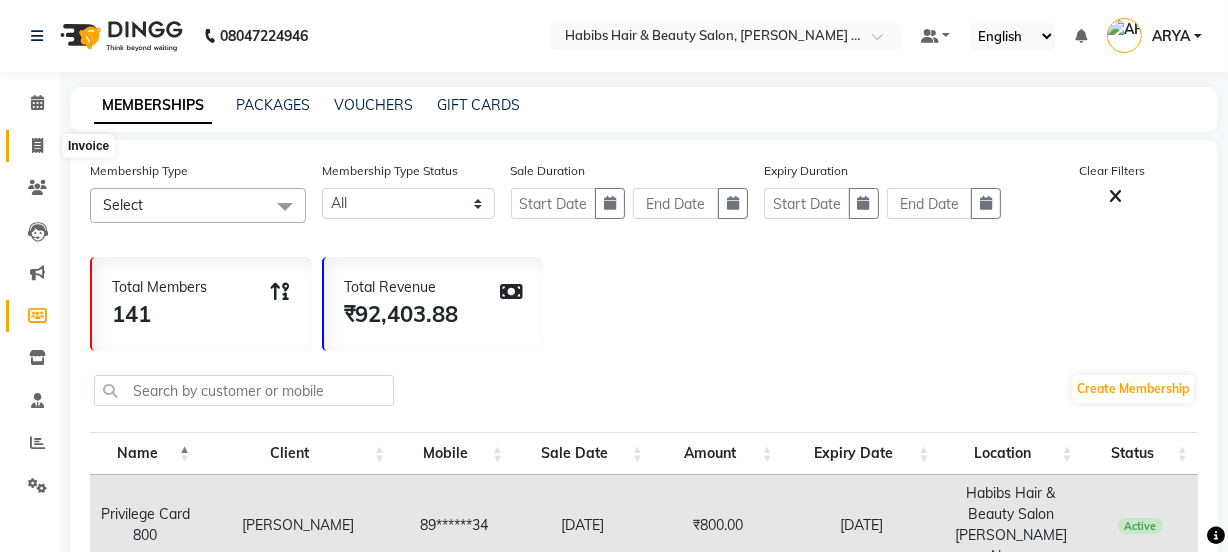 click 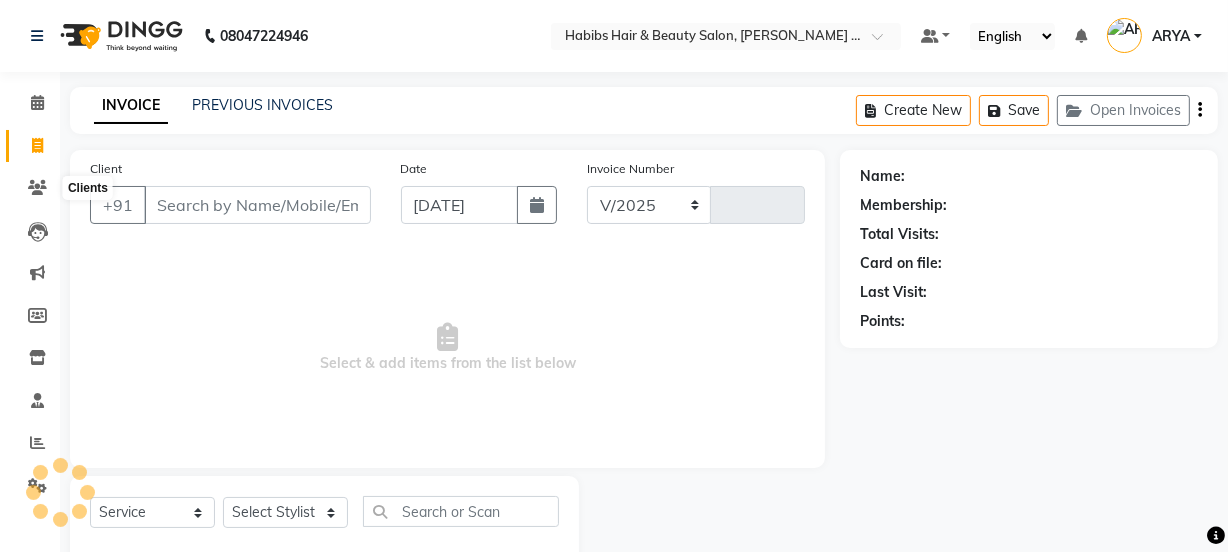 scroll, scrollTop: 50, scrollLeft: 0, axis: vertical 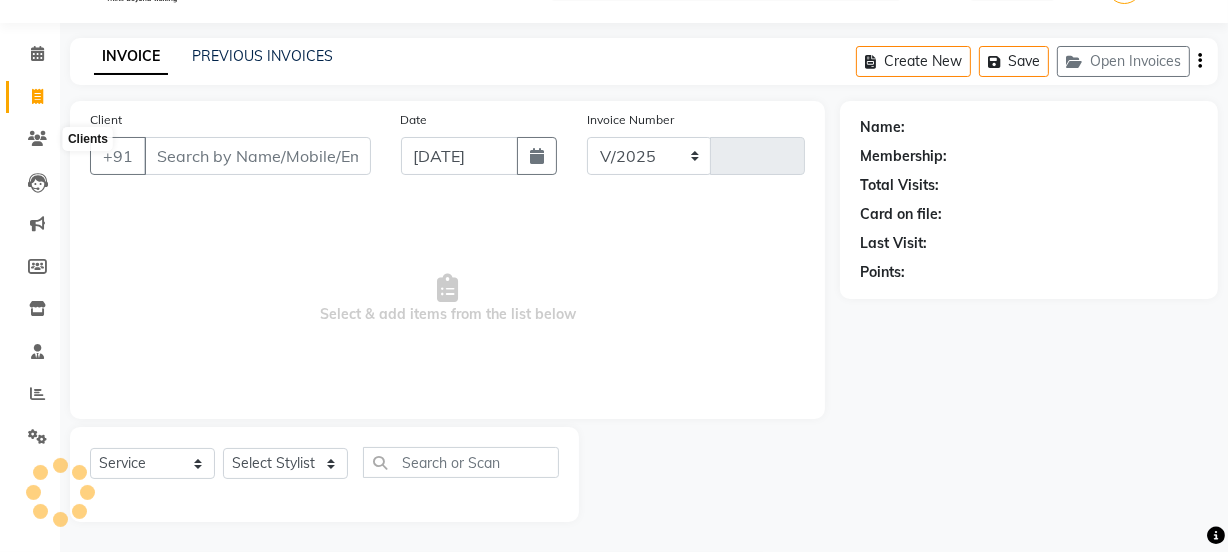 select on "5039" 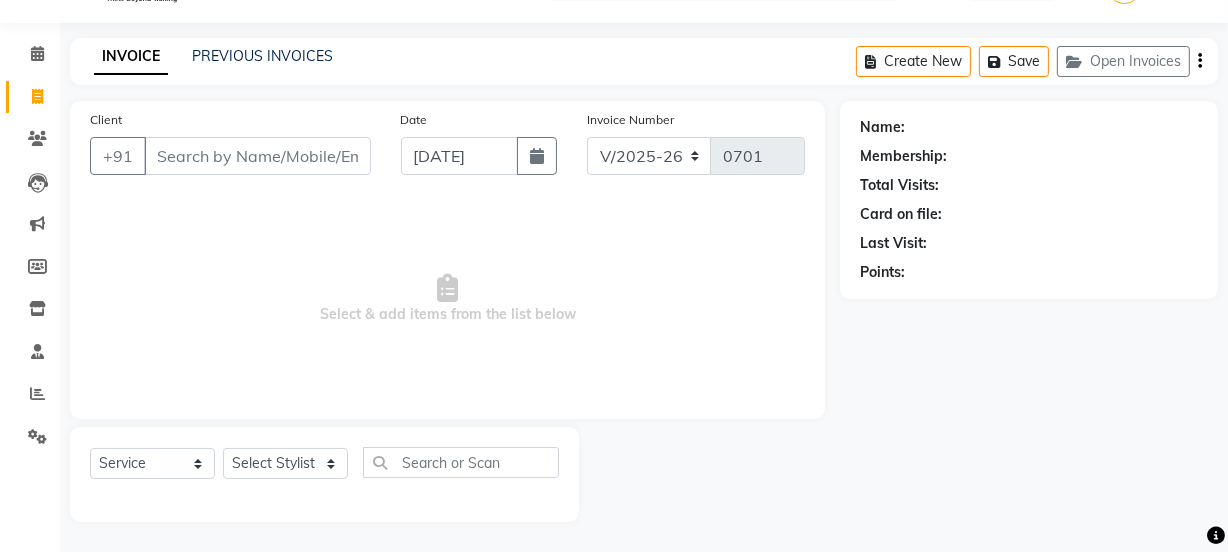 click on "Client" at bounding box center (257, 156) 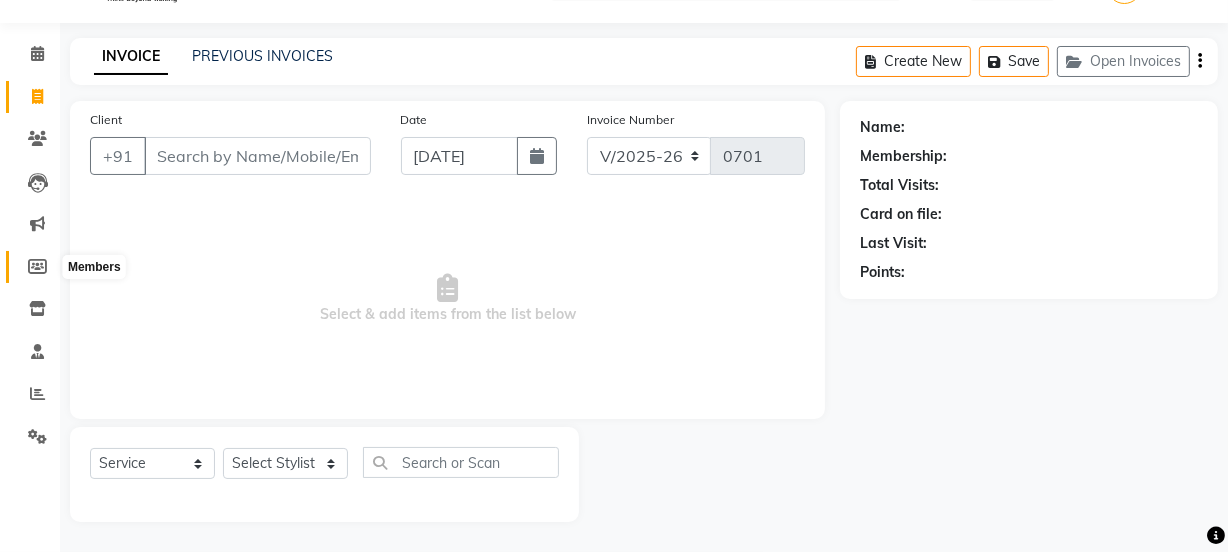 click 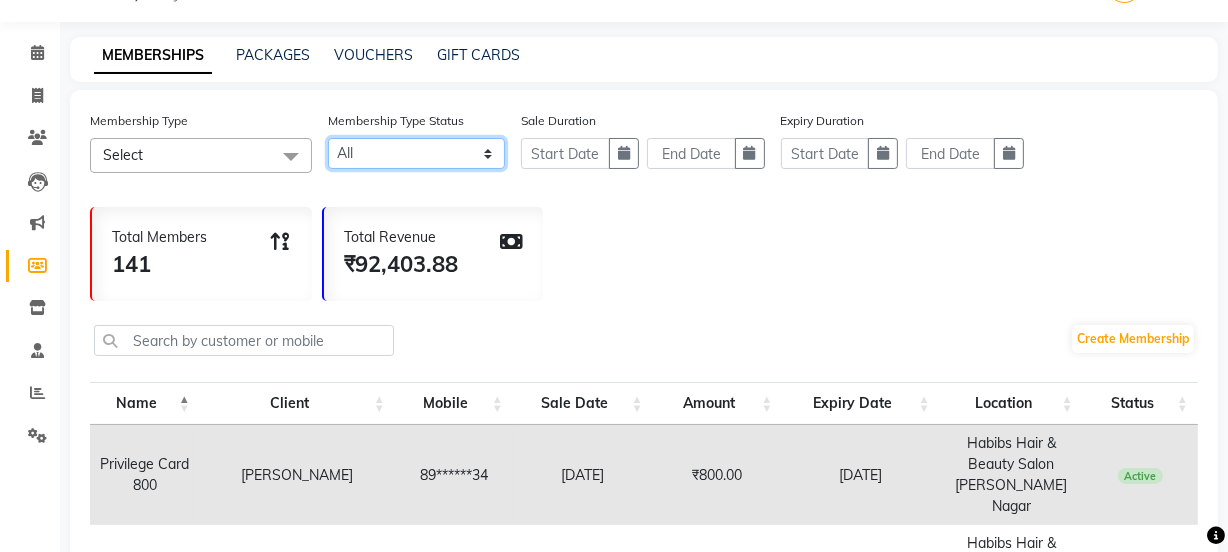 click on "Active Expired All" 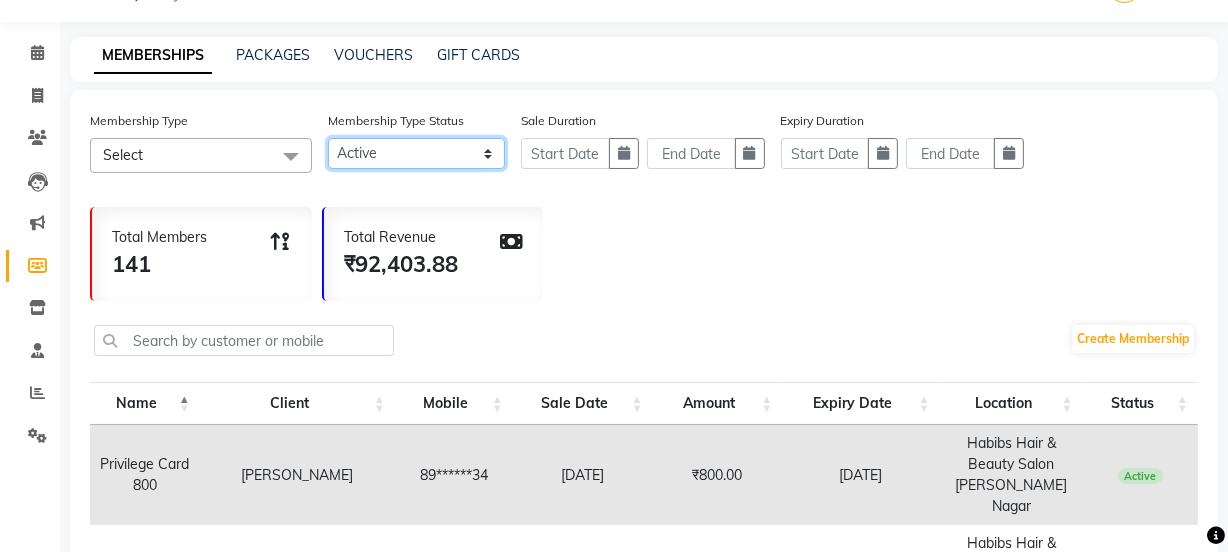 click on "Active Expired All" 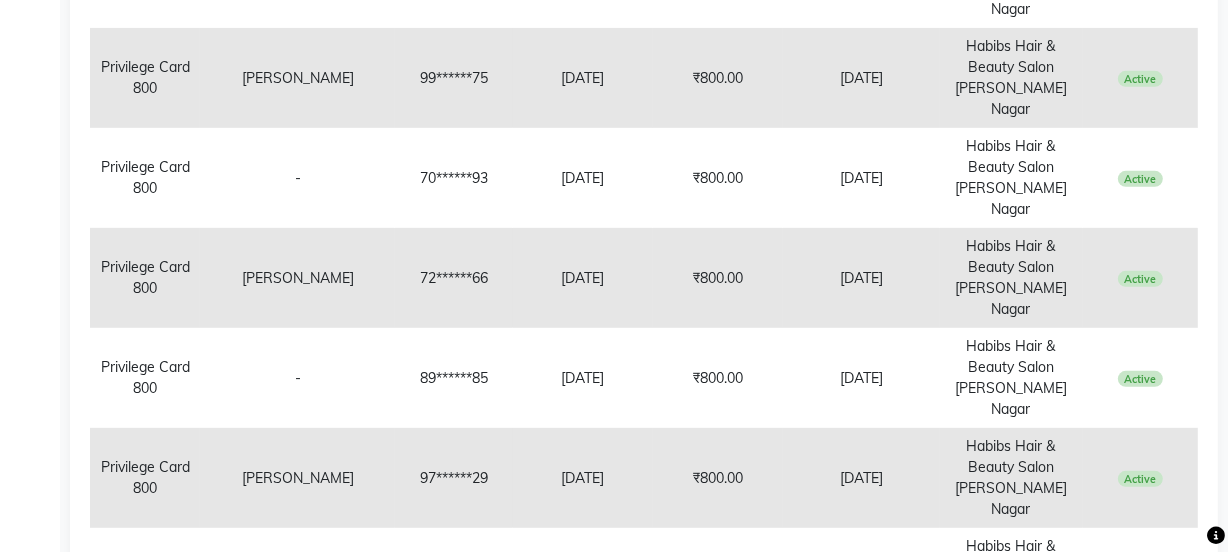scroll, scrollTop: 0, scrollLeft: 0, axis: both 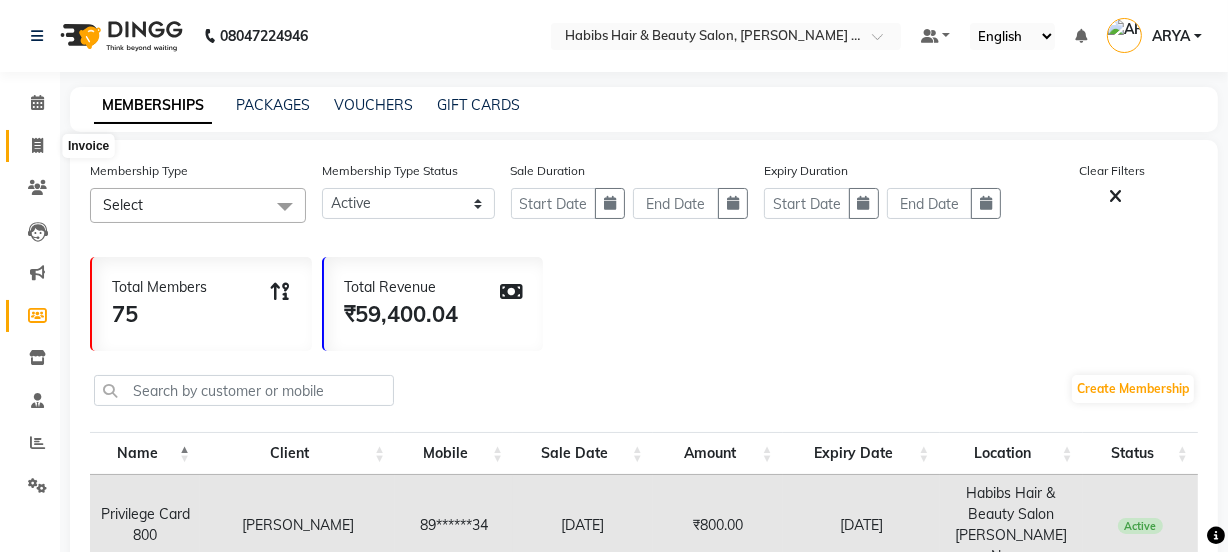 click 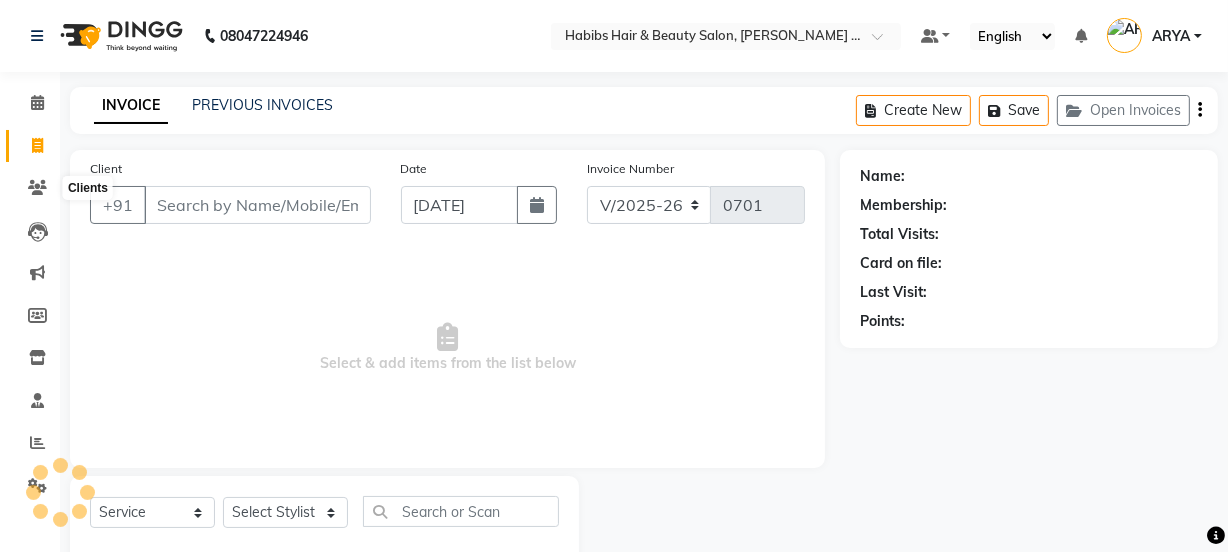 scroll, scrollTop: 50, scrollLeft: 0, axis: vertical 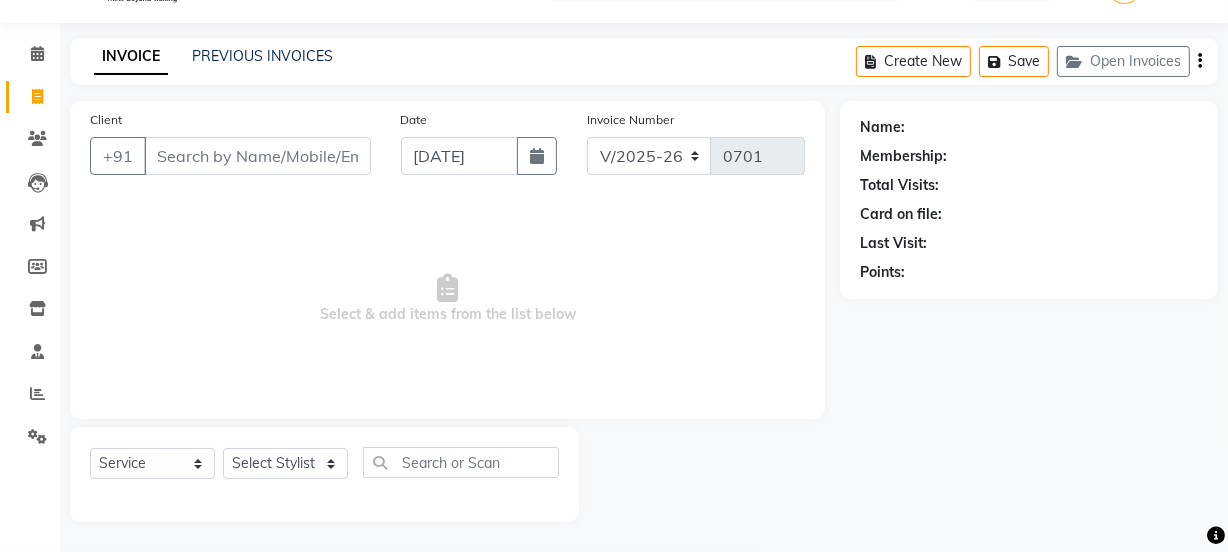 click on "Client" at bounding box center (257, 156) 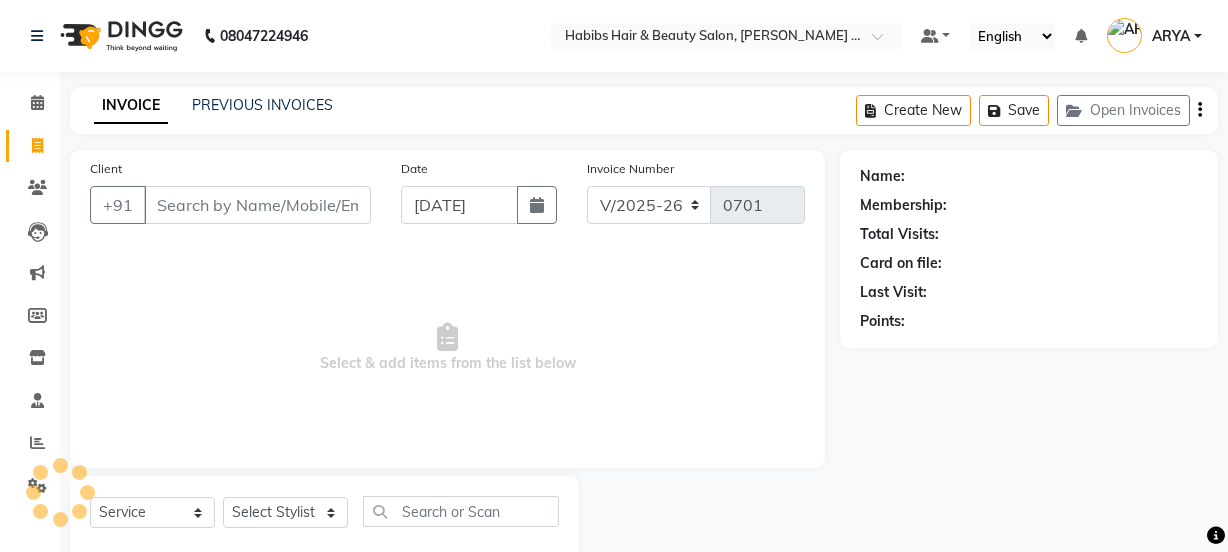 select on "5039" 